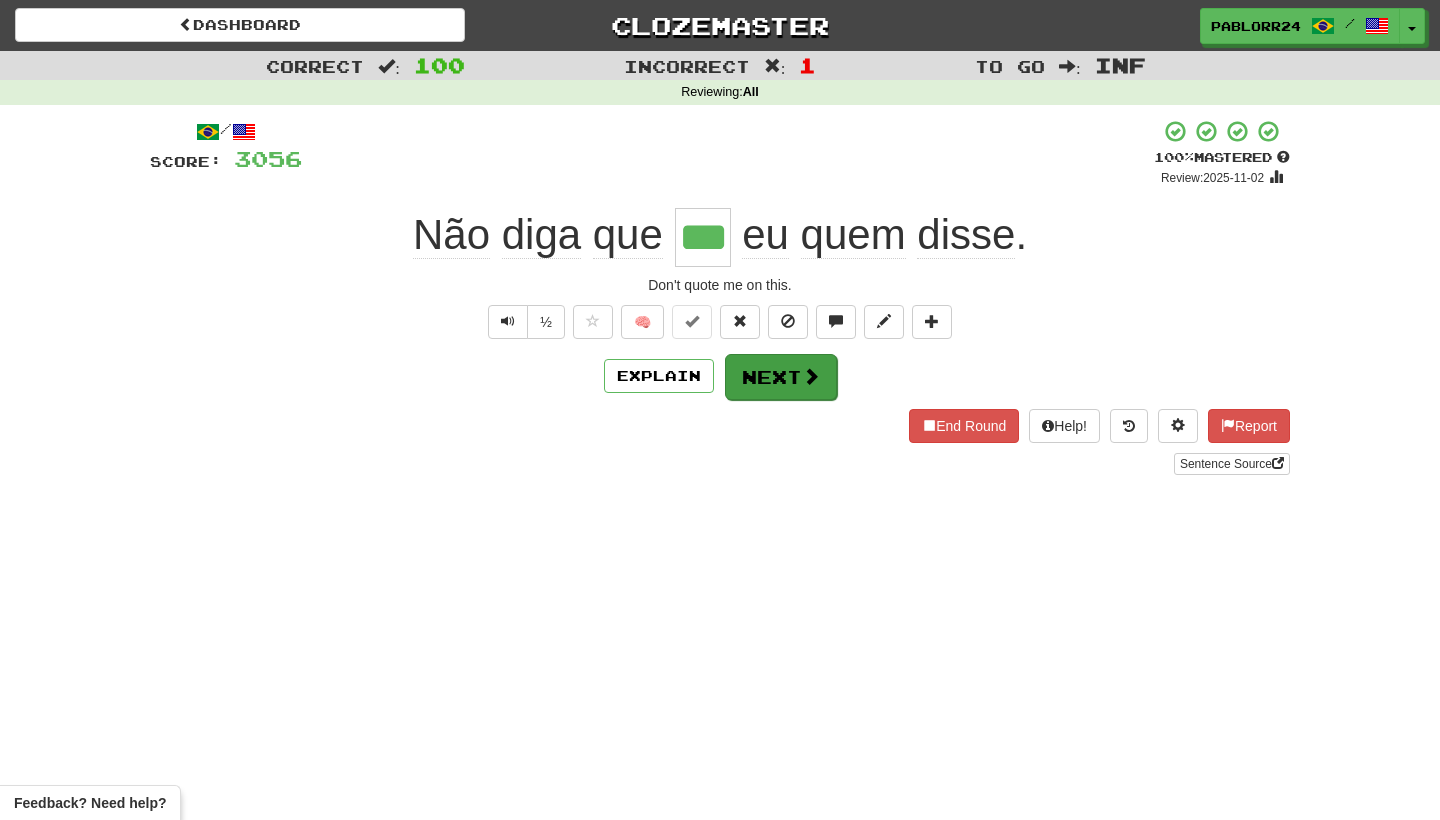 scroll, scrollTop: 0, scrollLeft: 0, axis: both 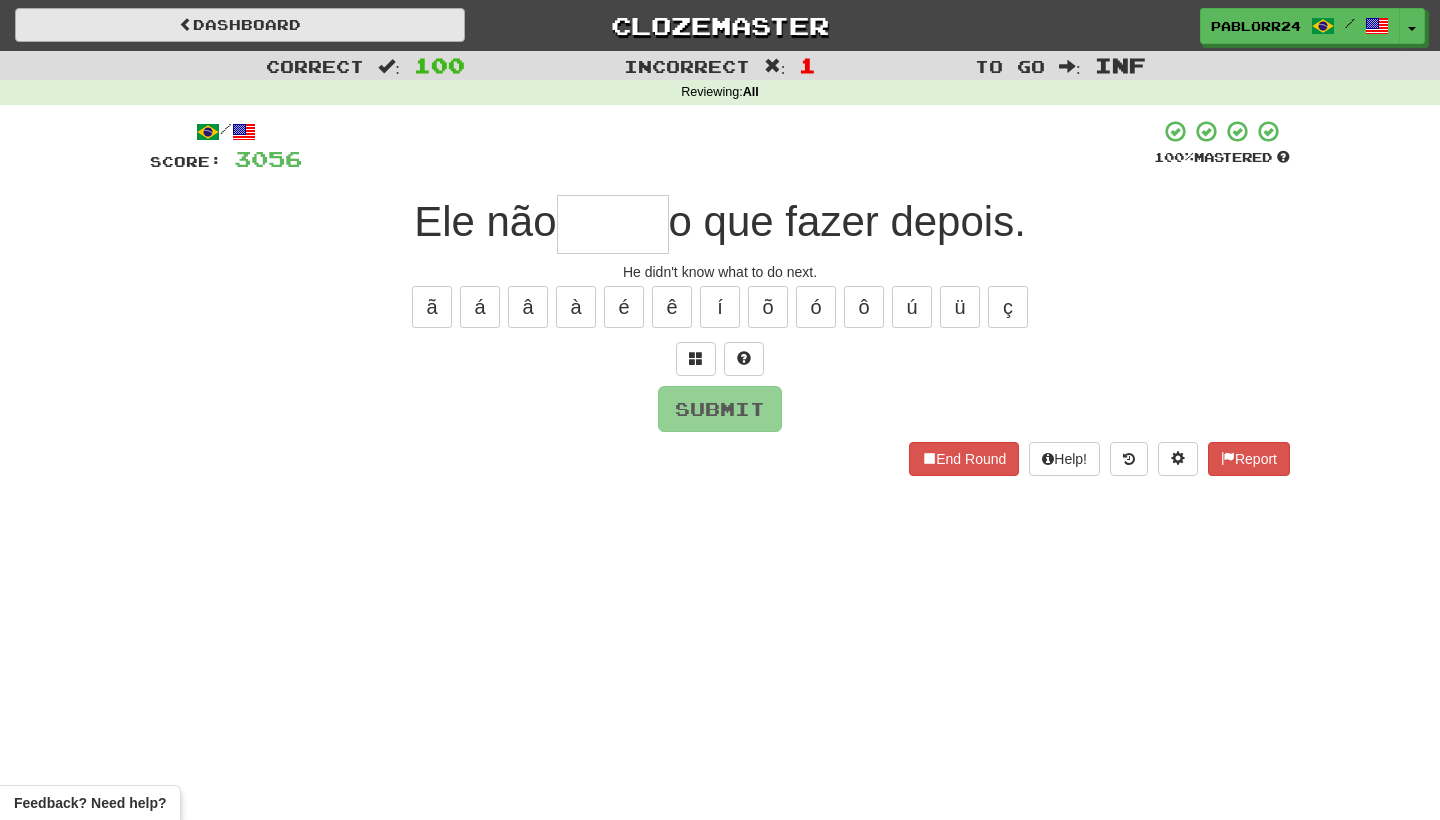 click on "Dashboard" at bounding box center [240, 25] 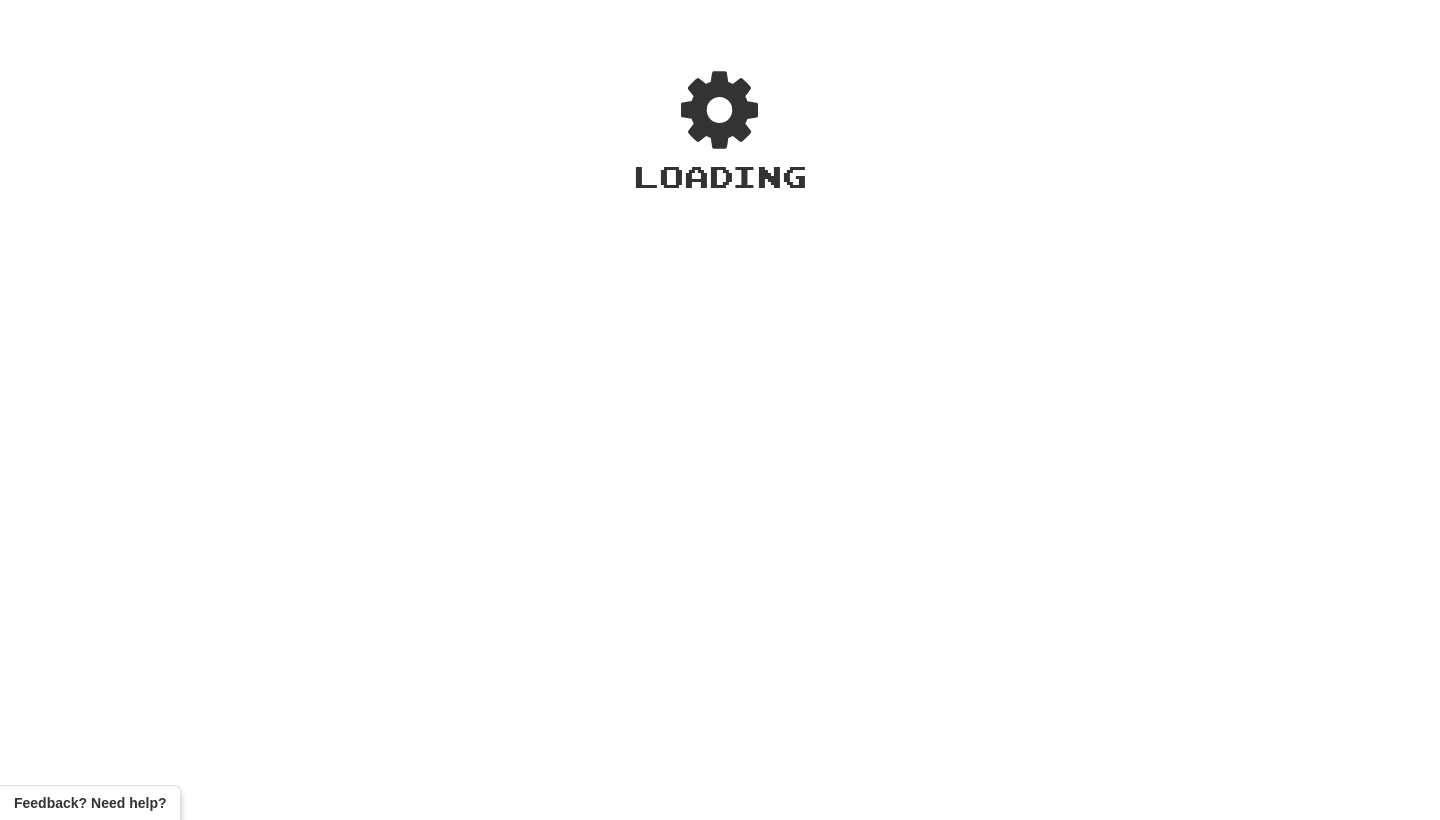 scroll, scrollTop: 0, scrollLeft: 0, axis: both 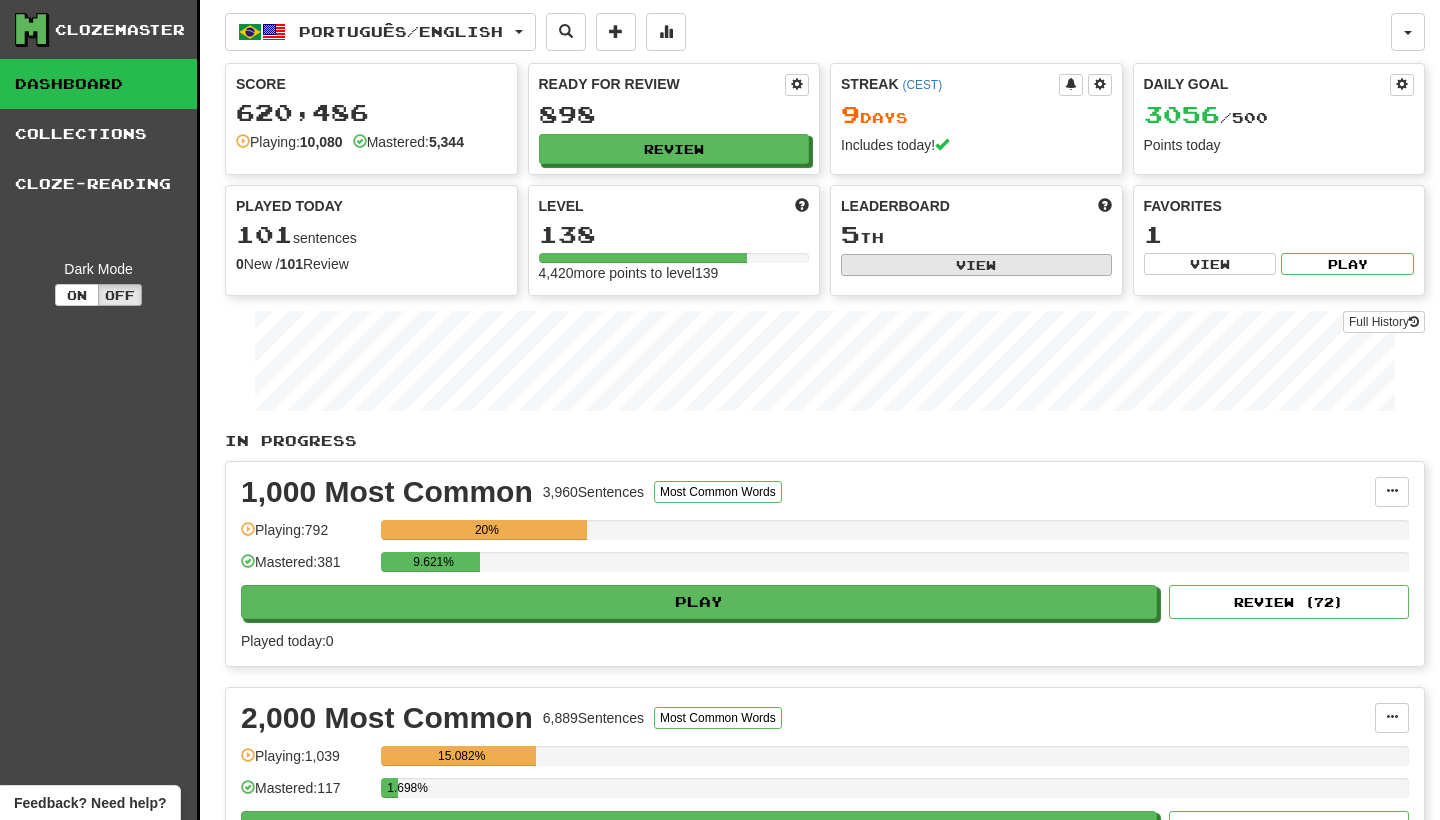 click on "View" at bounding box center [976, 265] 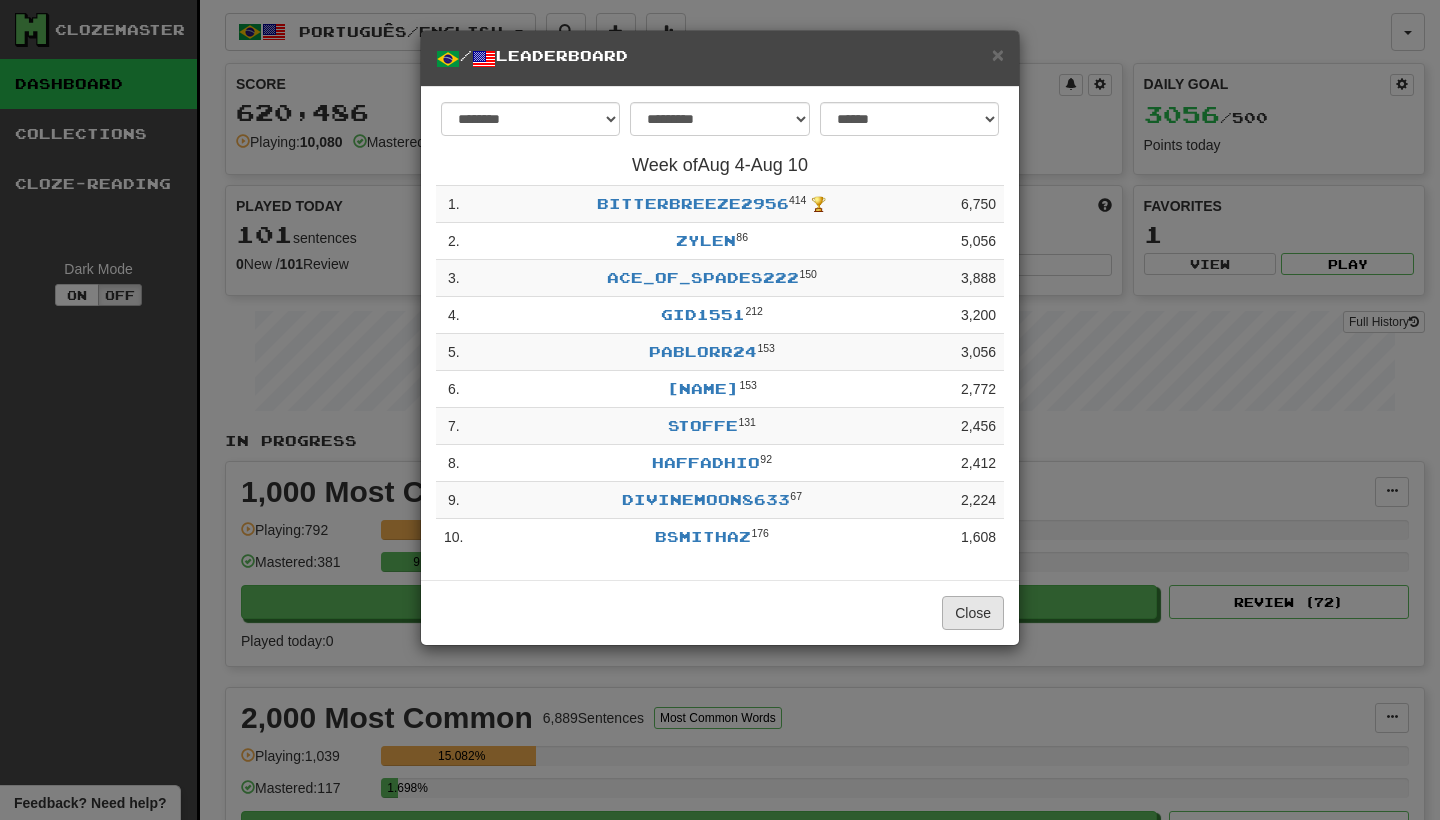 click on "Close" at bounding box center (973, 613) 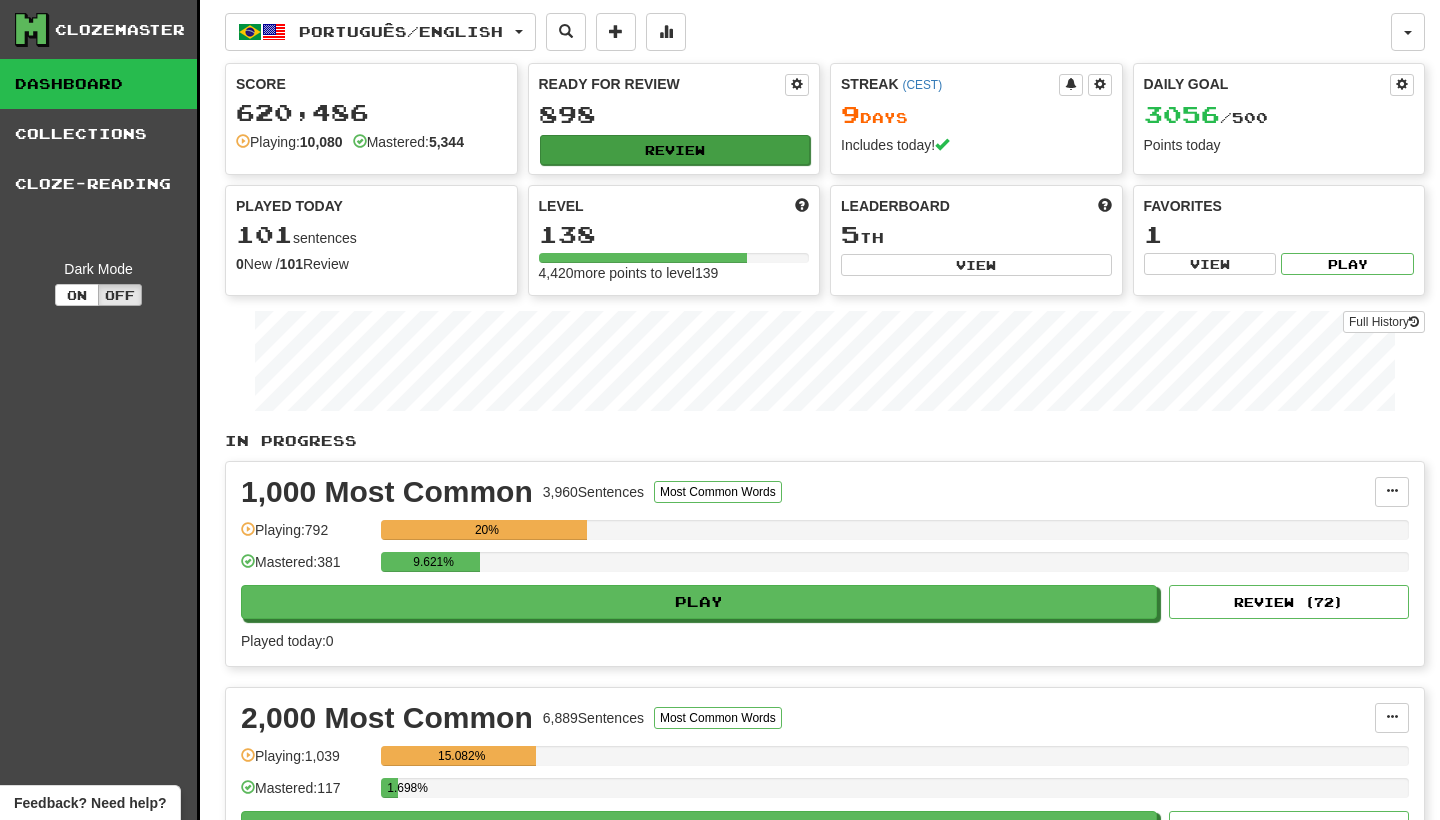 click on "Review" at bounding box center (675, 150) 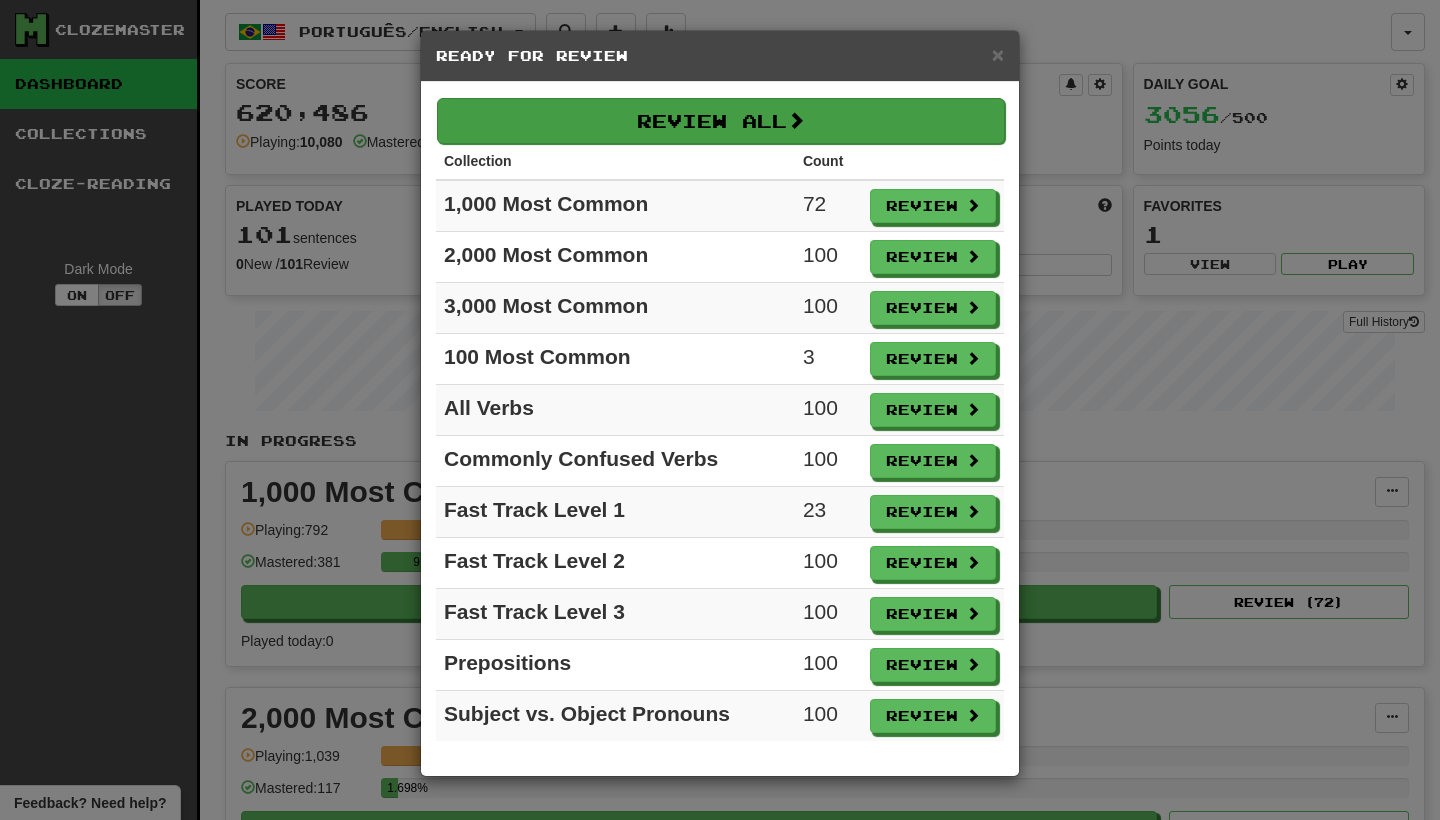 click on "Review All" at bounding box center (721, 121) 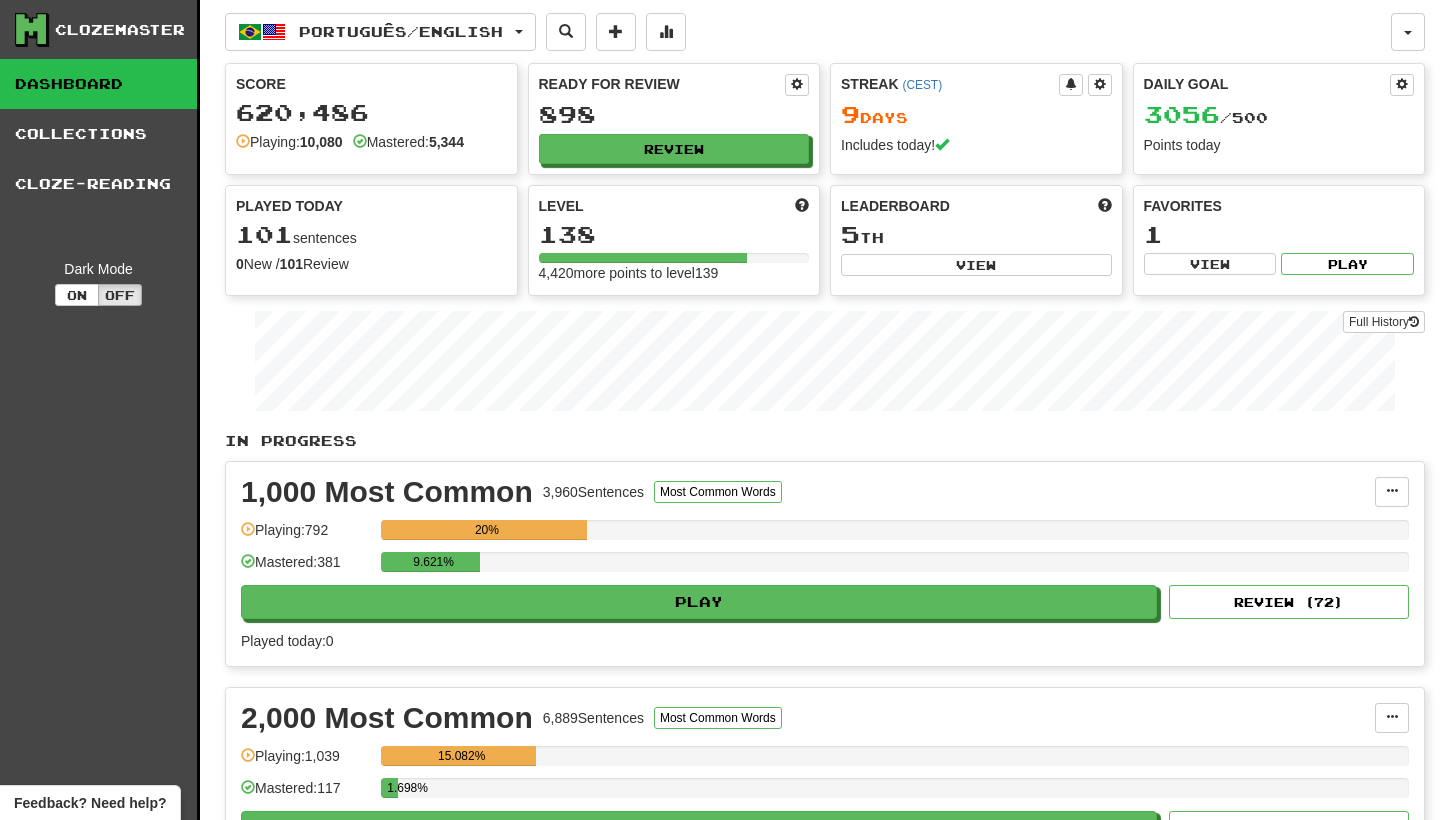 select on "********" 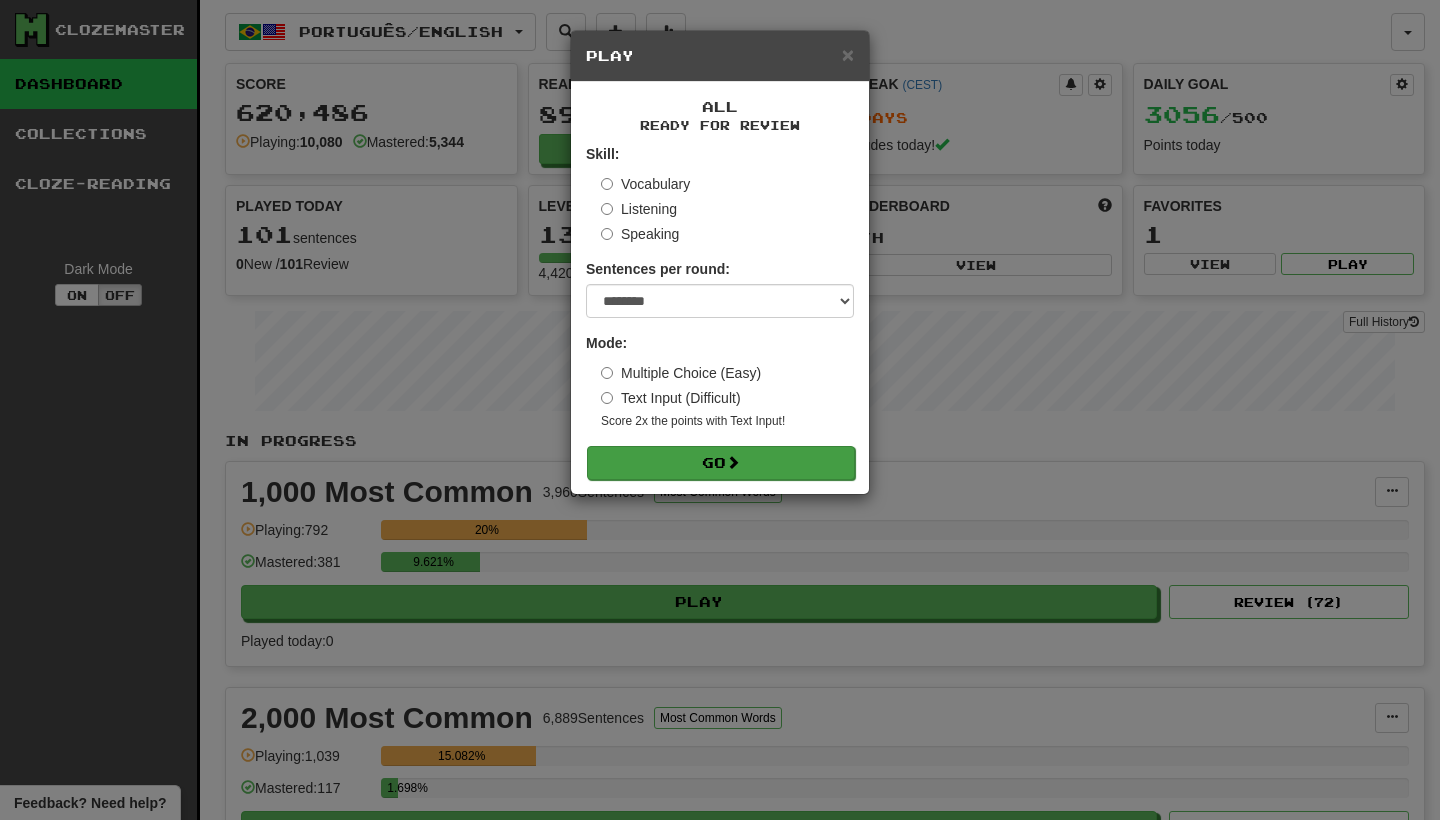 click on "Go" at bounding box center [721, 463] 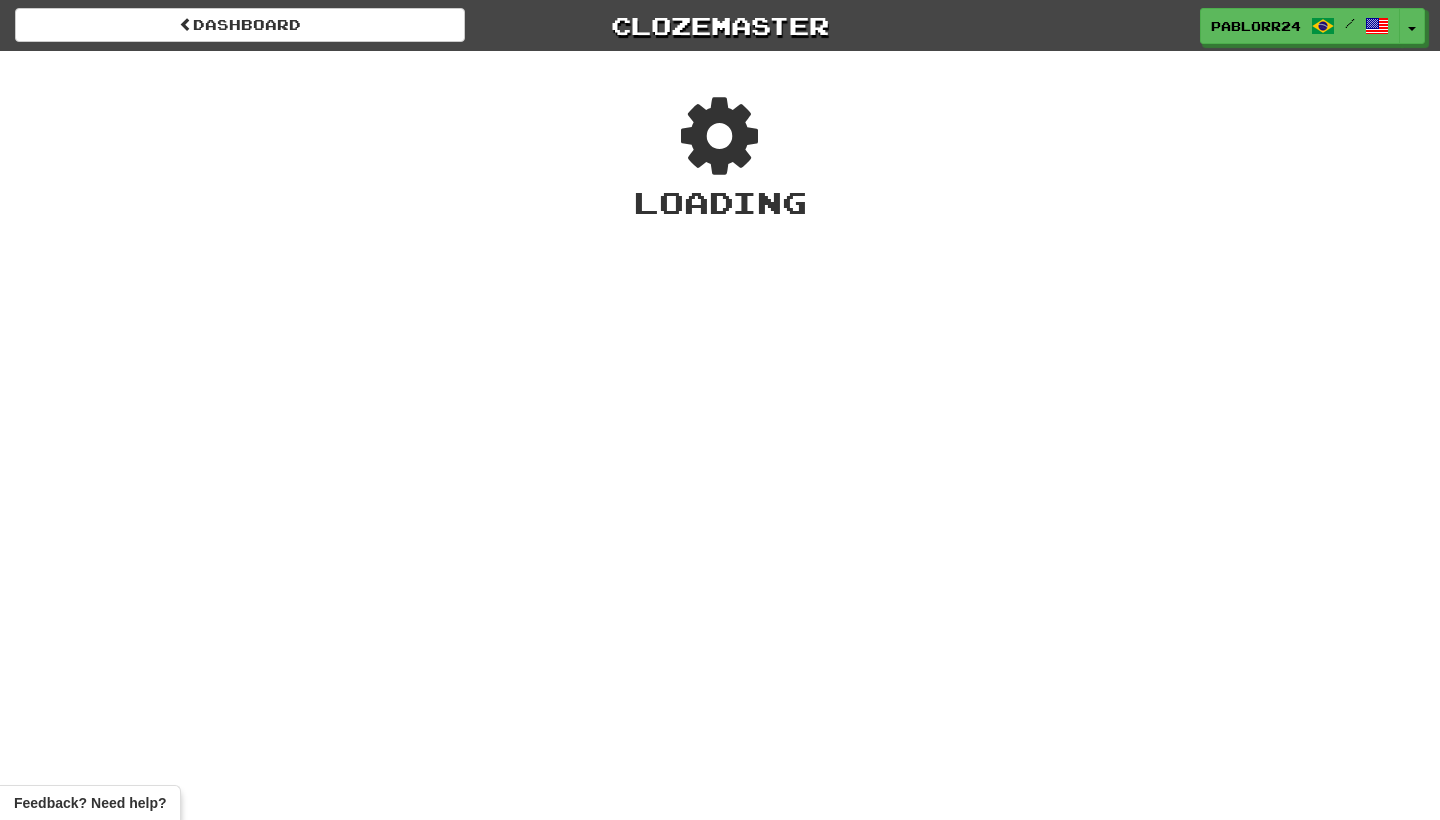 scroll, scrollTop: 0, scrollLeft: 0, axis: both 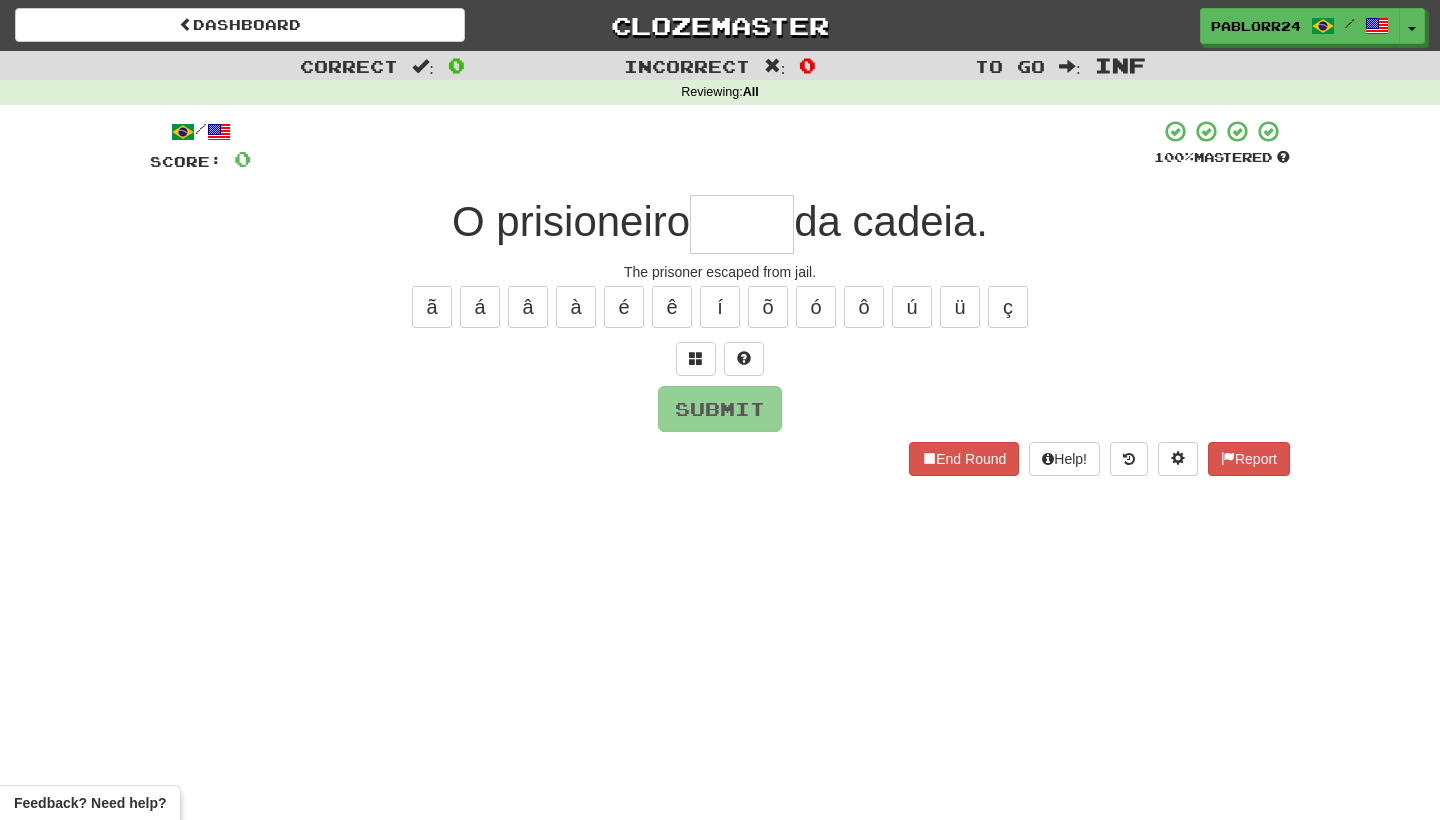 type on "*" 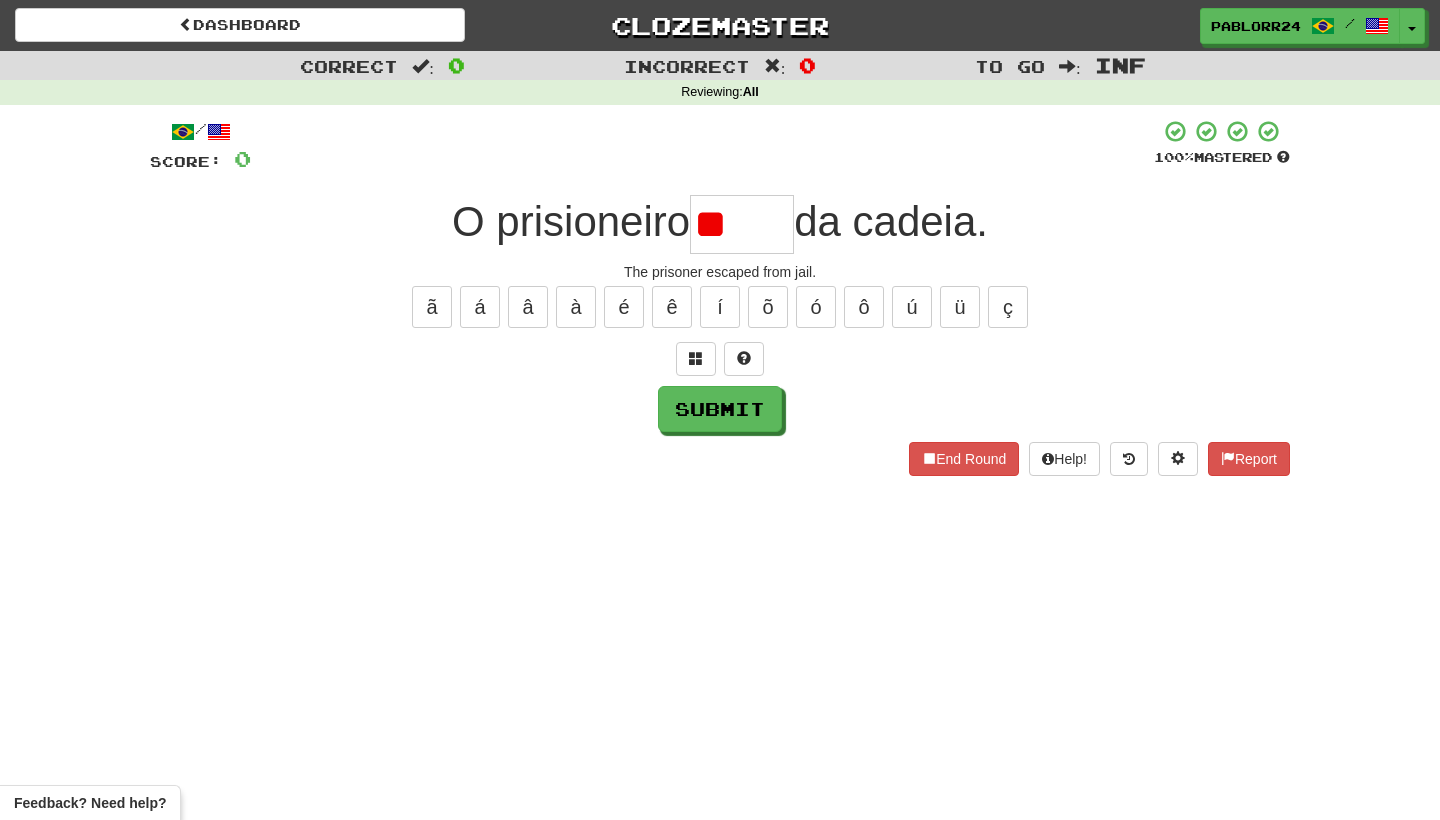 type on "*" 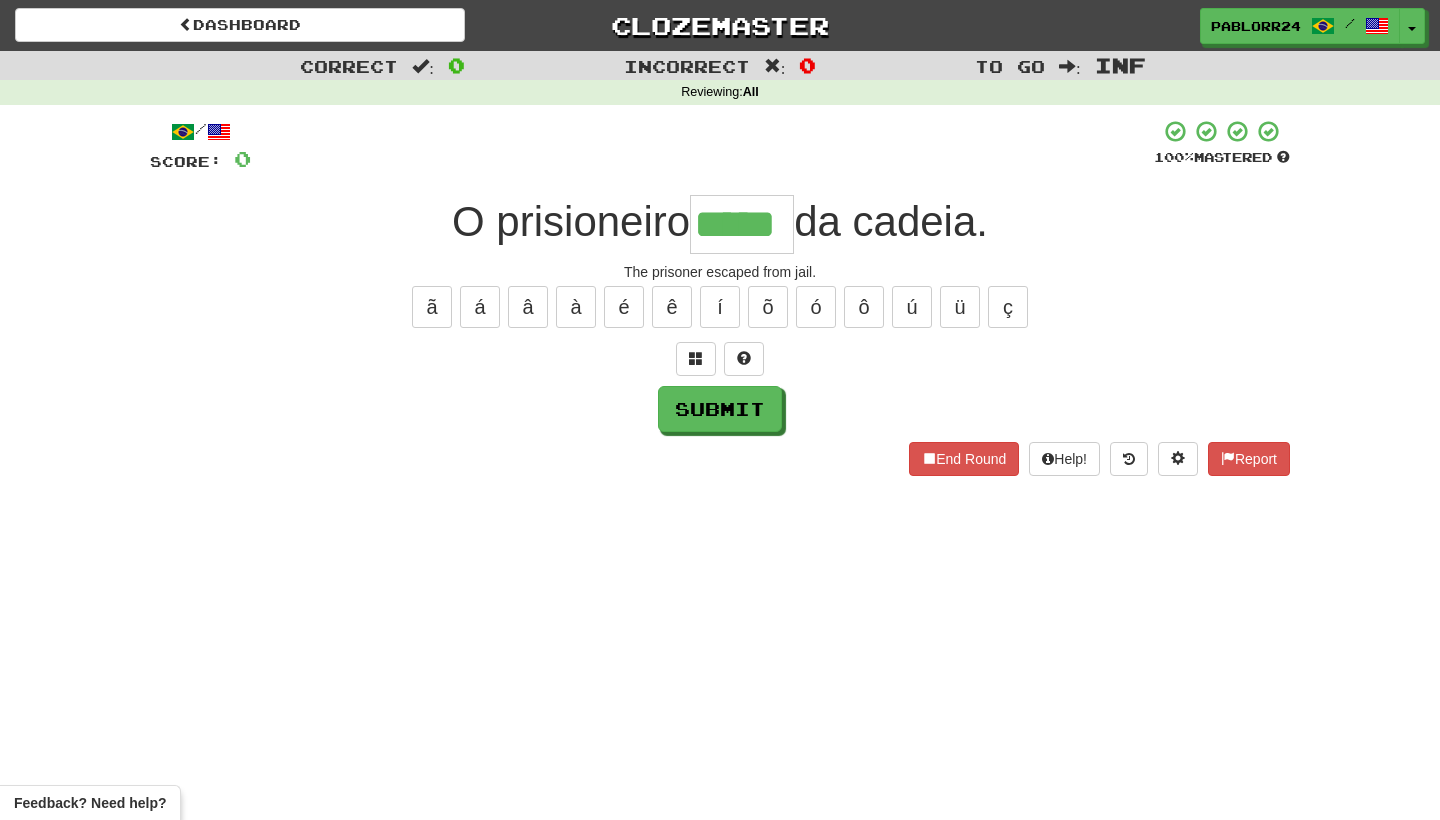 type on "*****" 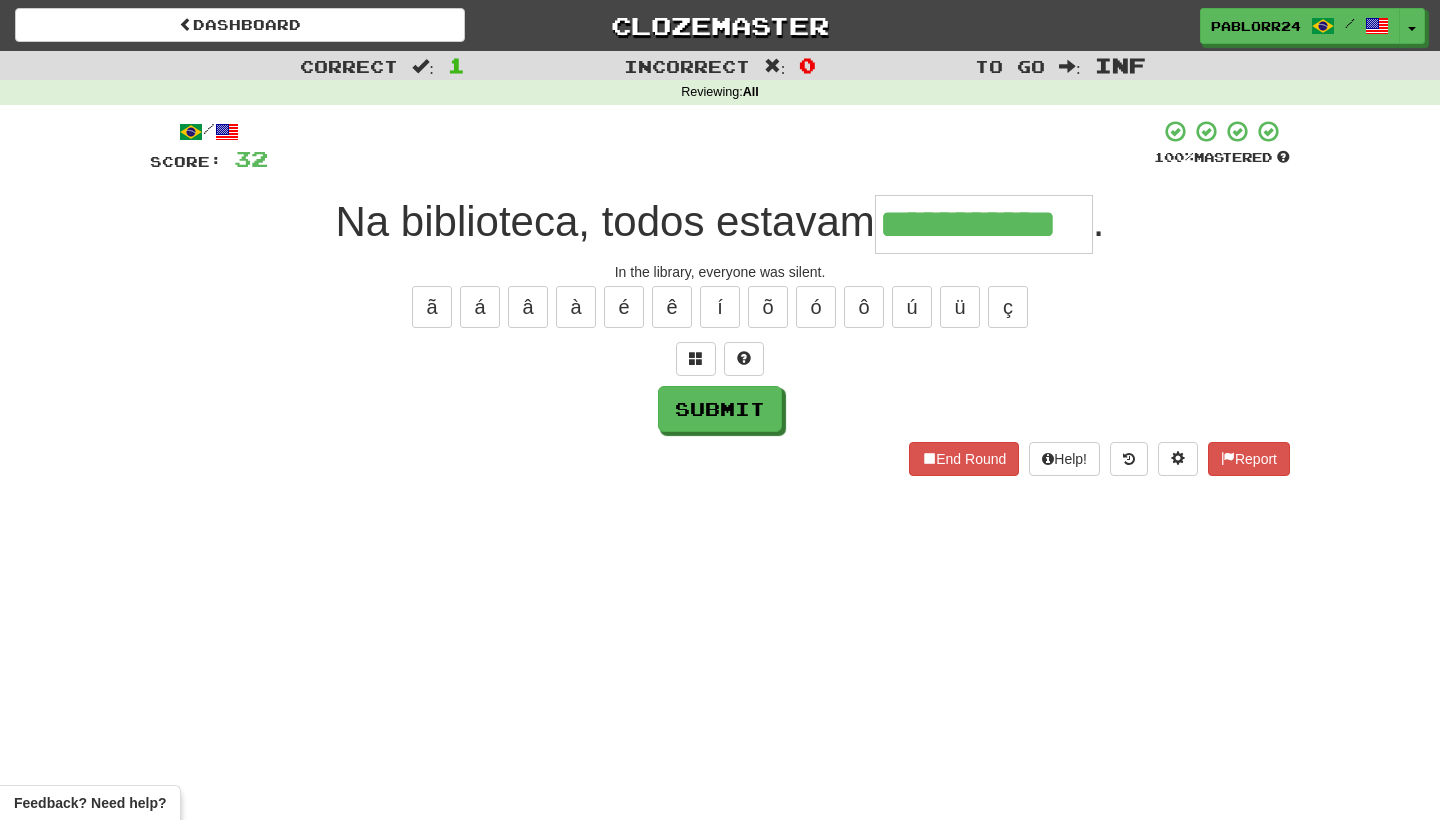 type on "**********" 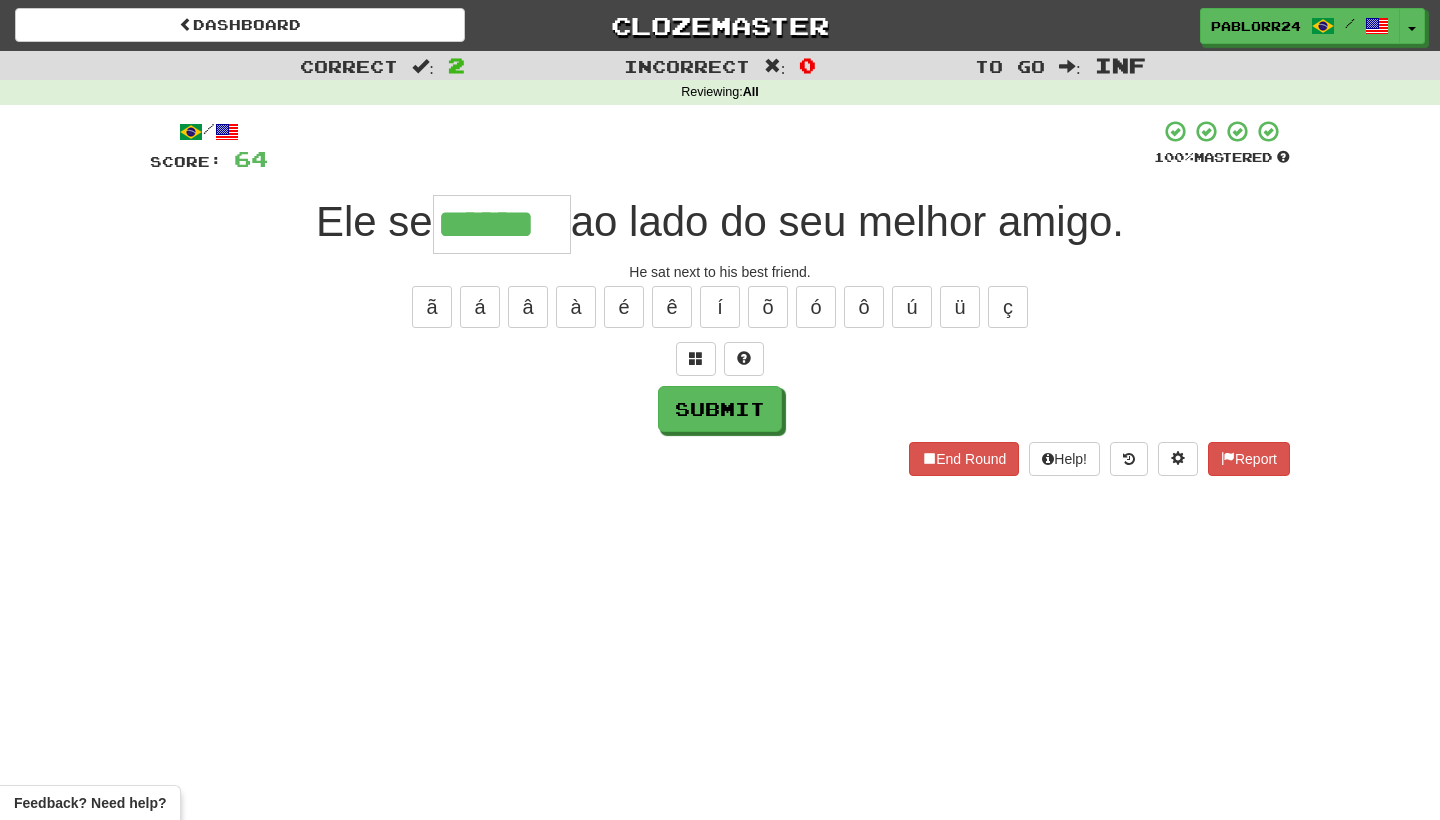 type on "******" 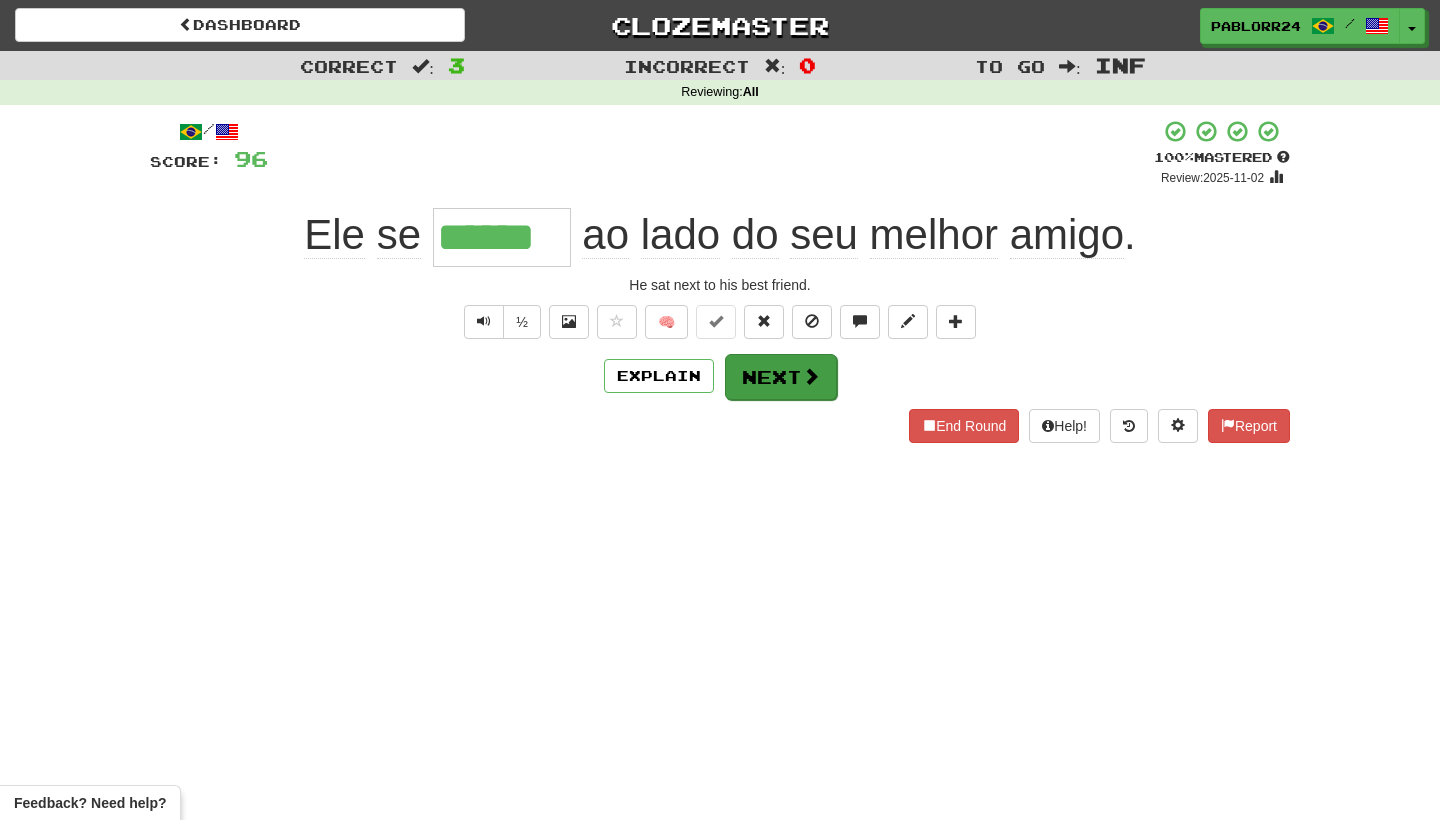 click on "Next" at bounding box center [781, 377] 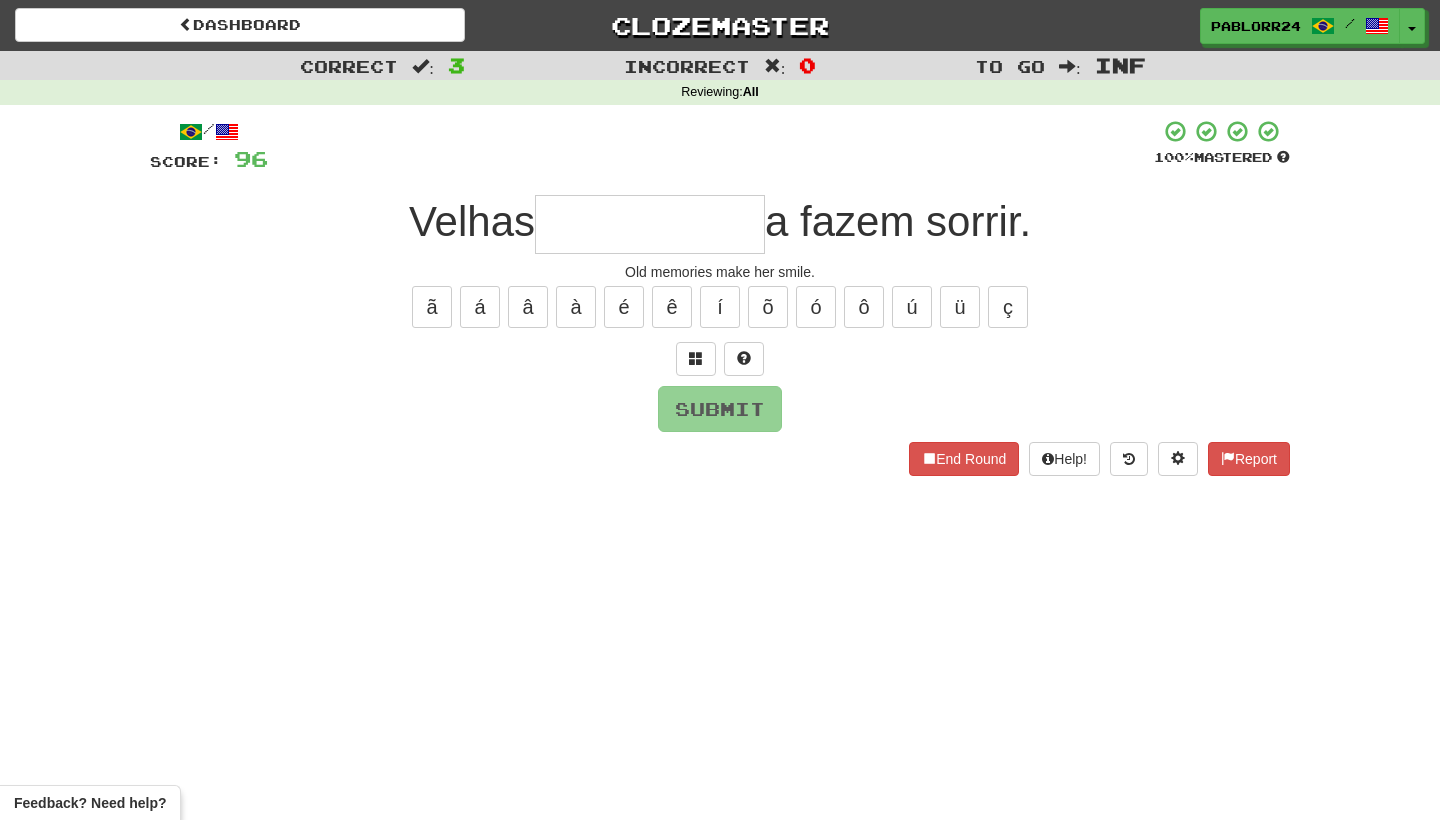type on "*" 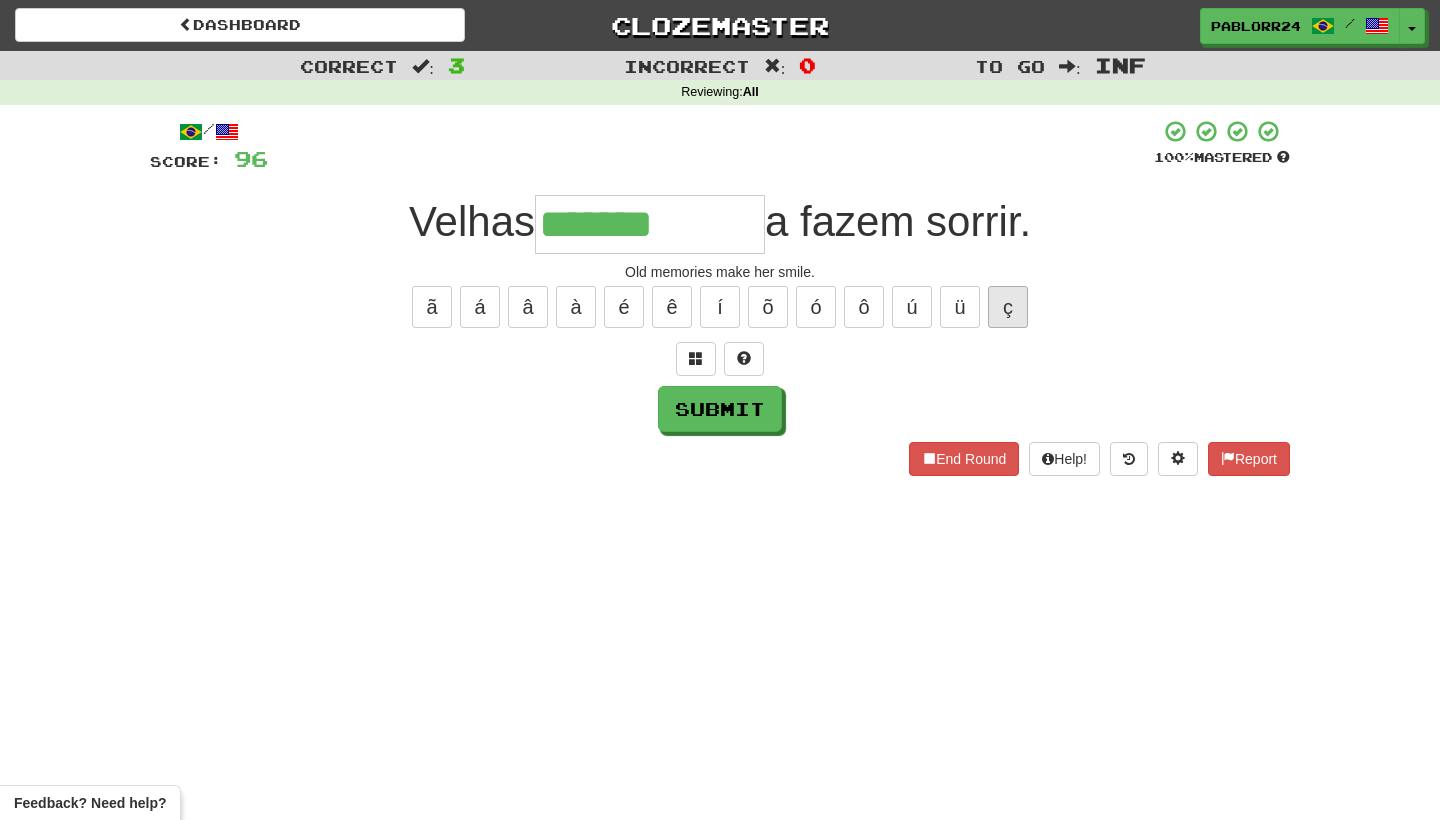 click on "ç" at bounding box center [1008, 307] 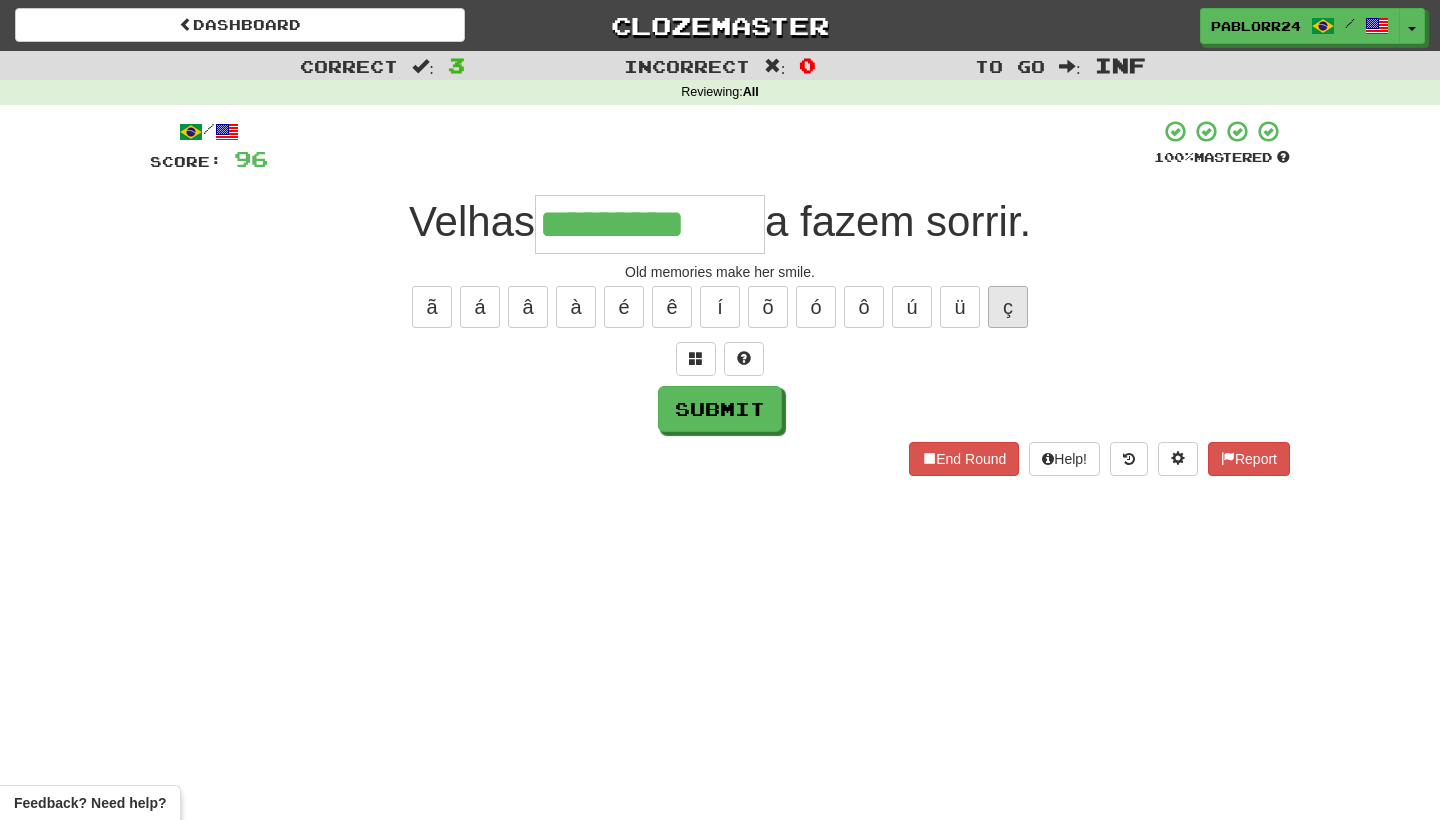 click on "ç" at bounding box center (1008, 307) 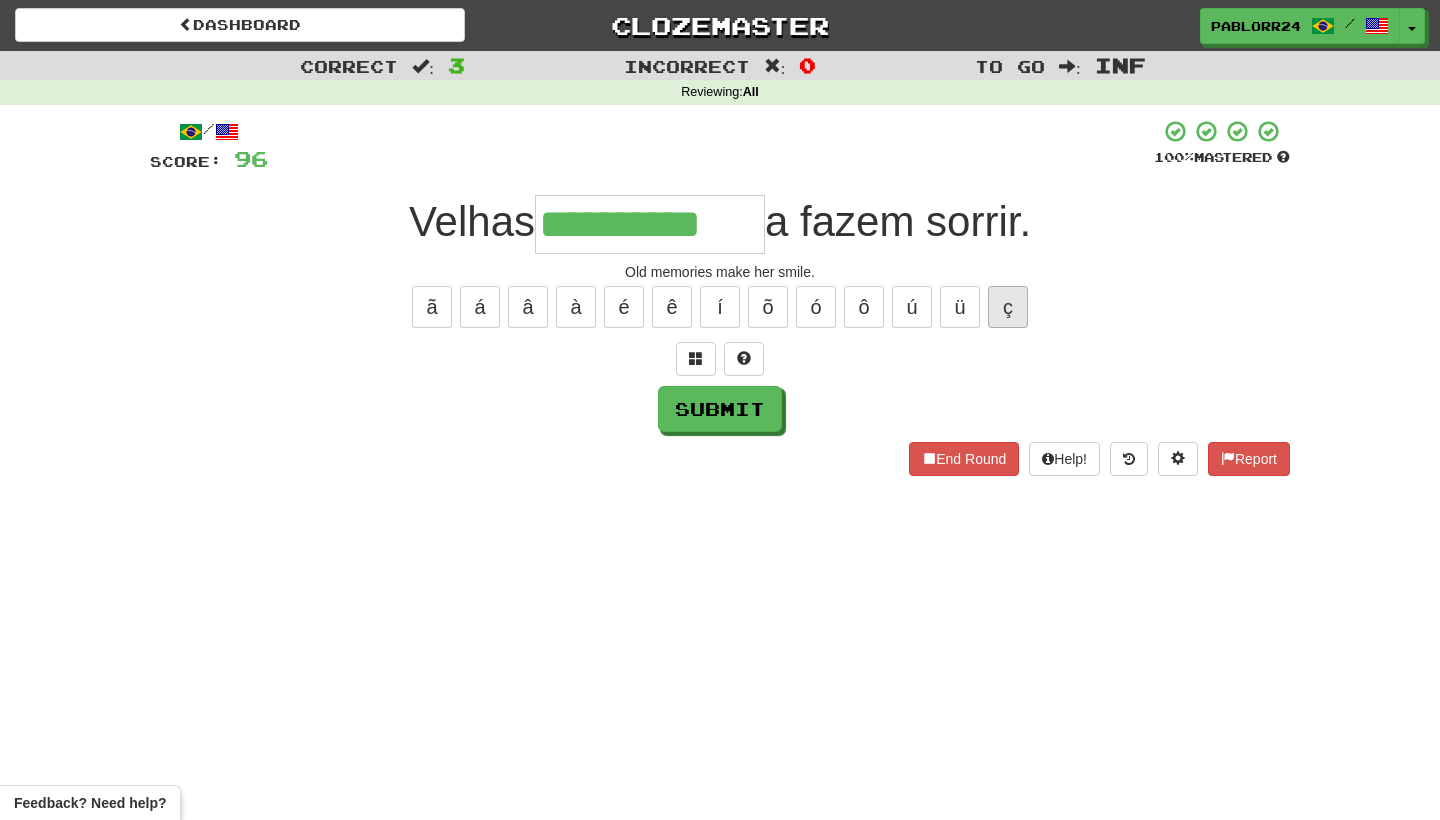 type on "**********" 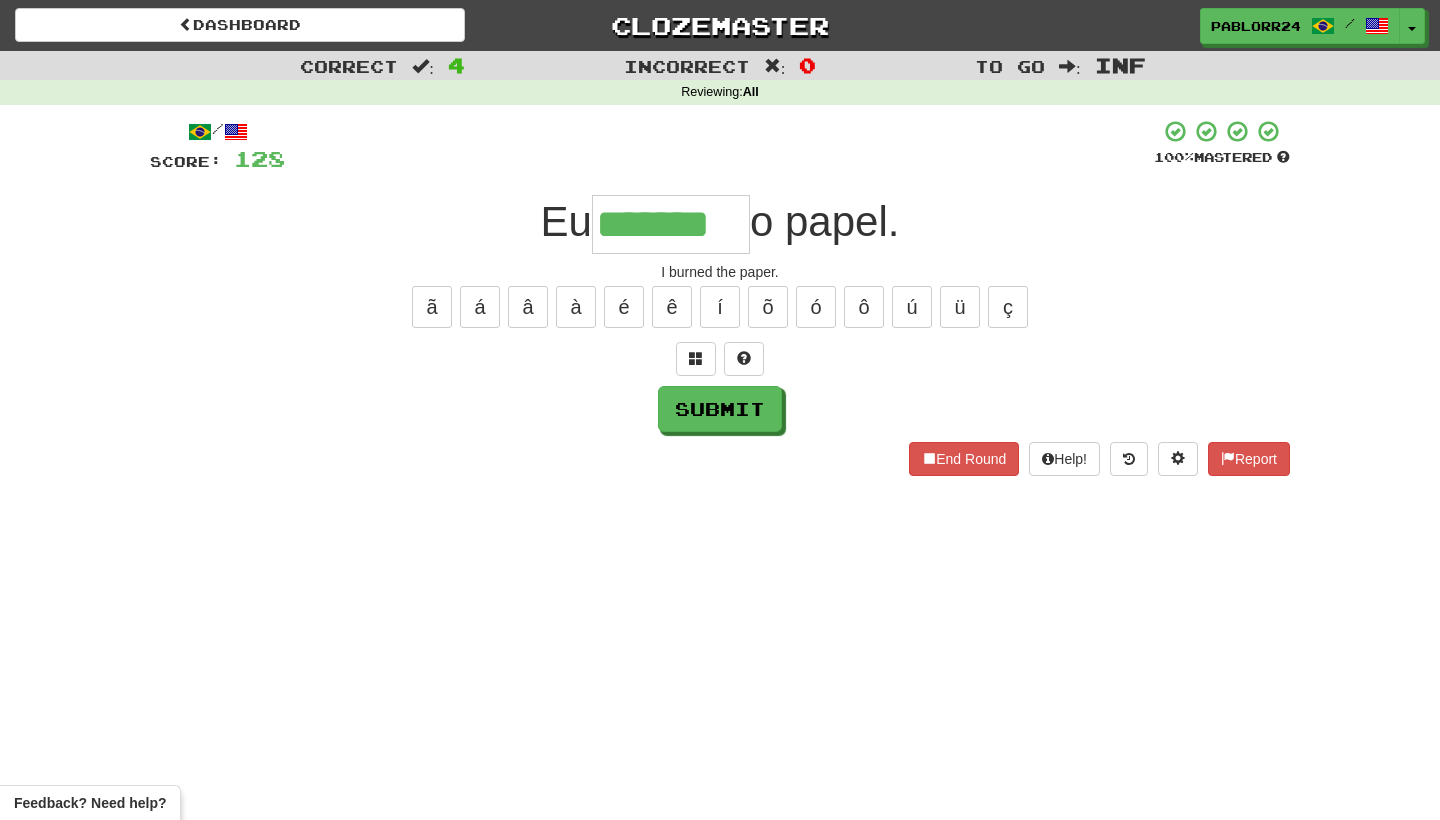 type on "*******" 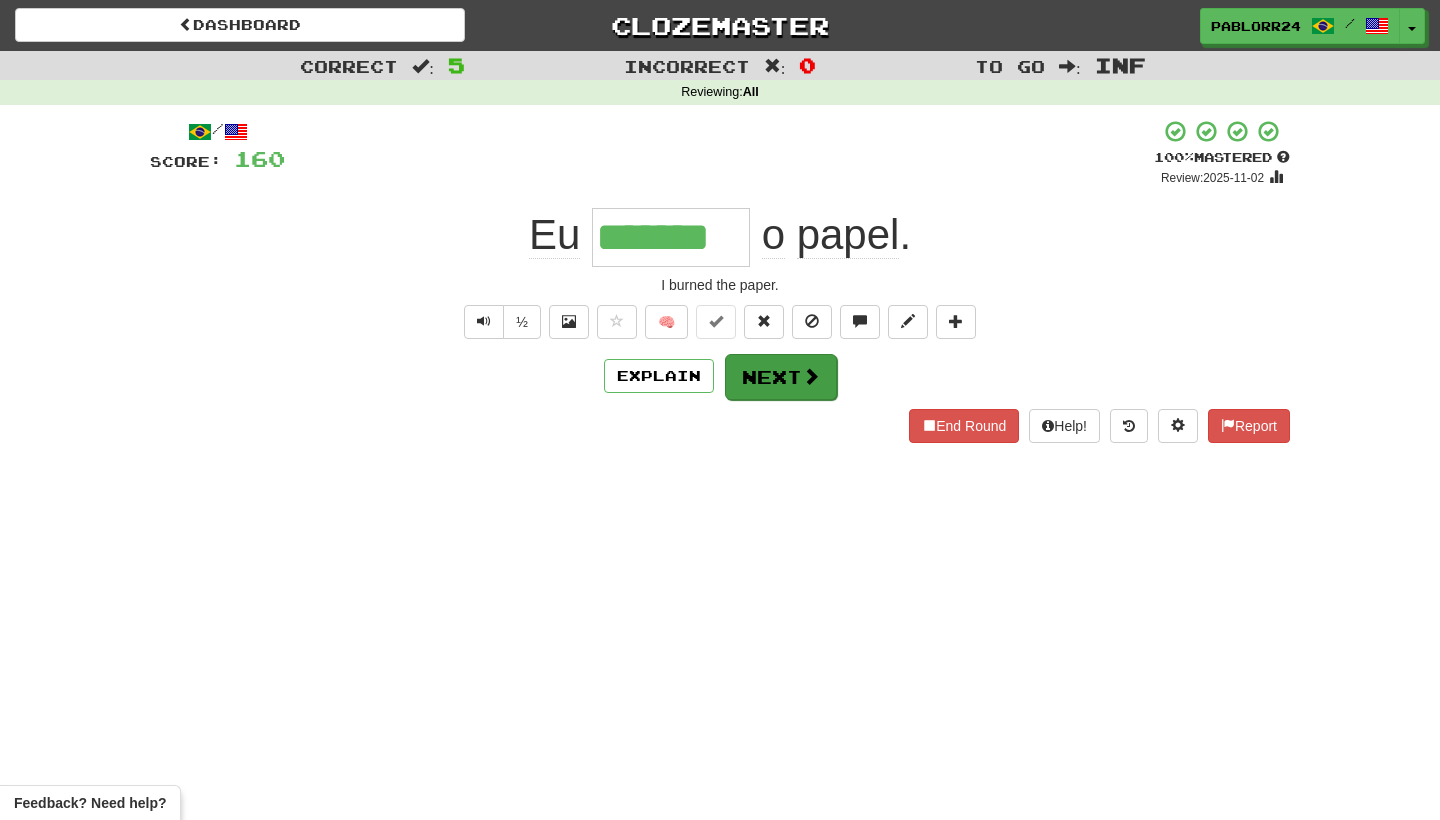 click on "Next" at bounding box center [781, 377] 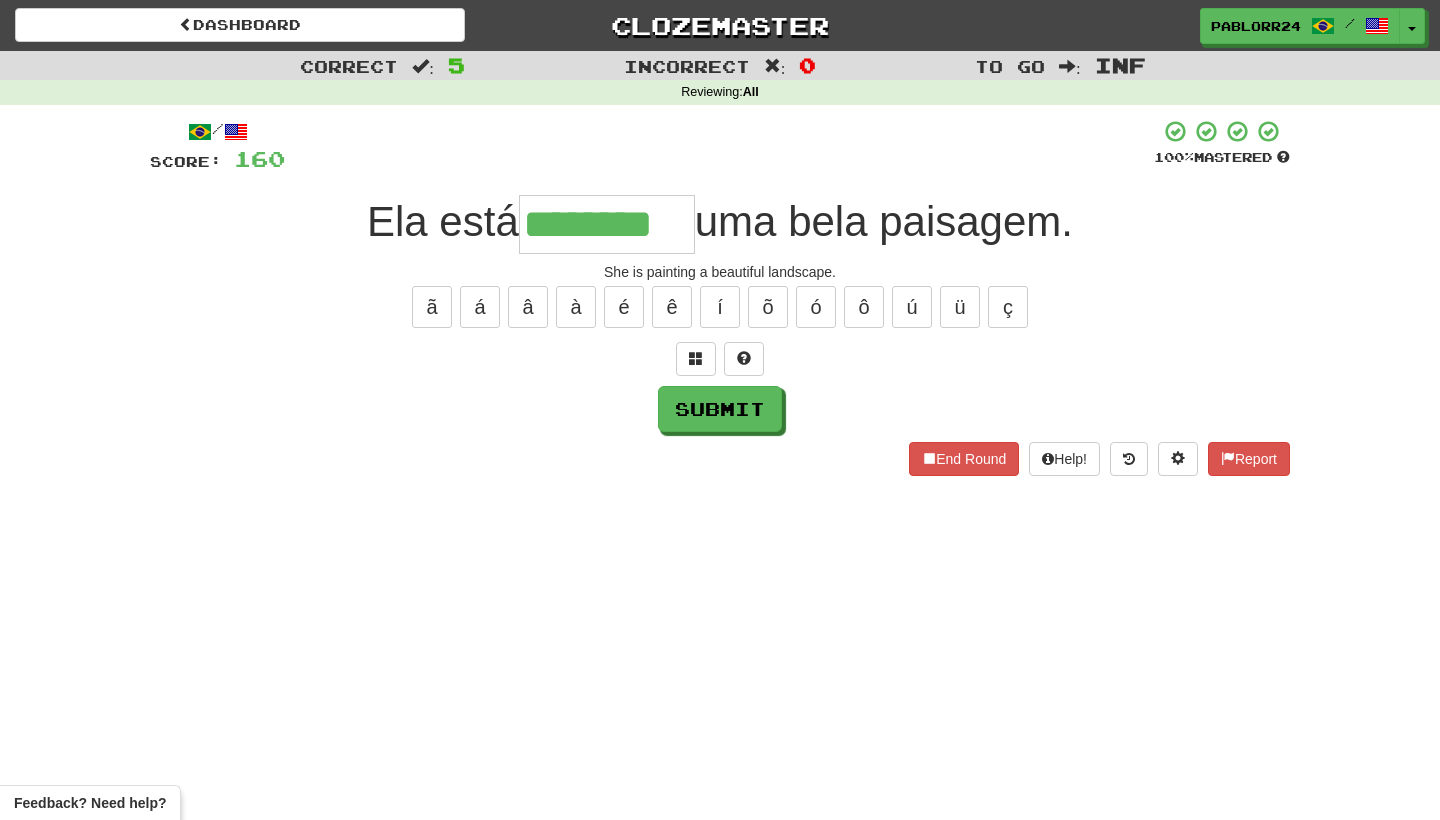 type on "********" 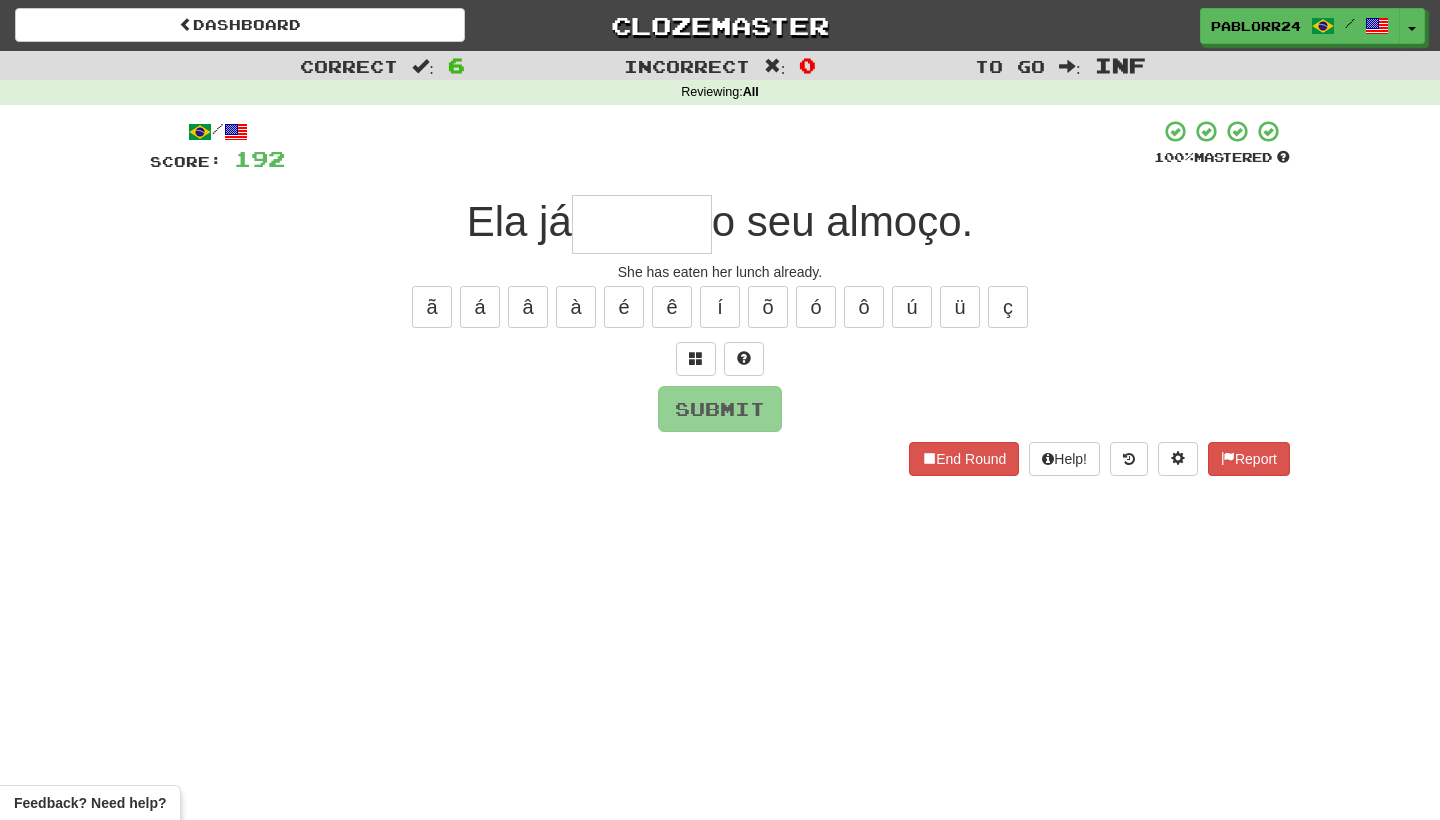 type on "*****" 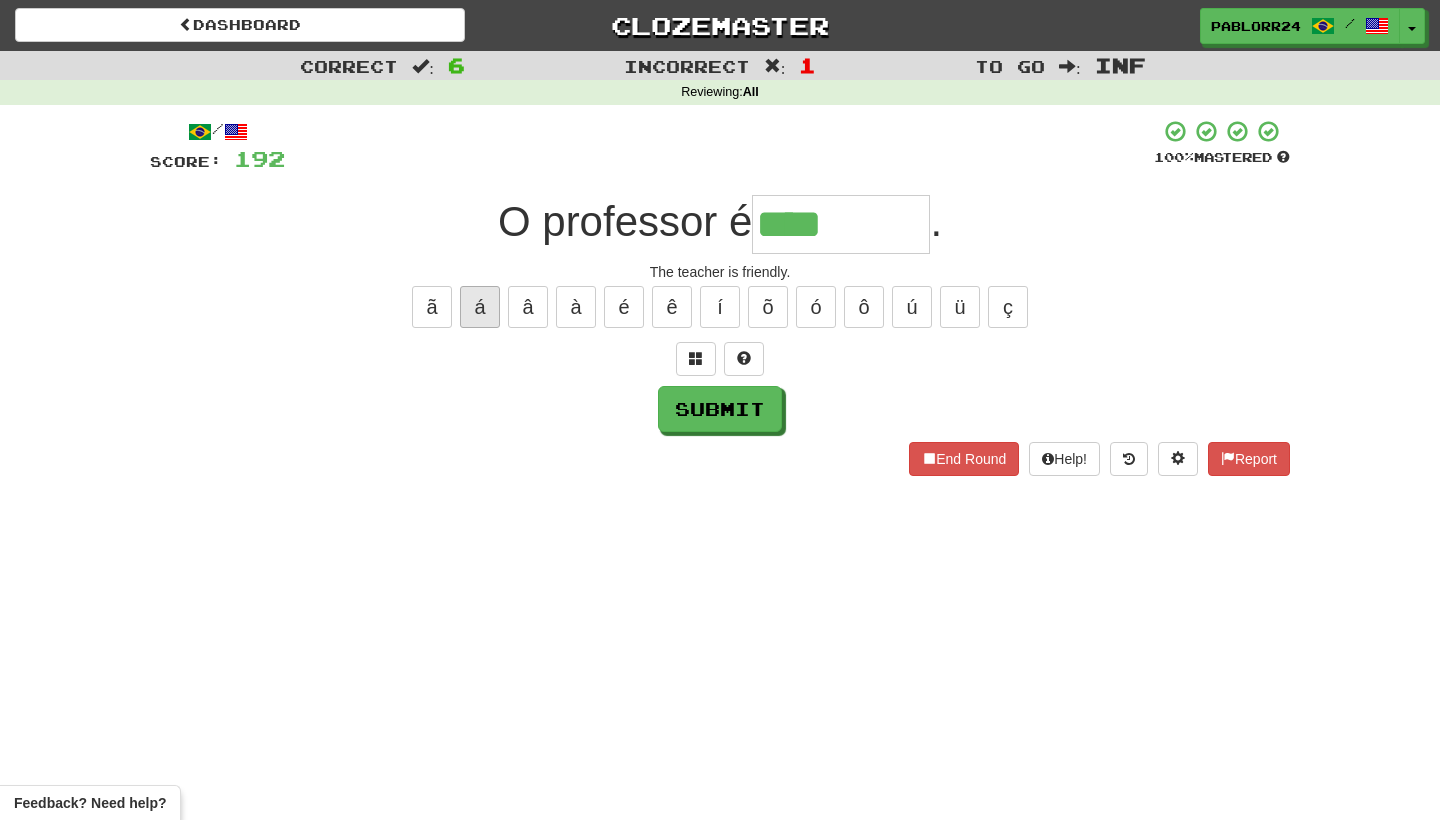 click on "á" at bounding box center [480, 307] 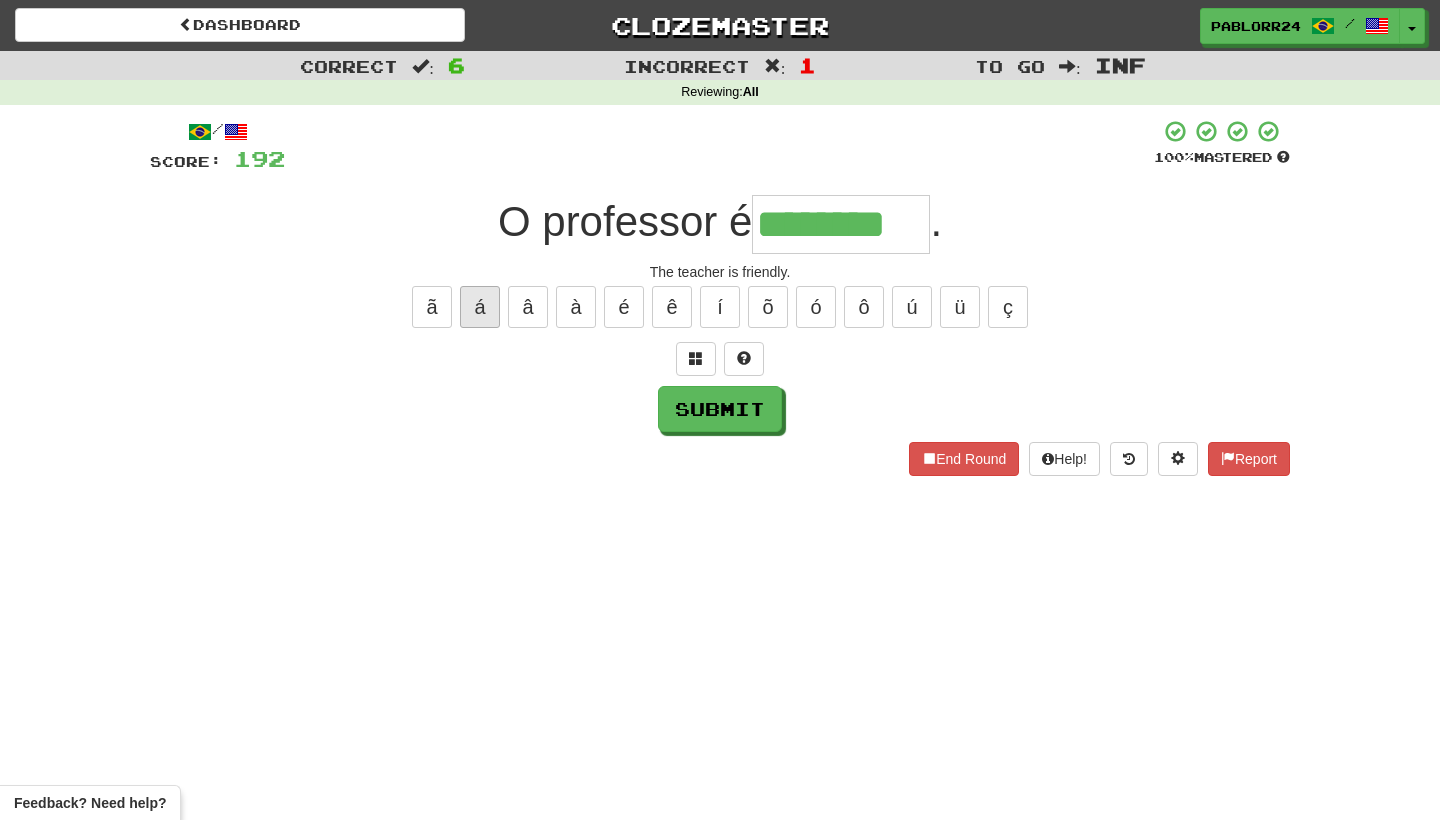type on "********" 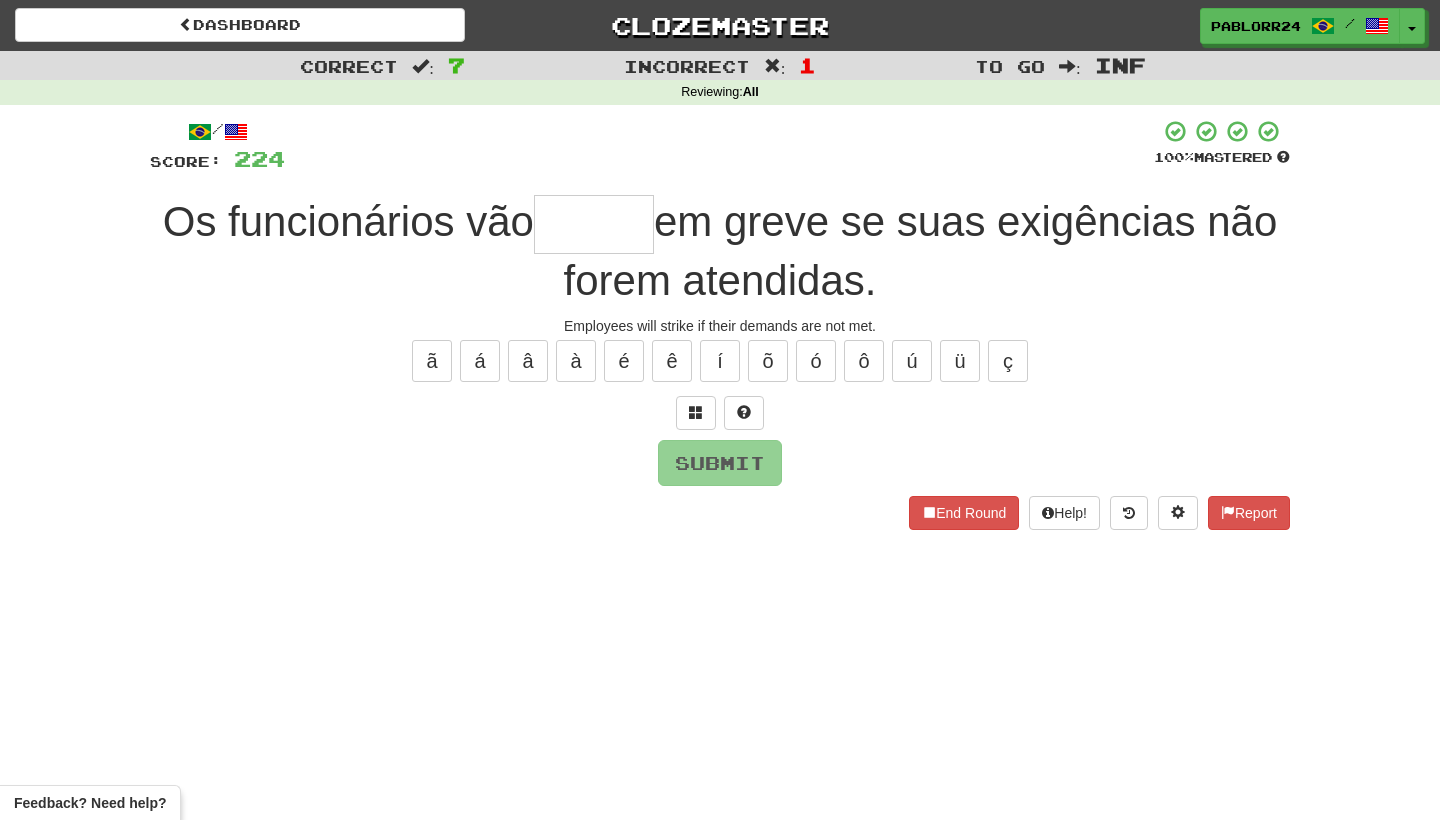 type on "*" 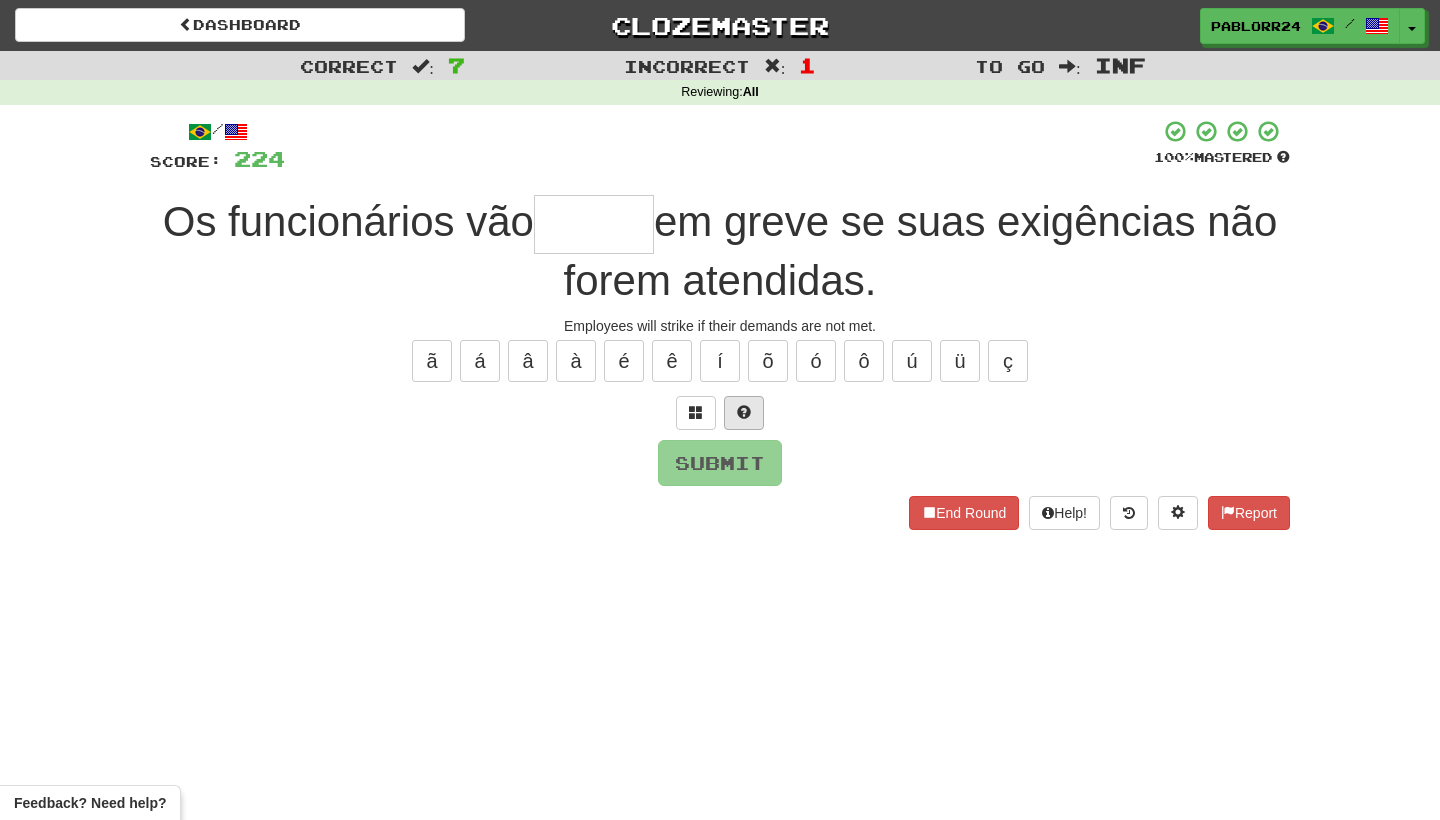 click at bounding box center (744, 413) 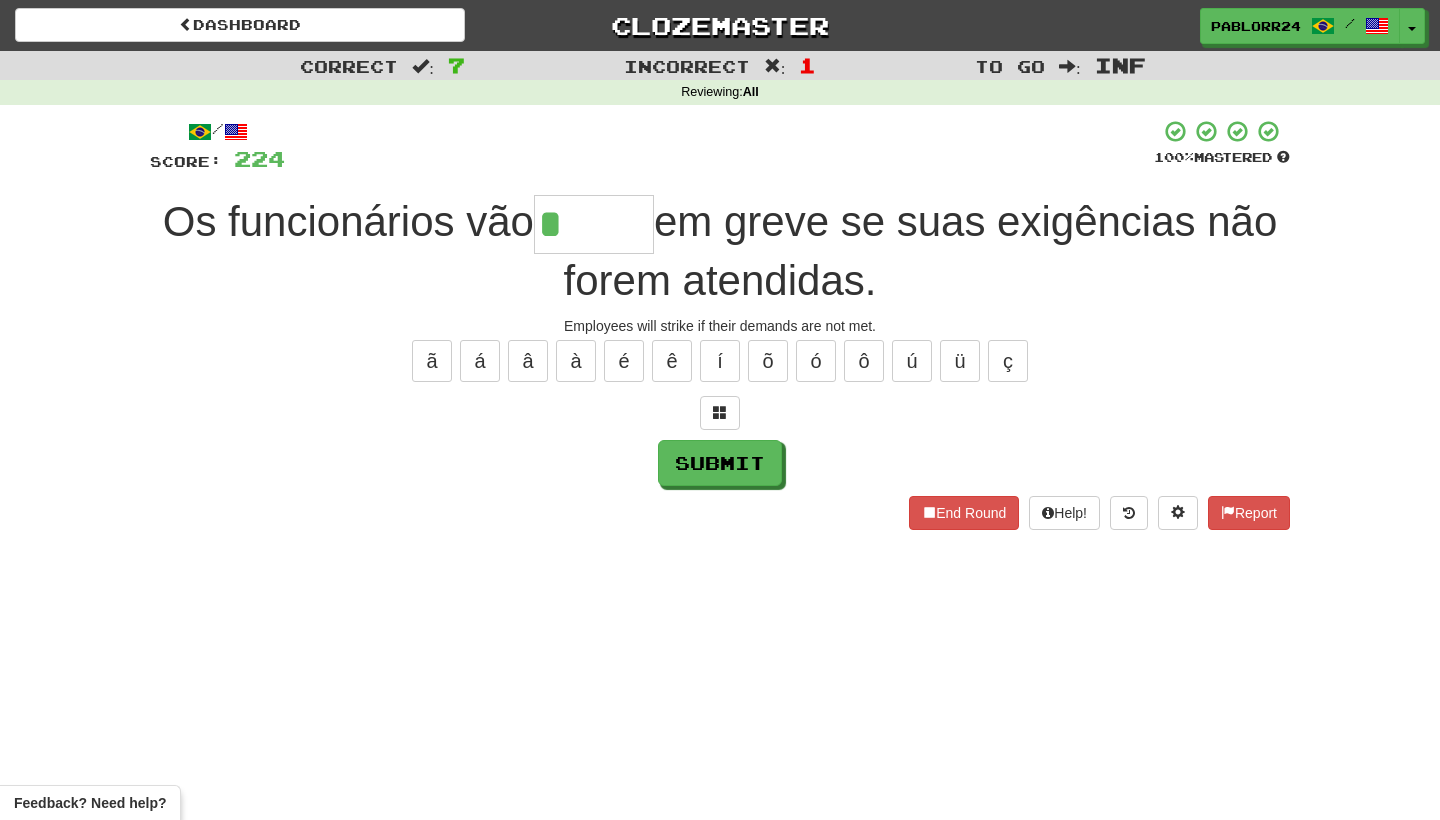 type on "******" 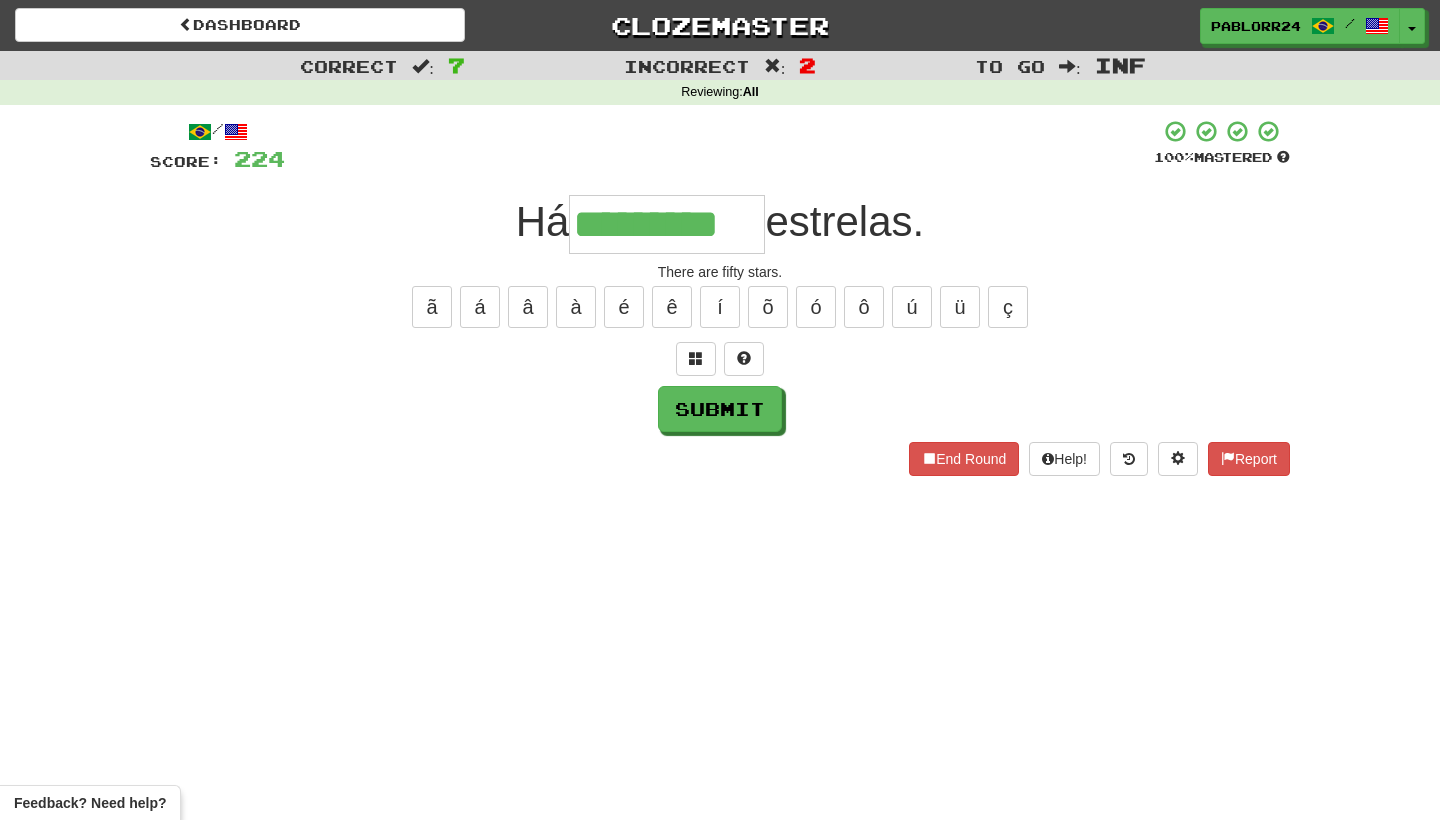 type on "*********" 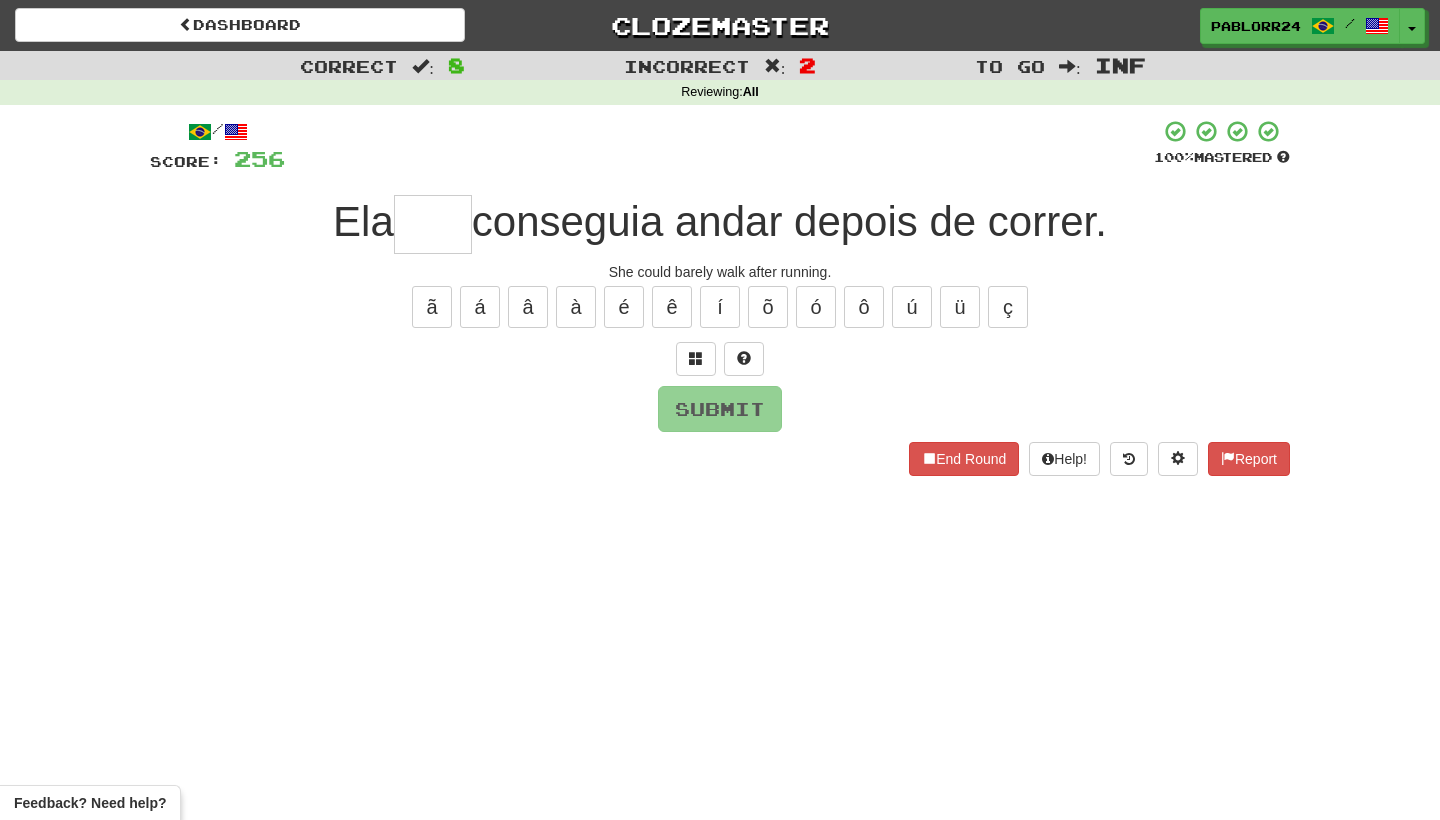 type on "*" 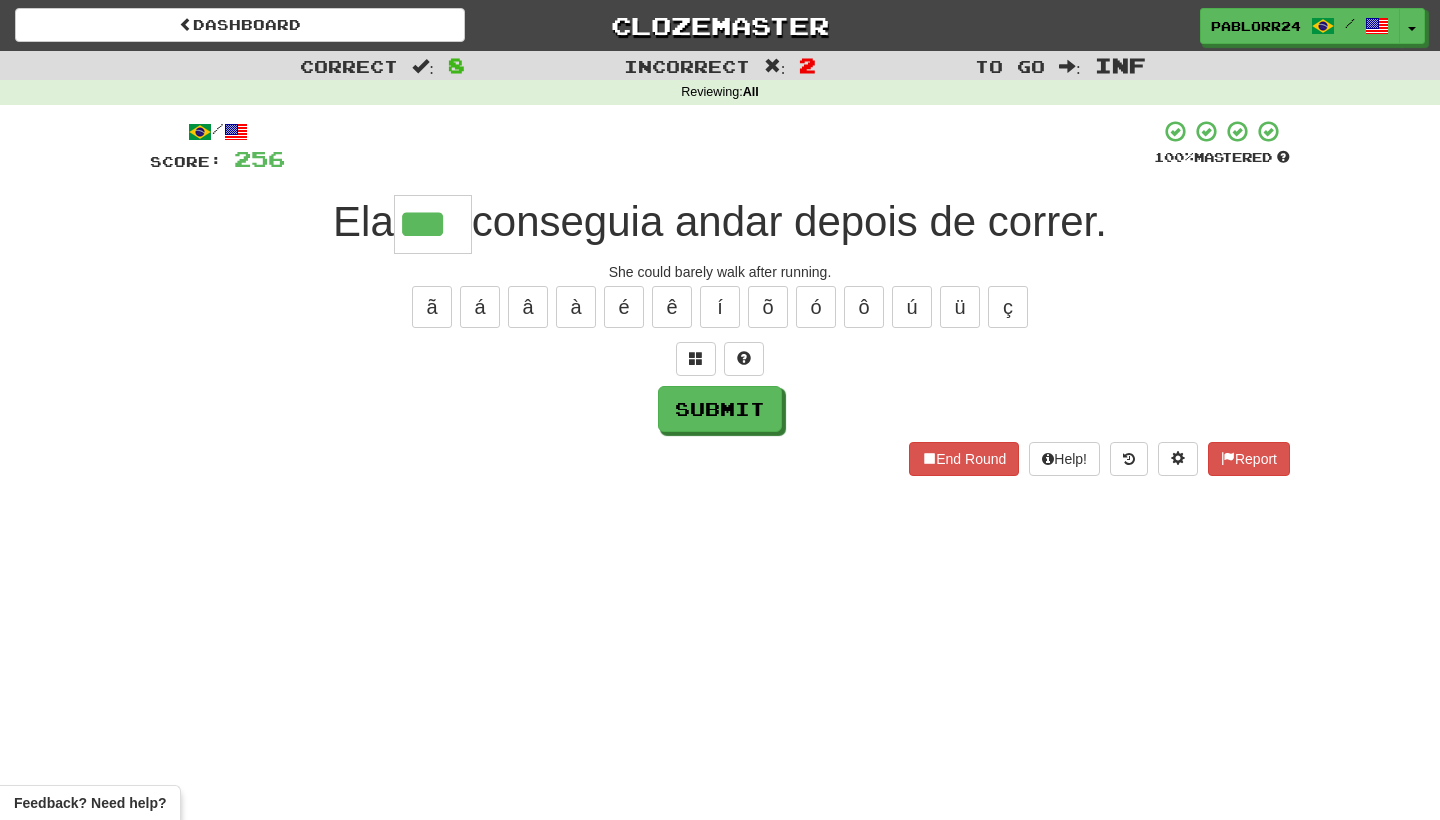 type on "***" 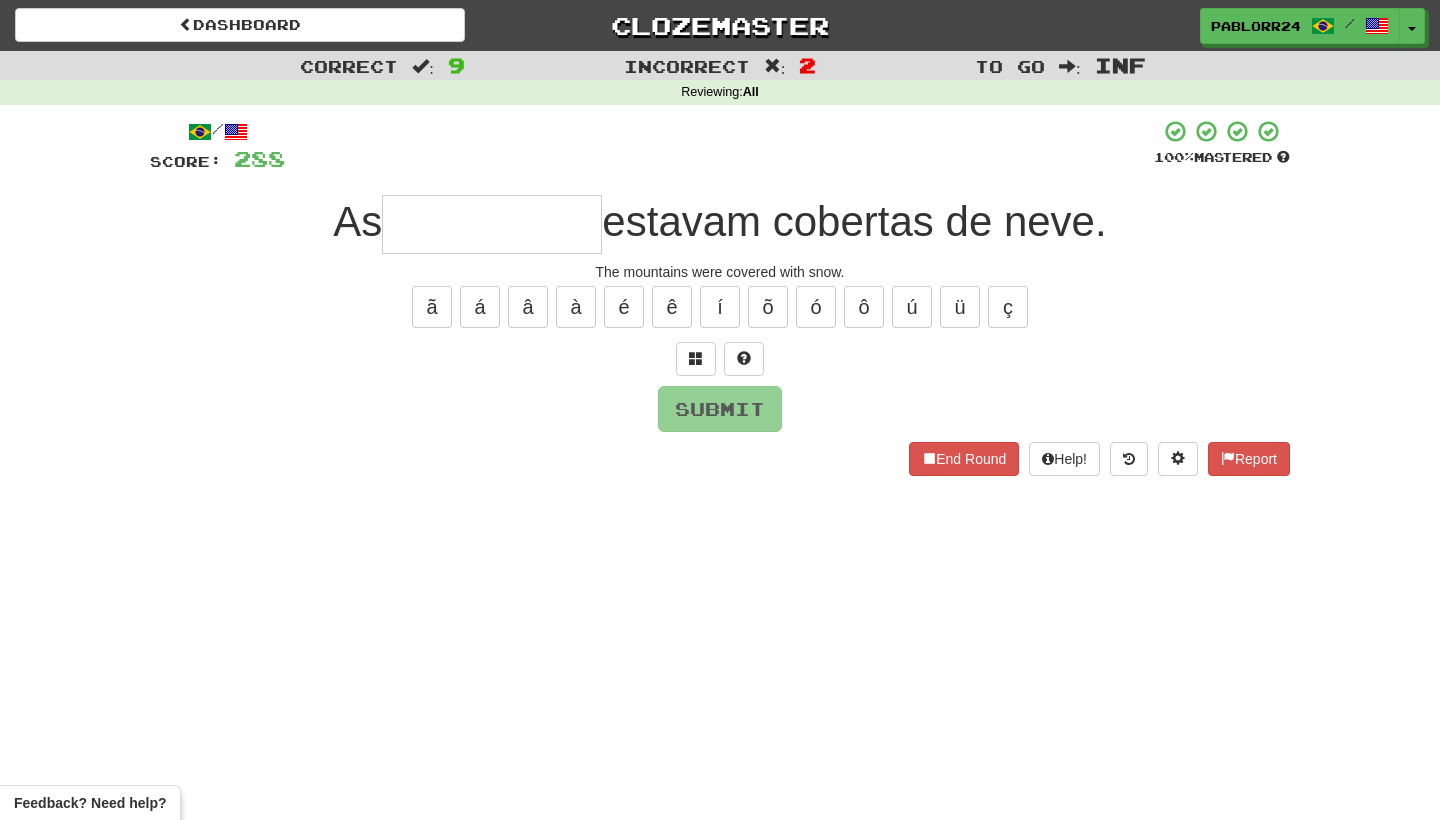 type on "*" 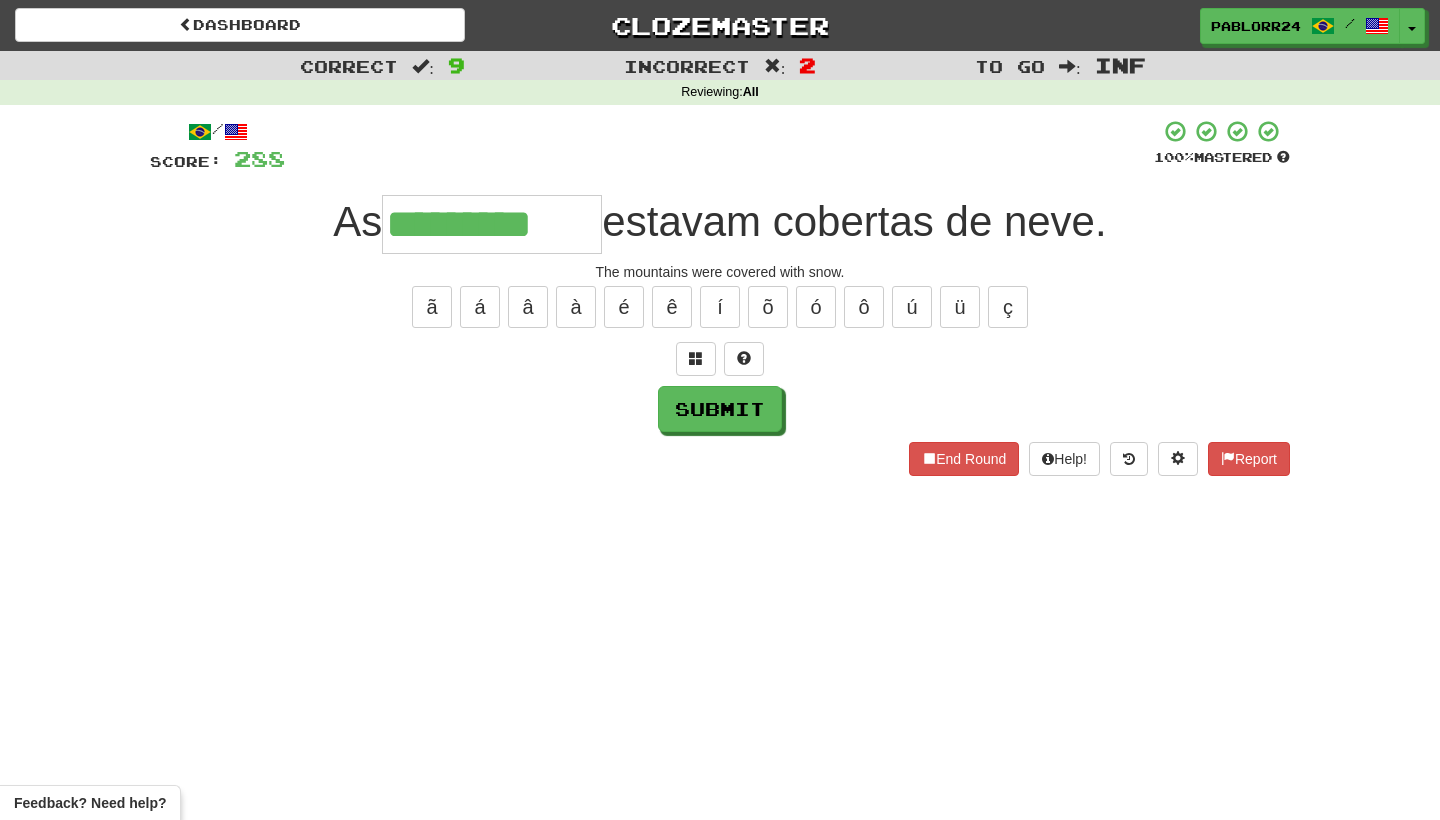 type on "*********" 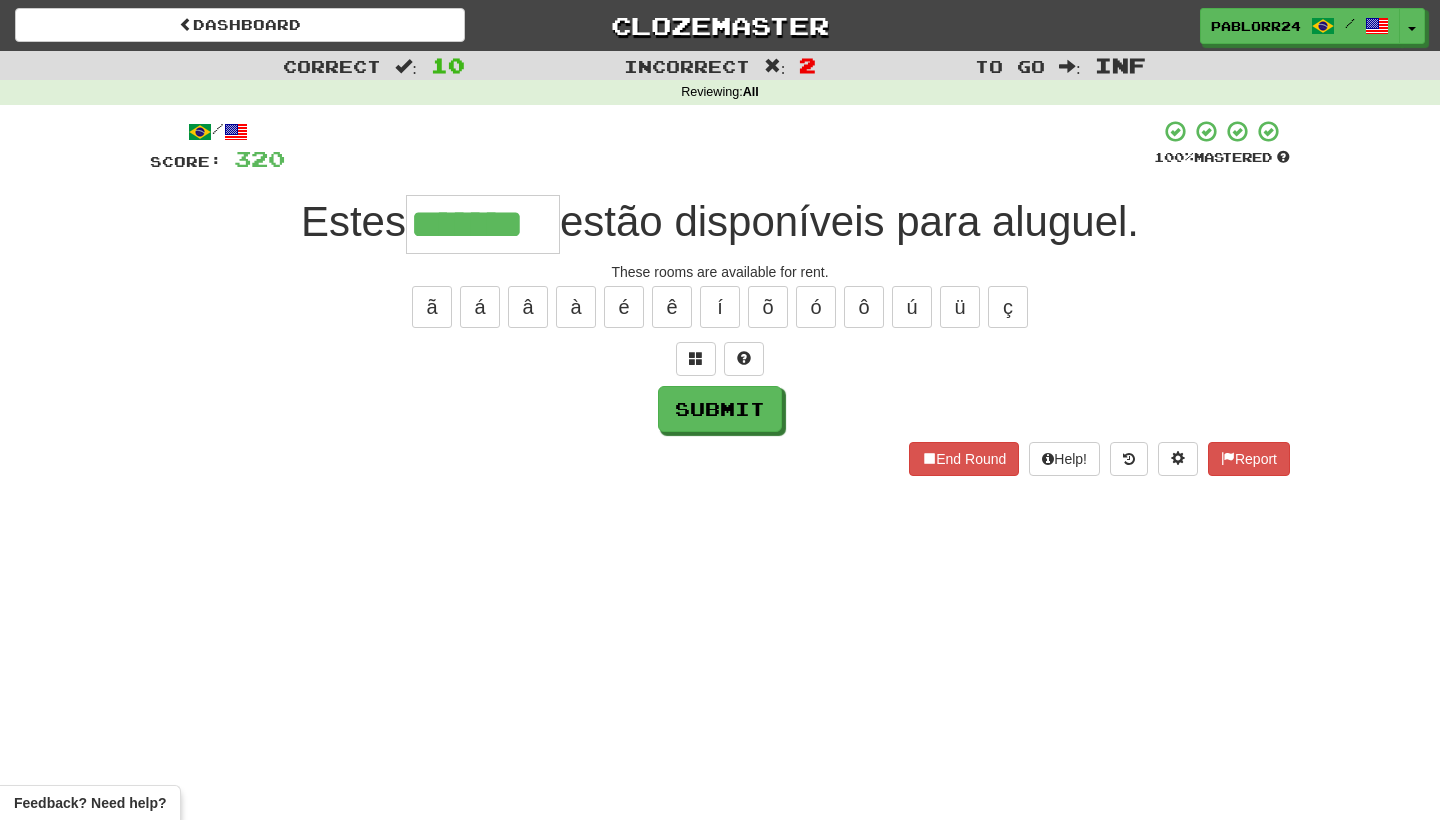 type on "*******" 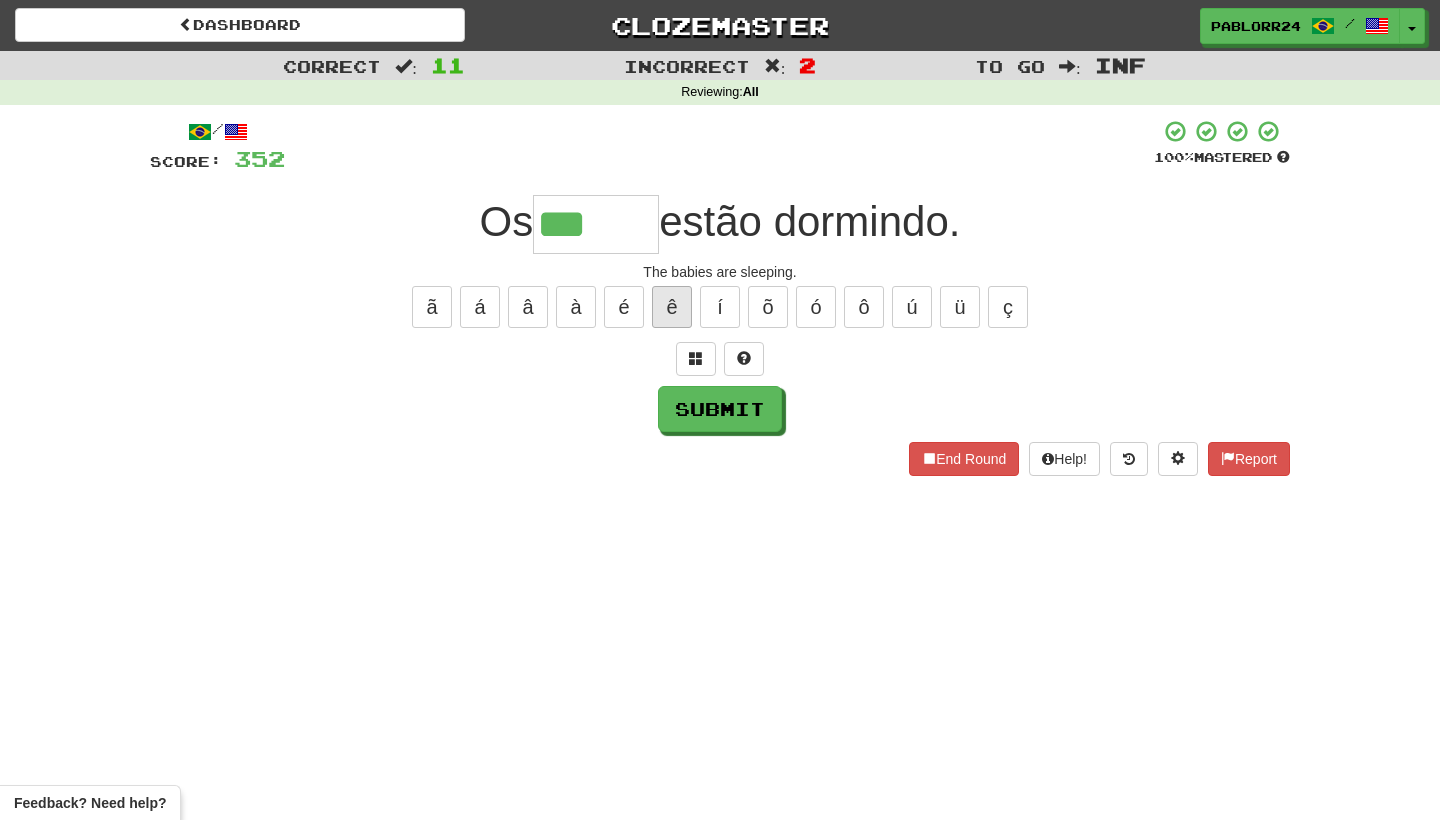 click on "ê" at bounding box center (672, 307) 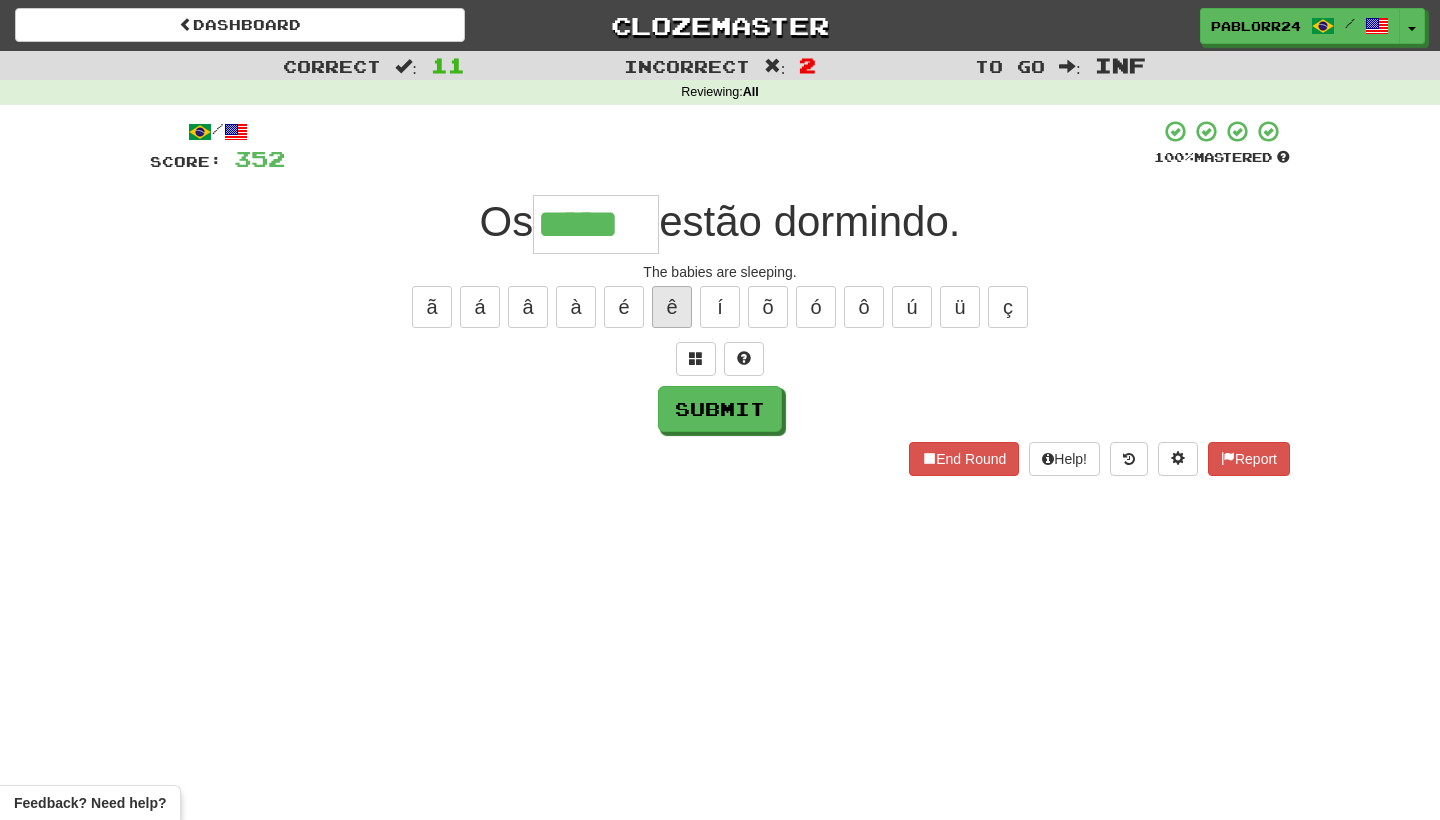 type on "*****" 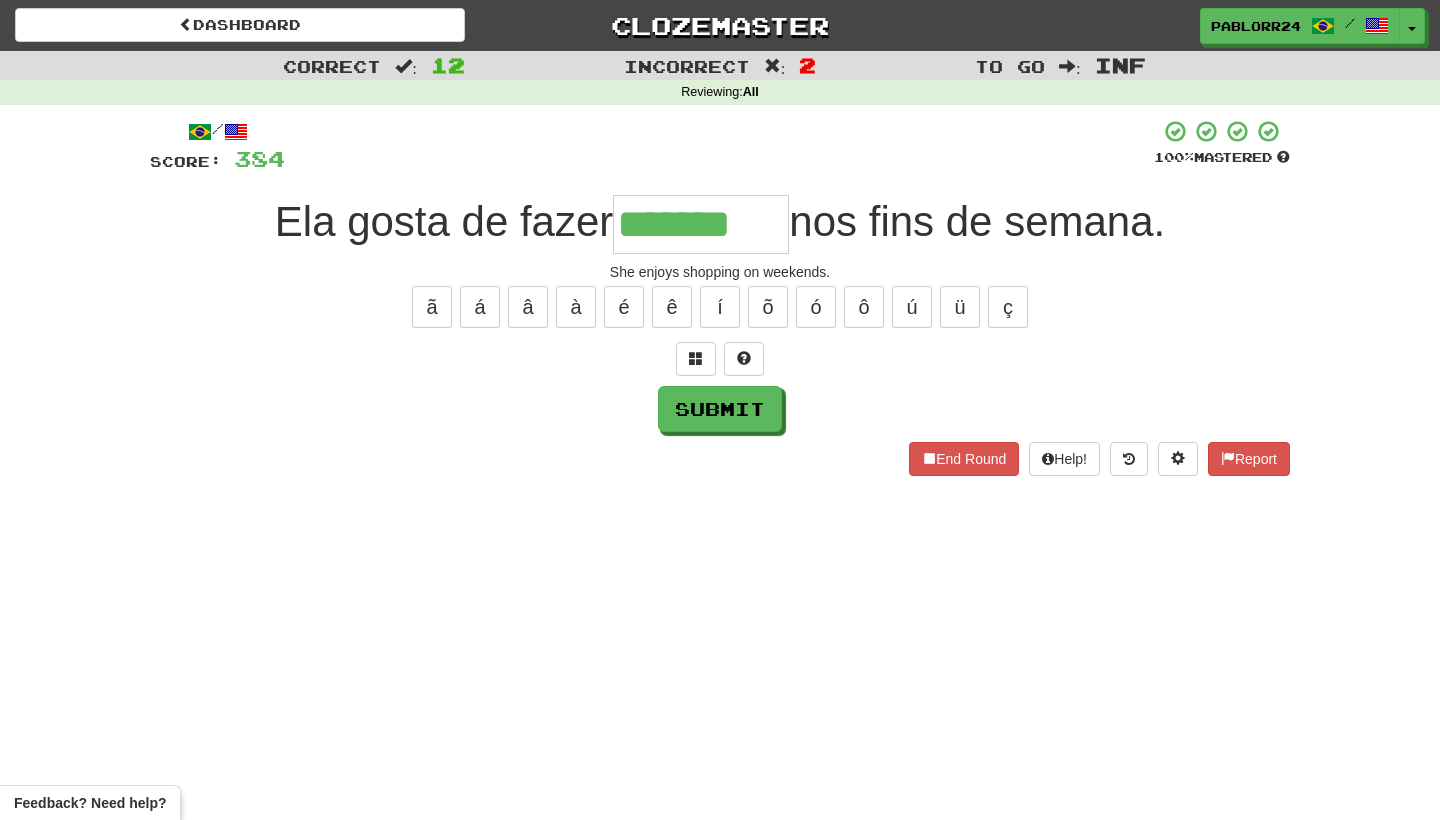 type on "*******" 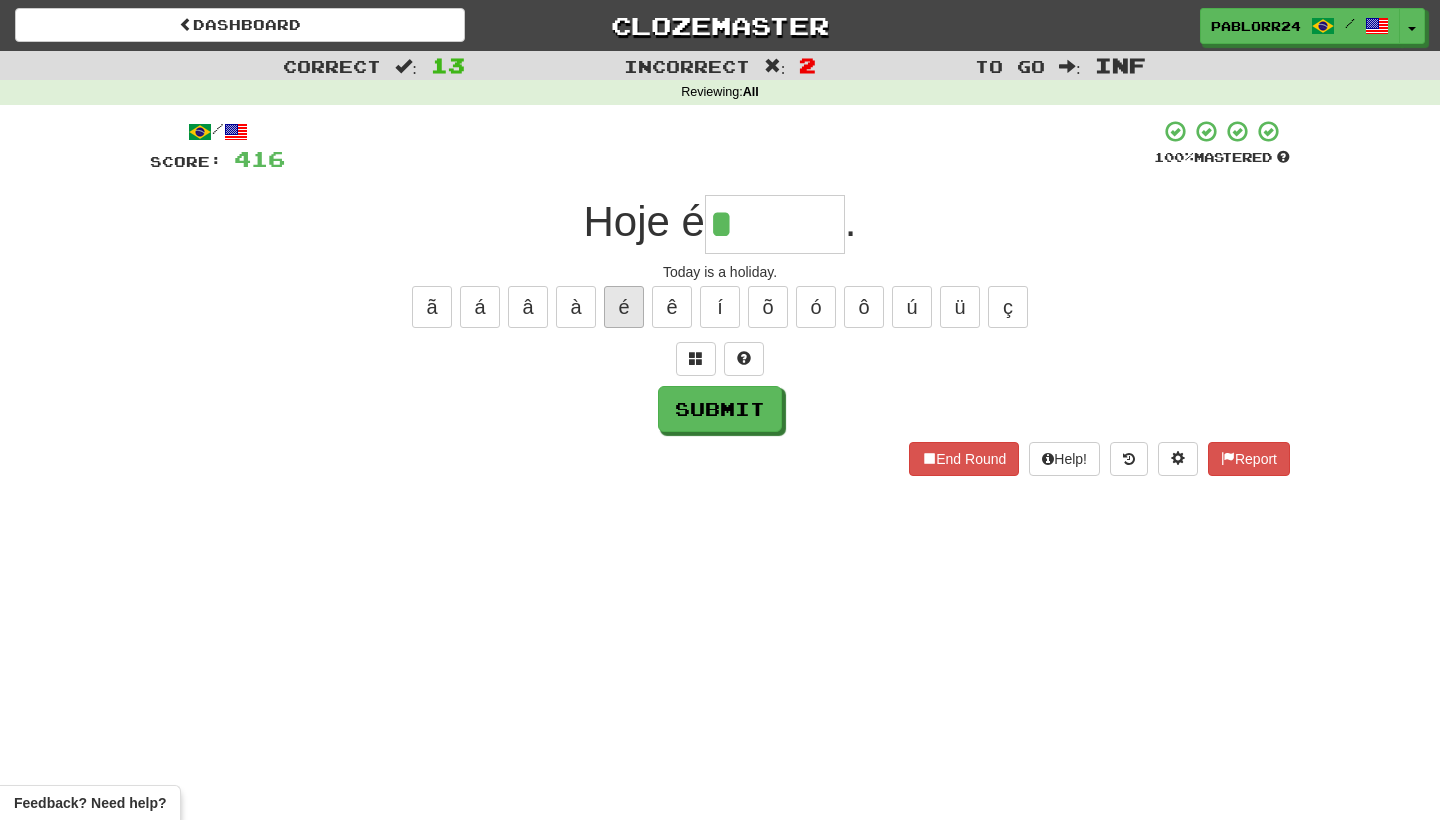 click on "é" at bounding box center [624, 307] 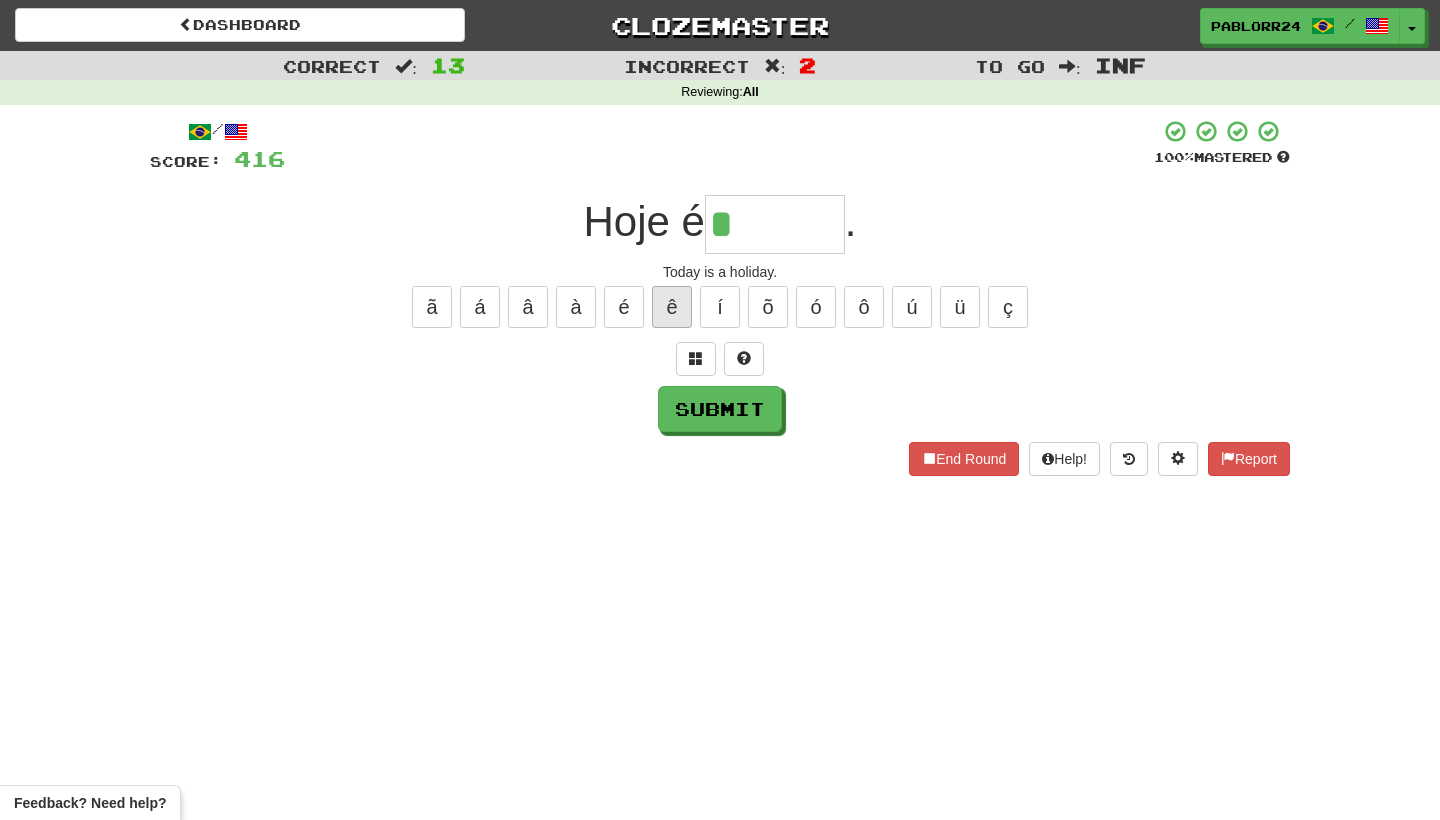 click on "ê" at bounding box center [672, 307] 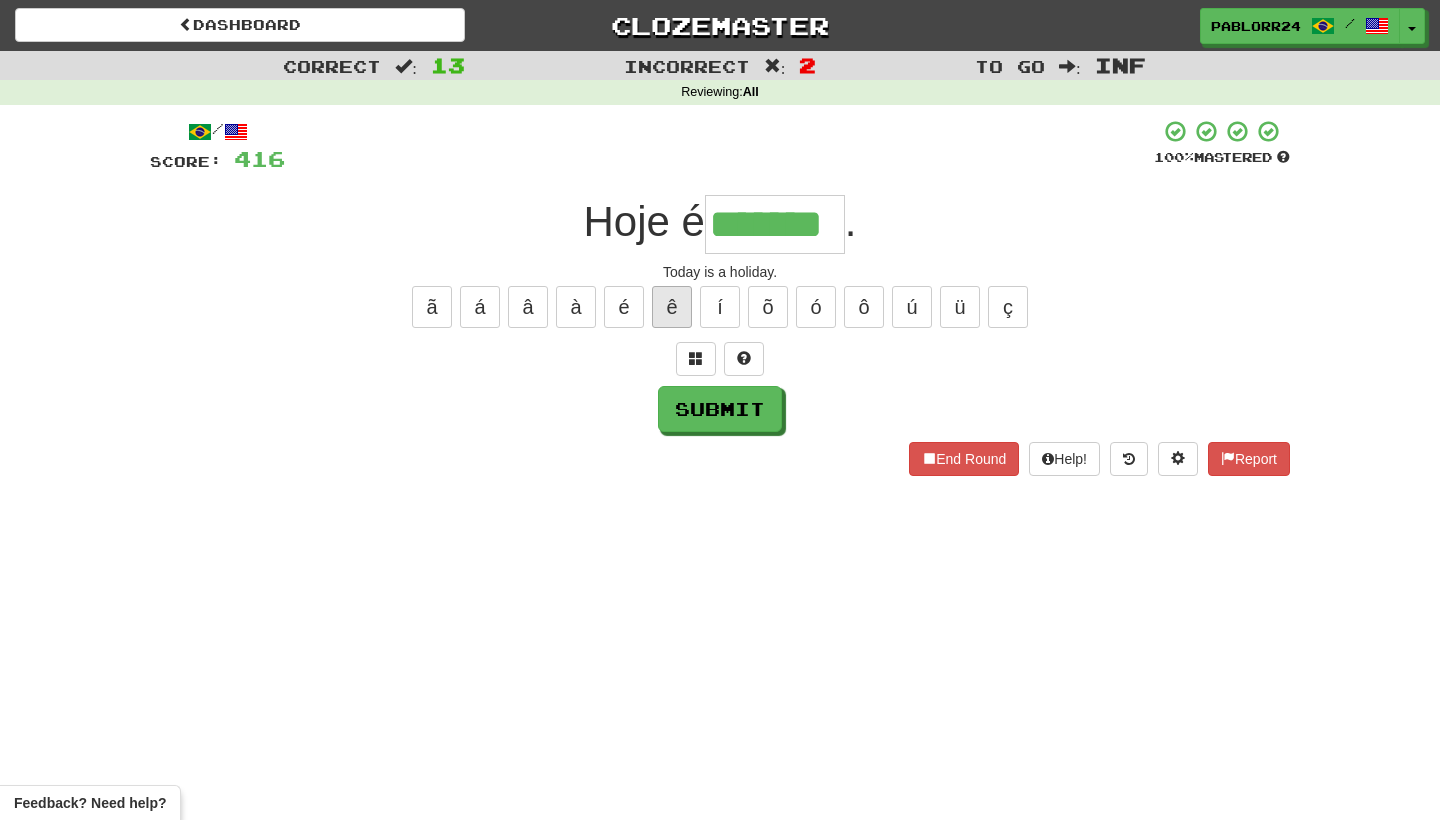 type on "*******" 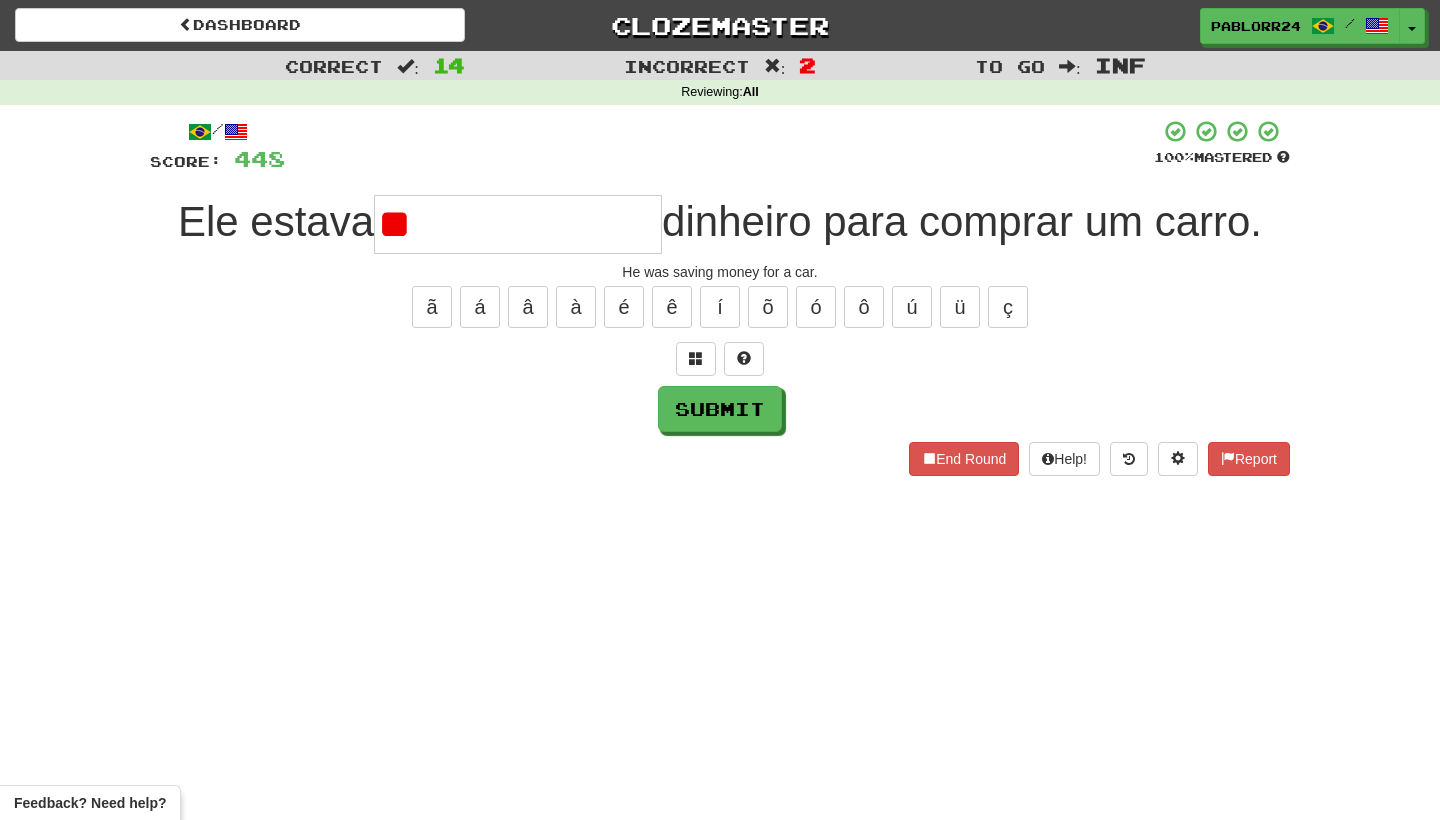 type on "*" 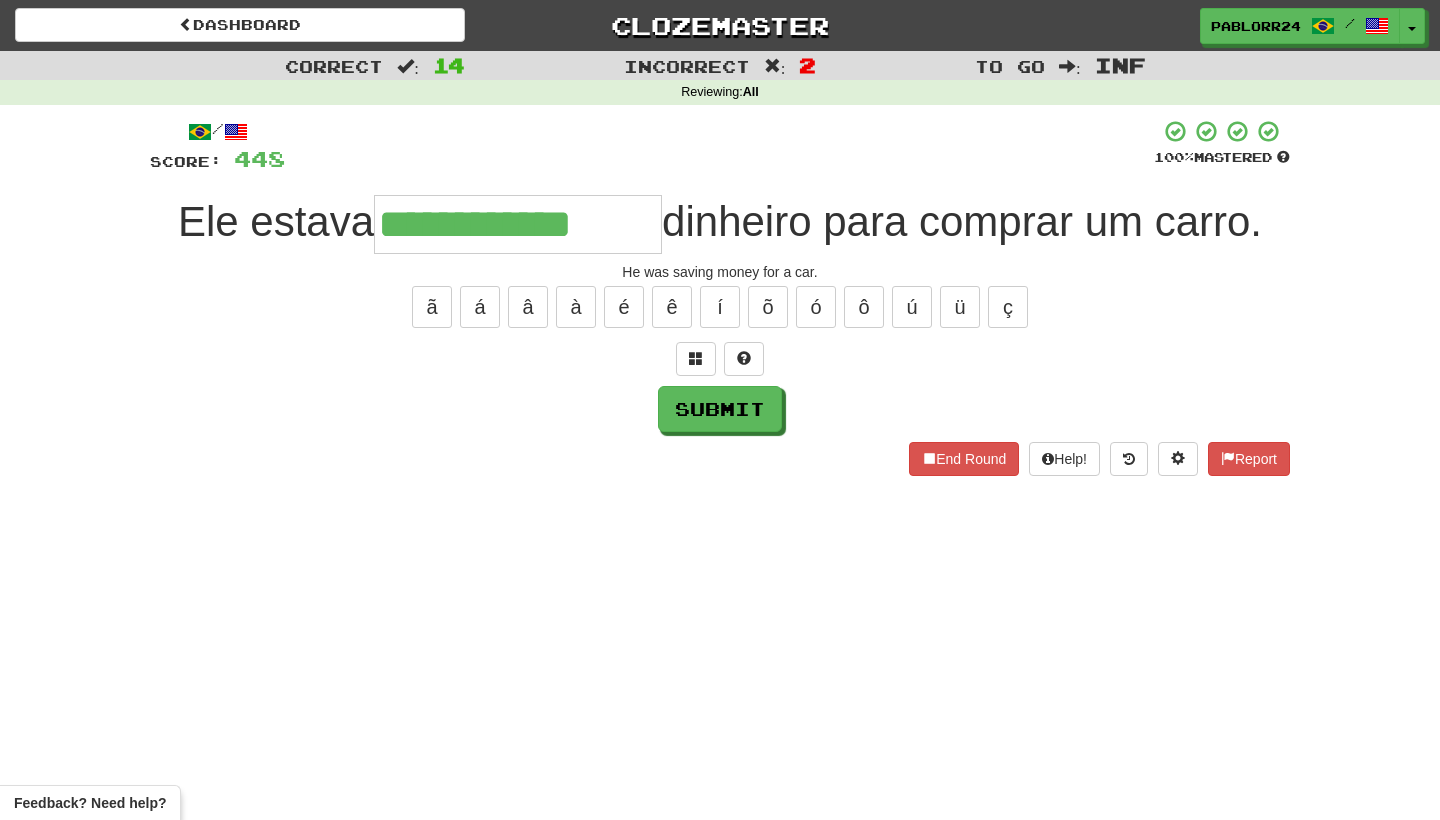 type on "**********" 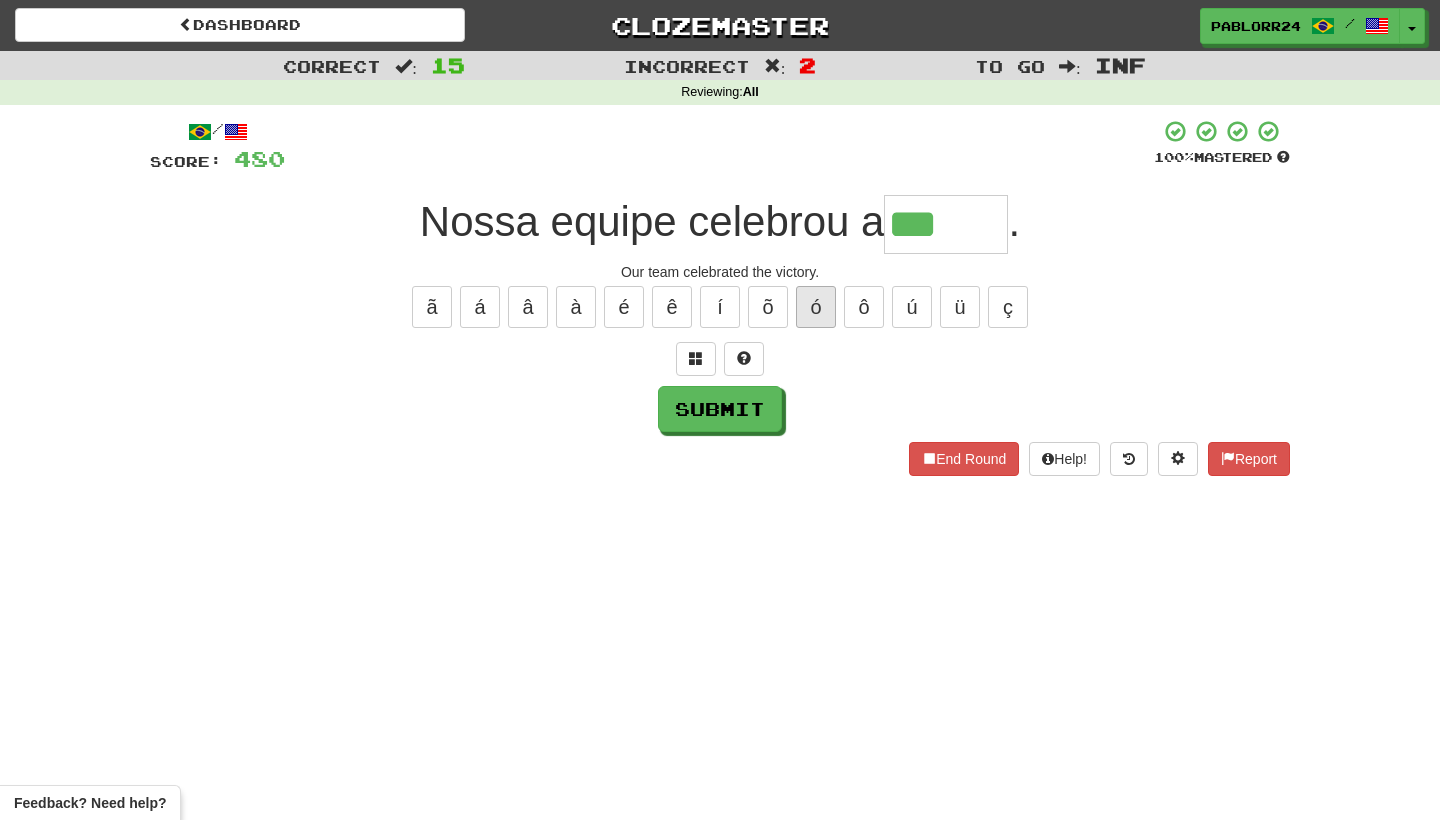 click on "ó" at bounding box center [816, 307] 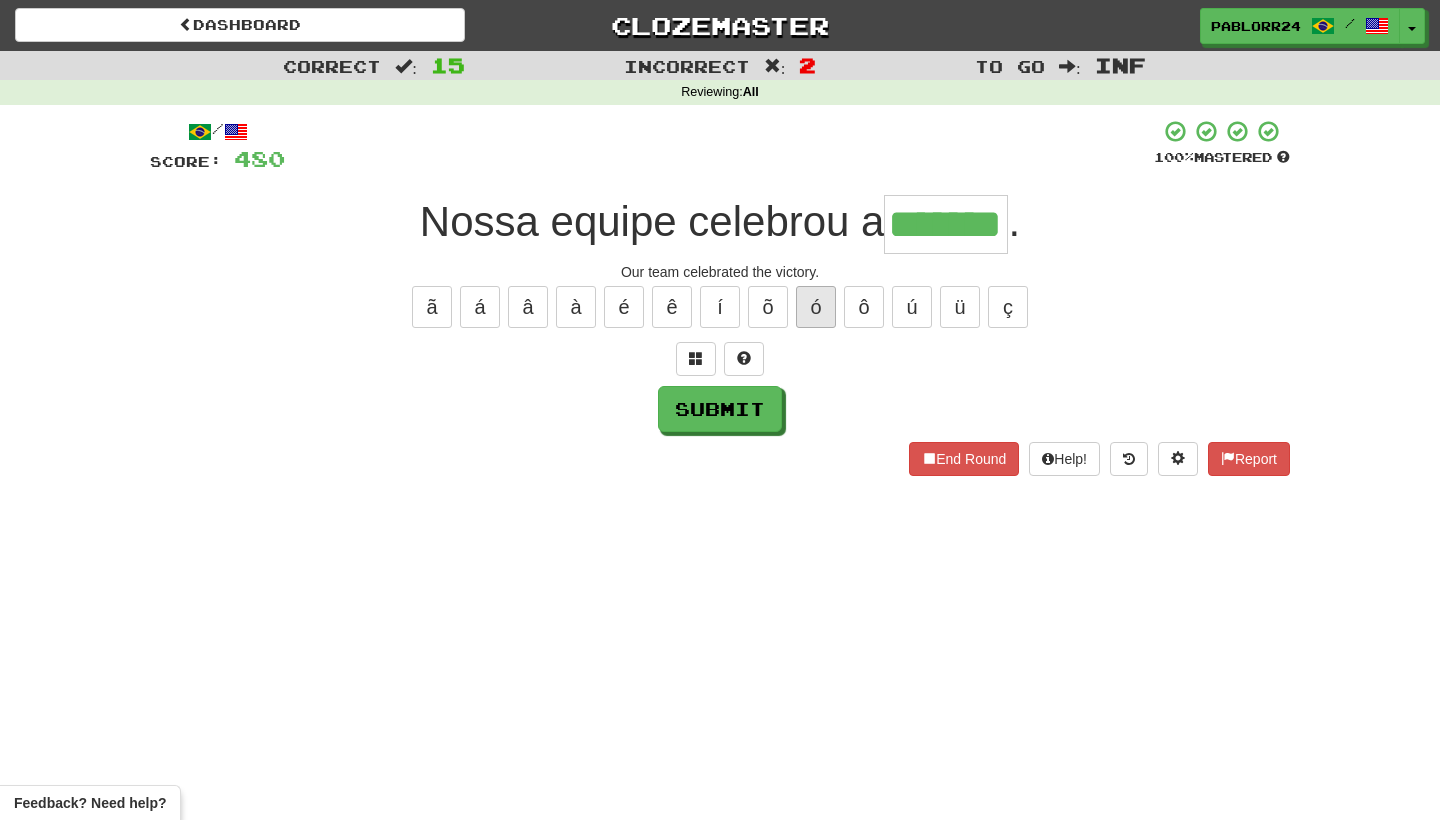 type on "*******" 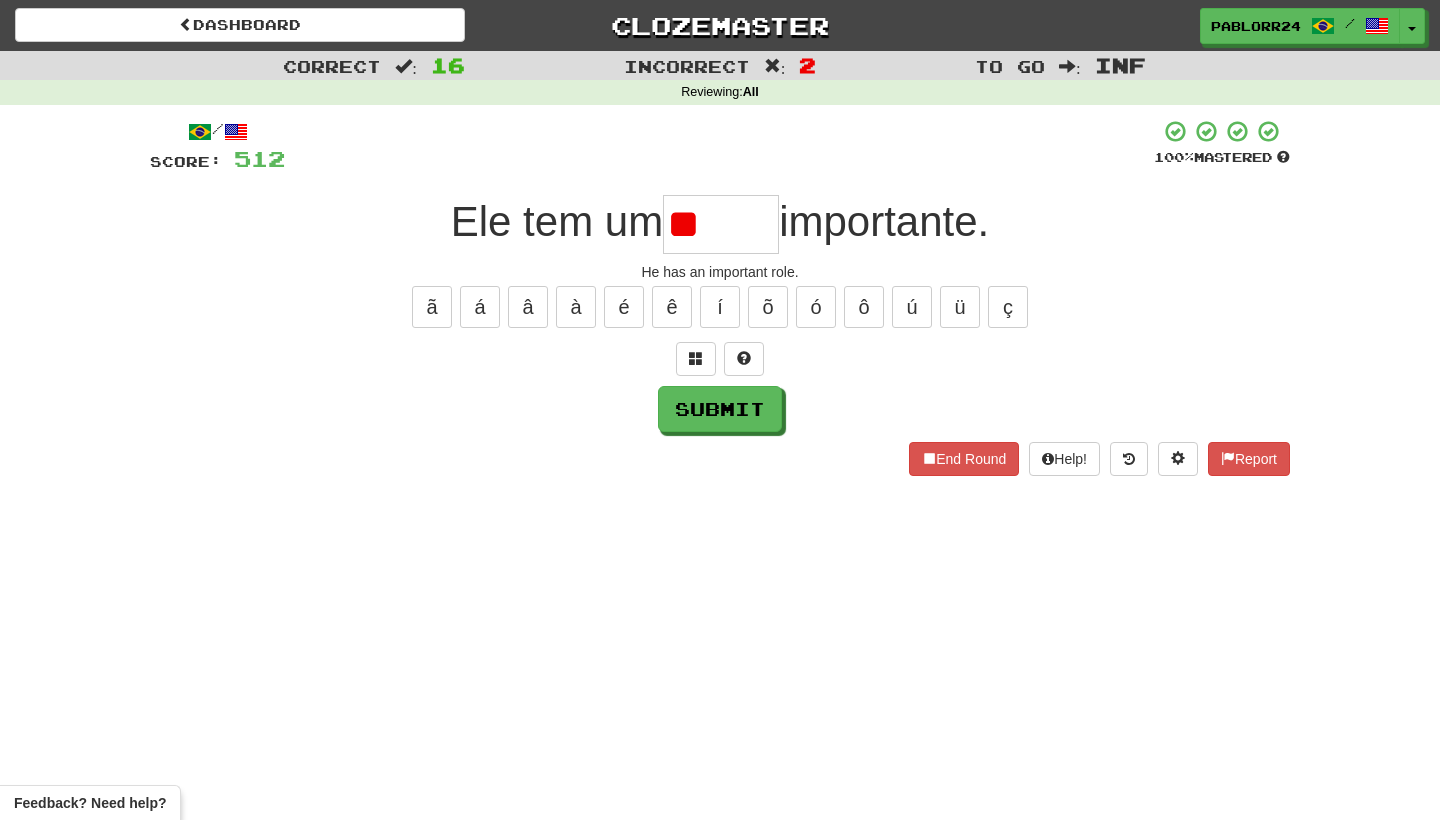 type on "*" 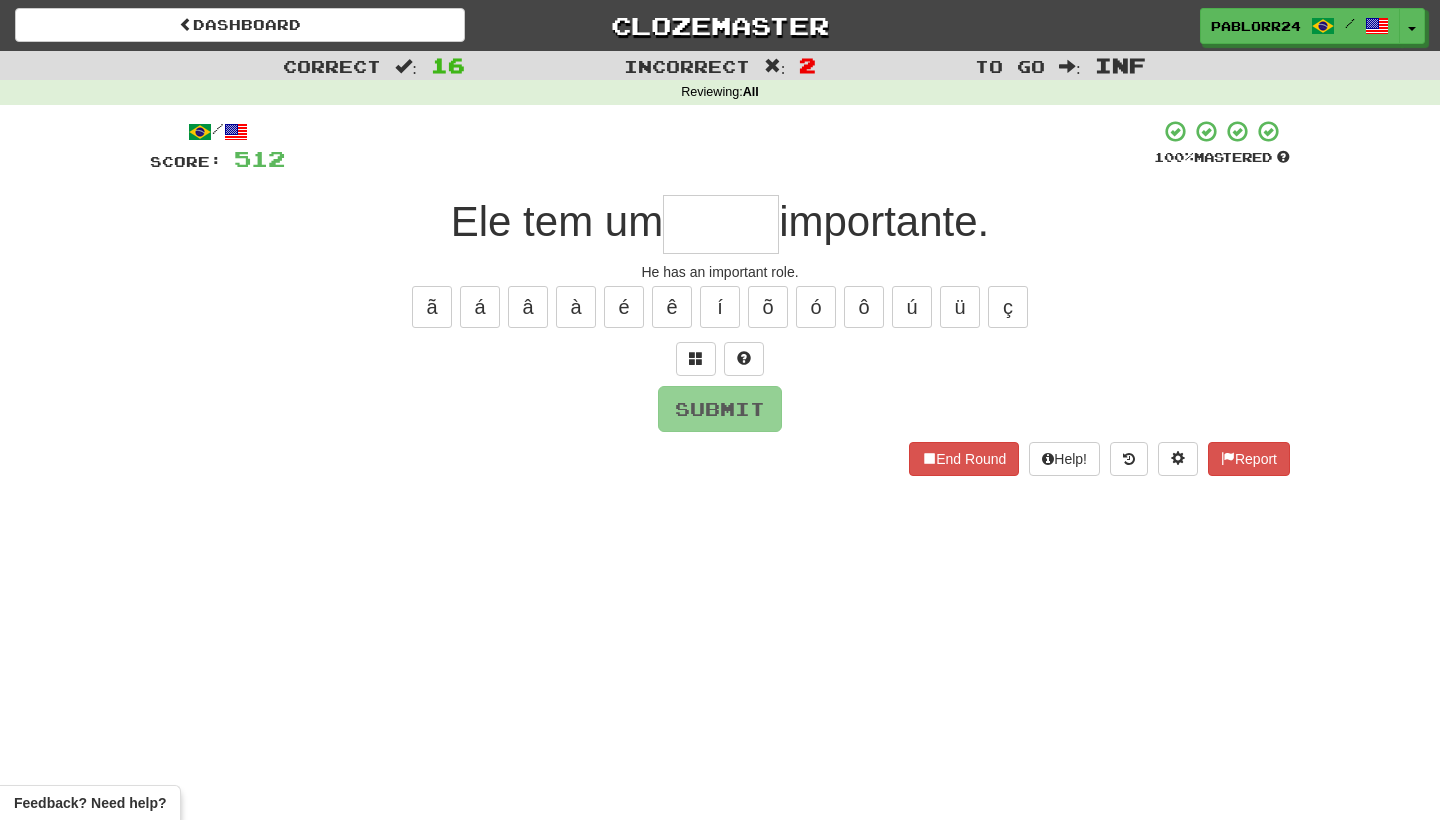 type on "*" 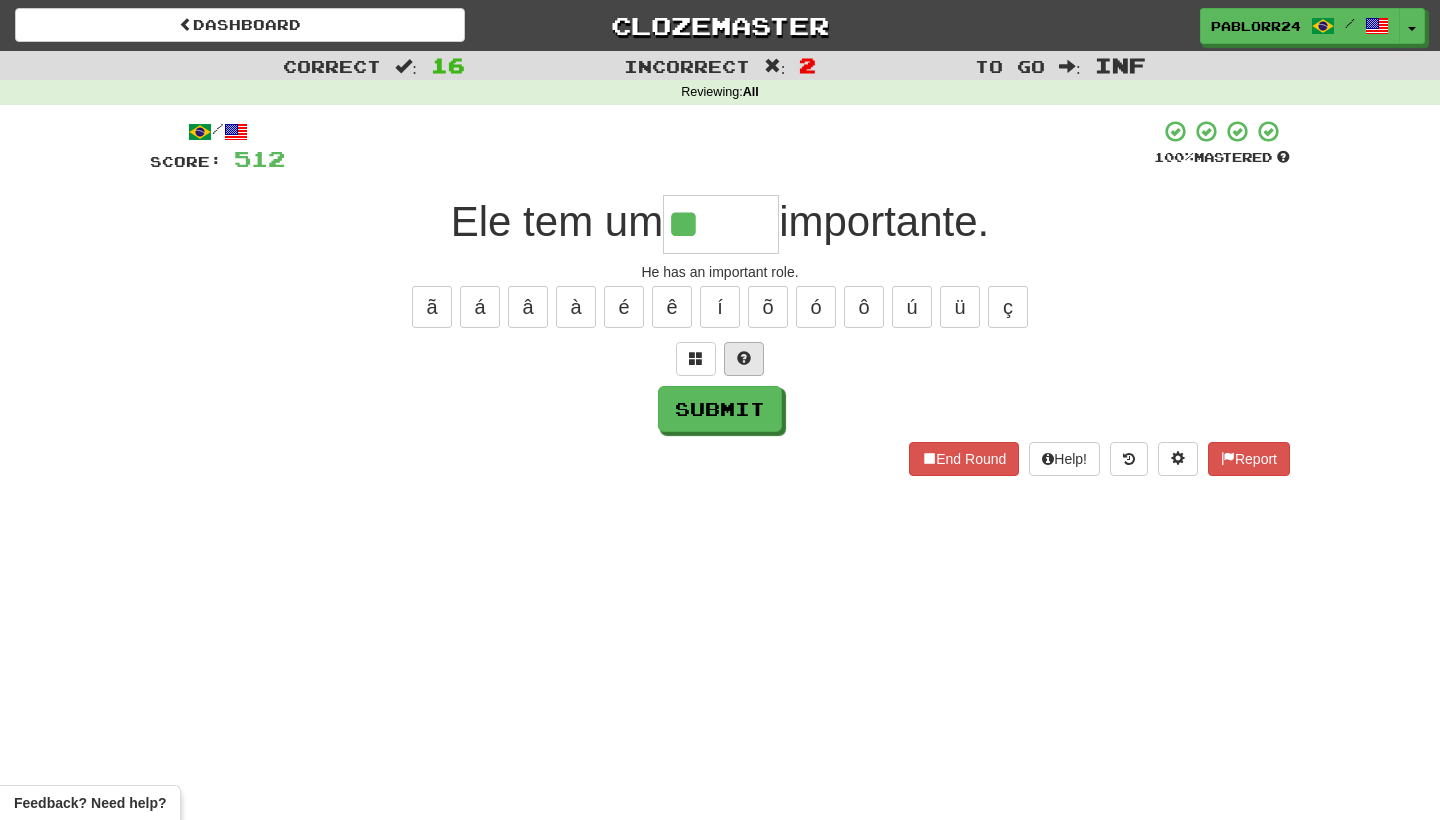 click at bounding box center [744, 358] 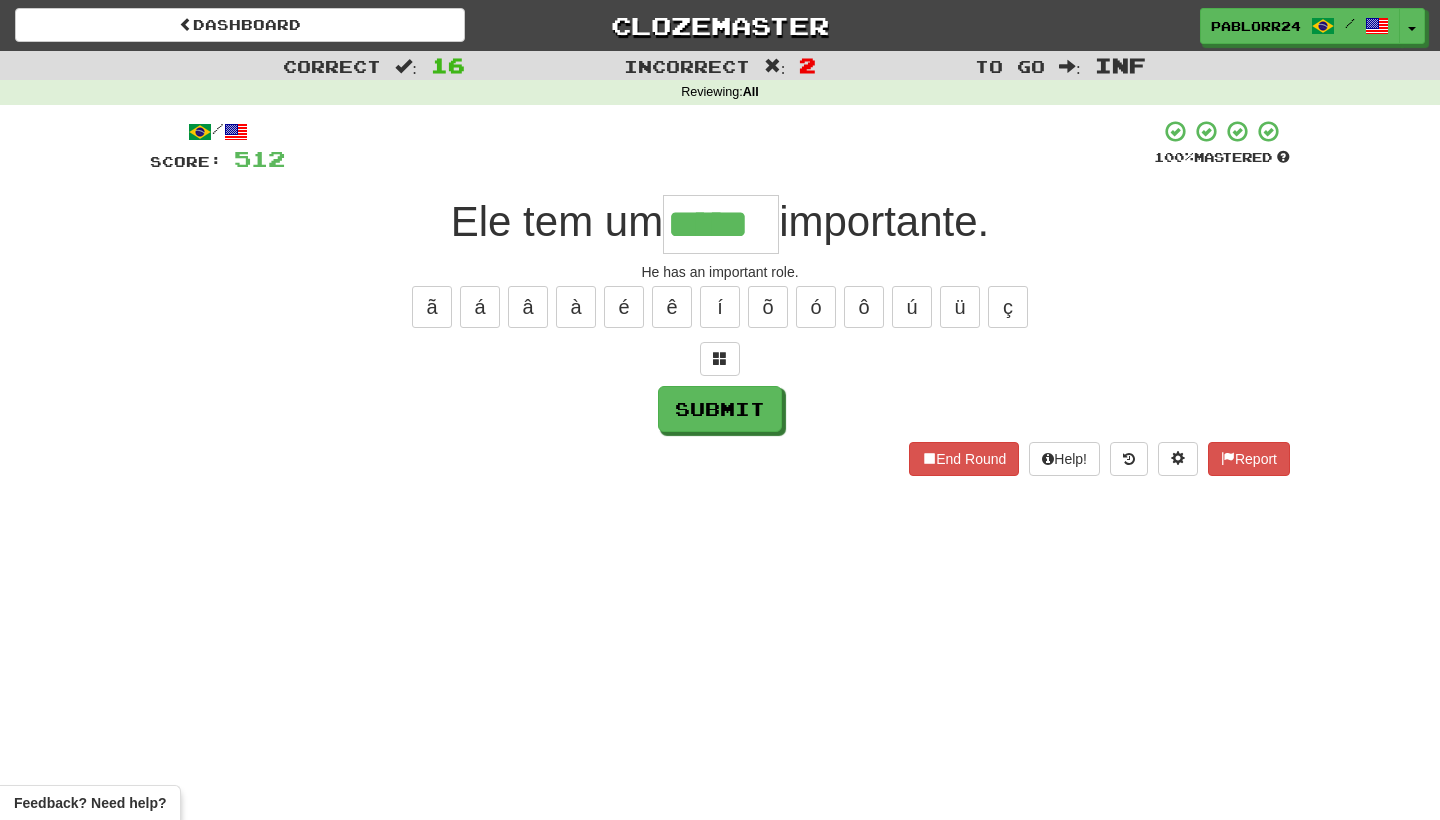 type on "*****" 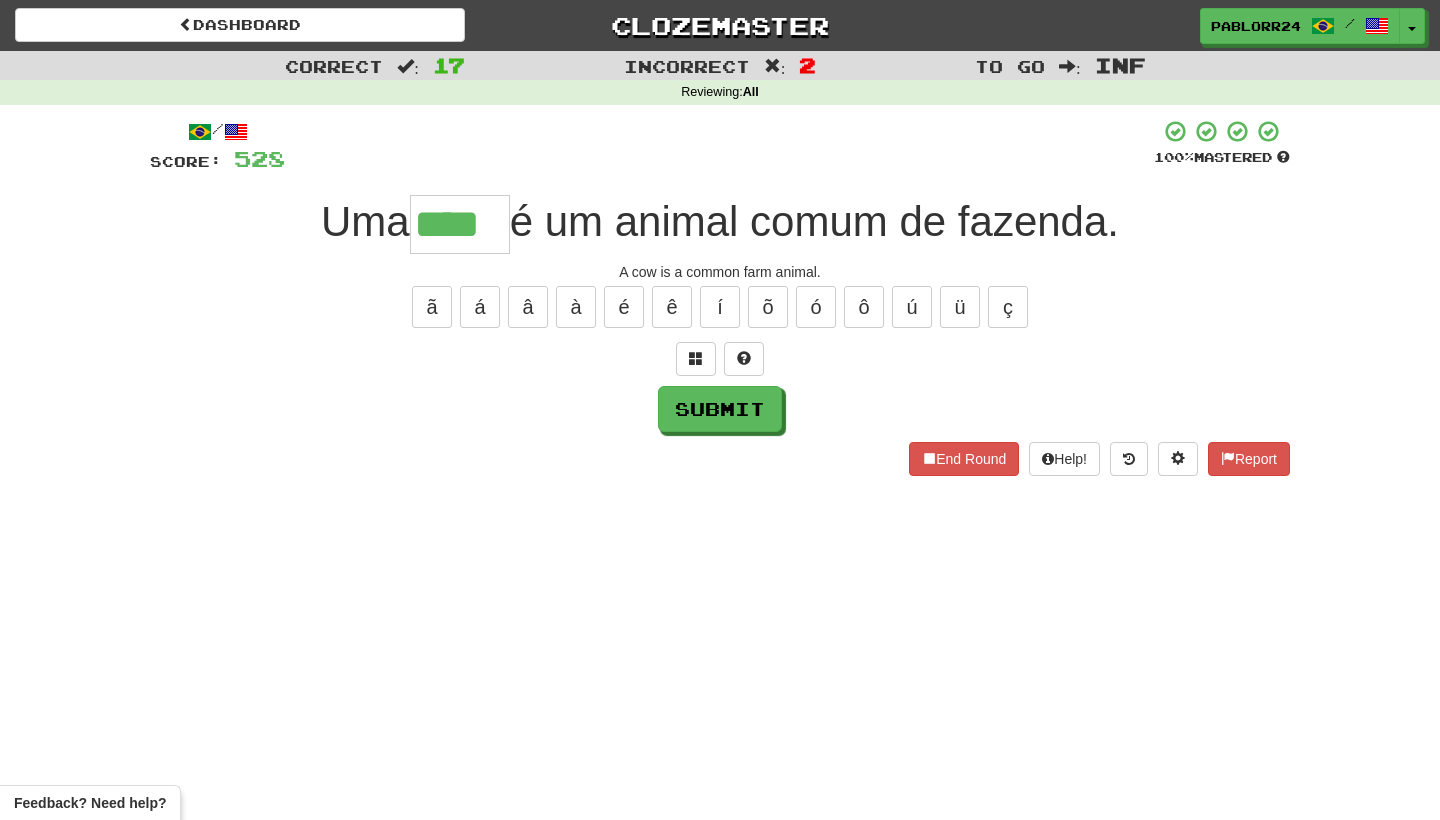type on "****" 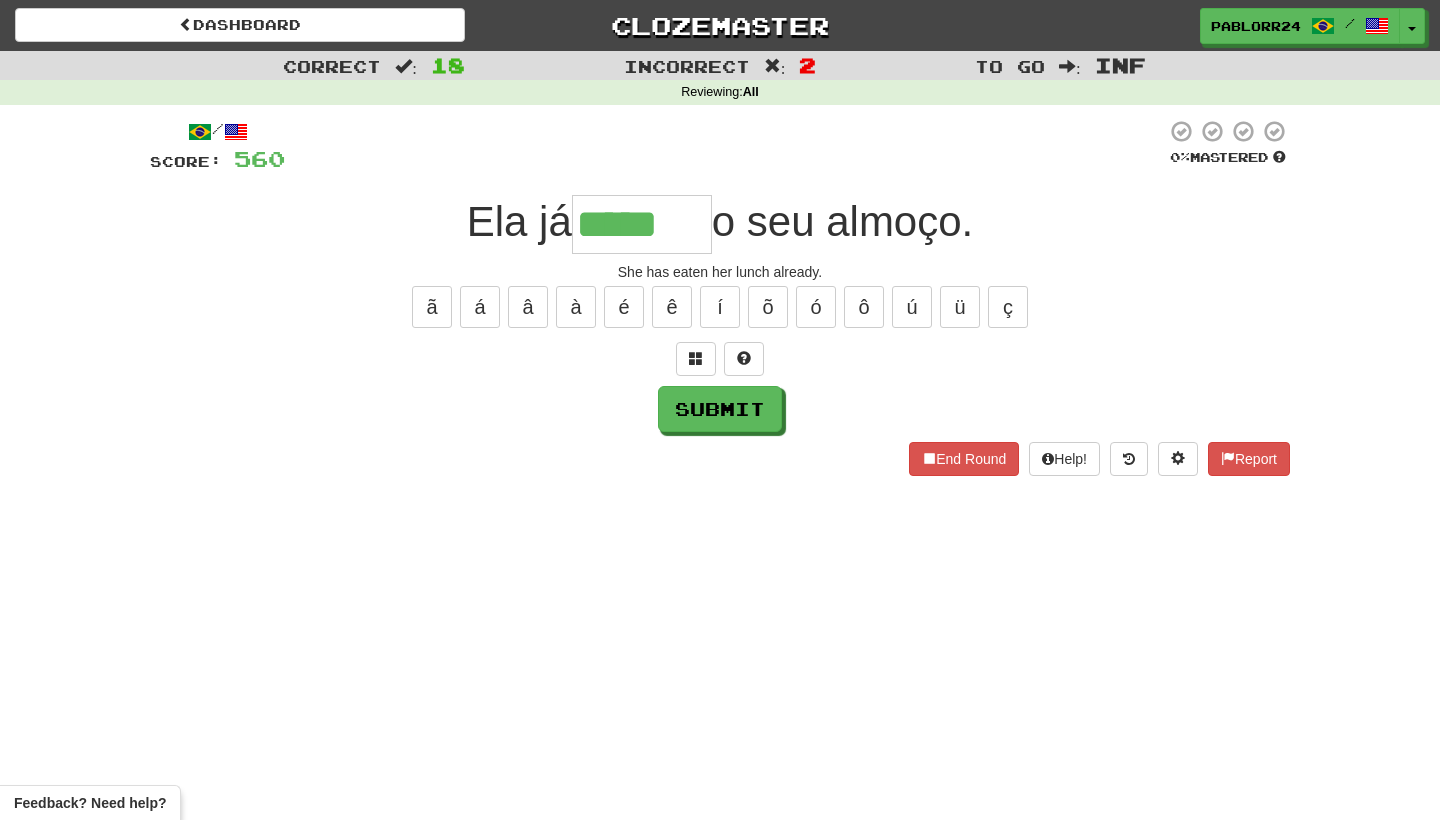 type on "*****" 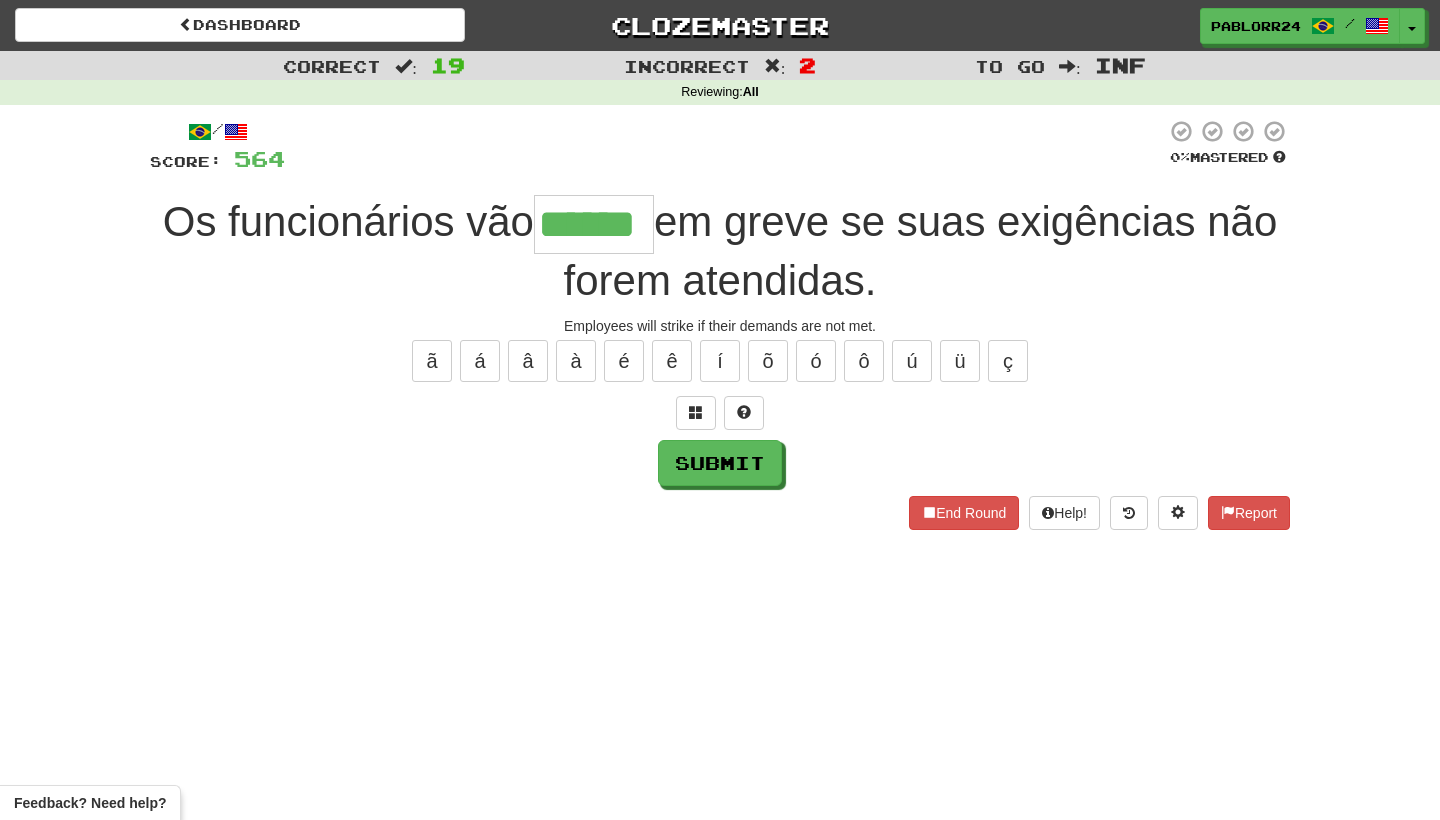 type on "******" 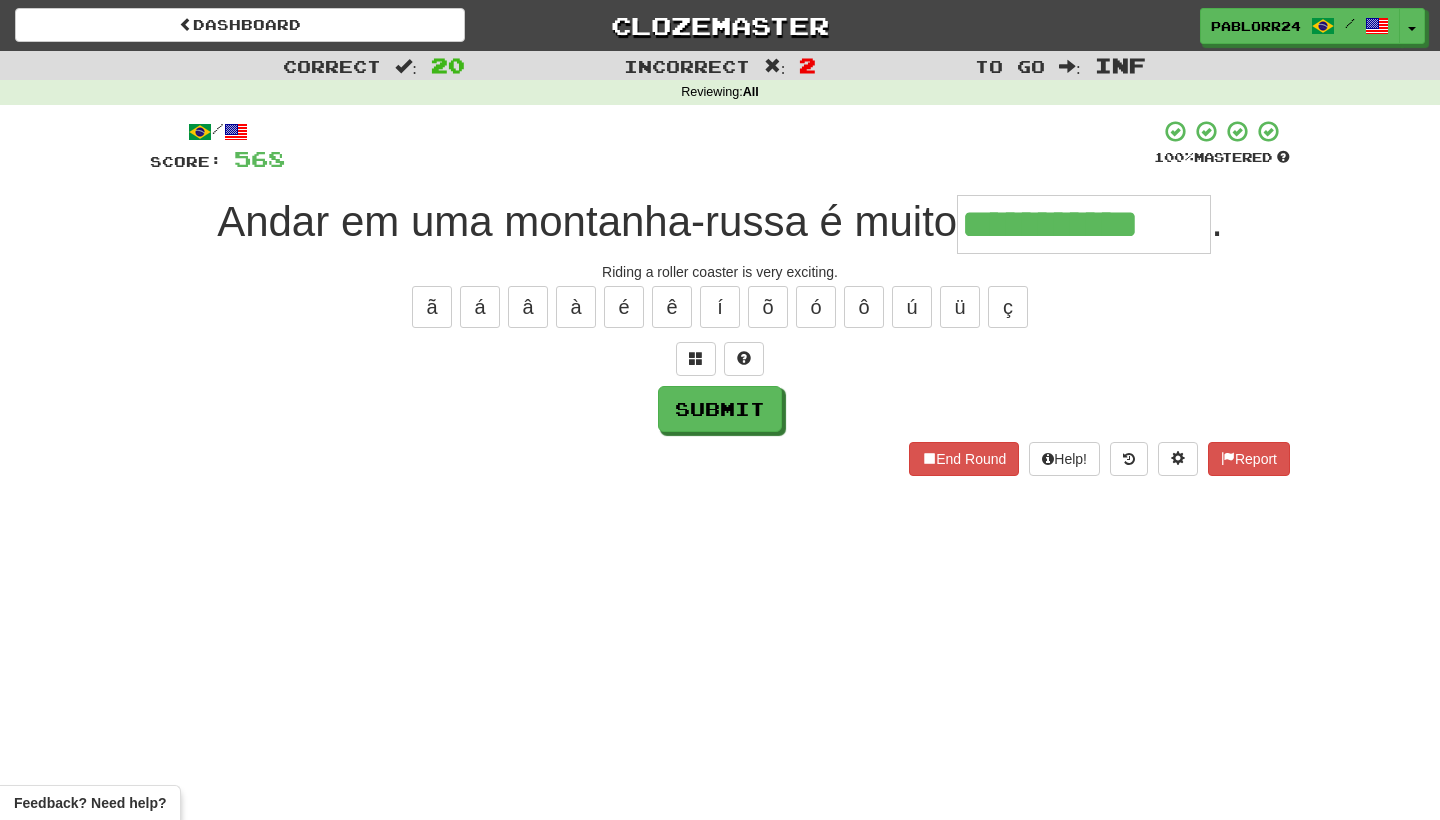 type on "**********" 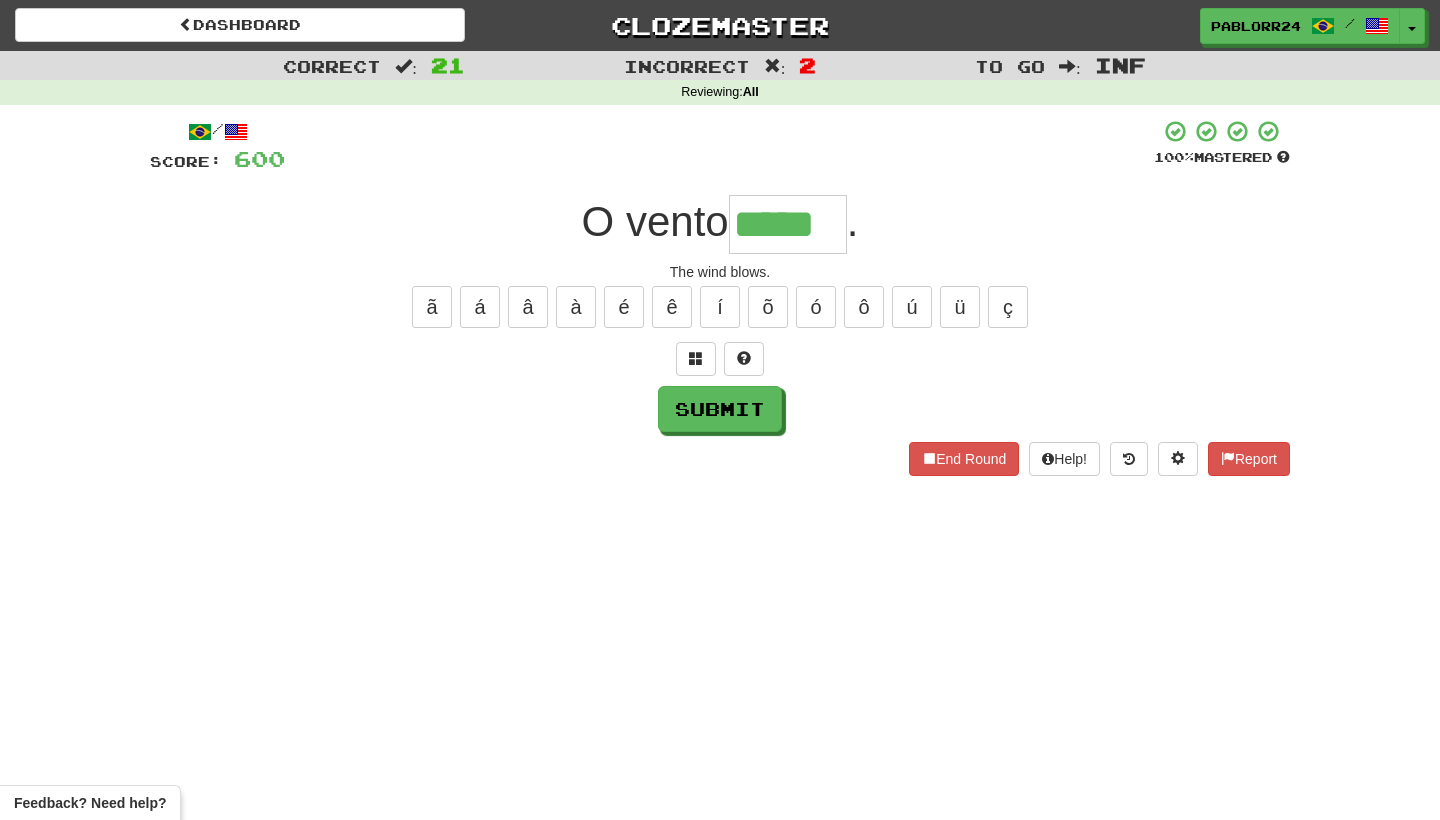 type on "*****" 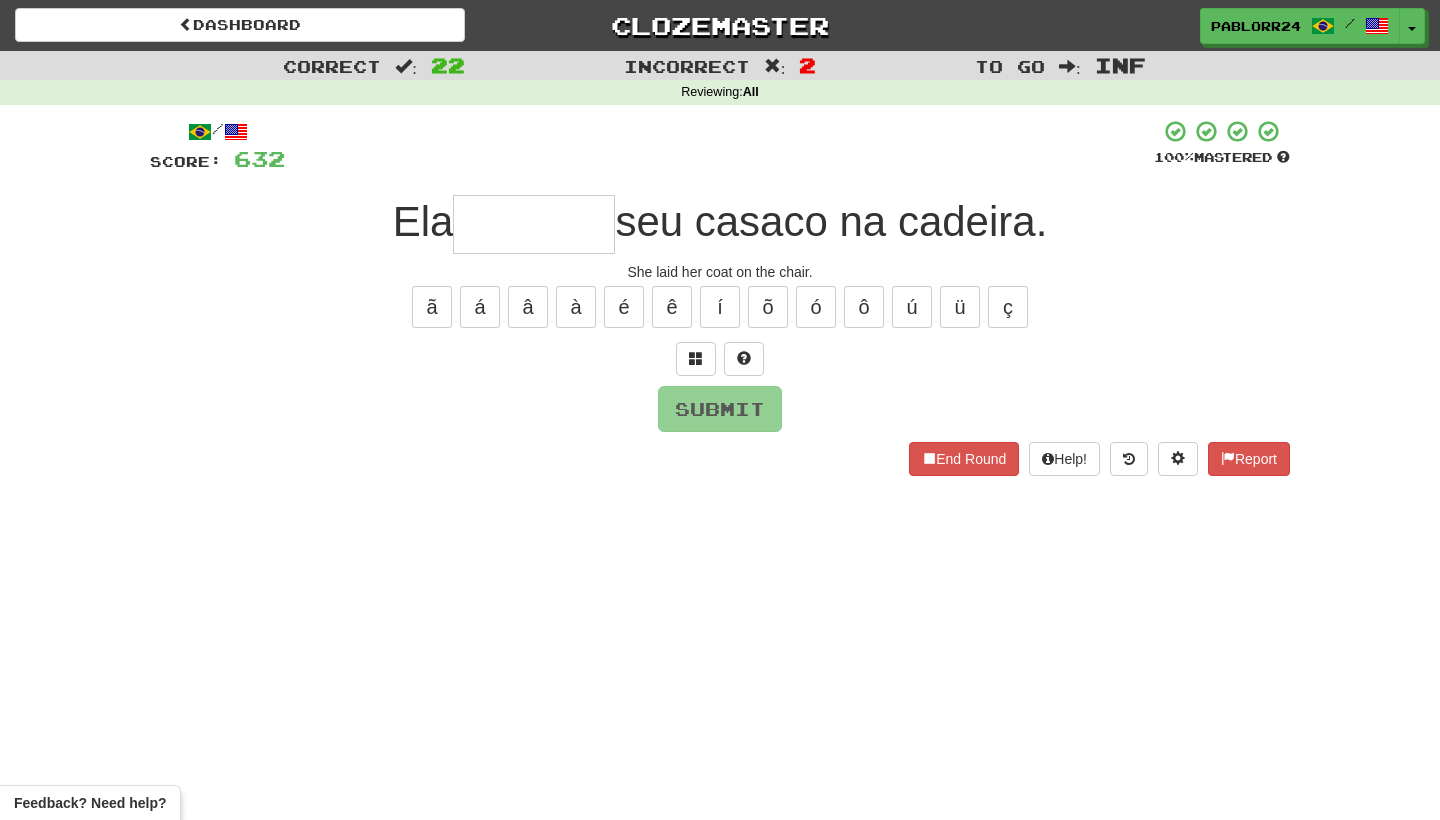 type on "*" 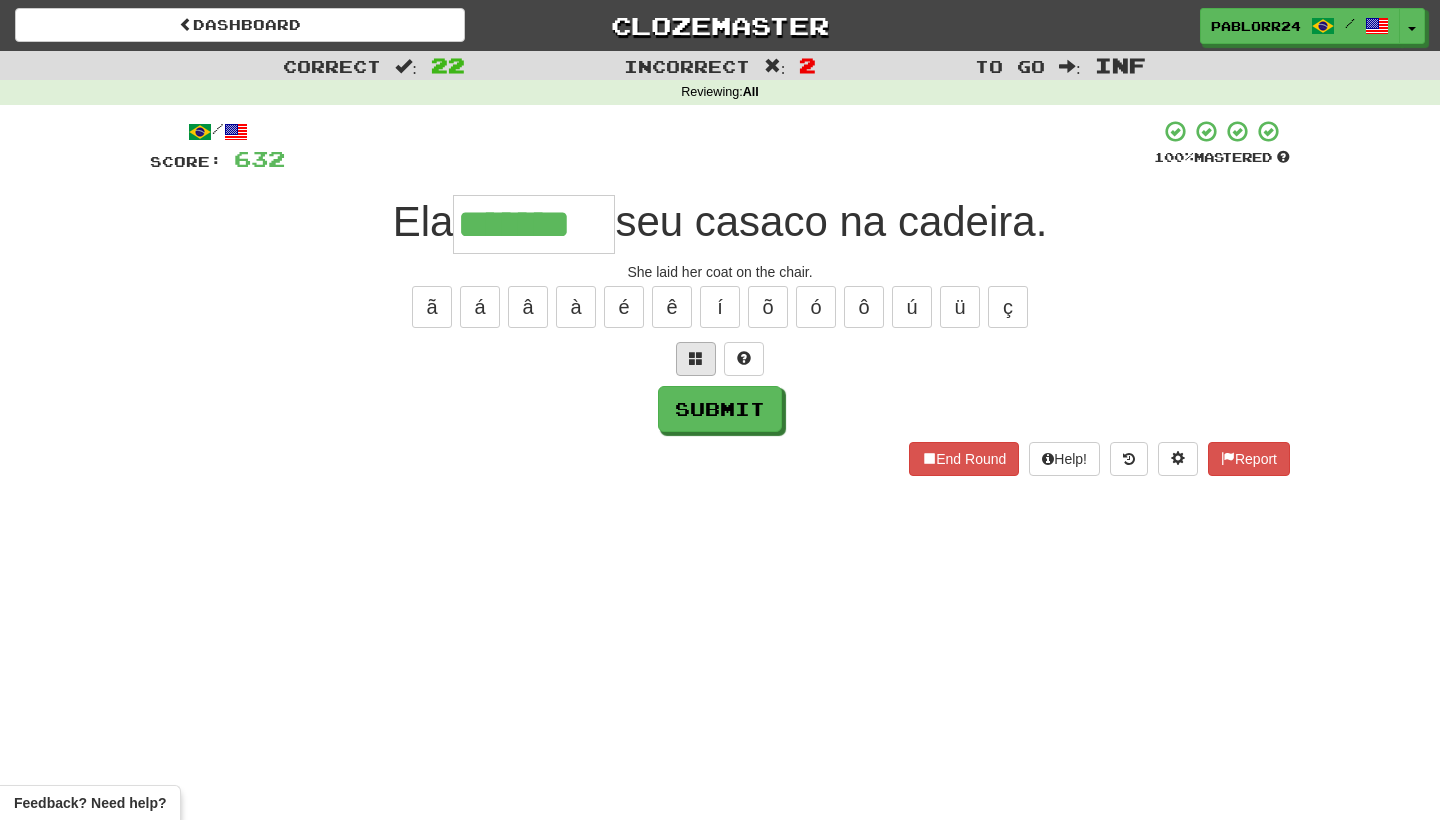 type on "*******" 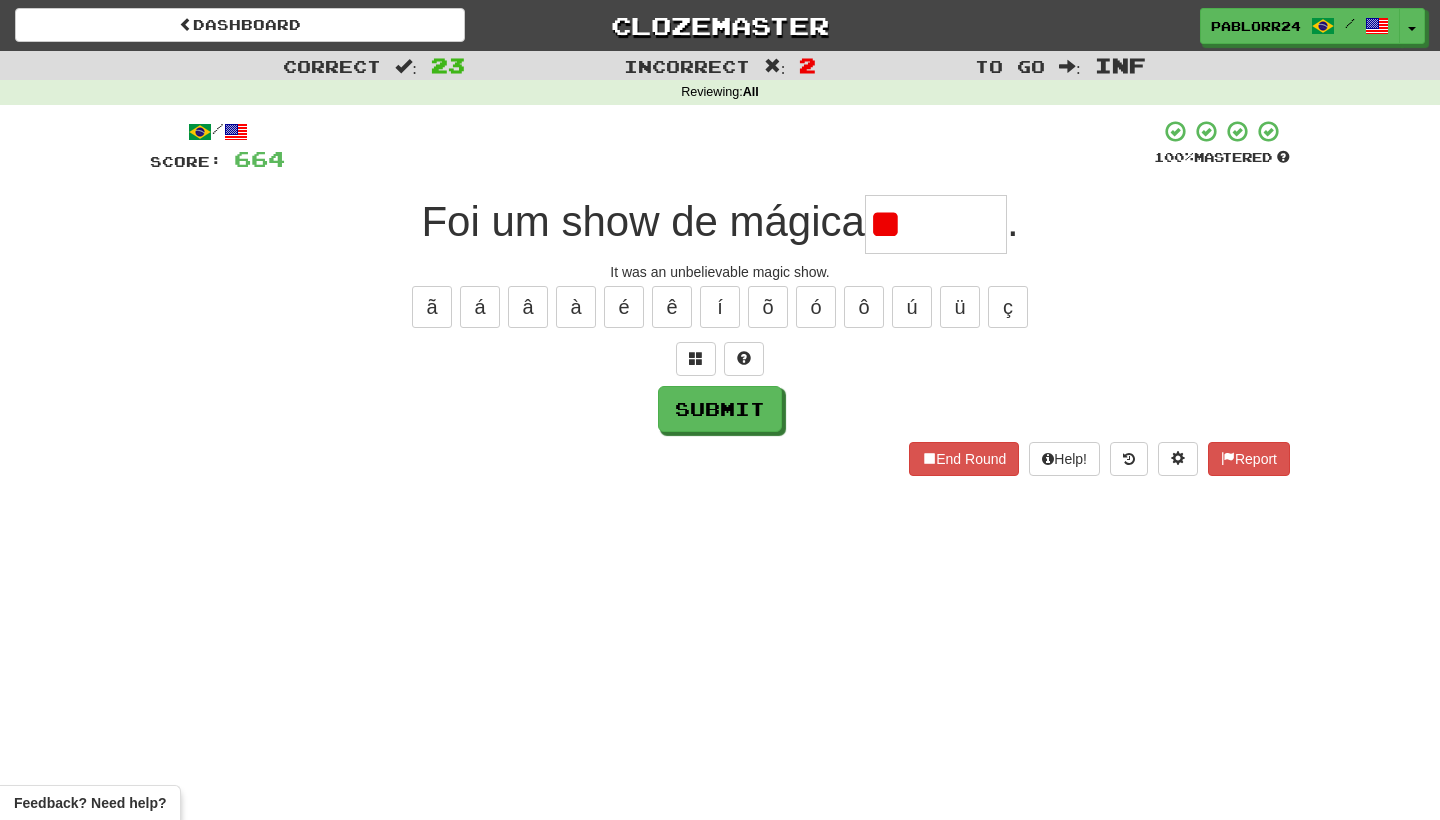 type on "*" 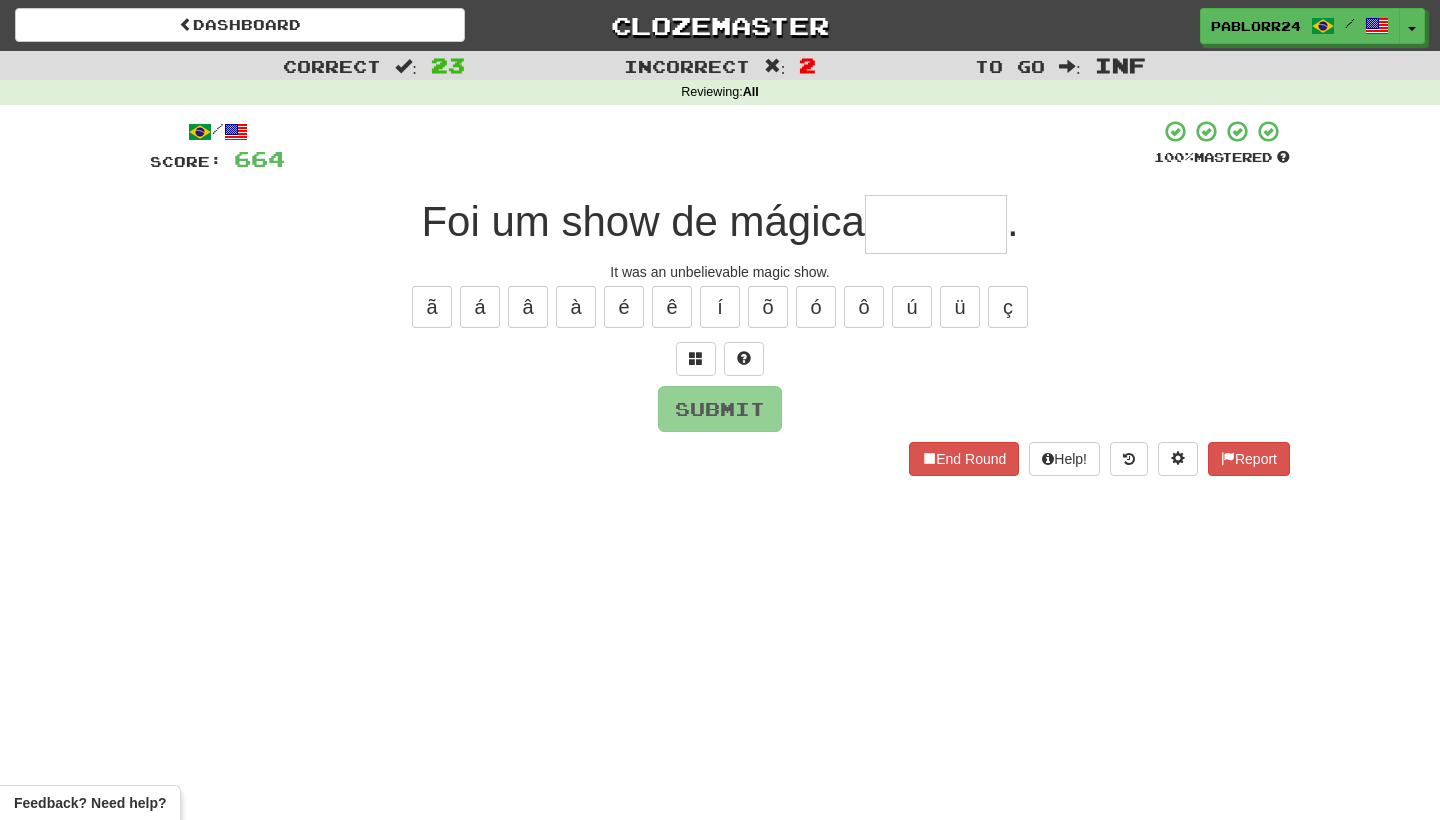 type on "*" 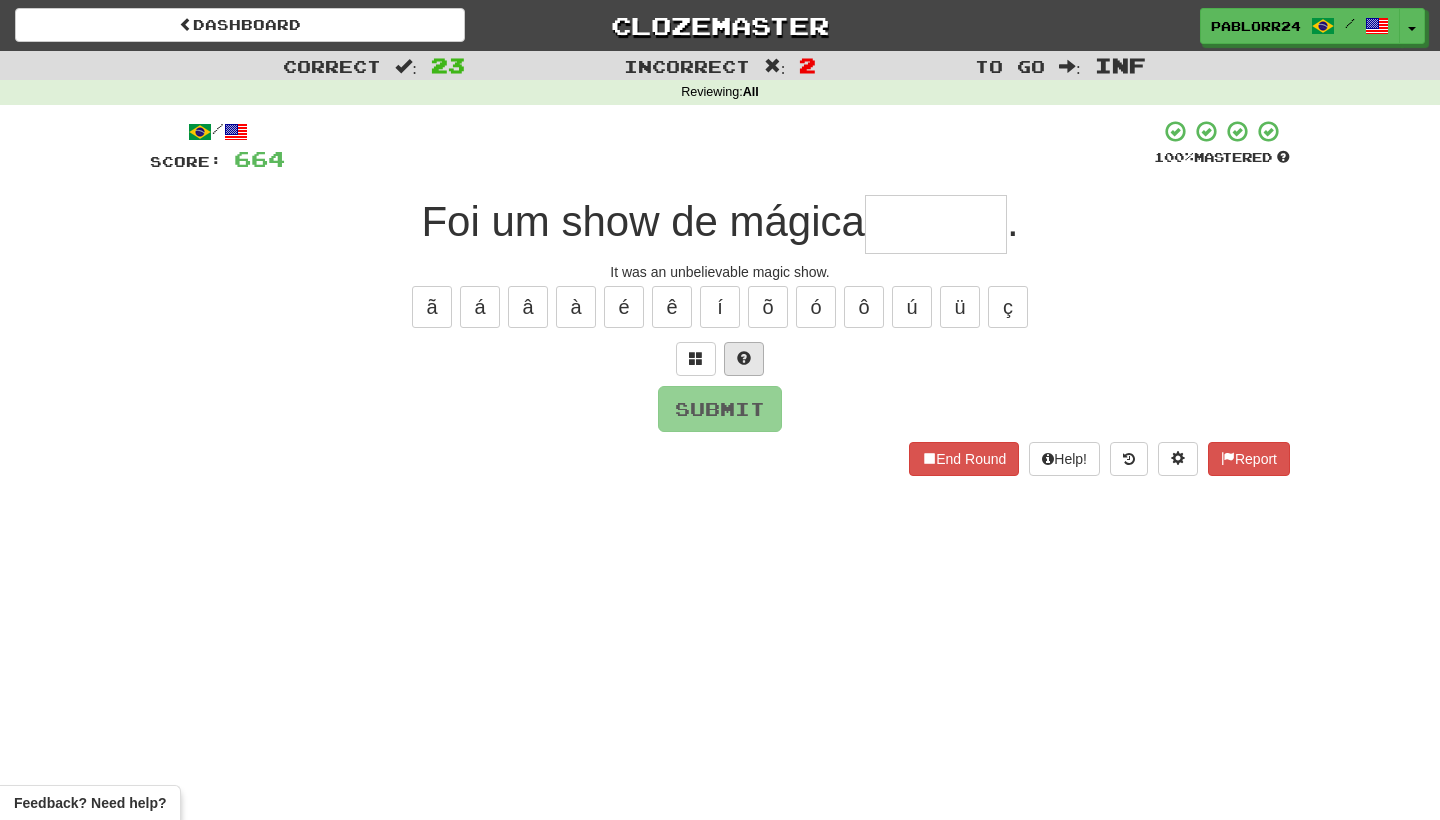 click at bounding box center (744, 359) 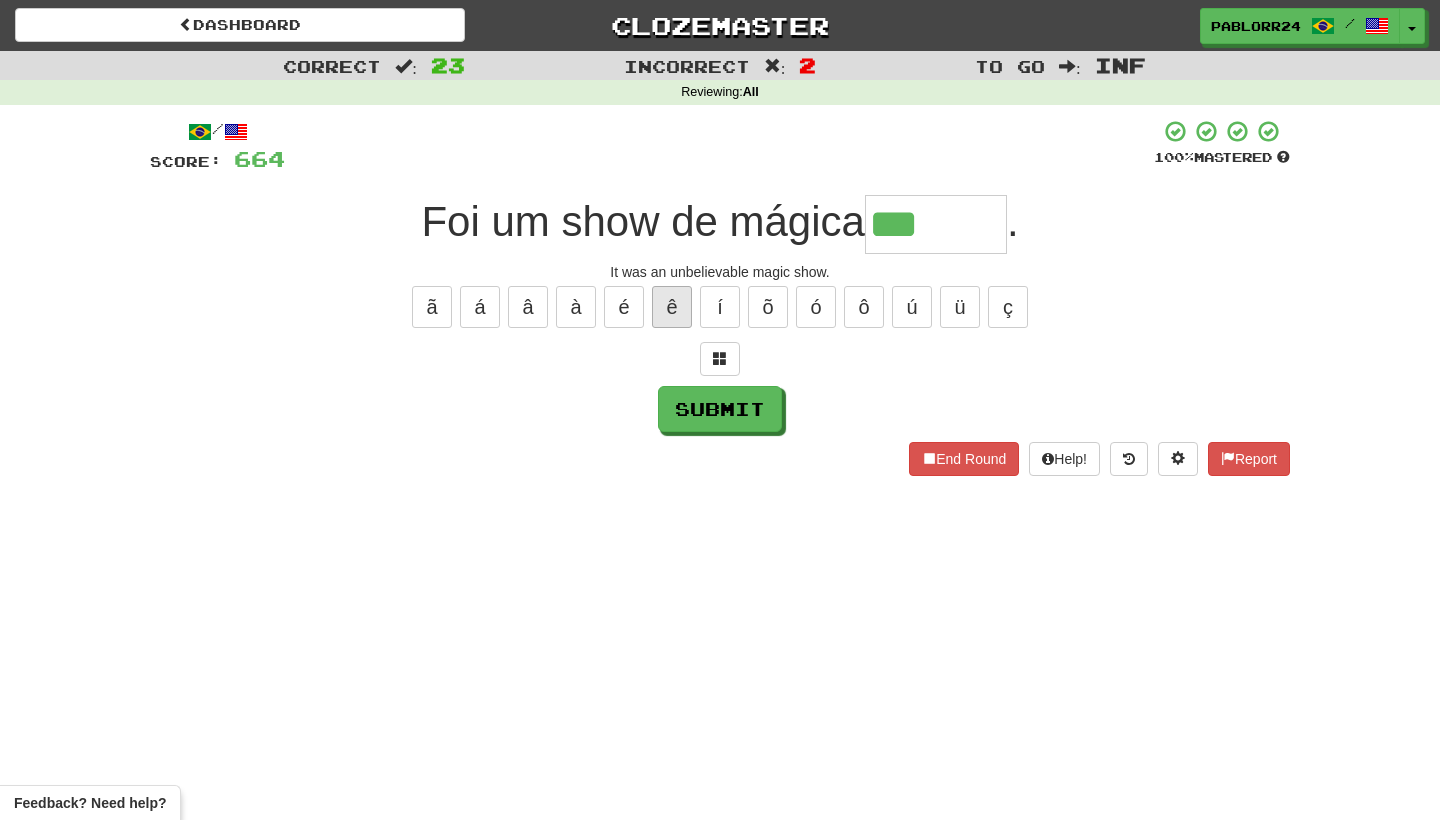 click on "ê" at bounding box center (672, 307) 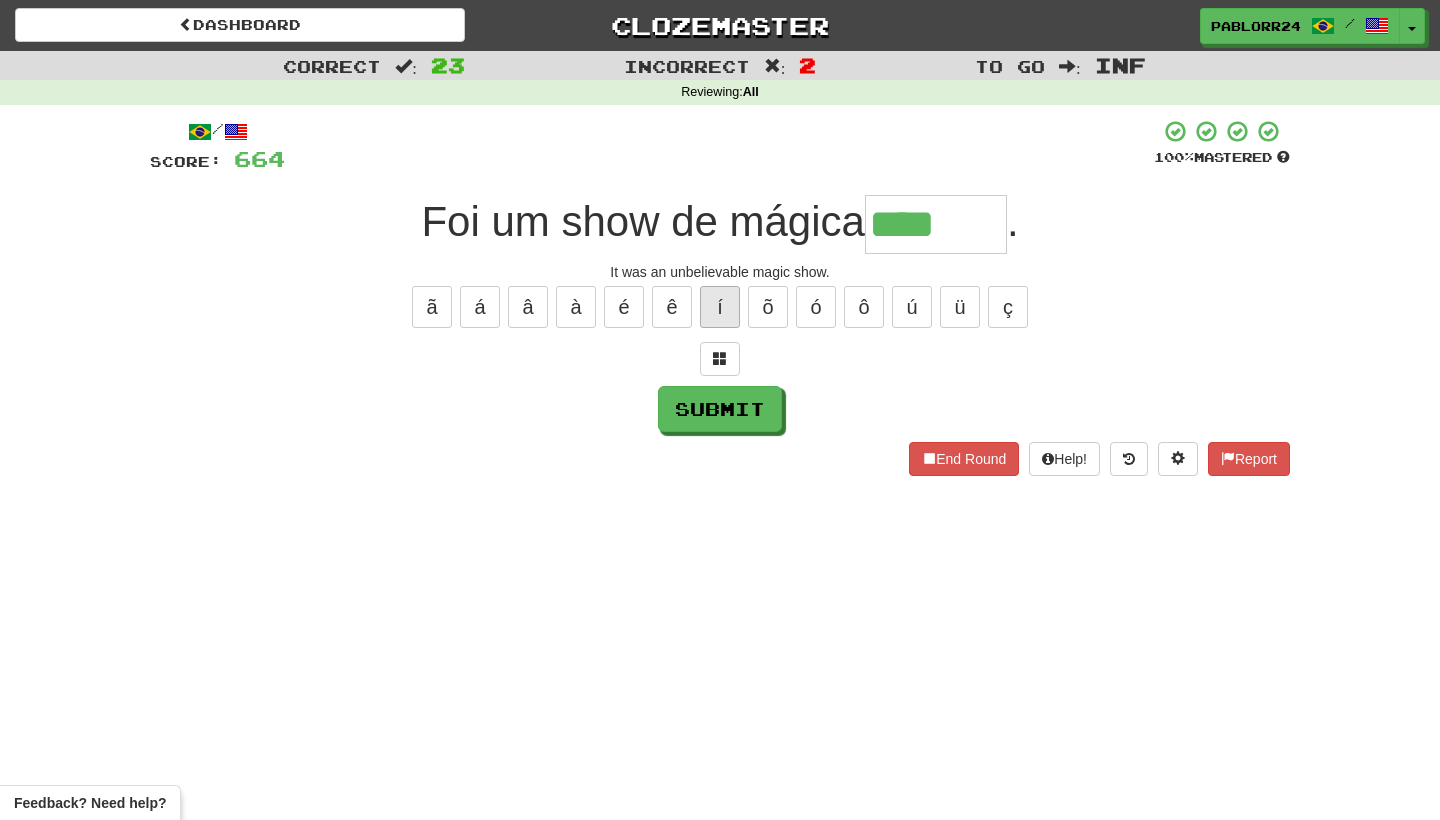 click on "í" at bounding box center [720, 307] 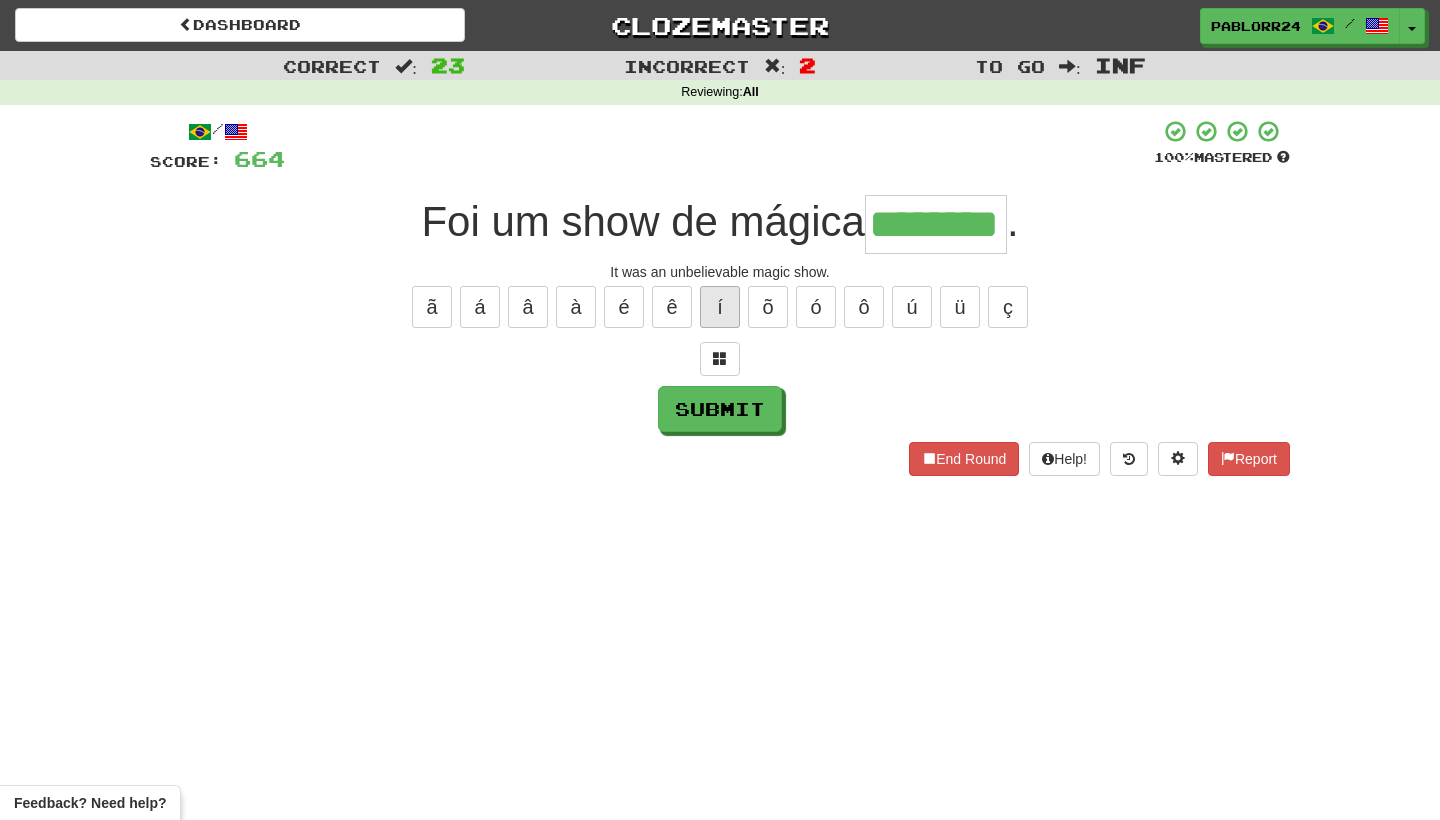 type on "********" 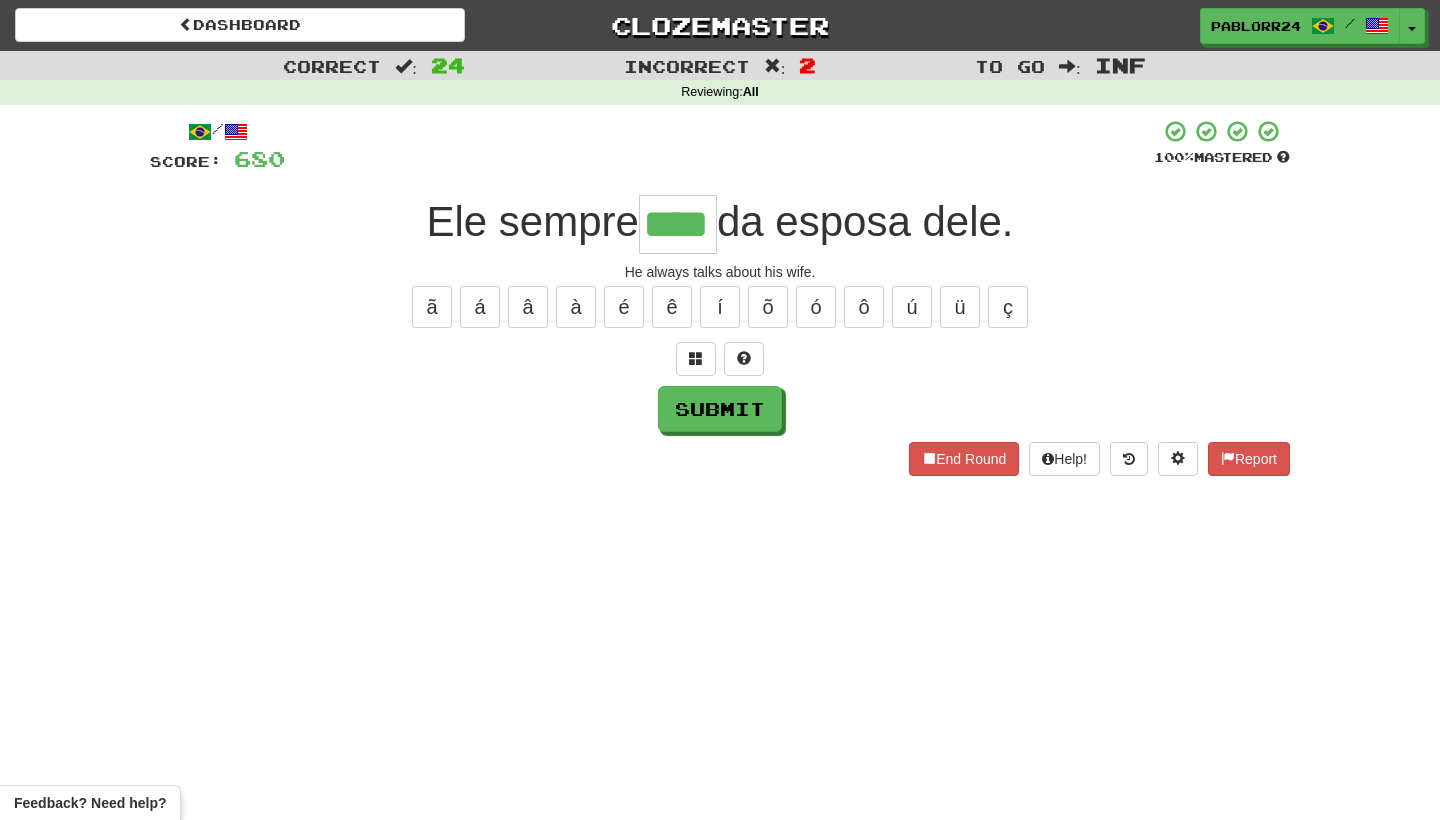 type on "****" 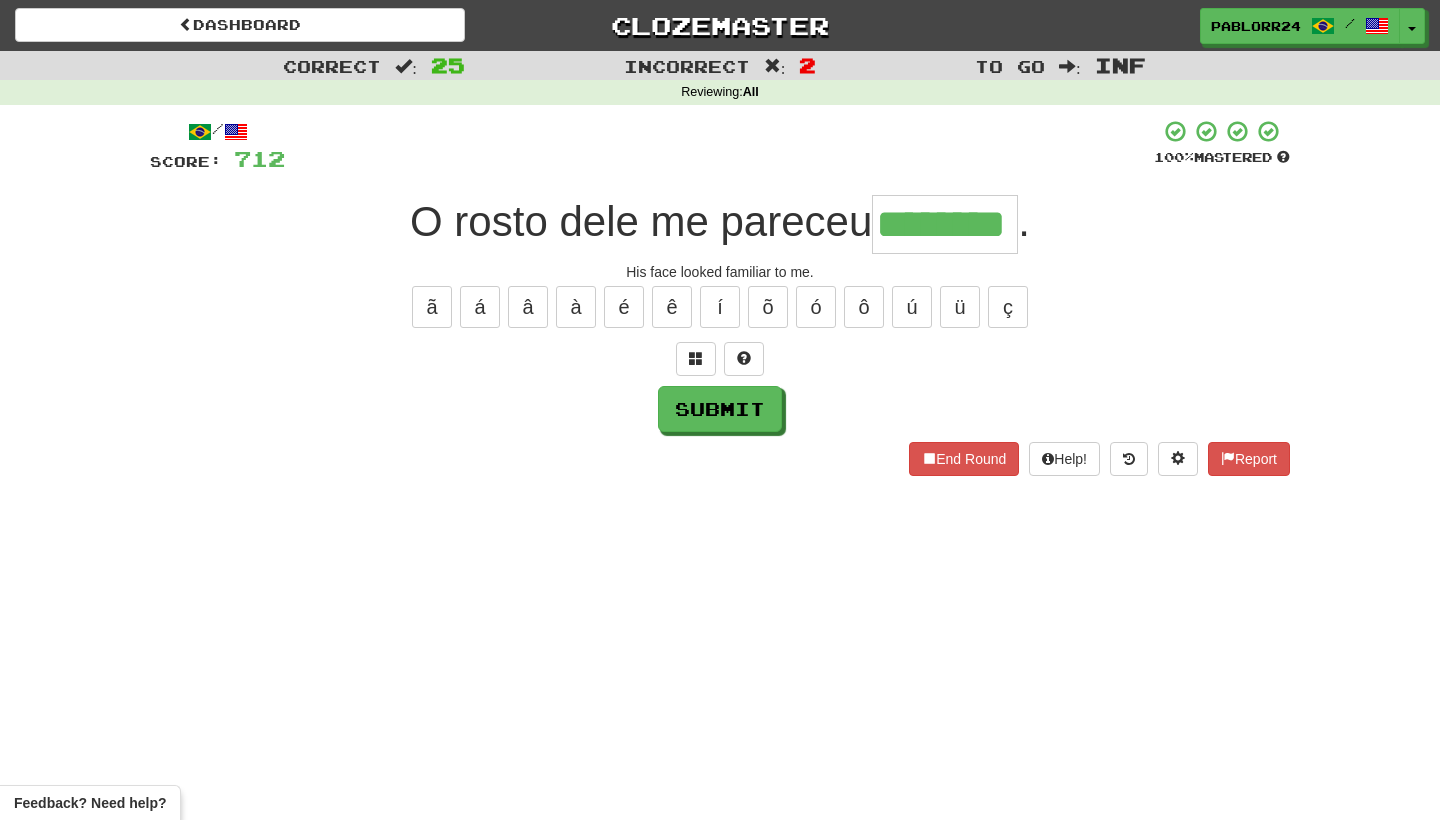 type on "********" 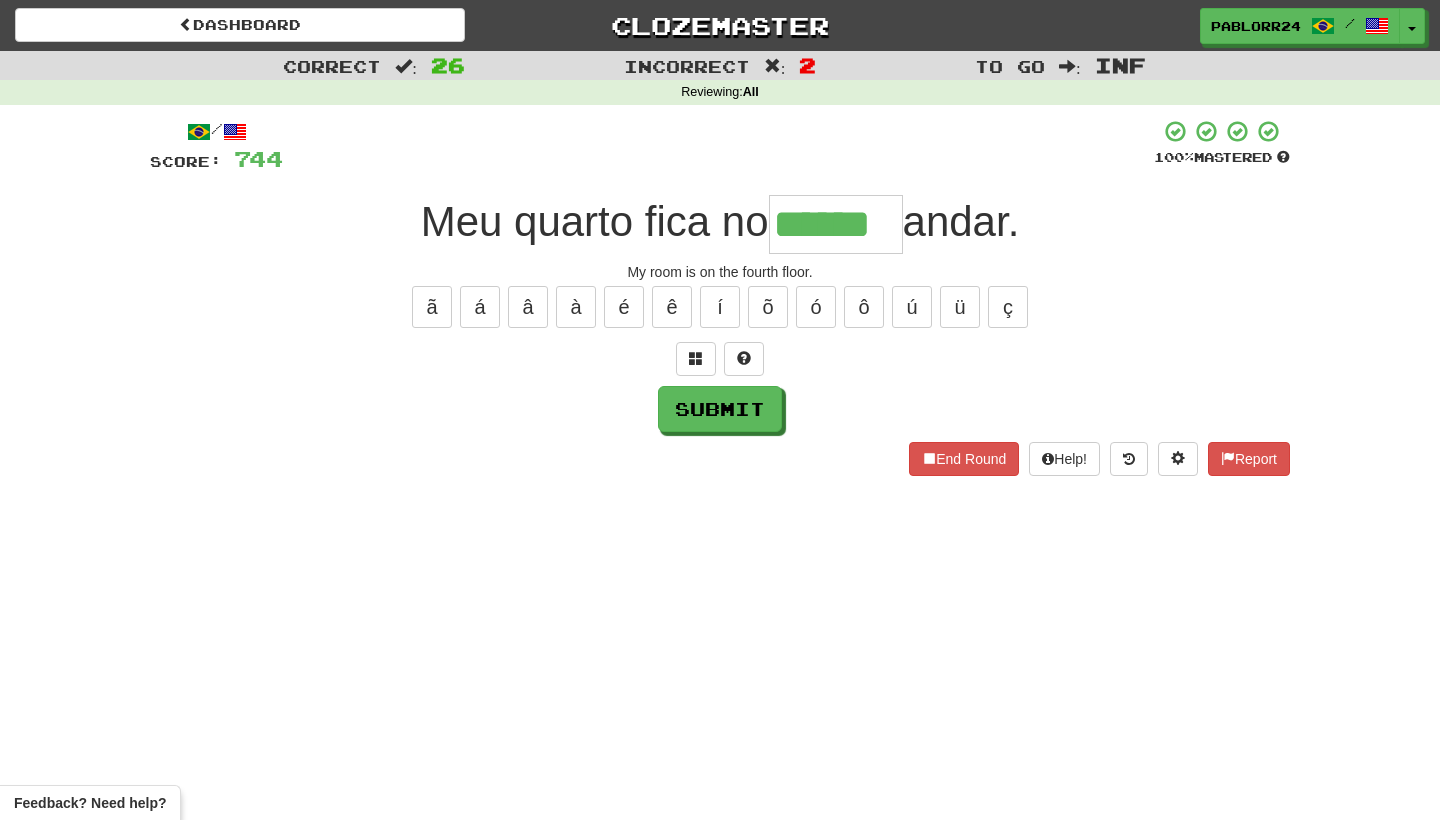 type on "******" 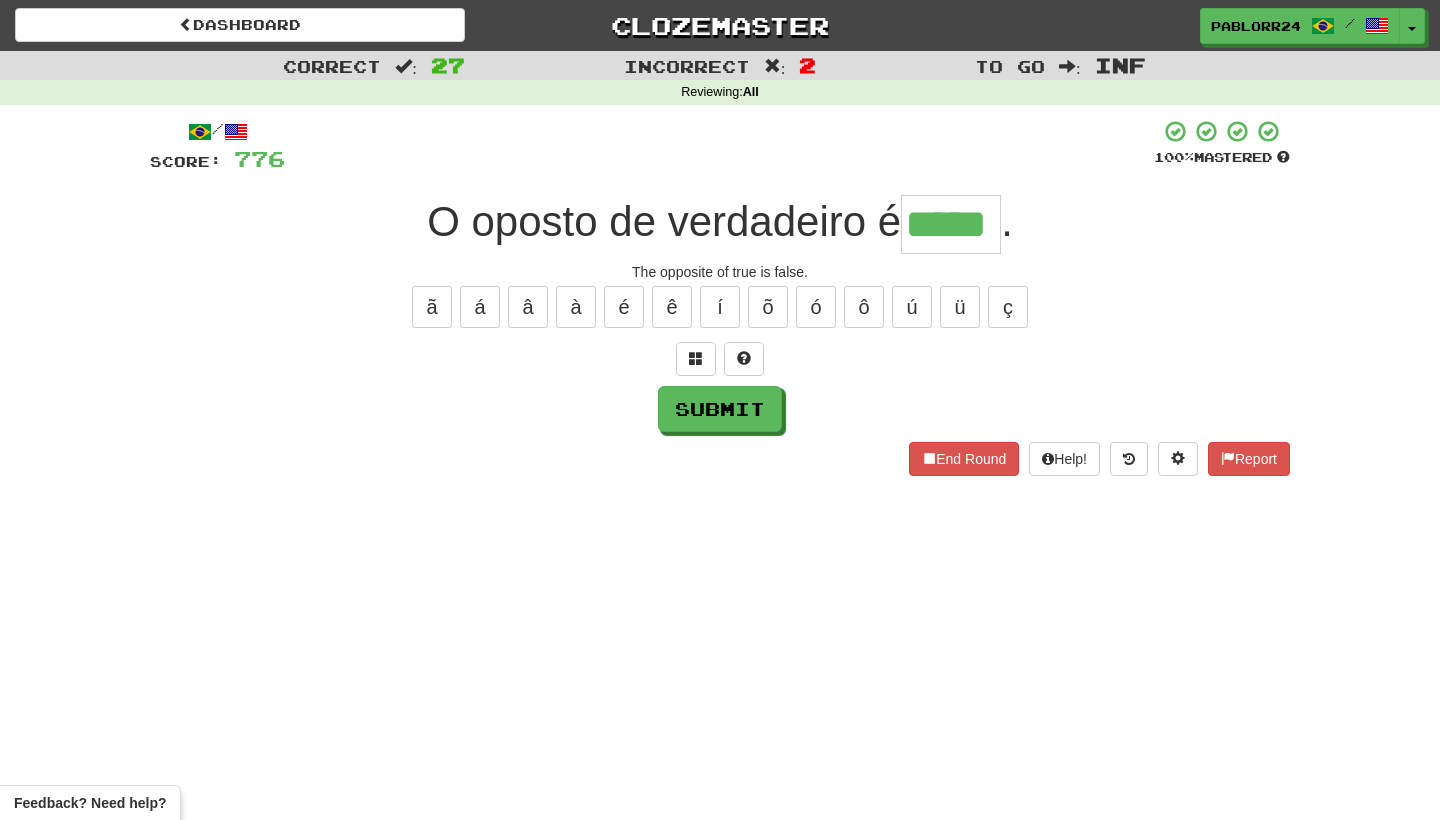 type on "*****" 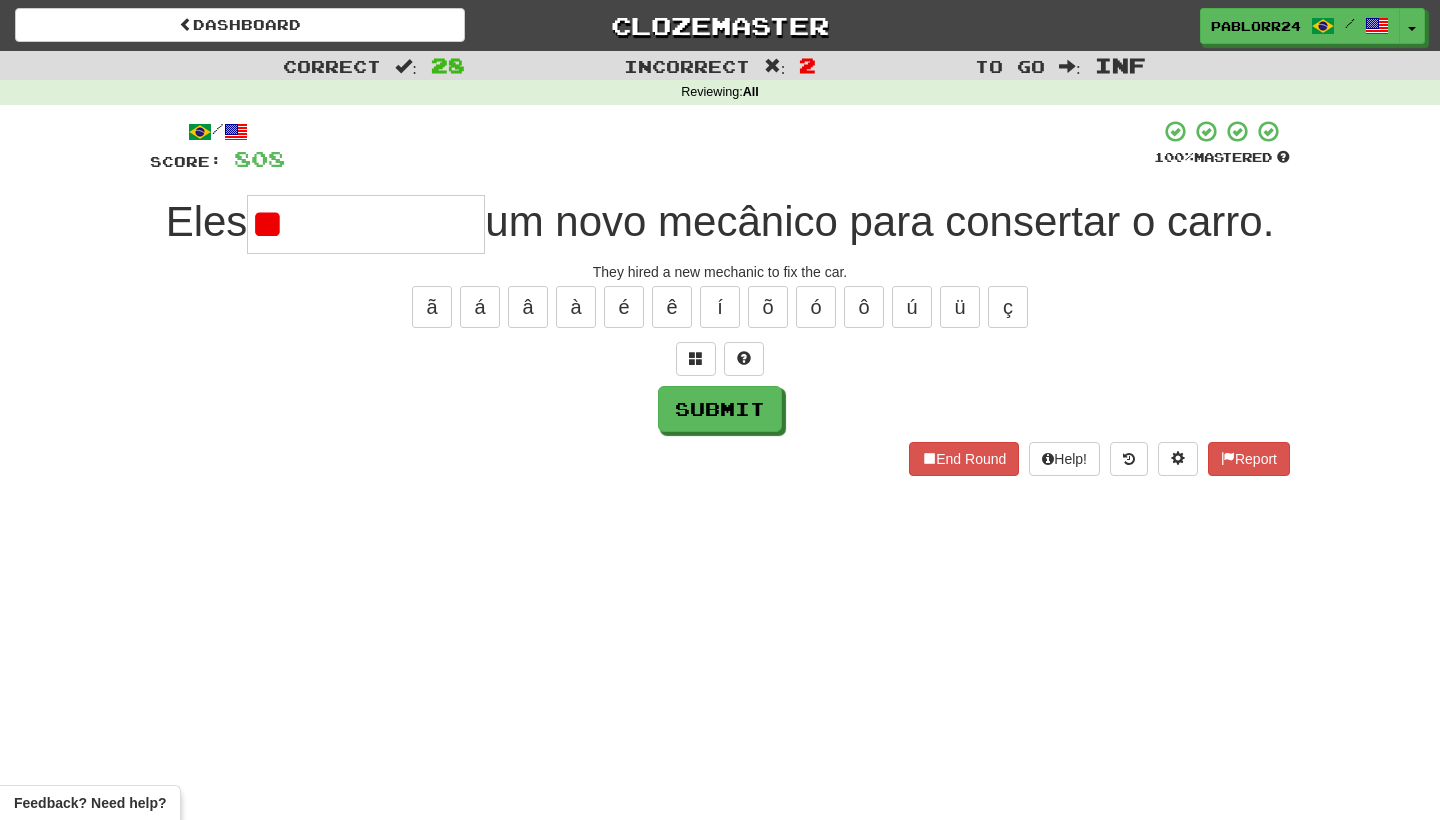 type on "*" 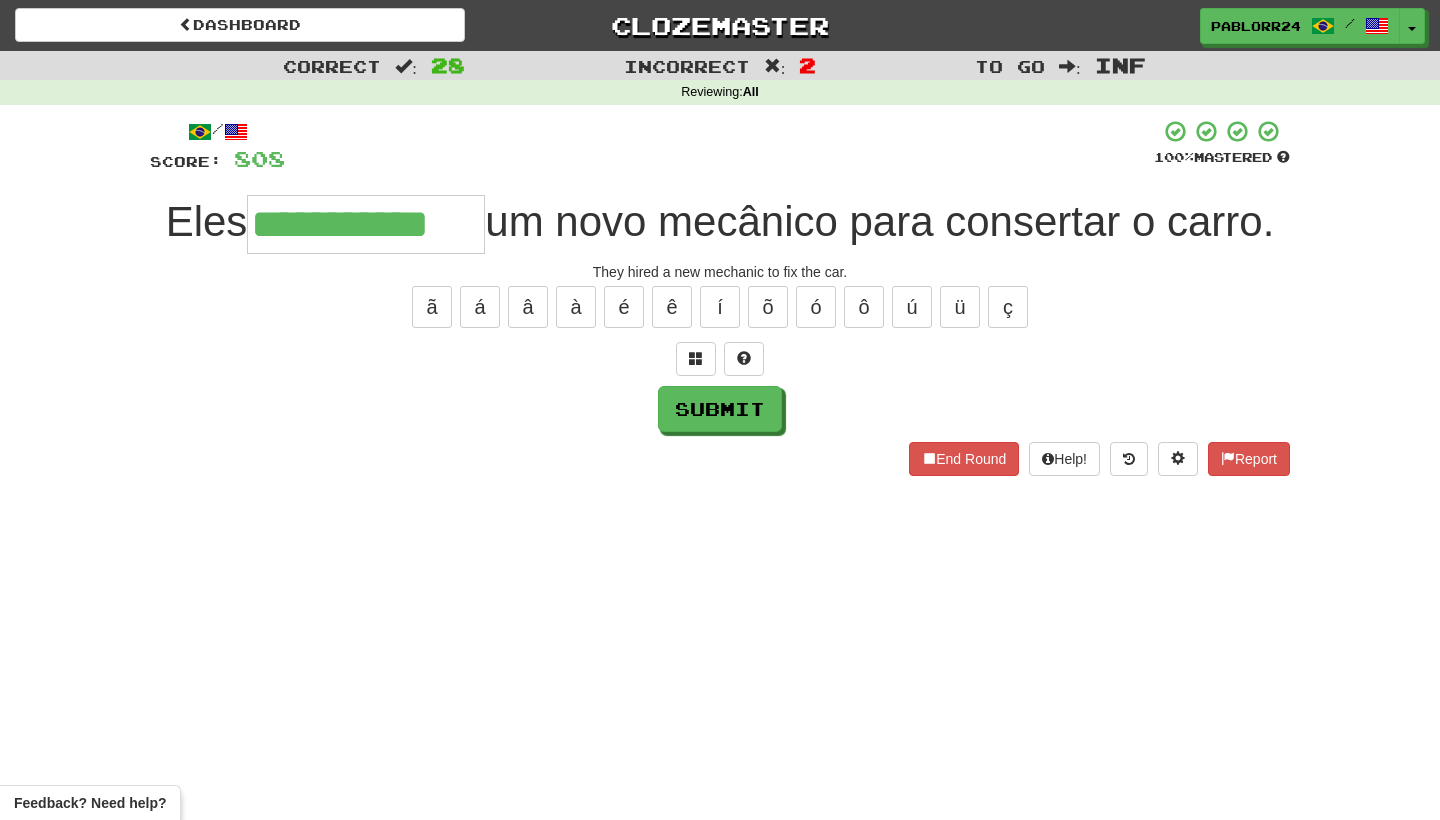 type on "**********" 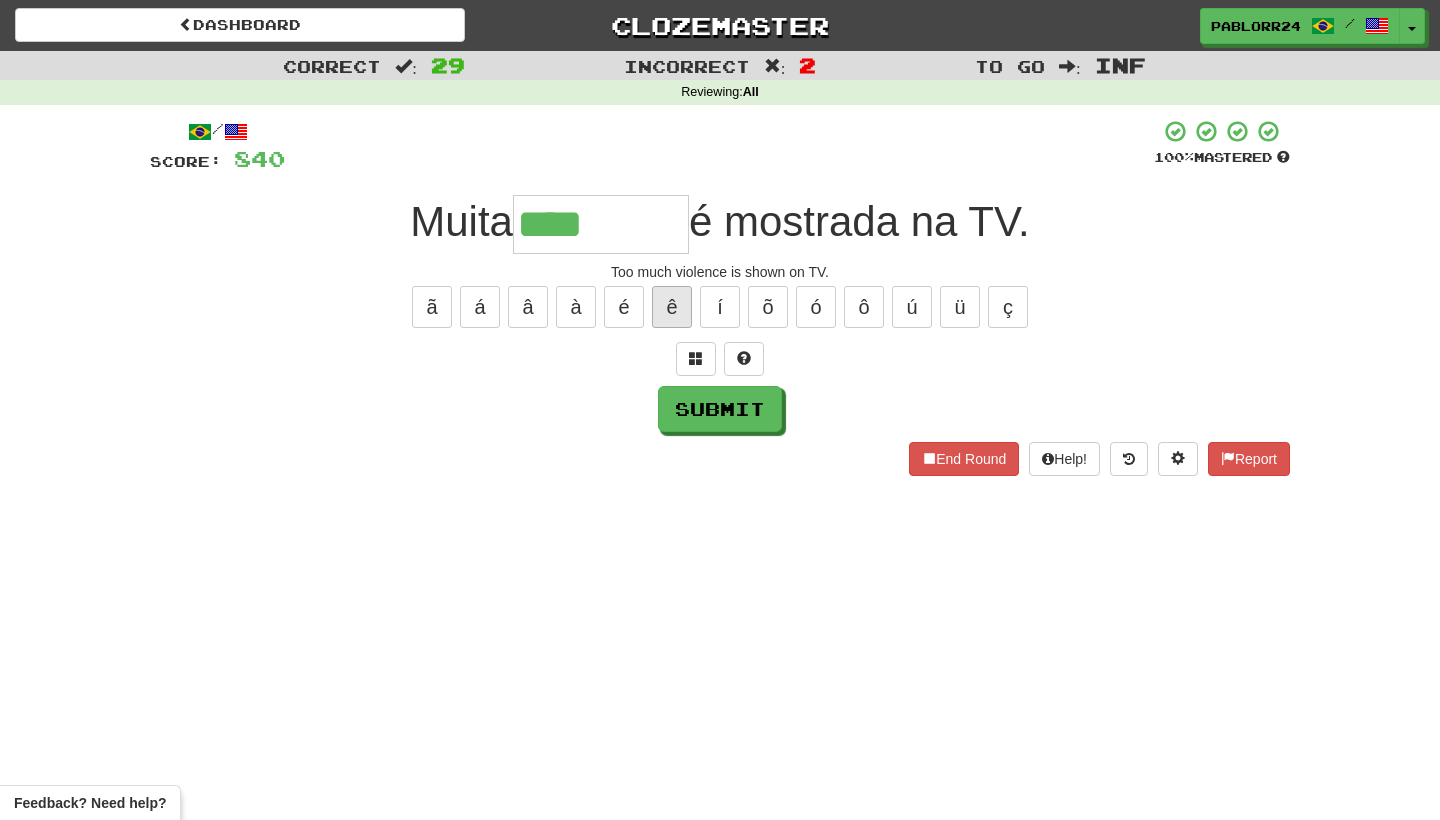 click on "ê" at bounding box center (672, 307) 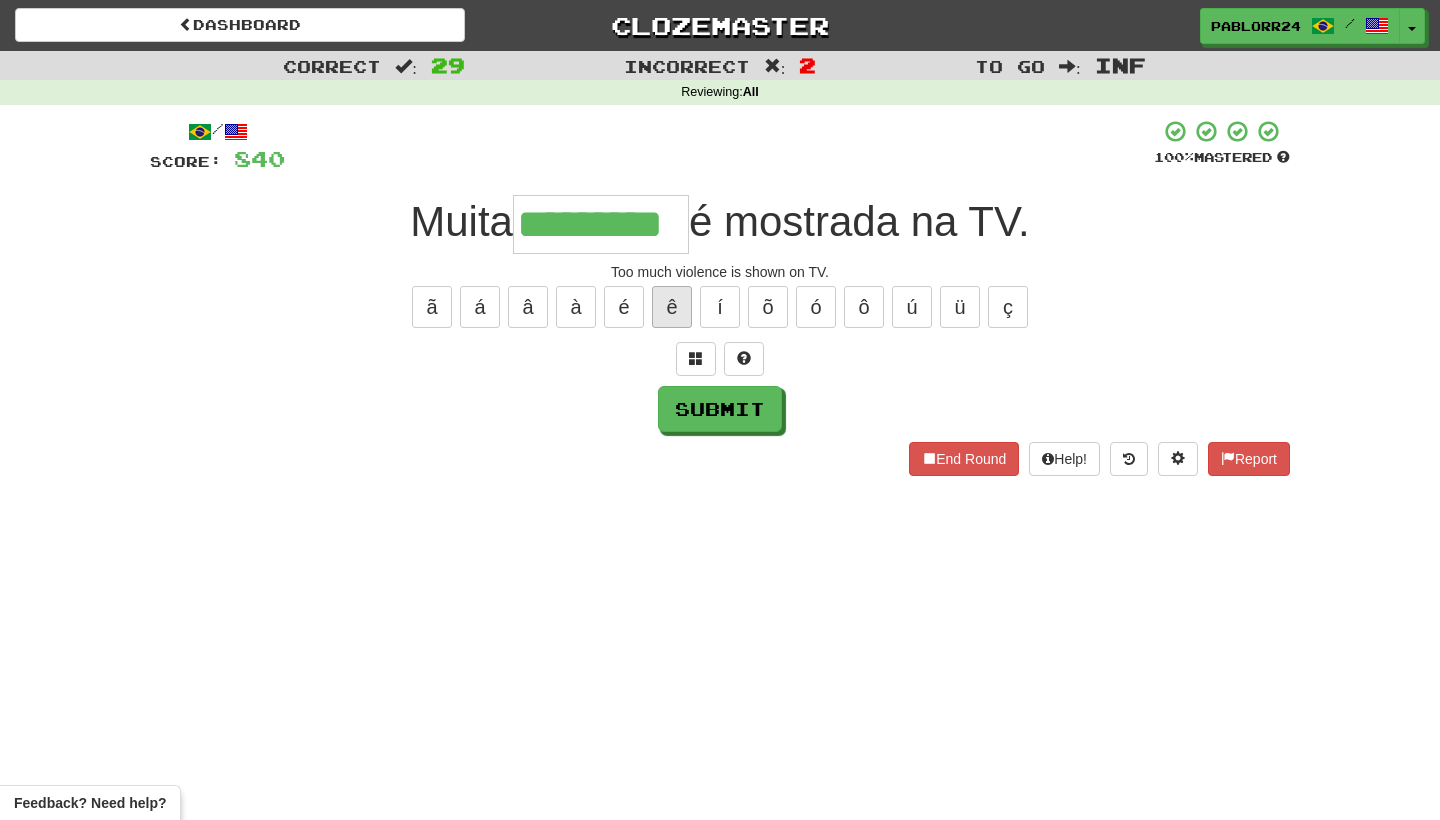 type on "*********" 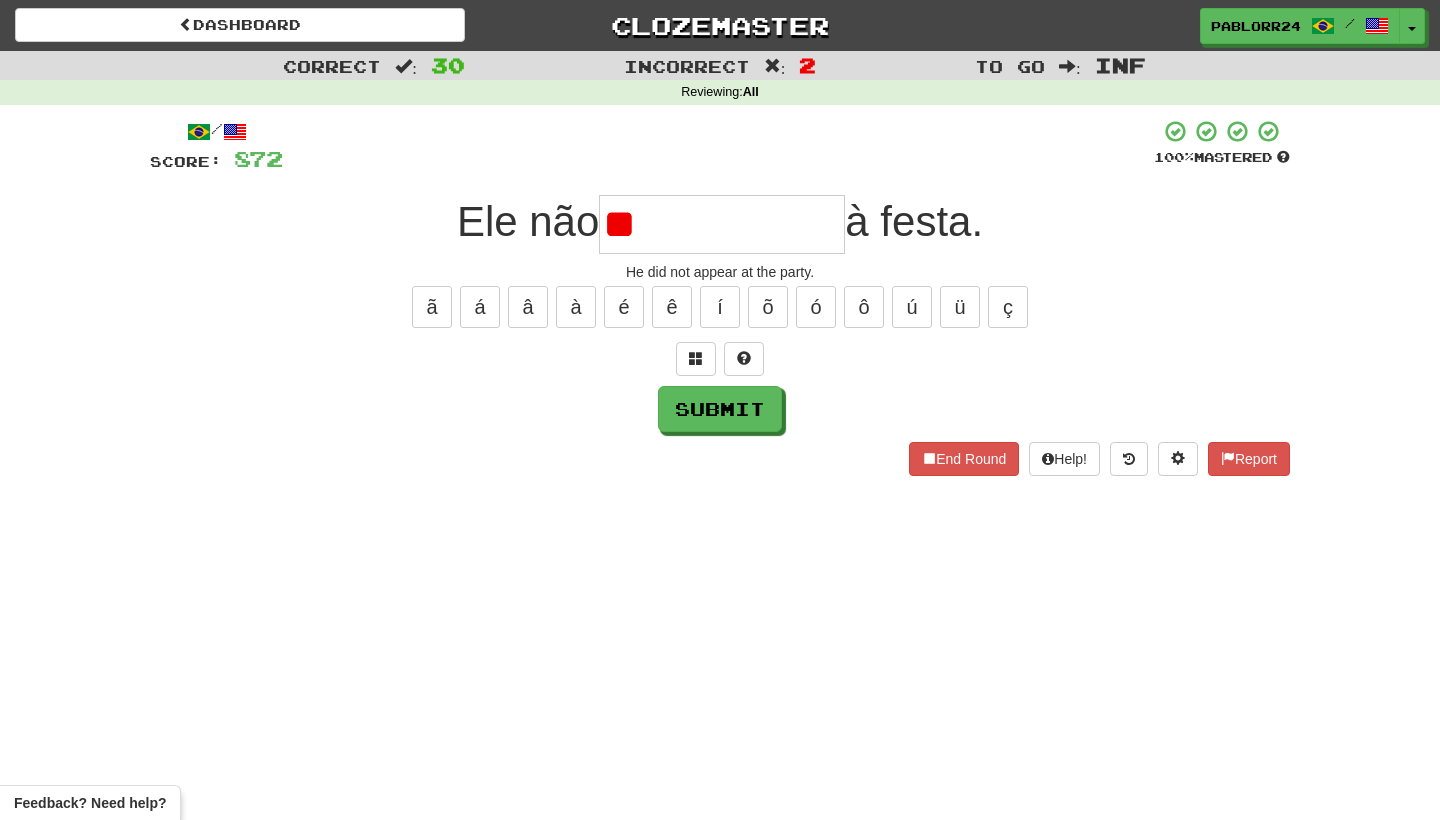 type on "*" 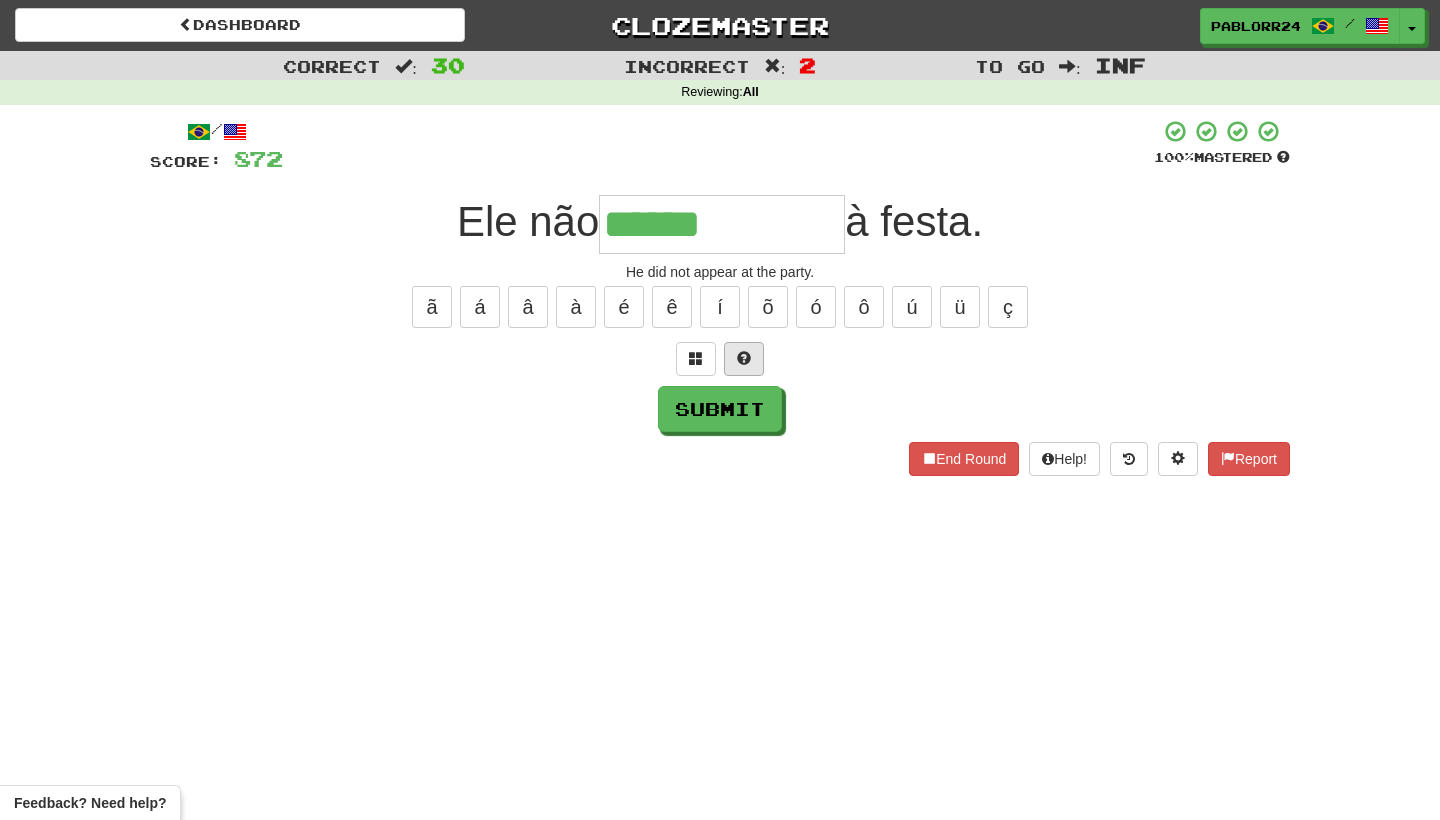 click at bounding box center [744, 359] 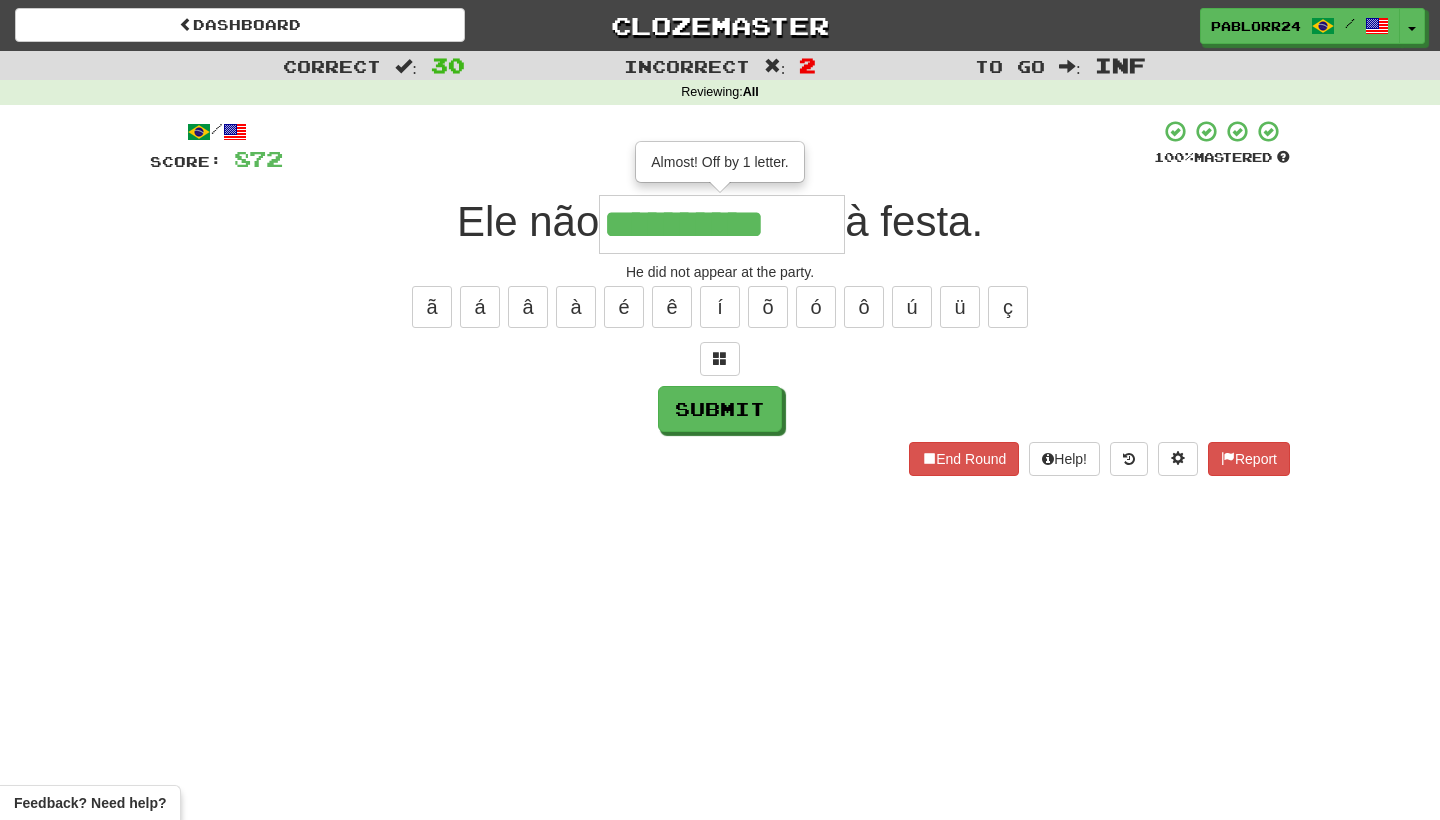 type on "**********" 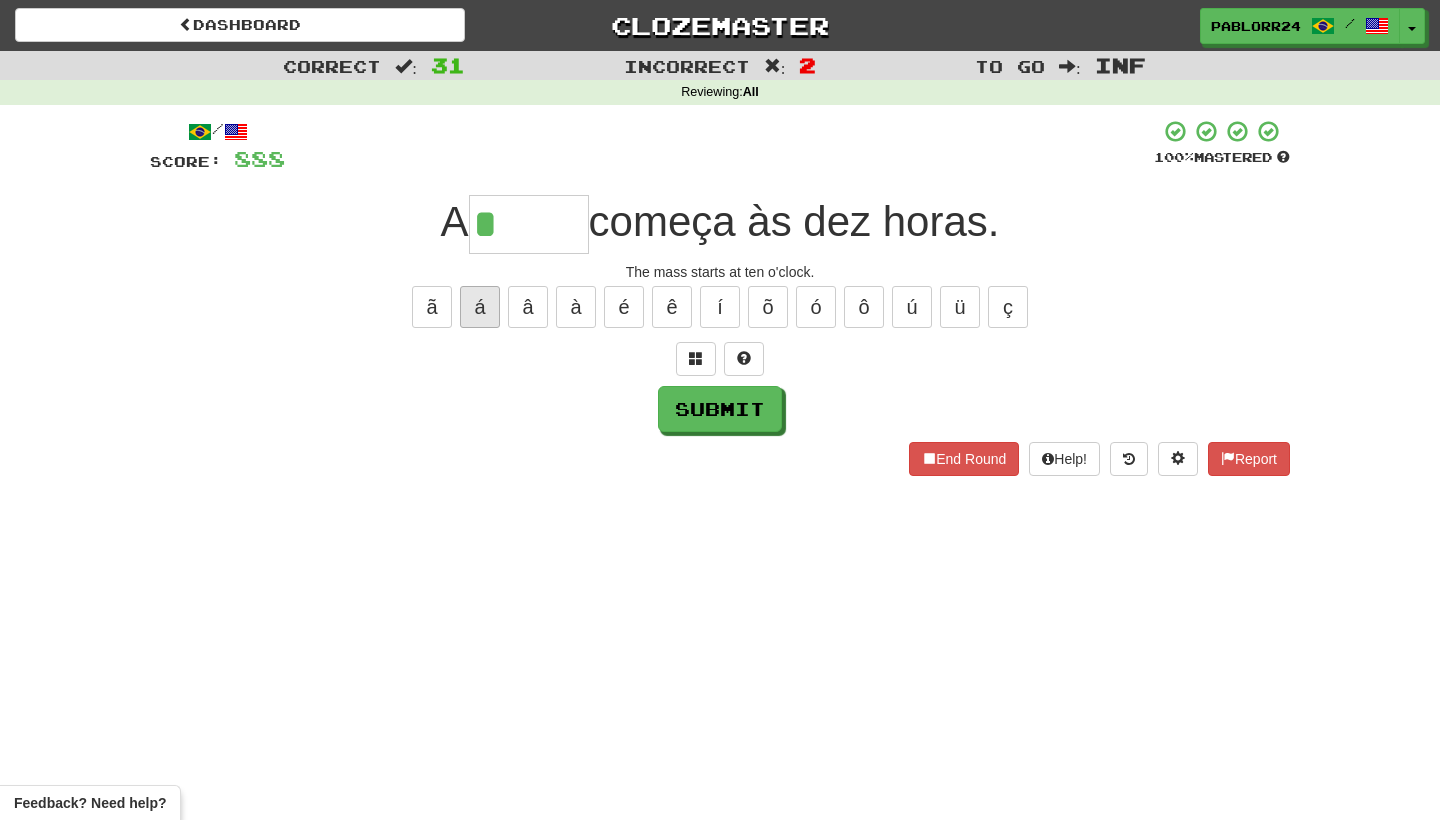 click on "á" at bounding box center [480, 307] 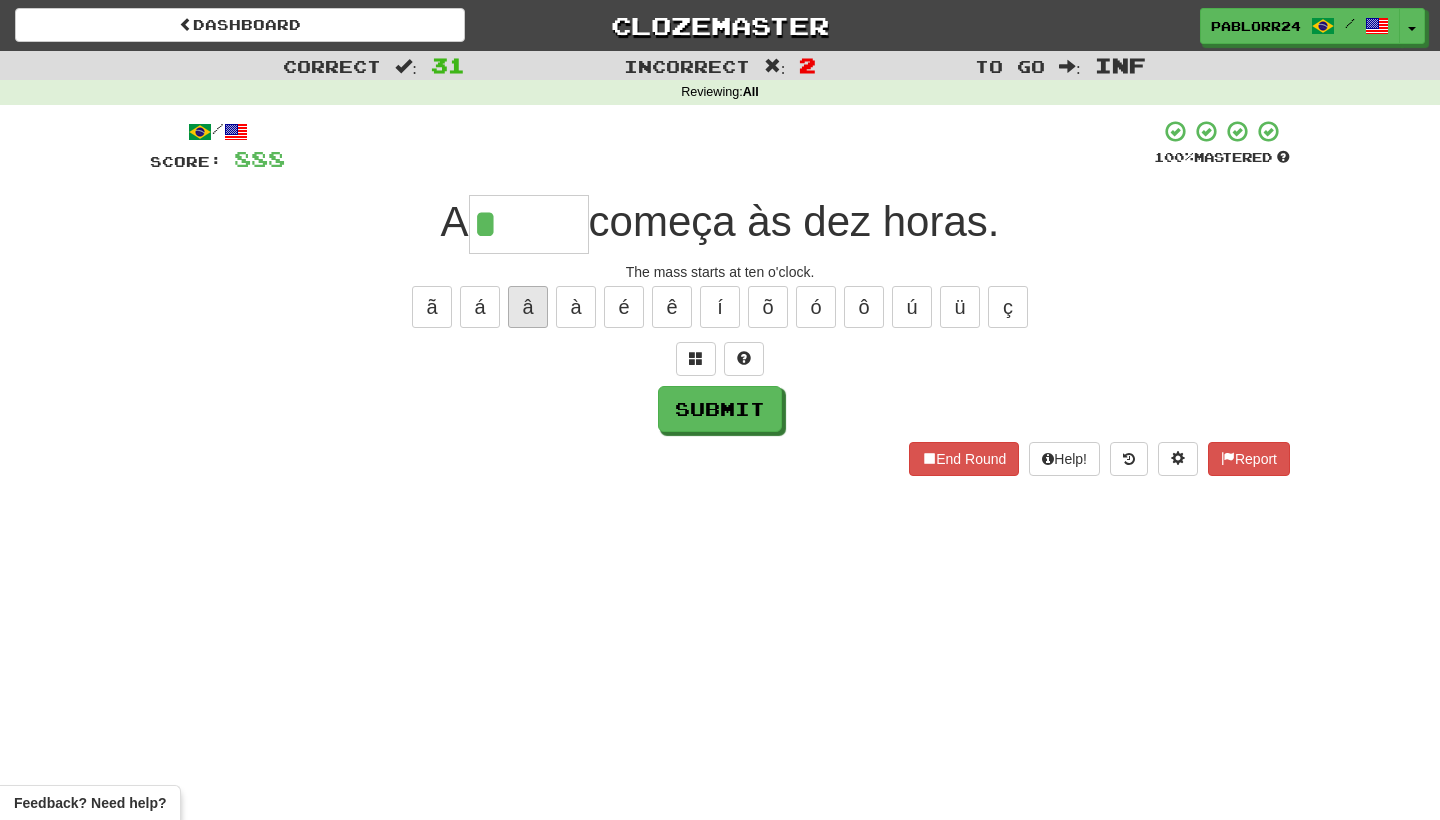 click on "â" at bounding box center (528, 307) 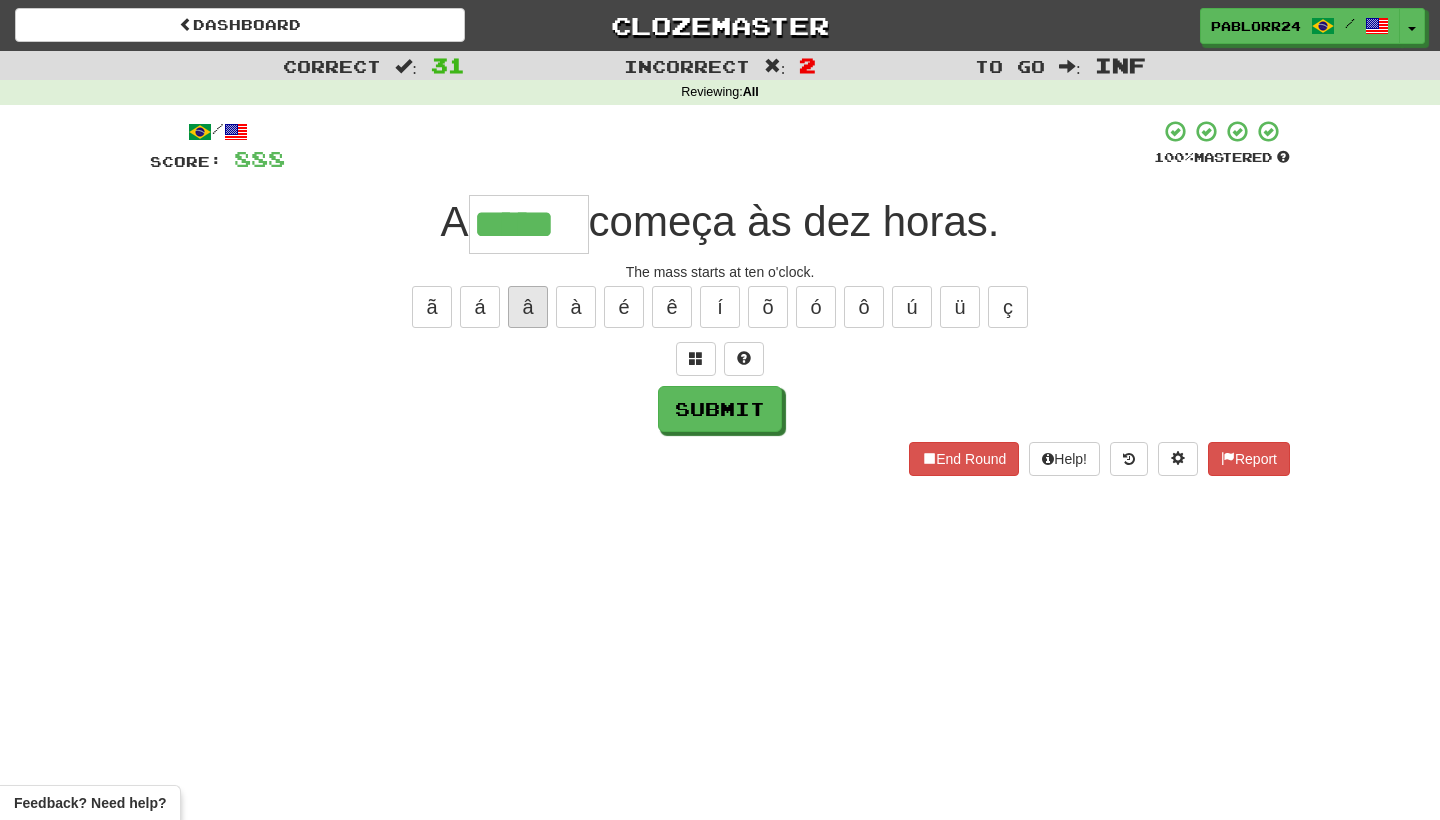 type on "*****" 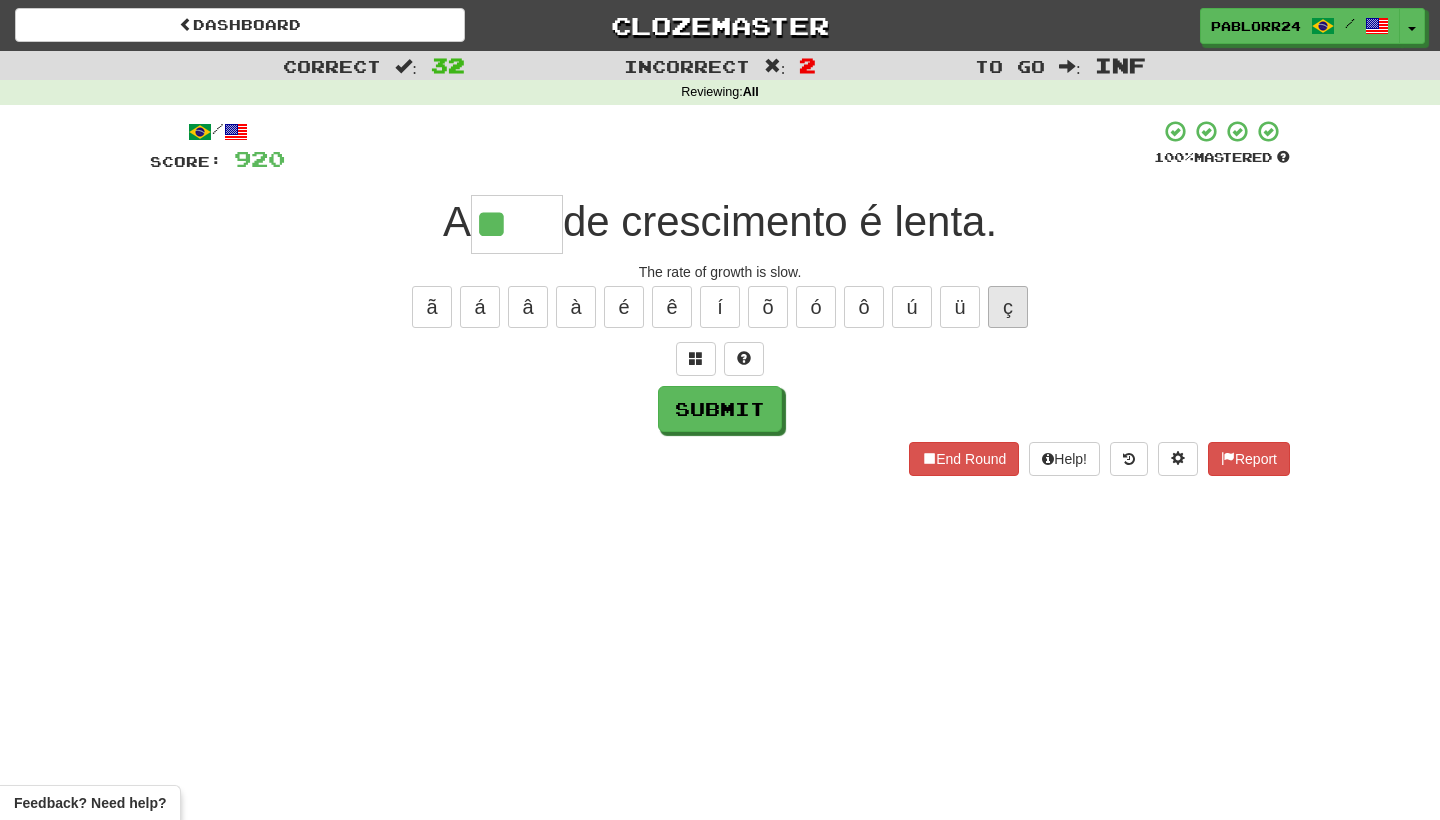 click on "ç" at bounding box center [1008, 307] 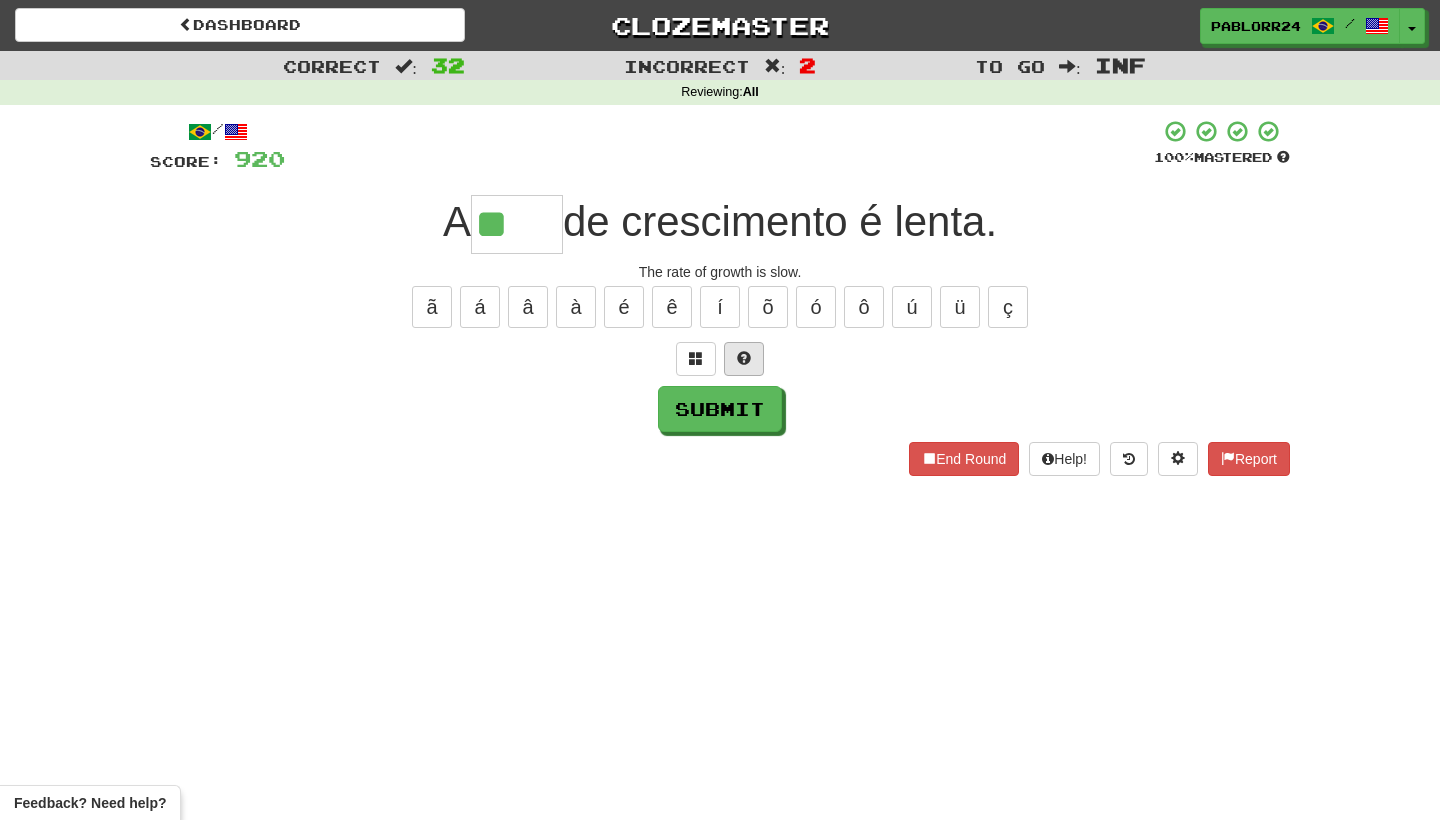 click at bounding box center (744, 359) 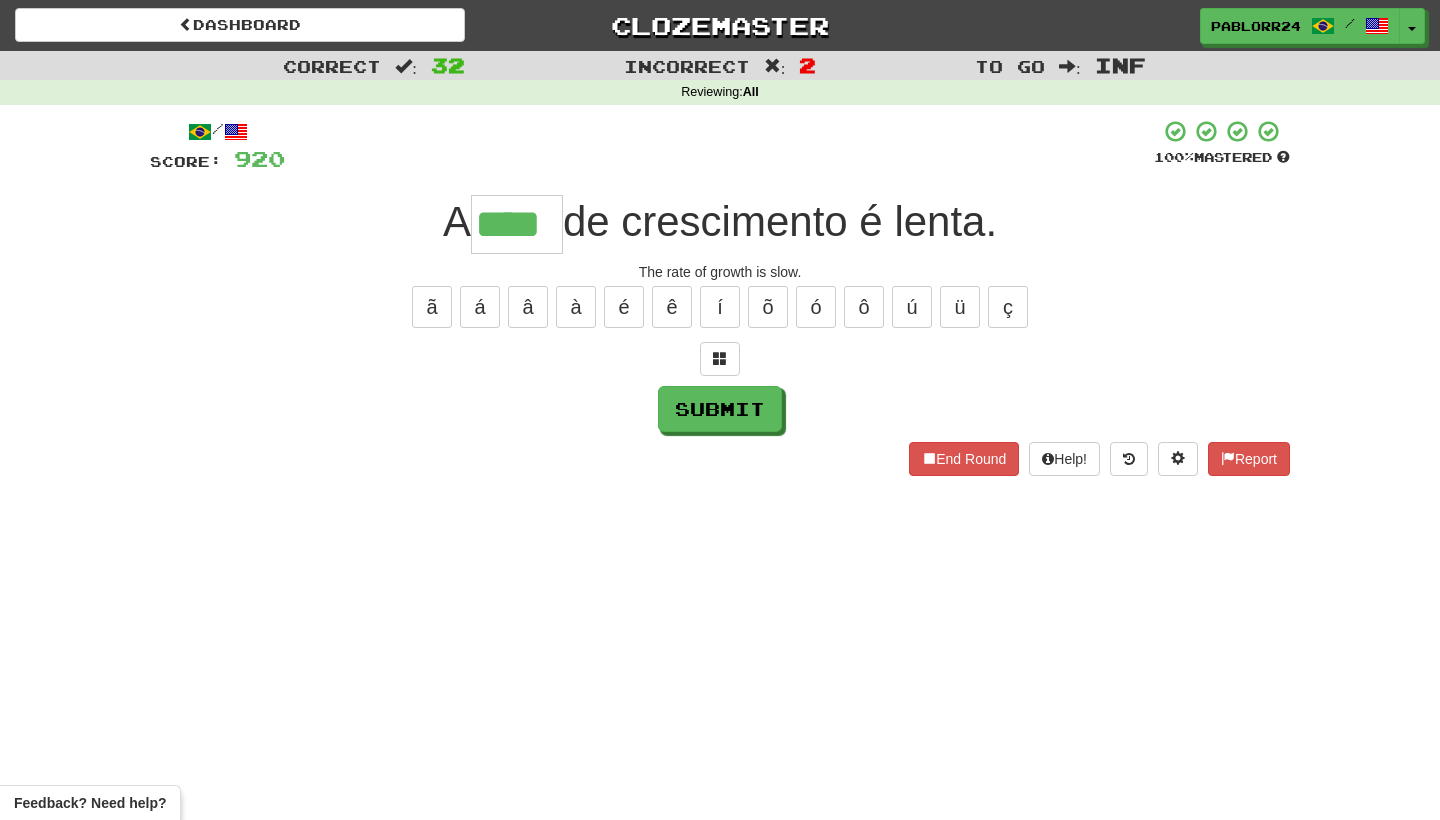 type on "****" 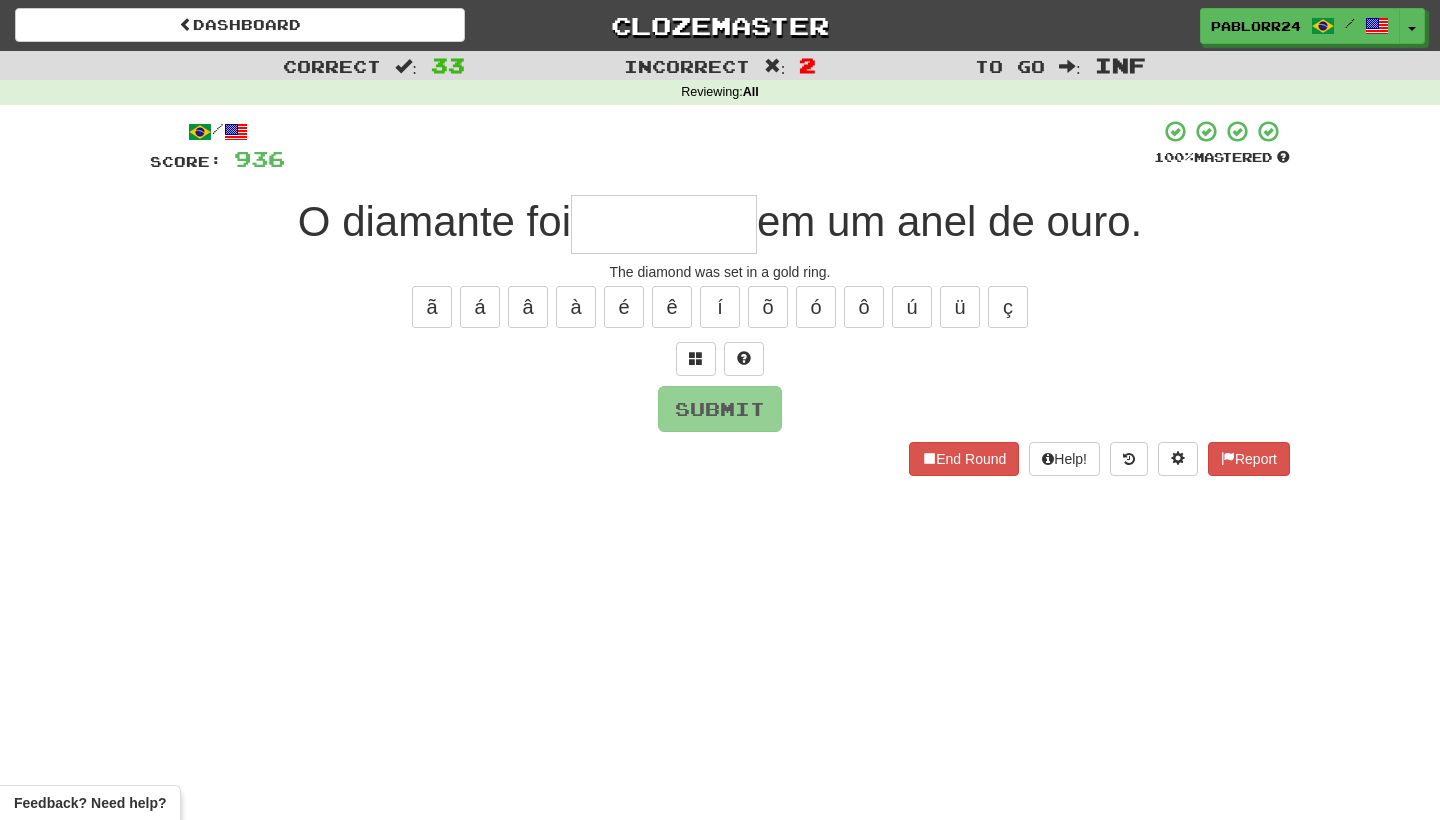 type on "*" 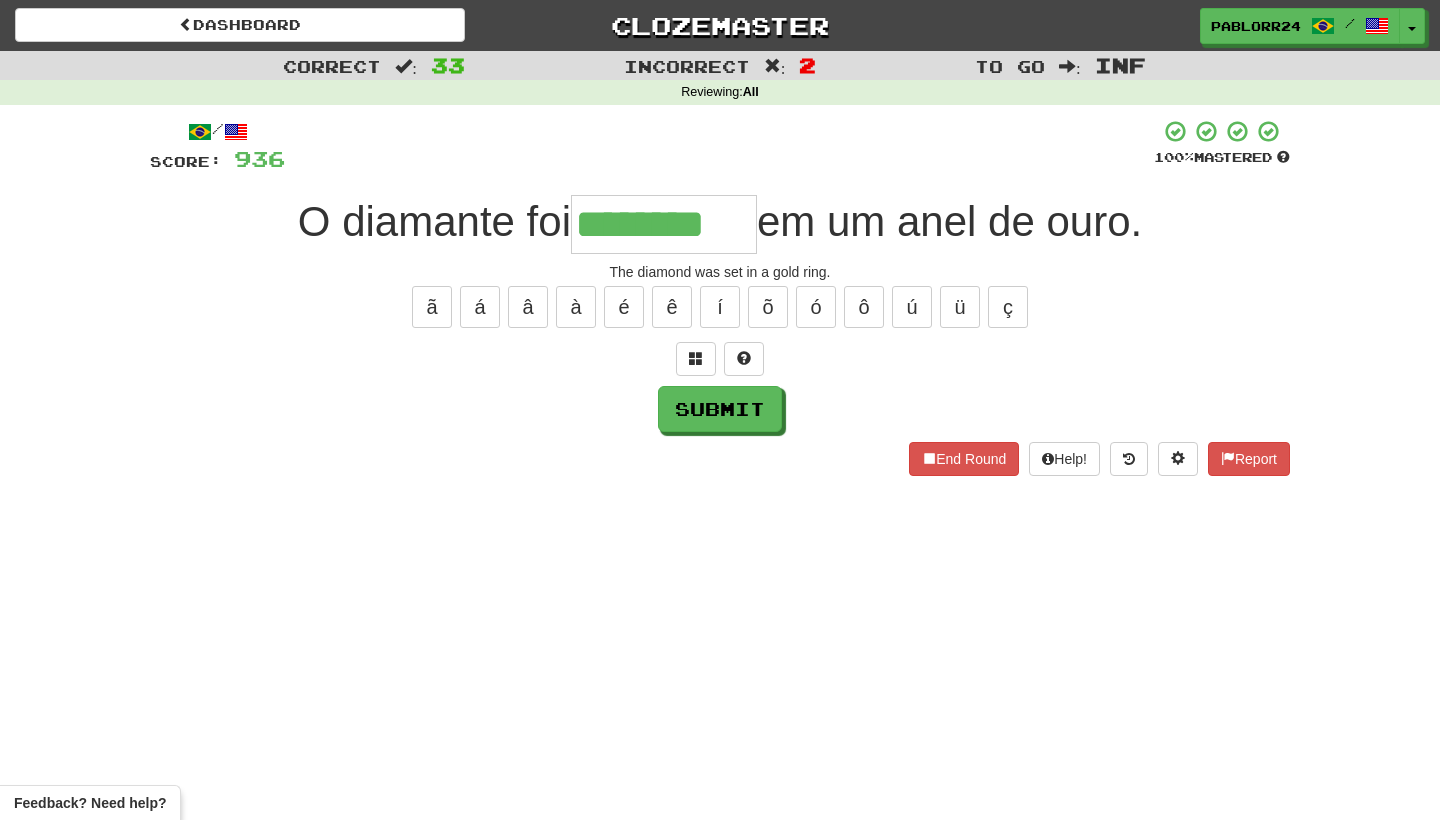 type on "********" 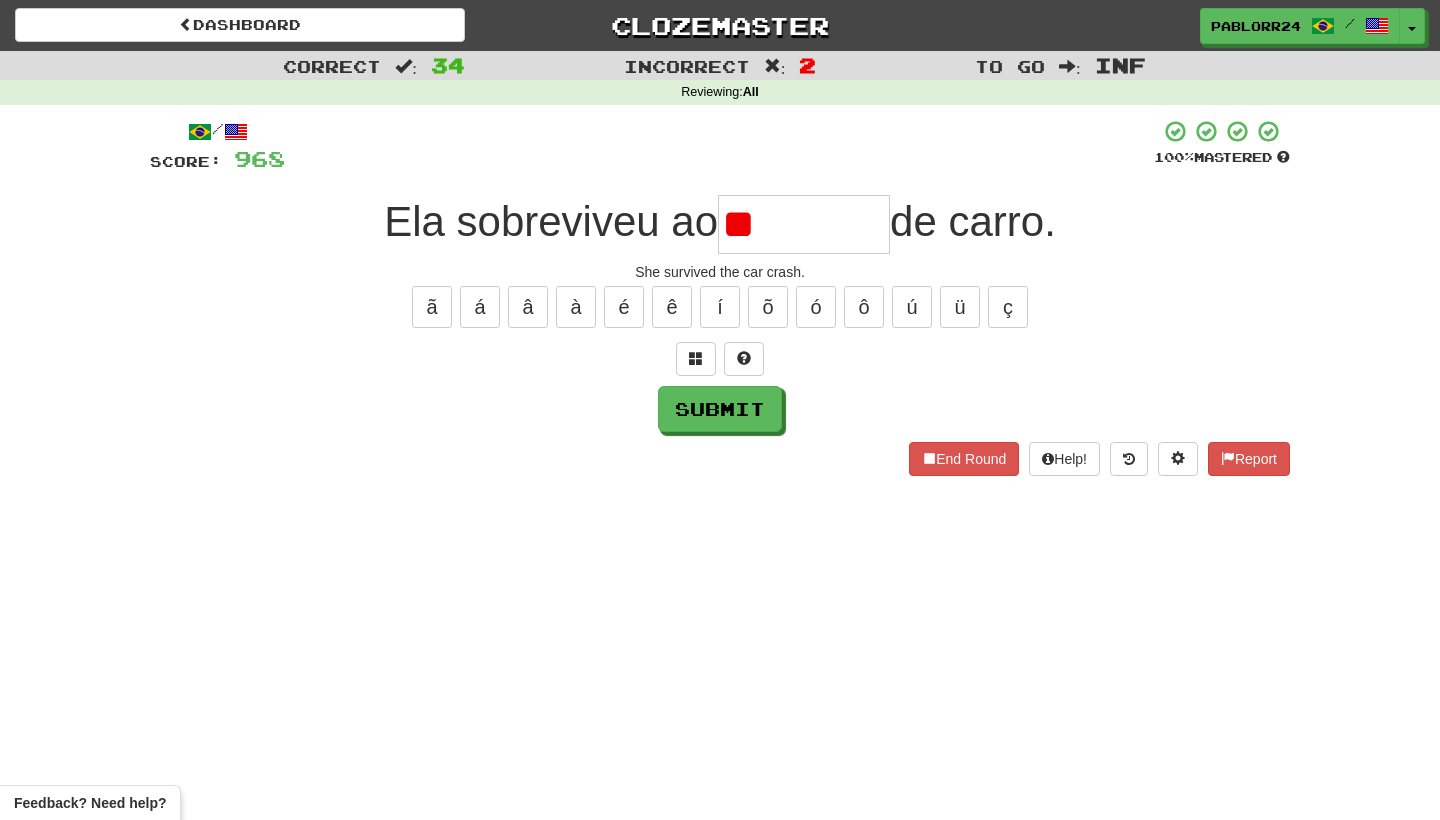 type on "*" 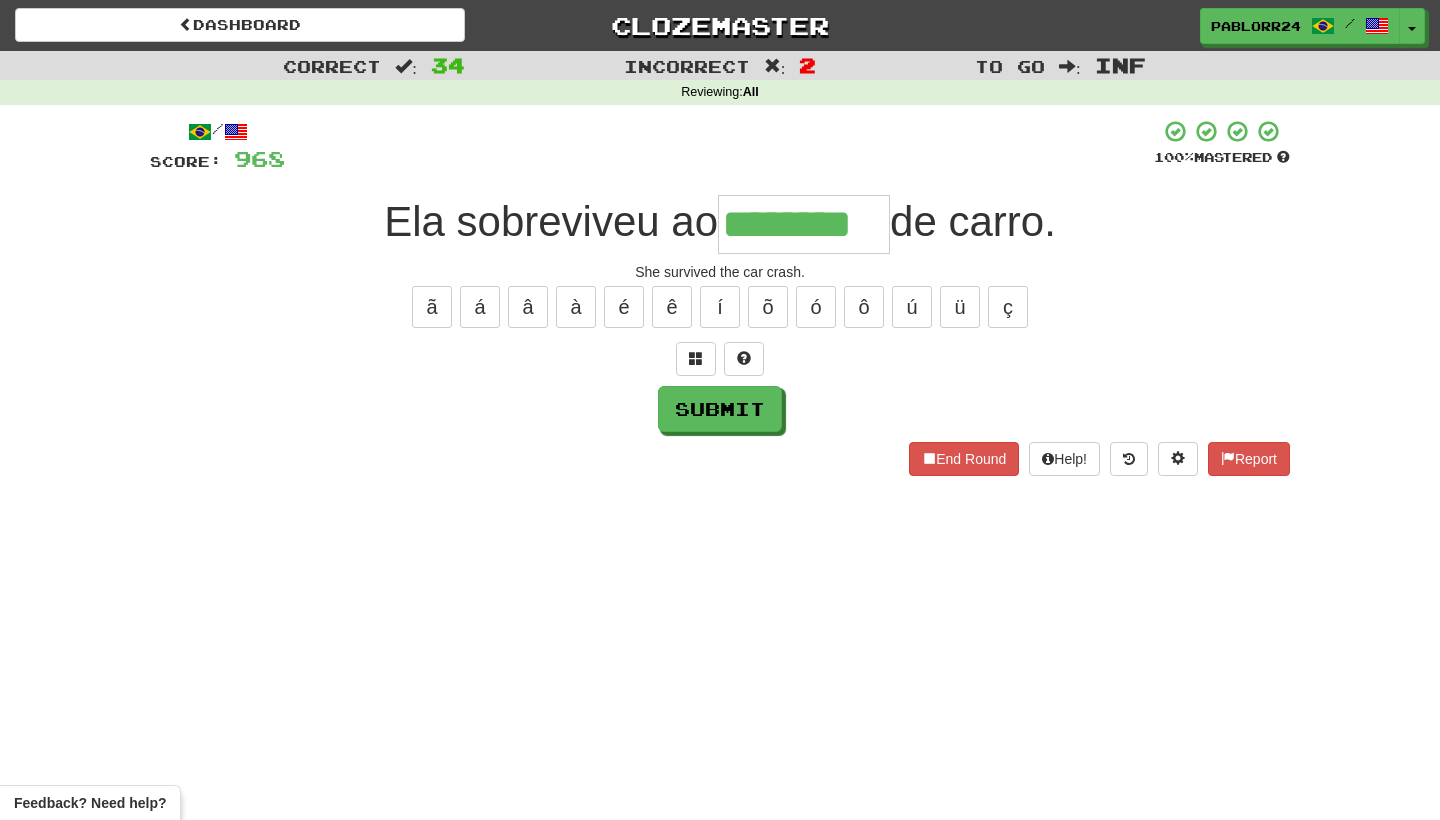 type on "********" 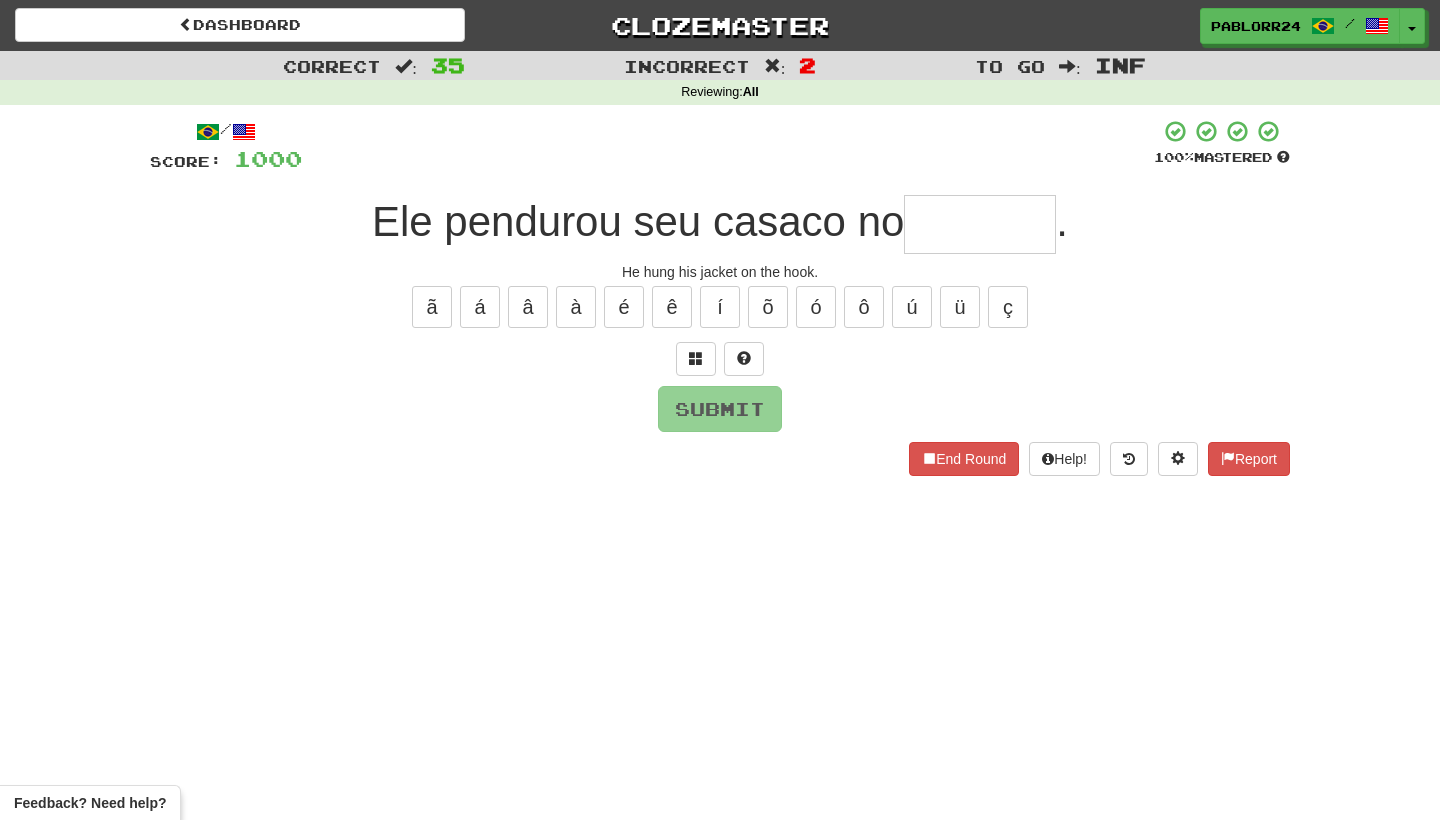 type on "*" 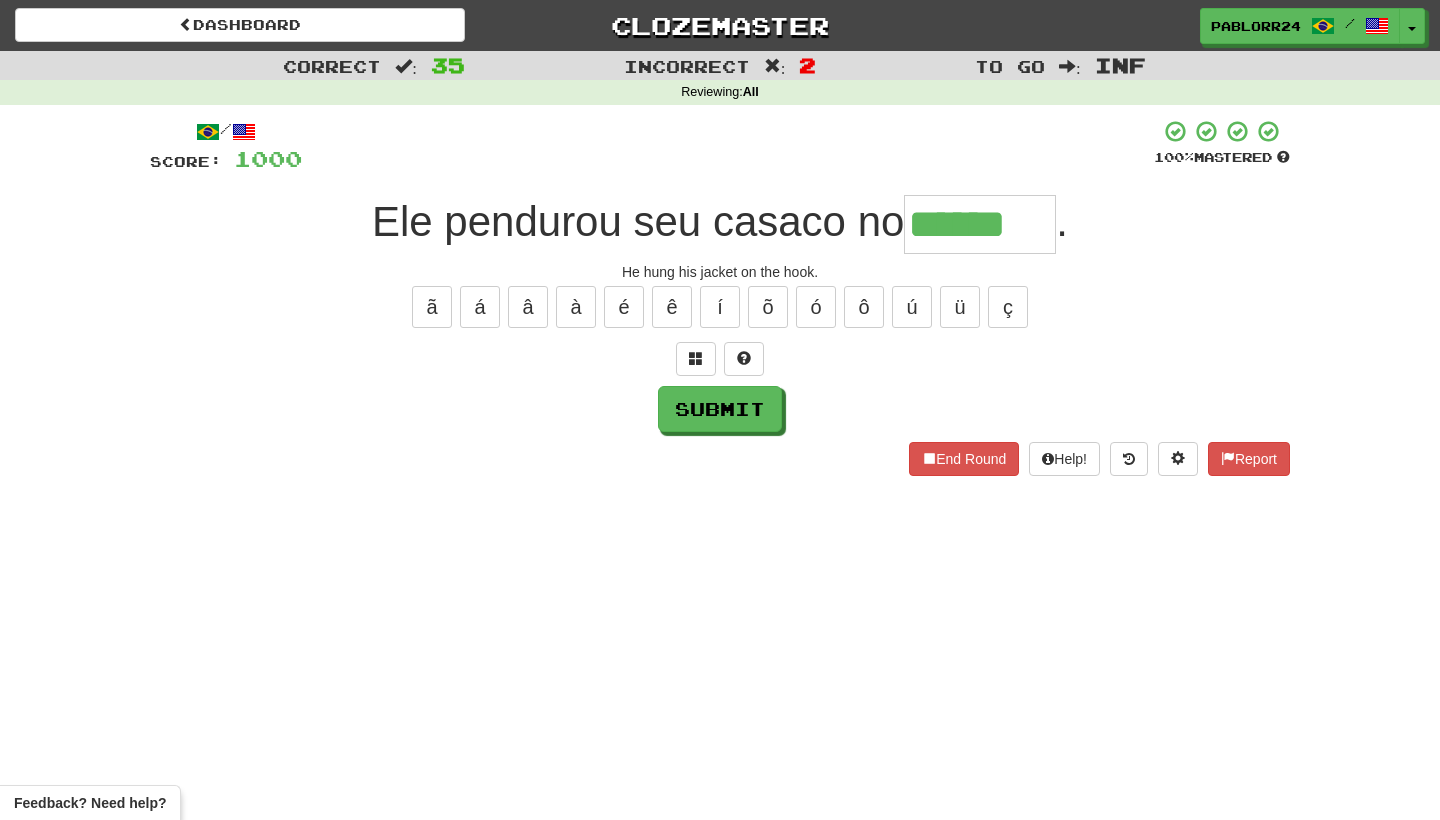 type on "******" 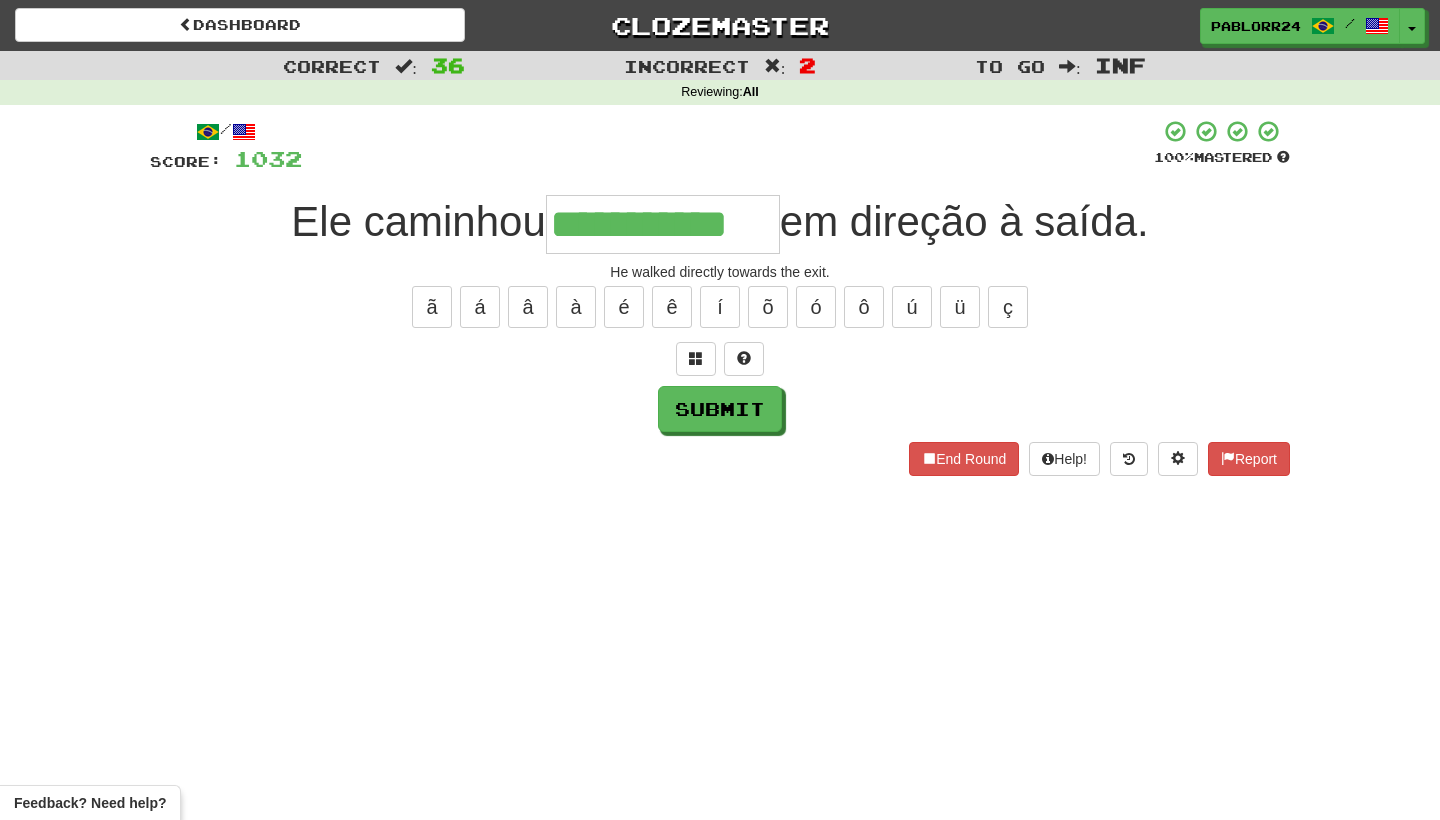 type on "**********" 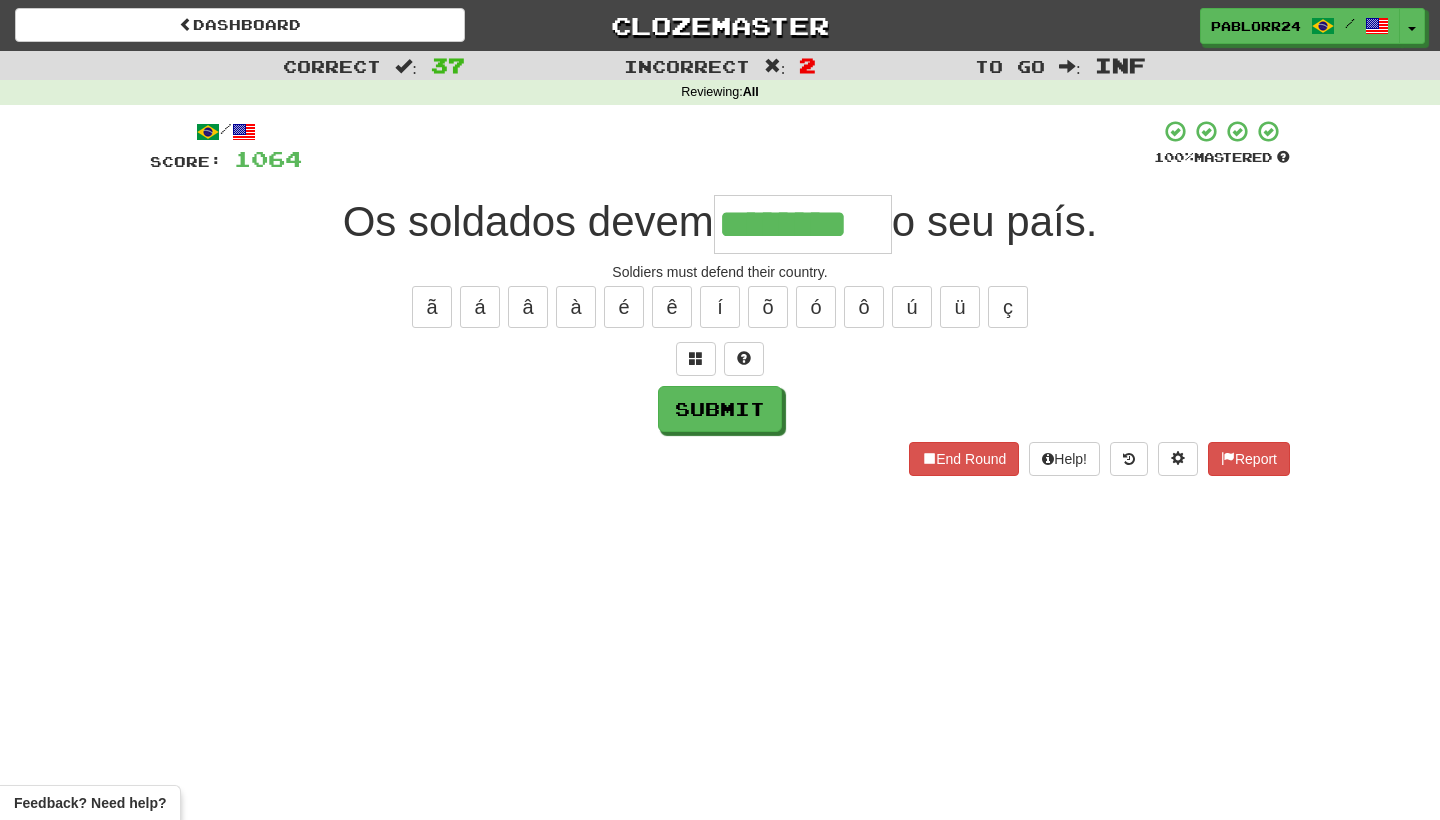 type on "********" 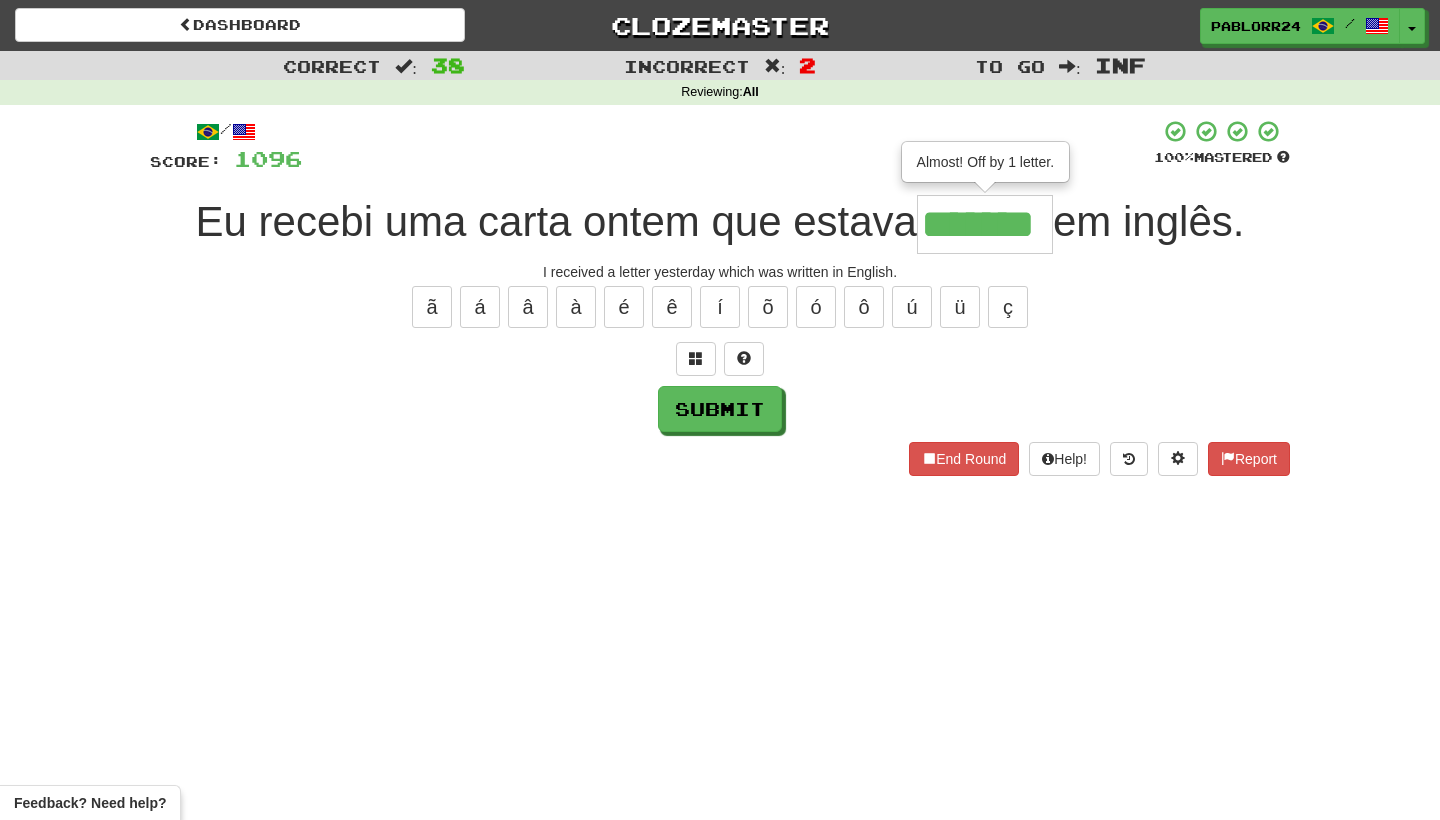 type on "*******" 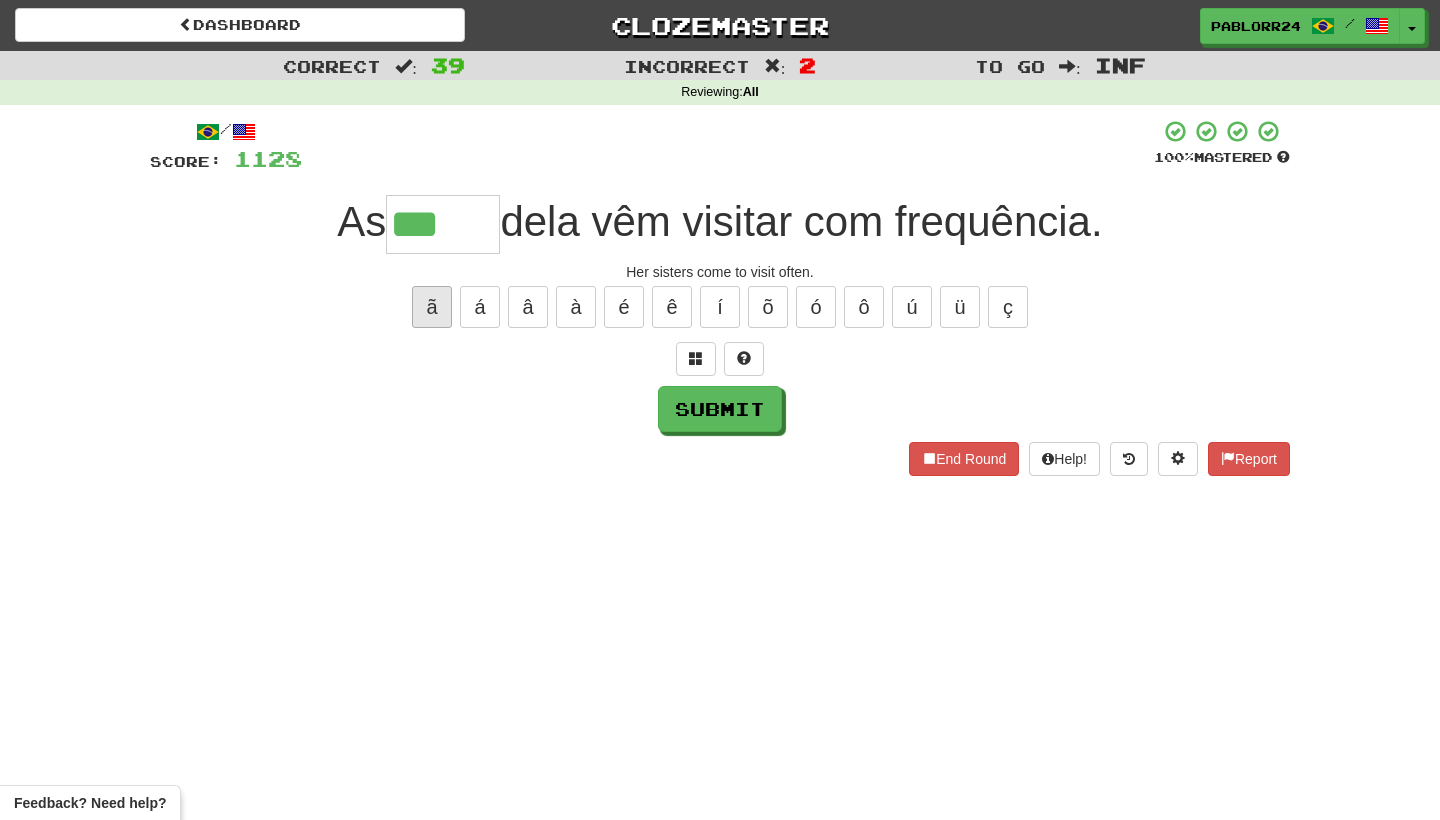 click on "ã" at bounding box center (432, 307) 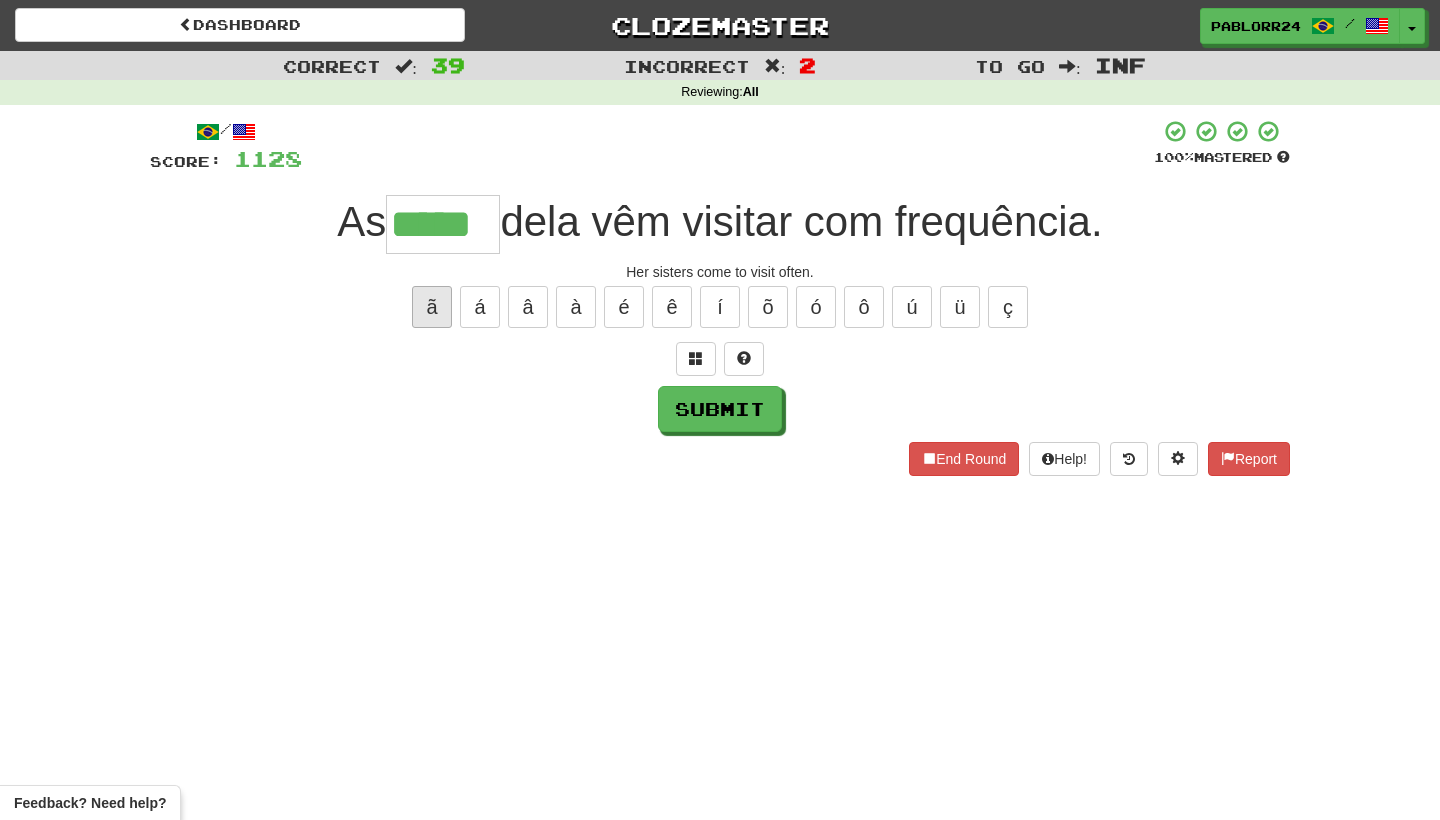 type on "*****" 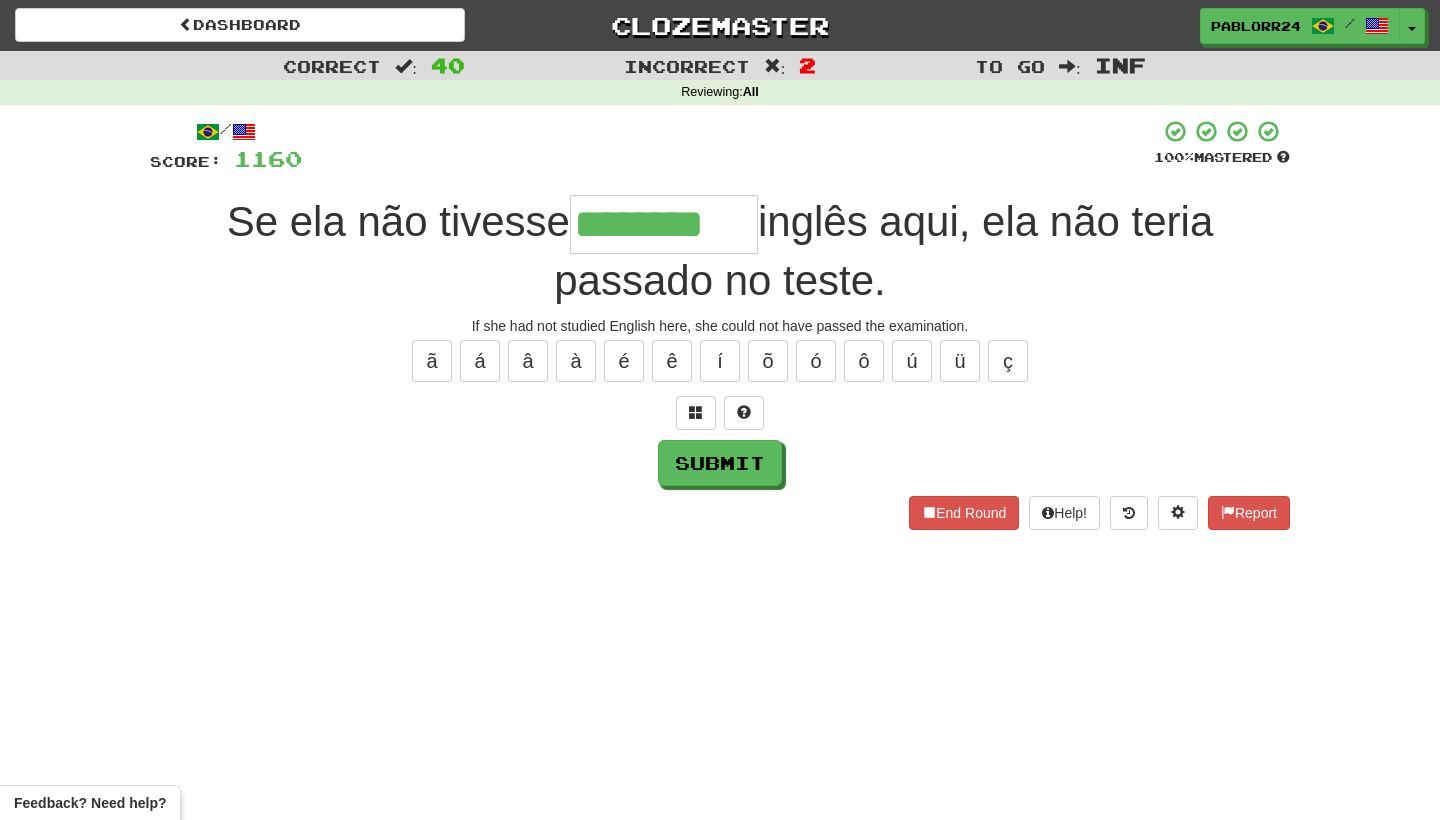type on "********" 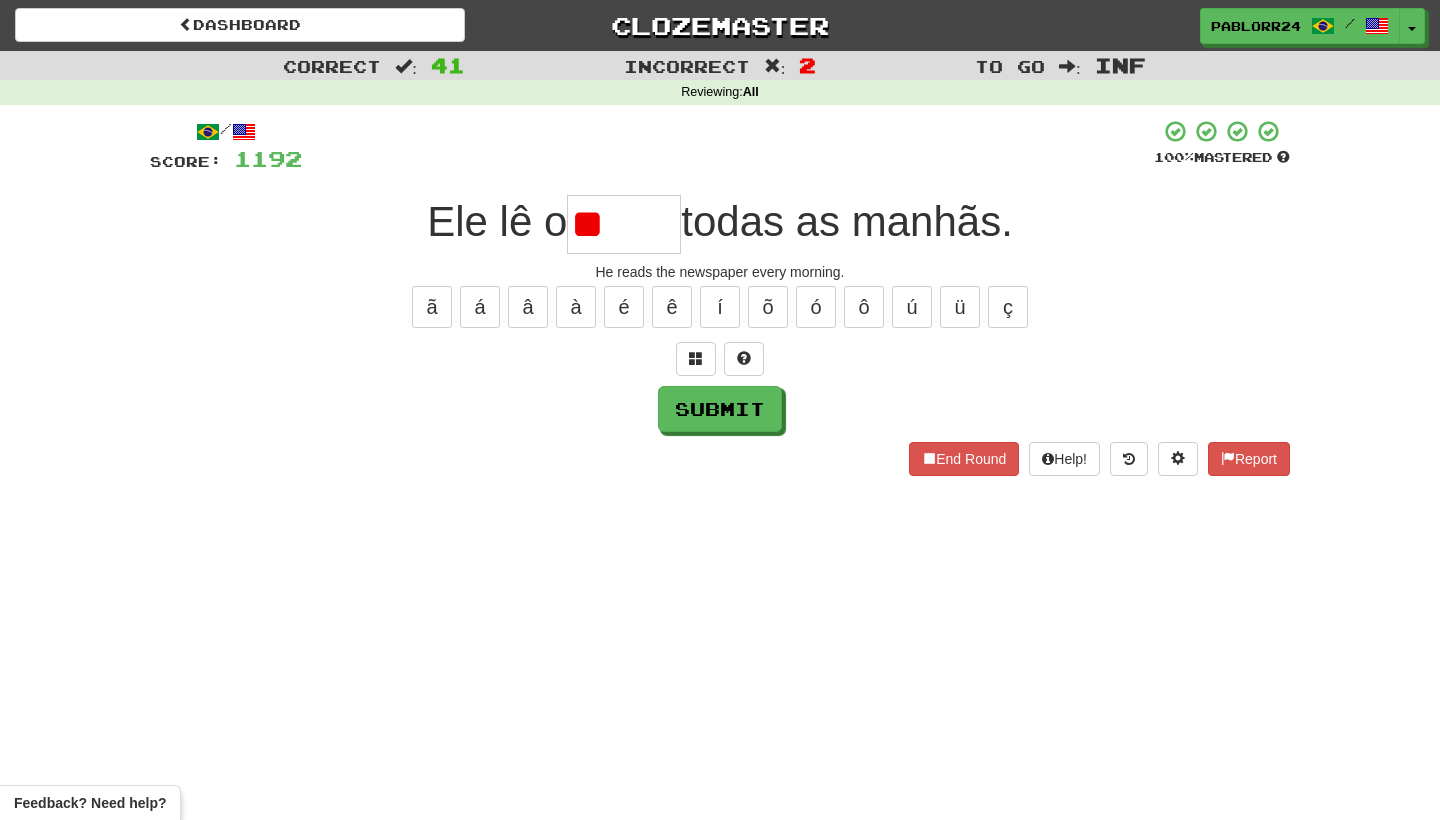 type on "*" 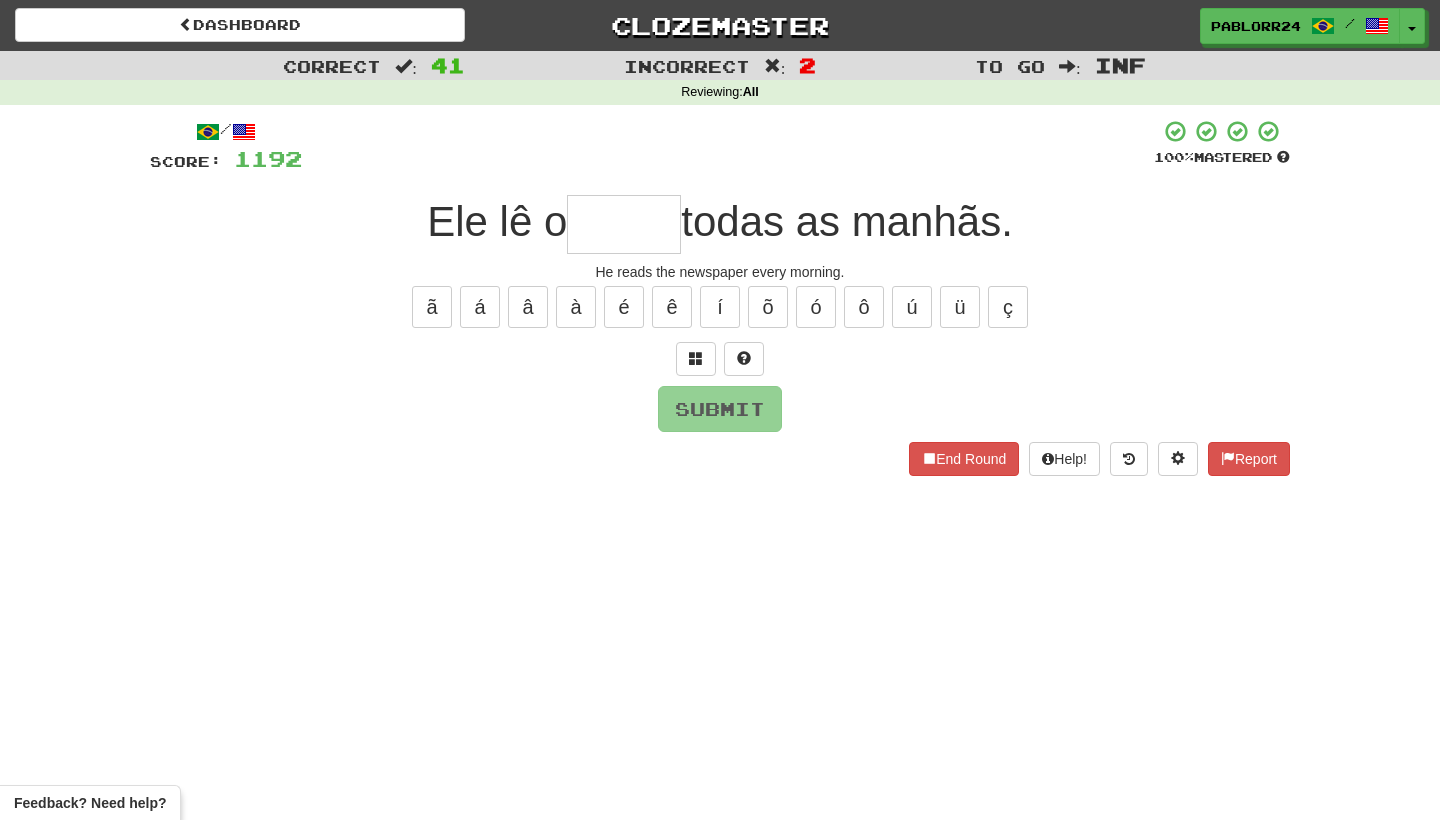 type on "*" 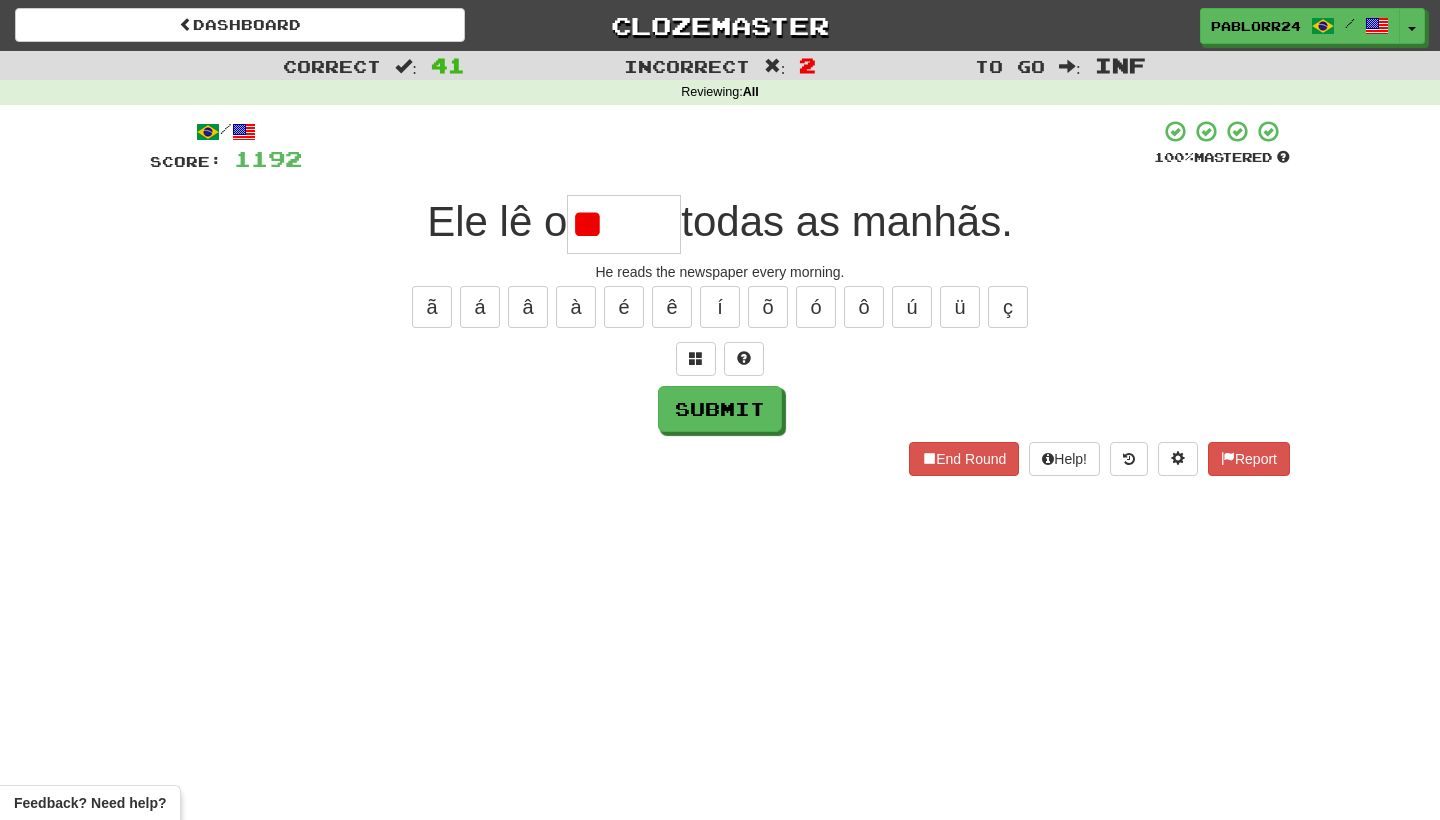 type on "*" 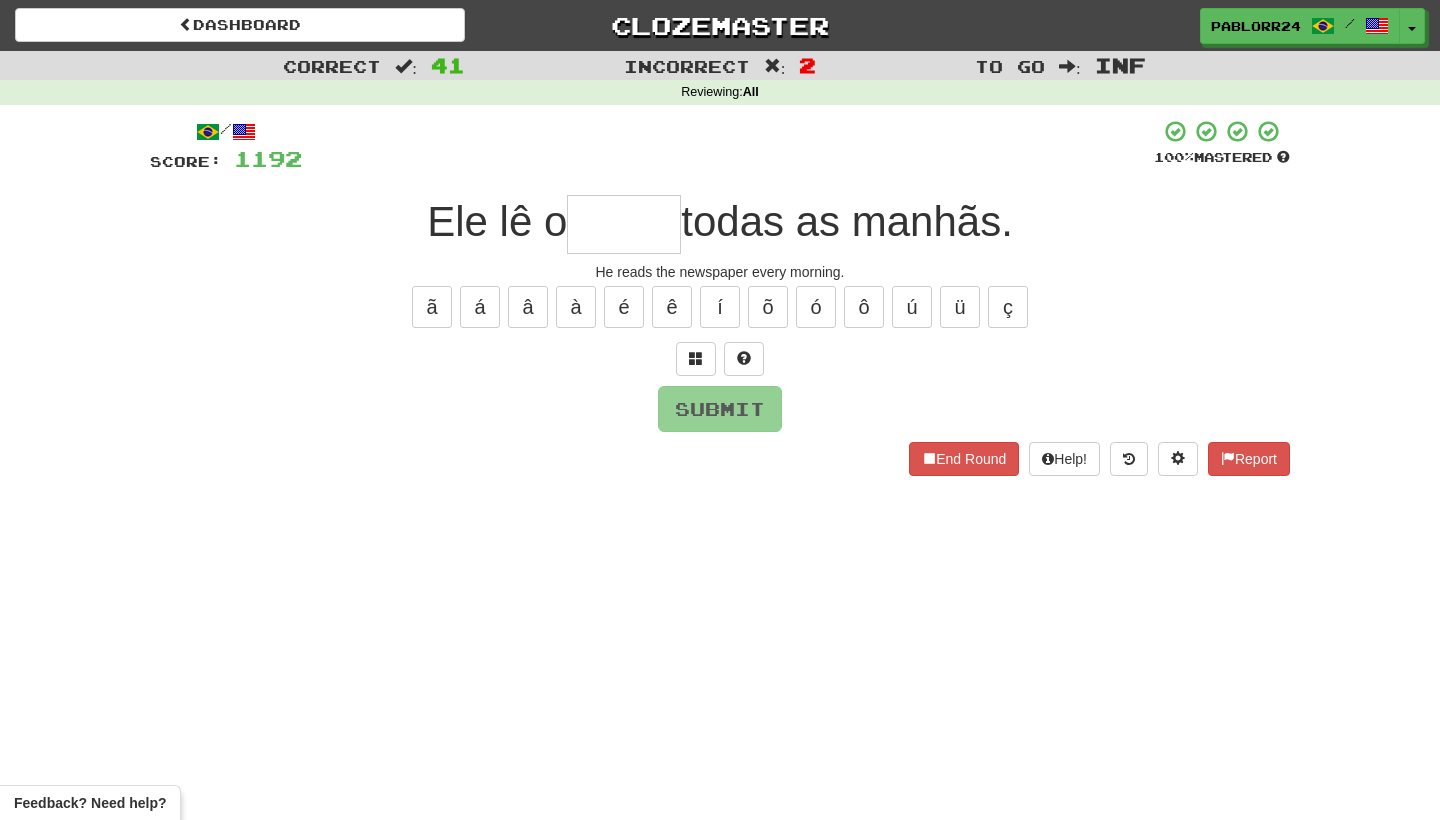 type on "*" 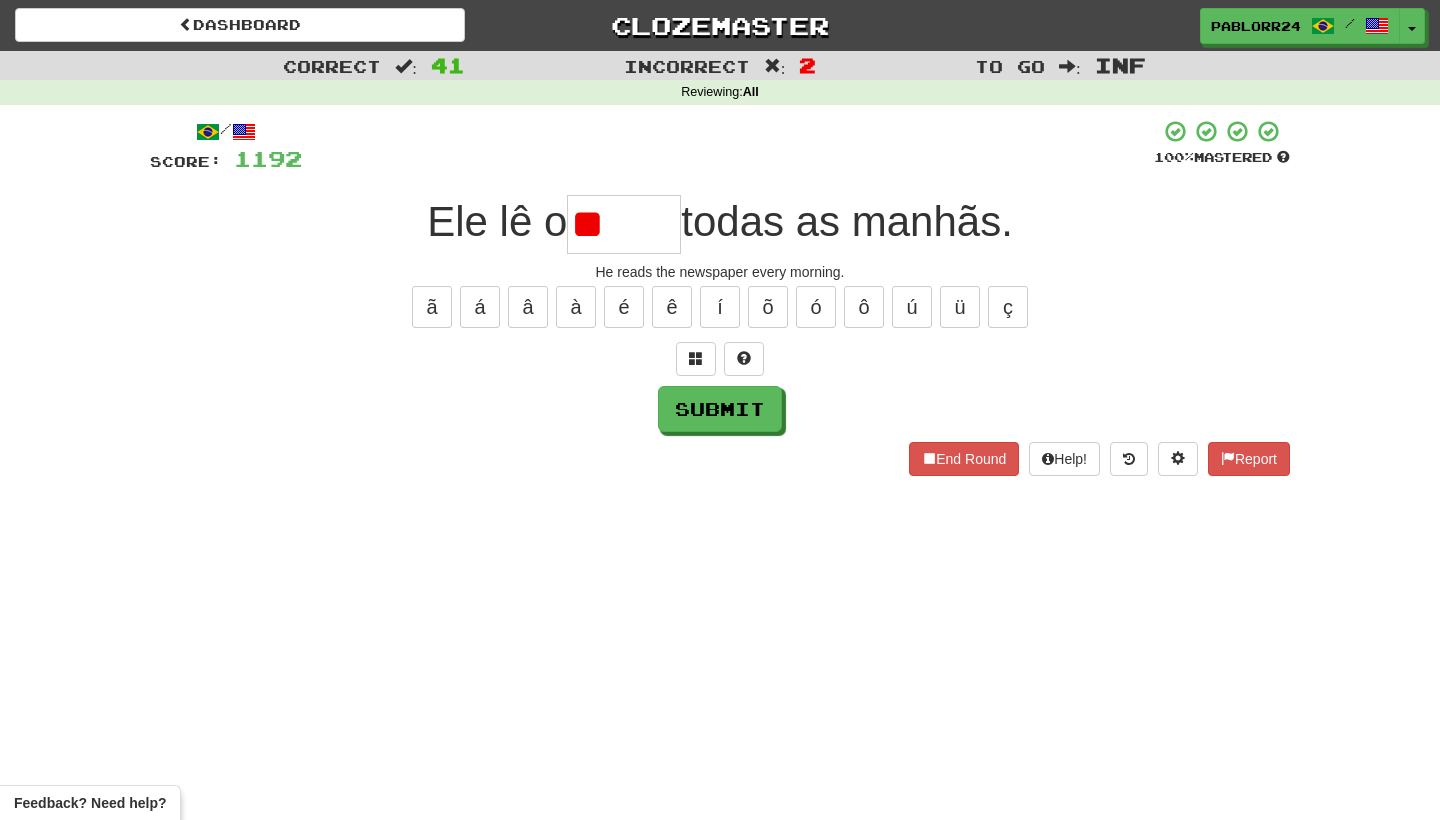 type on "*" 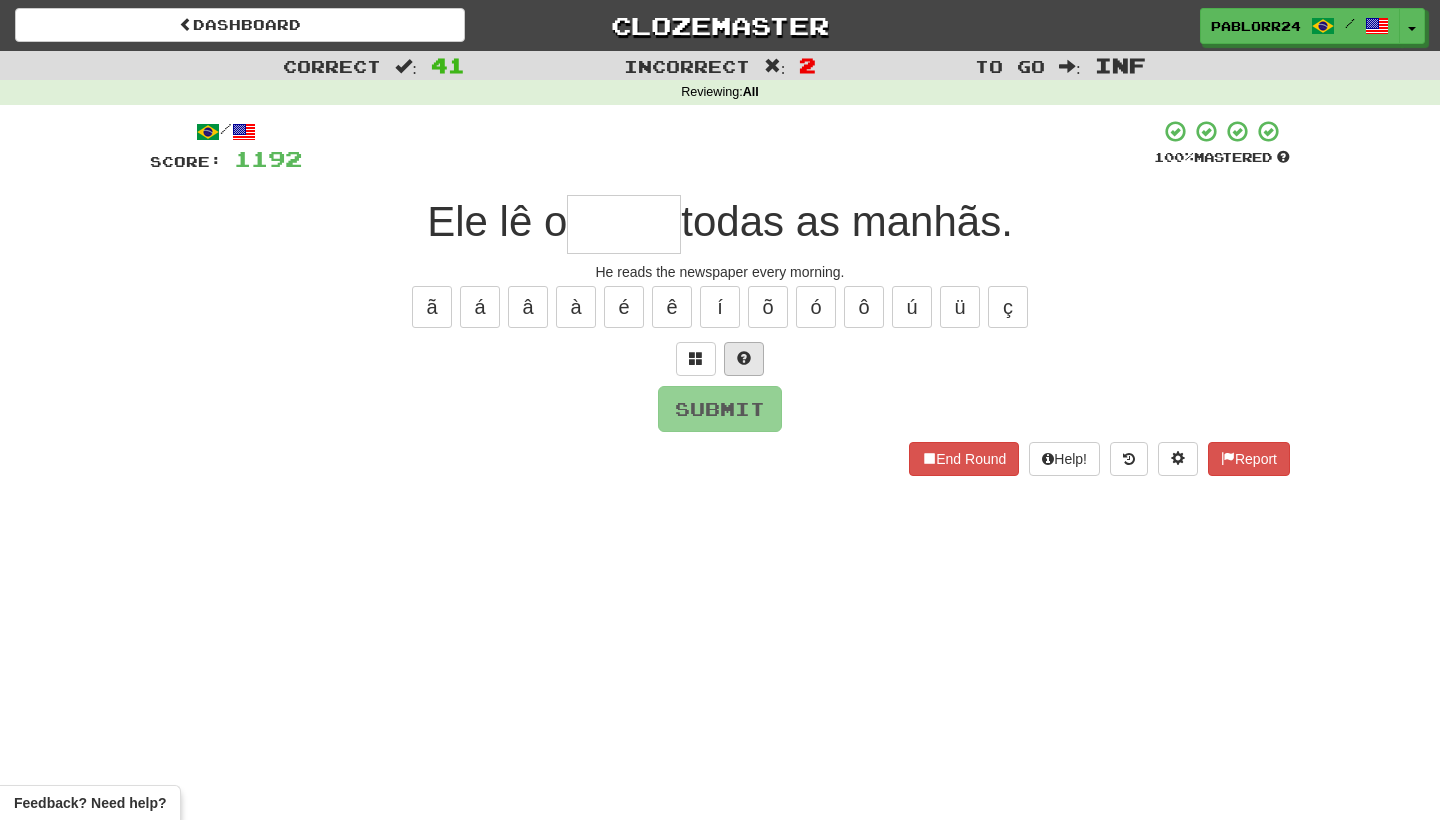 click at bounding box center [744, 358] 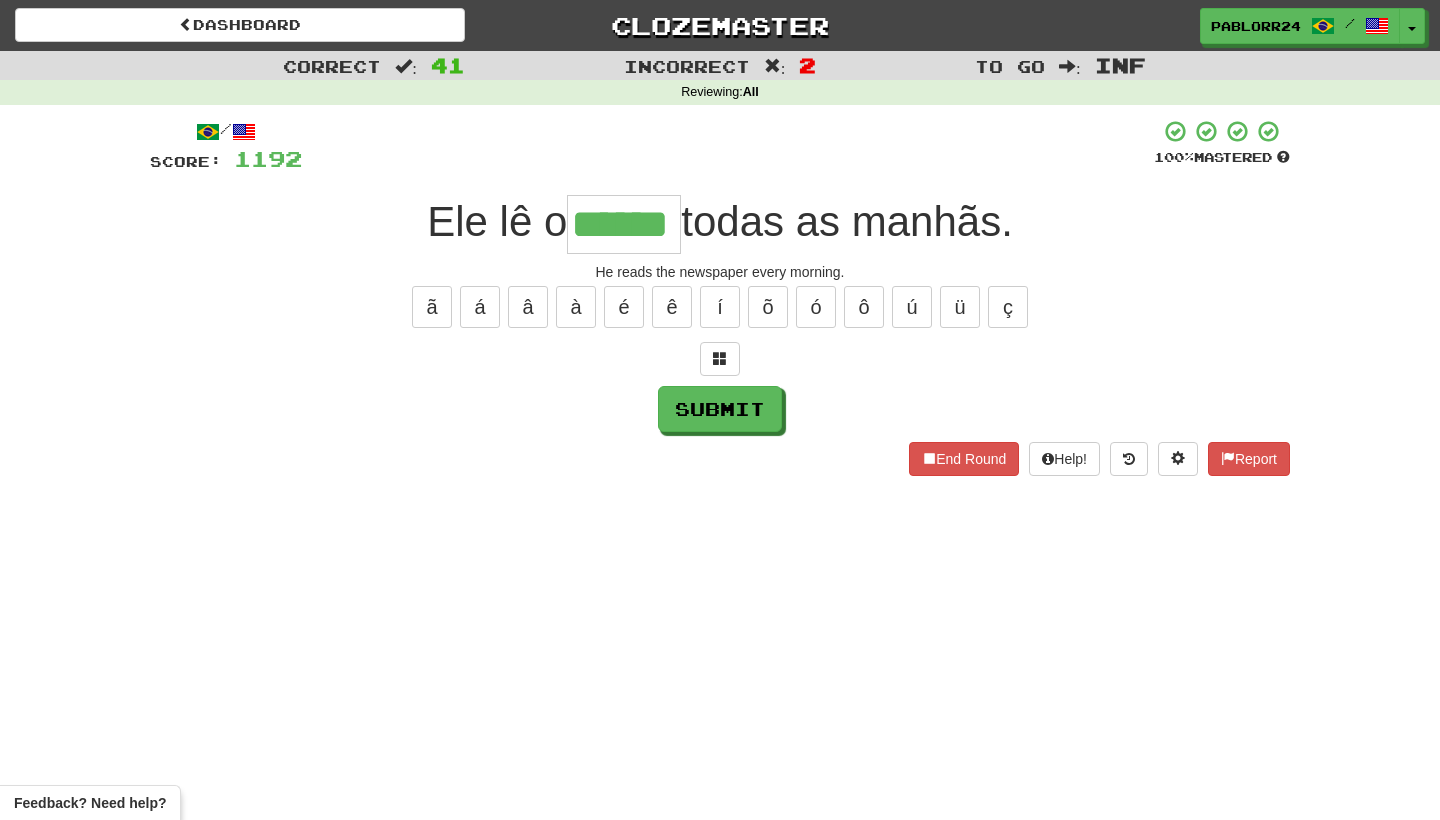 type on "******" 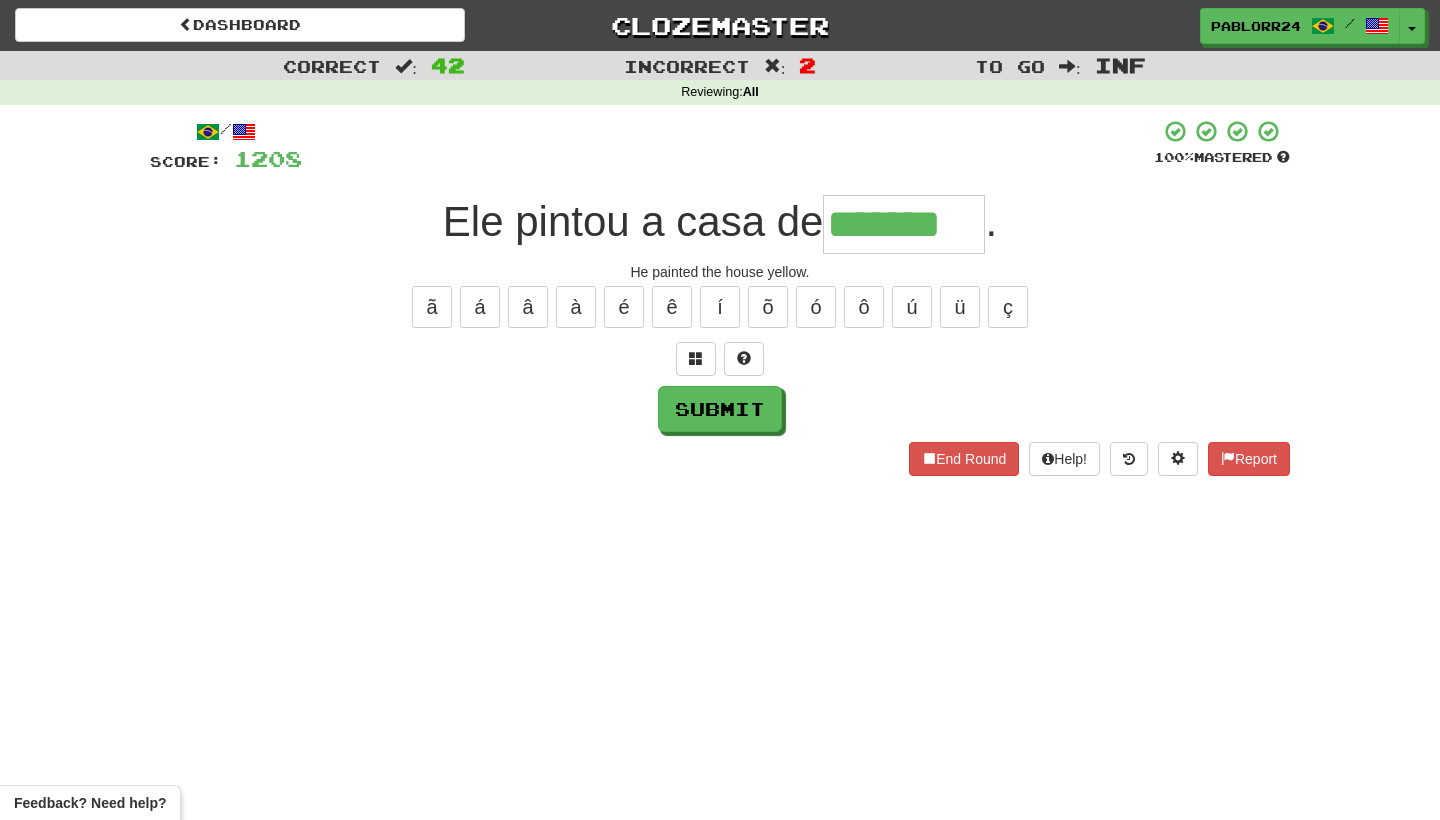 type on "*******" 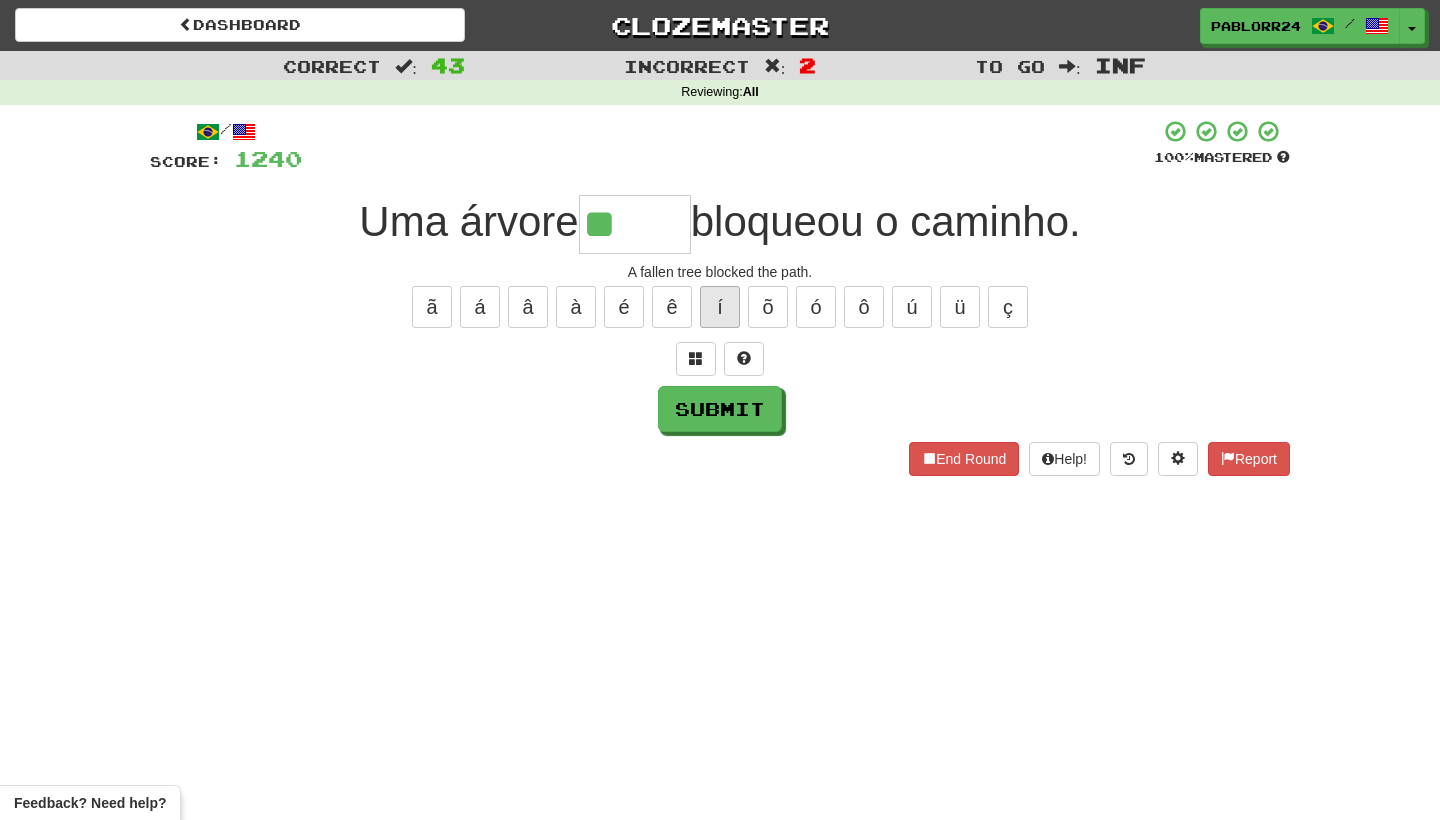 click on "í" at bounding box center (720, 307) 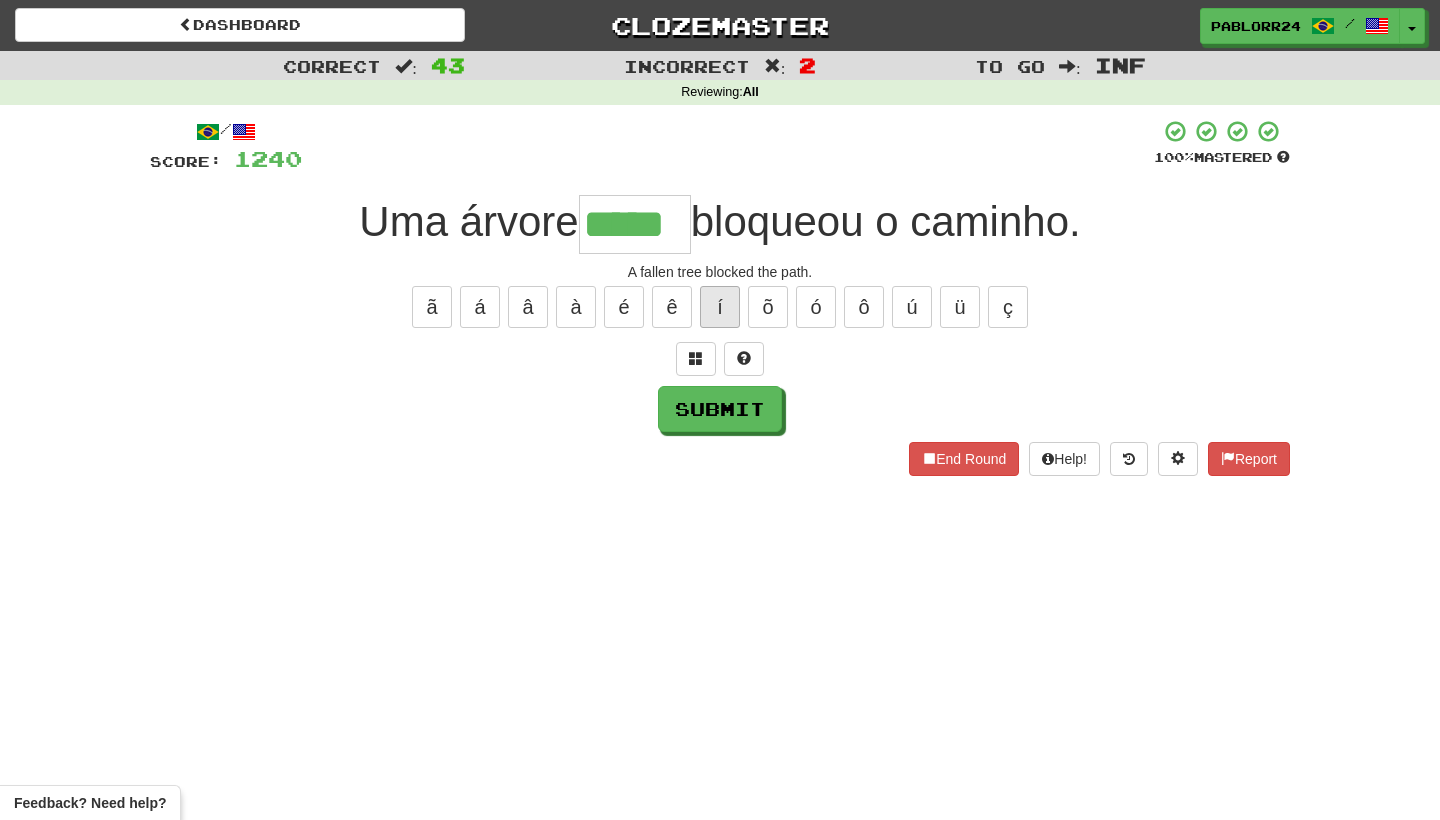 type on "*****" 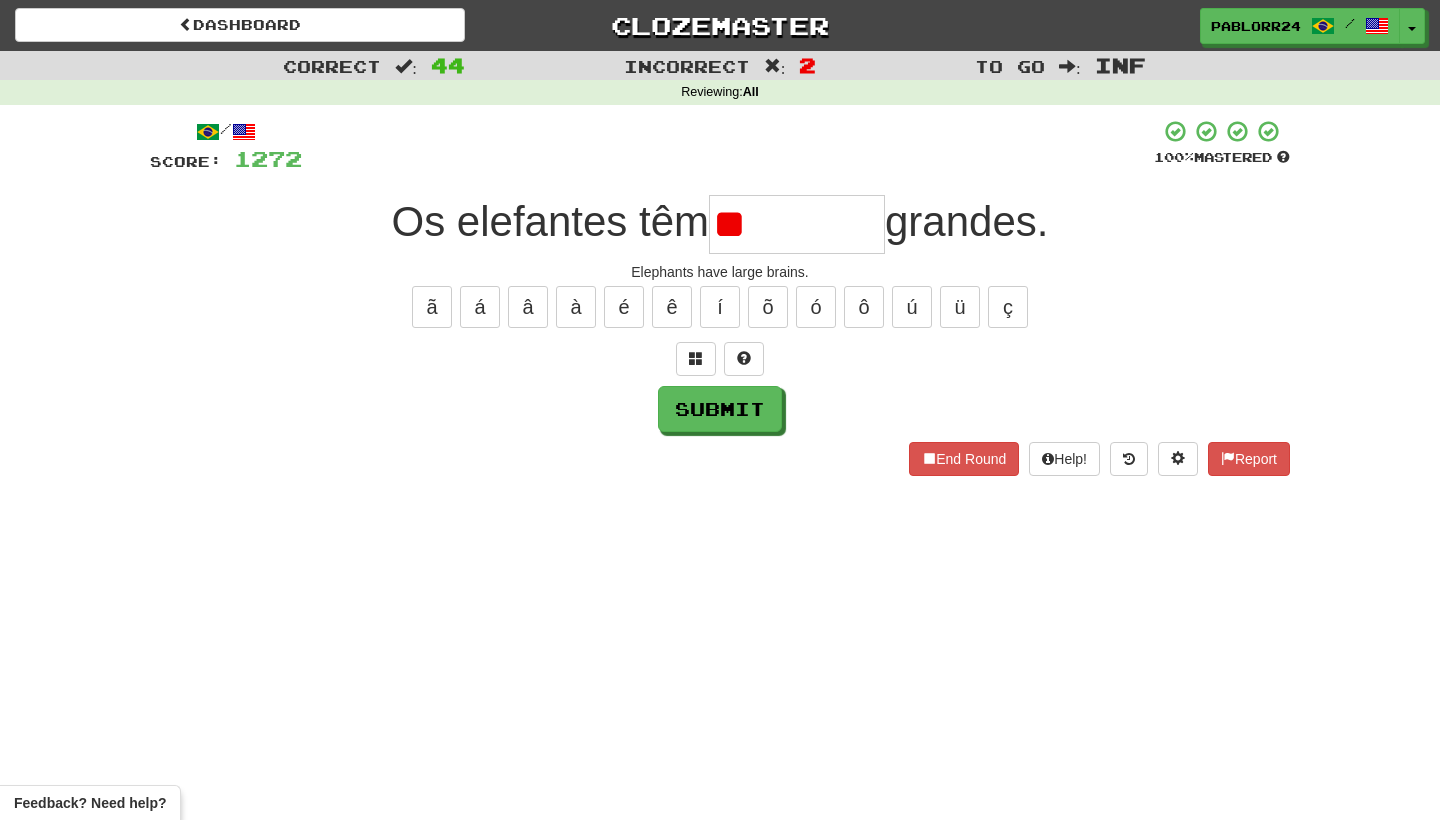type on "*" 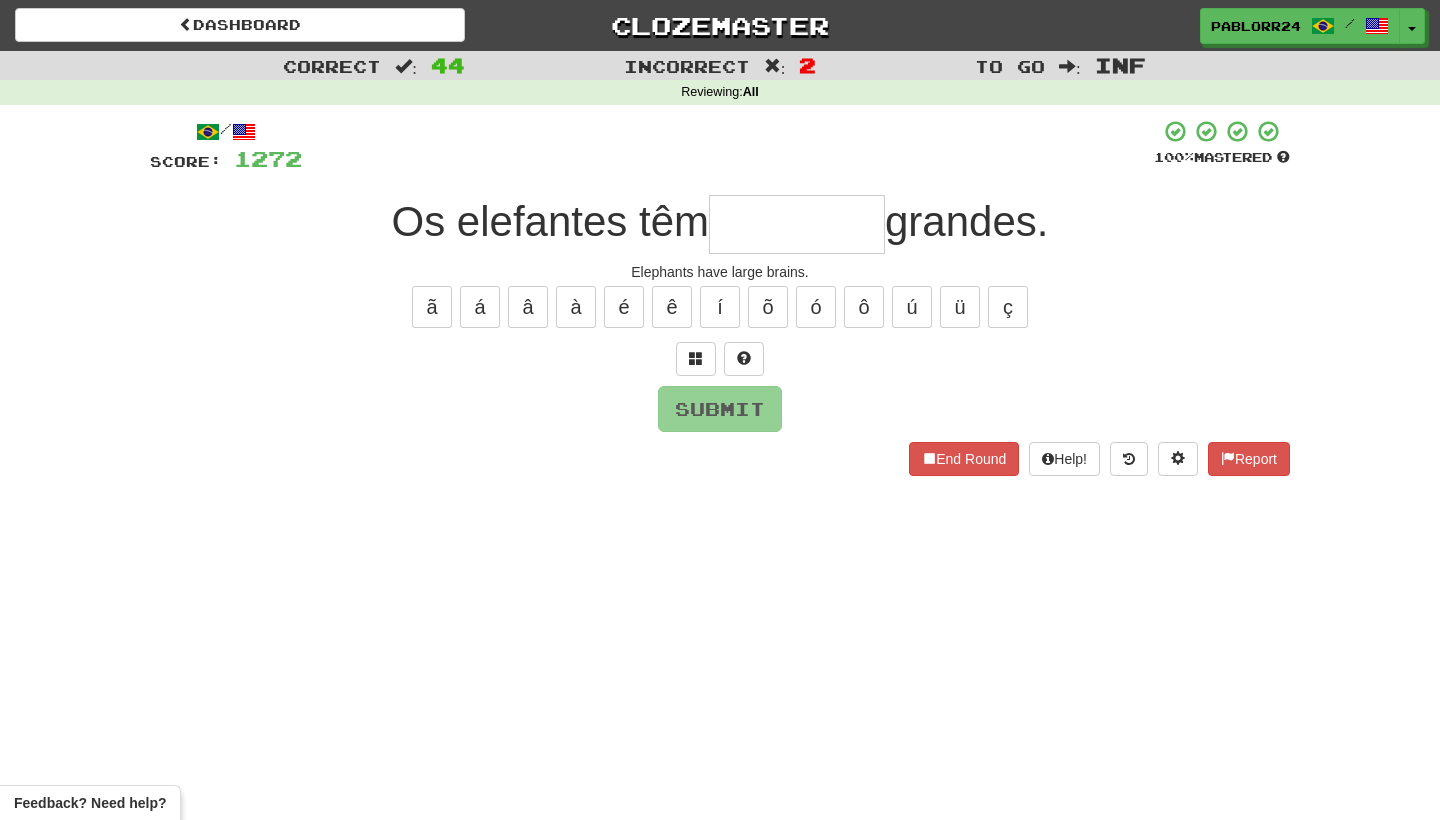 type on "*" 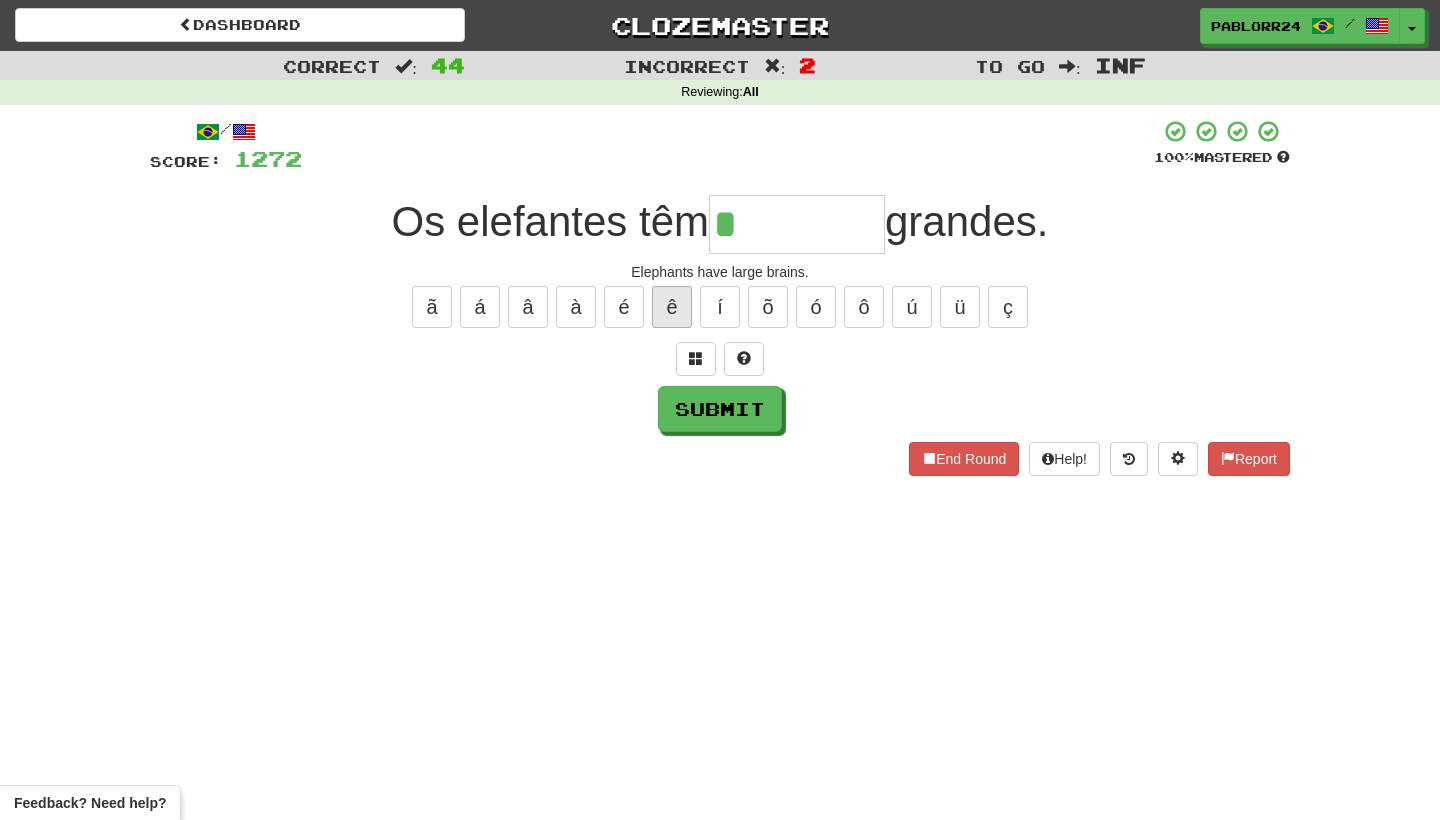 click on "ê" at bounding box center [672, 307] 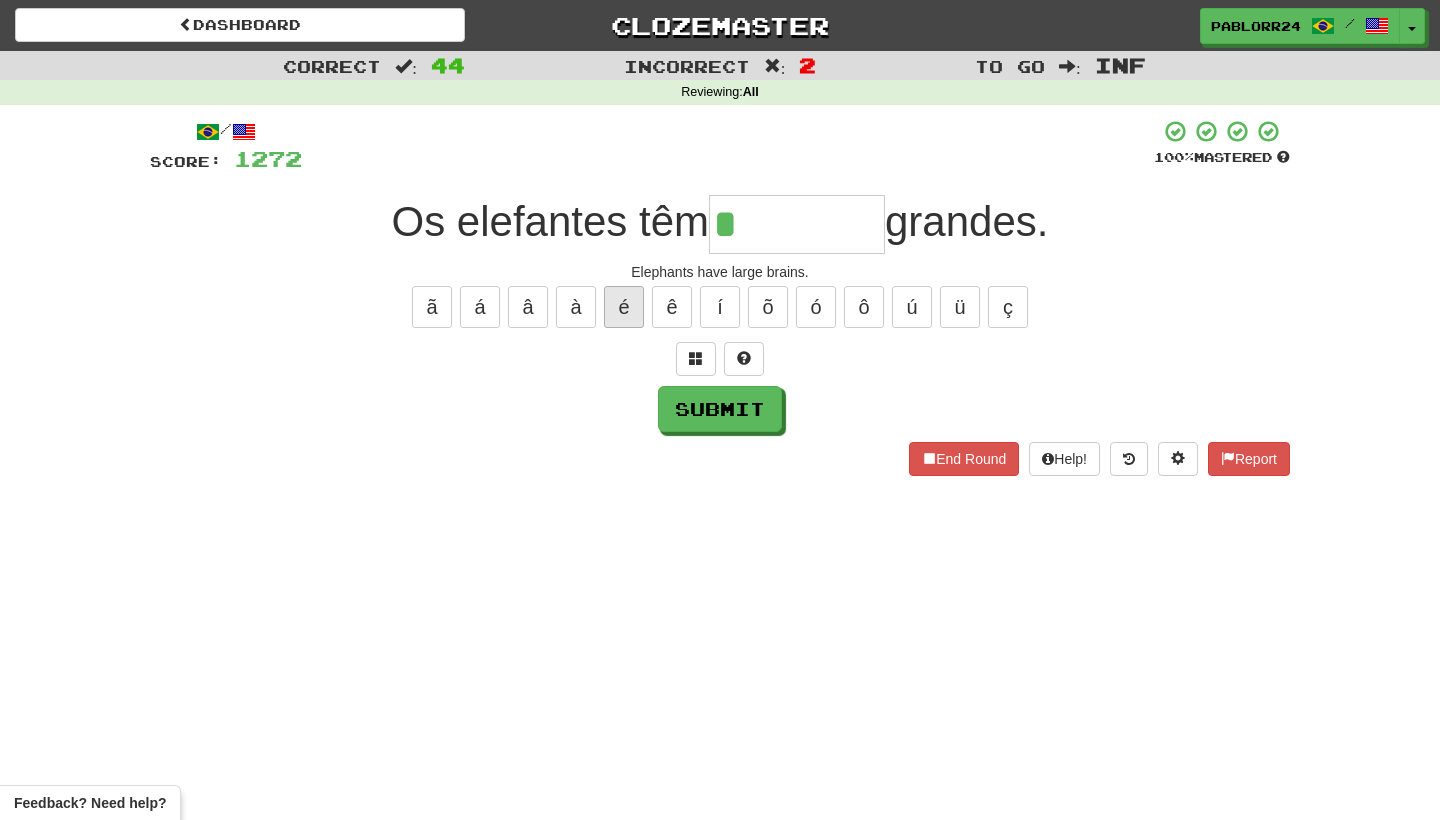 click on "é" at bounding box center [624, 307] 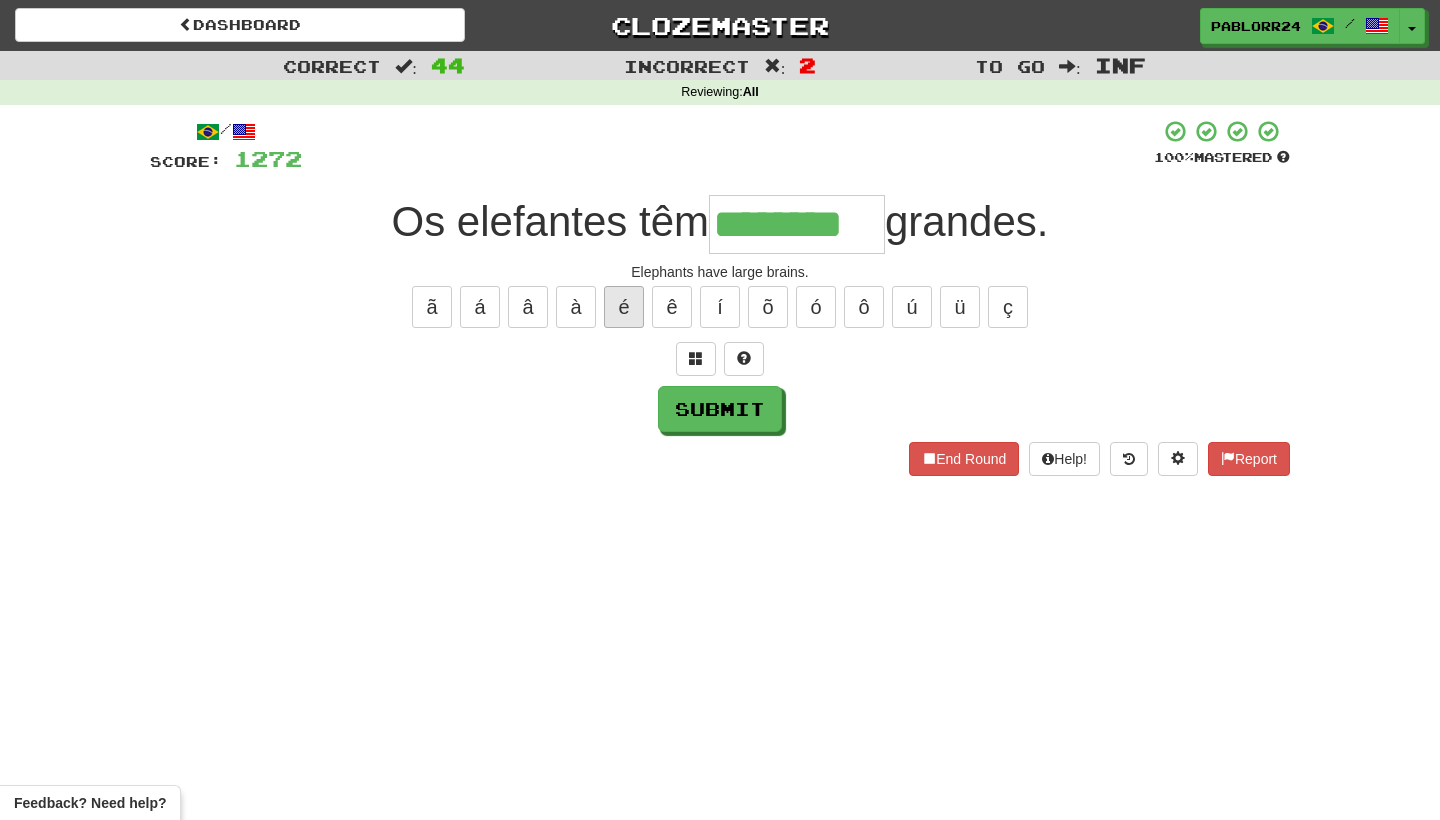type on "********" 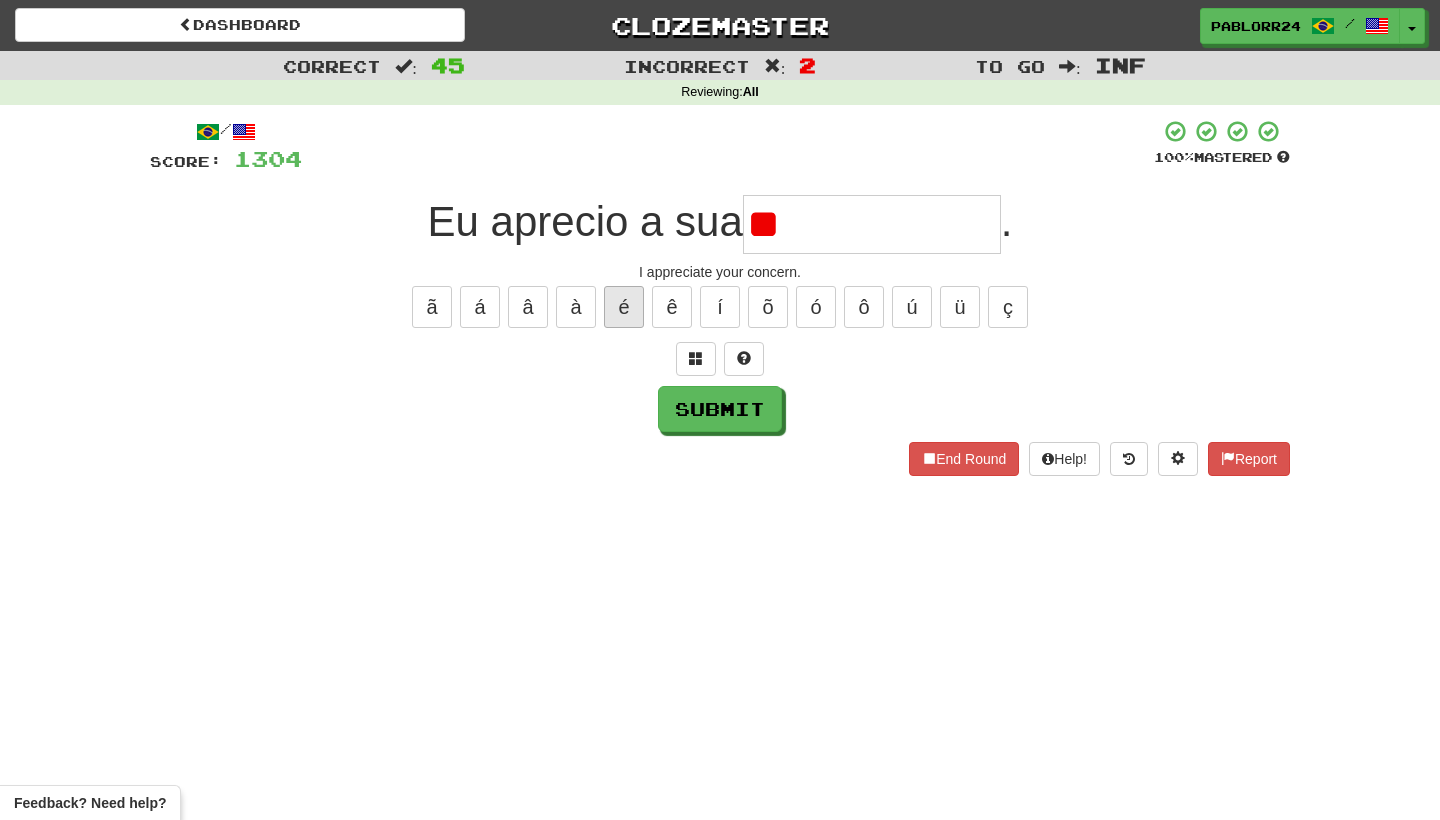 type on "*" 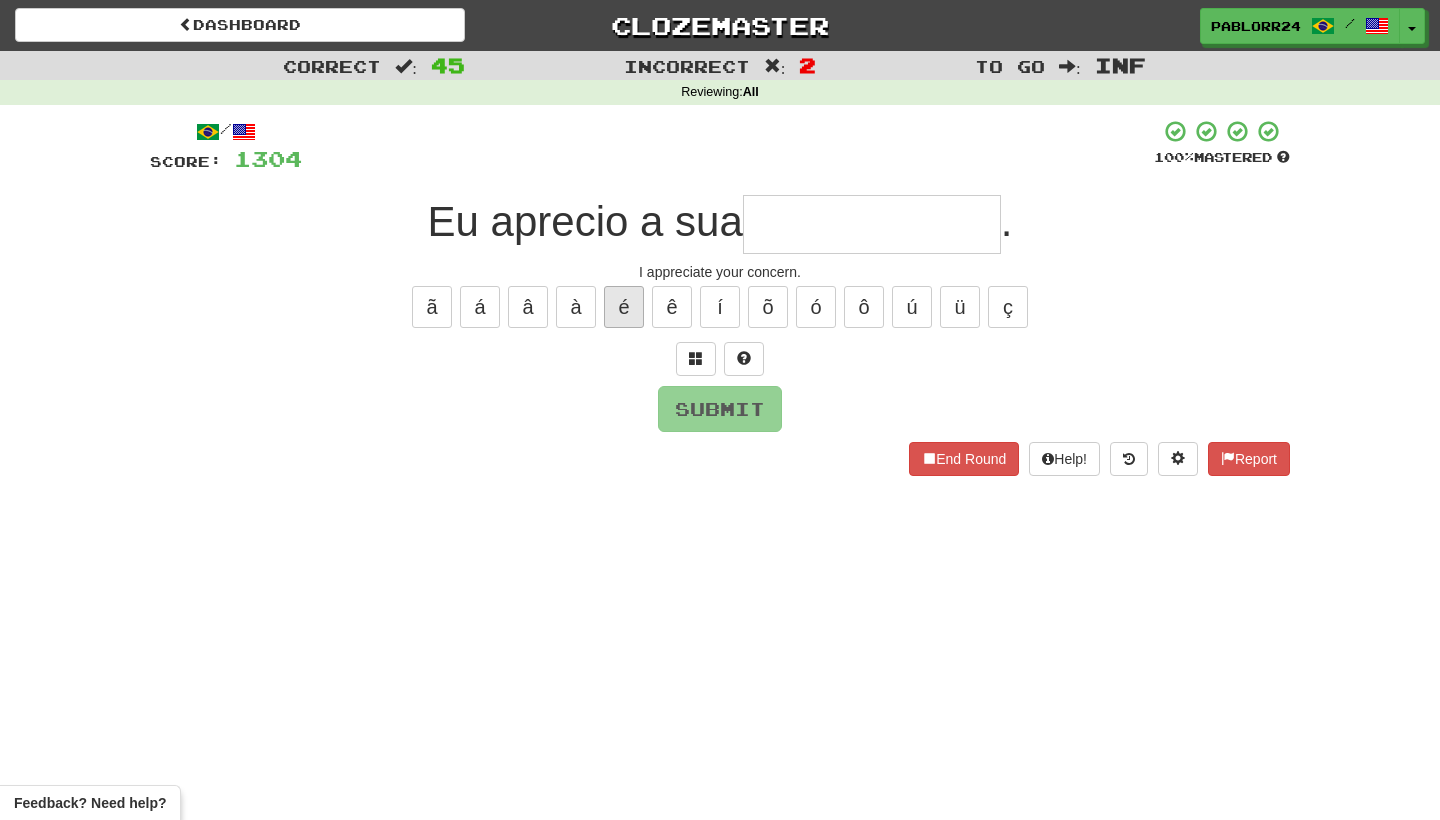 type on "*" 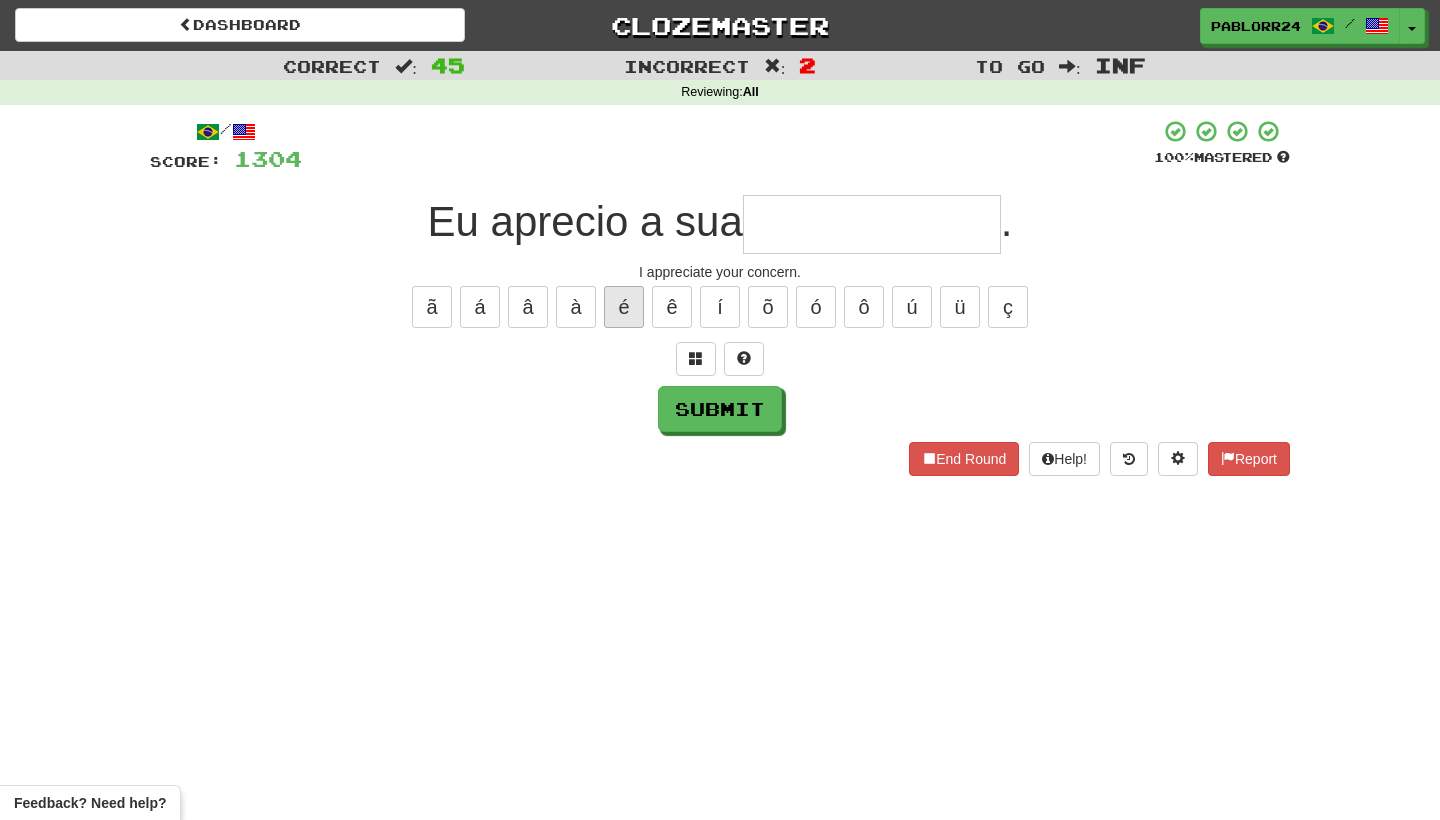 type on "*" 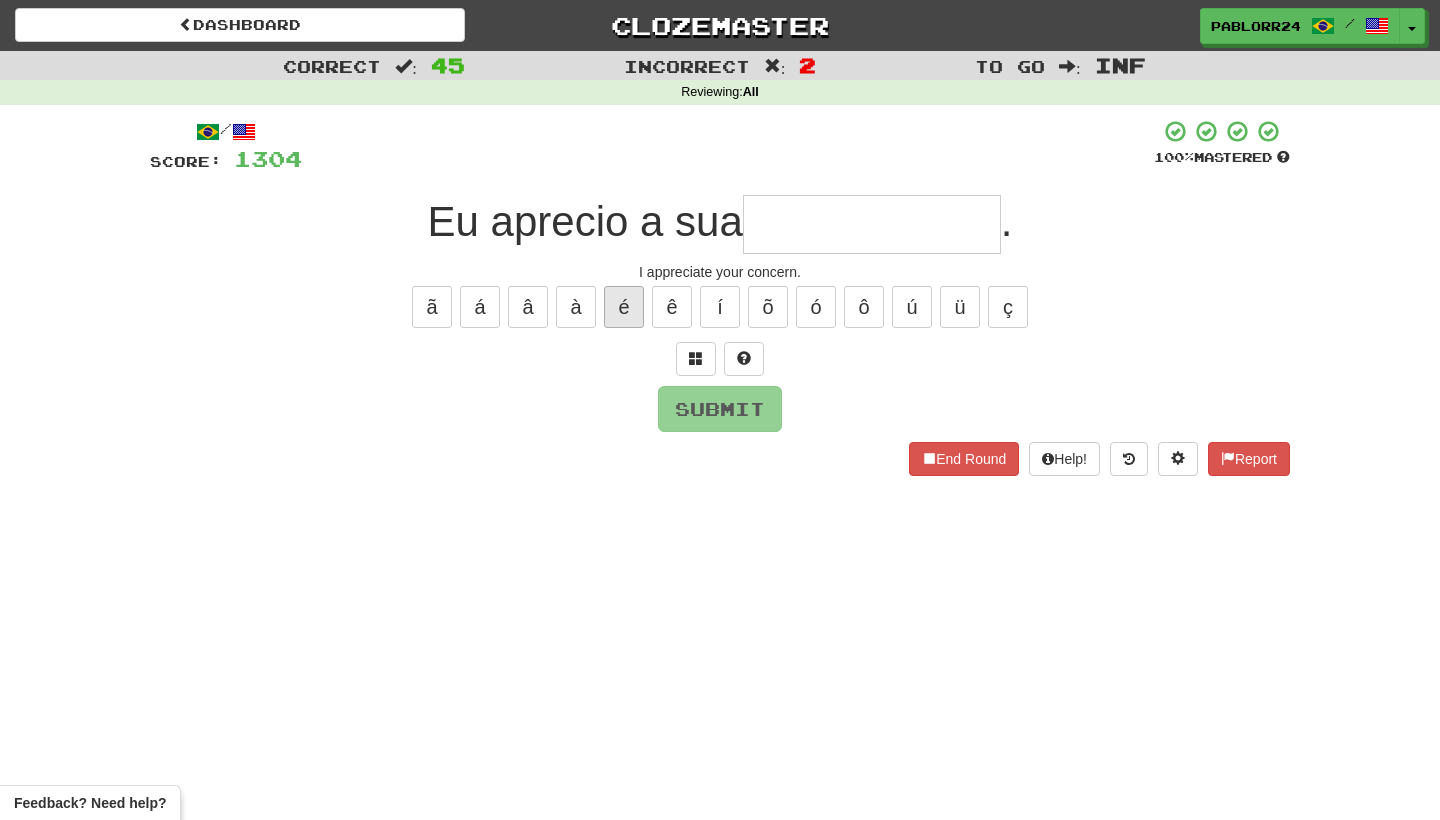 type on "*" 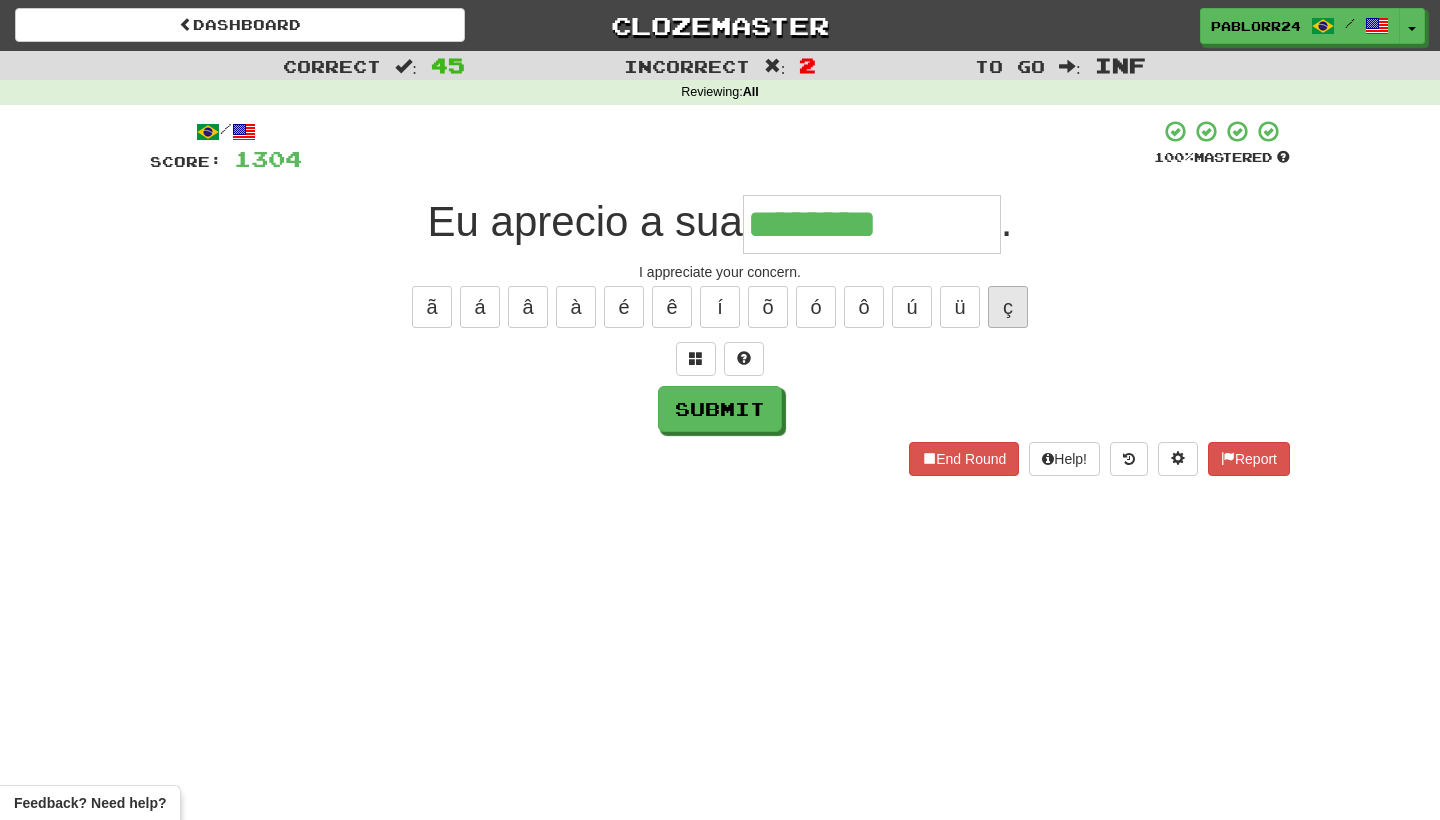 click on "ç" at bounding box center [1008, 307] 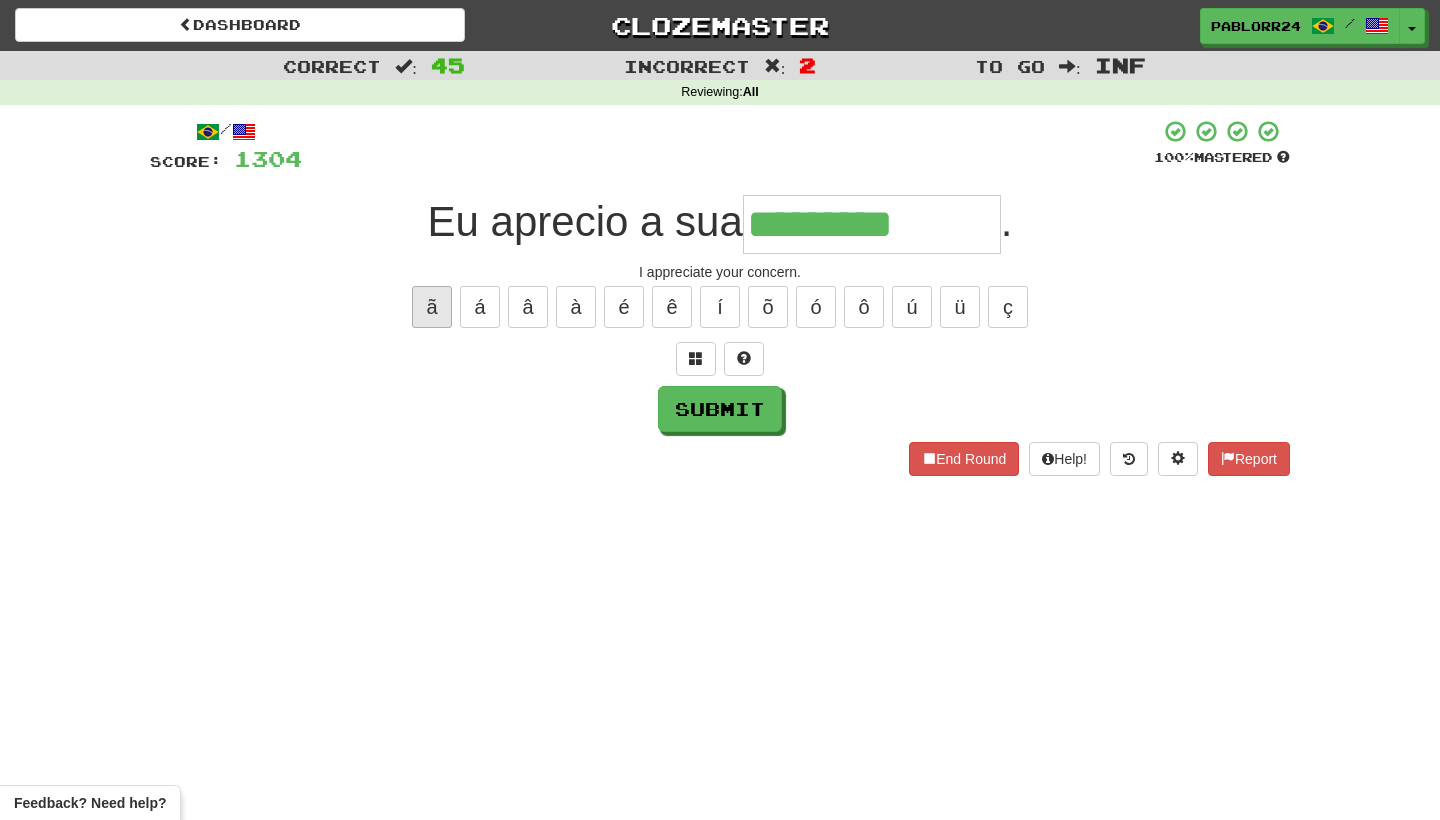 click on "ã" at bounding box center [432, 307] 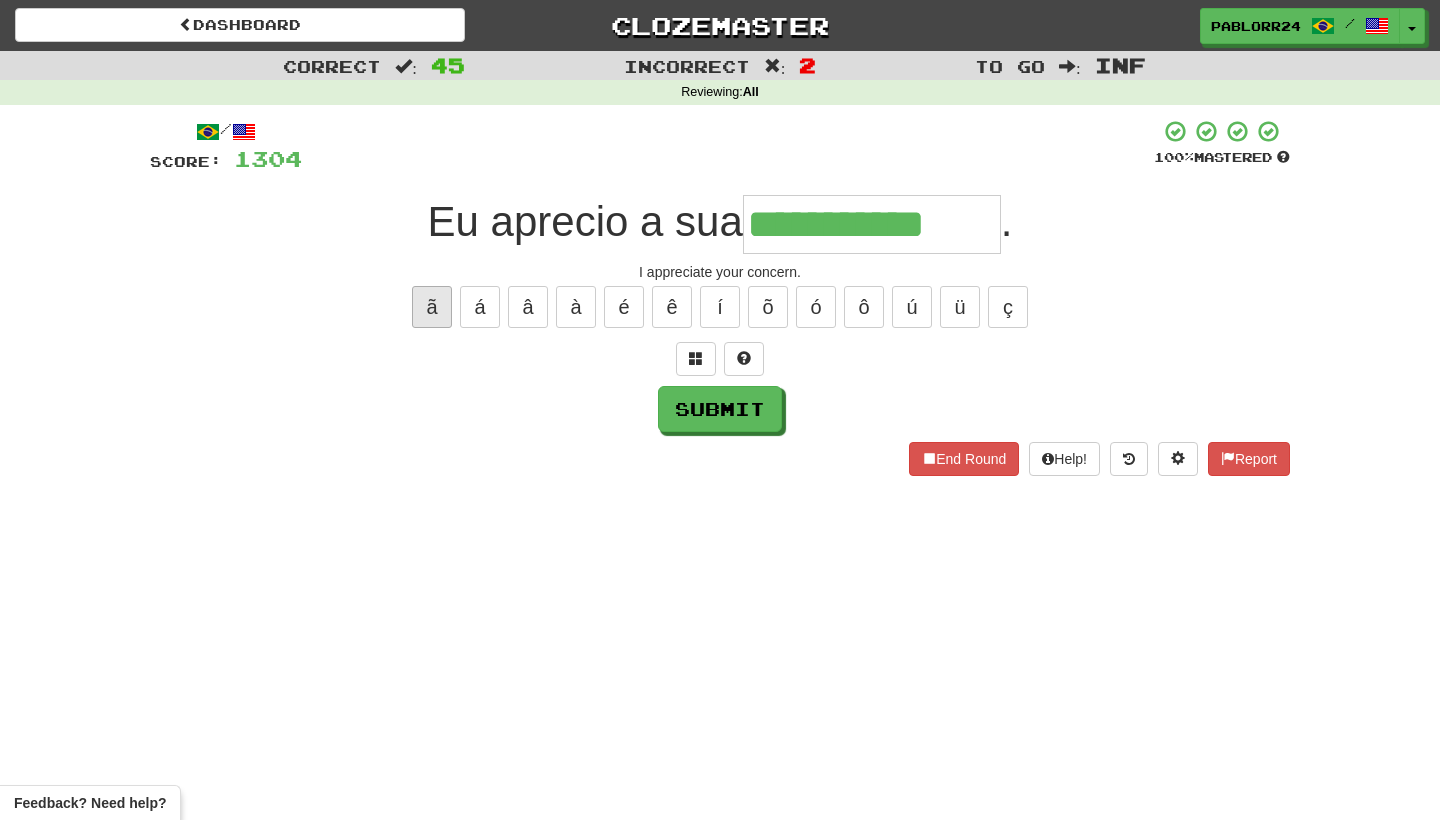 type on "**********" 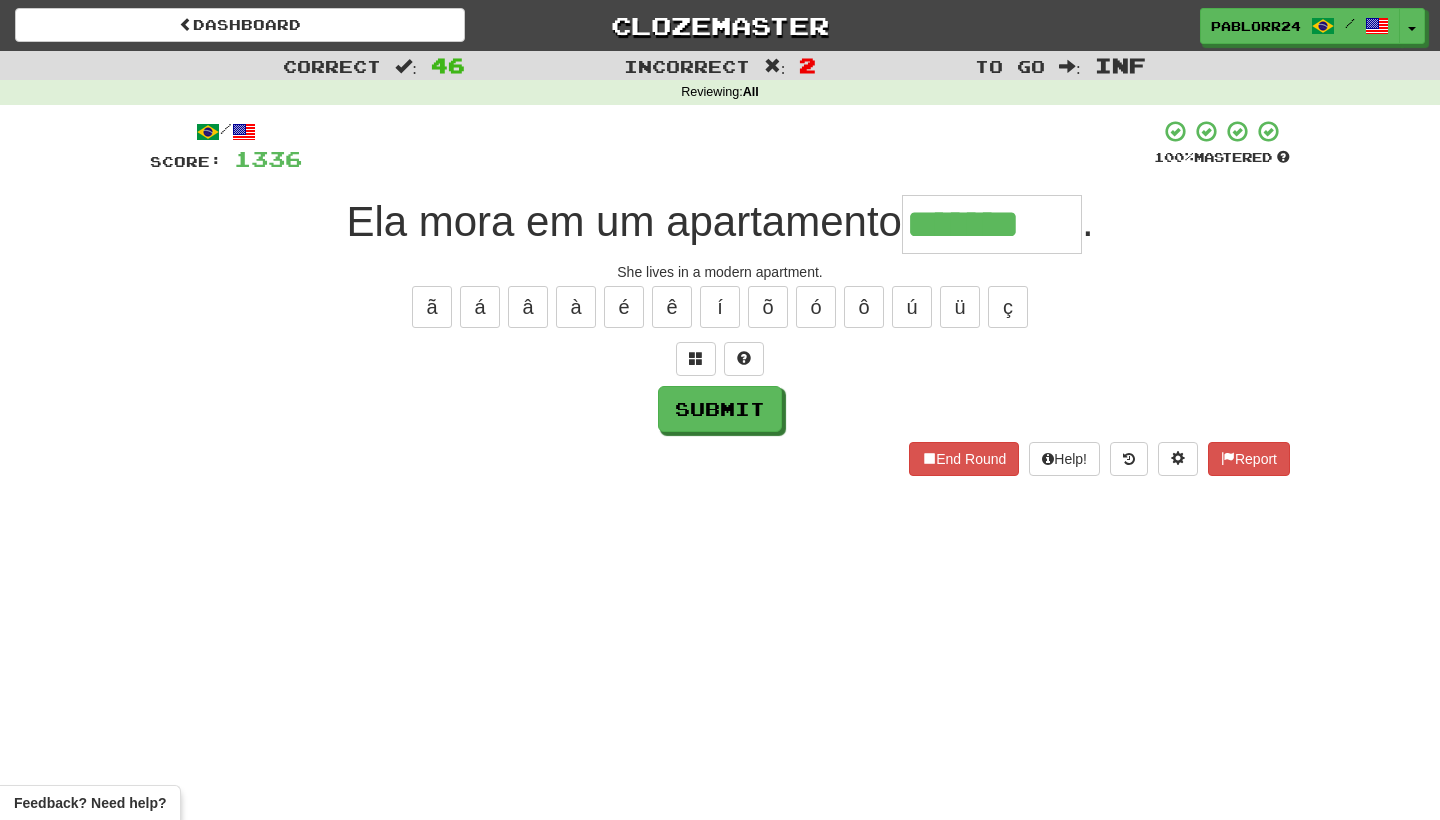 type on "*******" 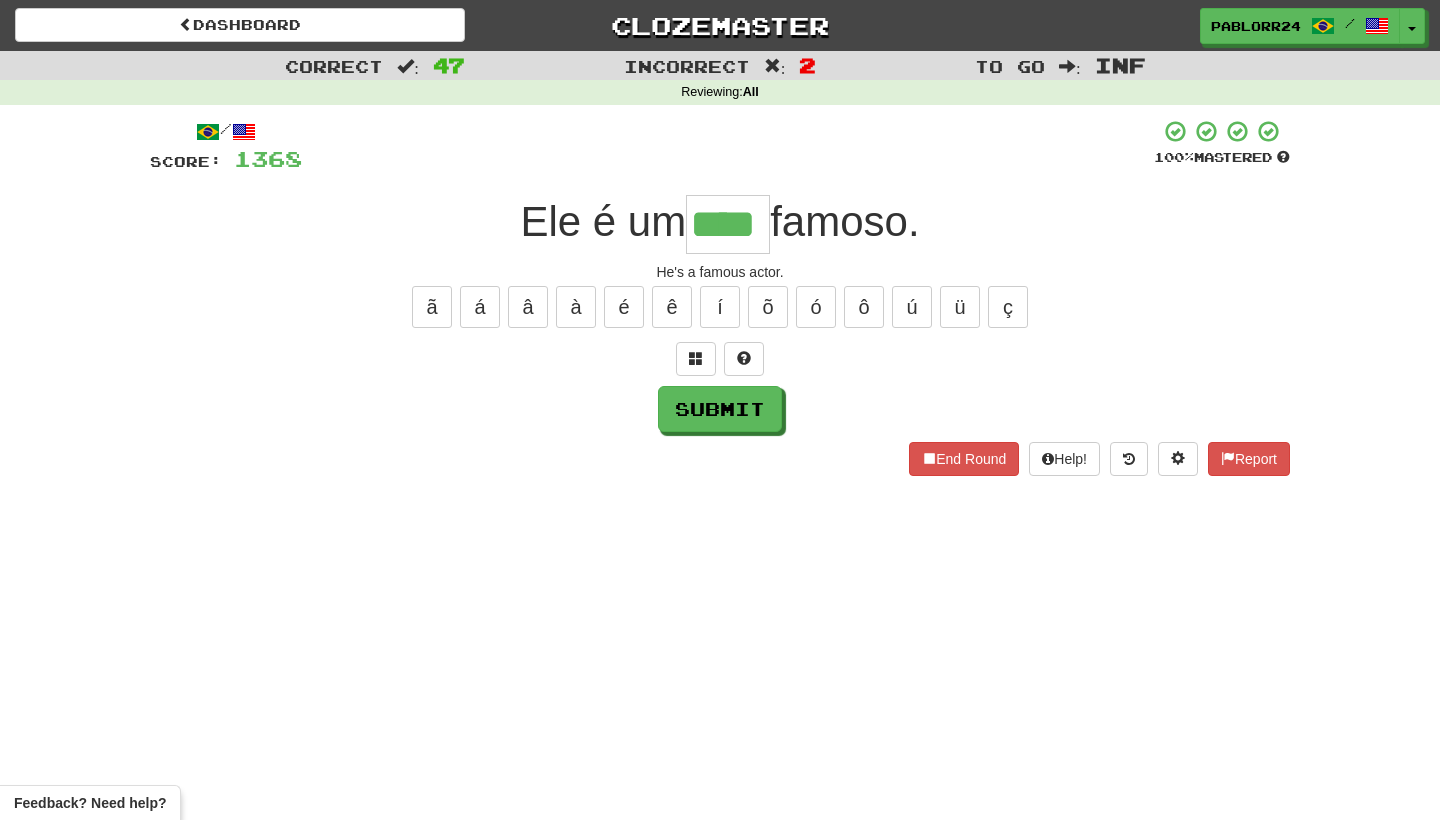 type on "****" 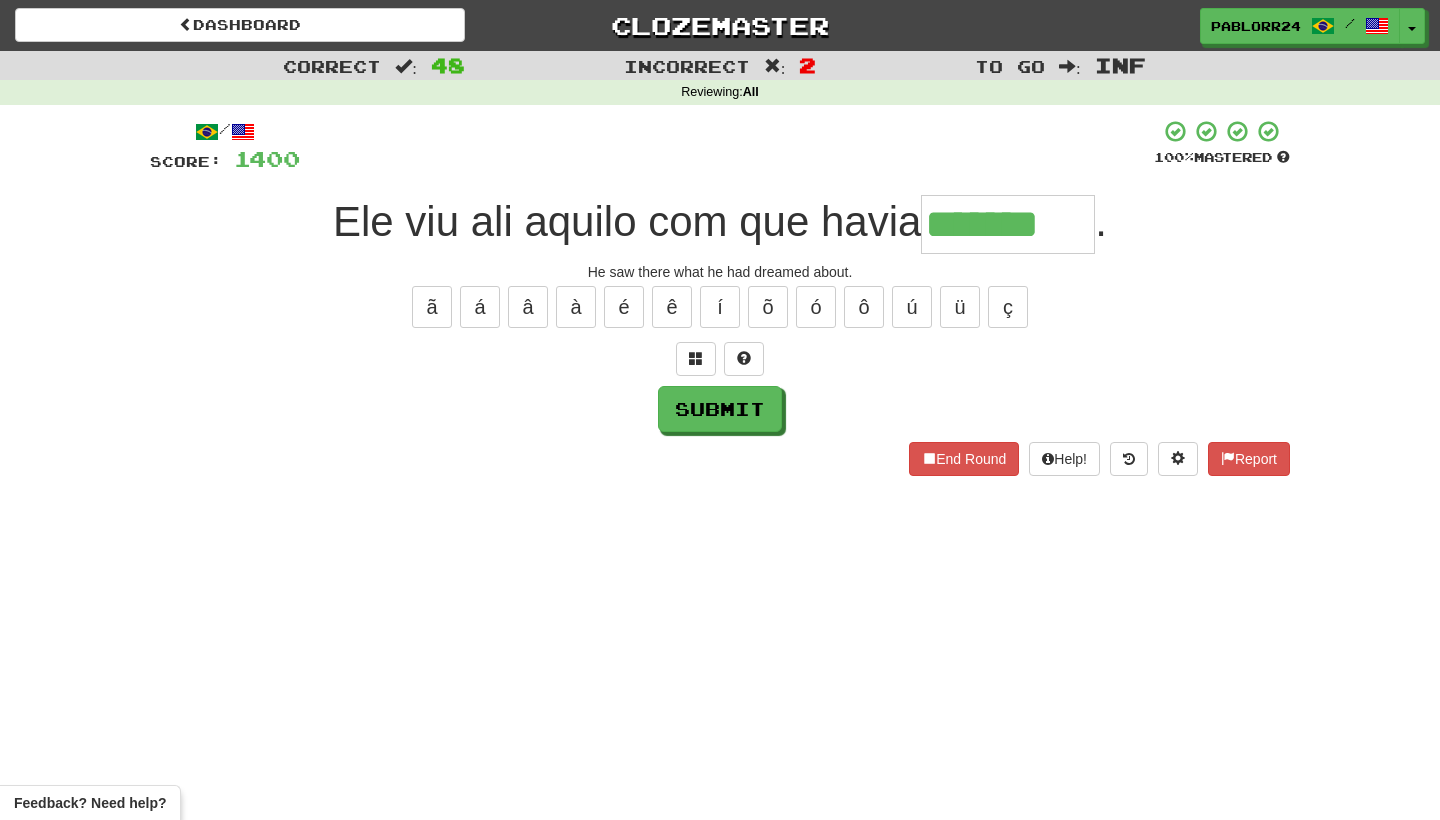 type on "*******" 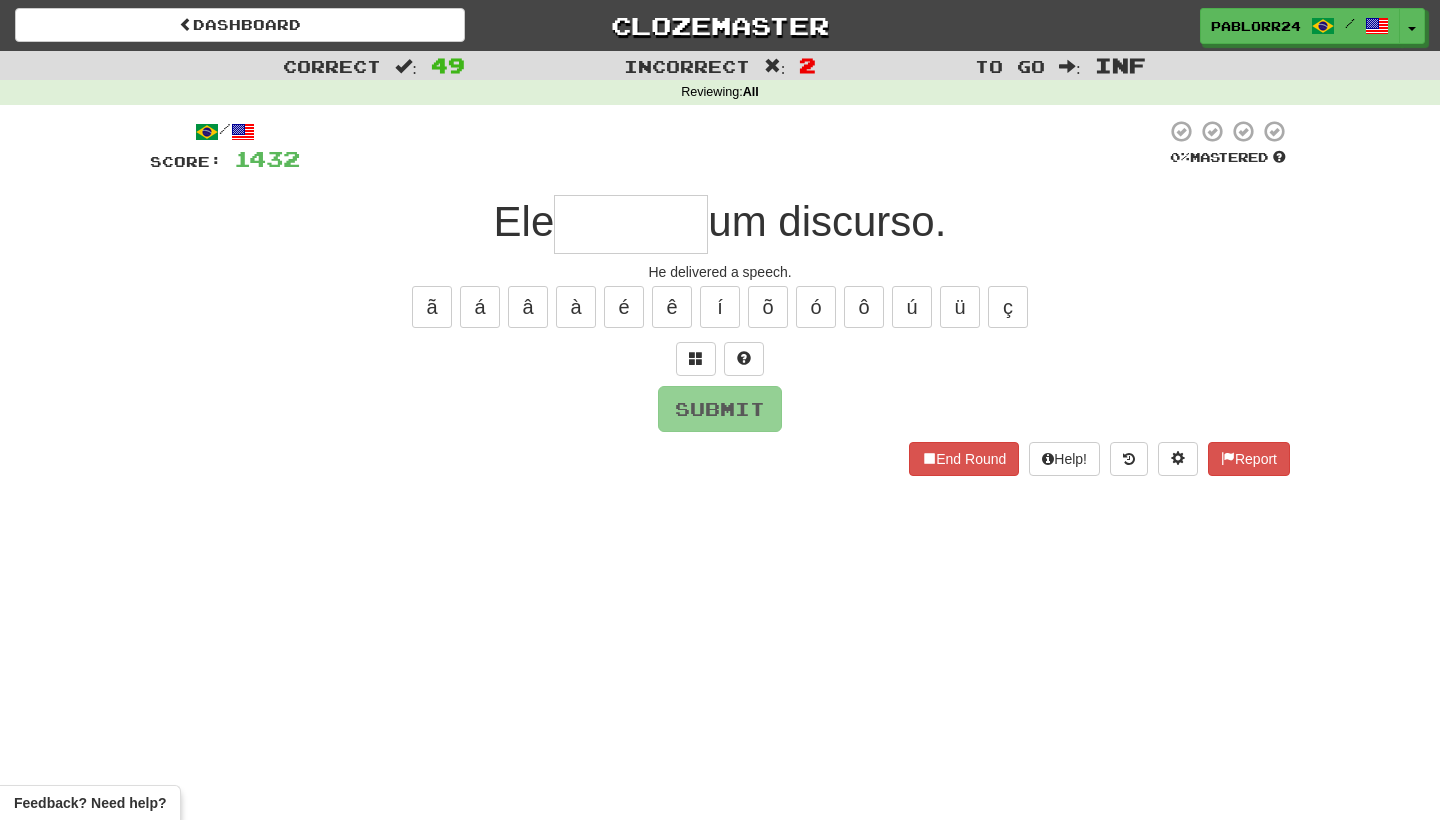 type on "*" 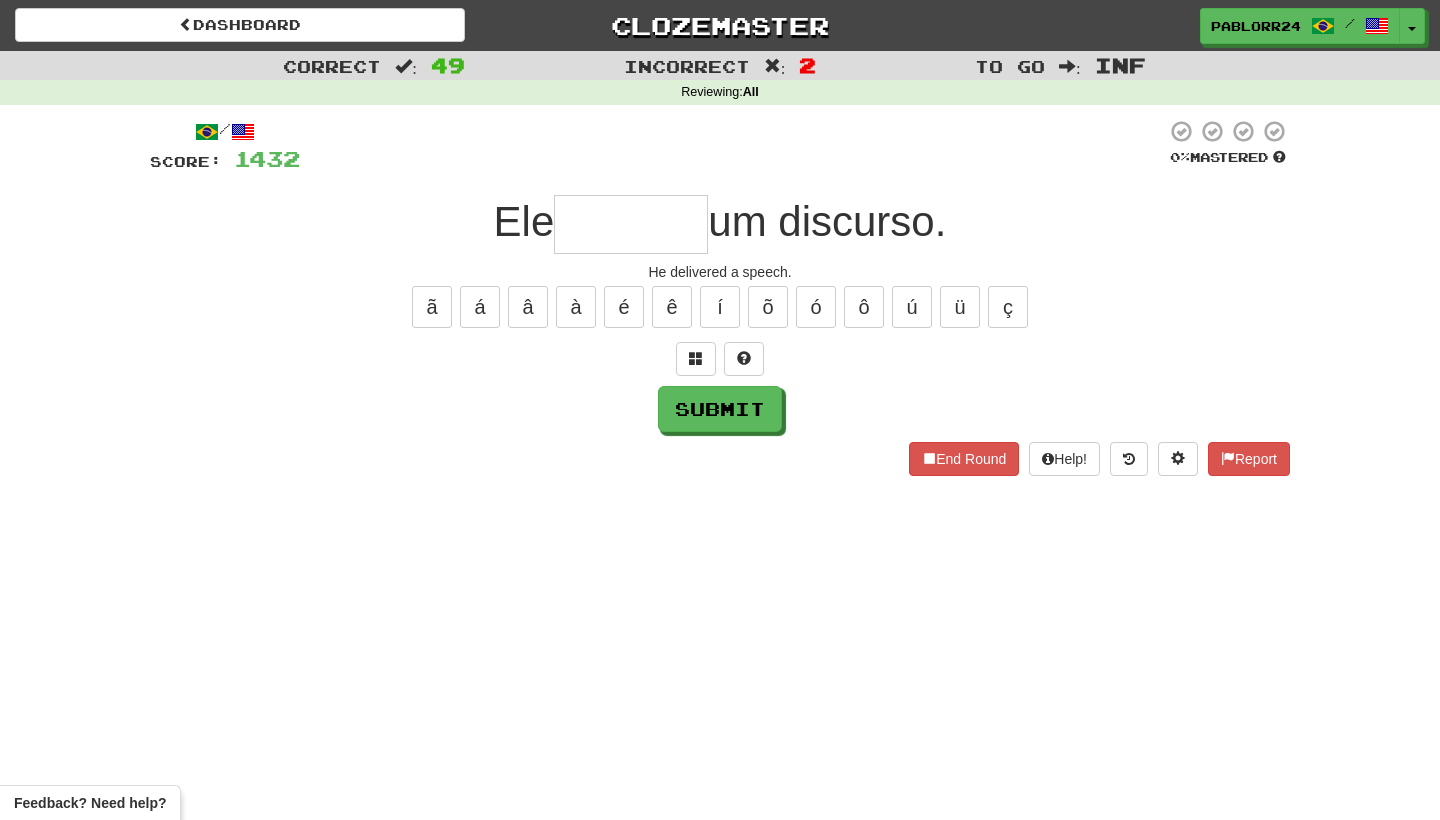 type on "*" 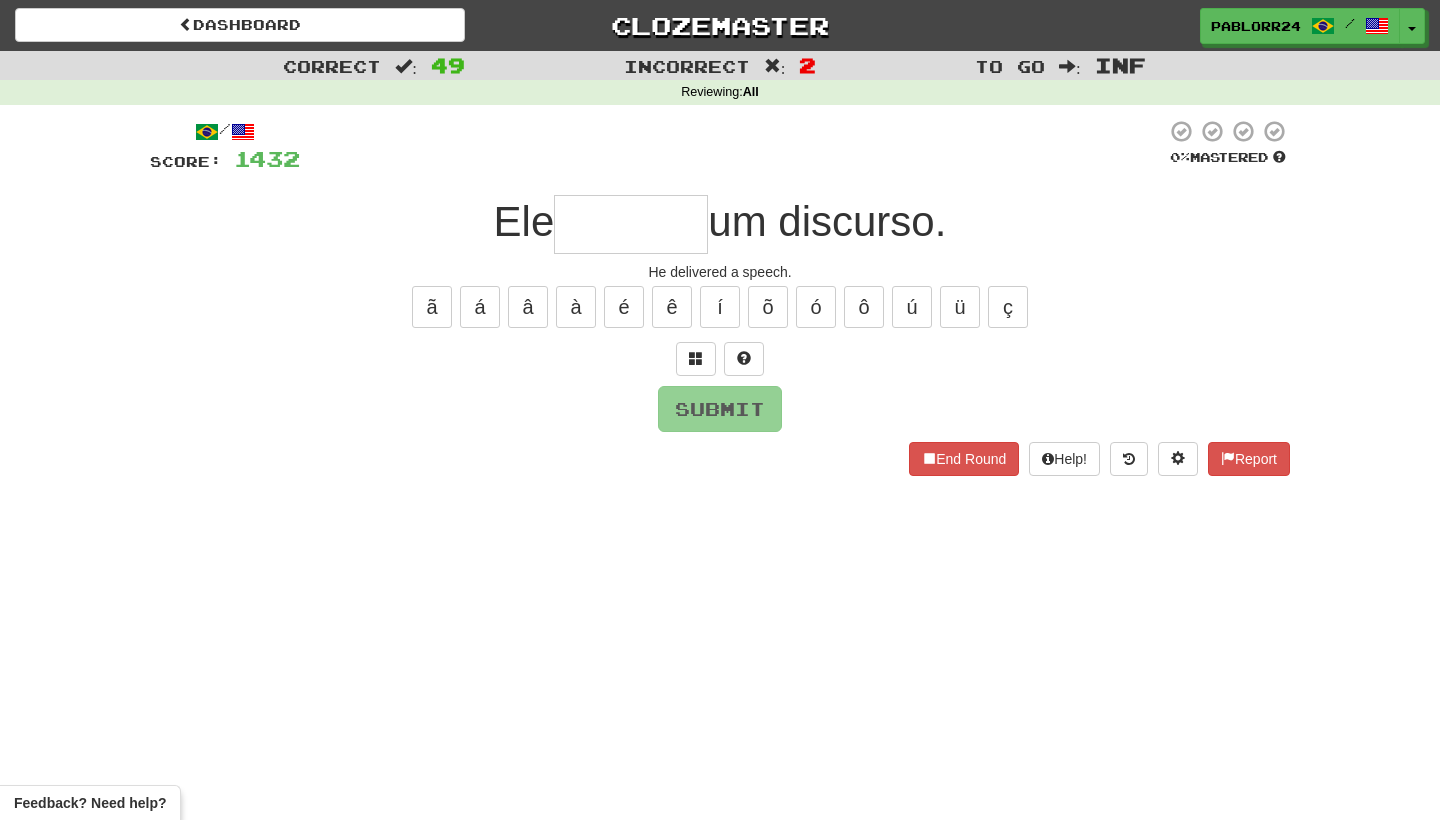 type on "*" 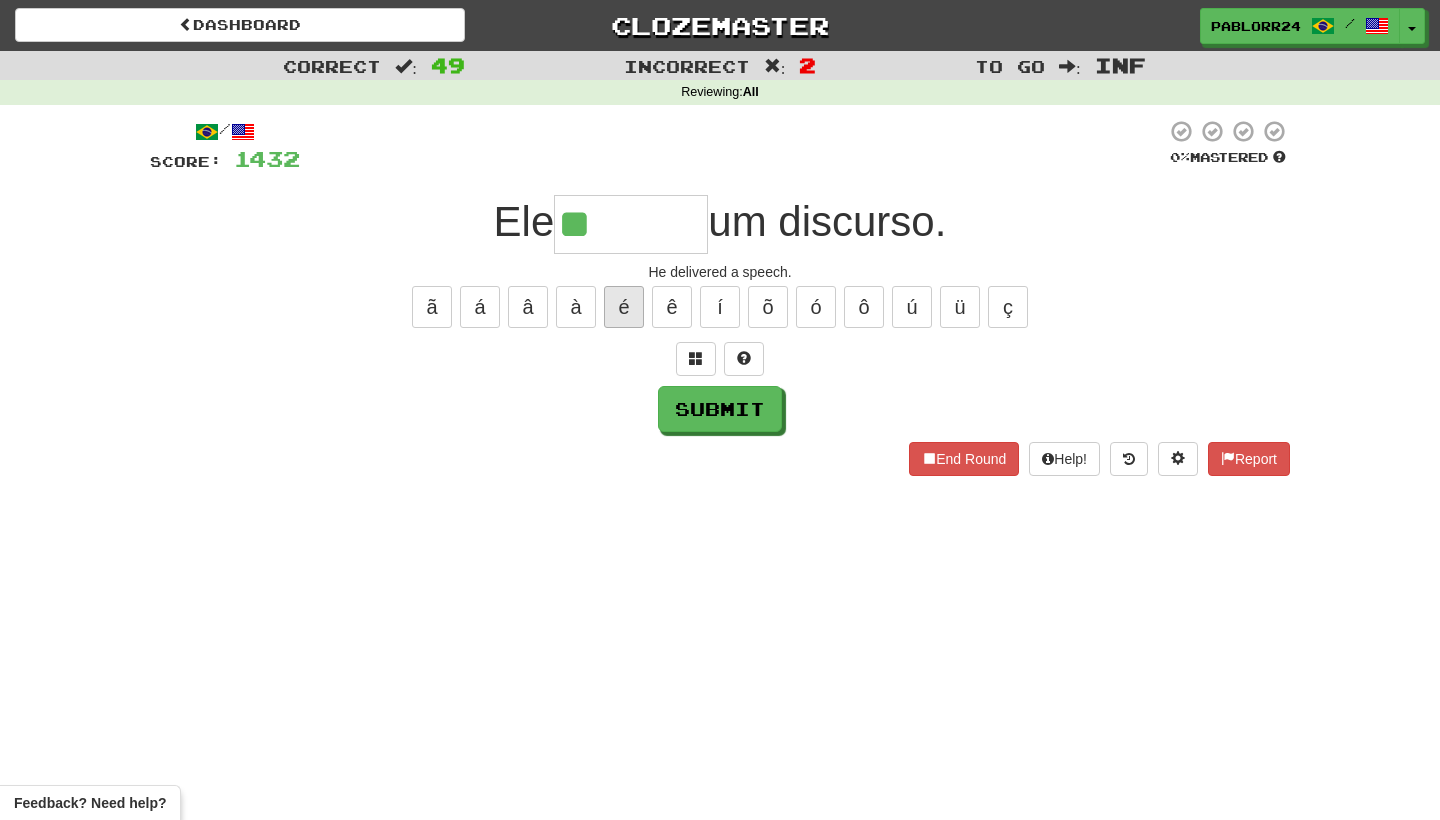click on "é" at bounding box center (624, 307) 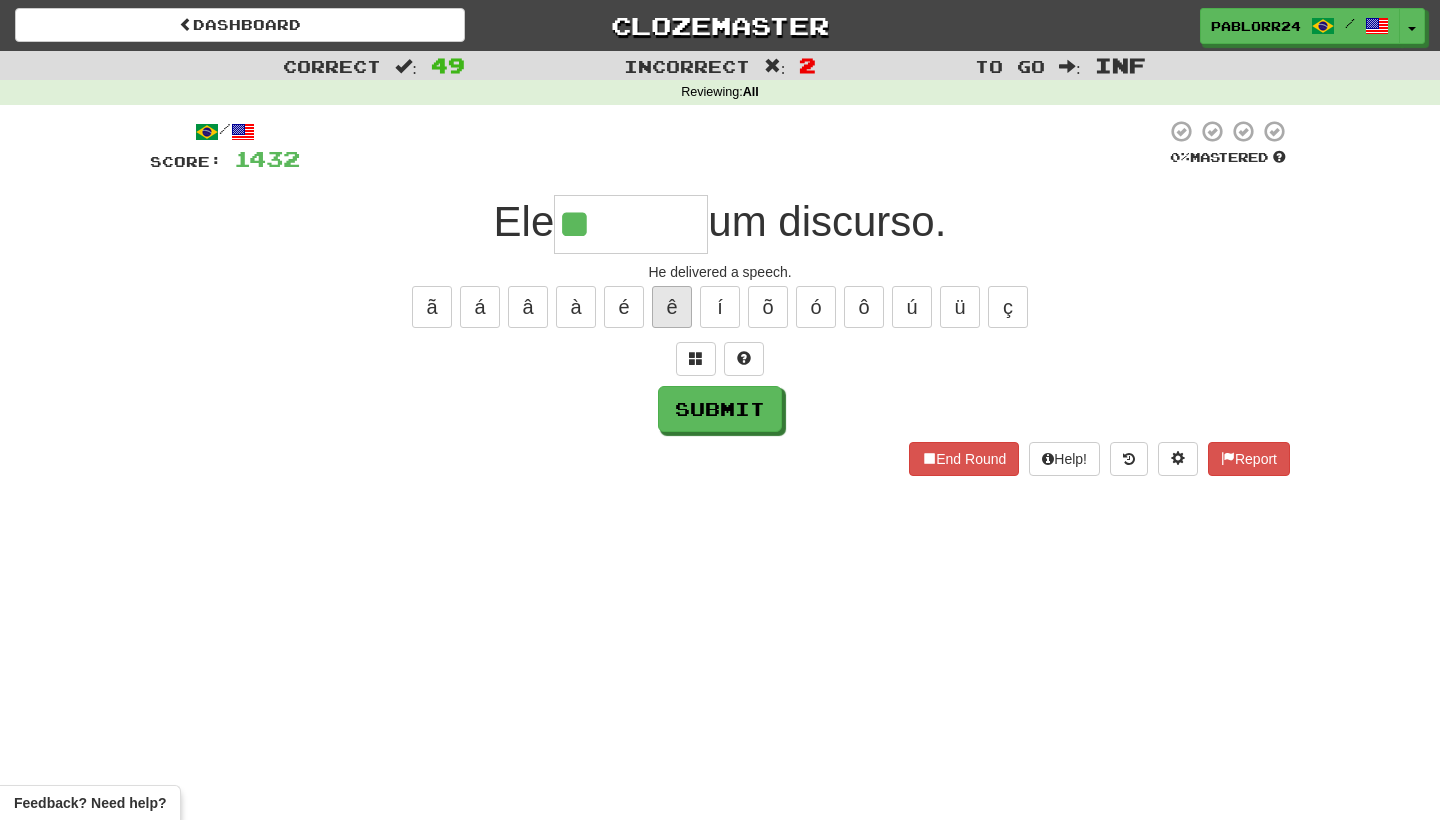 click on "ê" at bounding box center (672, 307) 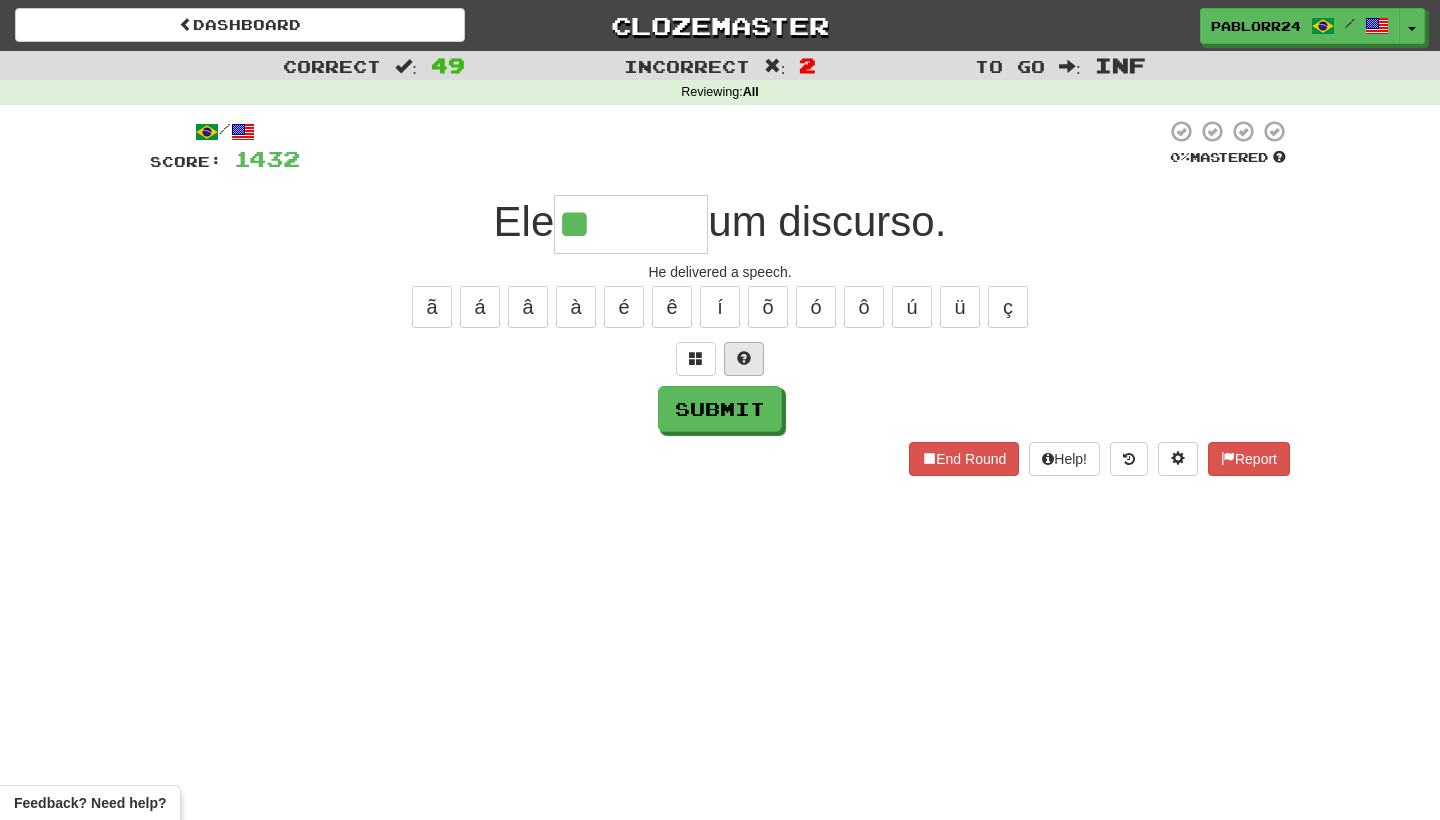 click at bounding box center (744, 358) 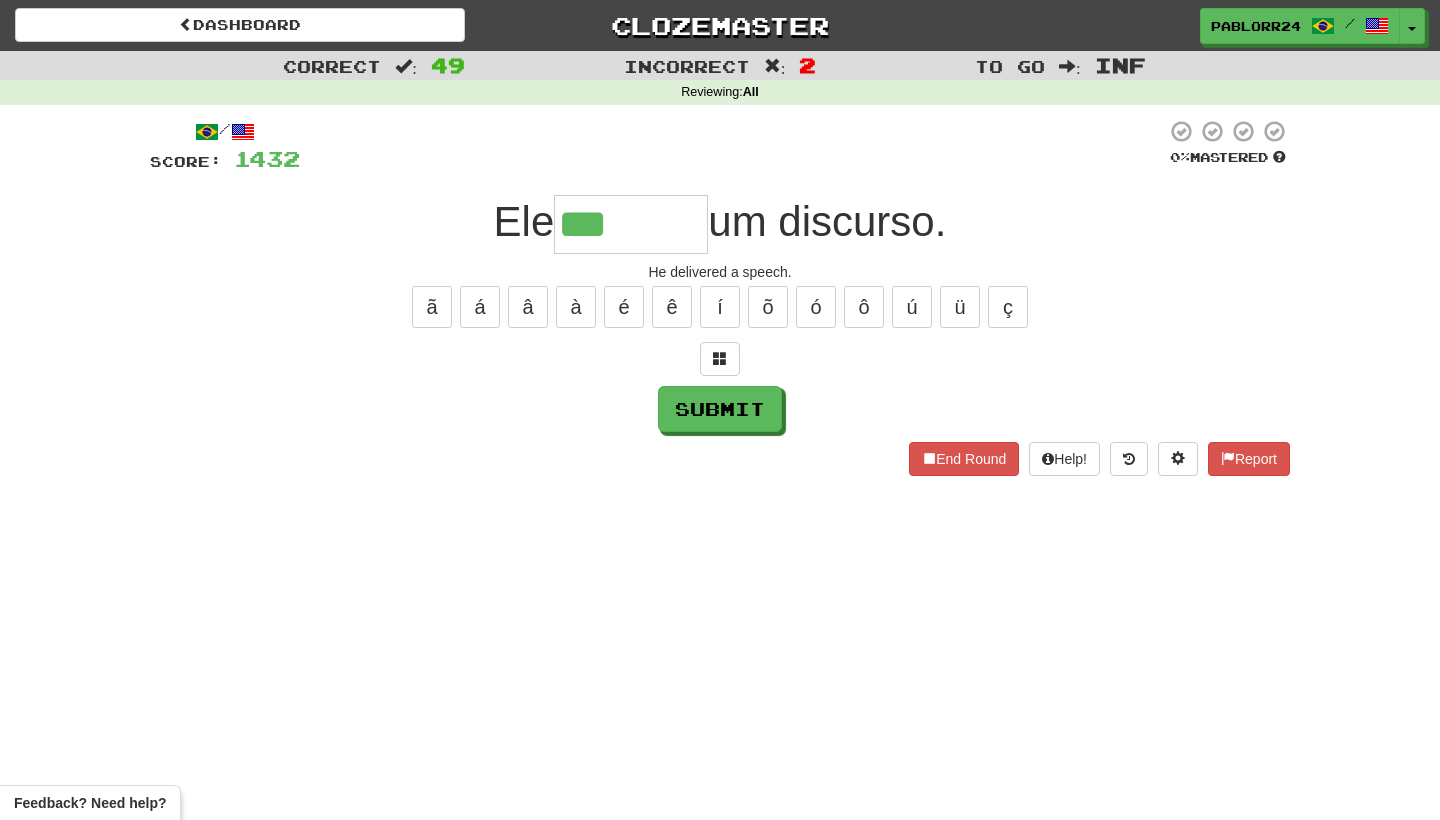 click on "ã á â à é ê í õ ó ô ú ü ç" at bounding box center (720, 307) 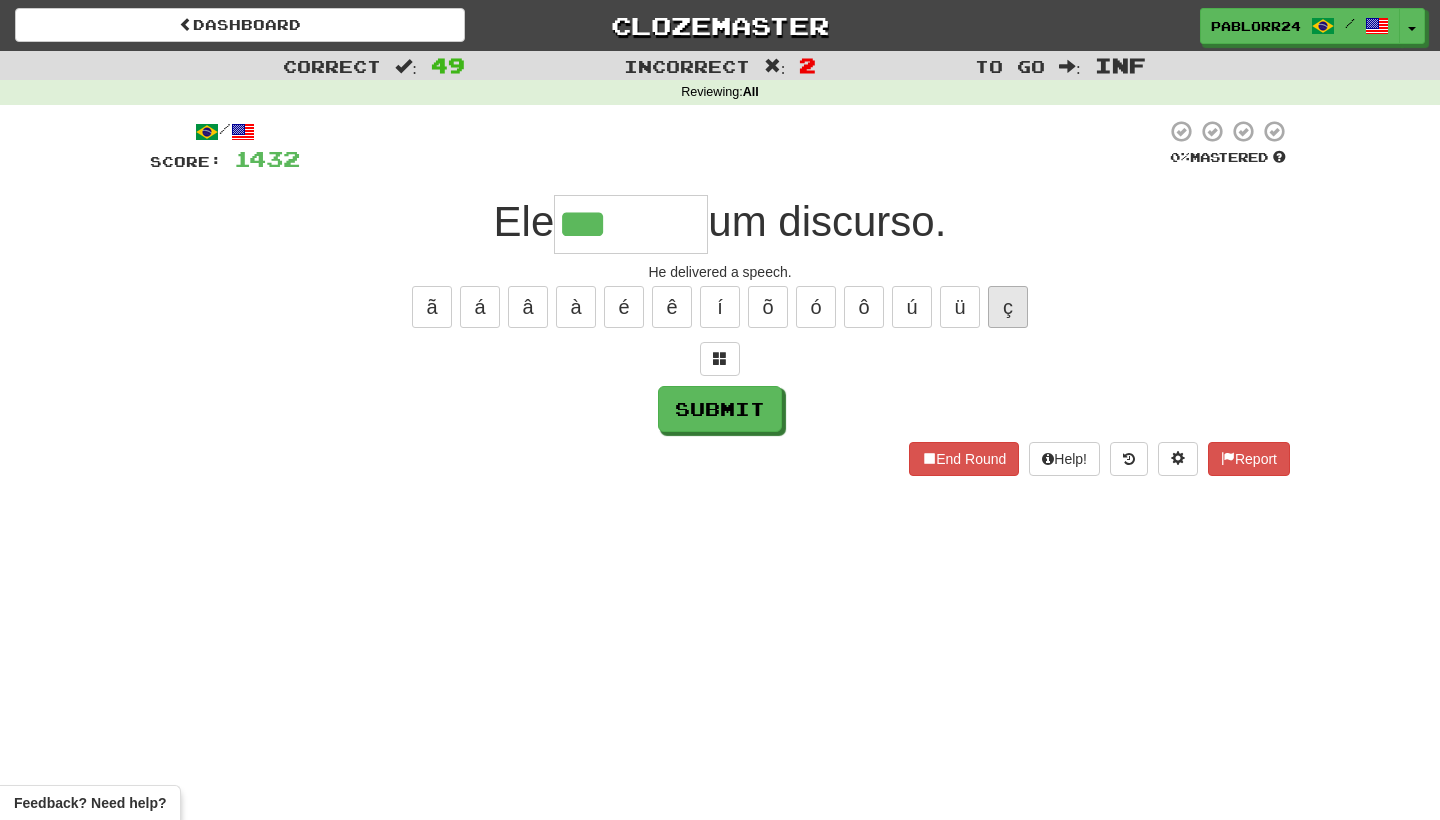 click on "ç" at bounding box center (1008, 307) 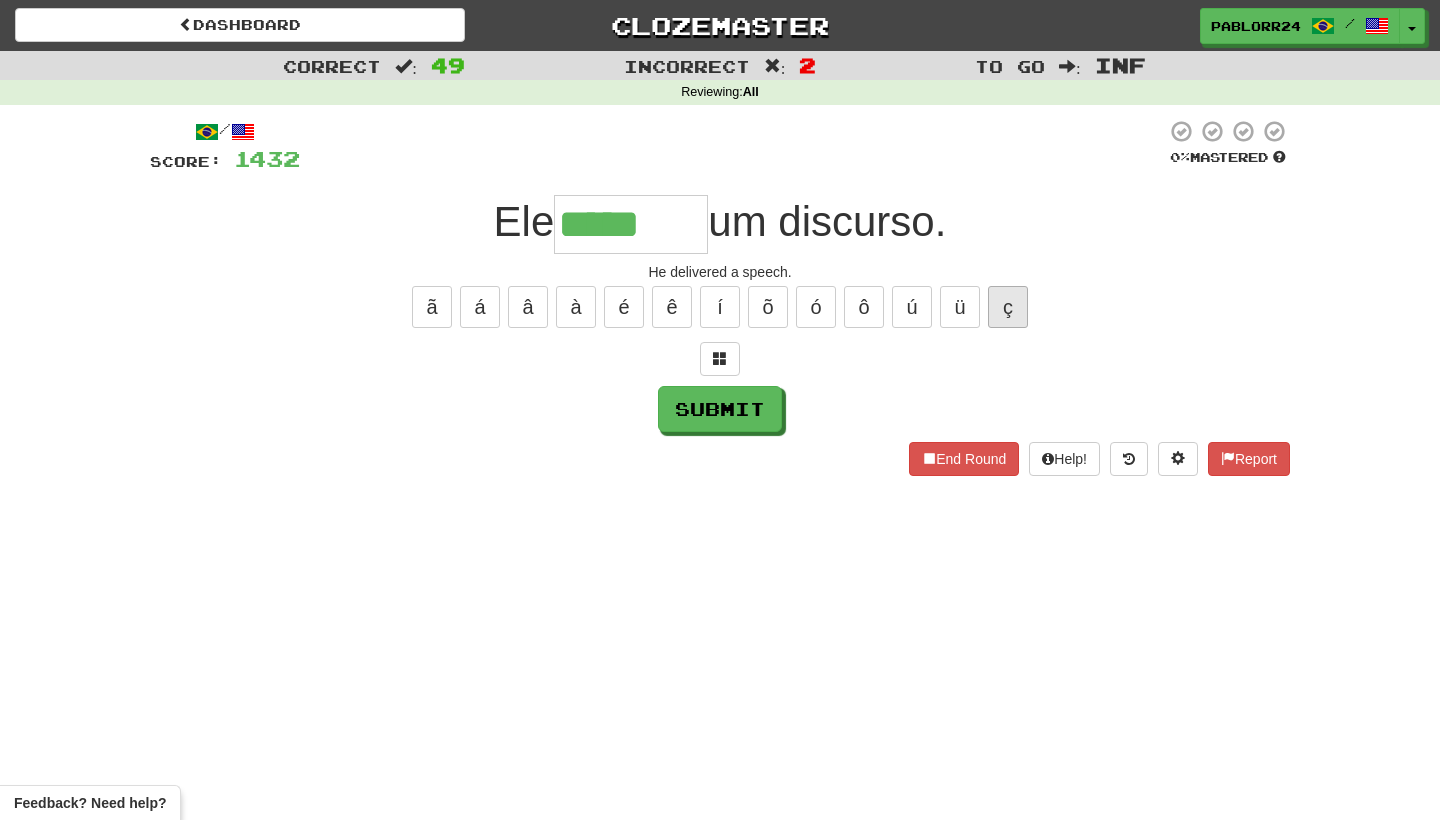 click on "ç" at bounding box center (1008, 307) 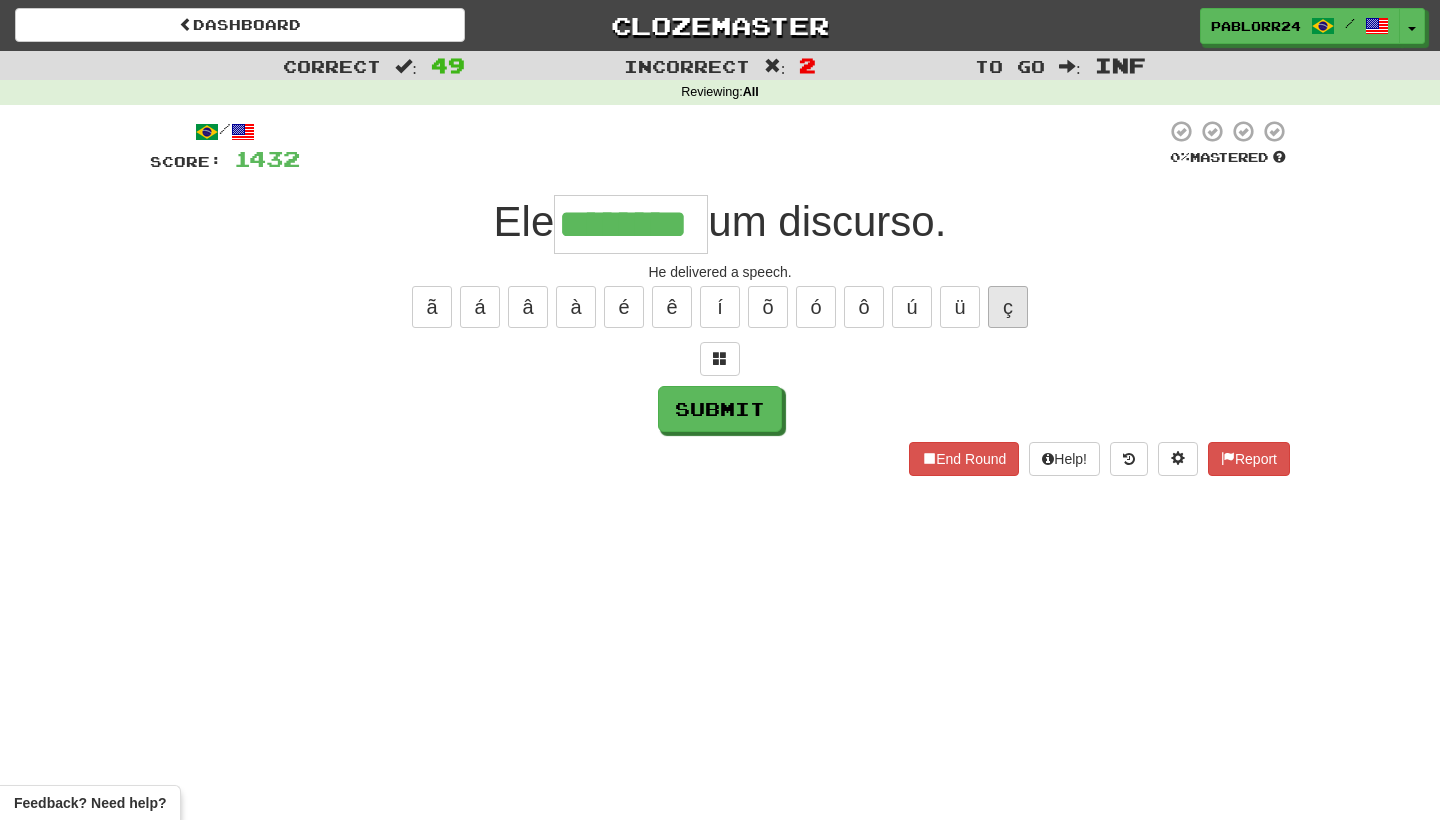 type on "********" 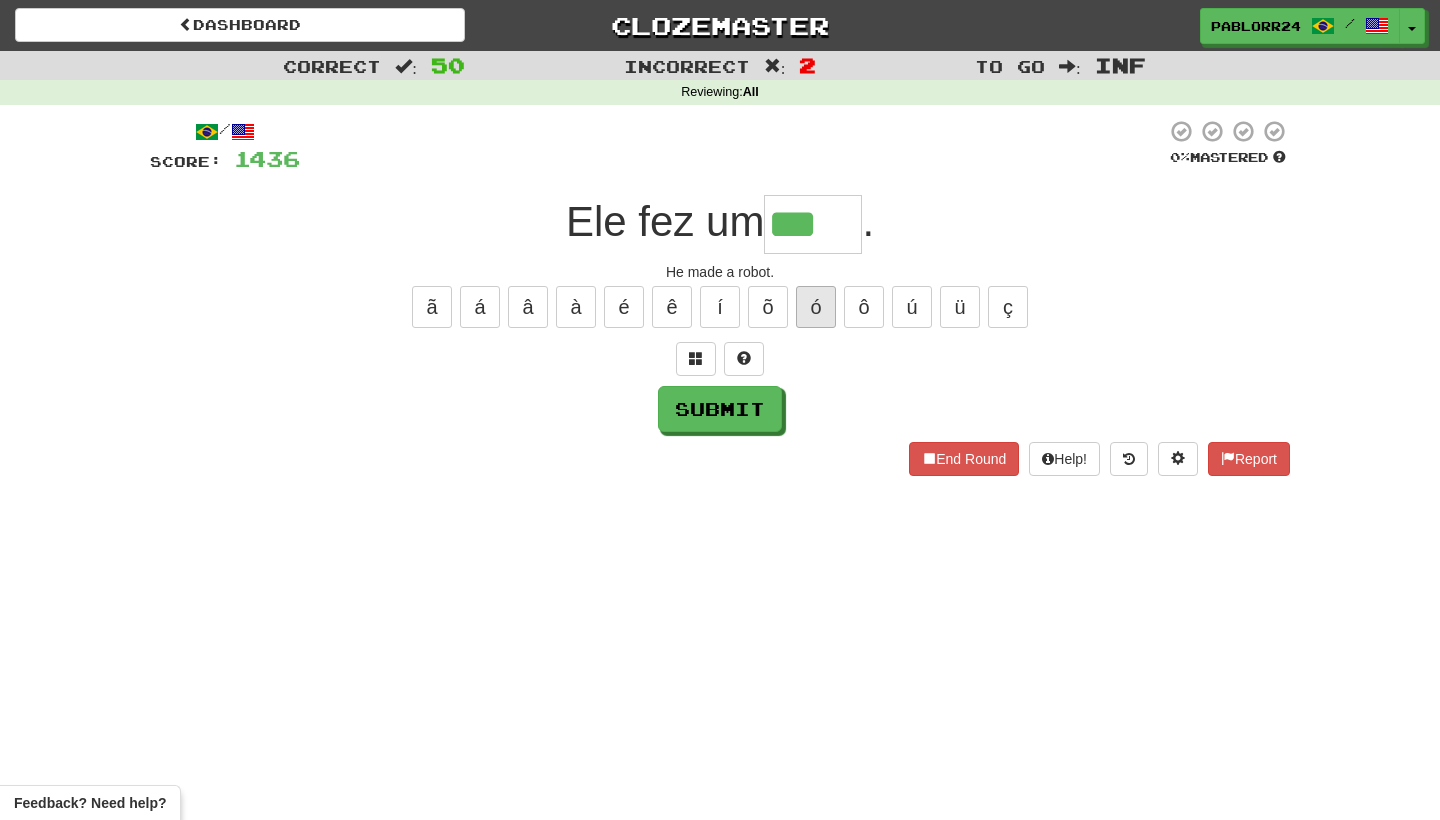click on "ó" at bounding box center [816, 307] 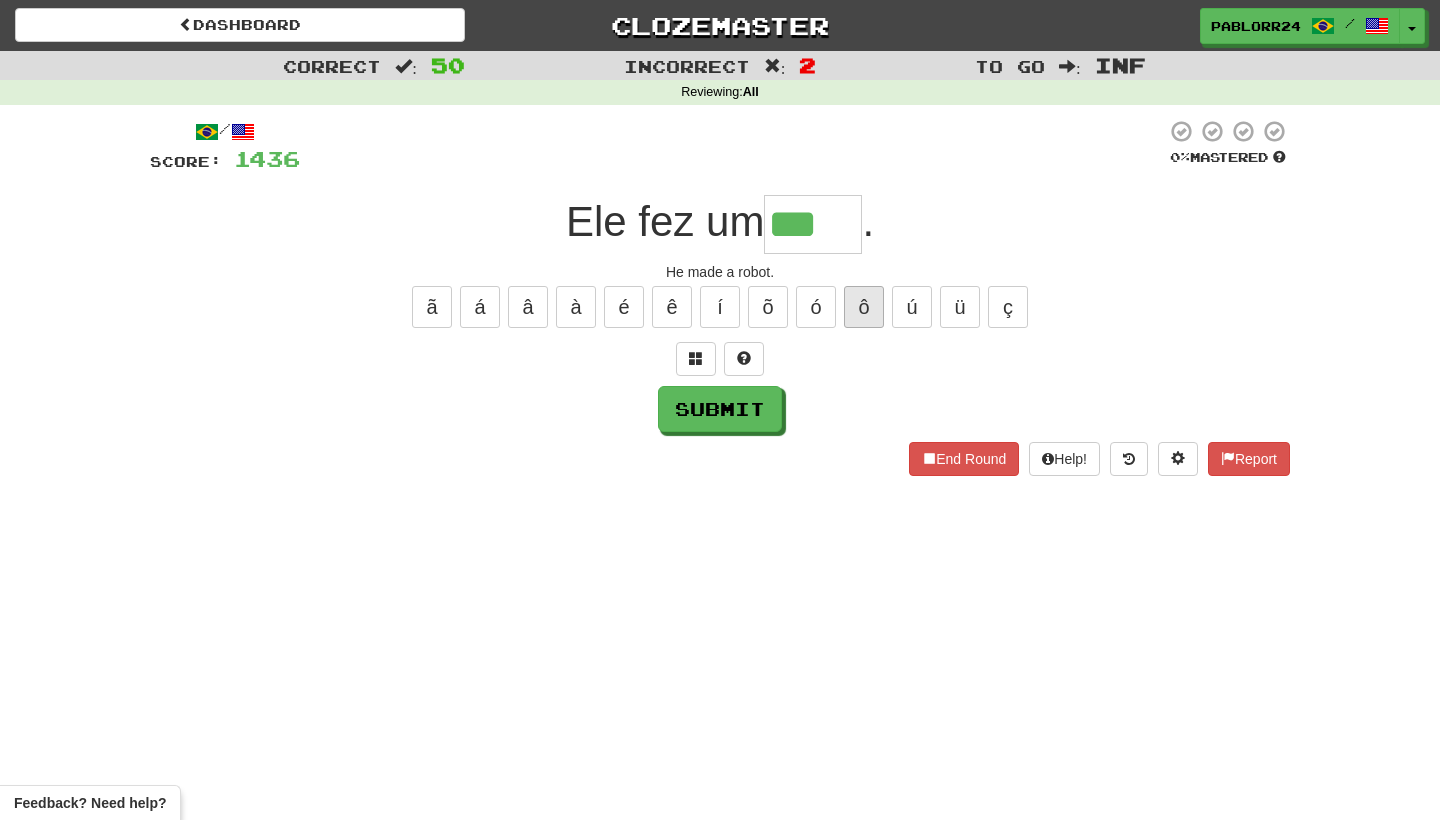 click on "ô" at bounding box center (864, 307) 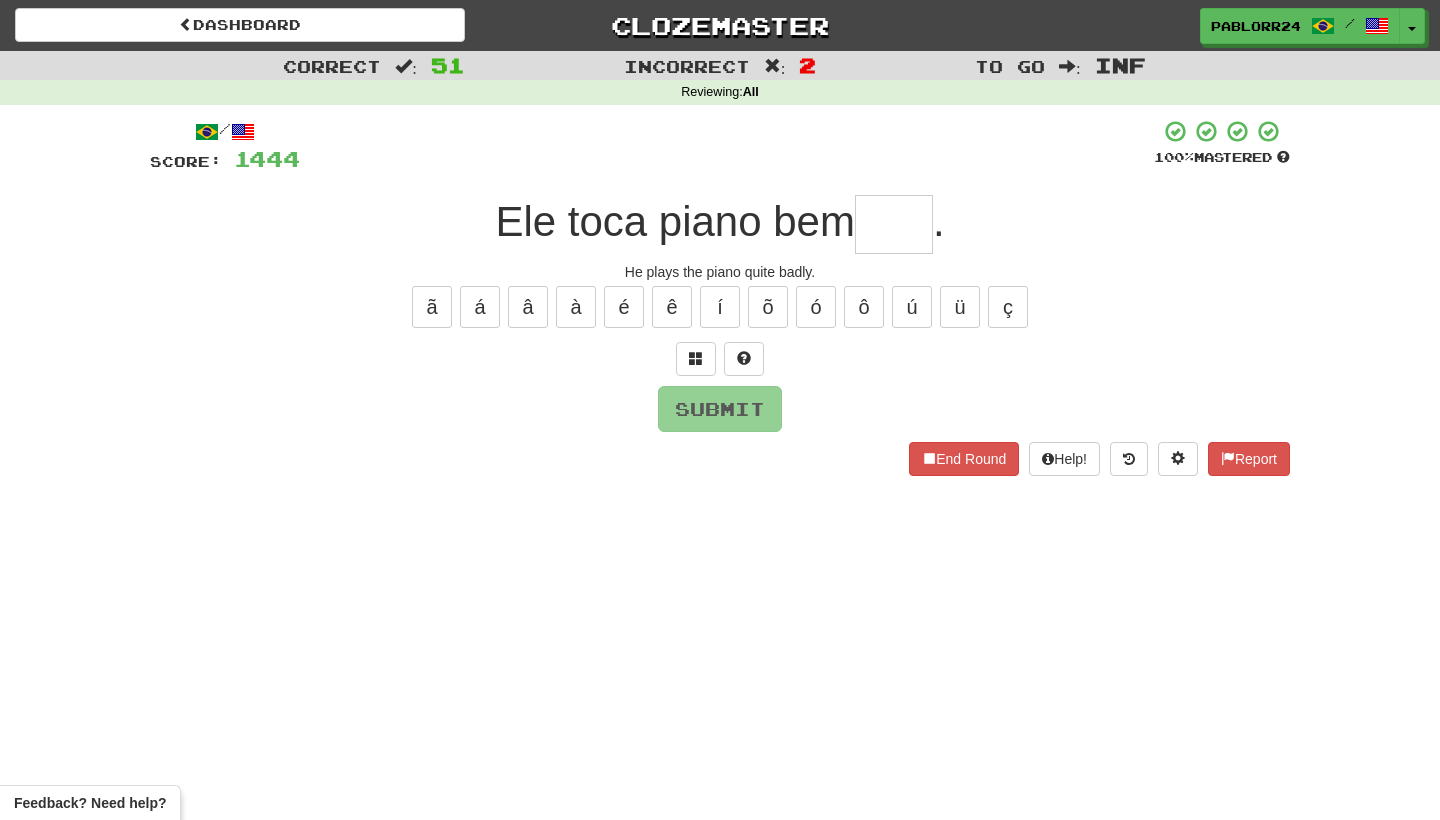 type on "*" 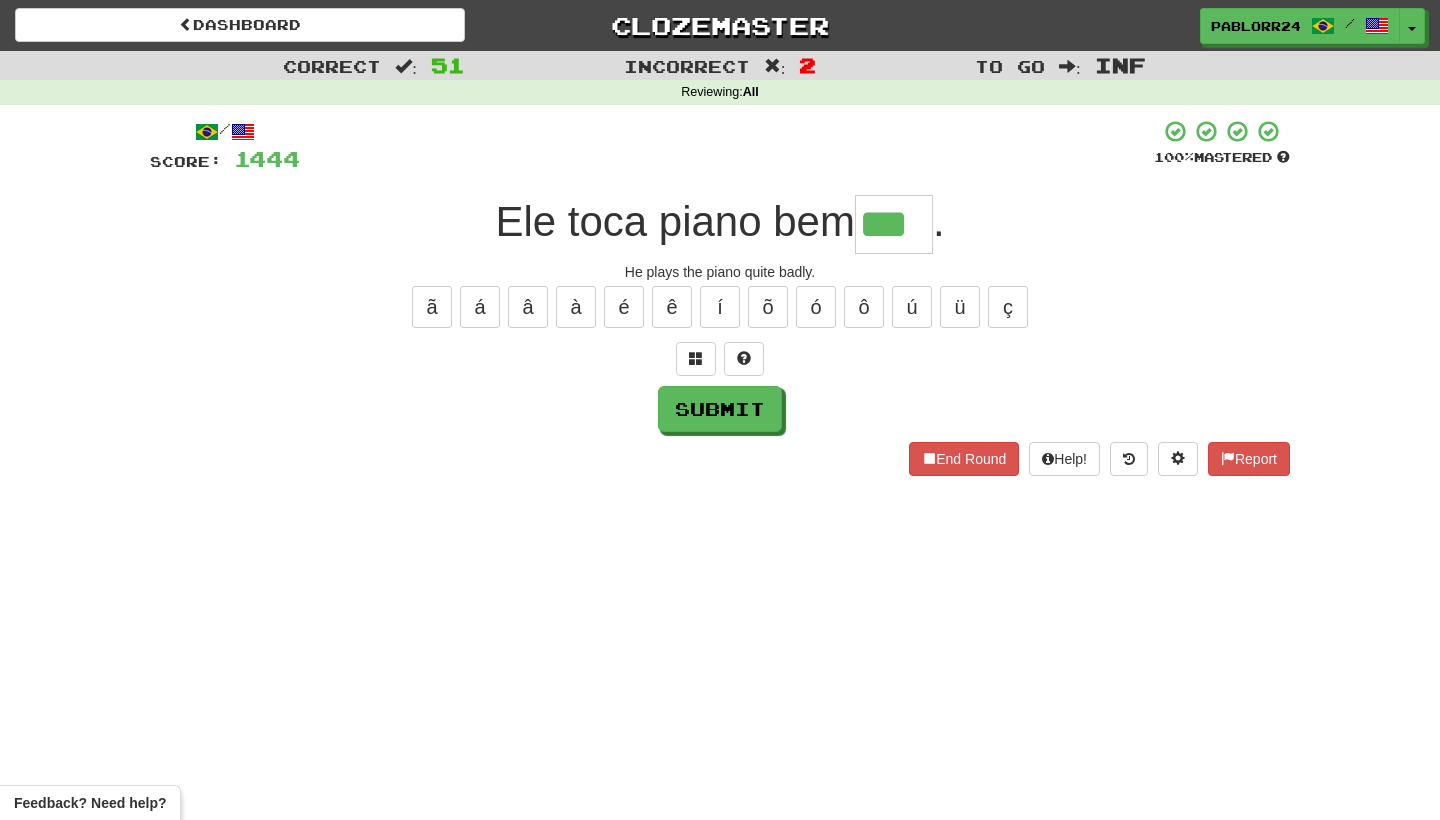 type on "***" 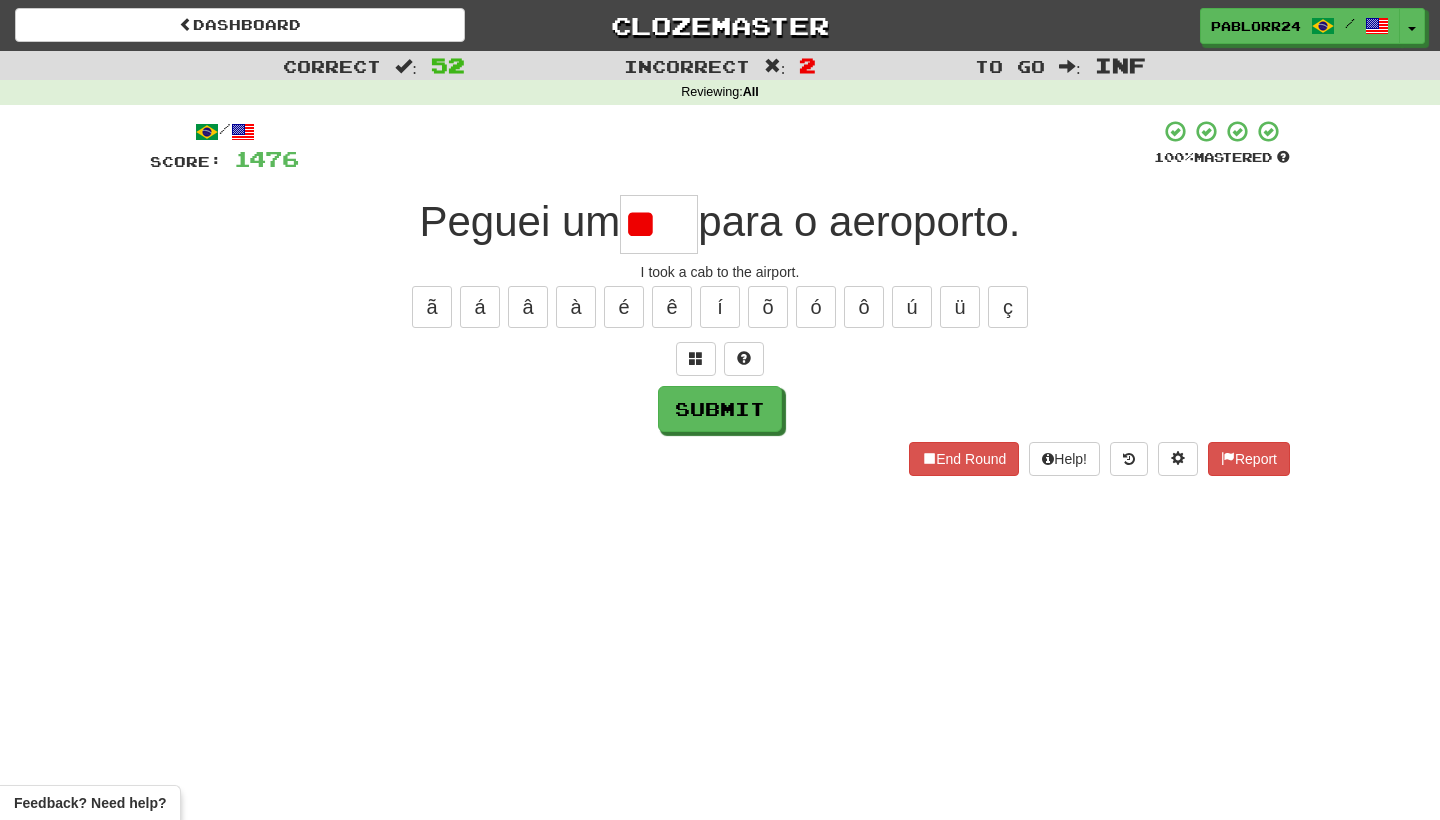 type on "*" 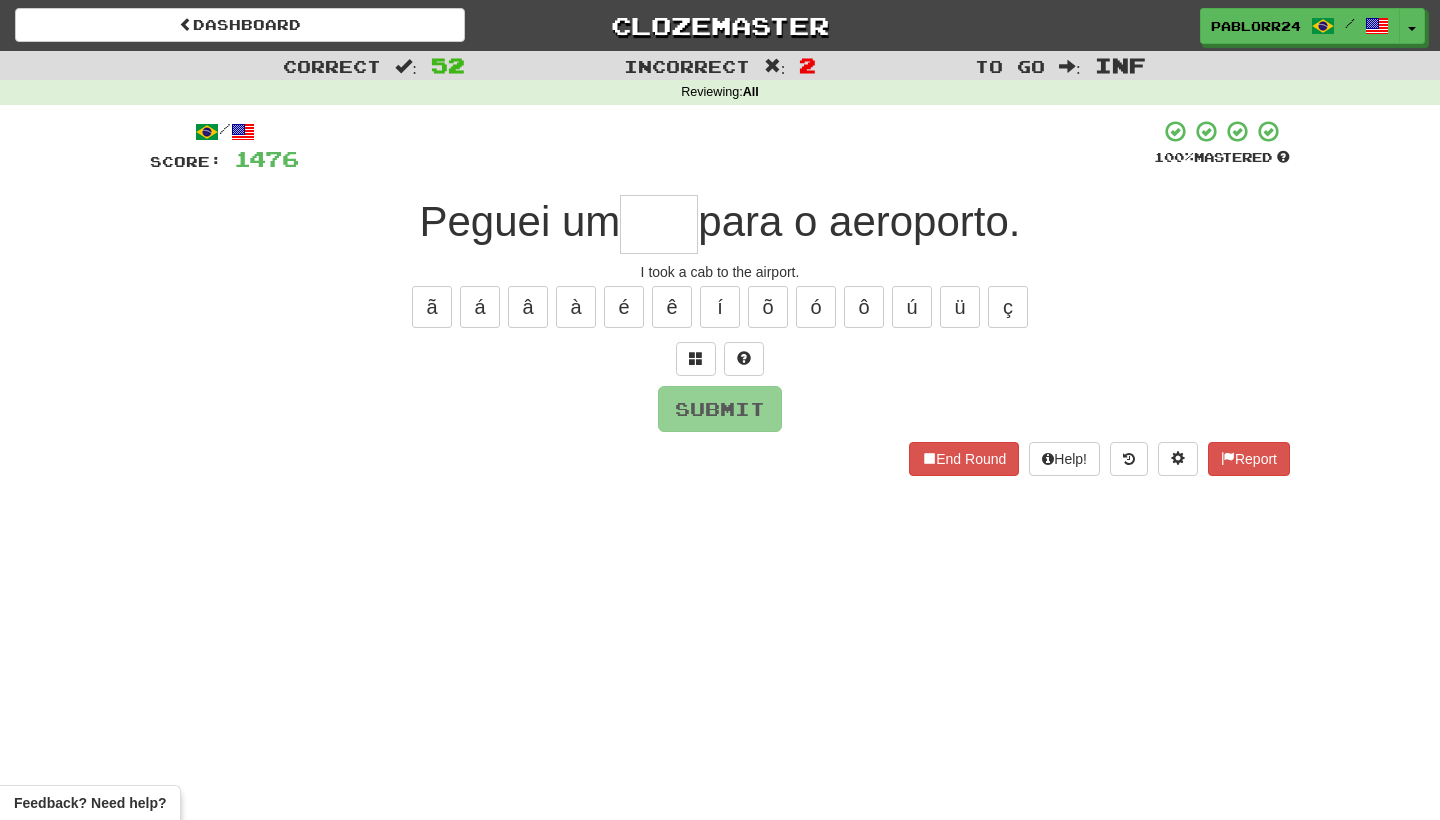 type on "*" 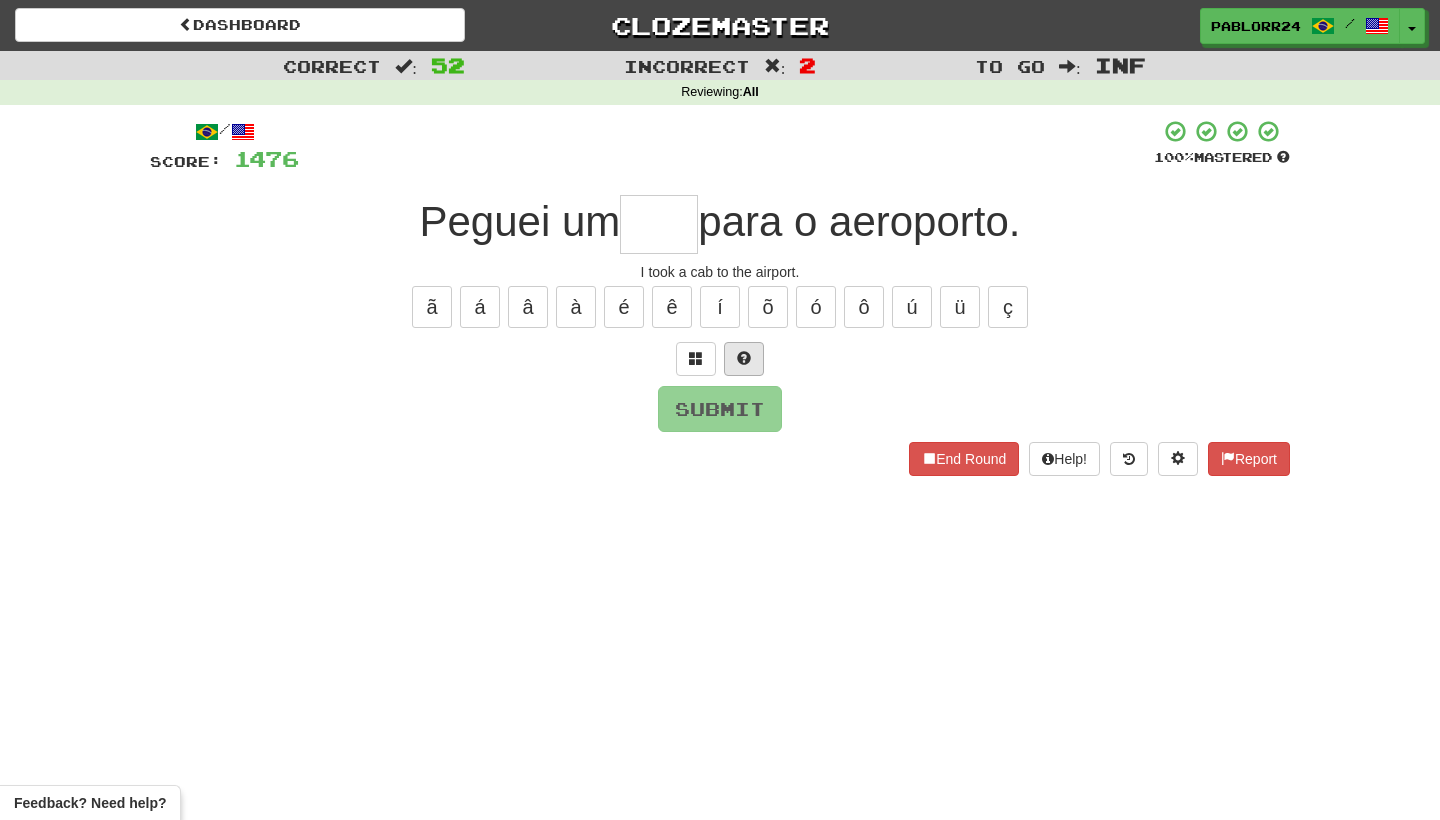 click at bounding box center (744, 359) 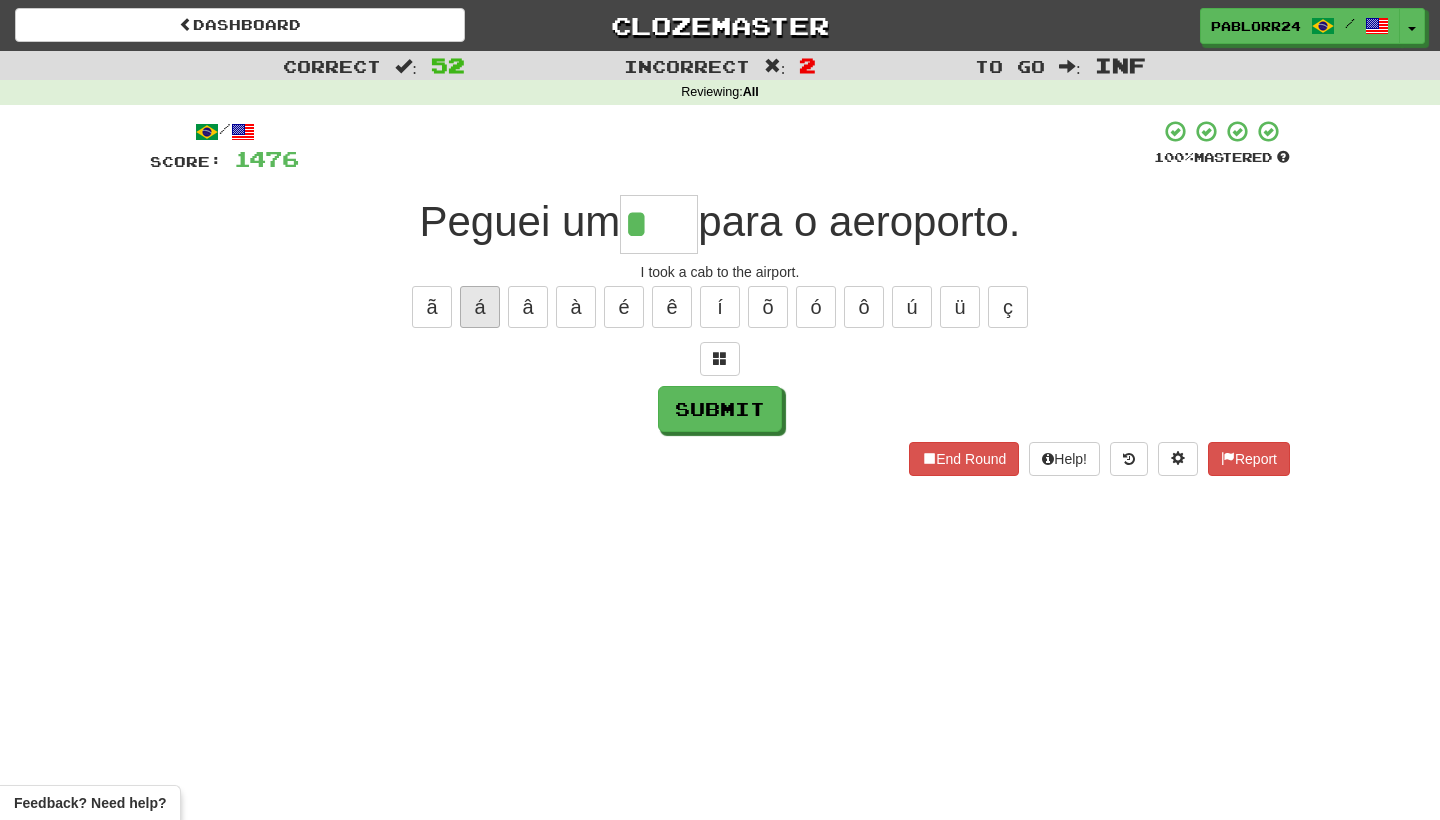 click on "á" at bounding box center [480, 307] 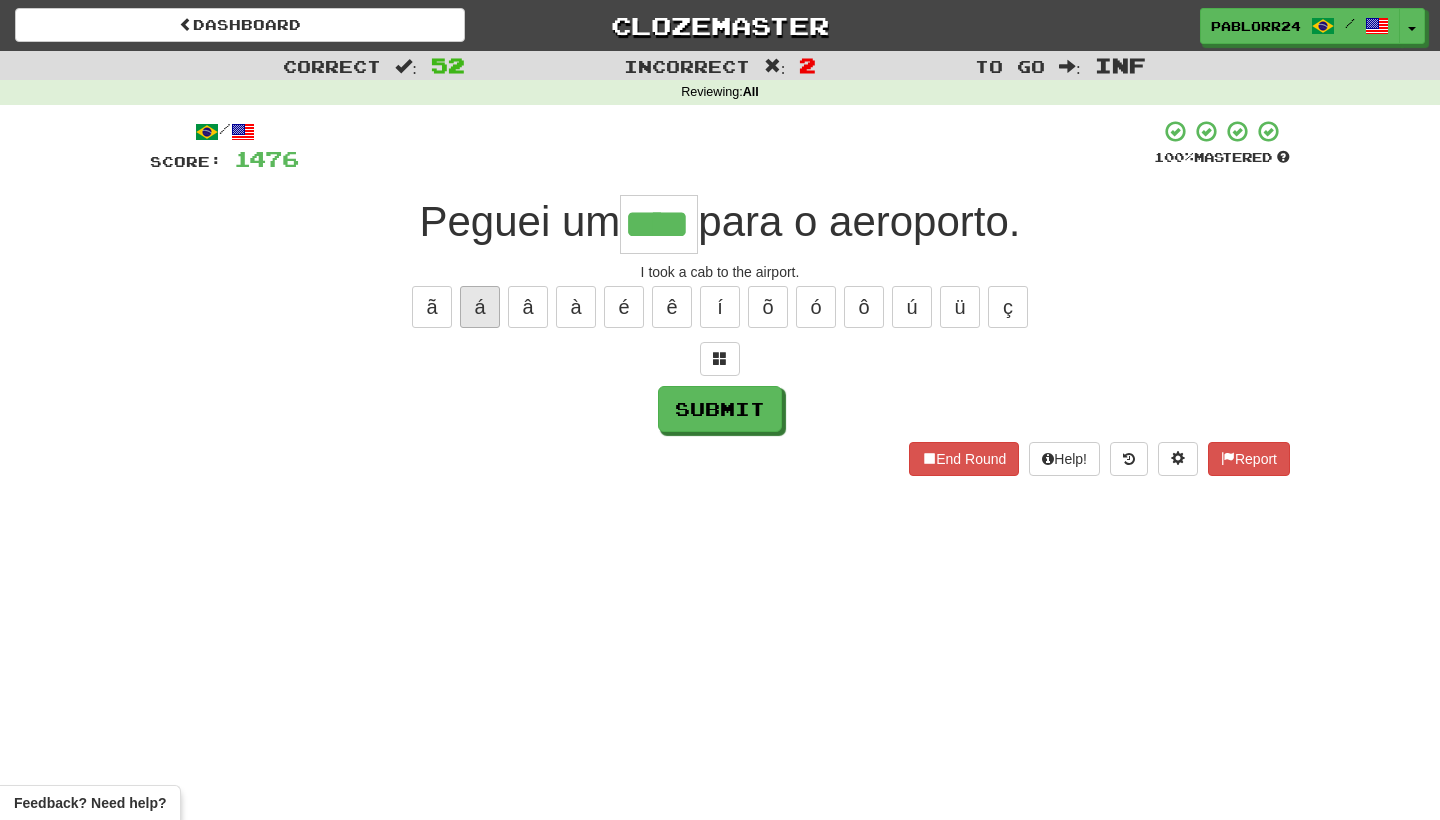 type on "****" 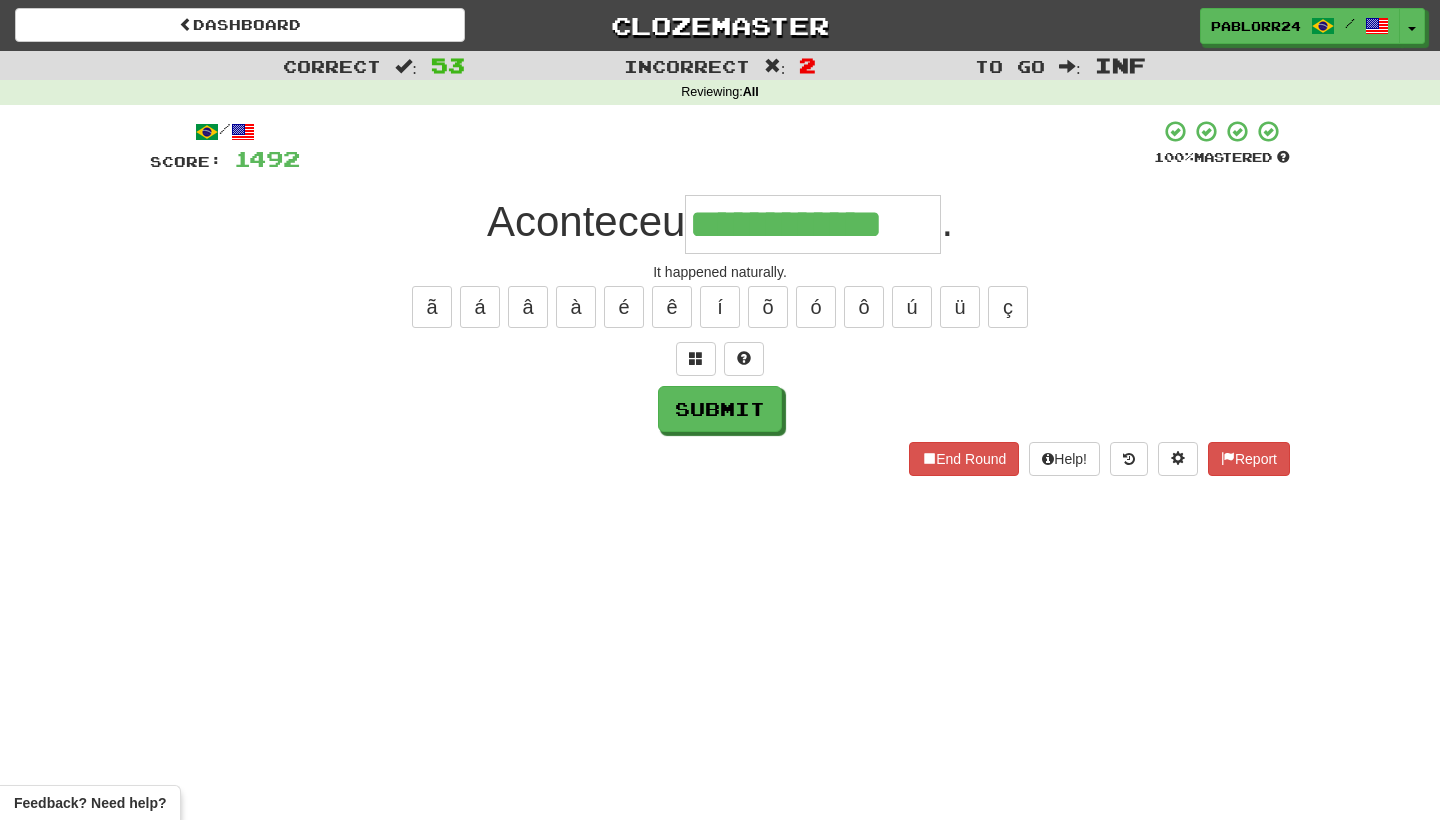 type on "**********" 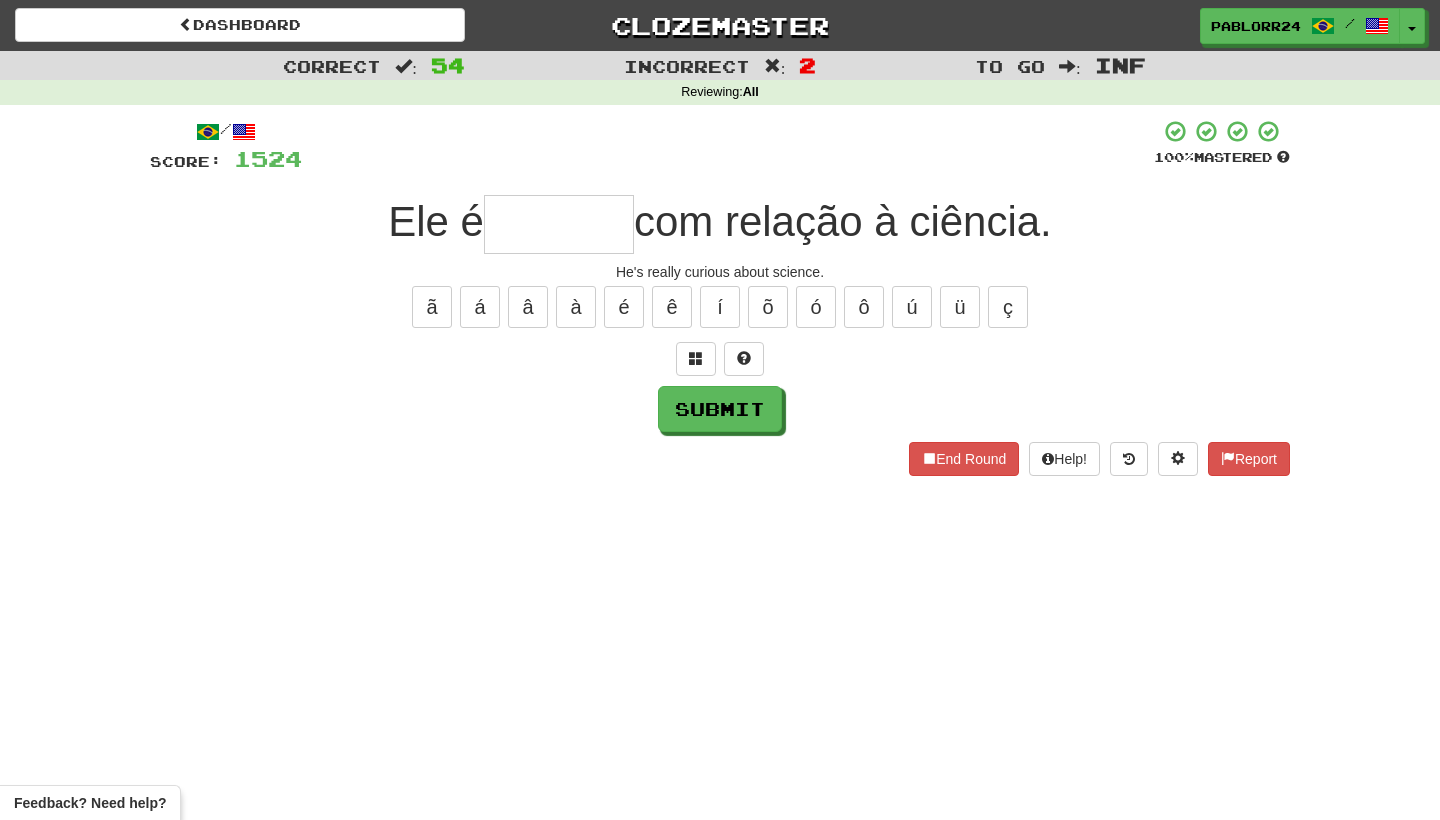 type on "*" 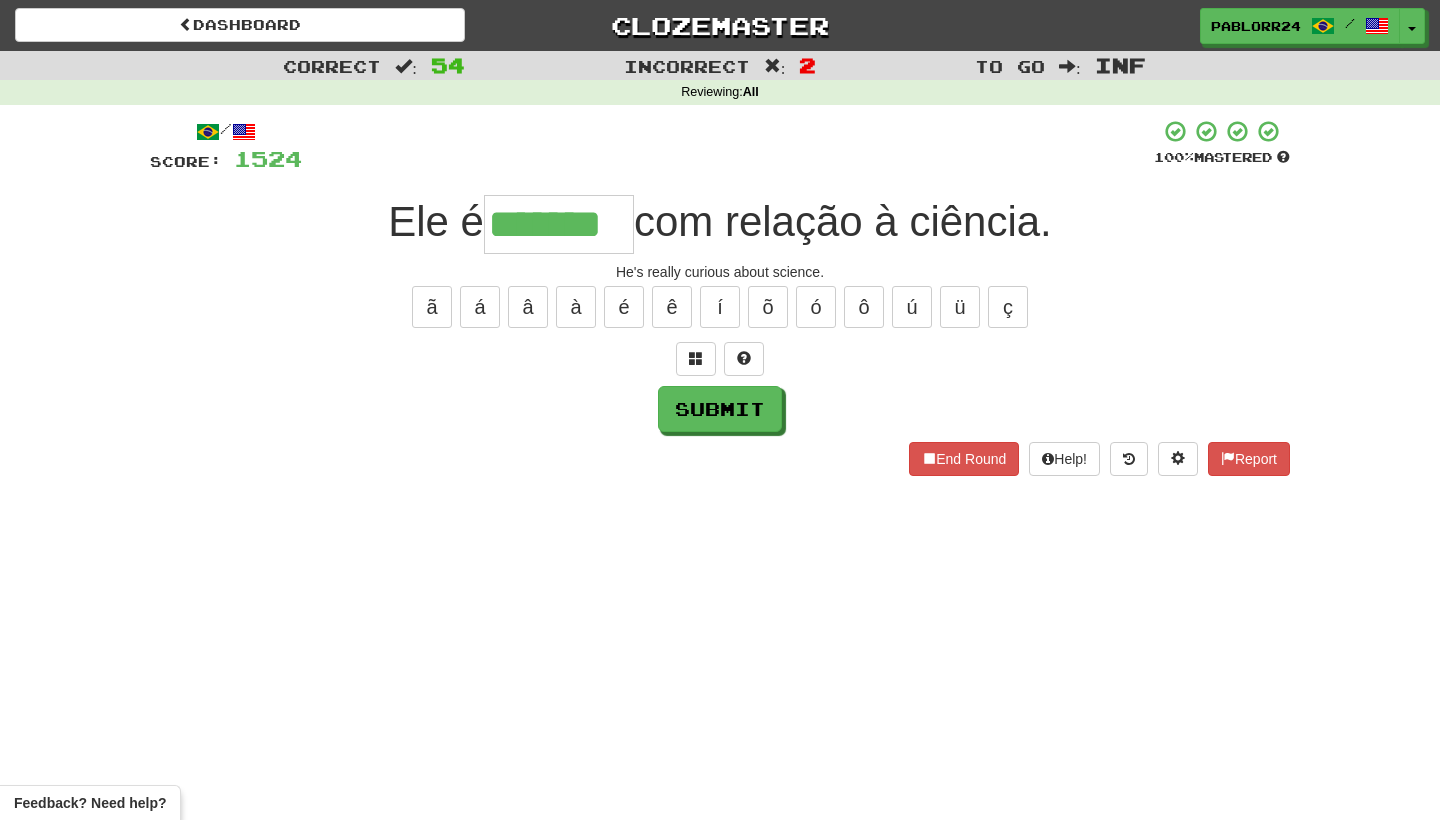 type on "*******" 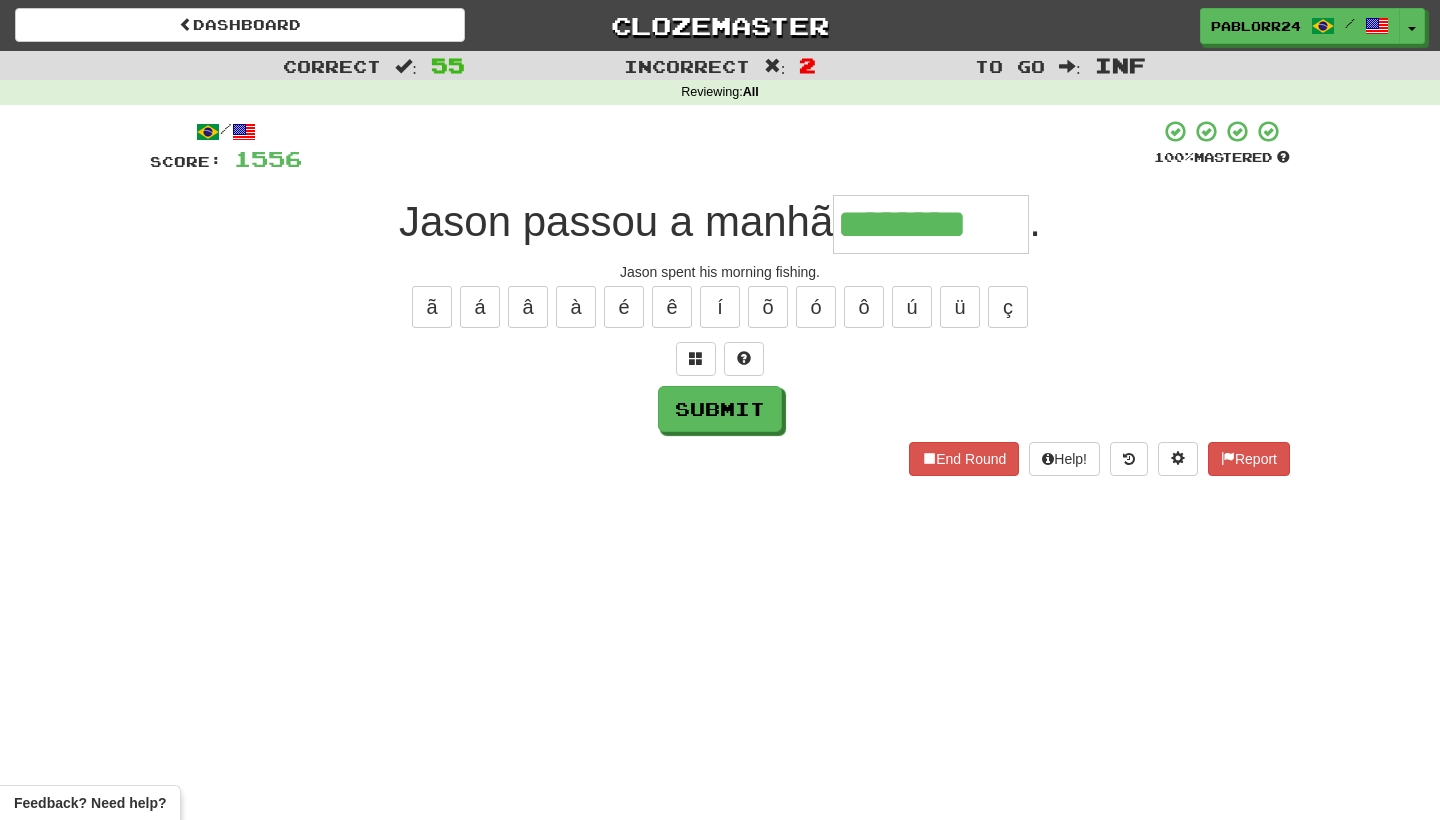 type on "********" 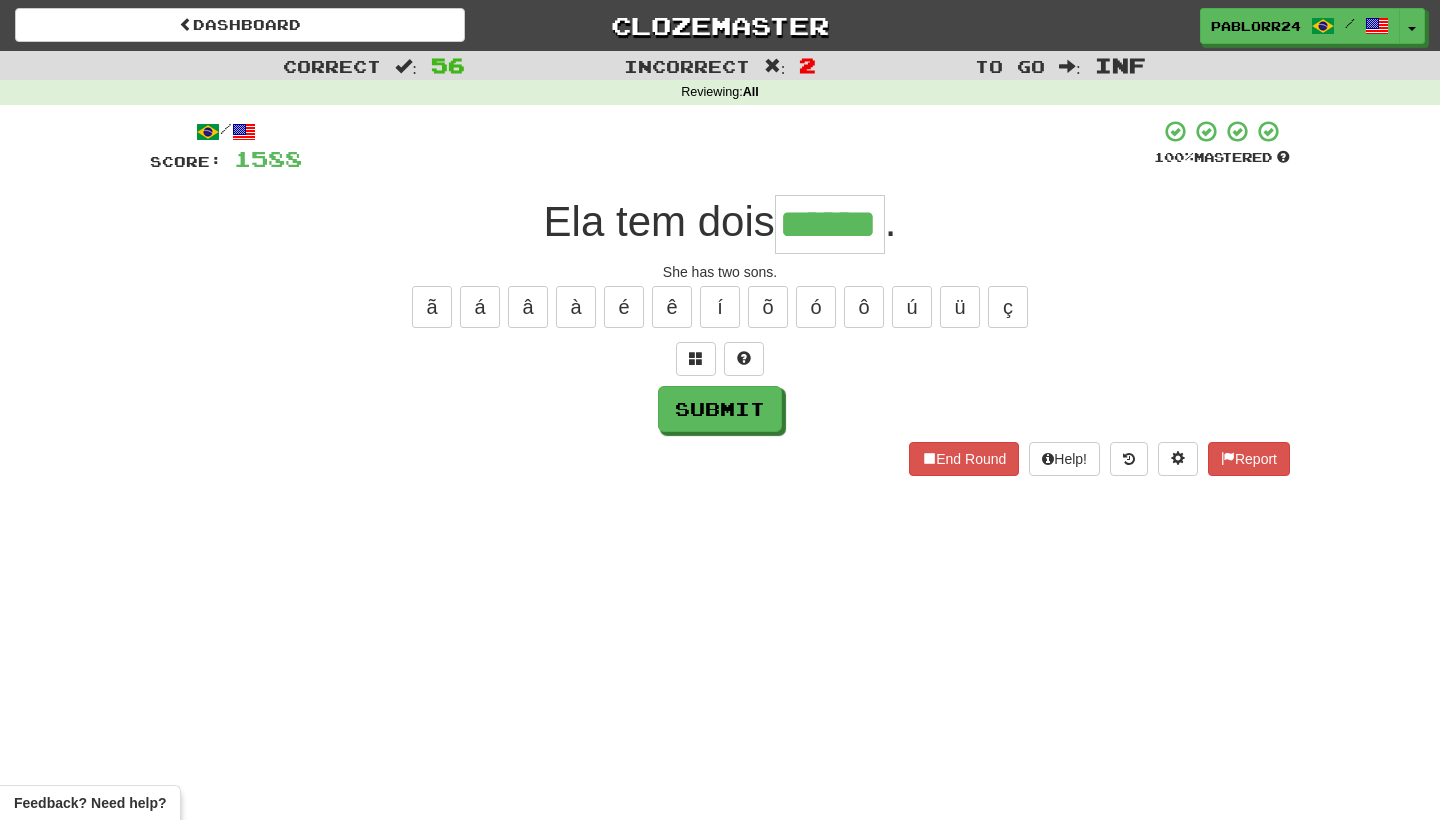 type on "******" 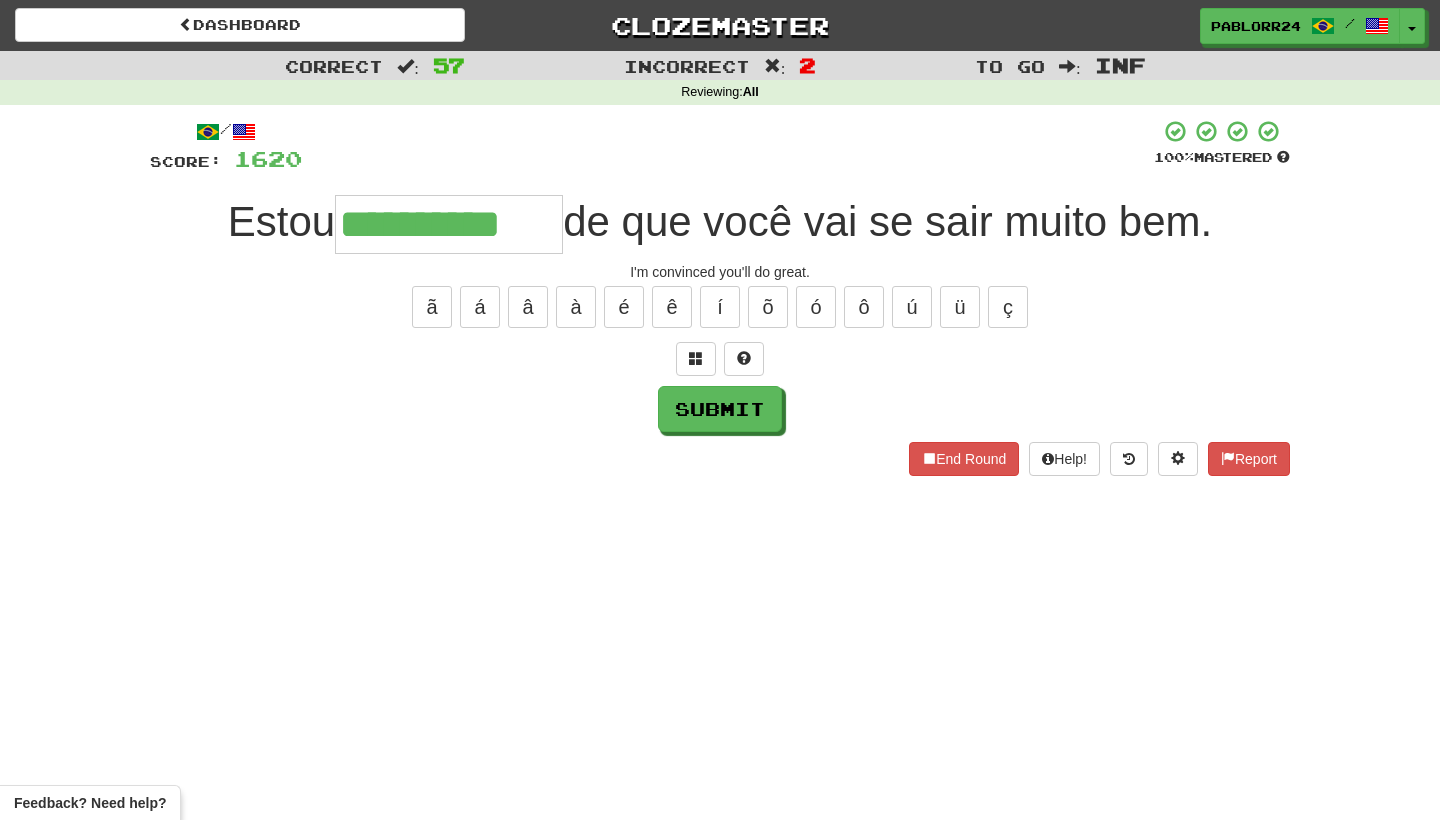 type on "**********" 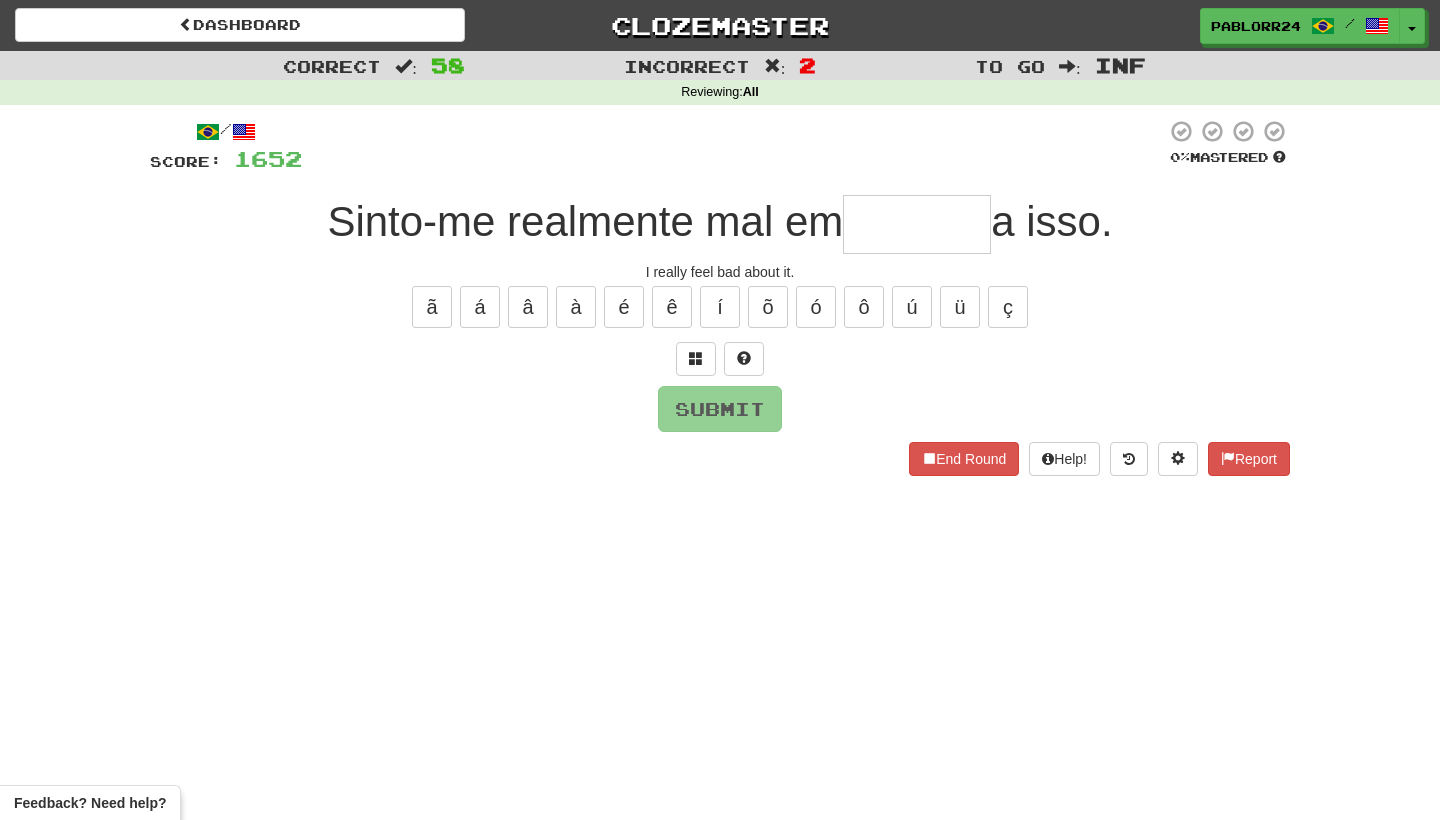 type on "*" 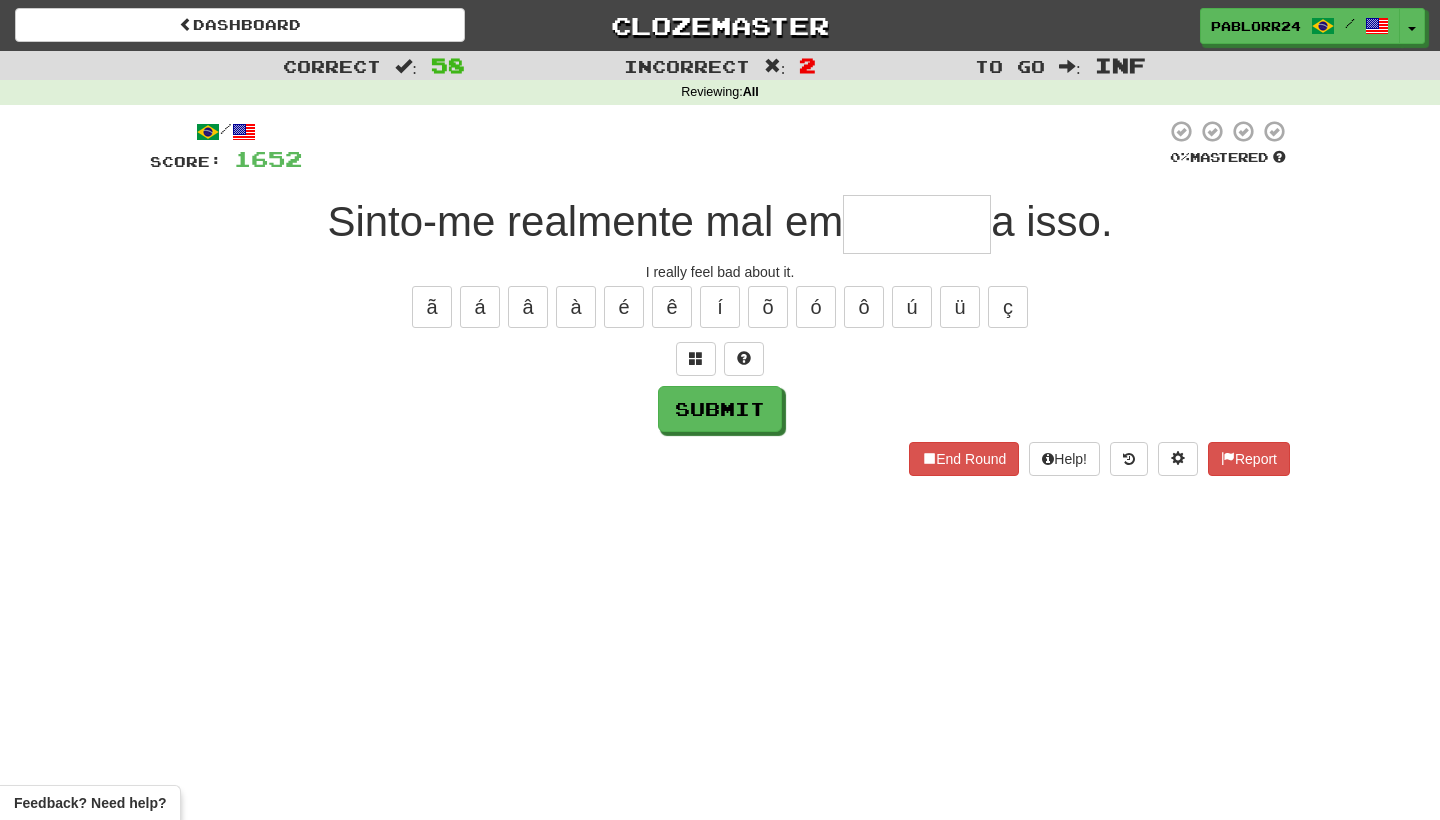 type on "*" 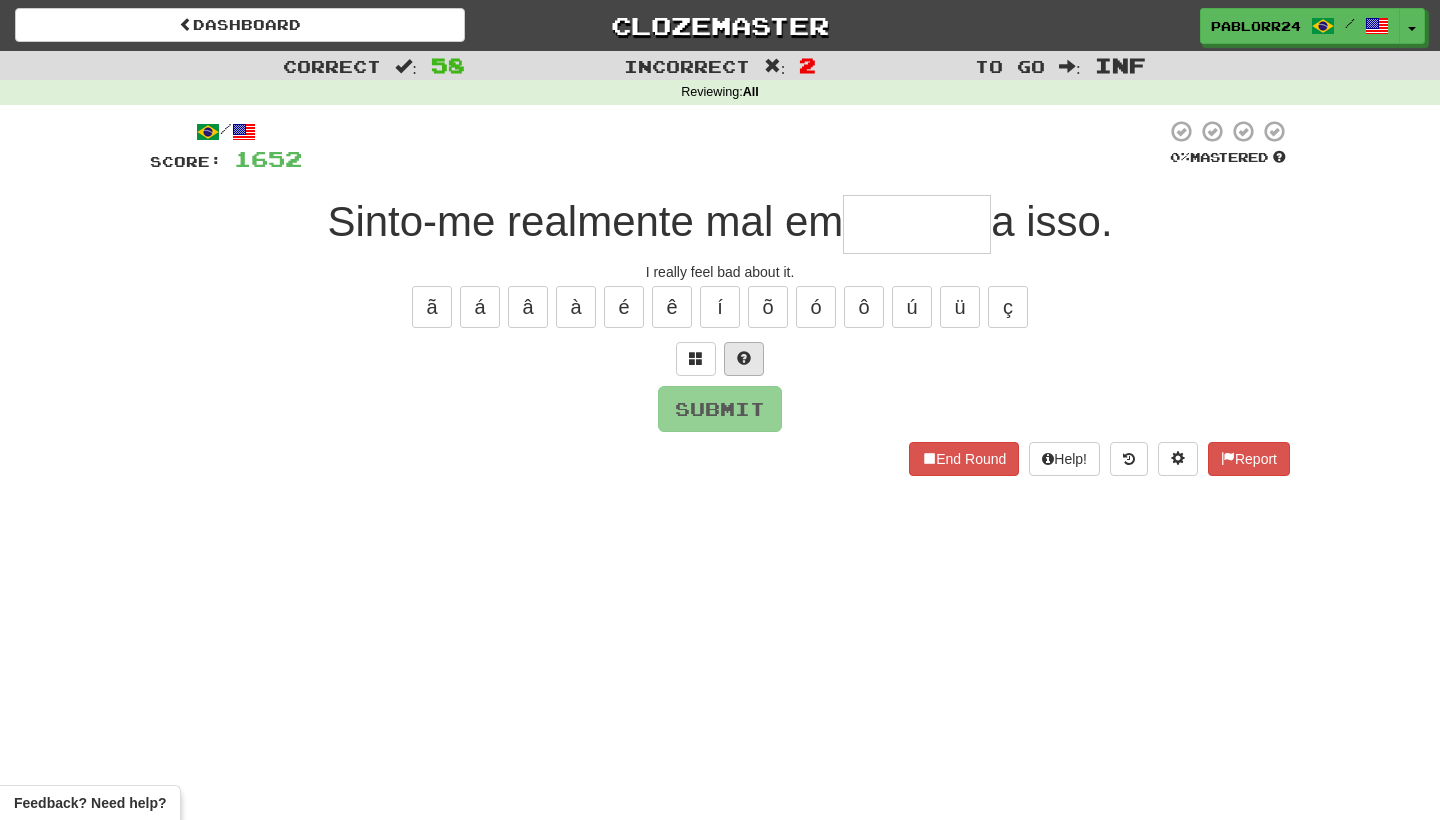 click at bounding box center [744, 359] 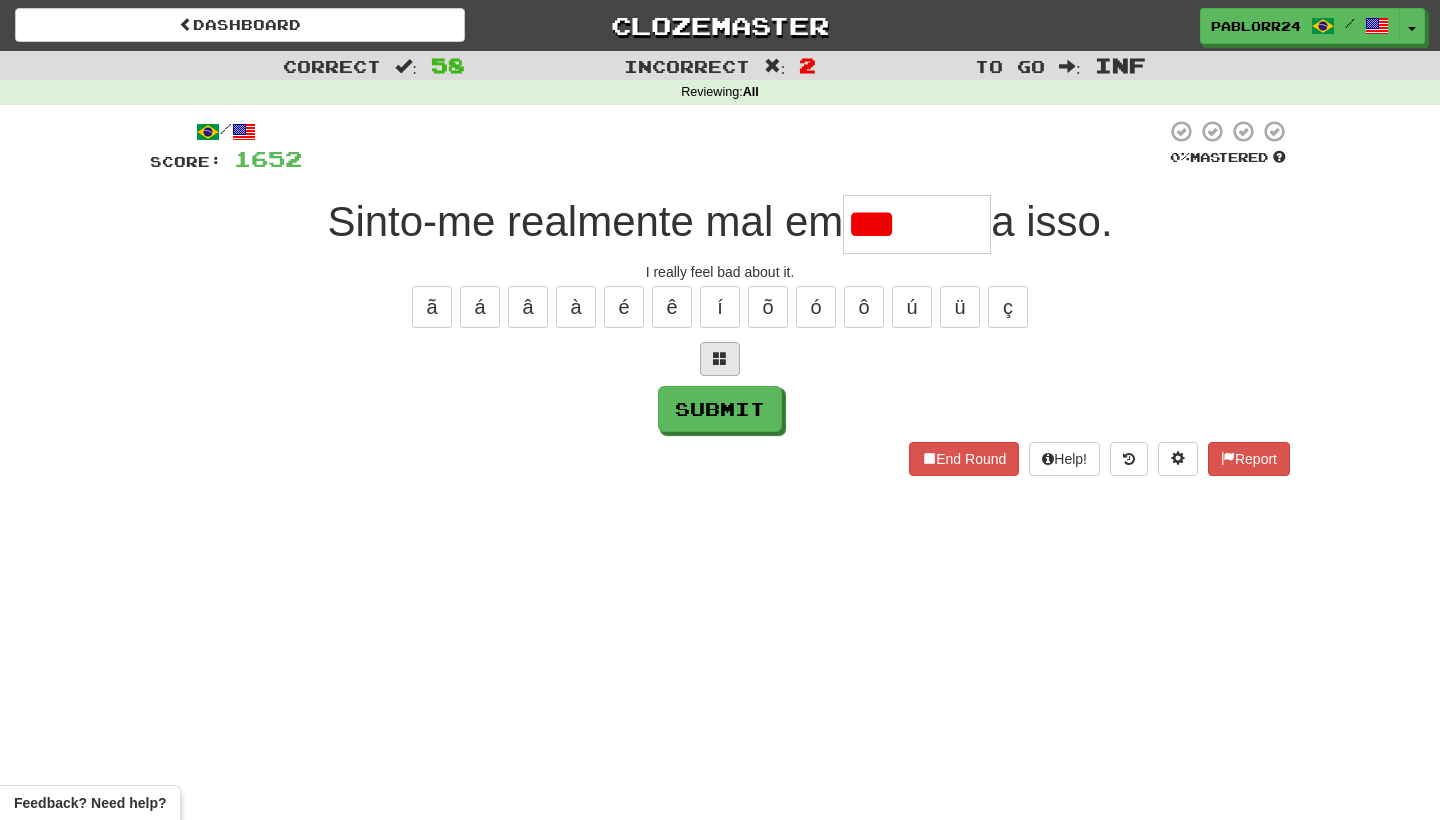 click at bounding box center (720, 358) 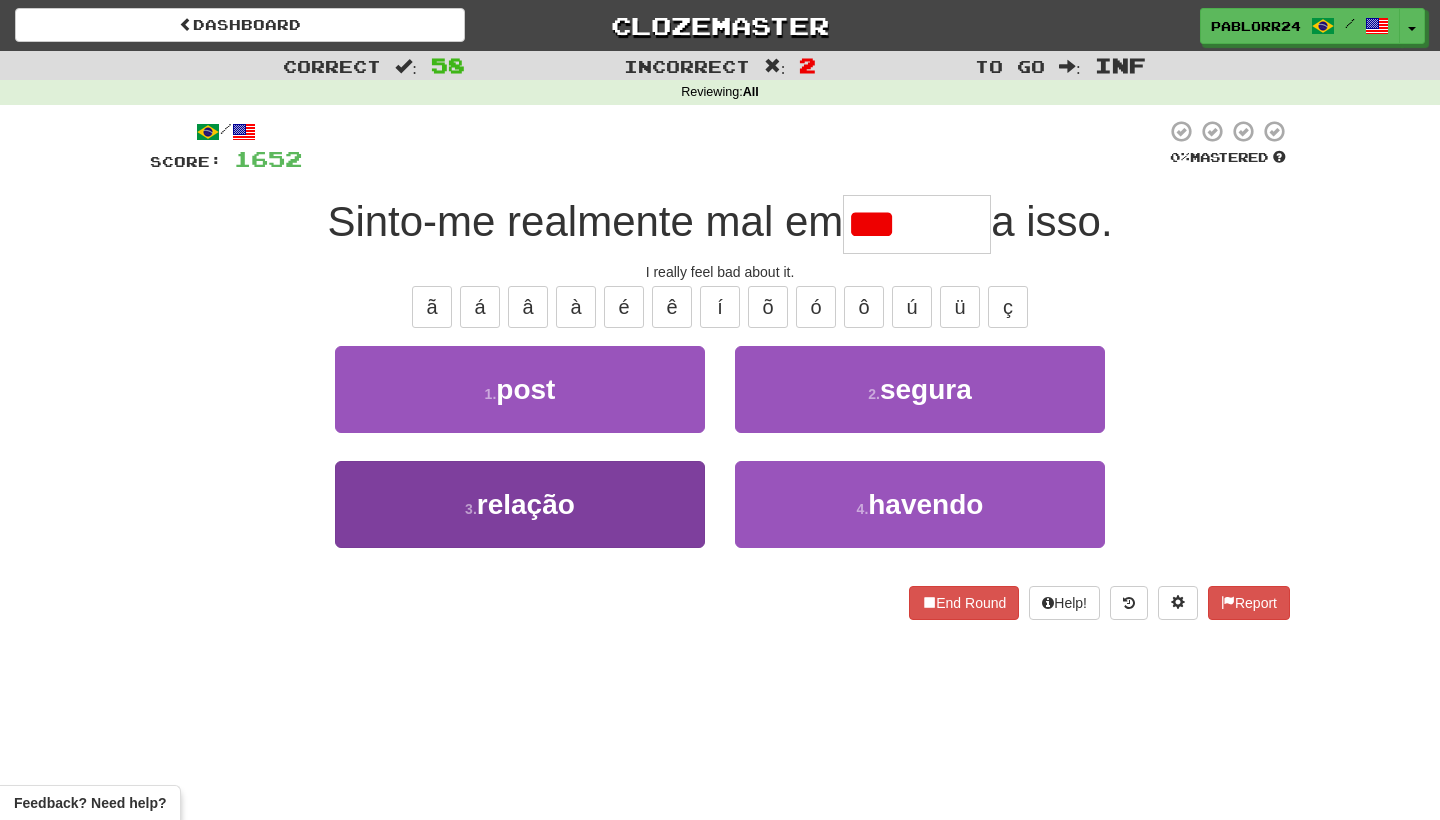 click on "3 .  relação" at bounding box center (520, 504) 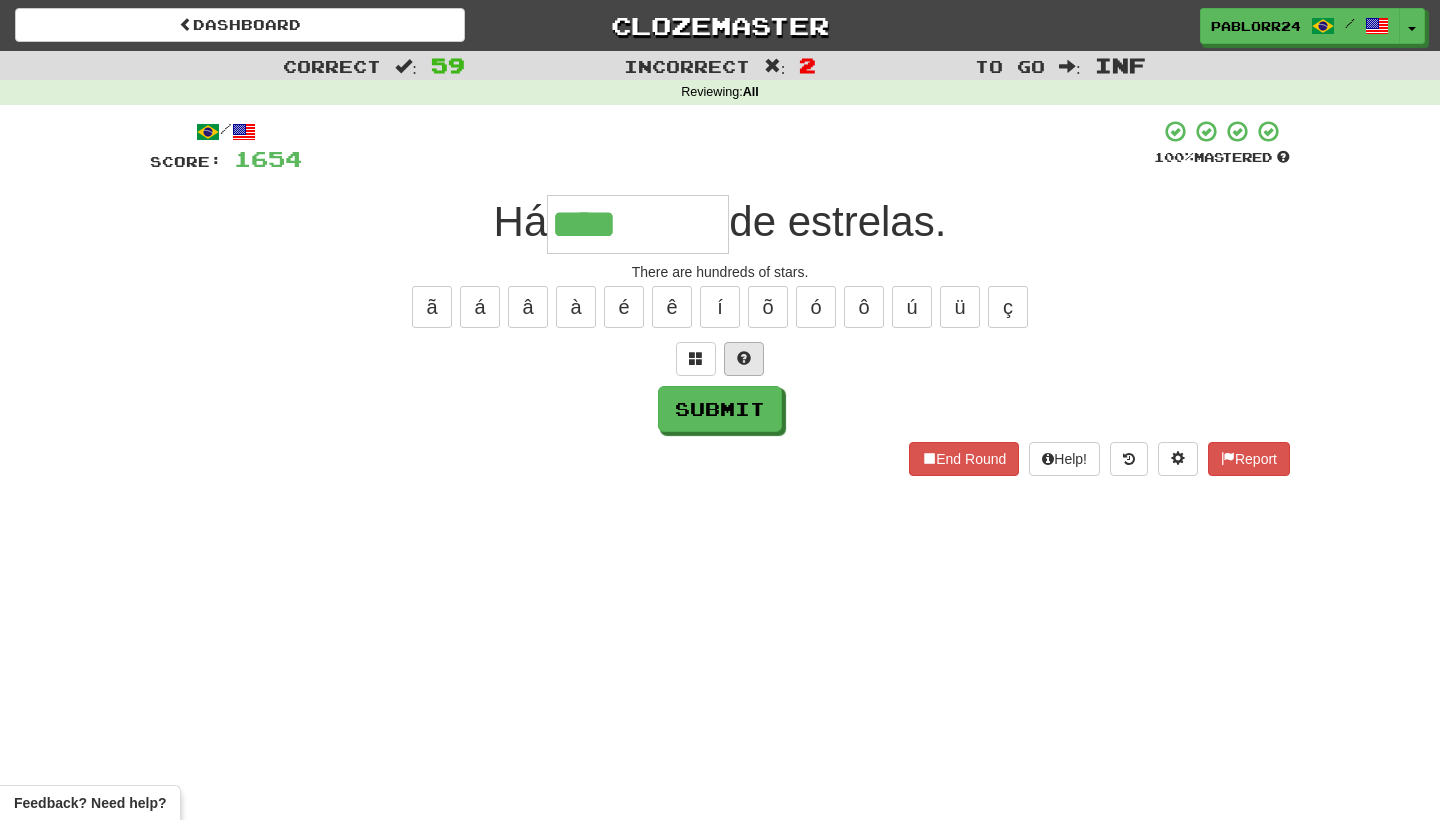click at bounding box center (744, 359) 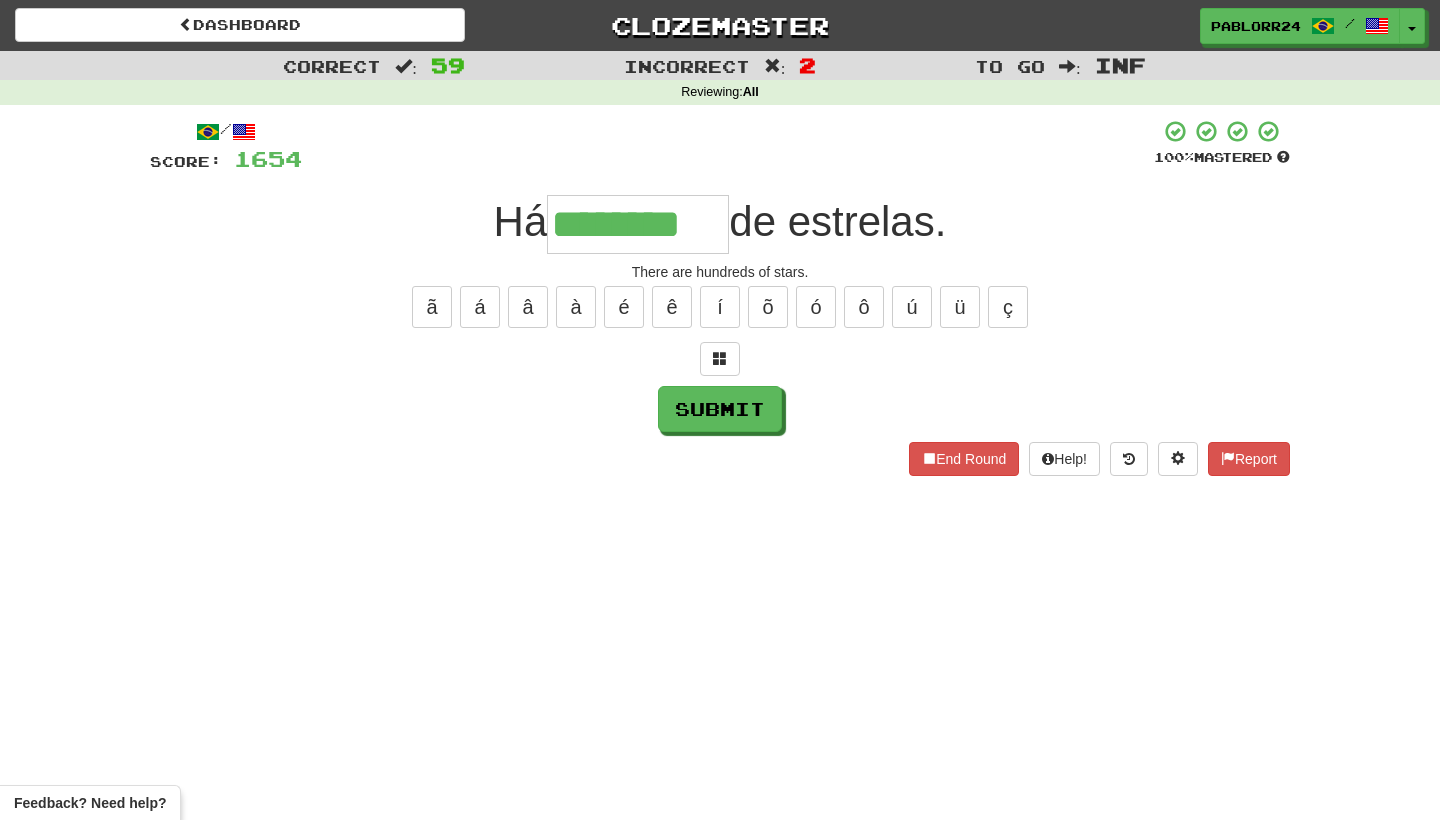 type on "********" 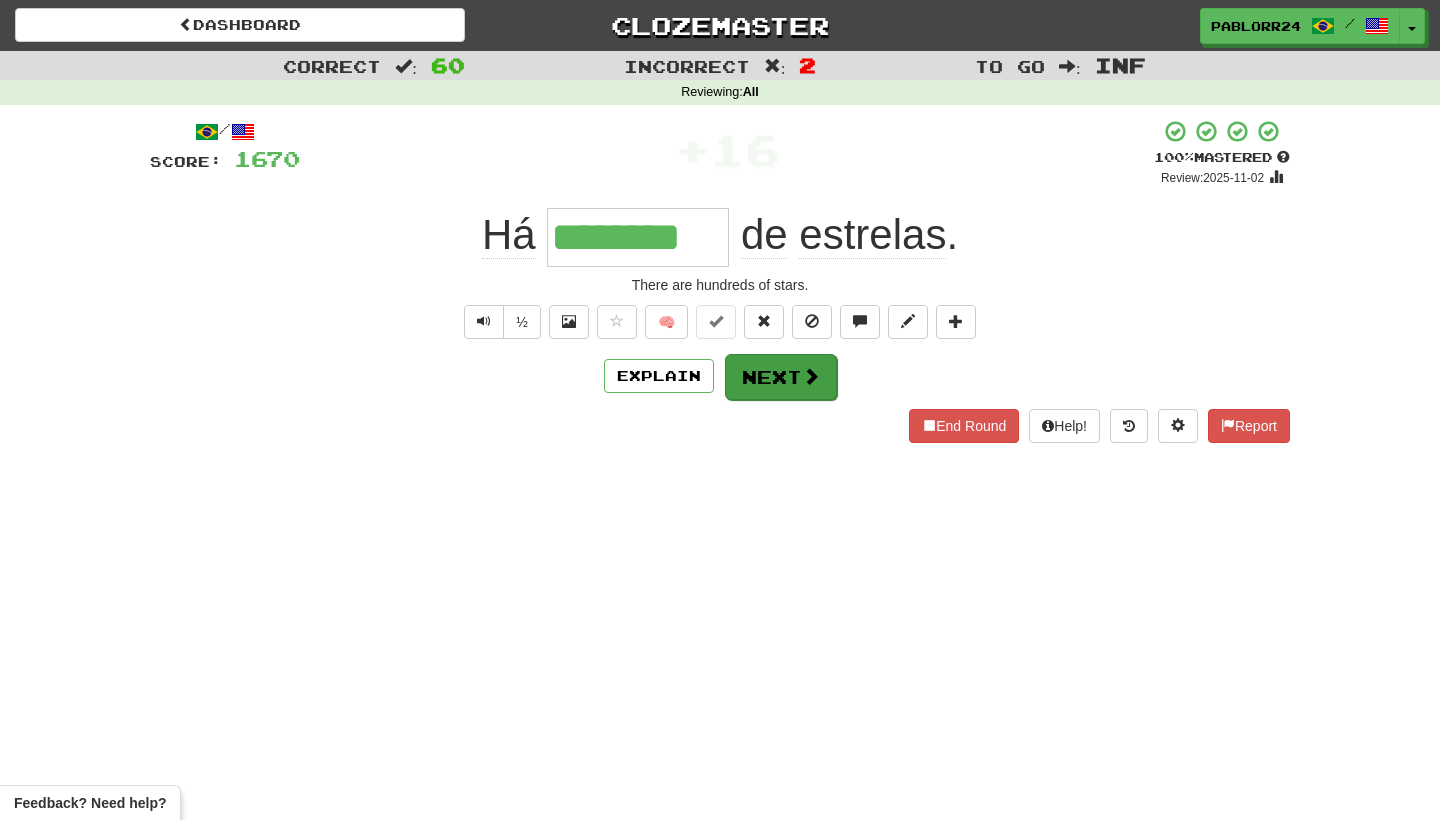 click on "Next" at bounding box center (781, 377) 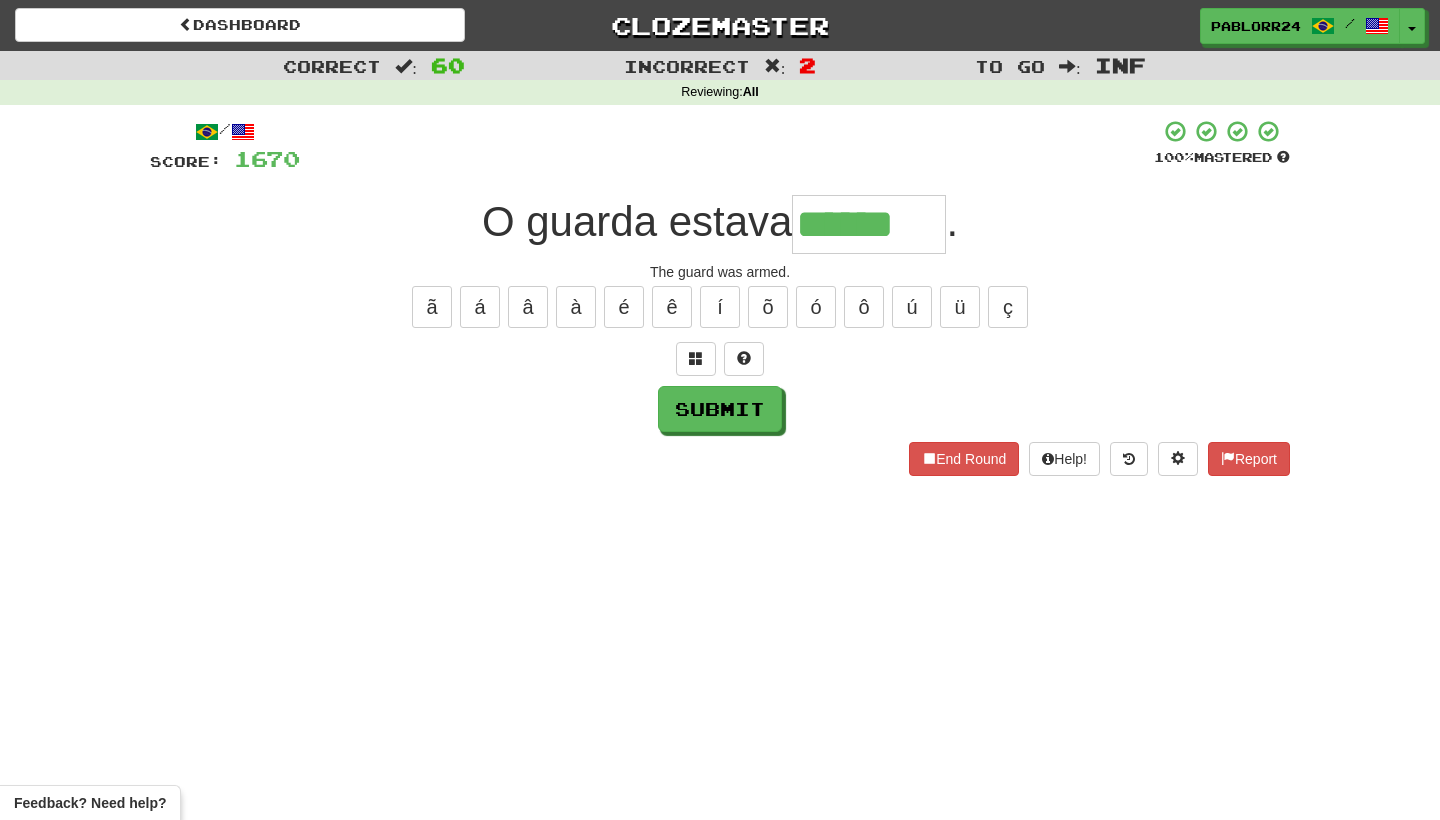 type on "******" 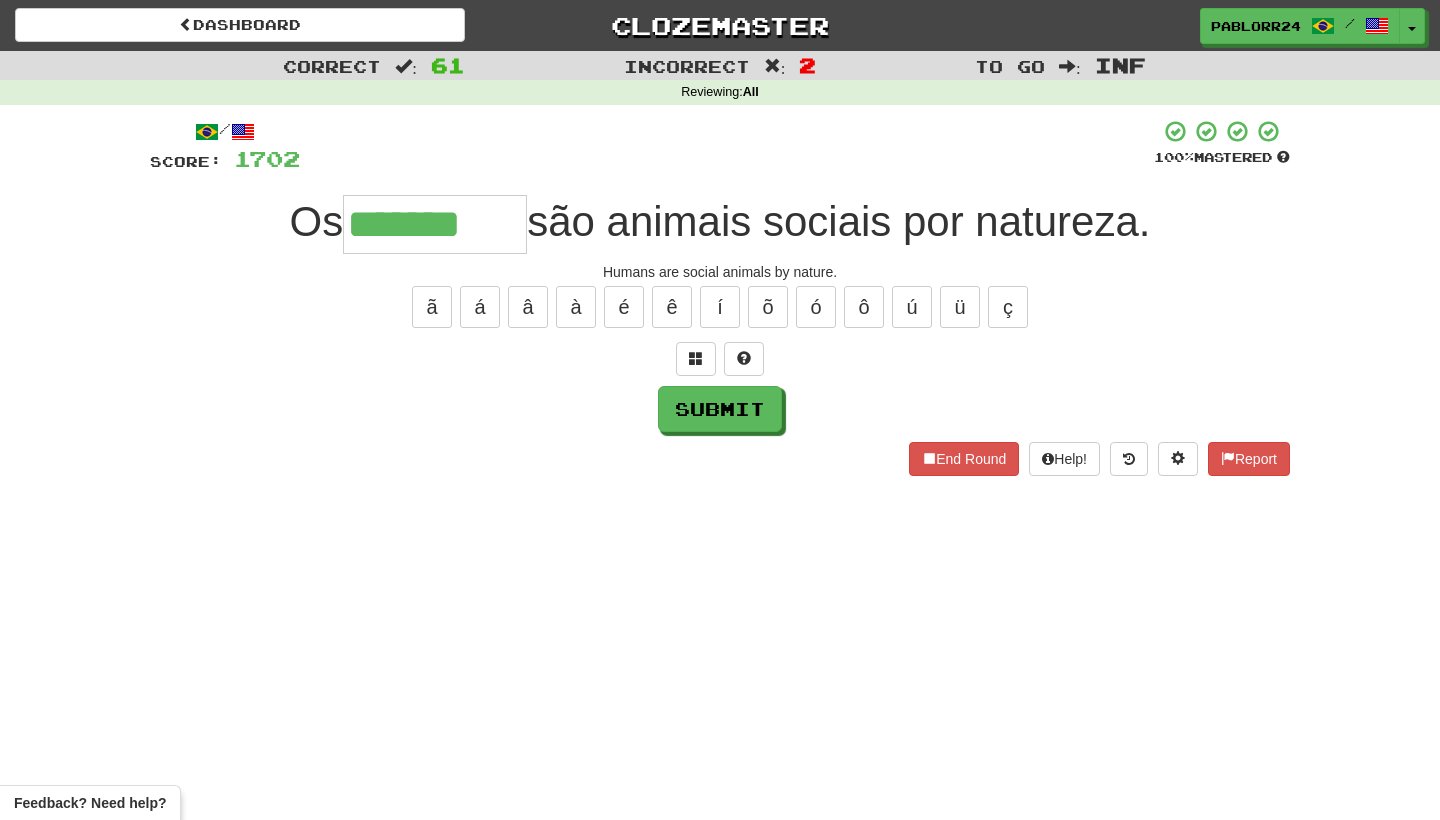 type on "*******" 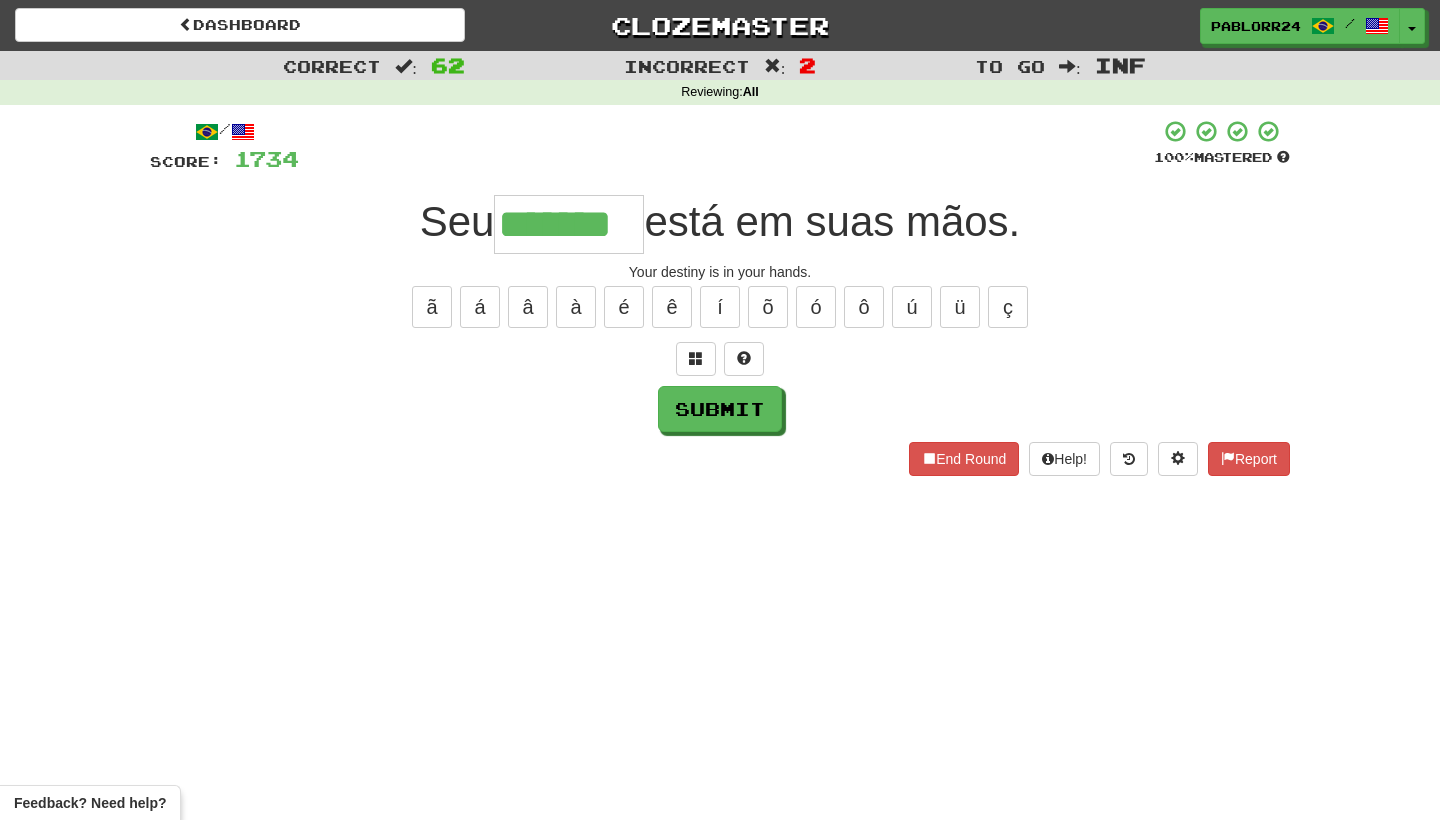 type on "*******" 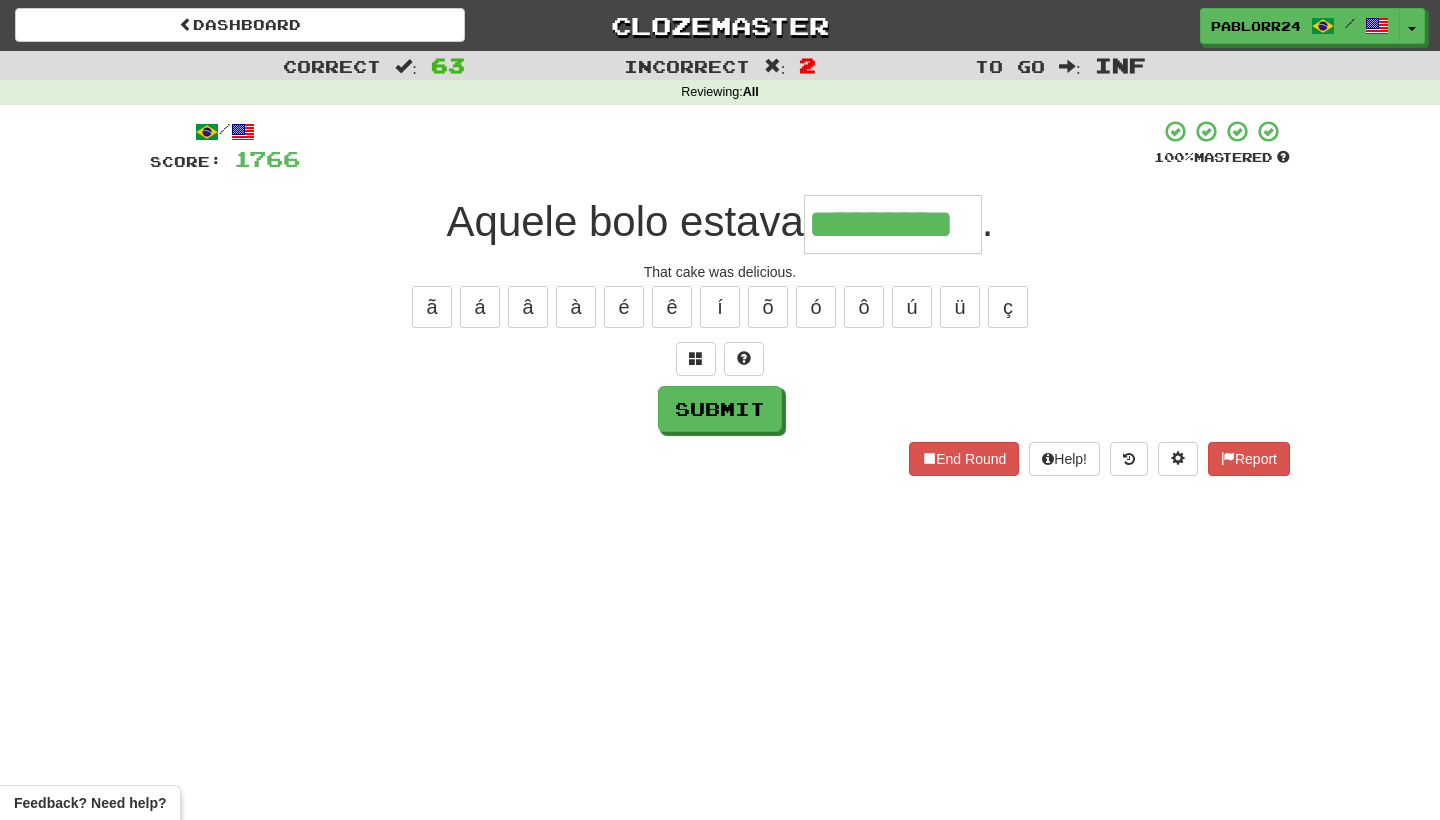 type on "*********" 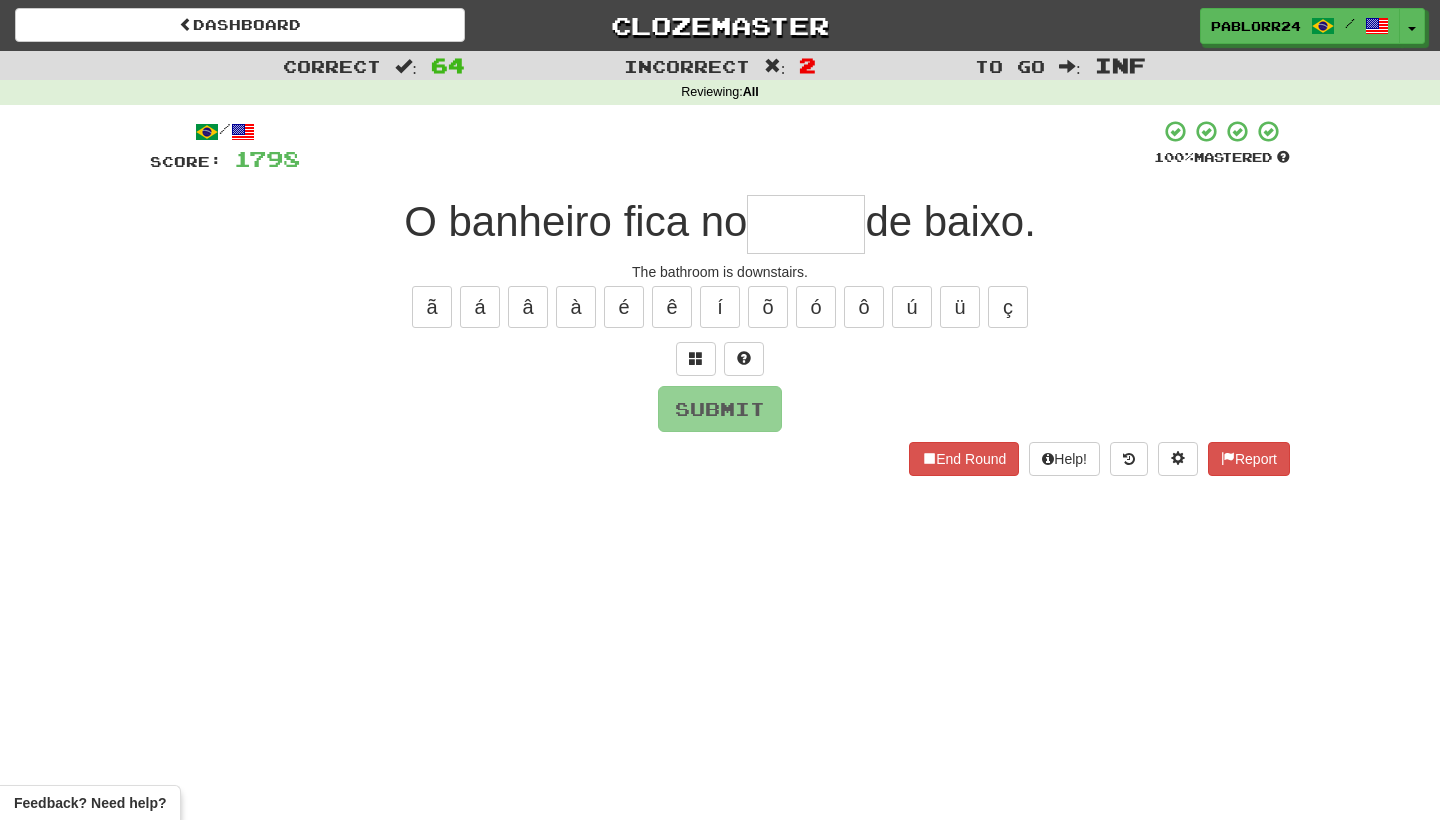 type on "*" 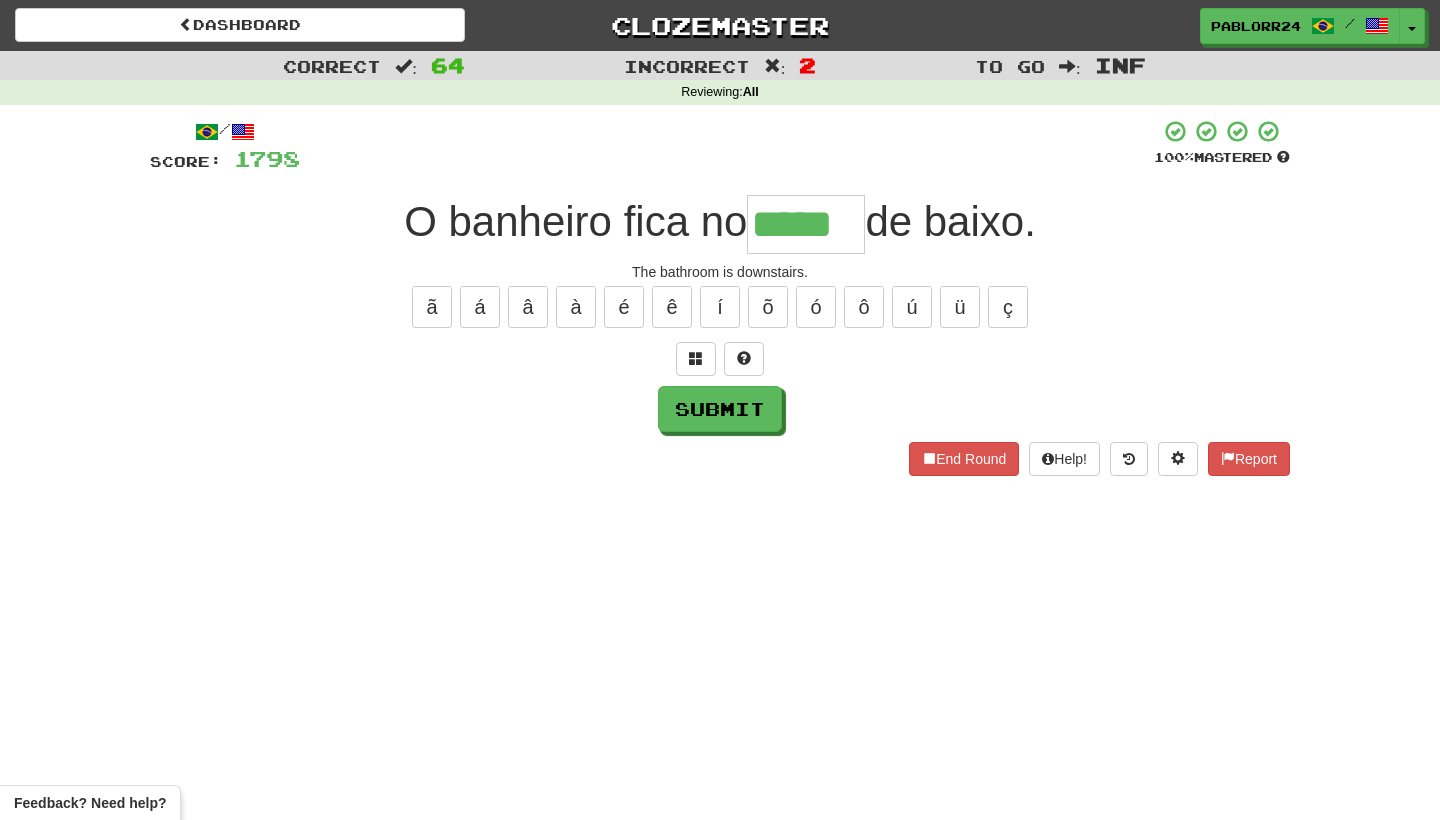 type on "*****" 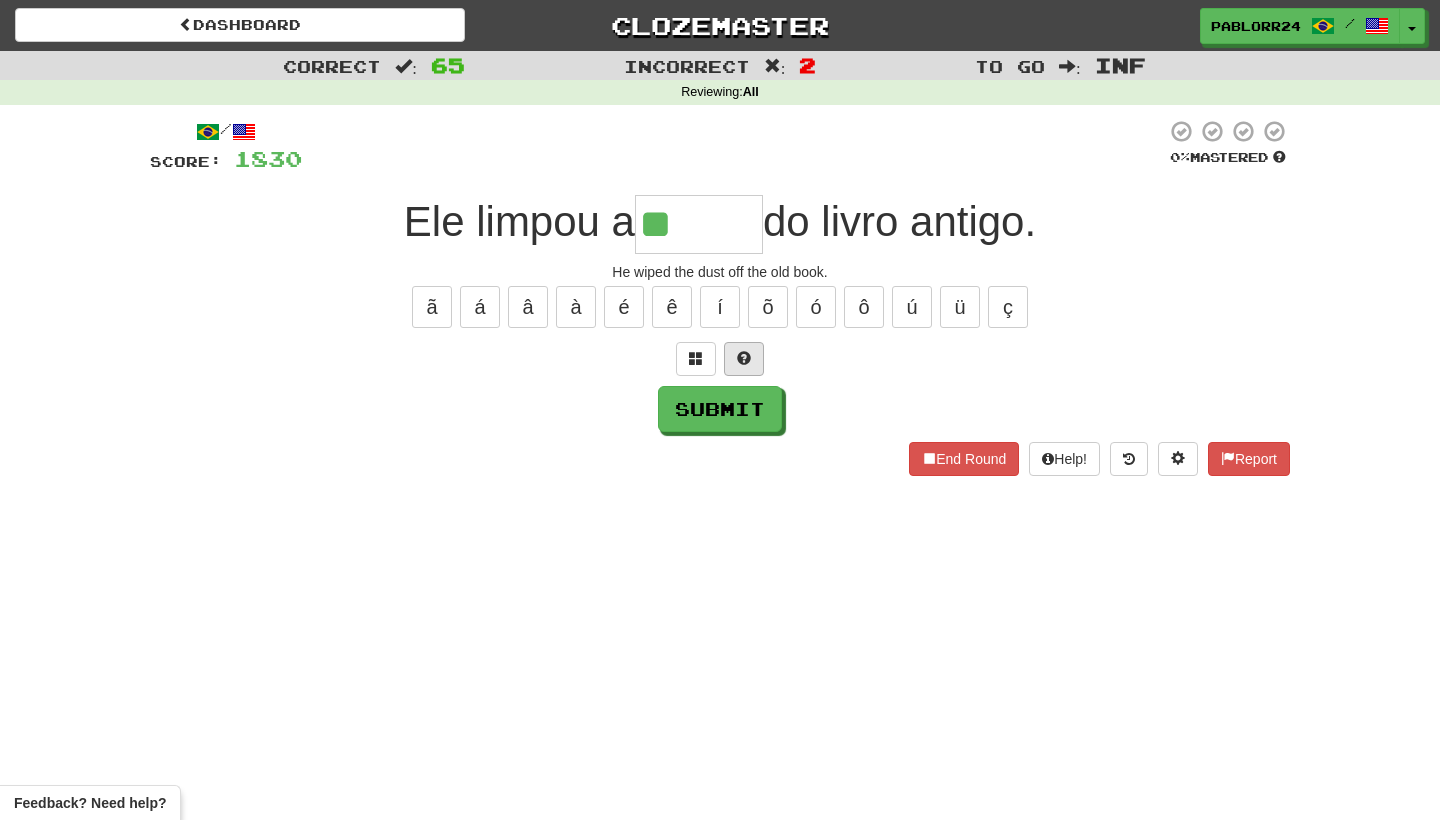 click at bounding box center [744, 359] 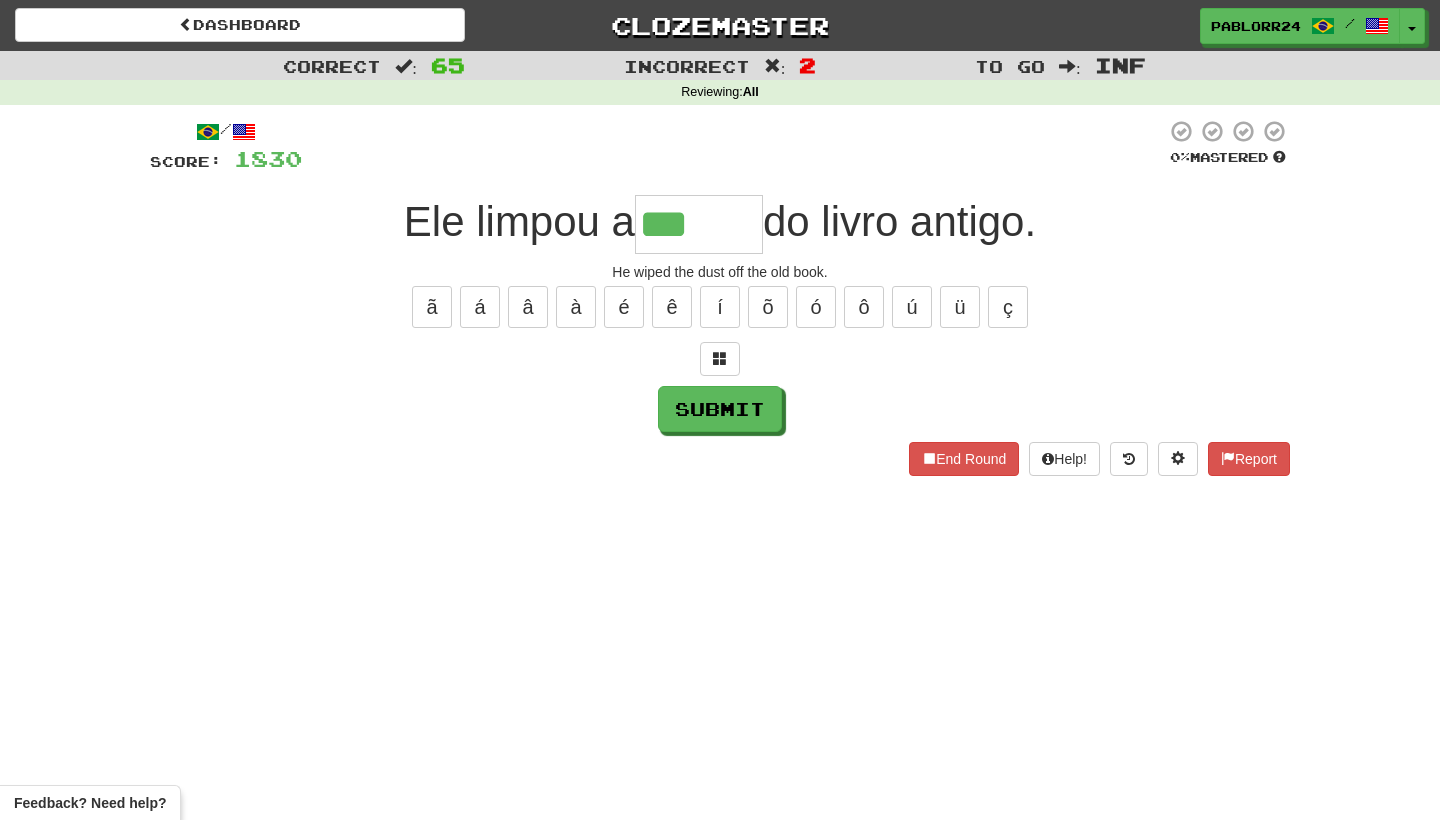 type on "******" 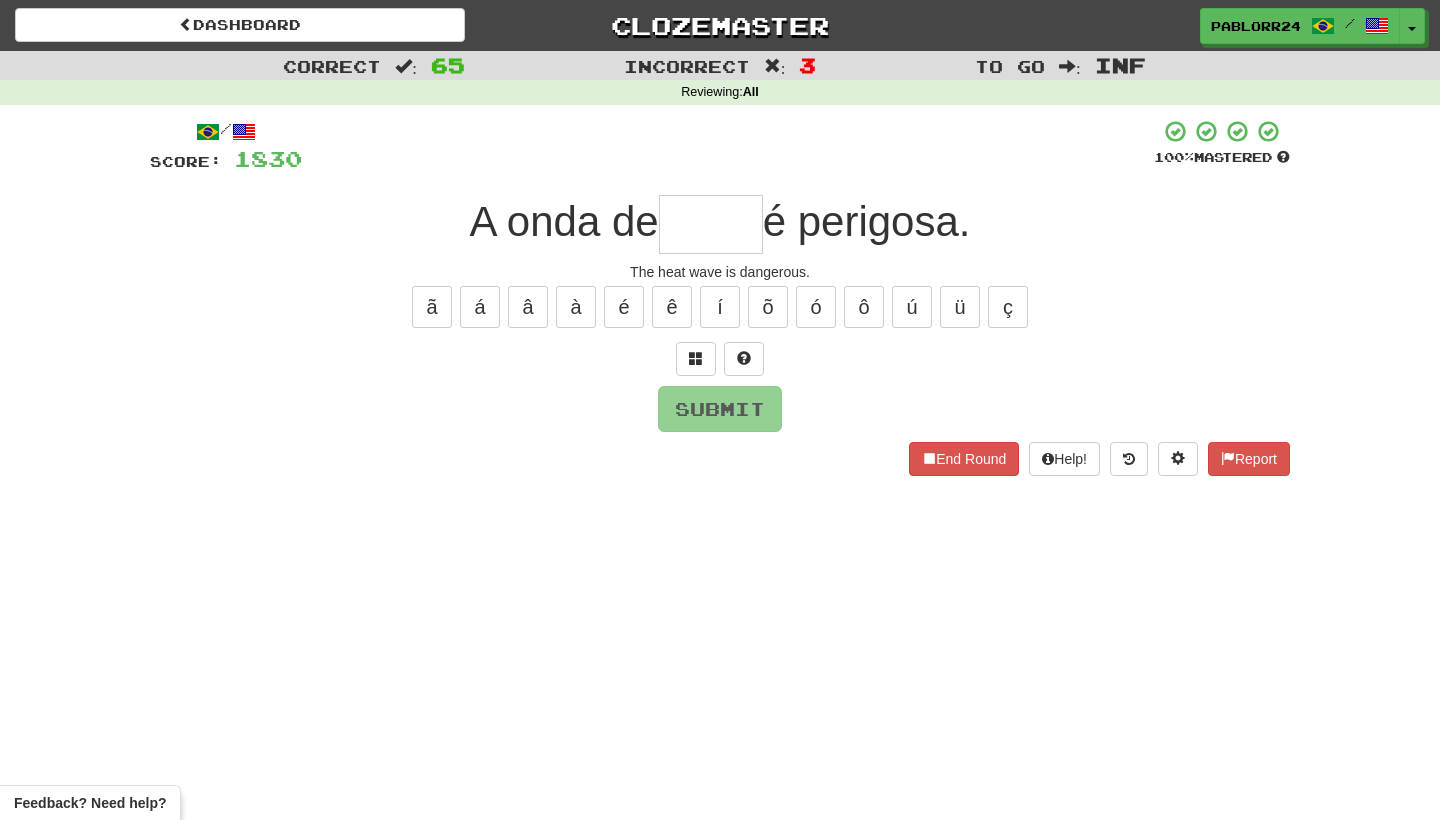 type on "*" 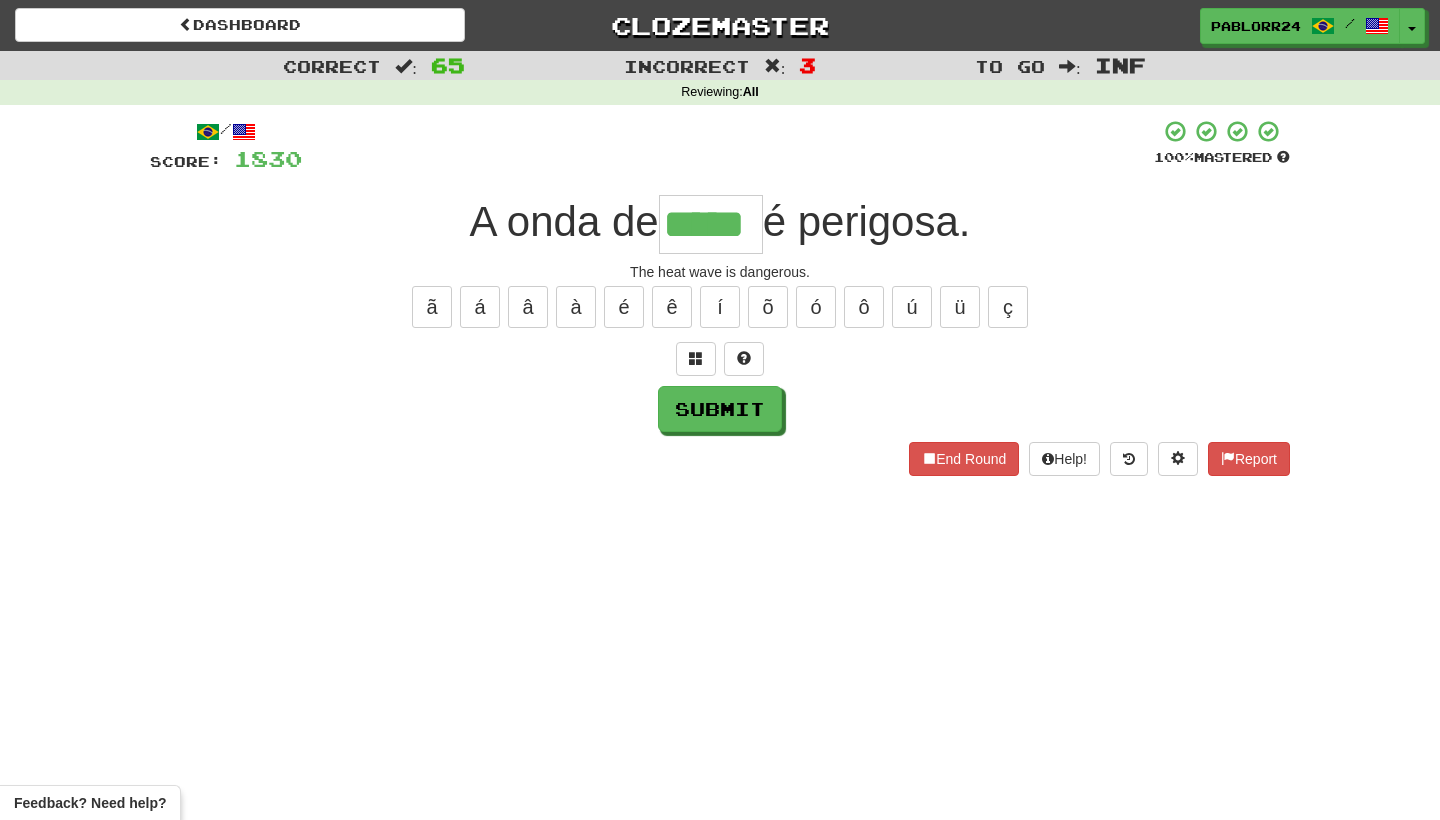 type on "*****" 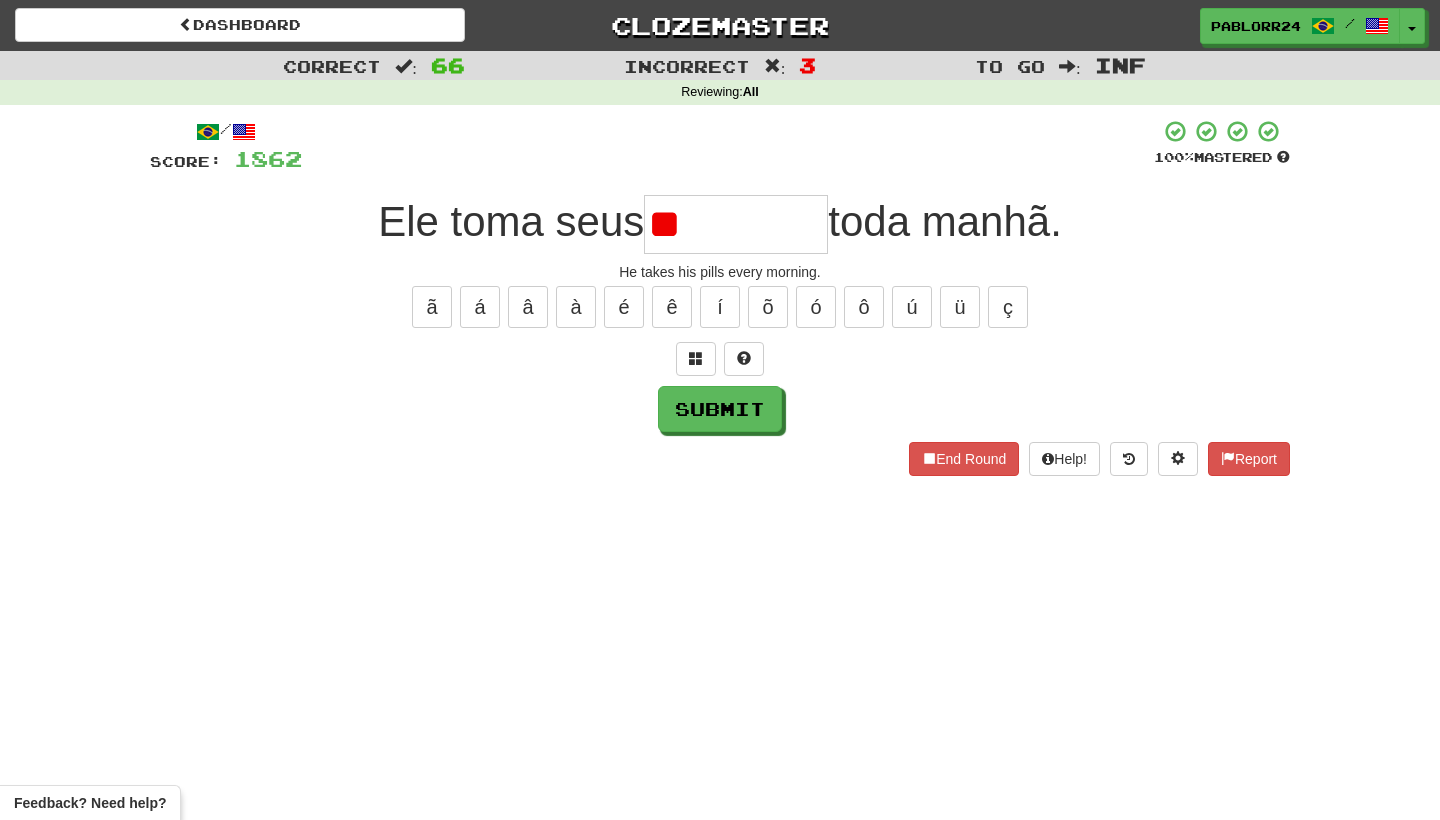 type on "*" 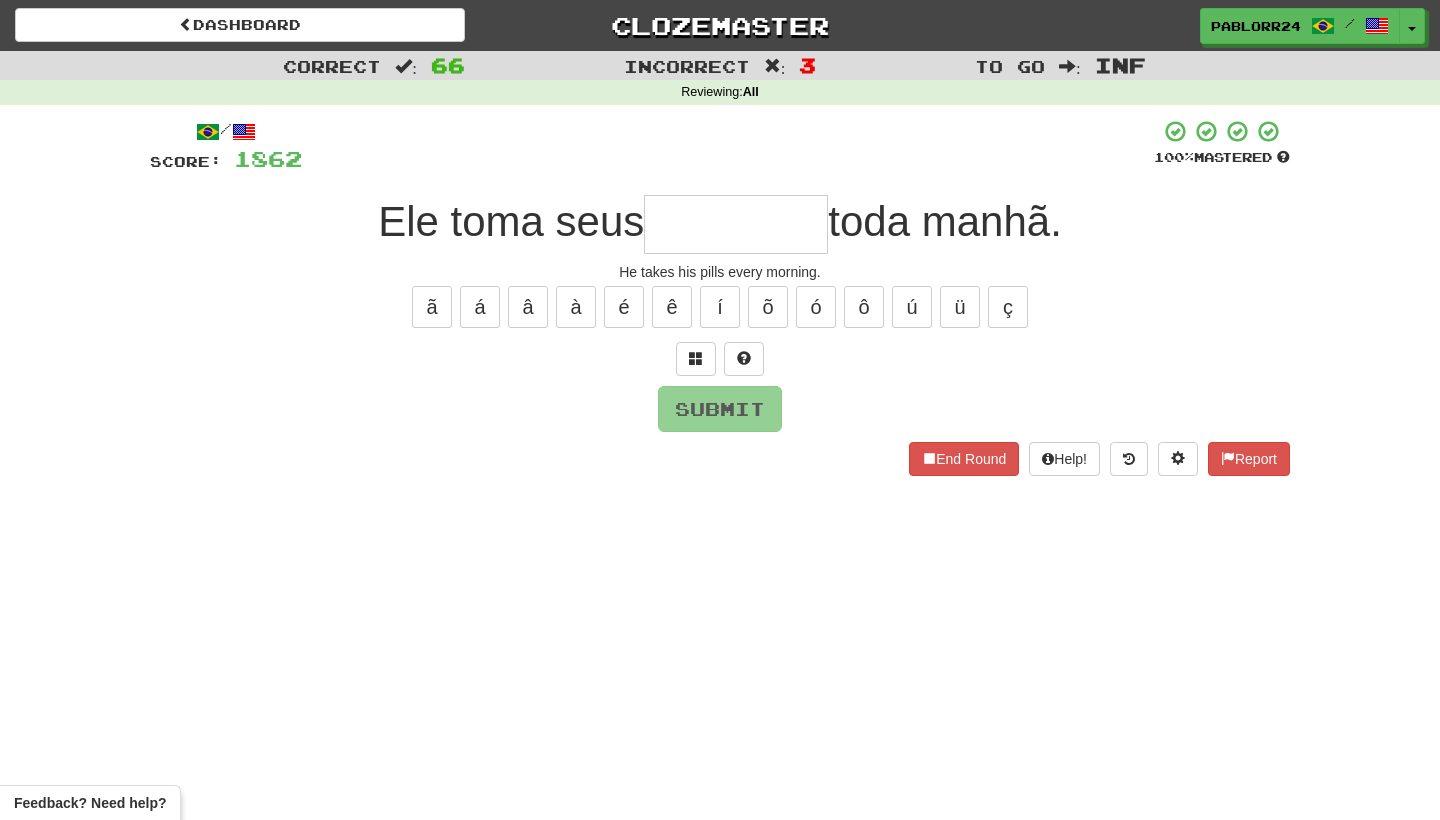 type on "*" 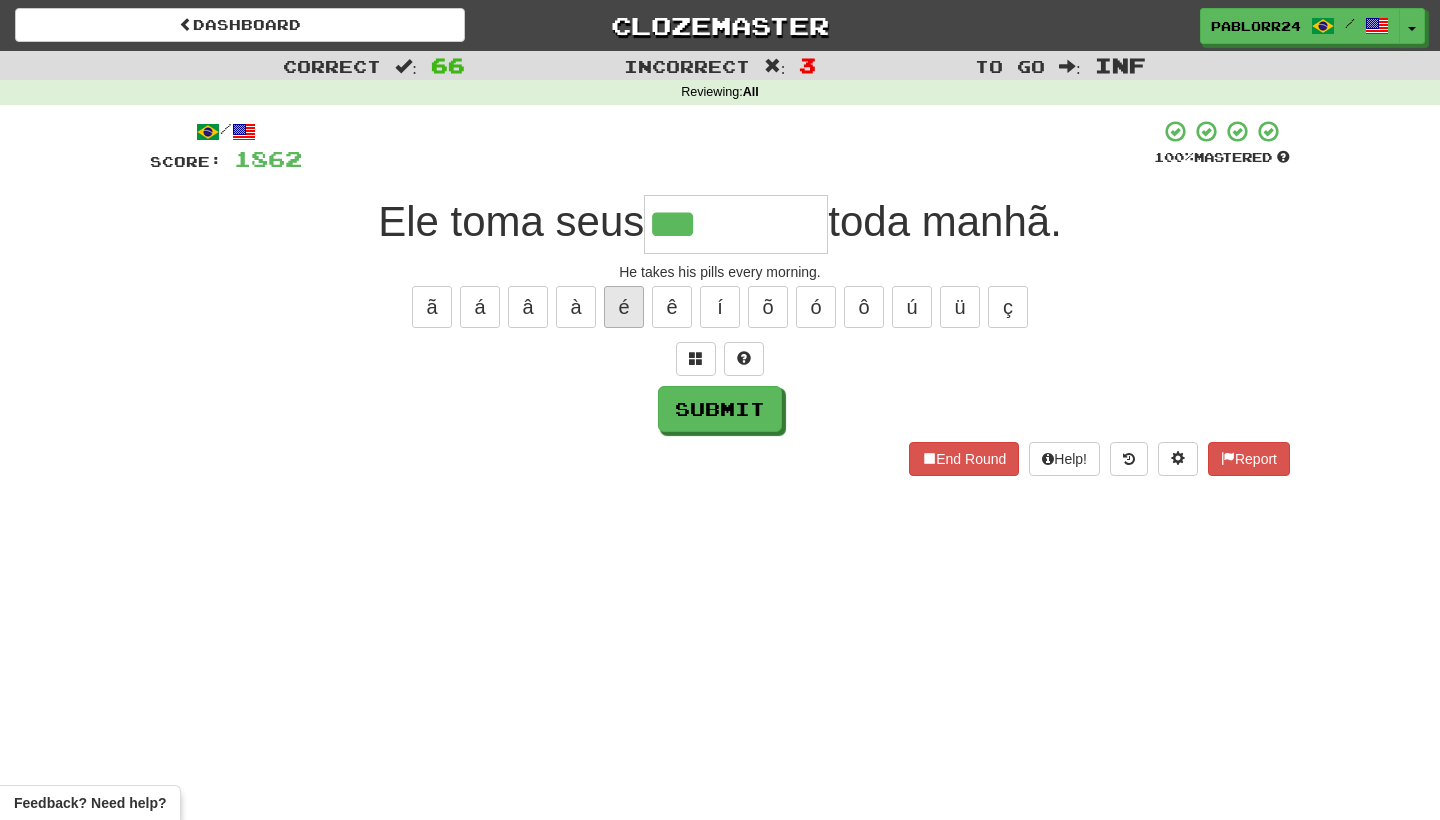 click on "é" at bounding box center (624, 307) 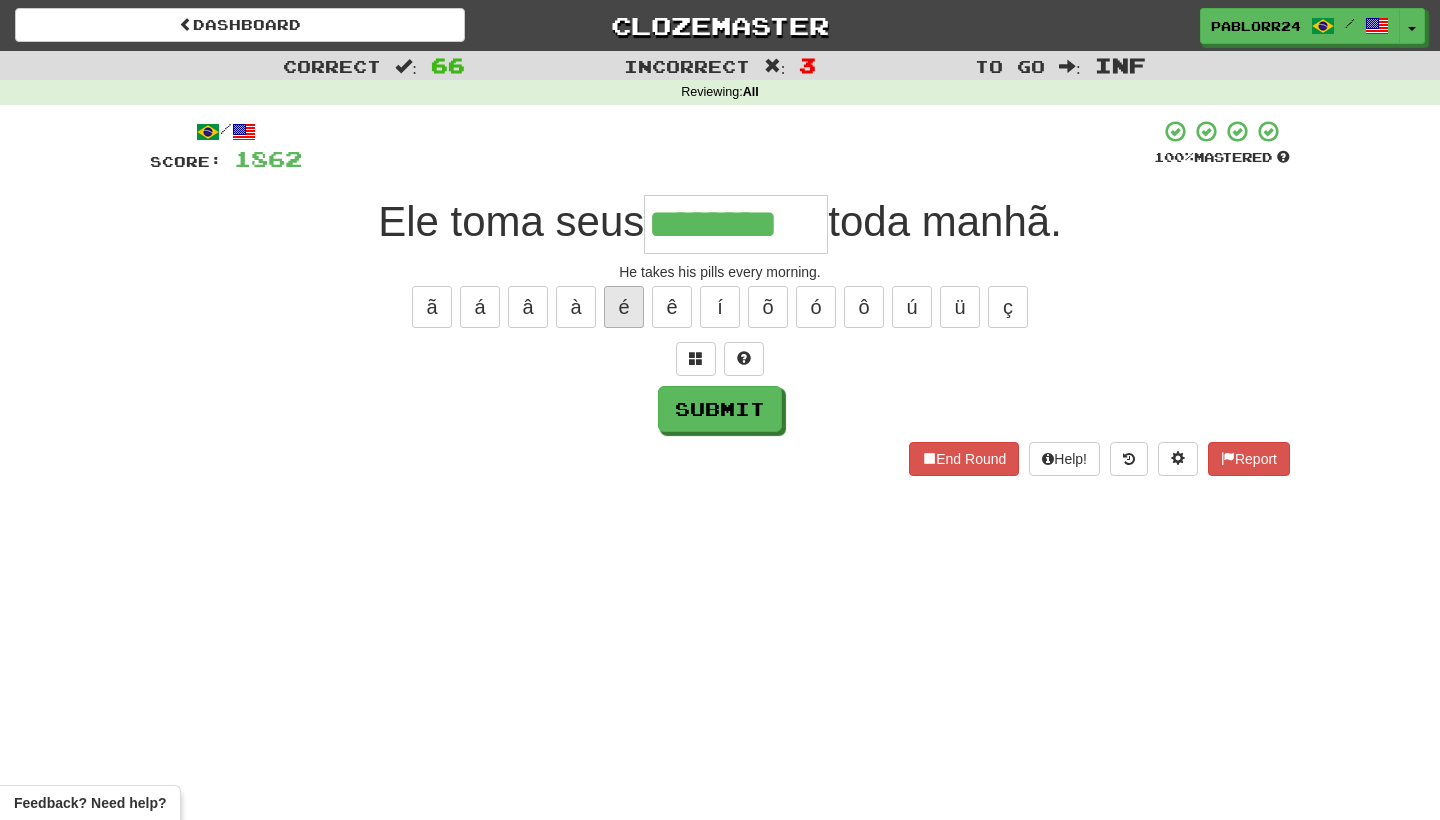 type on "********" 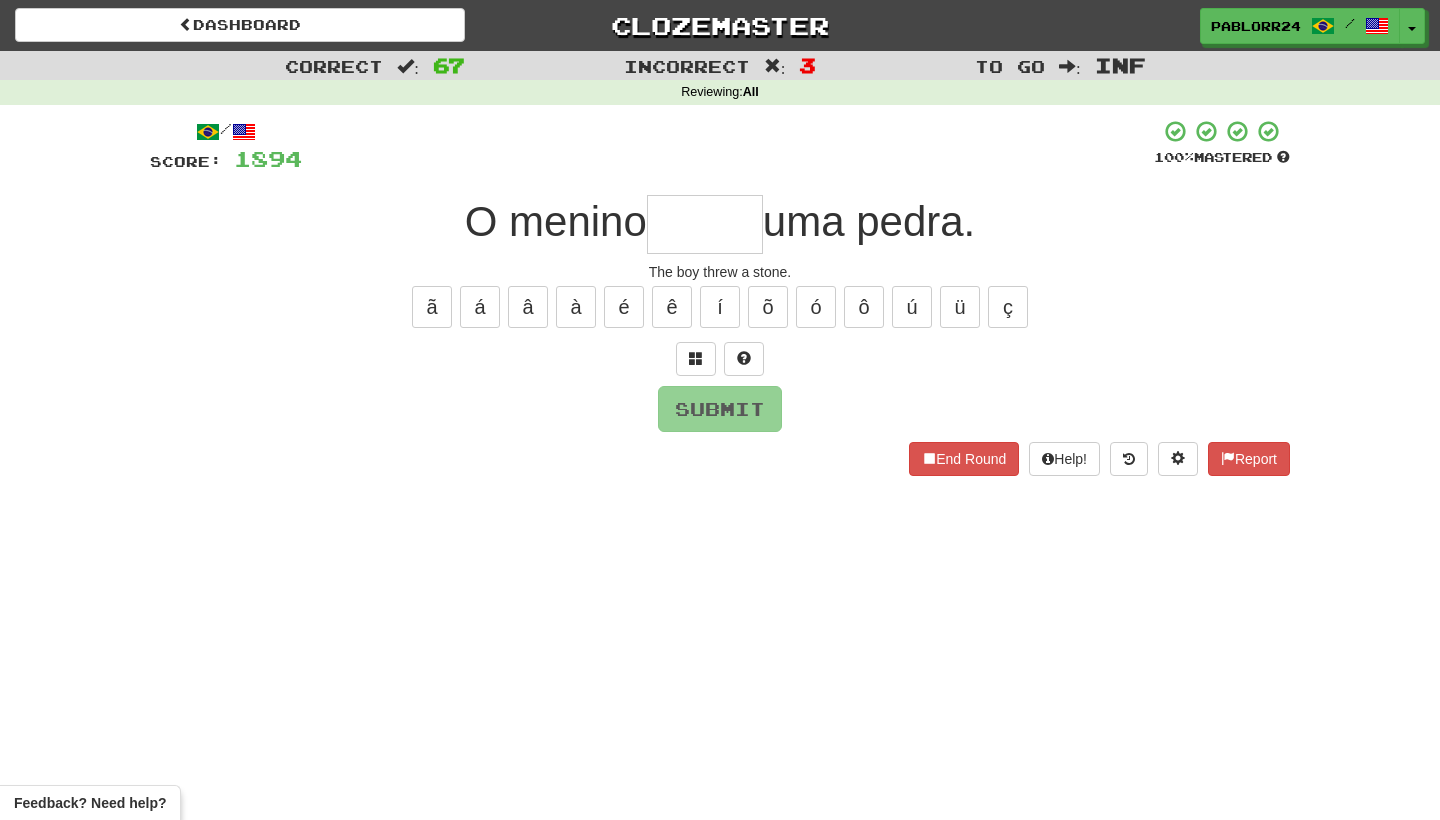 type on "*" 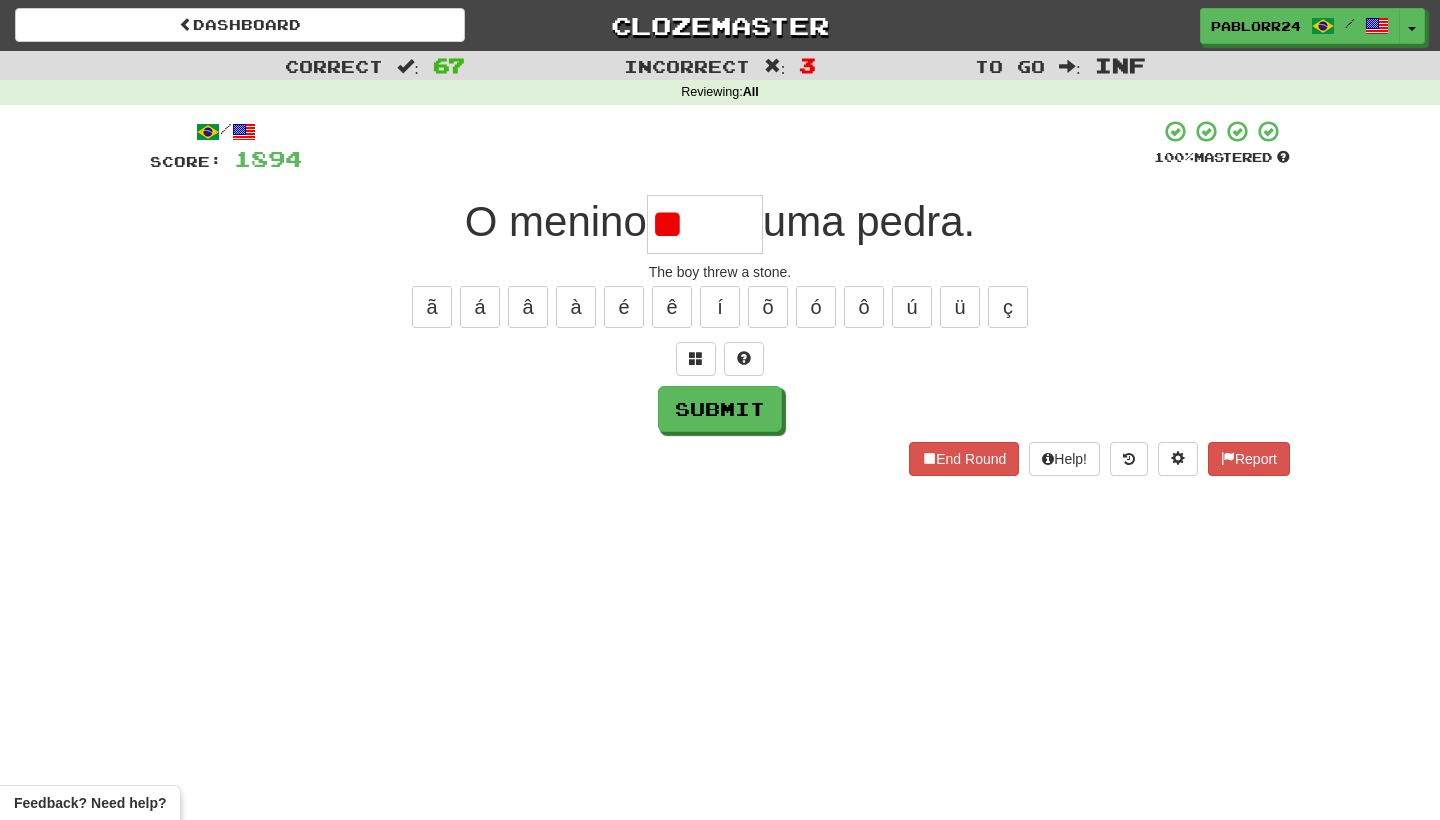 type on "*" 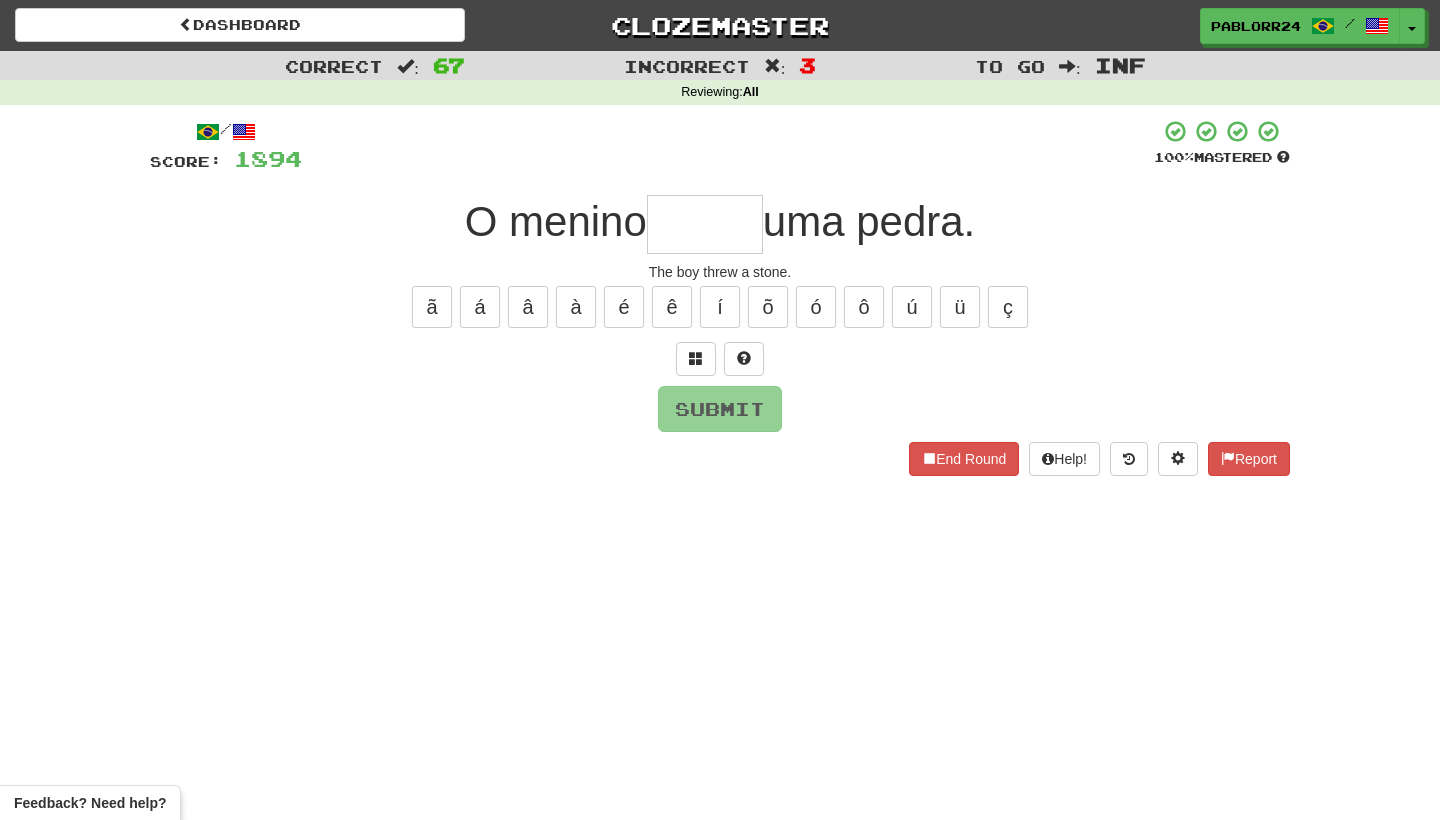 type on "*" 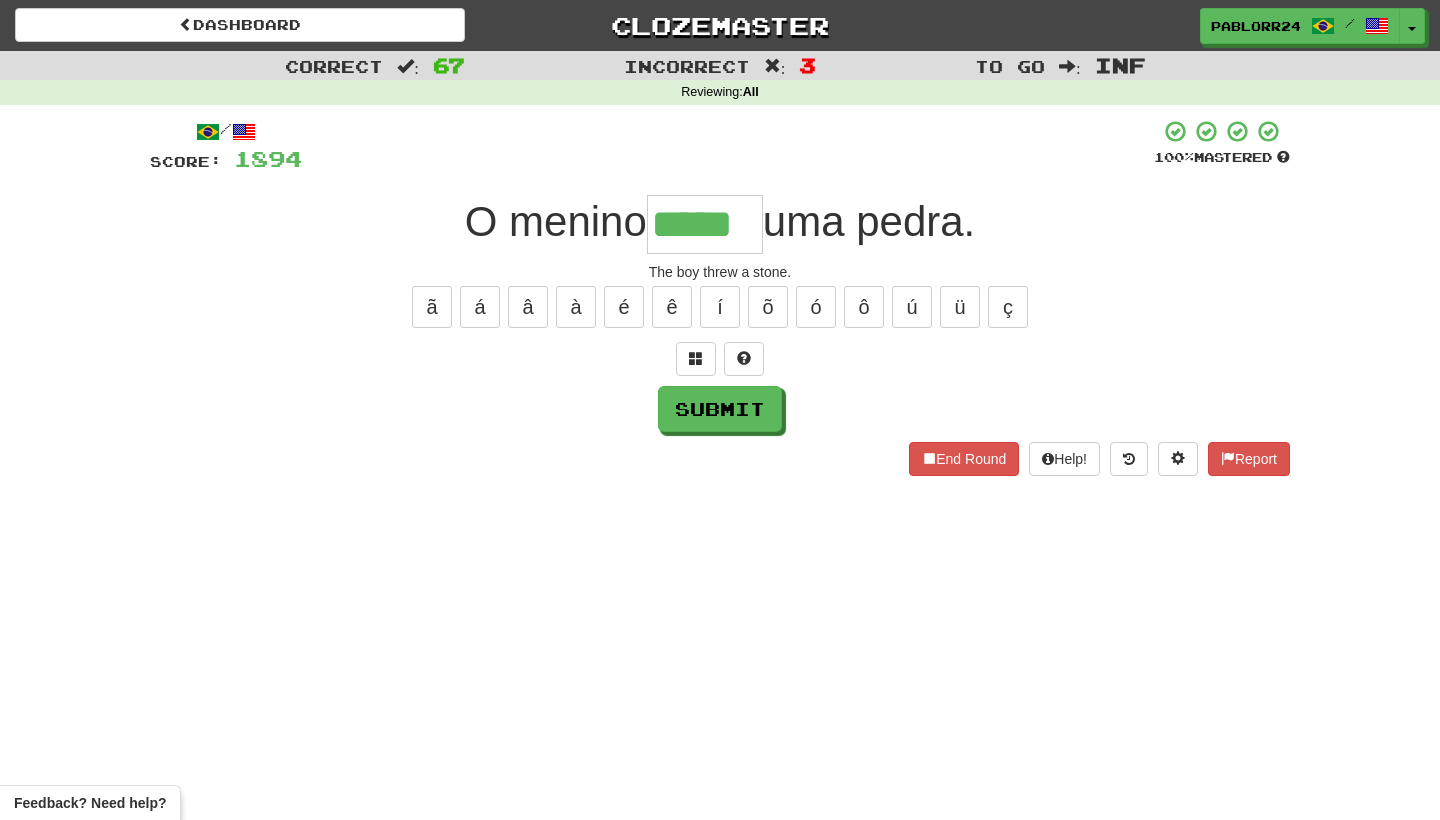 type on "*****" 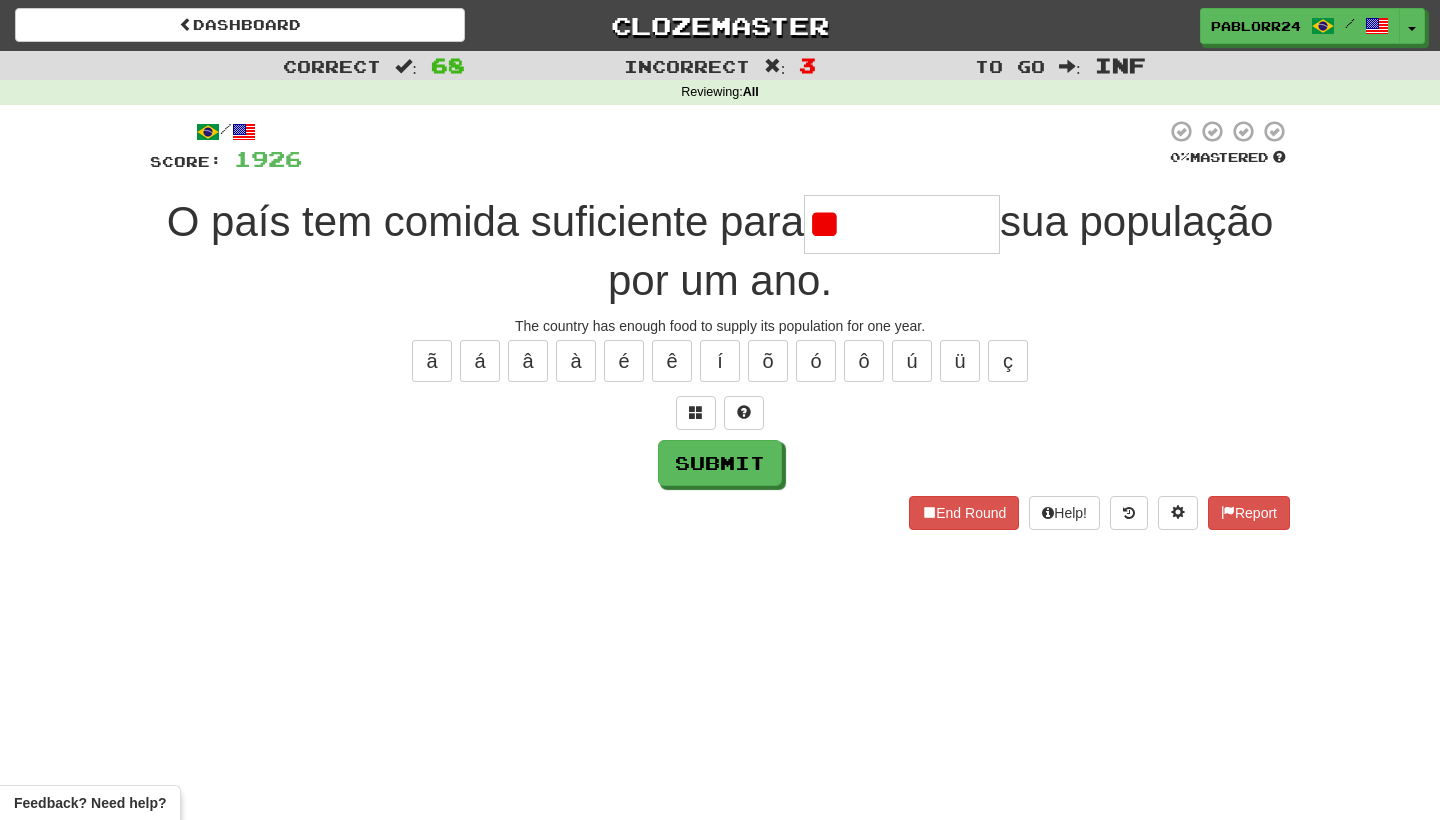 type on "*" 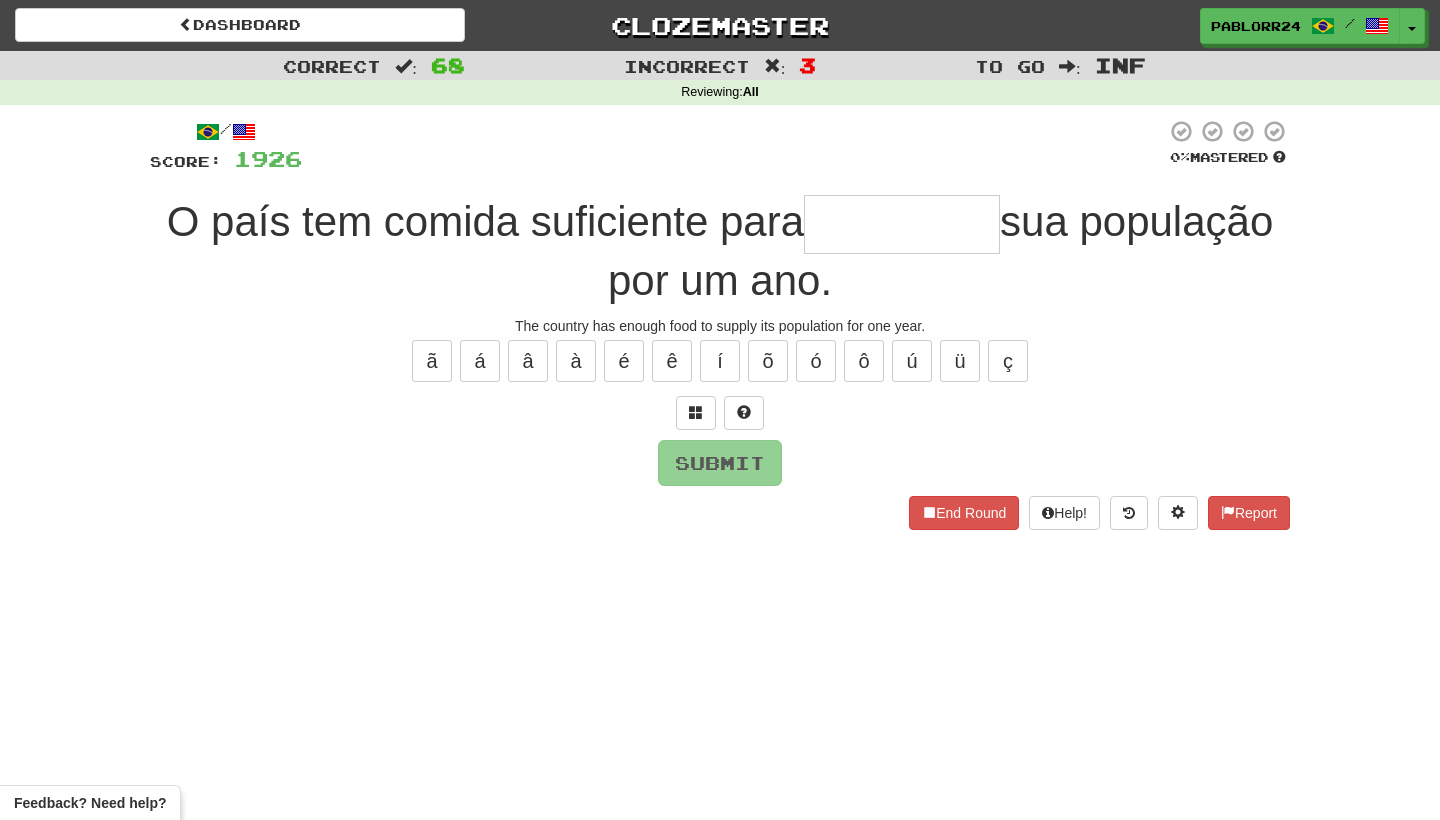 type on "*" 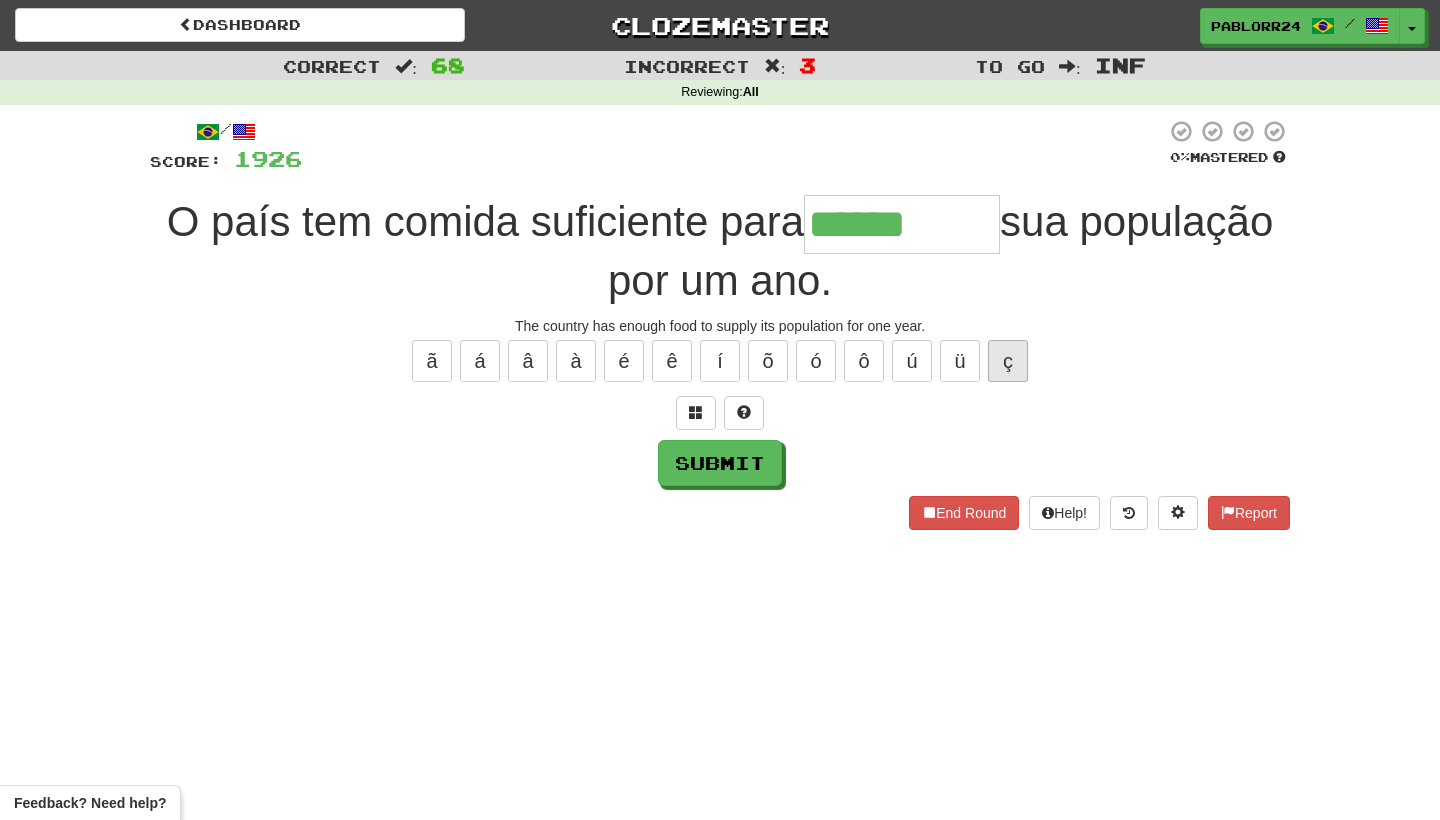 click on "ç" at bounding box center (1008, 361) 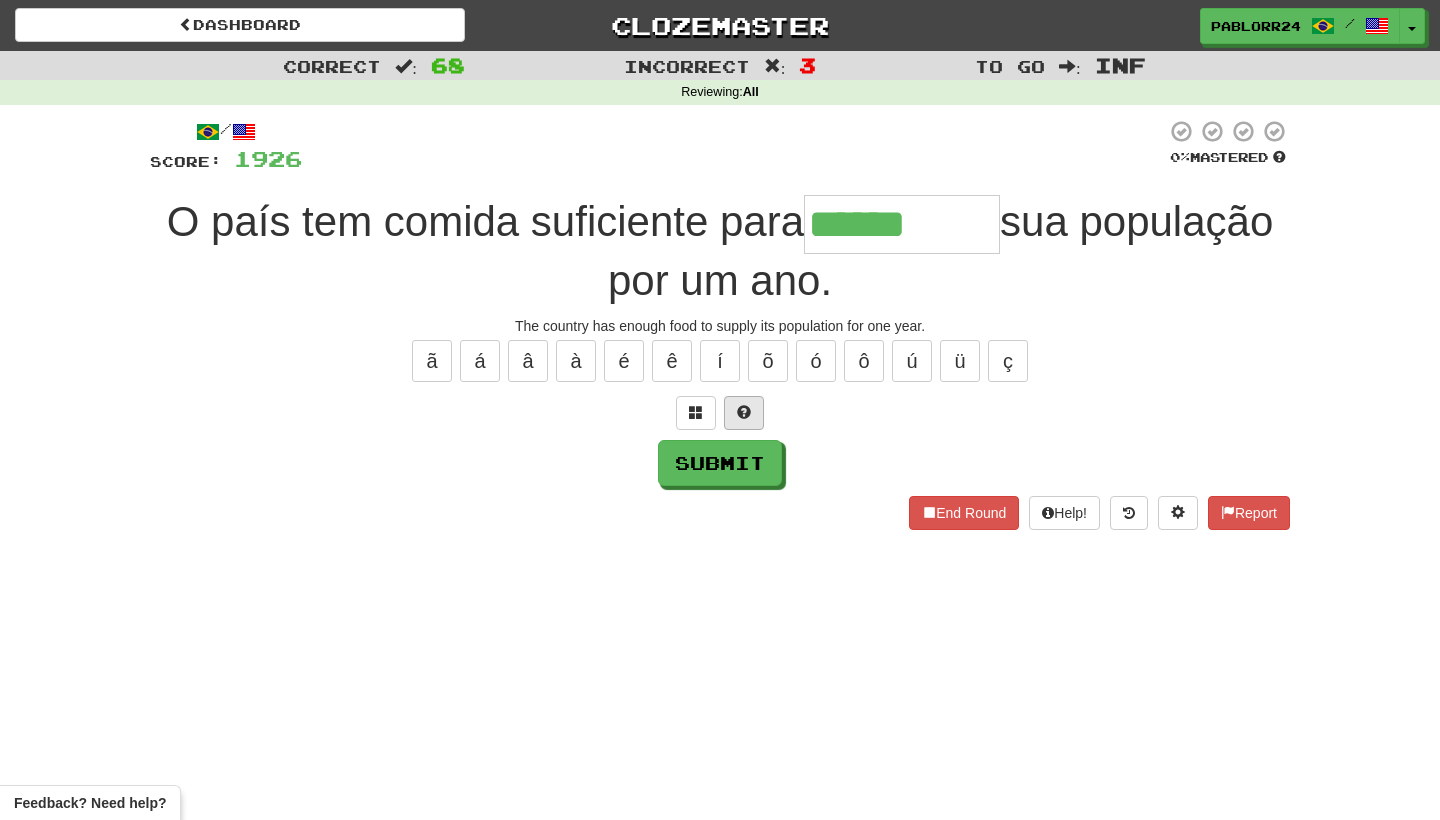 click at bounding box center [744, 412] 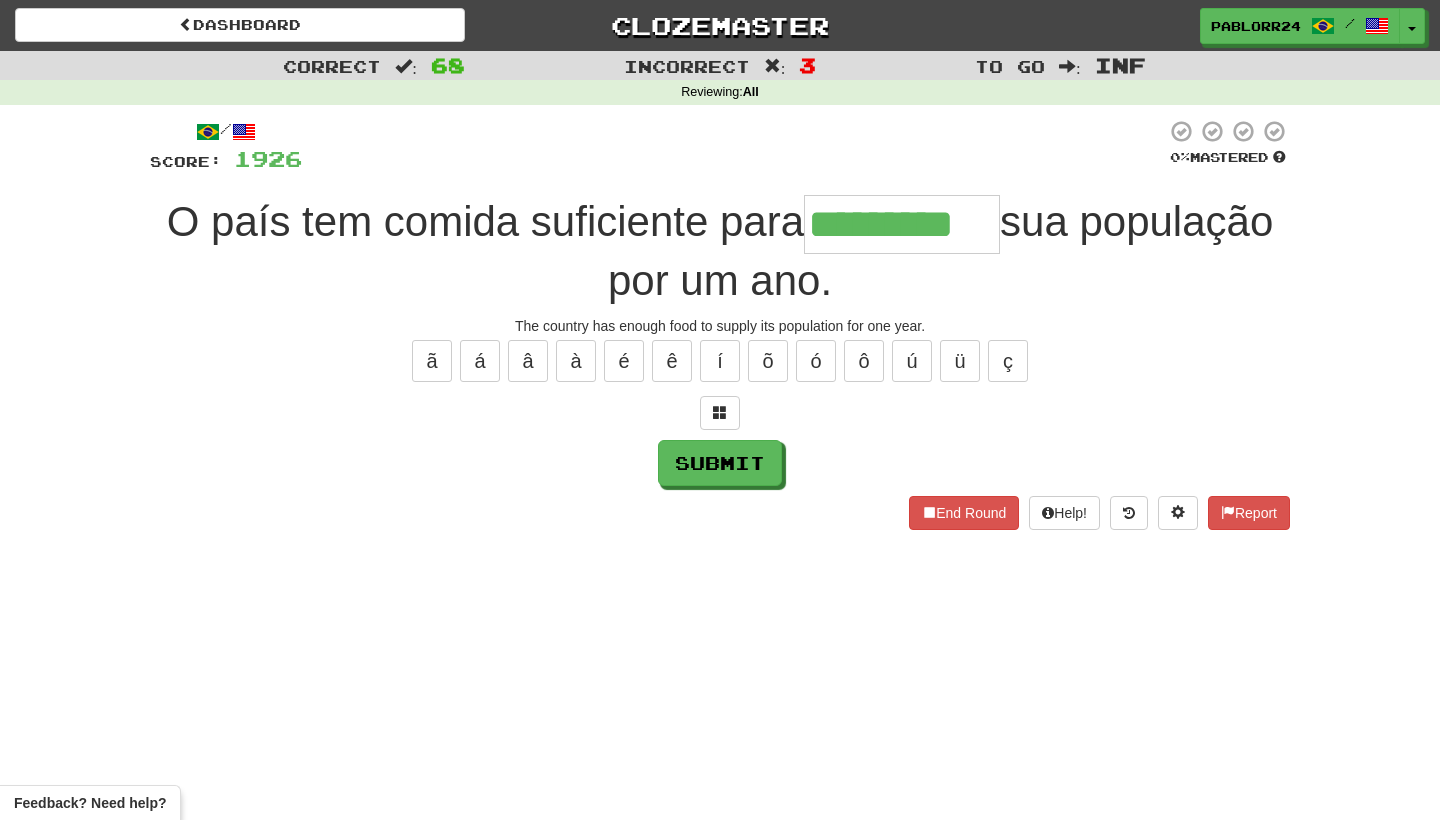 type on "*********" 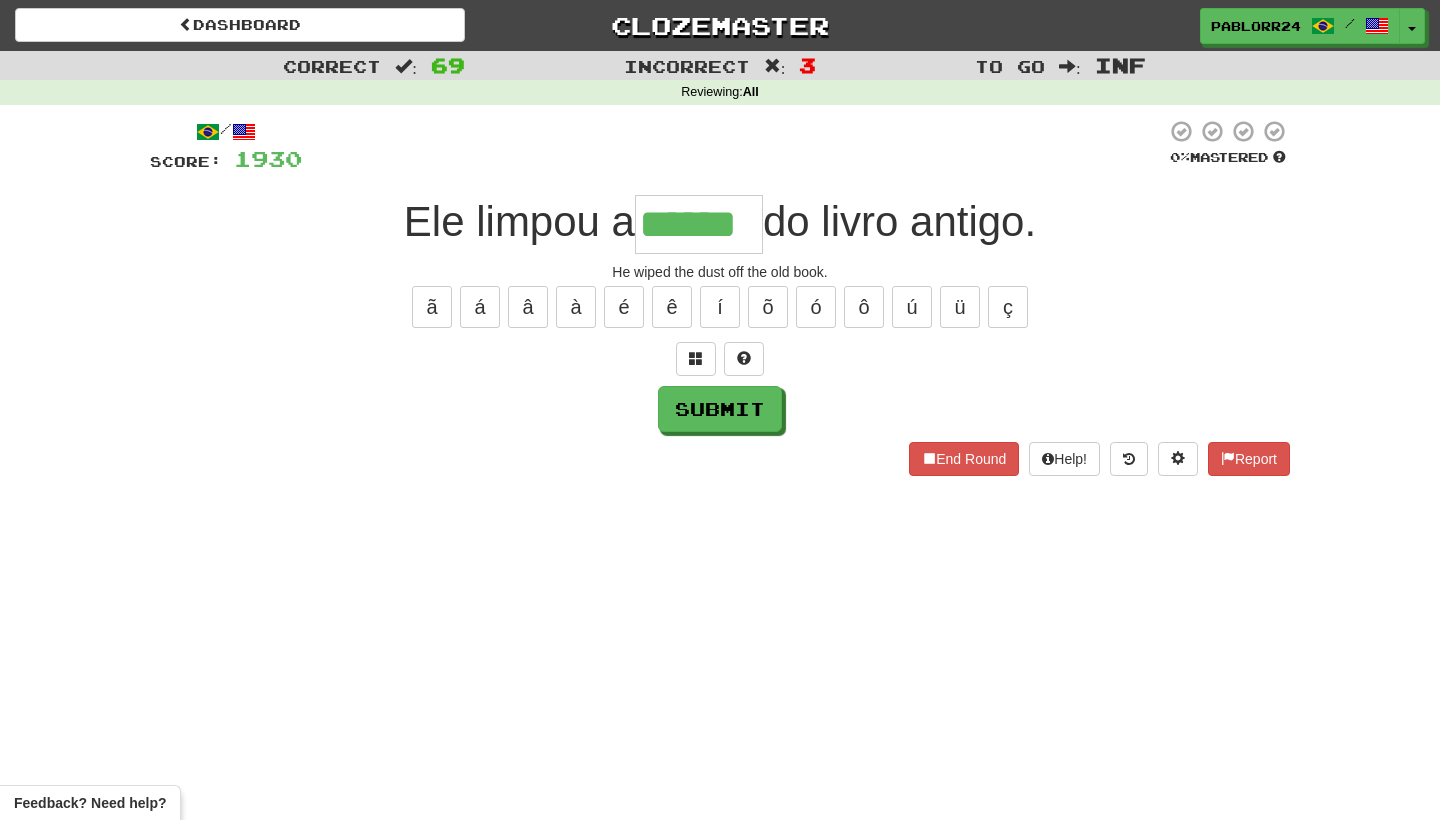type on "******" 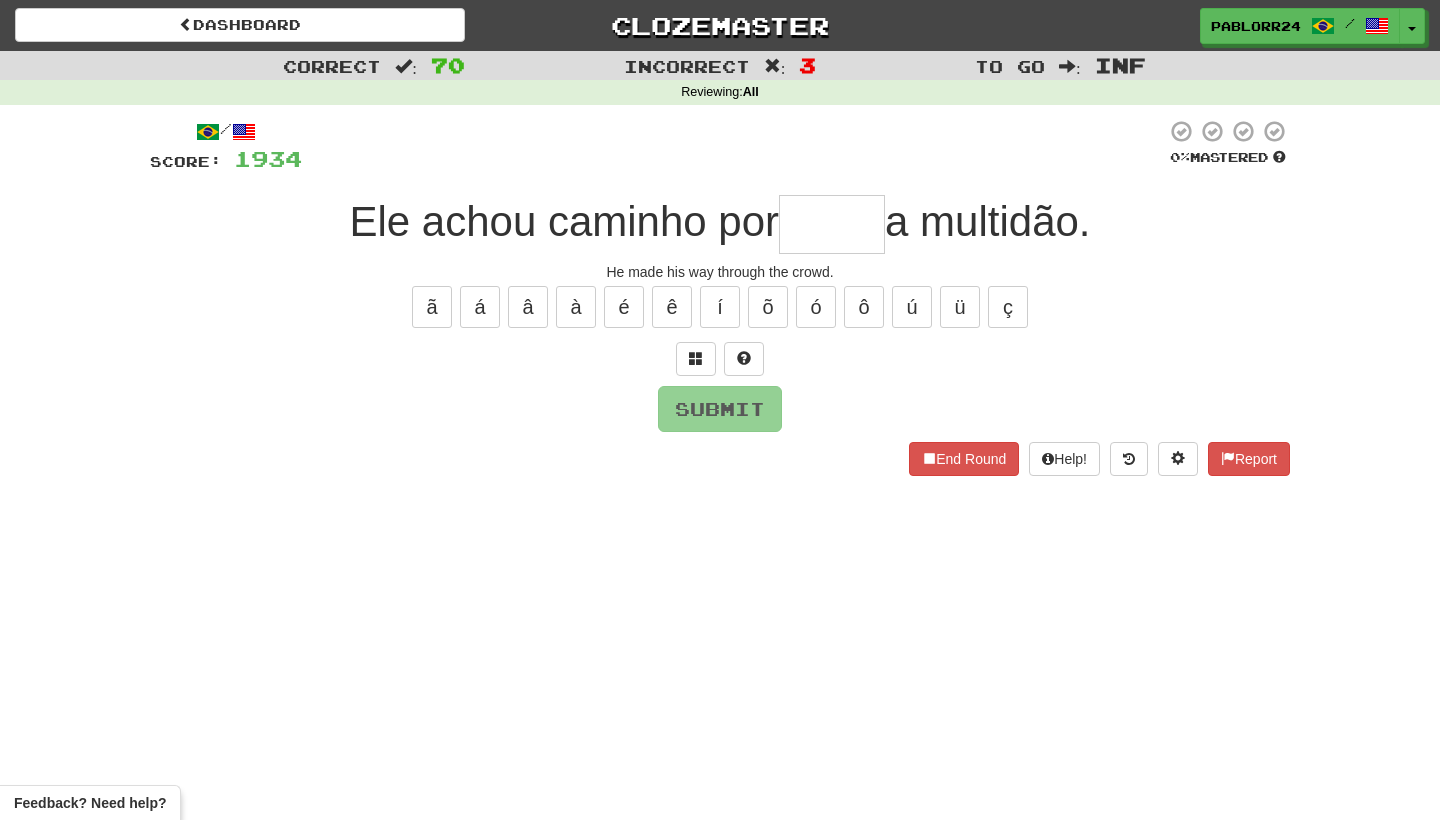 type on "*" 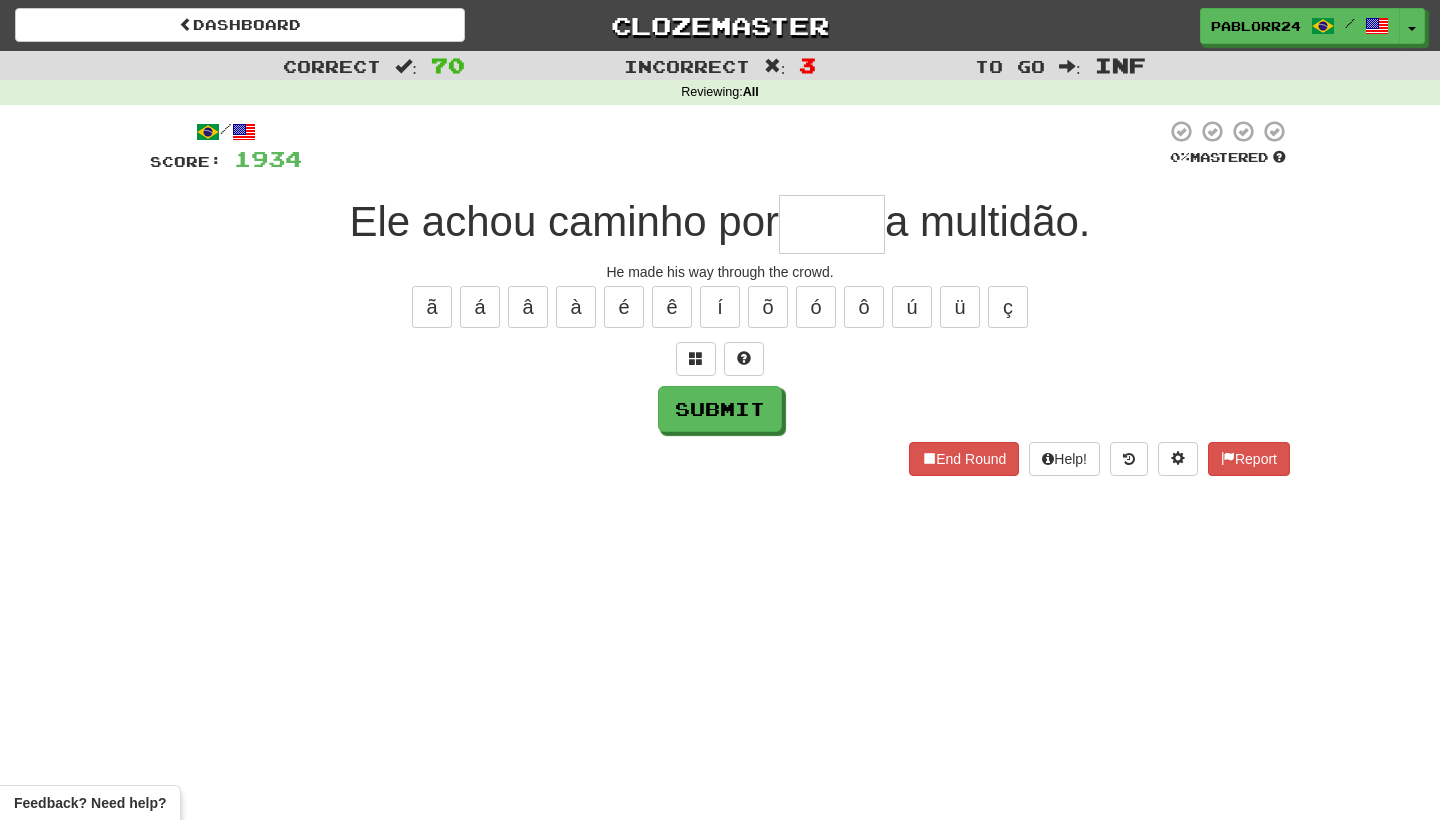 type on "*" 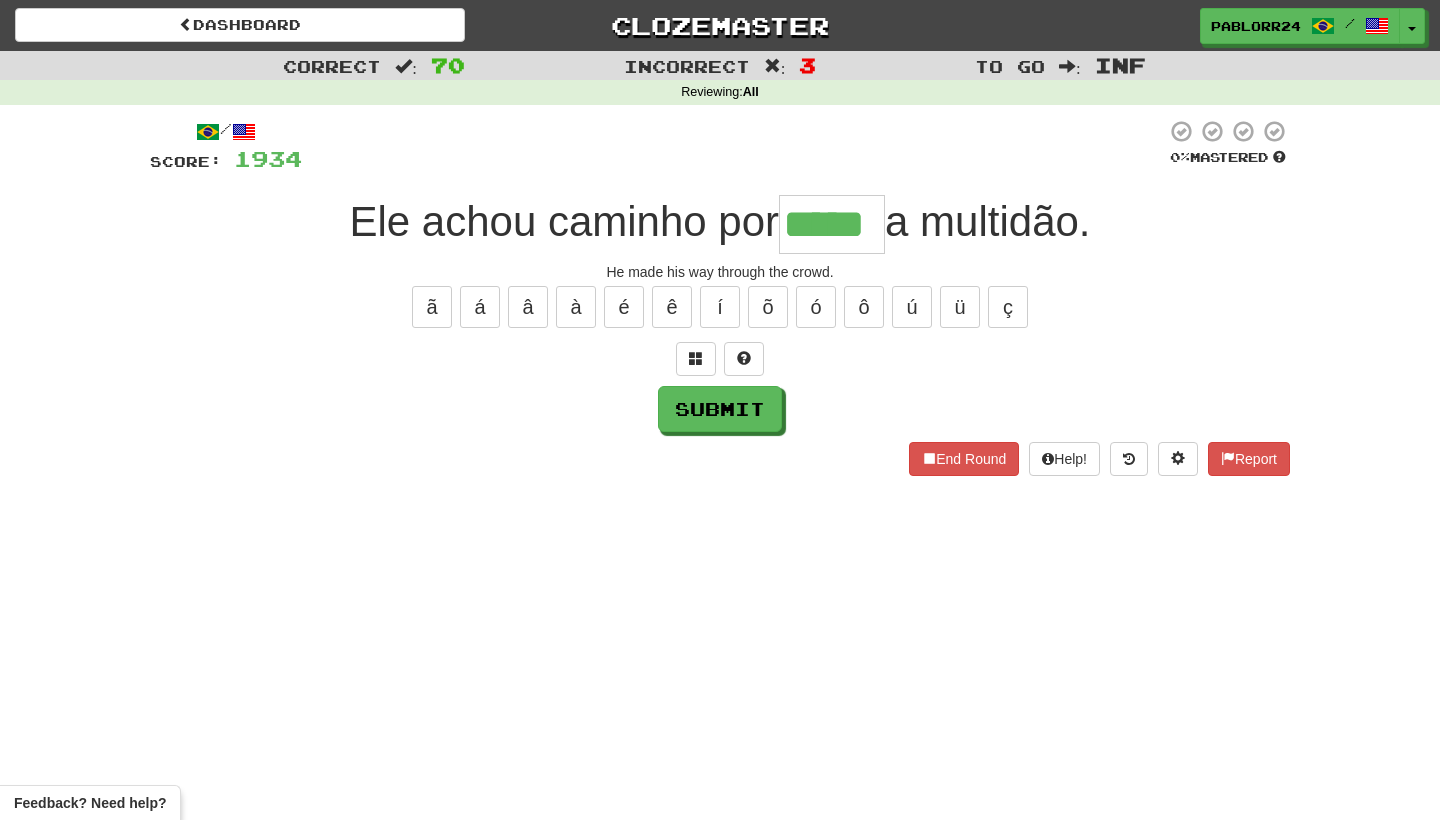type on "*****" 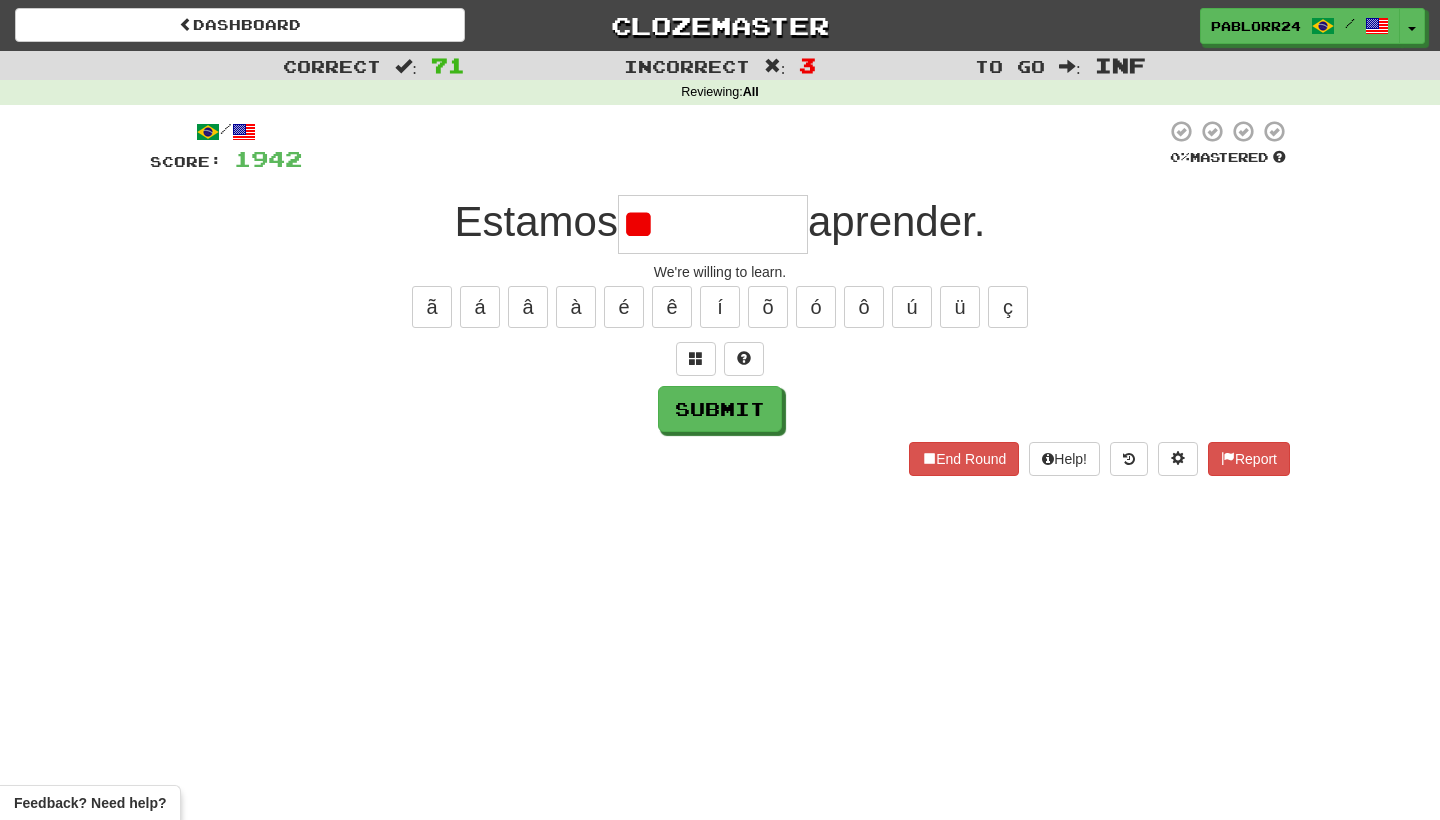 type on "*" 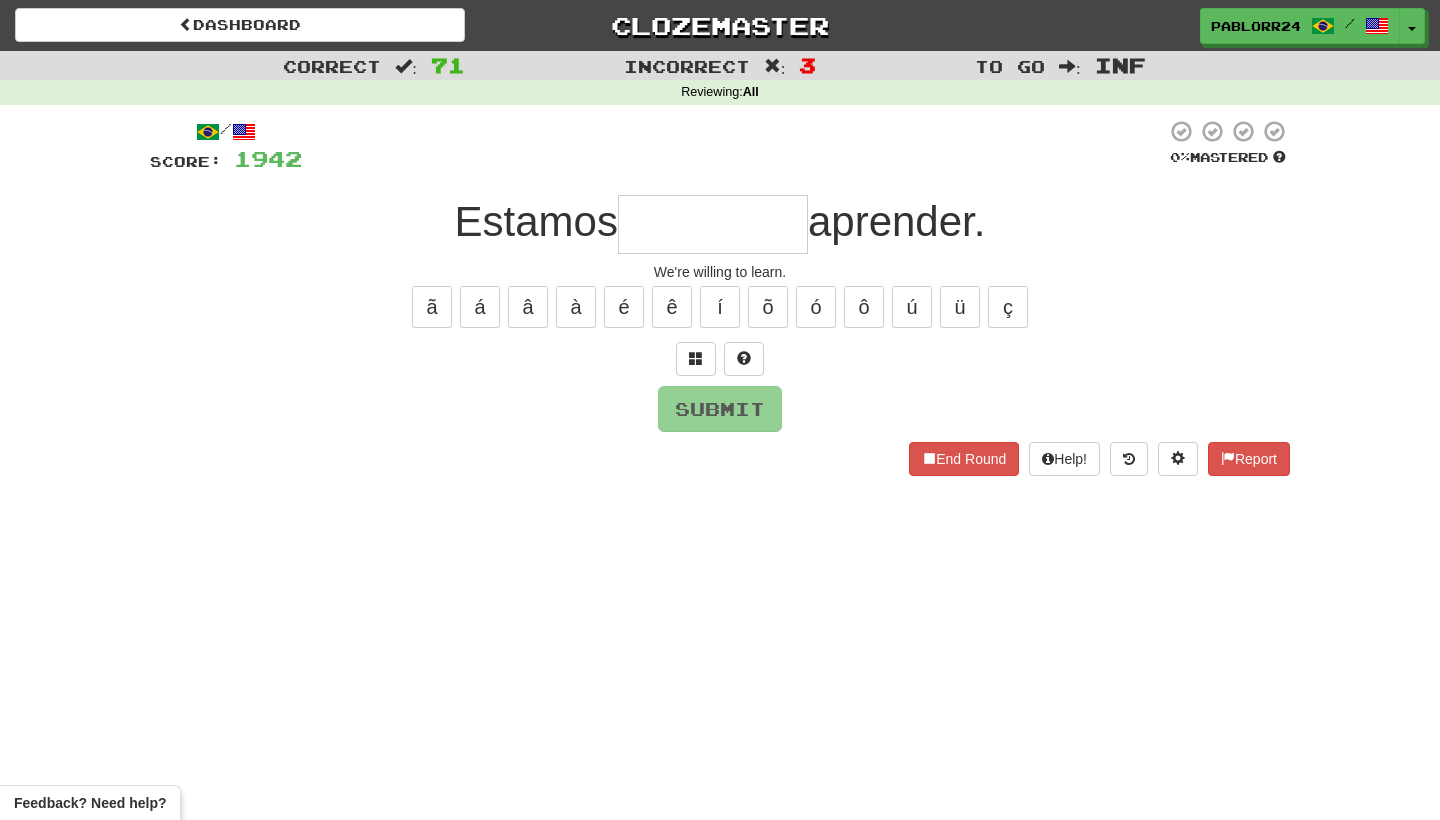 type on "*" 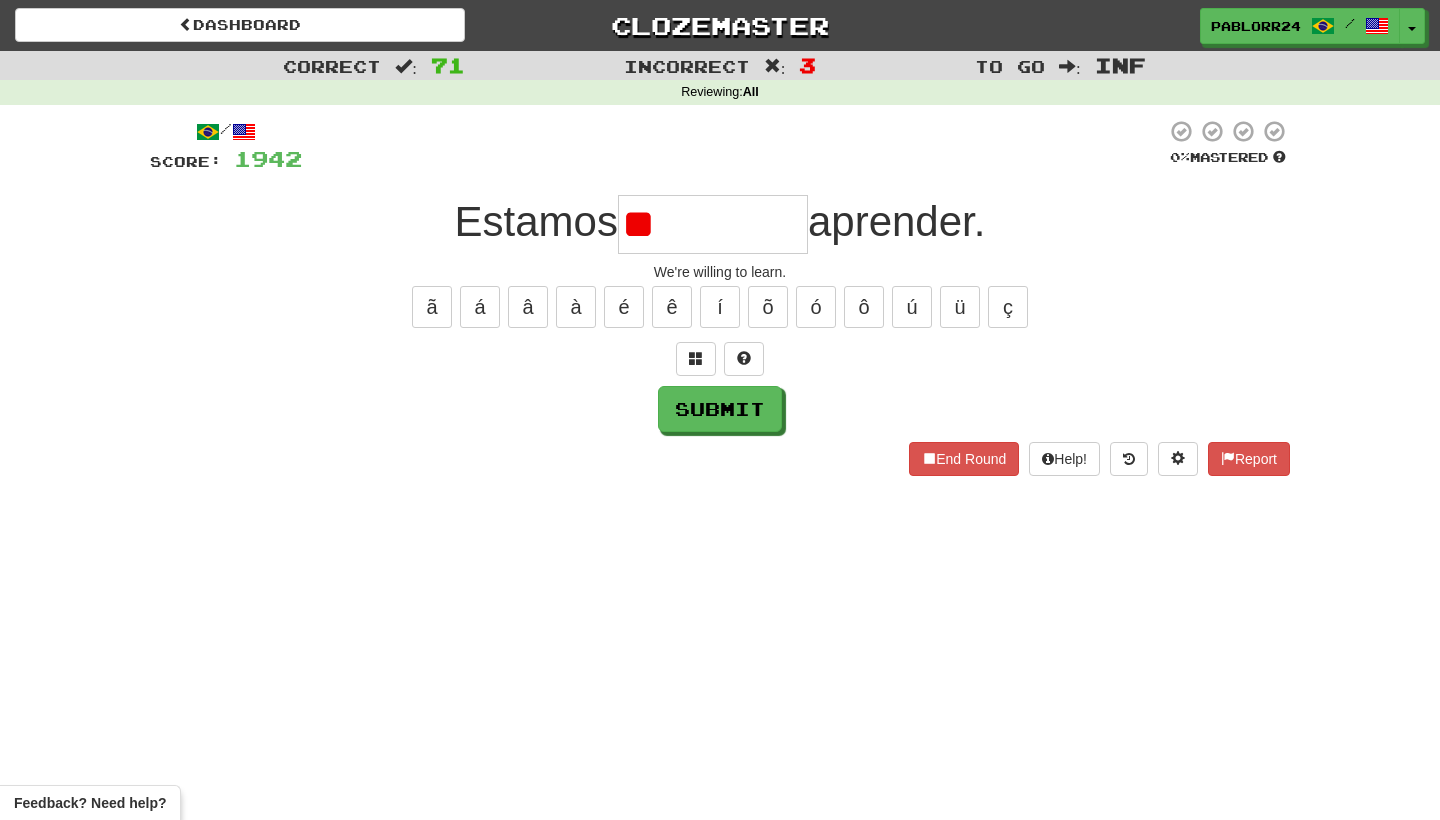 type on "*" 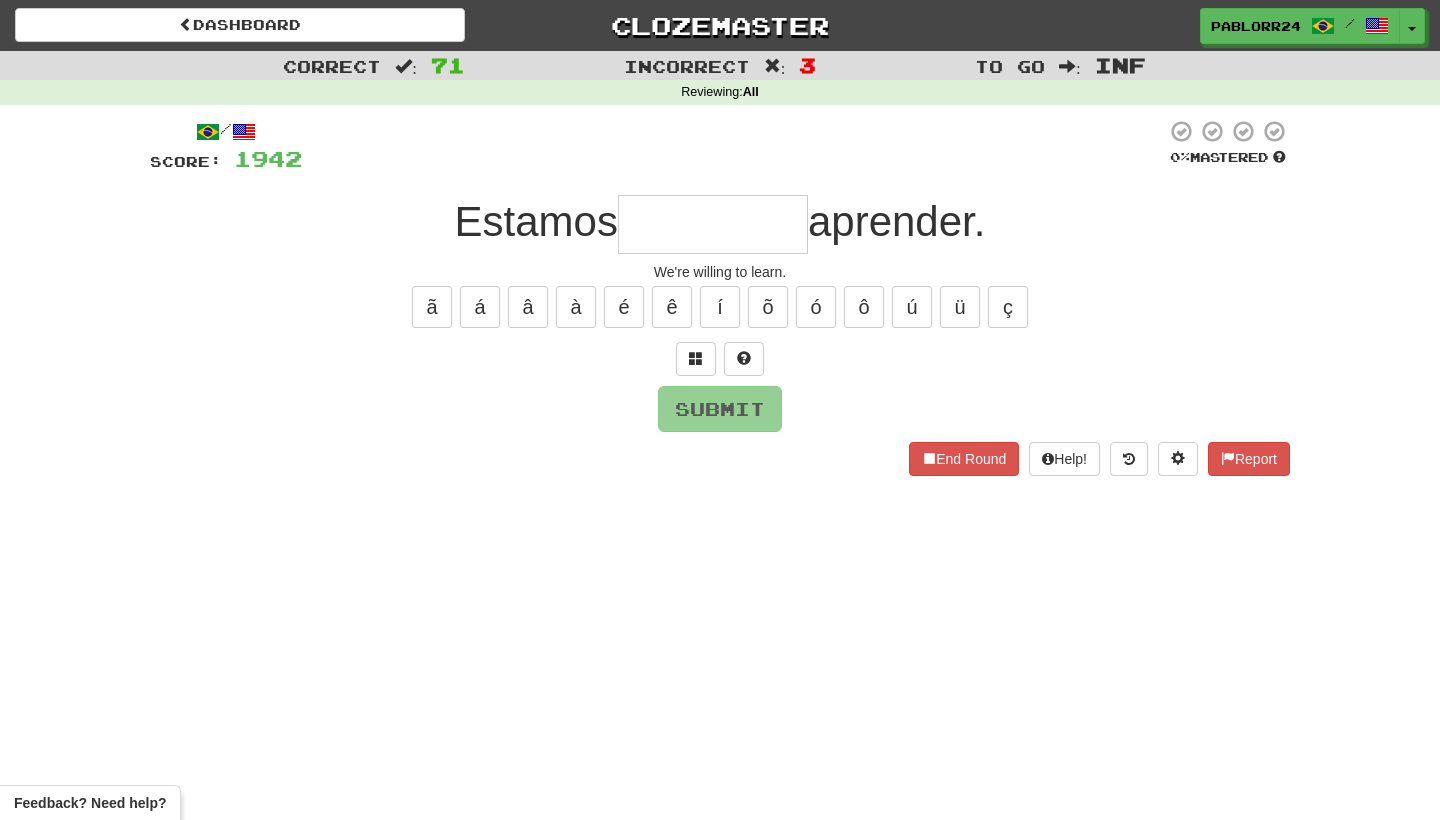type on "*" 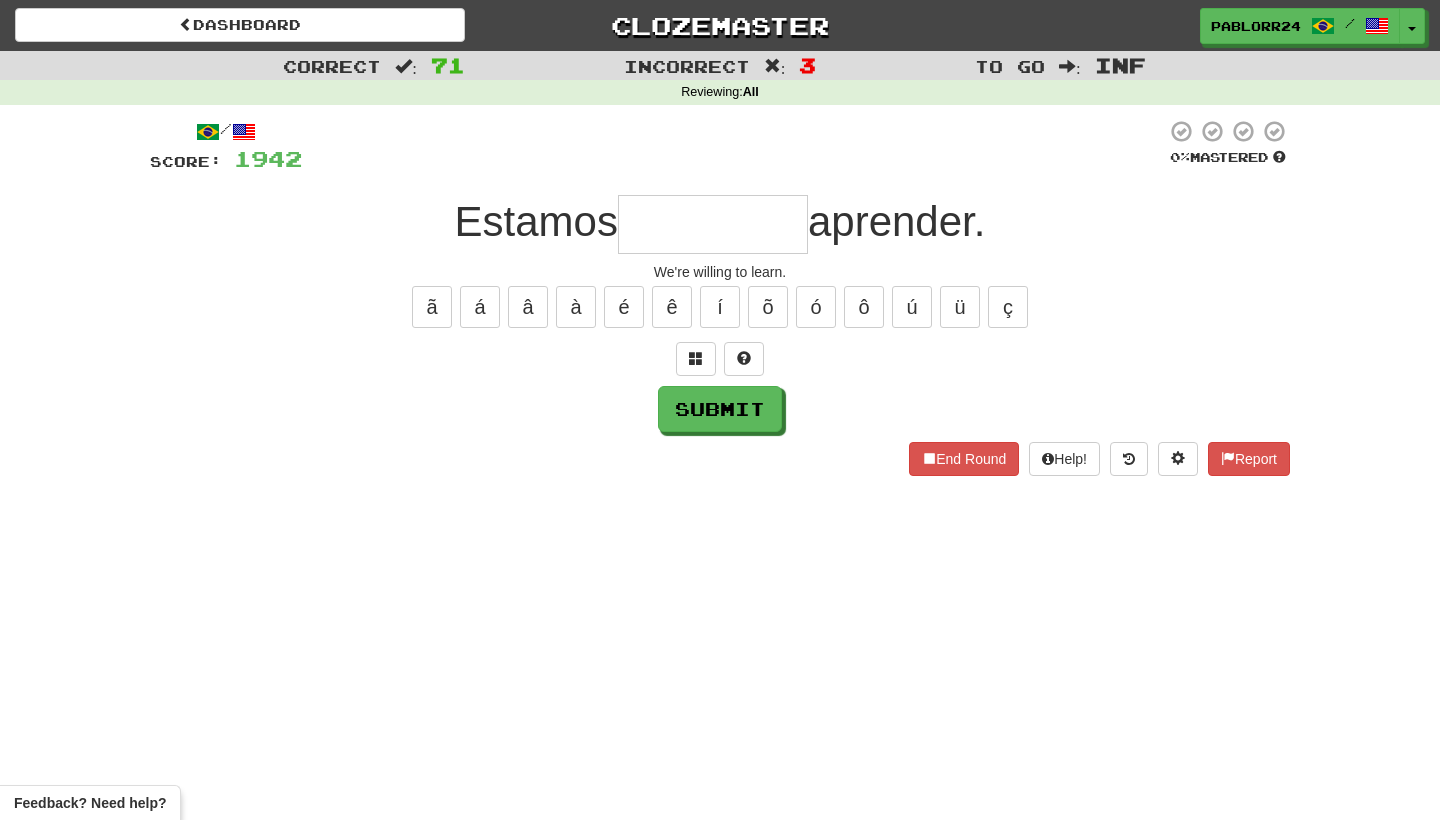 type on "*" 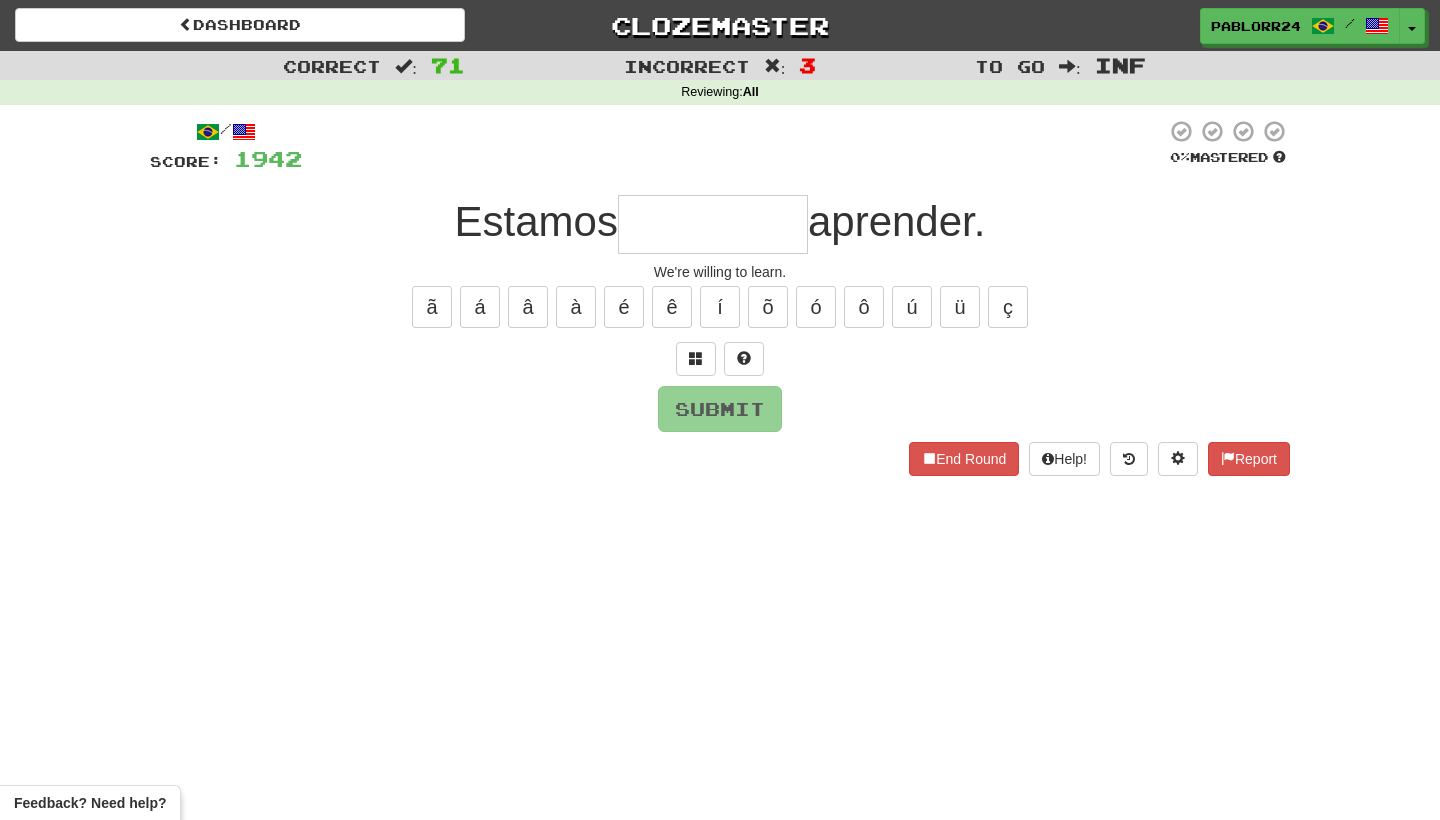 type on "*" 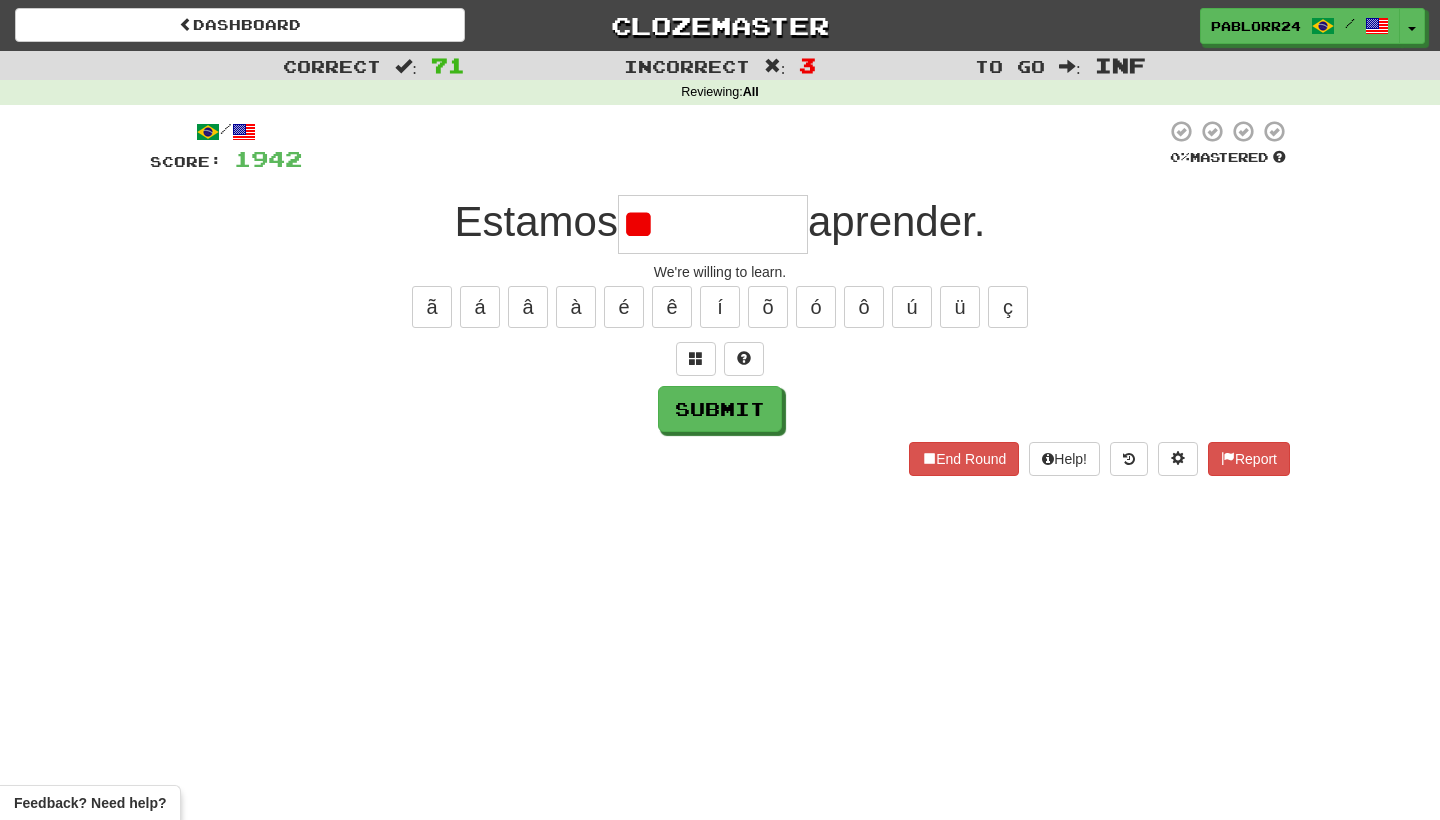 type on "*" 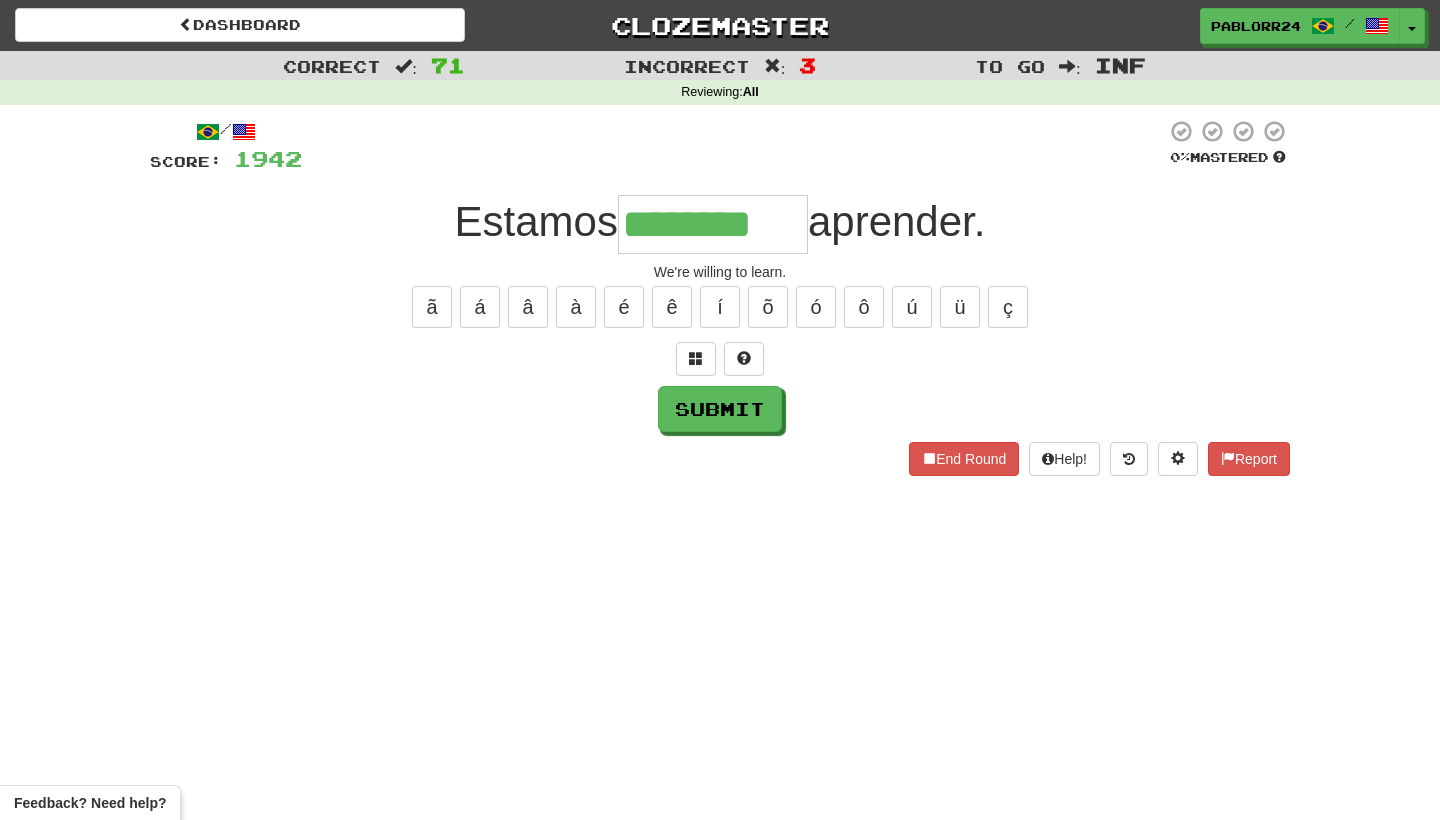 type on "********" 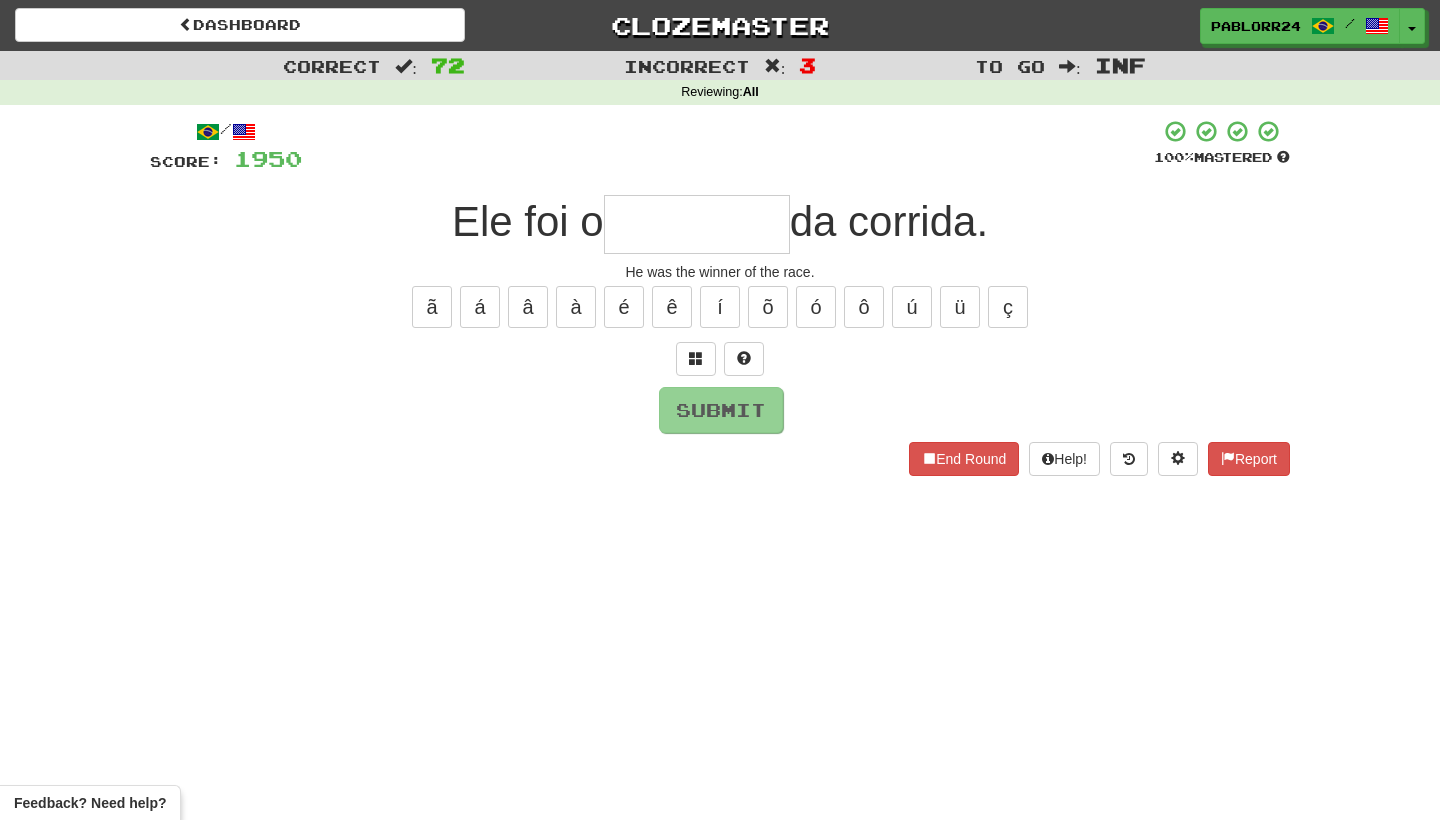 type on "*" 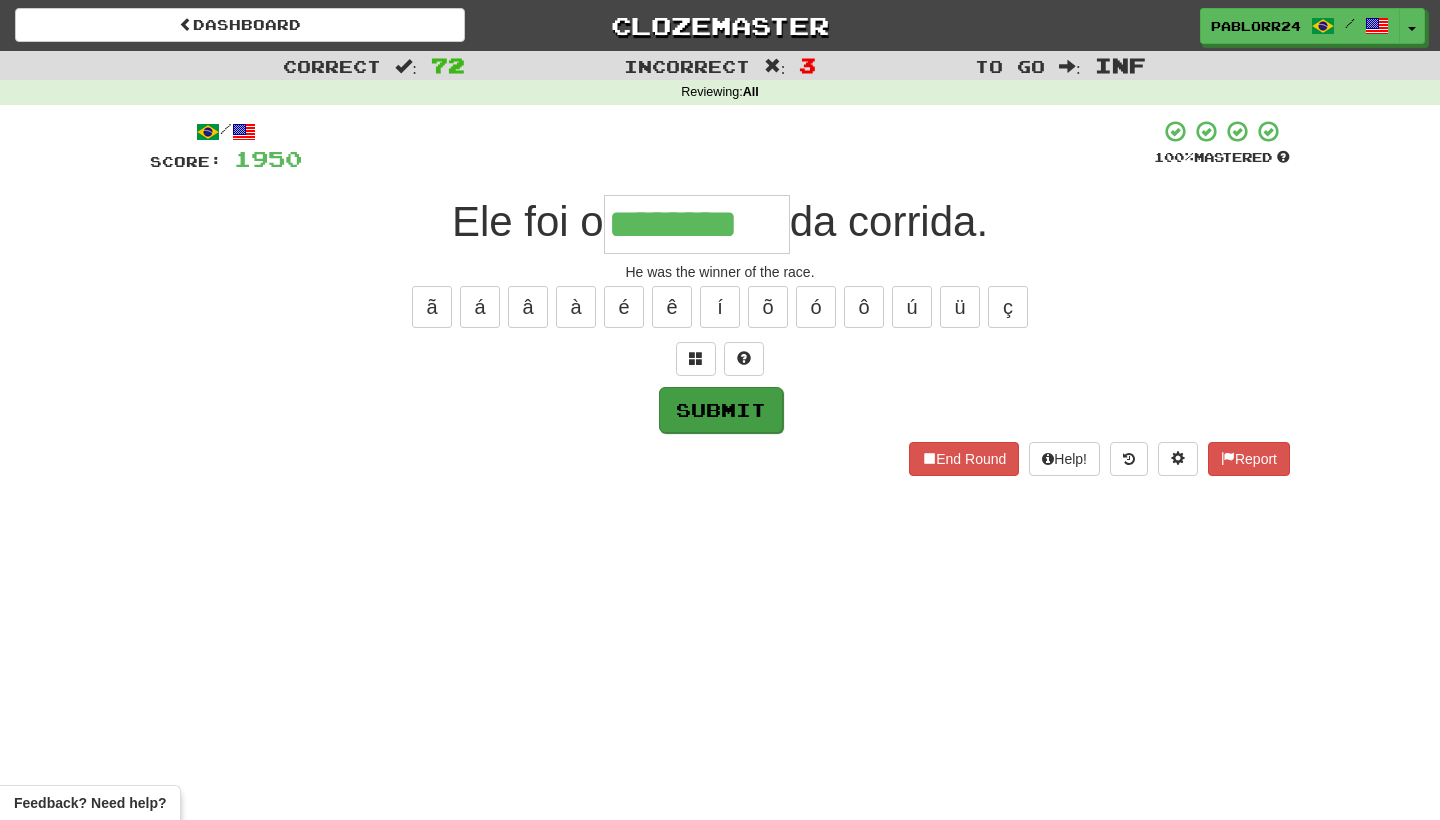 type 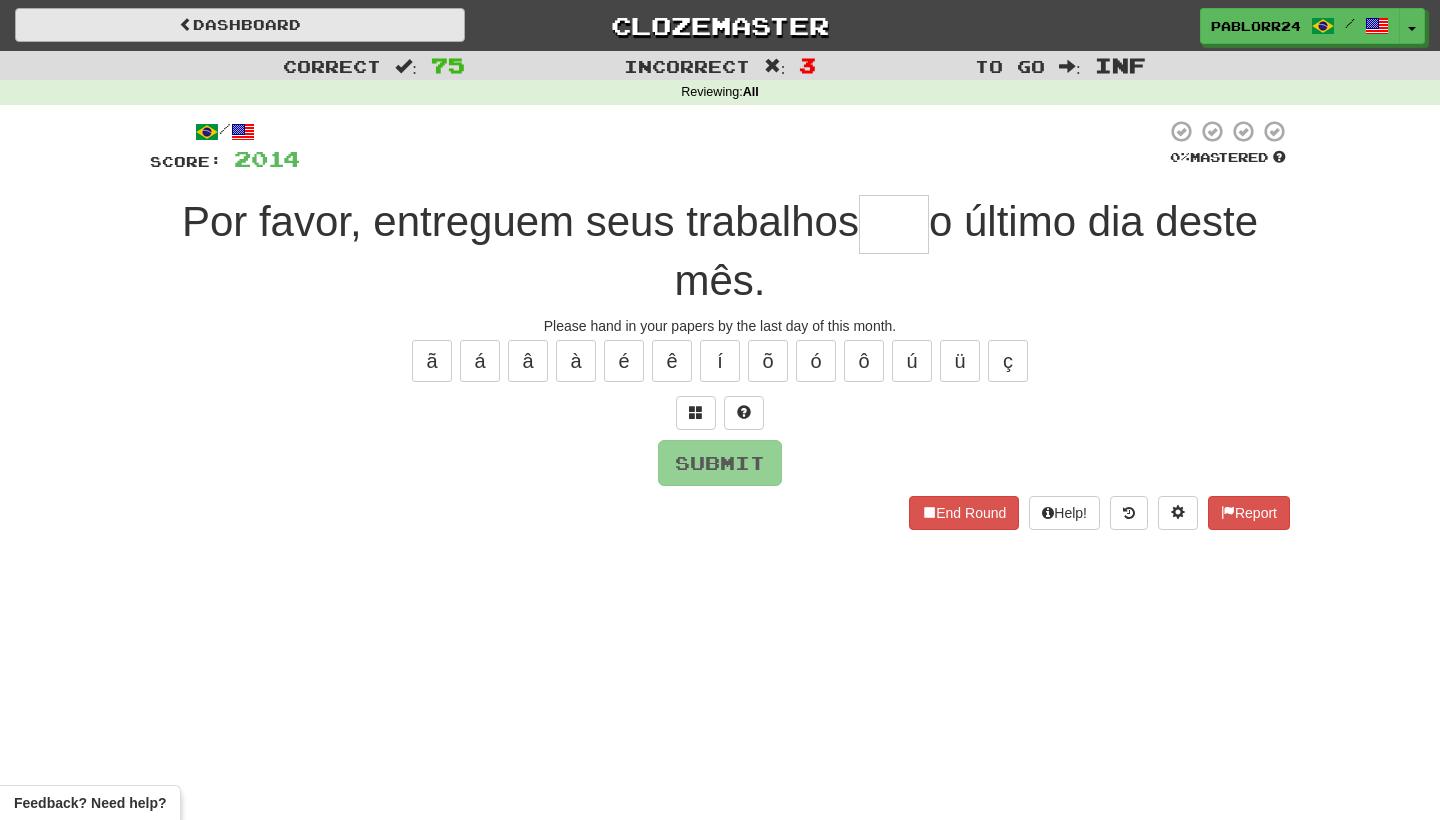 click on "Dashboard" at bounding box center [240, 25] 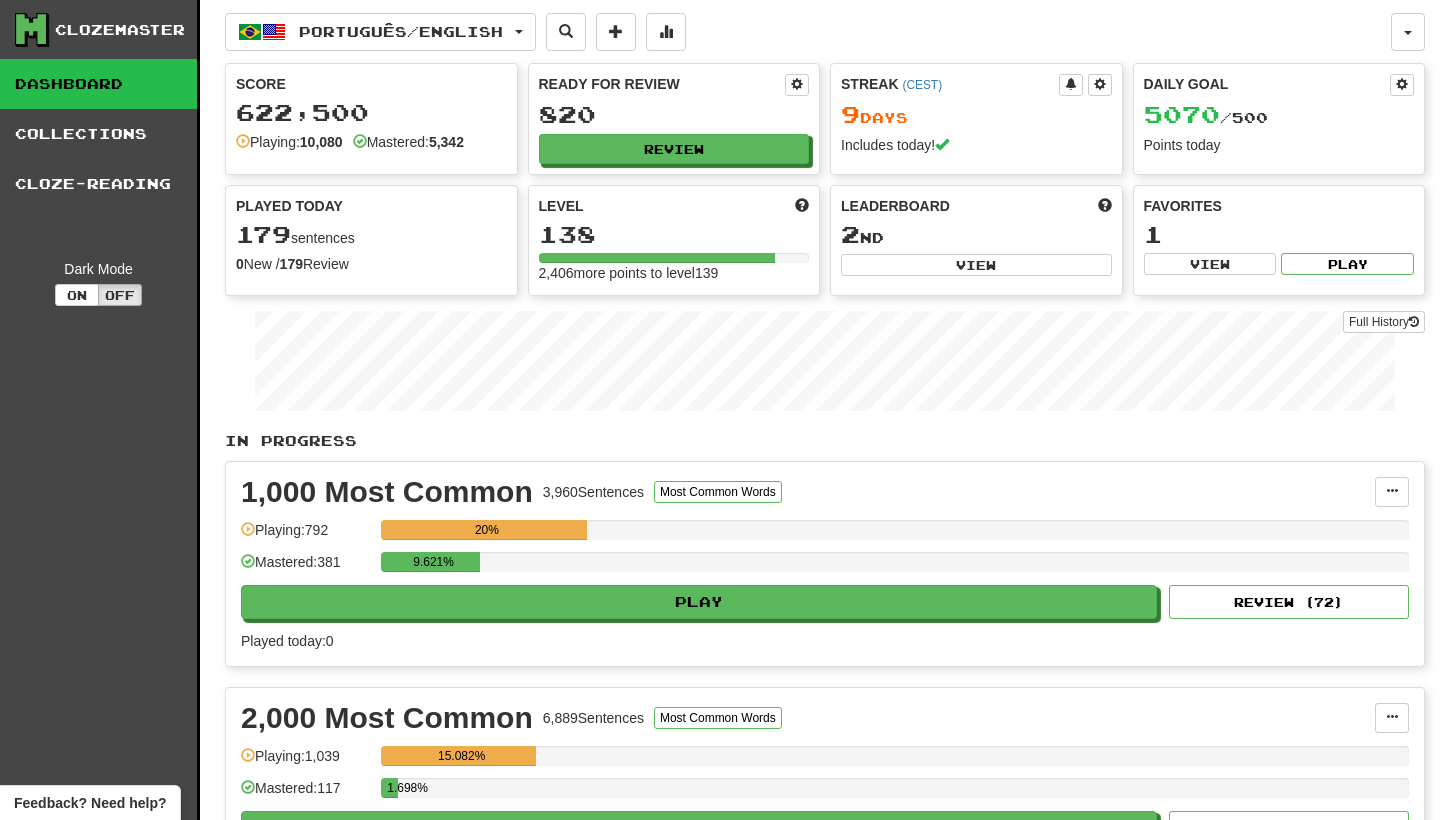scroll, scrollTop: 0, scrollLeft: 0, axis: both 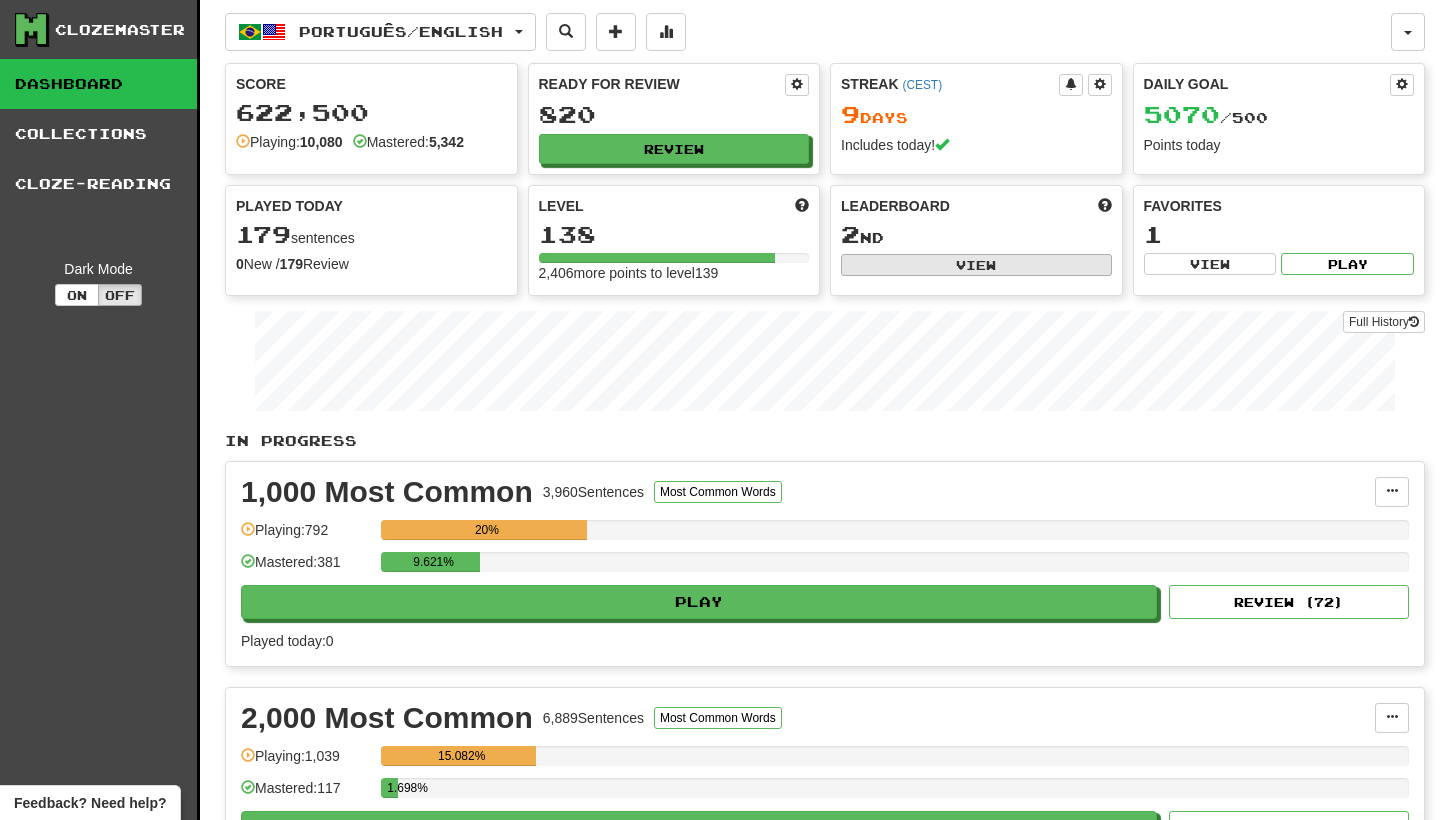 click on "View" at bounding box center [976, 265] 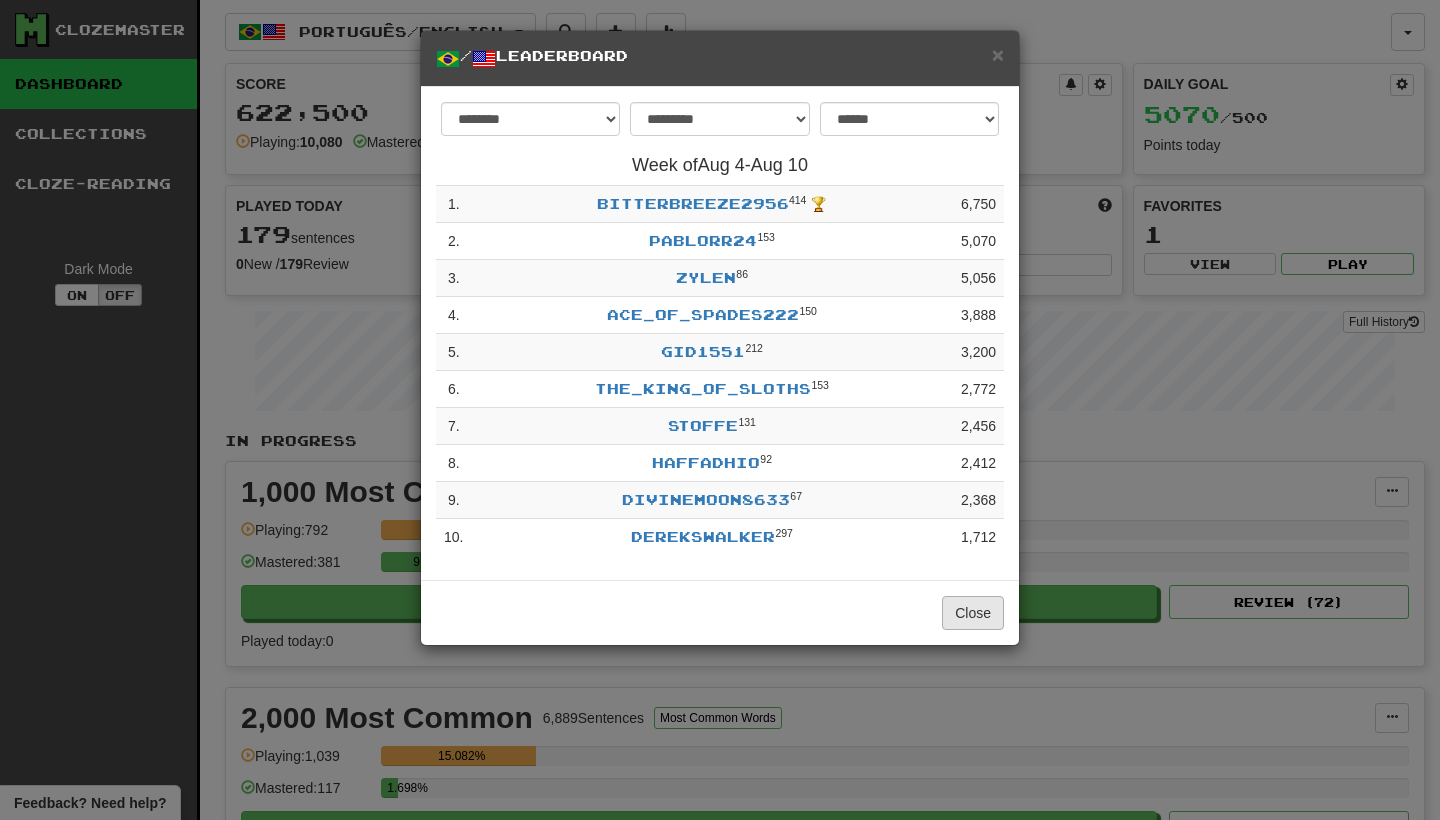 click on "Close" at bounding box center [973, 613] 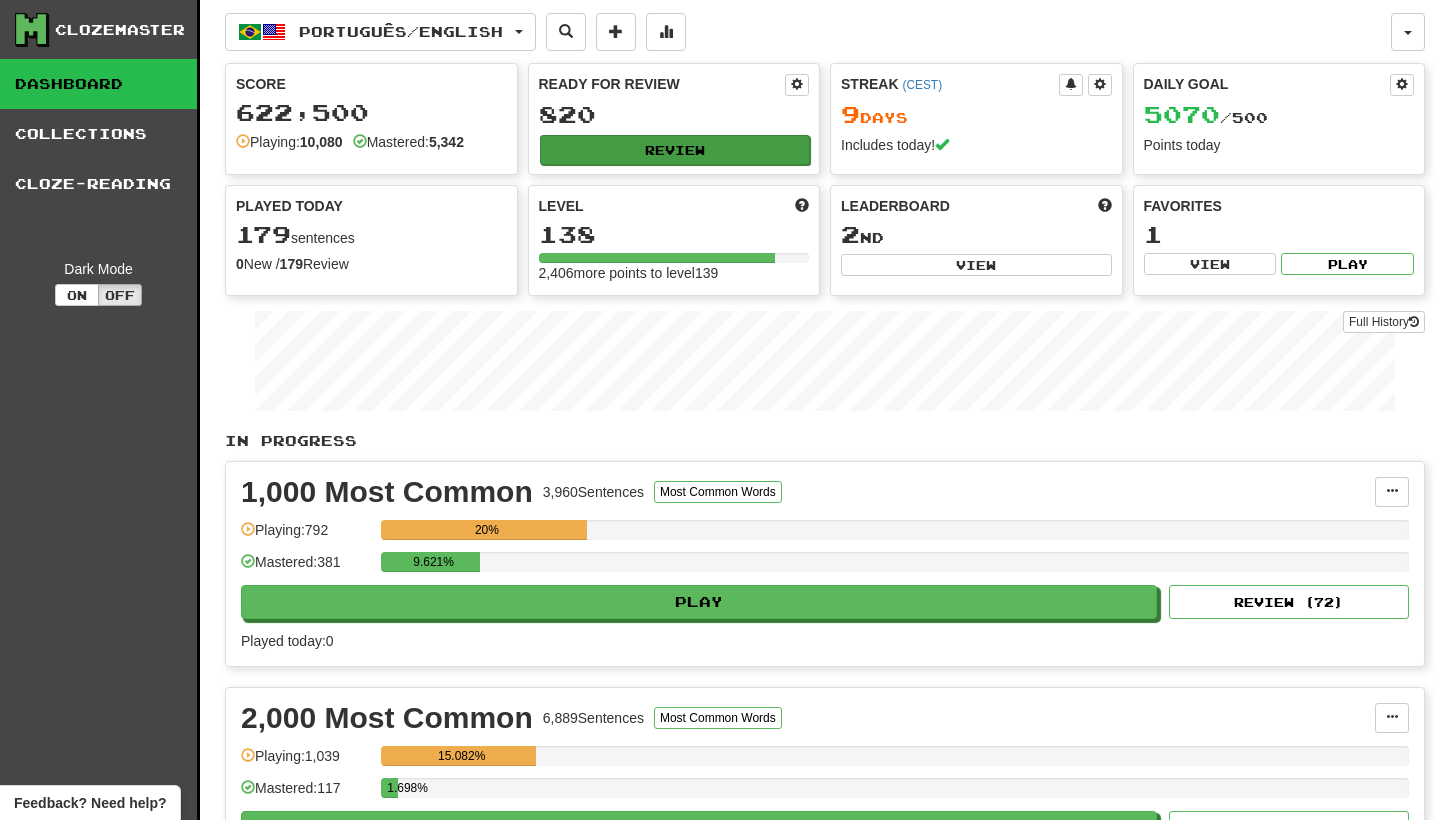 click on "Review" at bounding box center (675, 150) 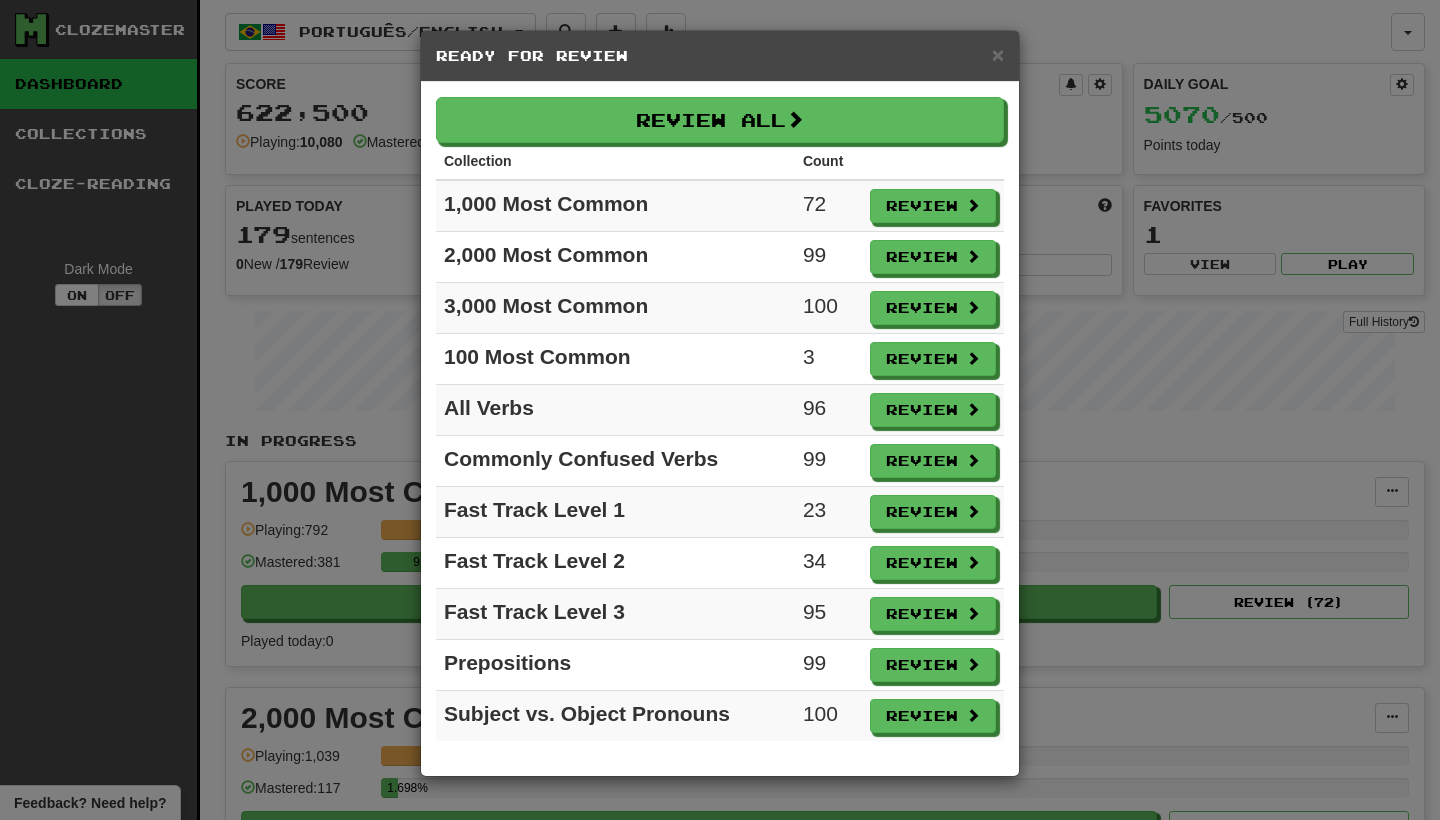 click on "Collection" at bounding box center (615, 161) 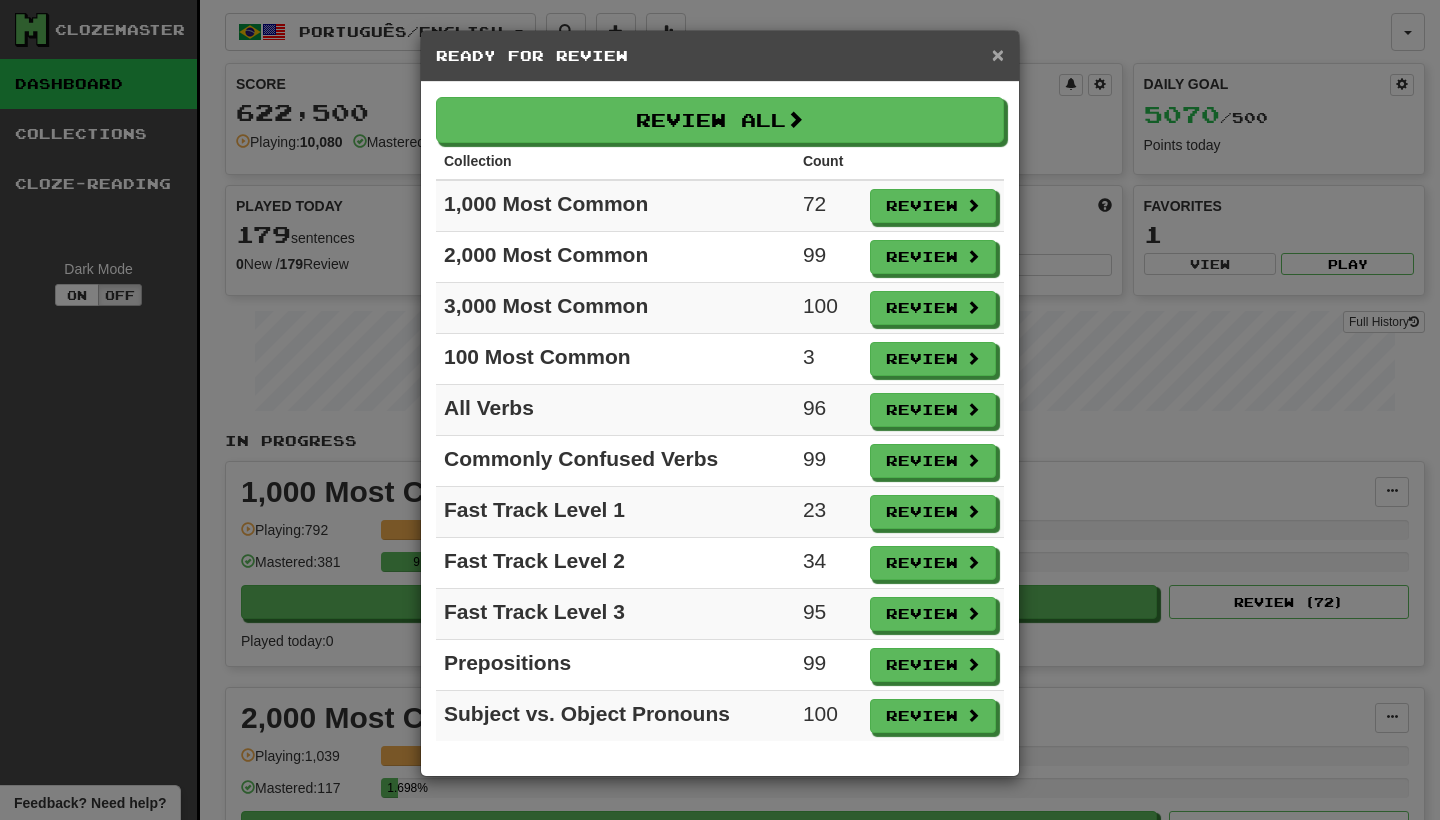 click on "×" at bounding box center [998, 54] 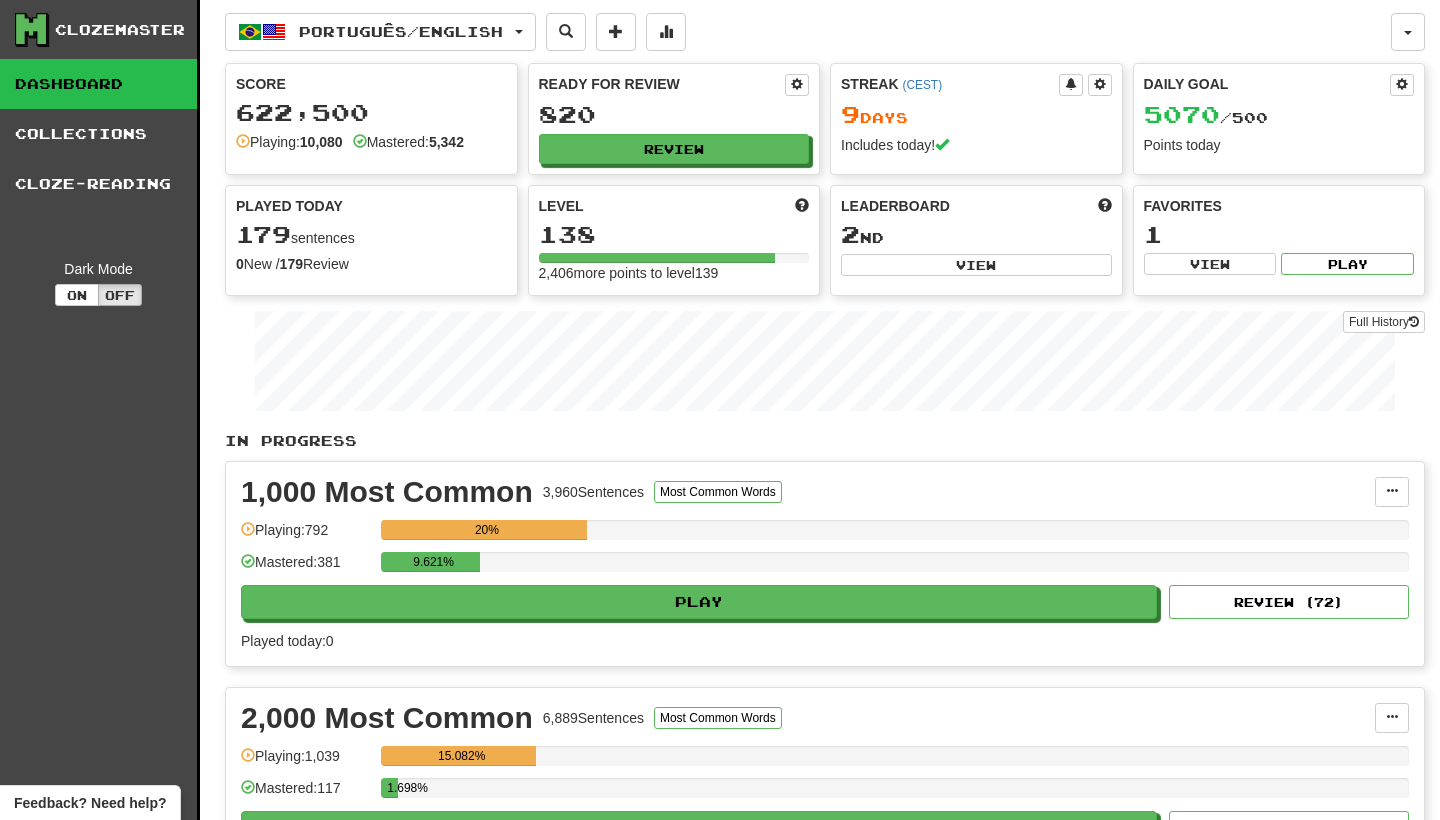 scroll, scrollTop: 0, scrollLeft: 0, axis: both 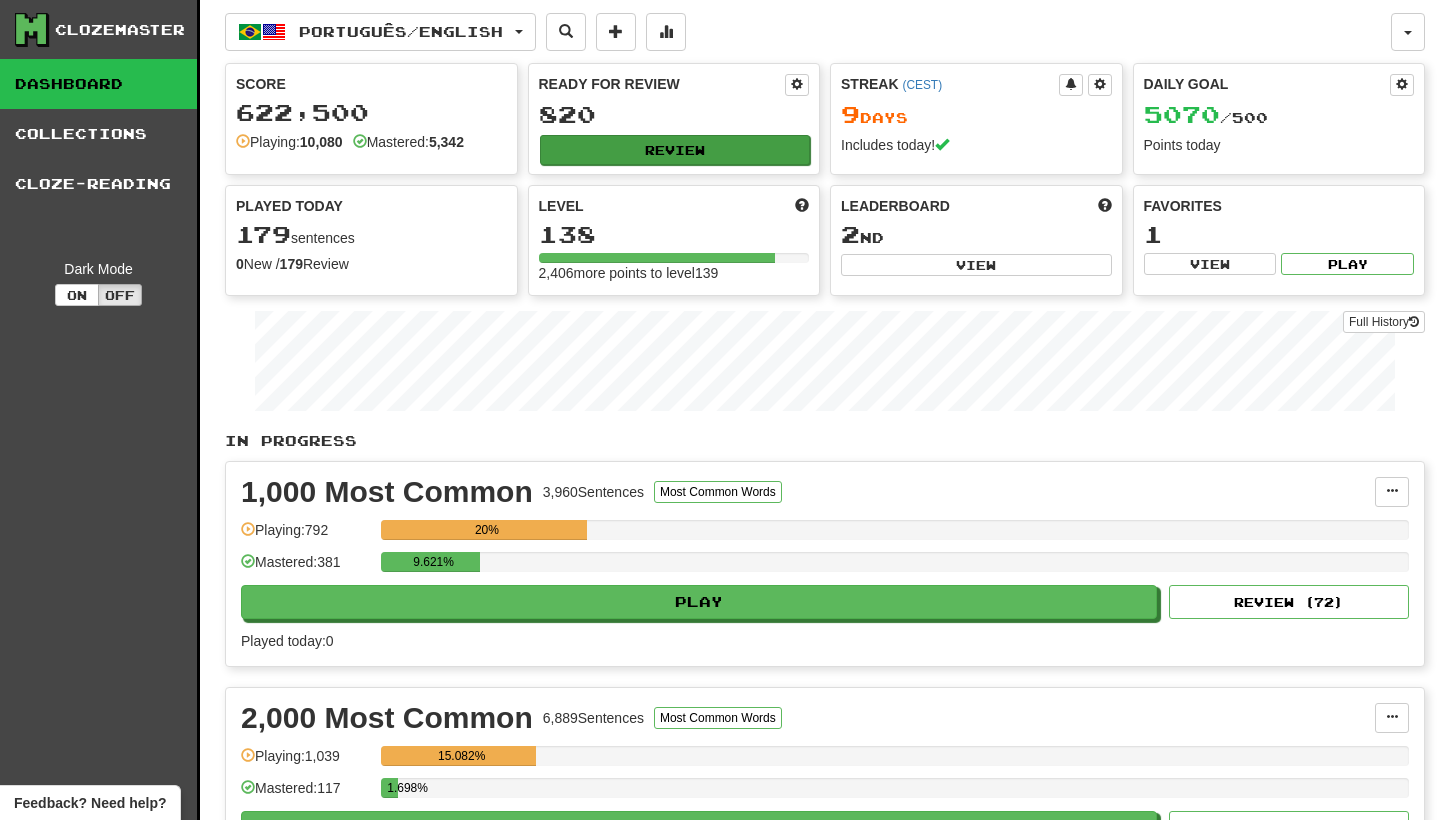 click on "Review" at bounding box center (675, 150) 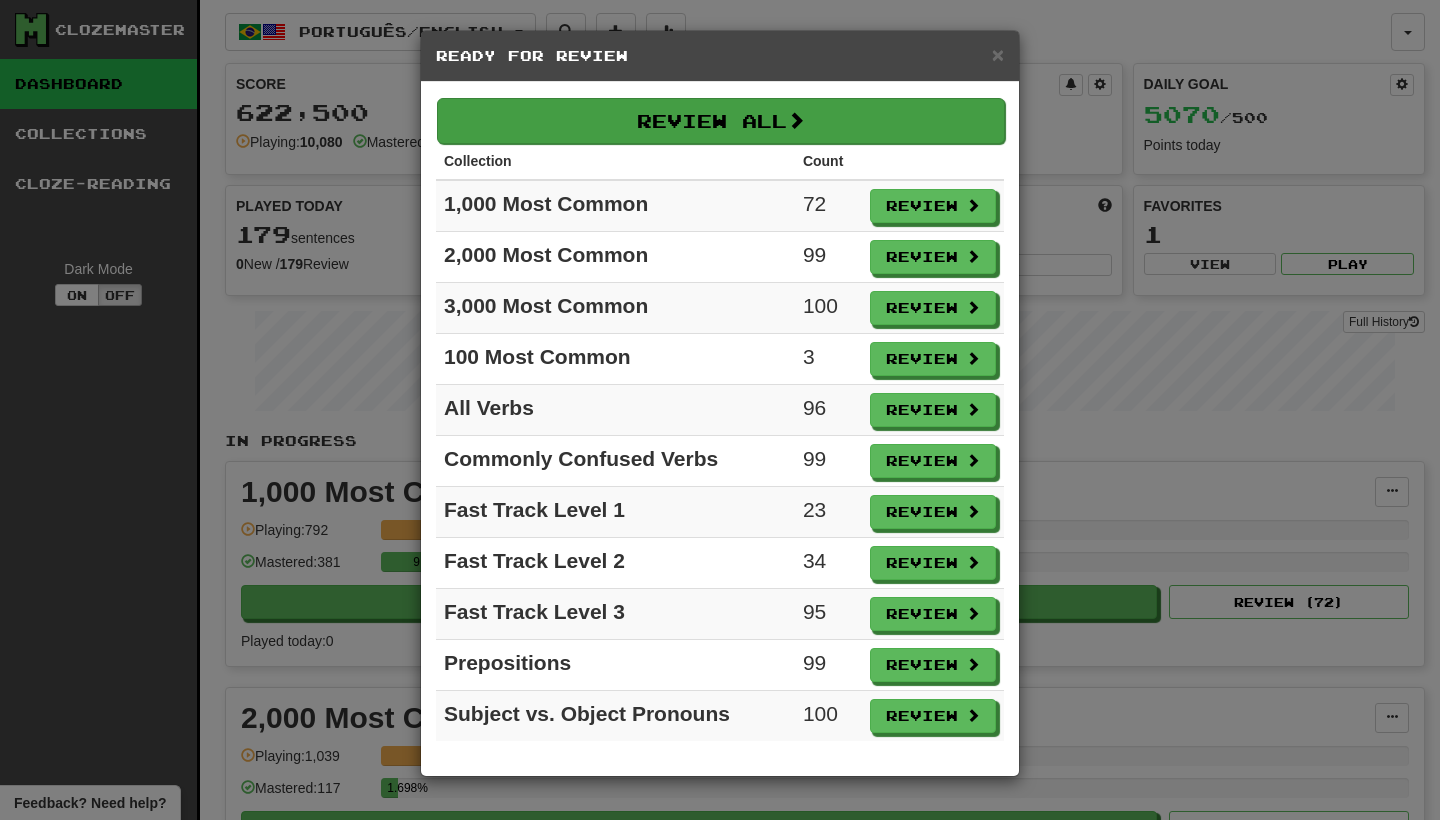 click on "Review All" at bounding box center [721, 121] 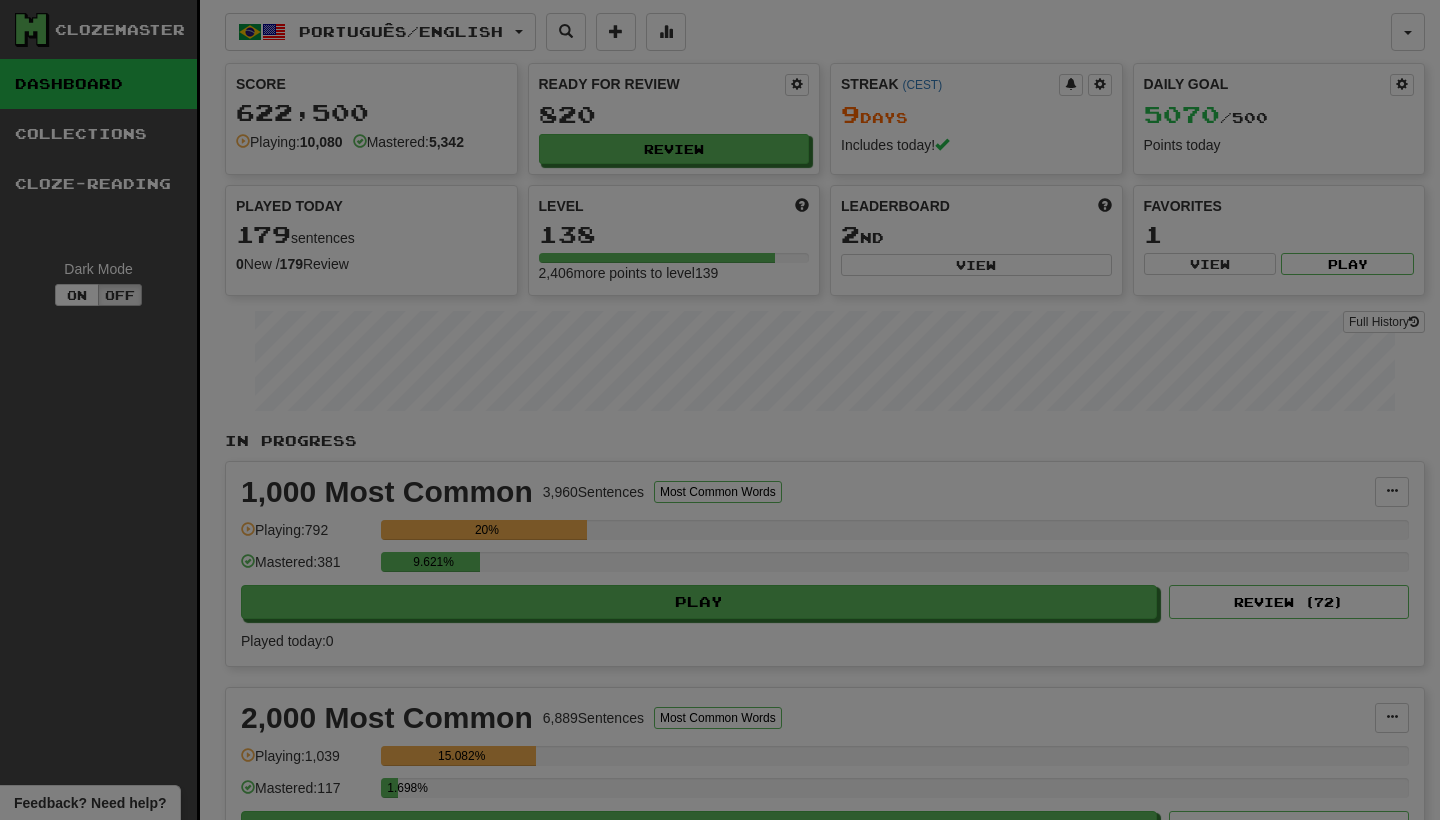 select on "********" 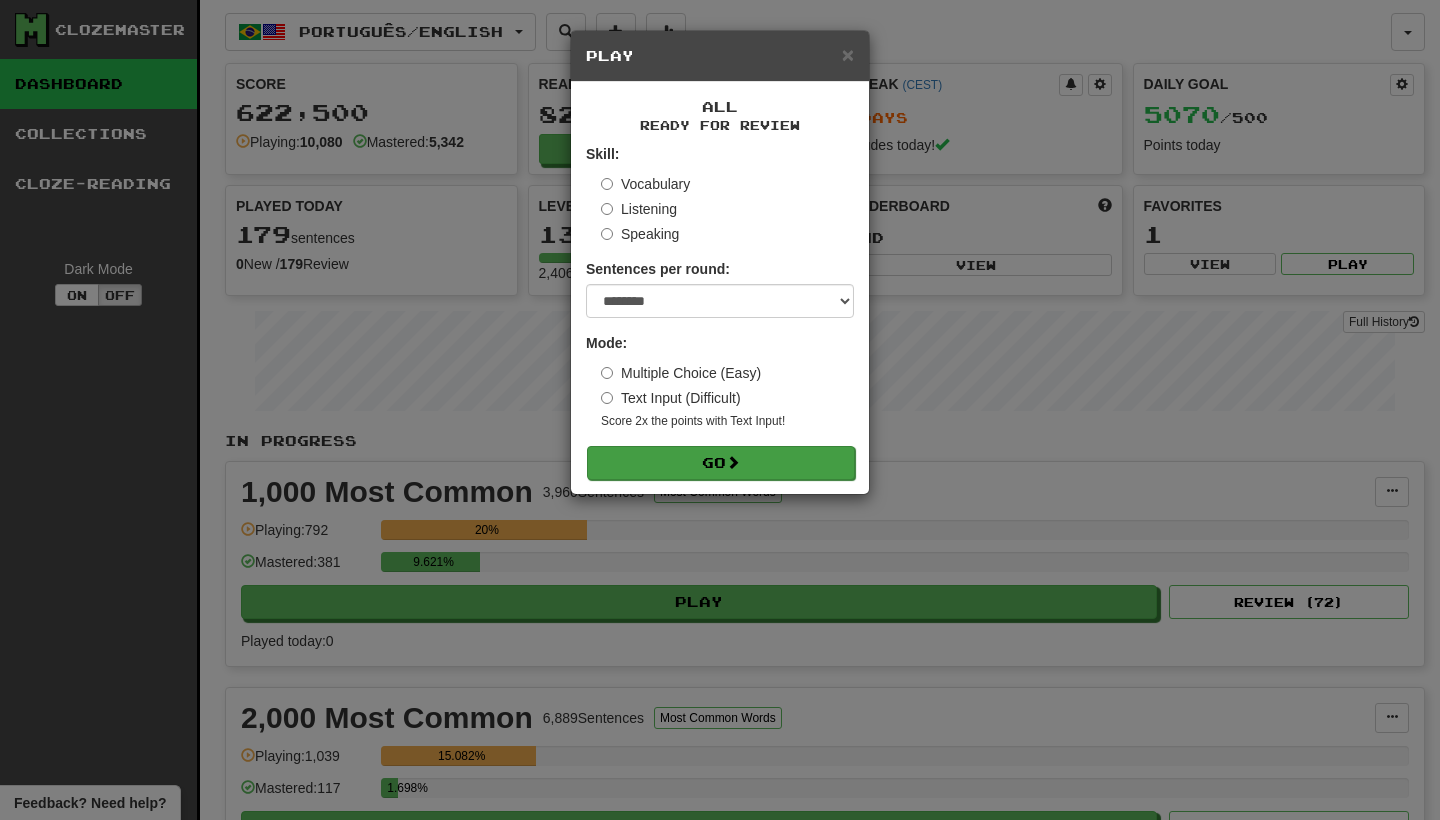 click on "Go" at bounding box center [721, 463] 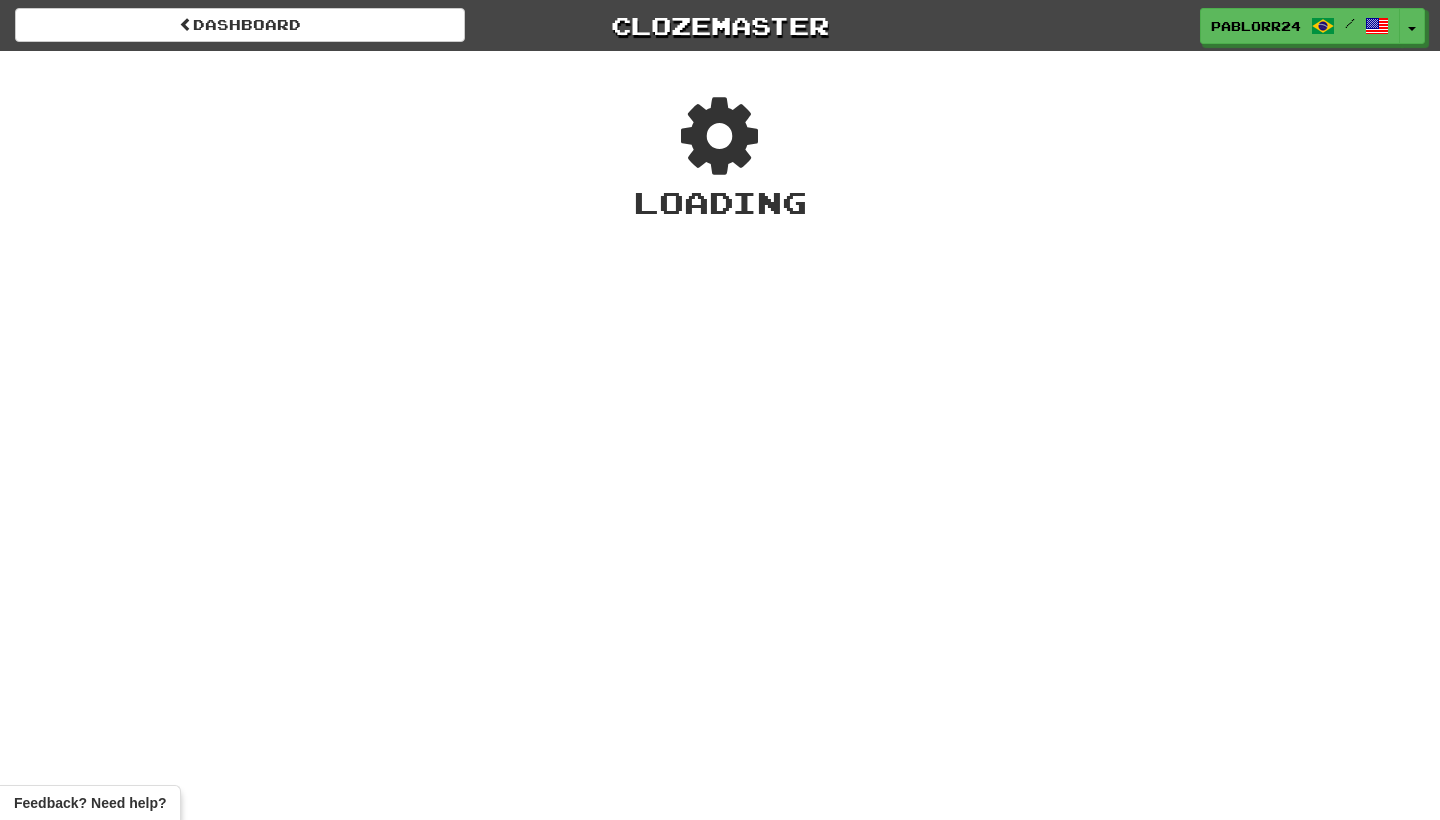 scroll, scrollTop: 0, scrollLeft: 0, axis: both 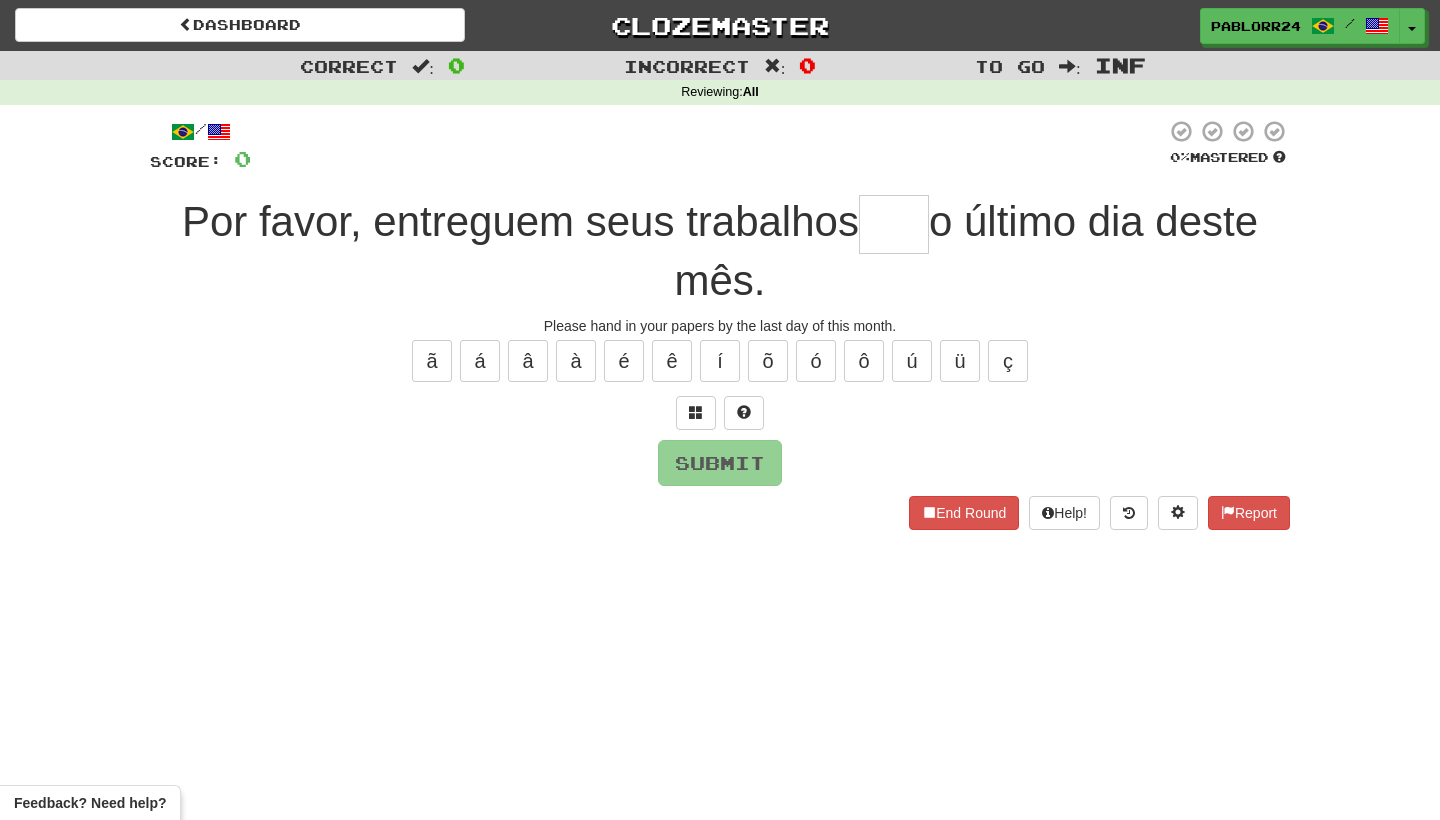 type on "*" 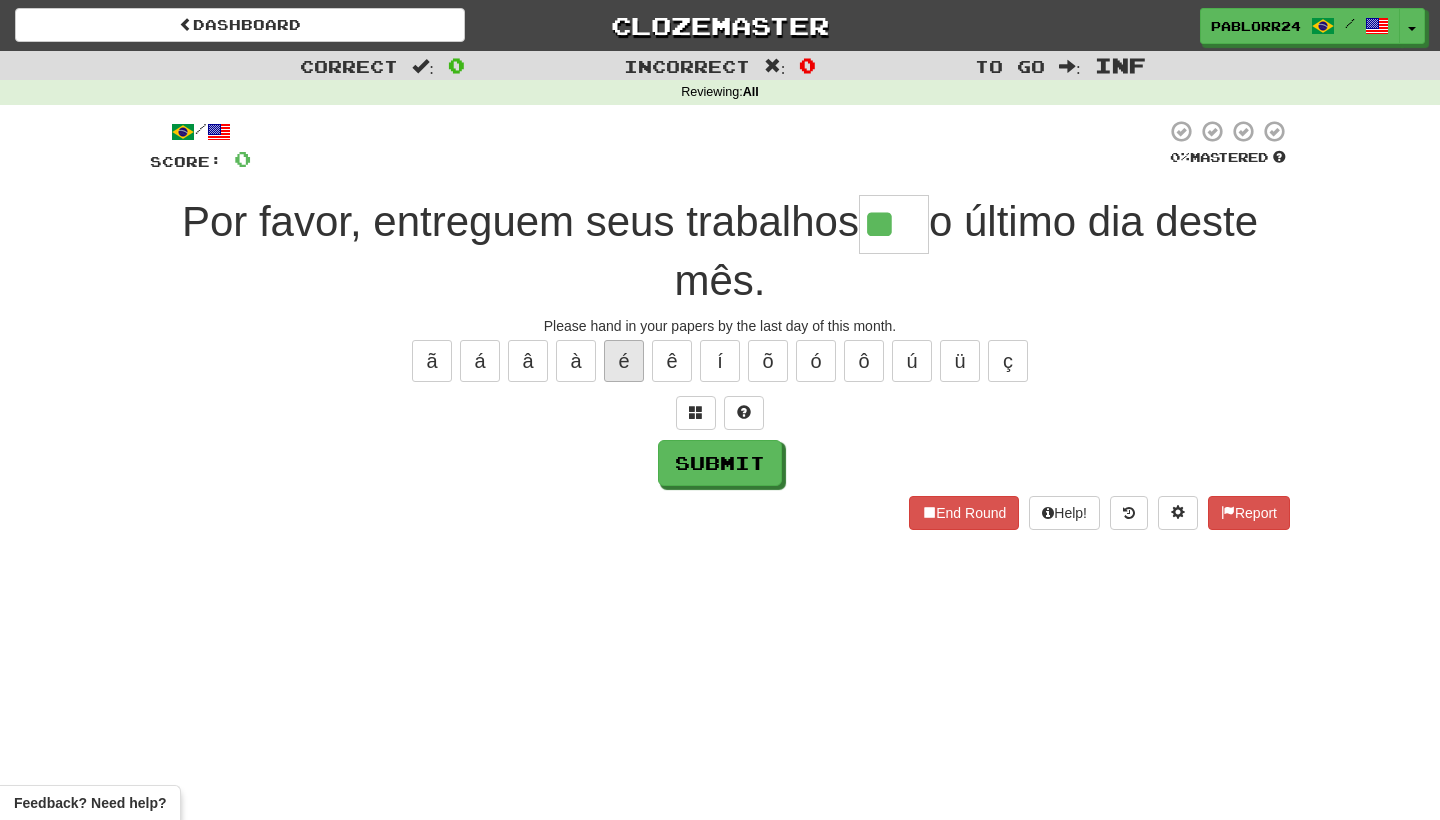 click on "é" at bounding box center (624, 361) 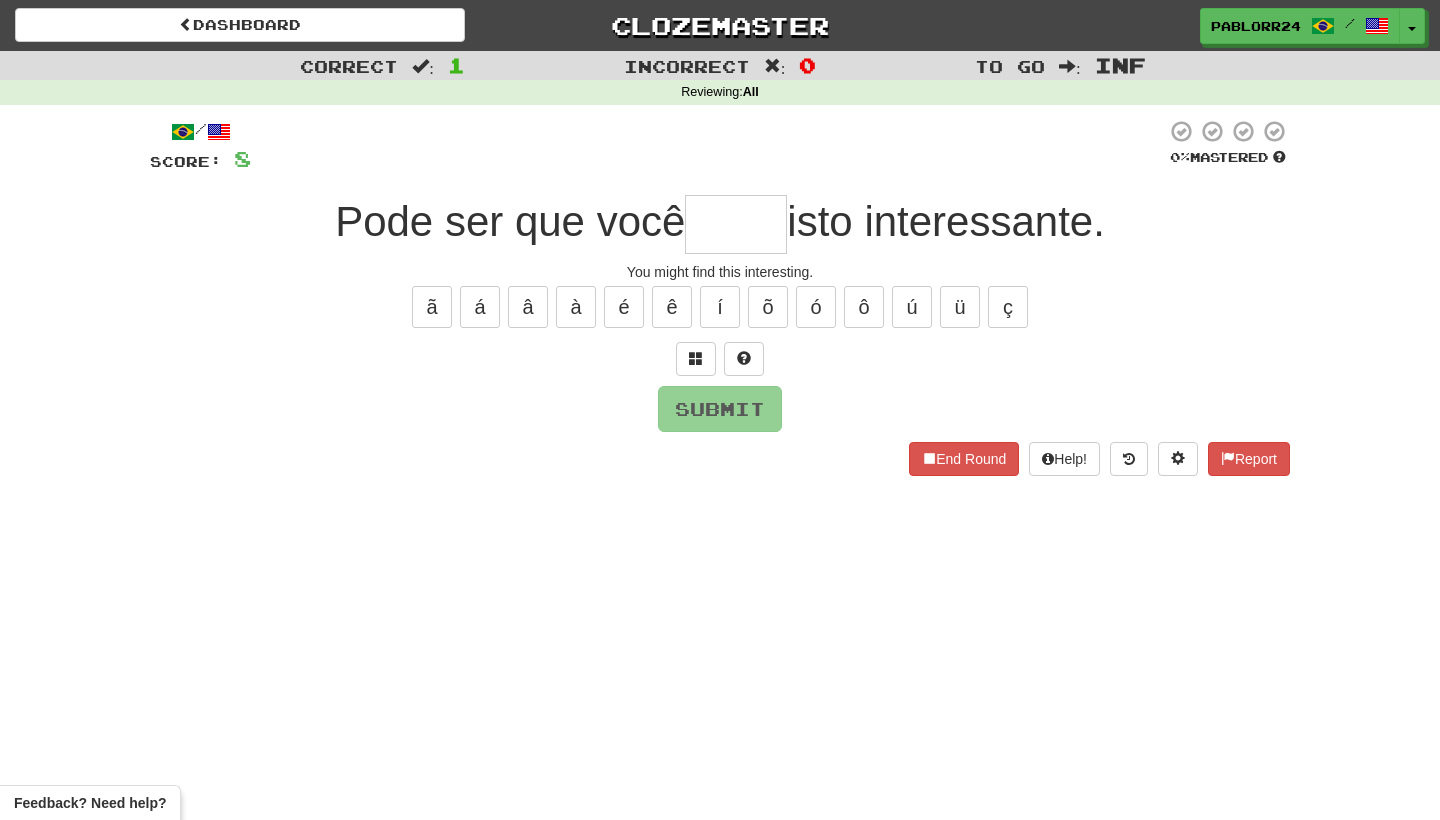 type on "*" 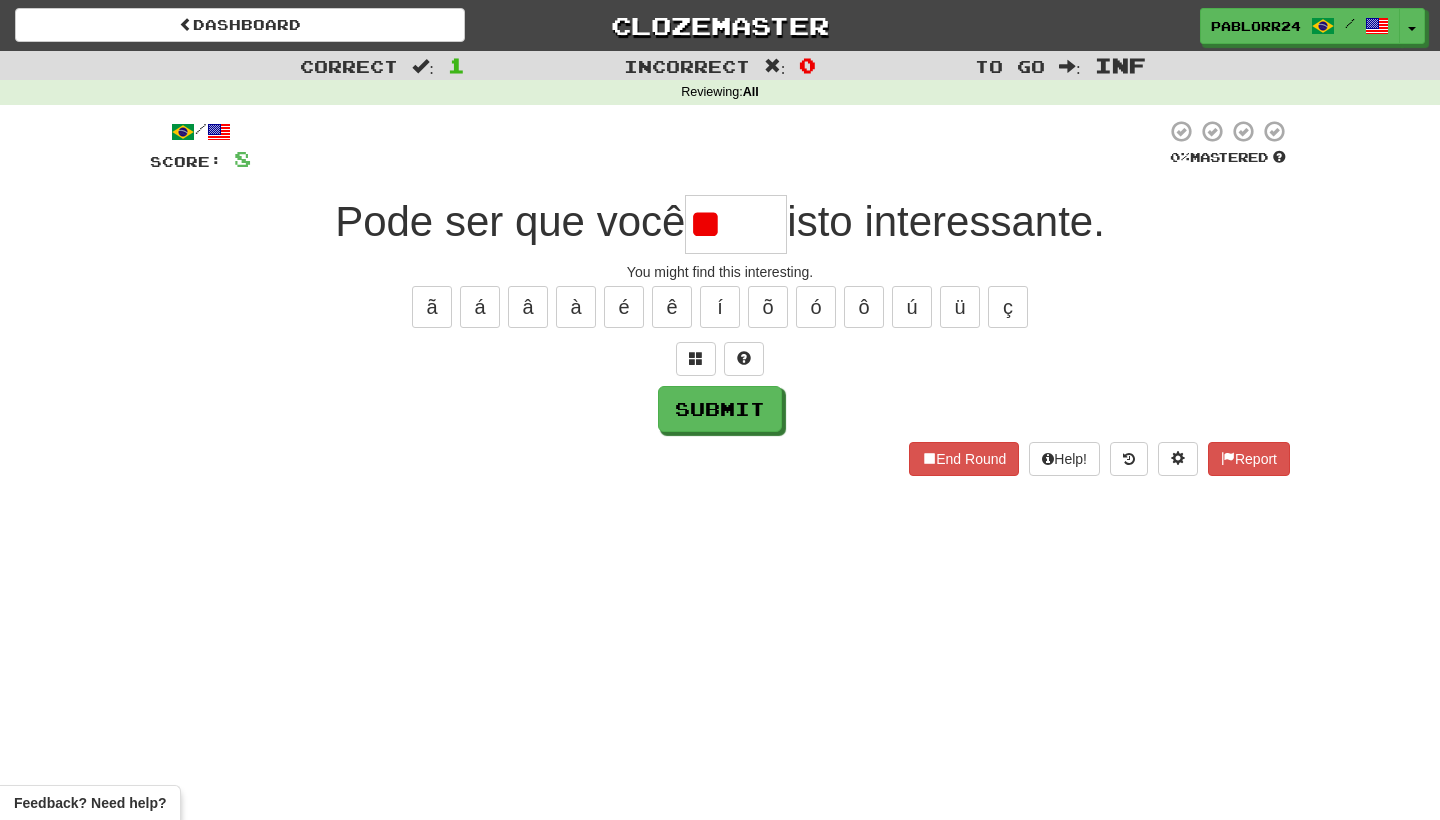 type on "*" 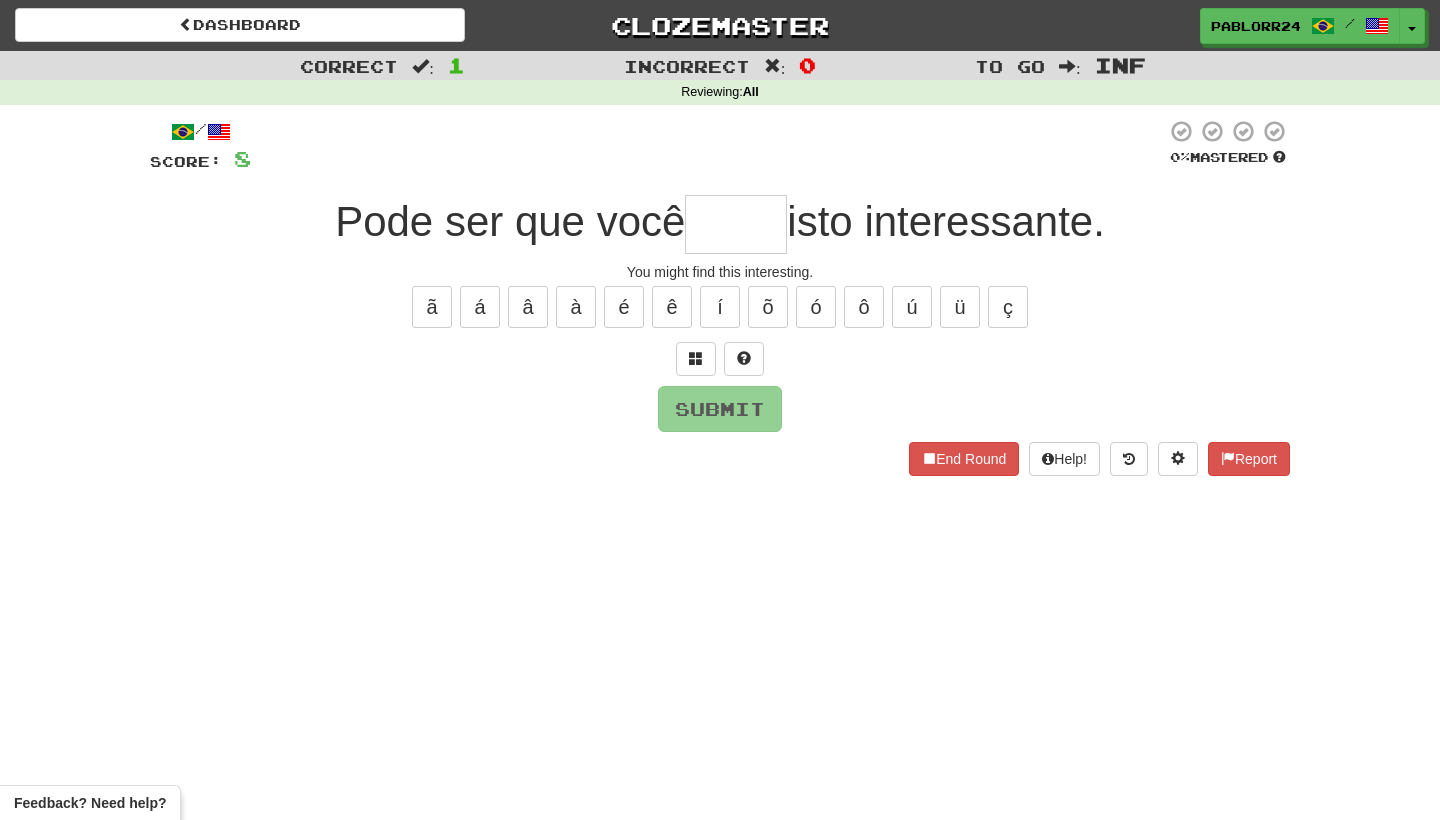 type on "*" 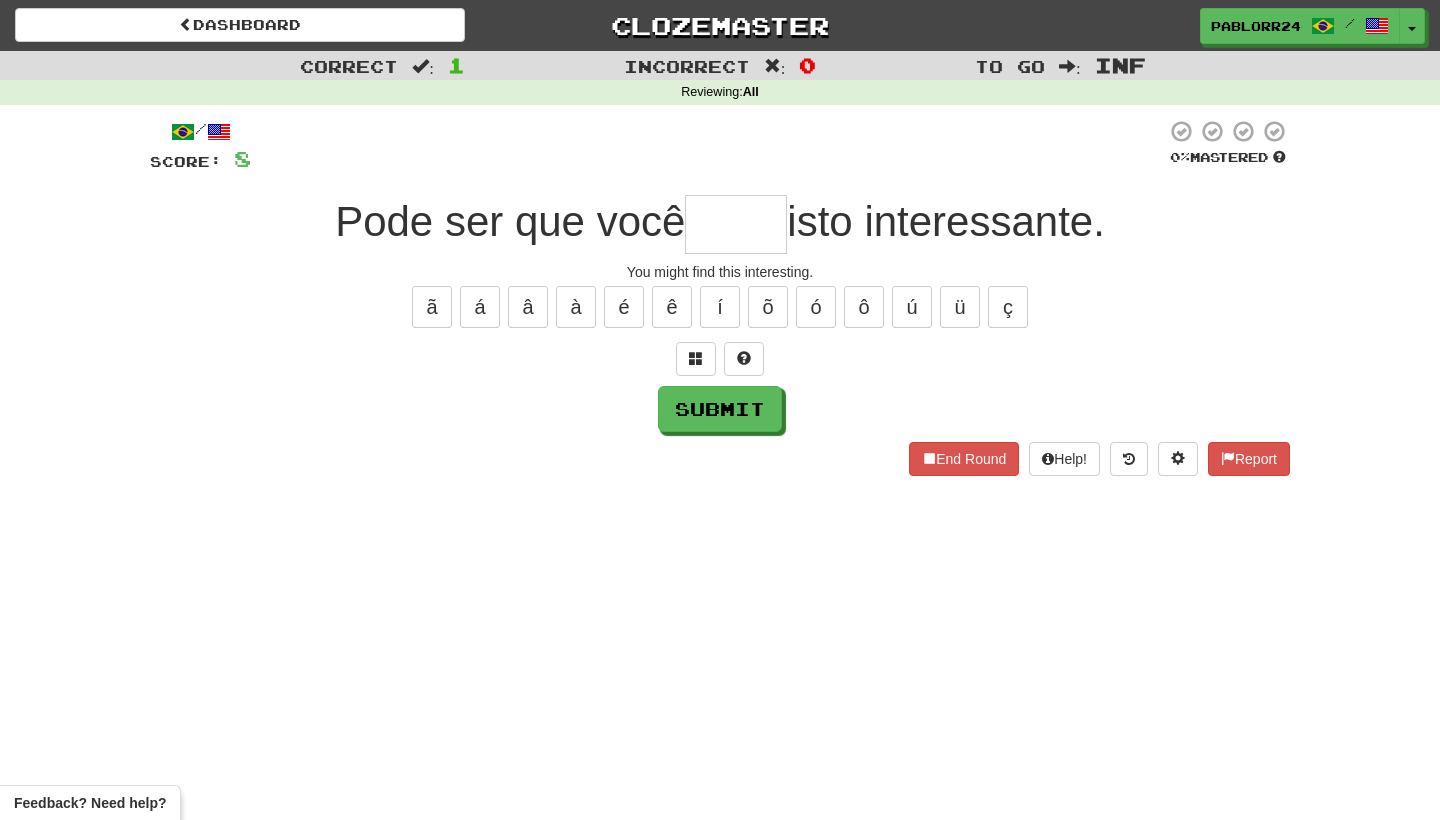 type on "*" 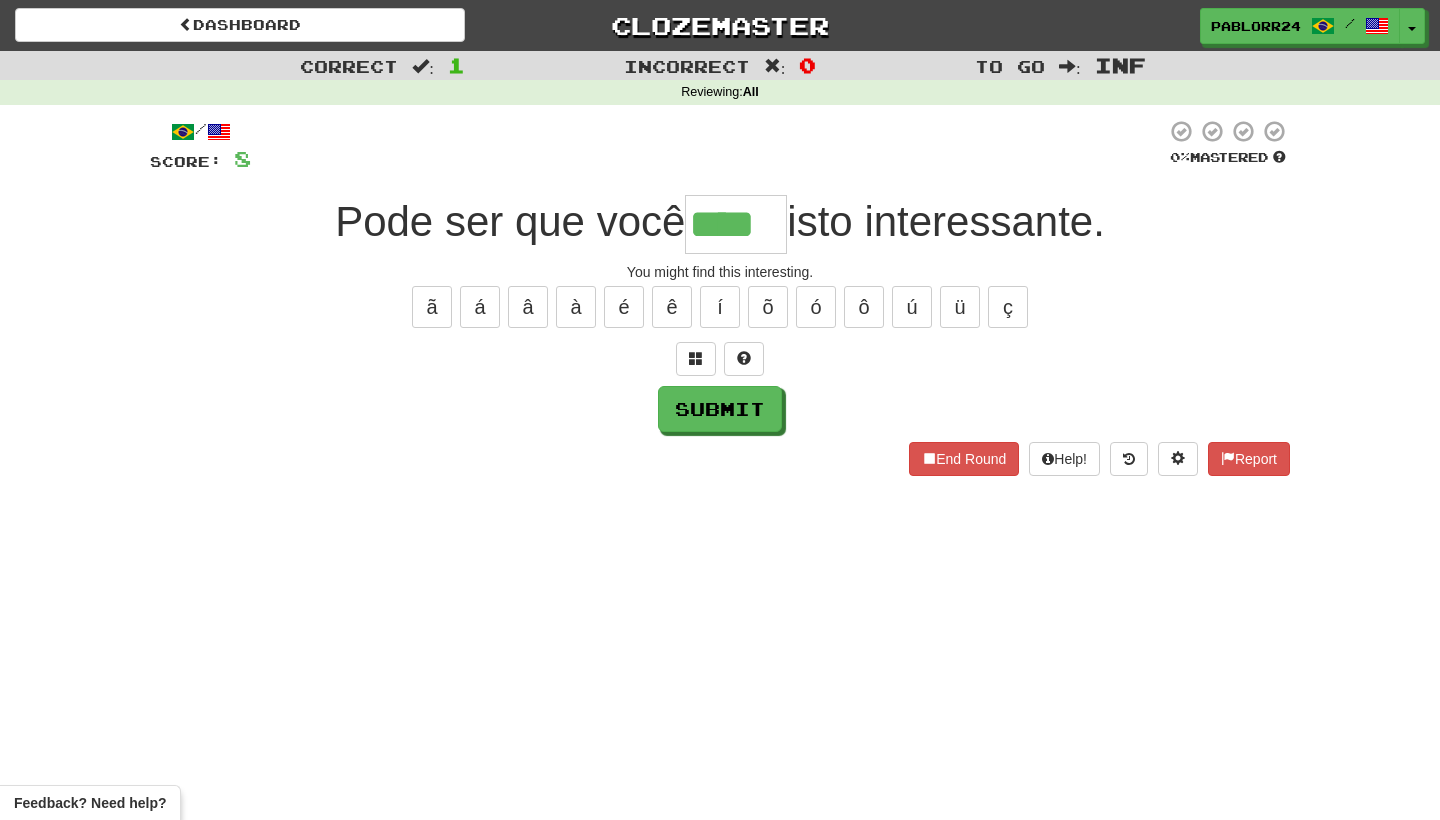 type on "****" 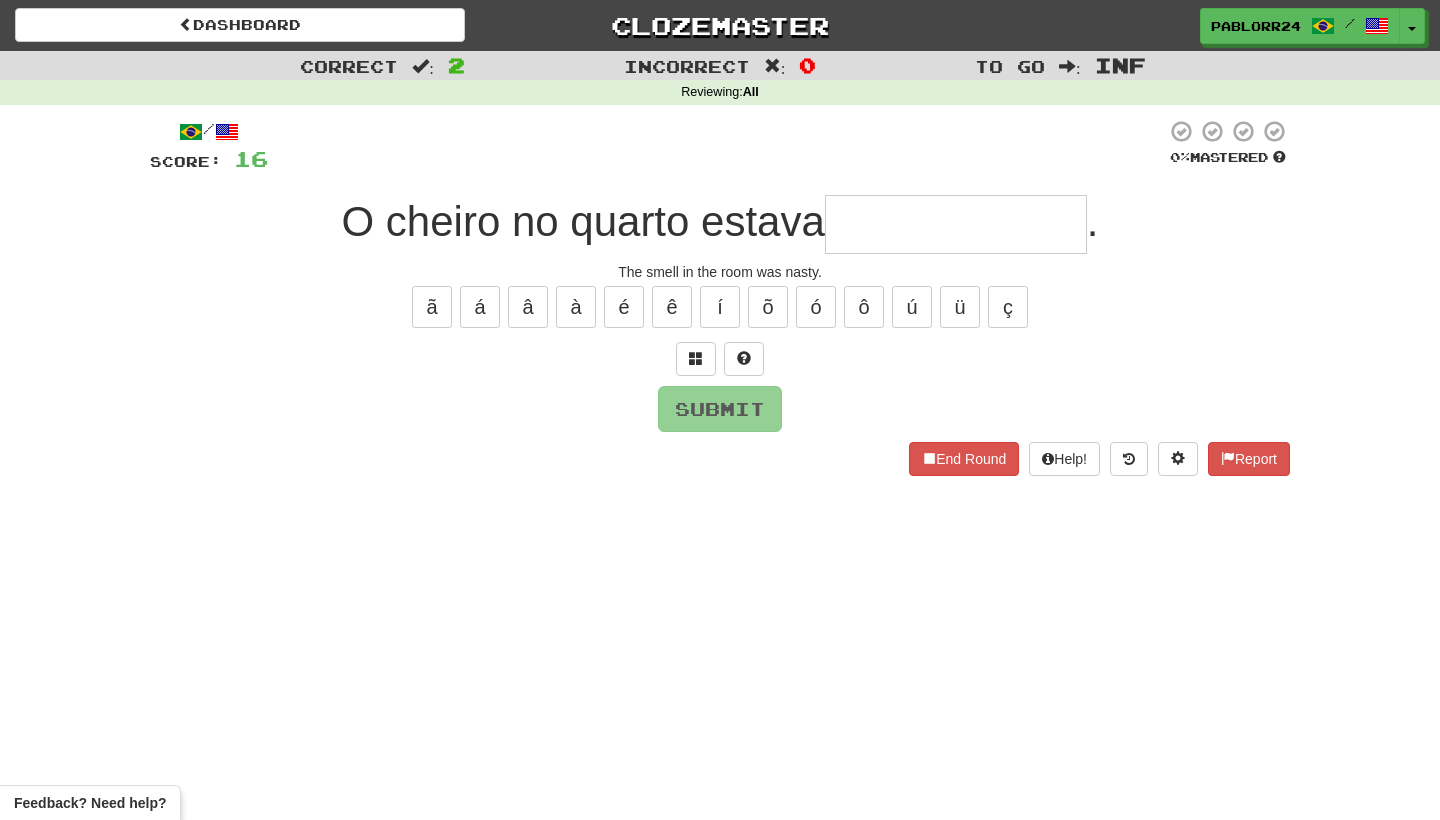 type on "*" 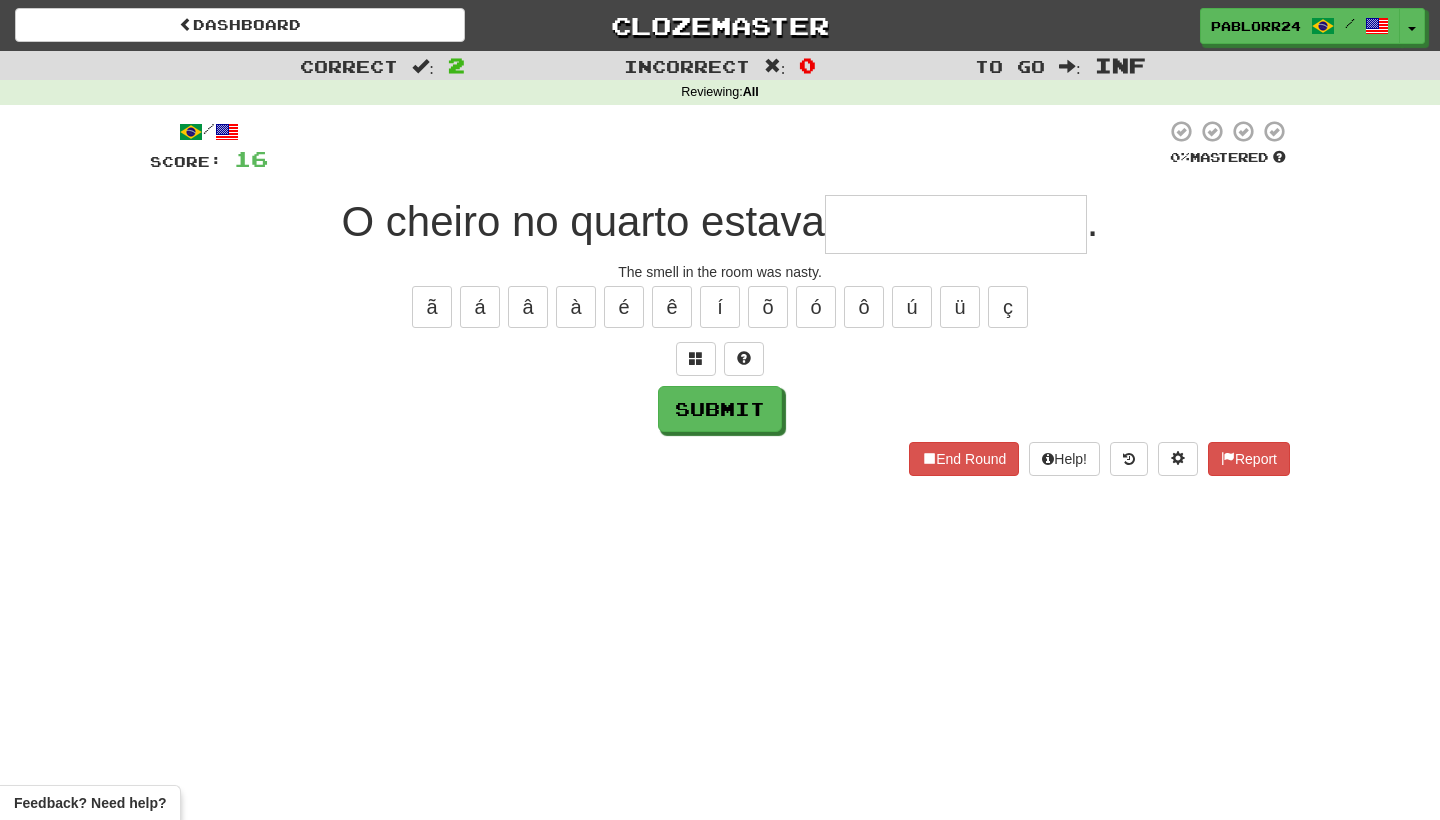 type on "*" 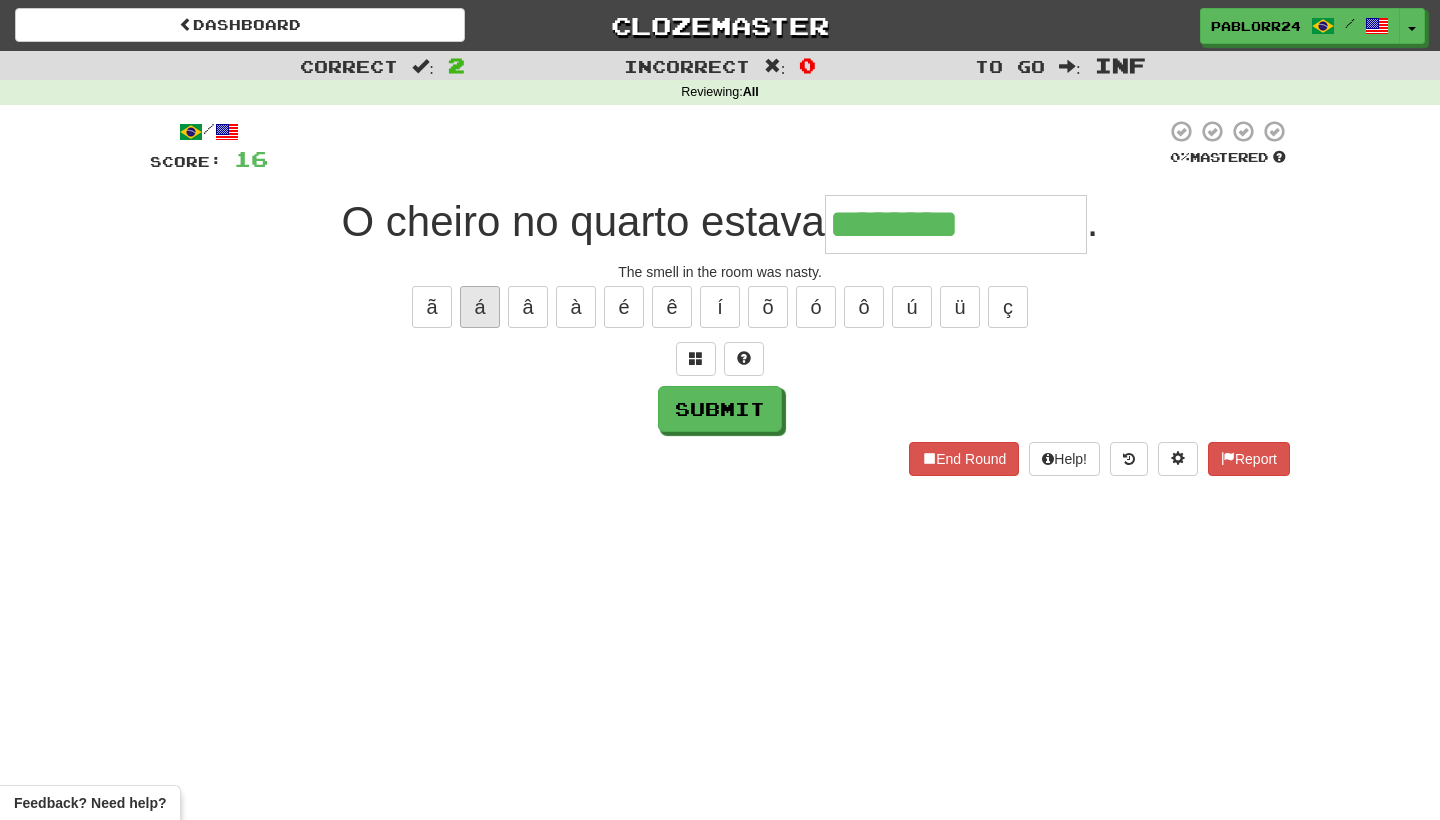 click on "á" at bounding box center (480, 307) 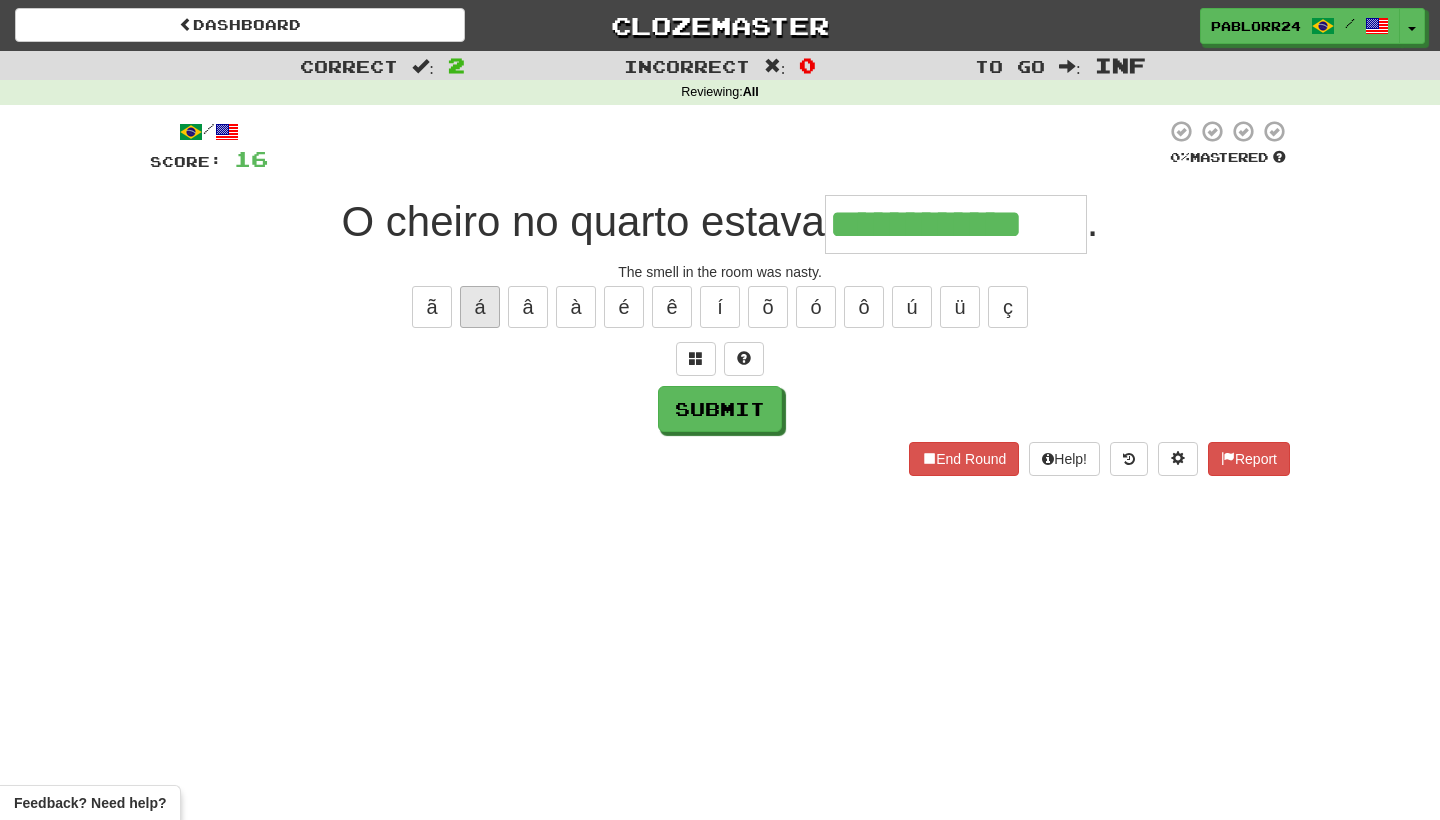 type on "**********" 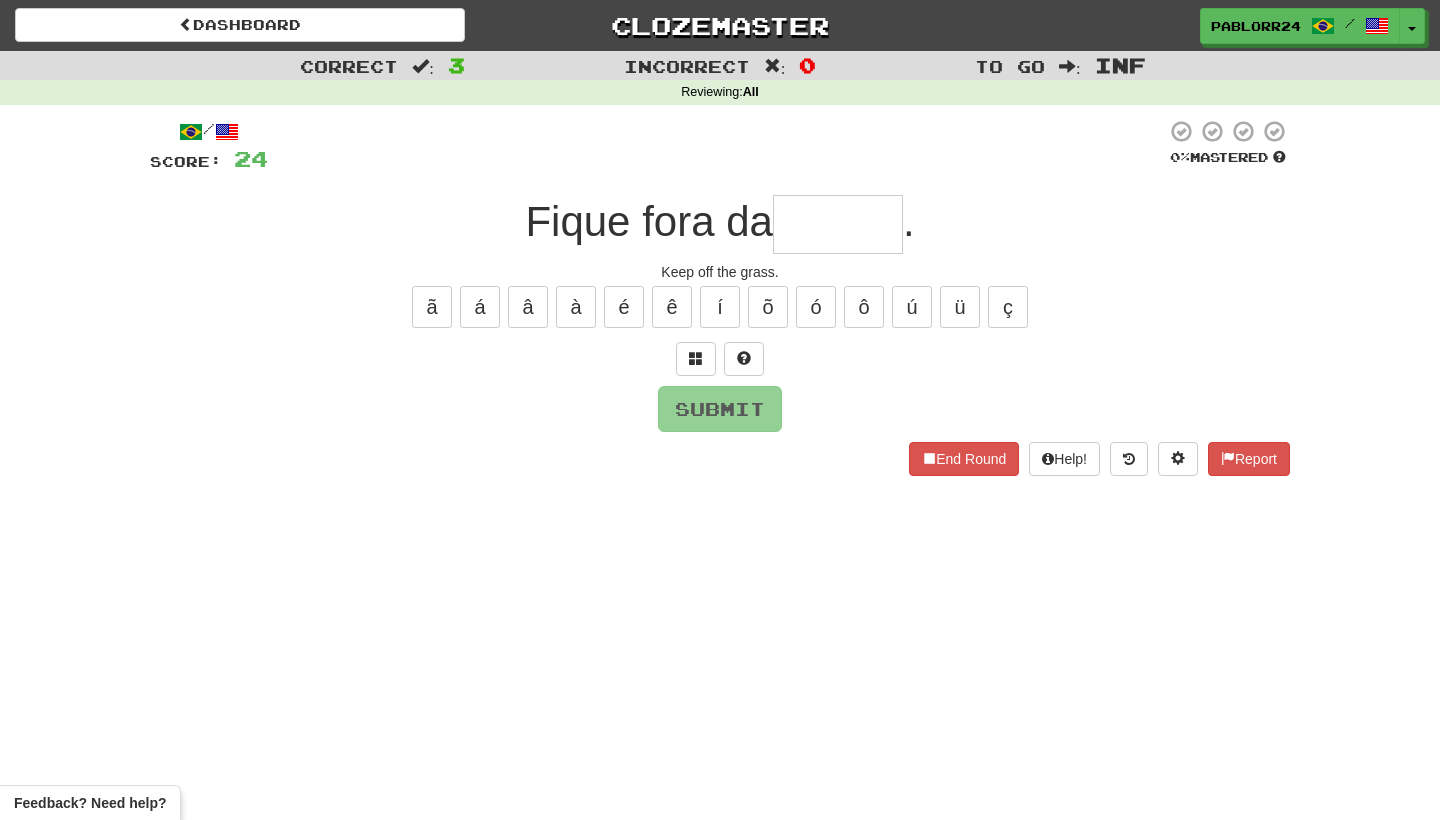 type on "*" 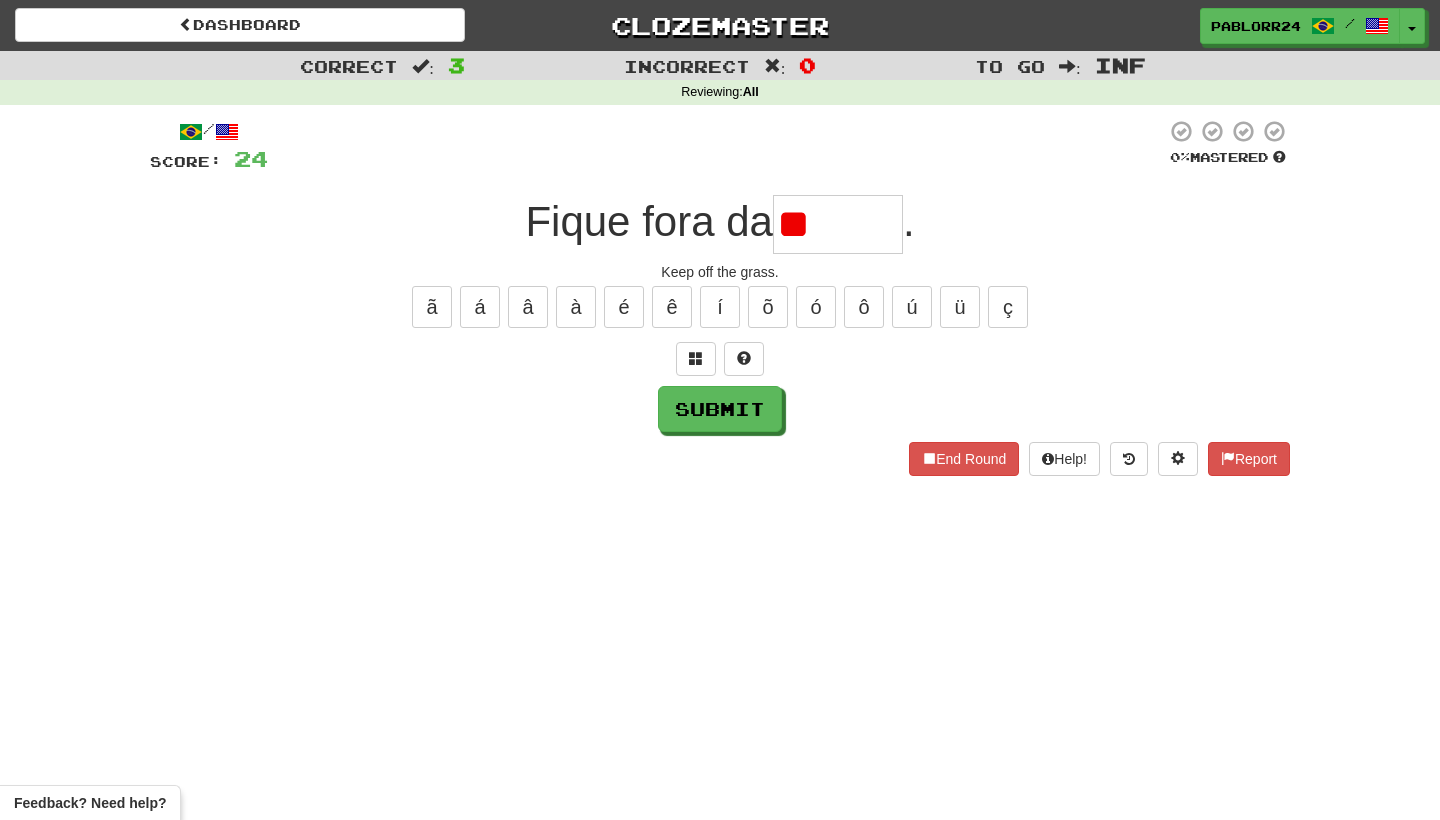 type on "*" 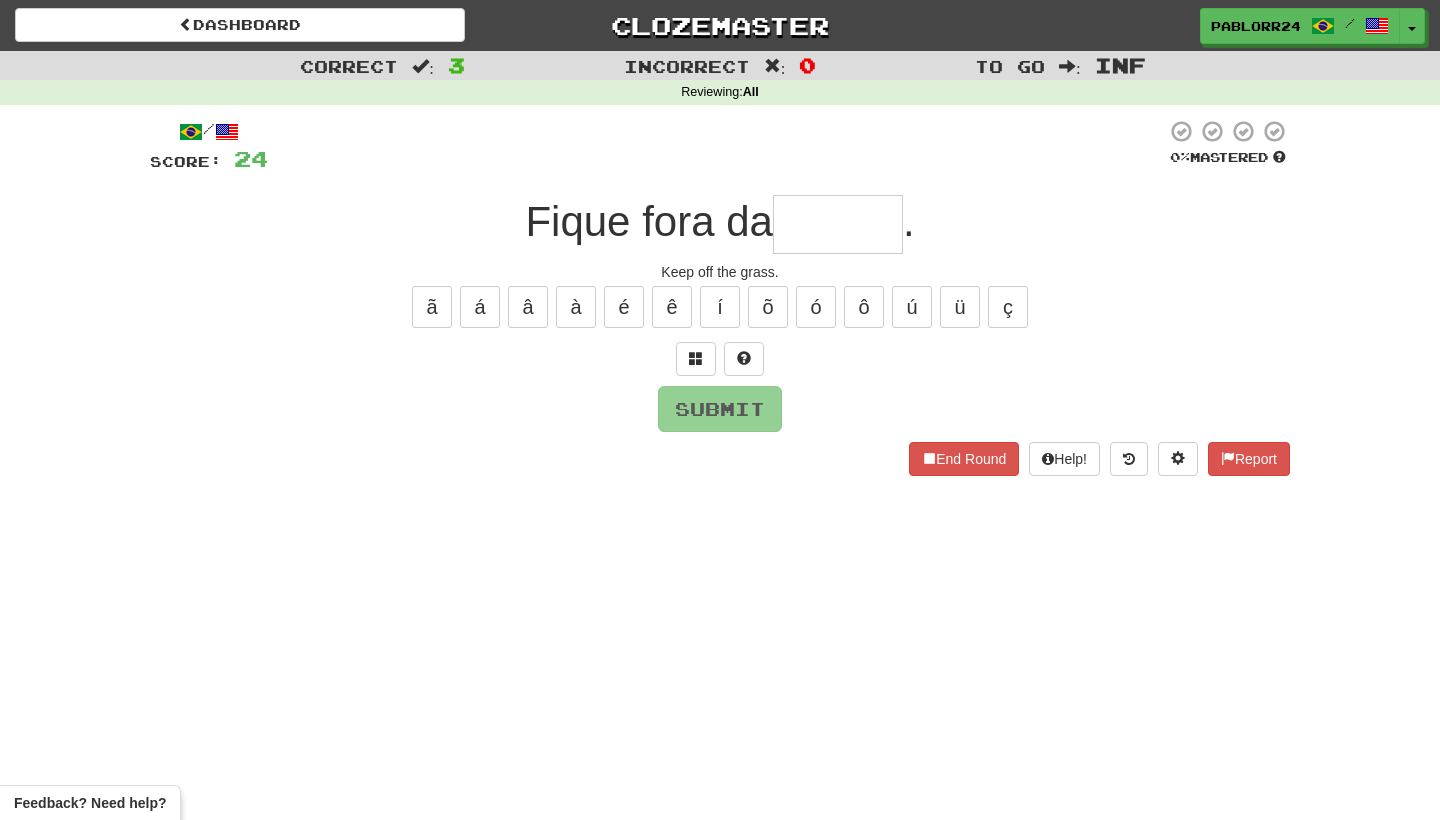 type on "*" 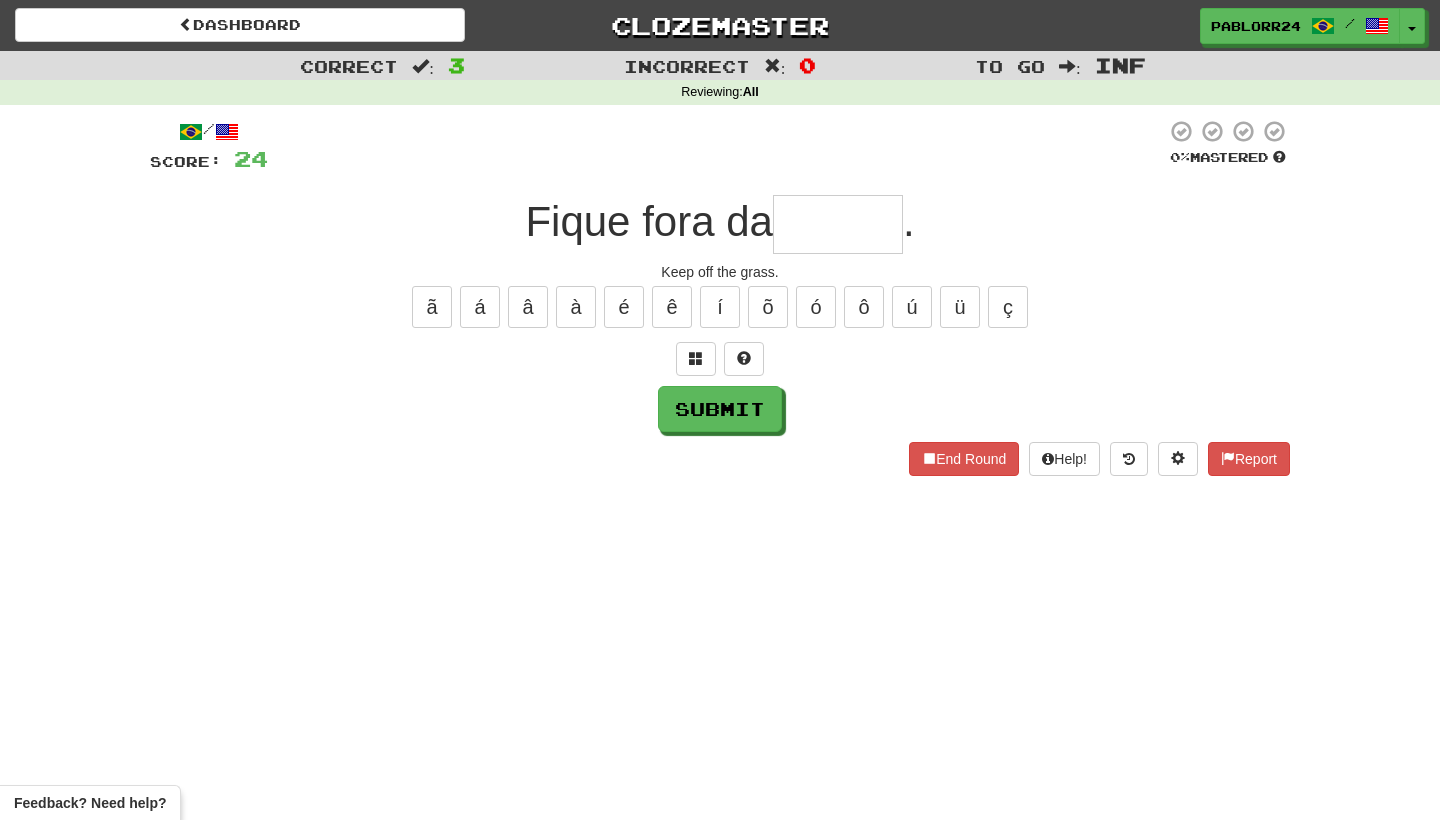 type on "*" 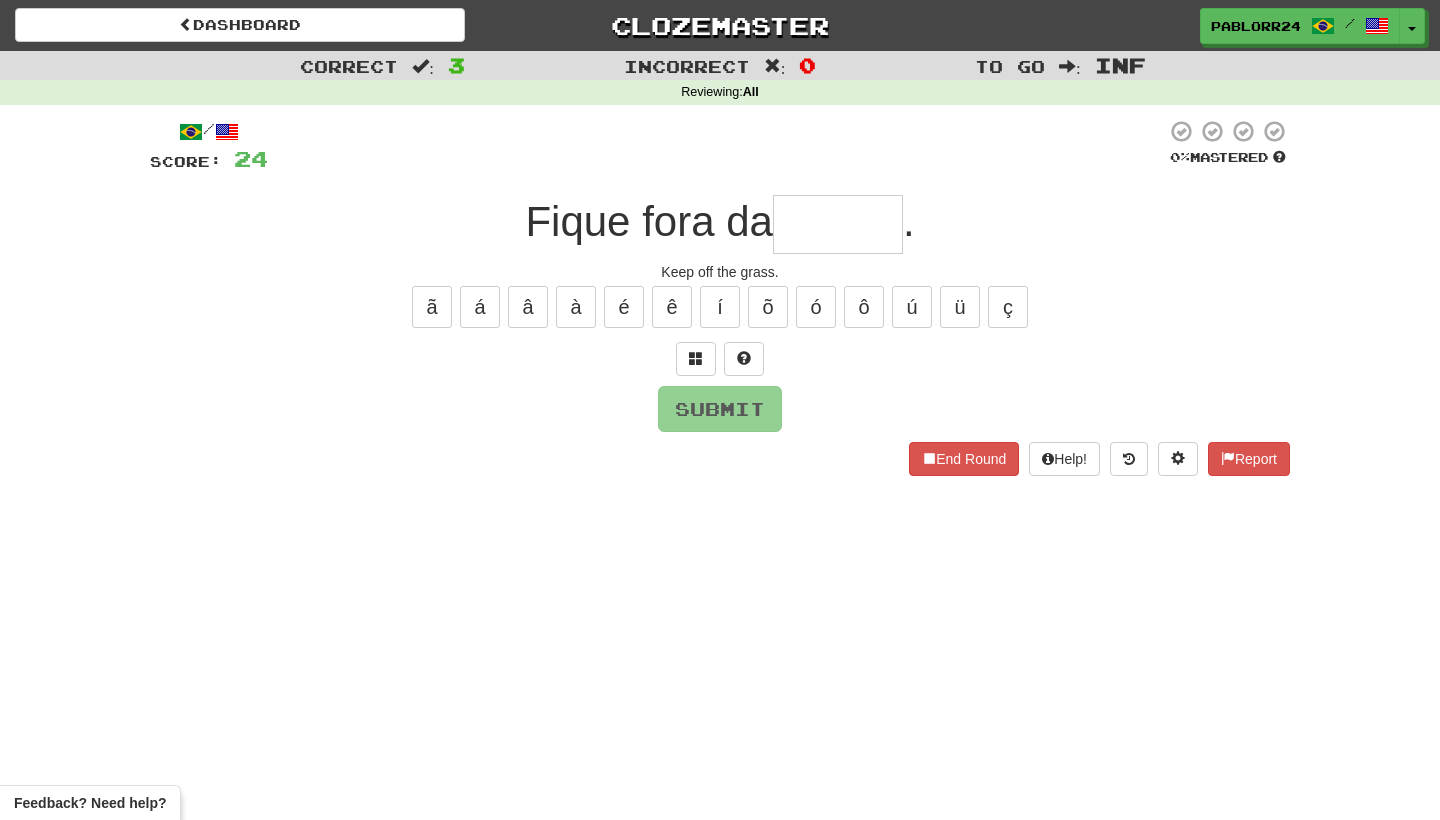 type on "*" 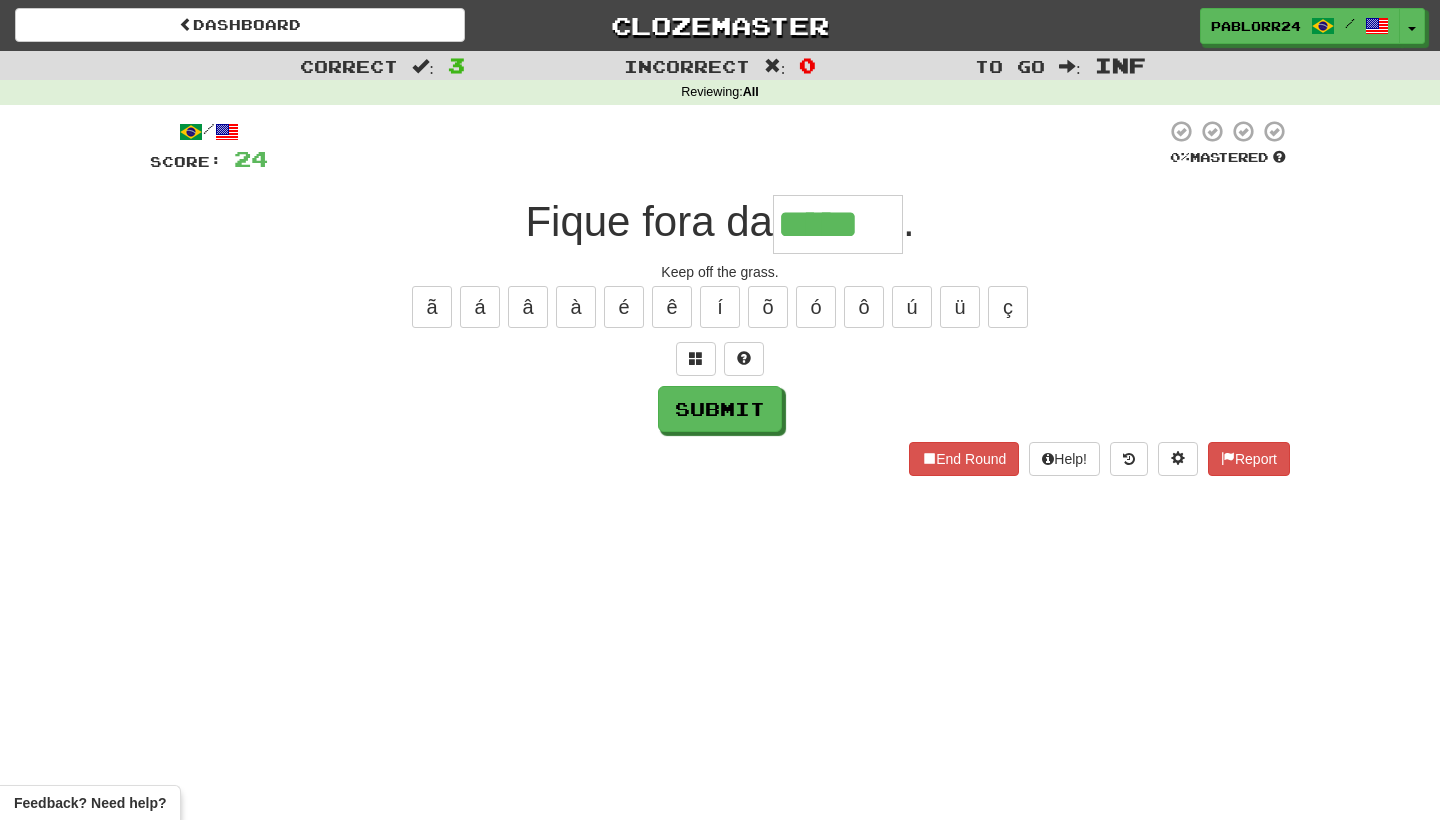 type on "*****" 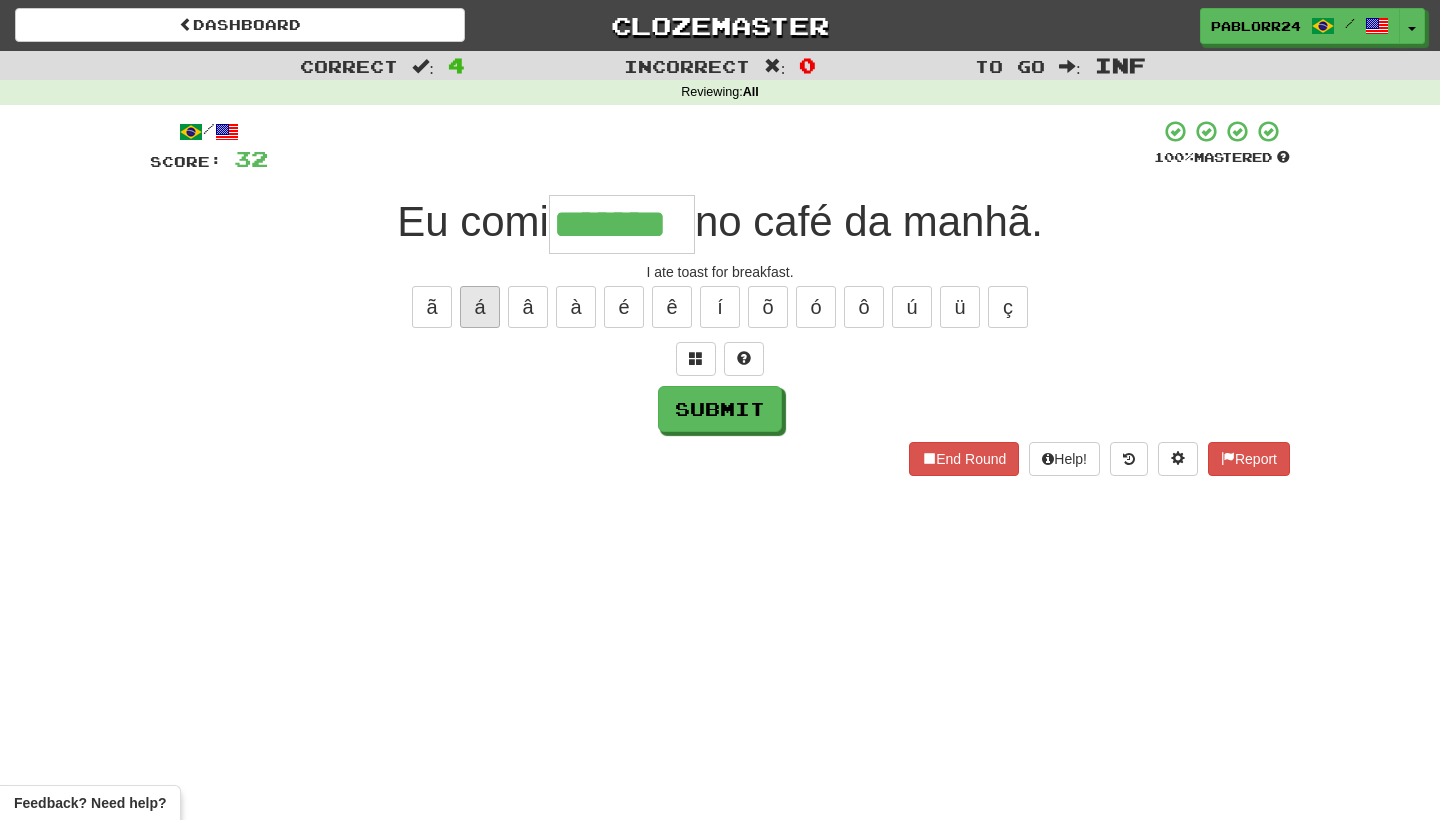 type on "*******" 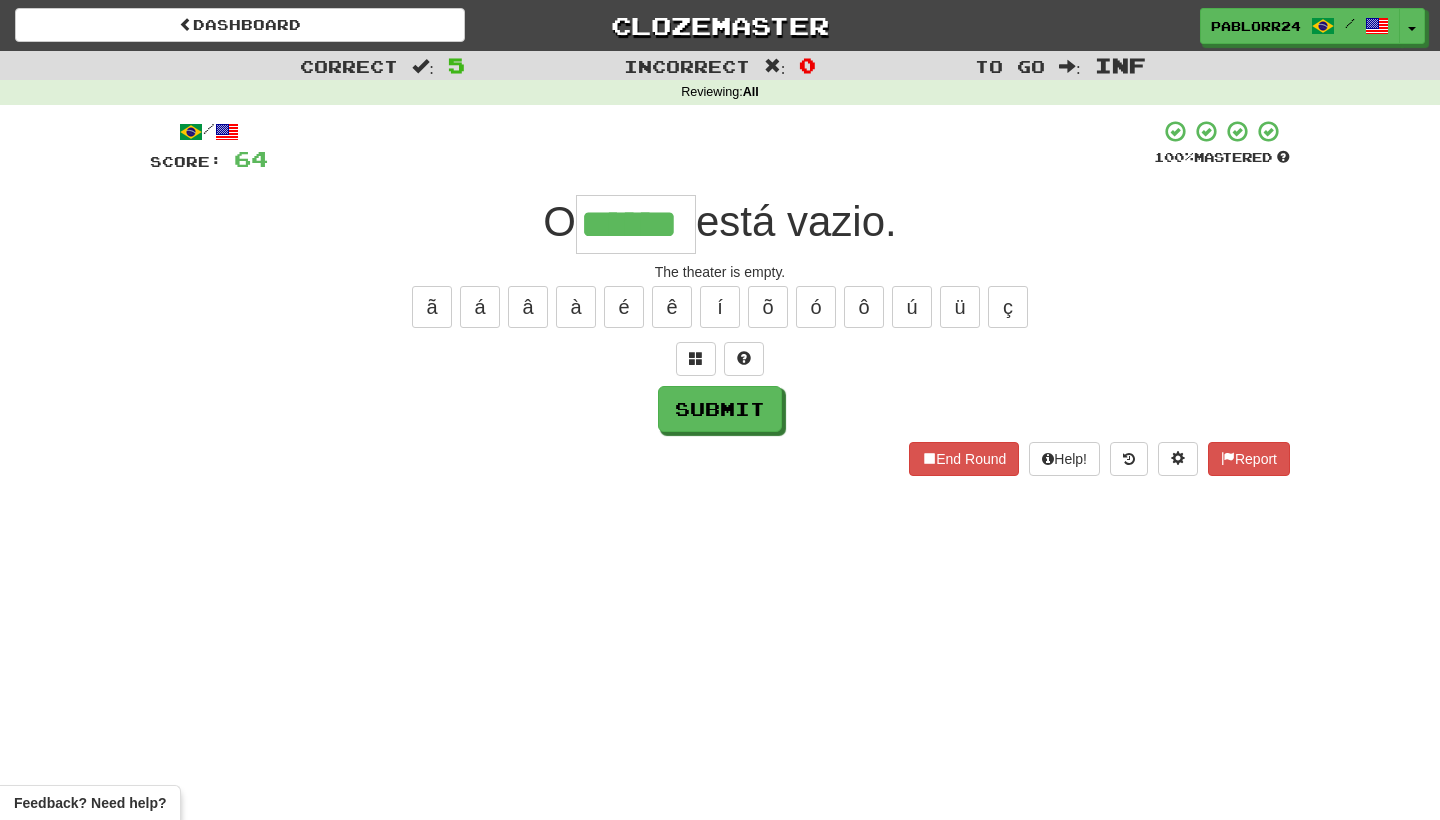 type on "******" 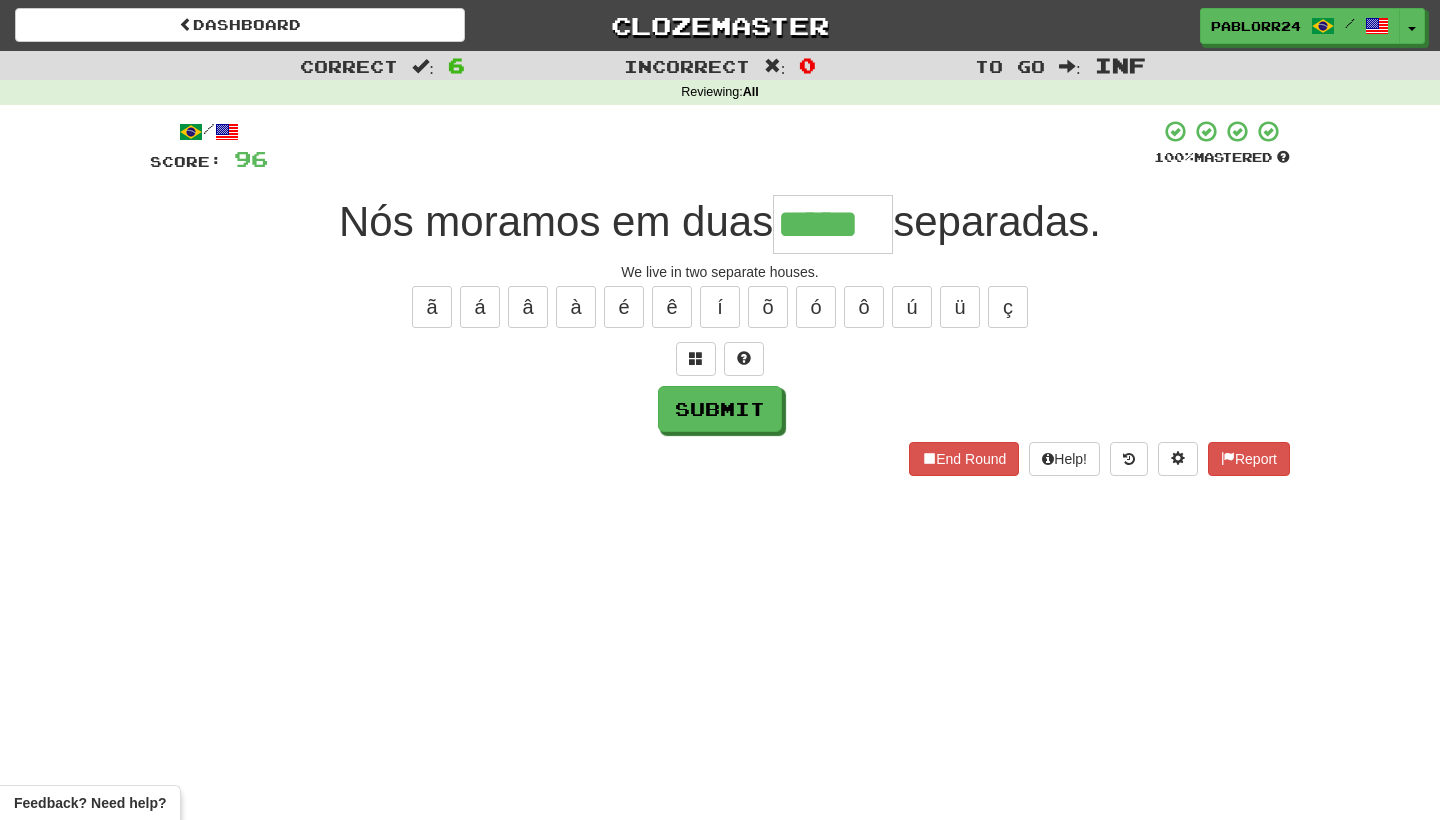 type on "*****" 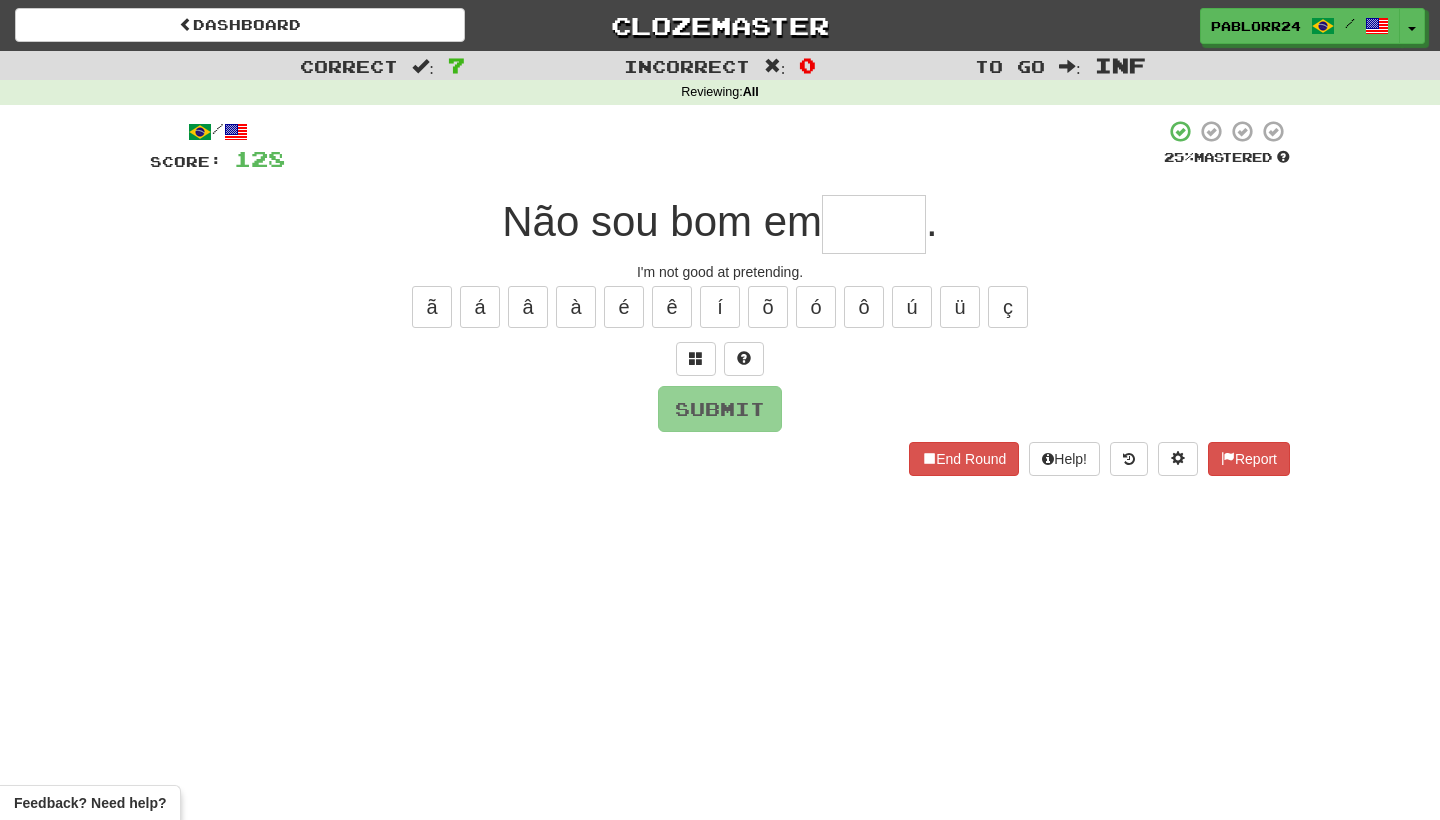 type on "*" 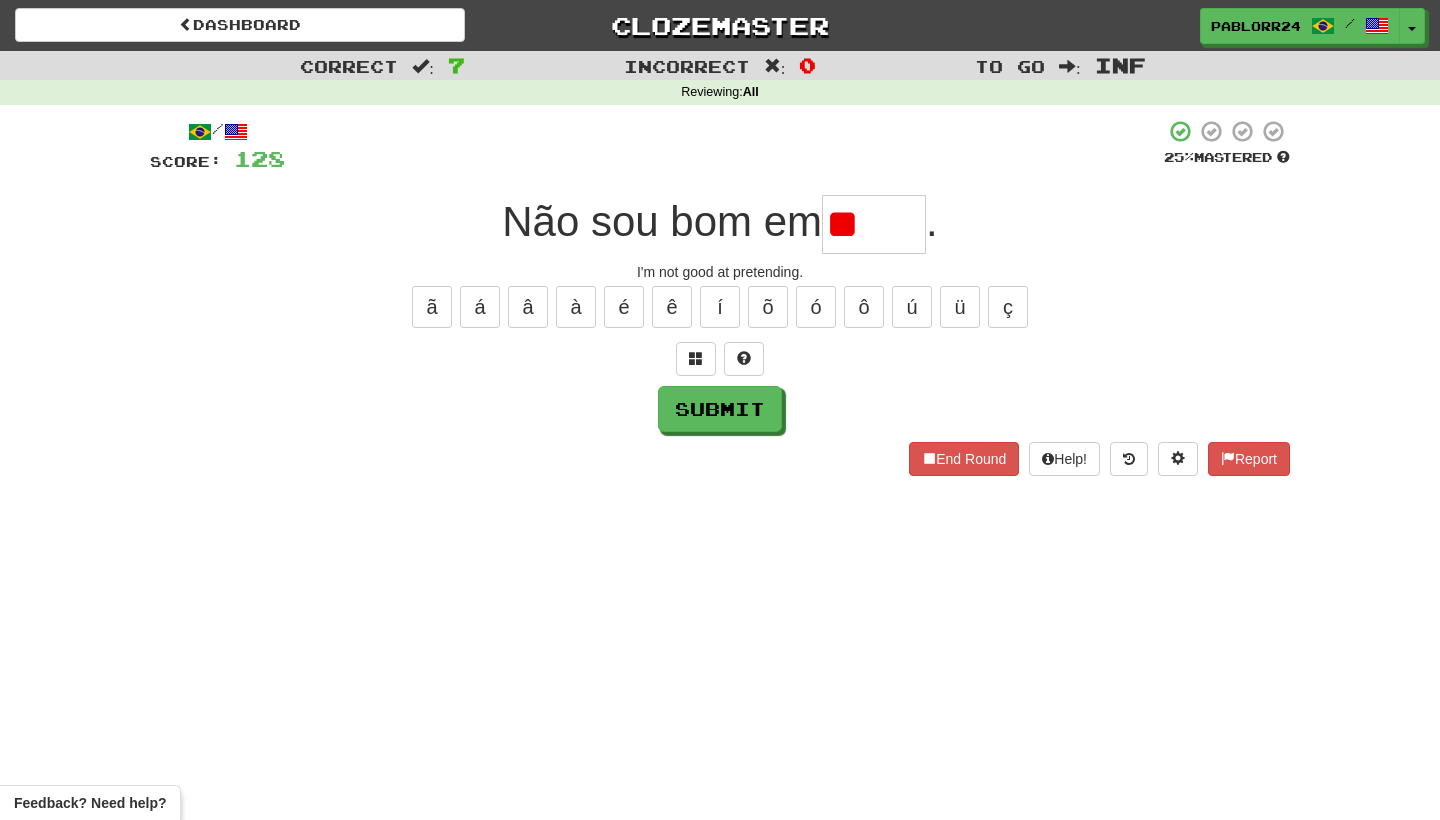 type on "*" 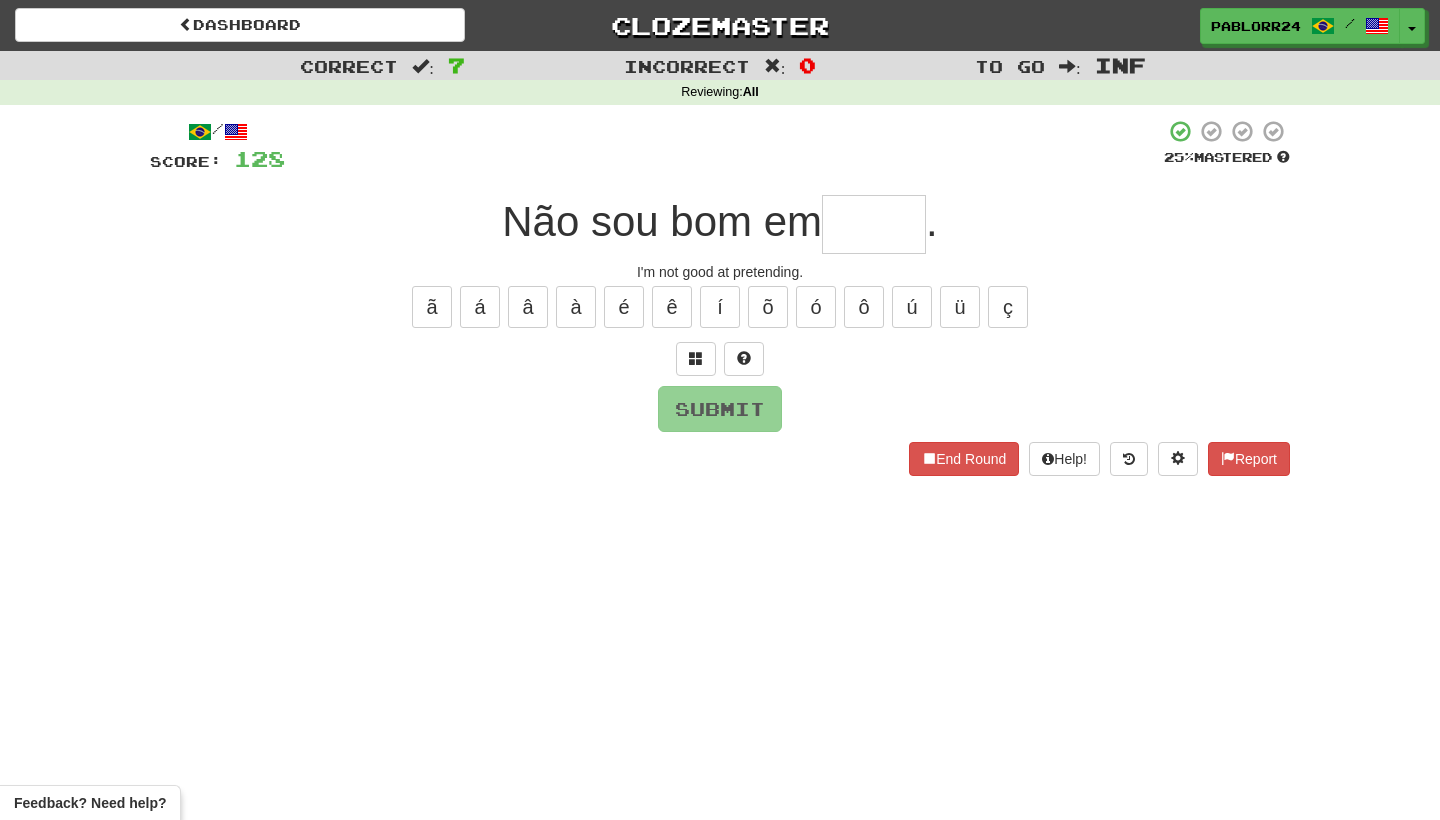 type on "*" 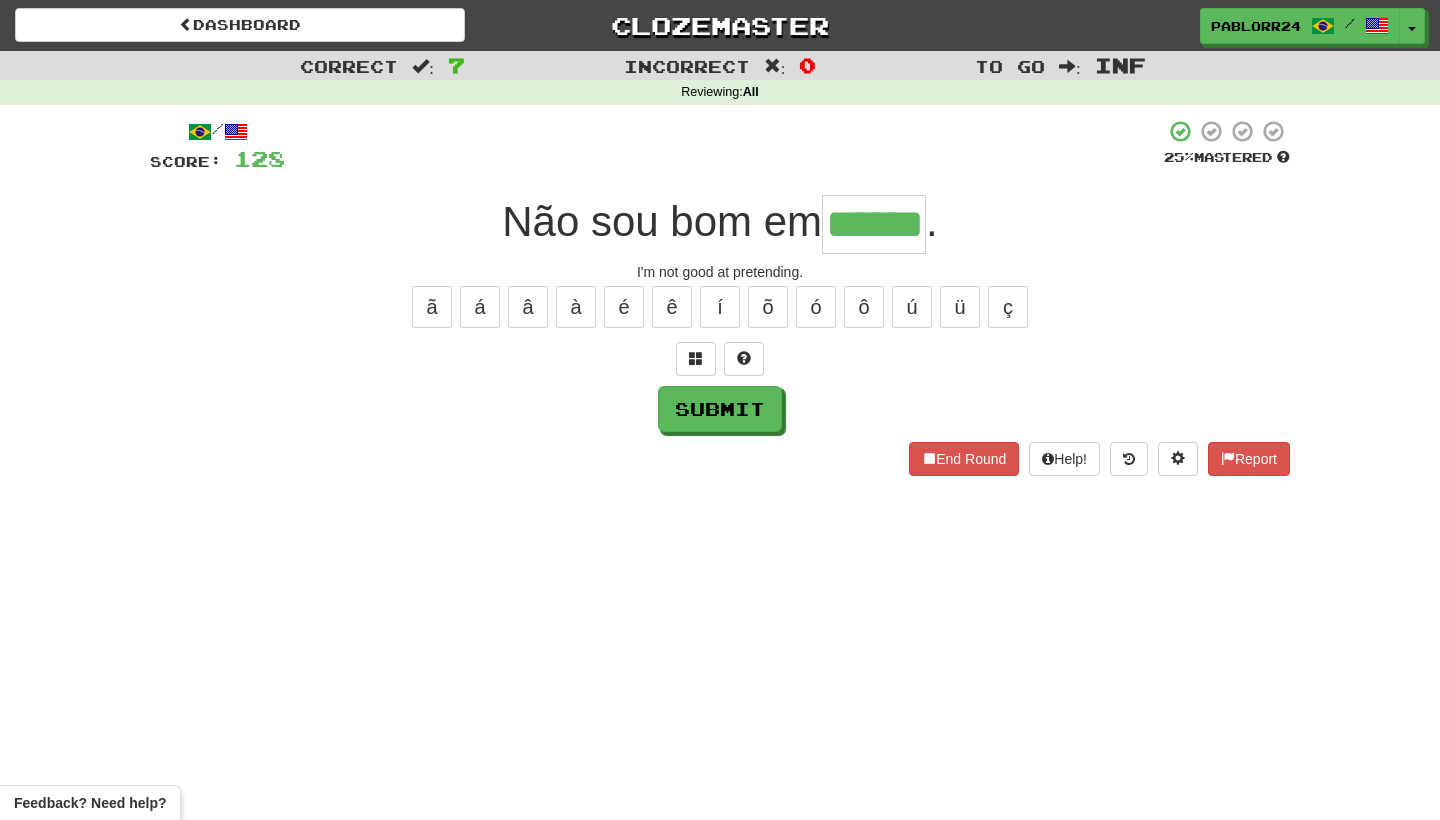 type on "******" 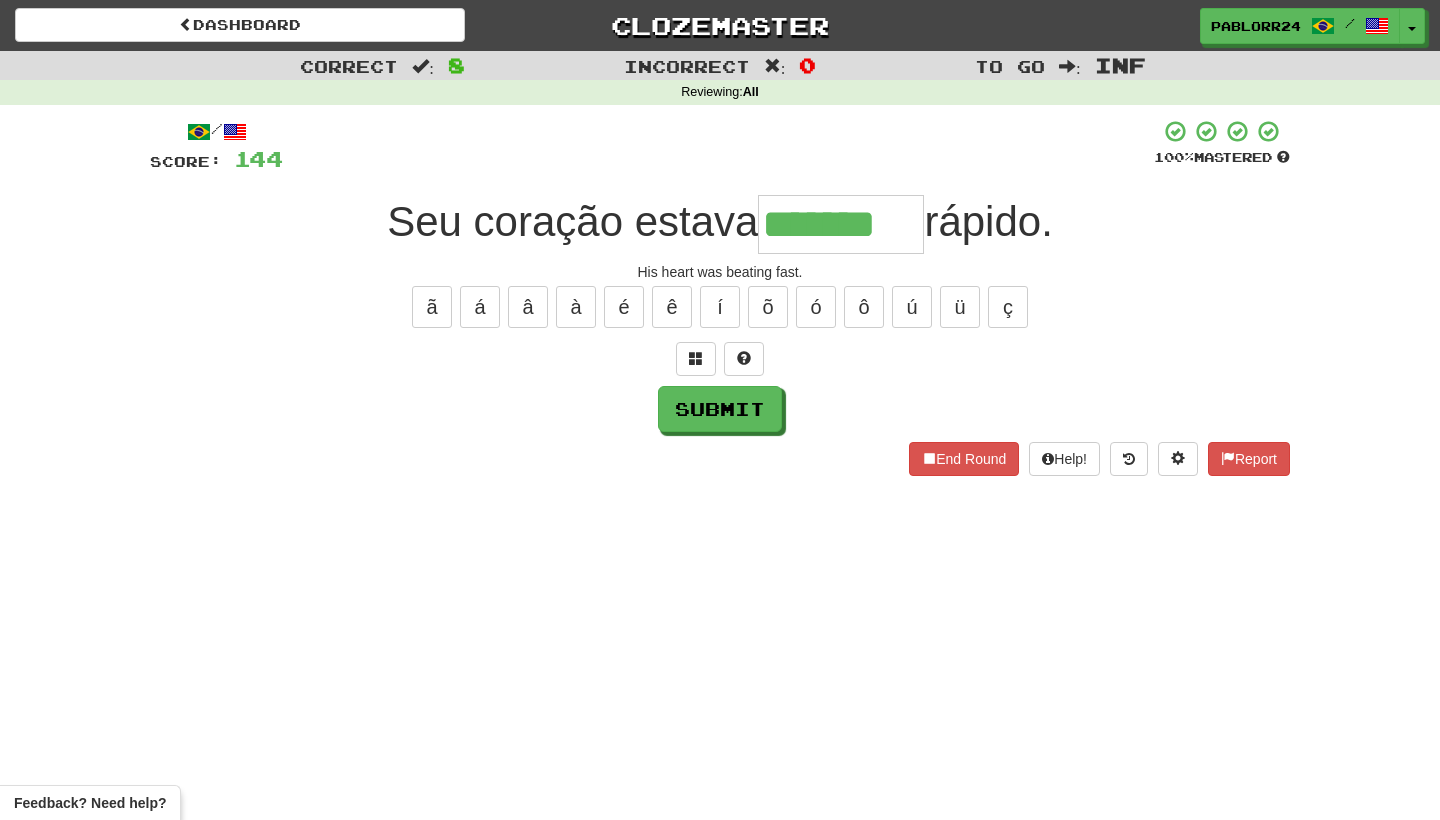 type on "*******" 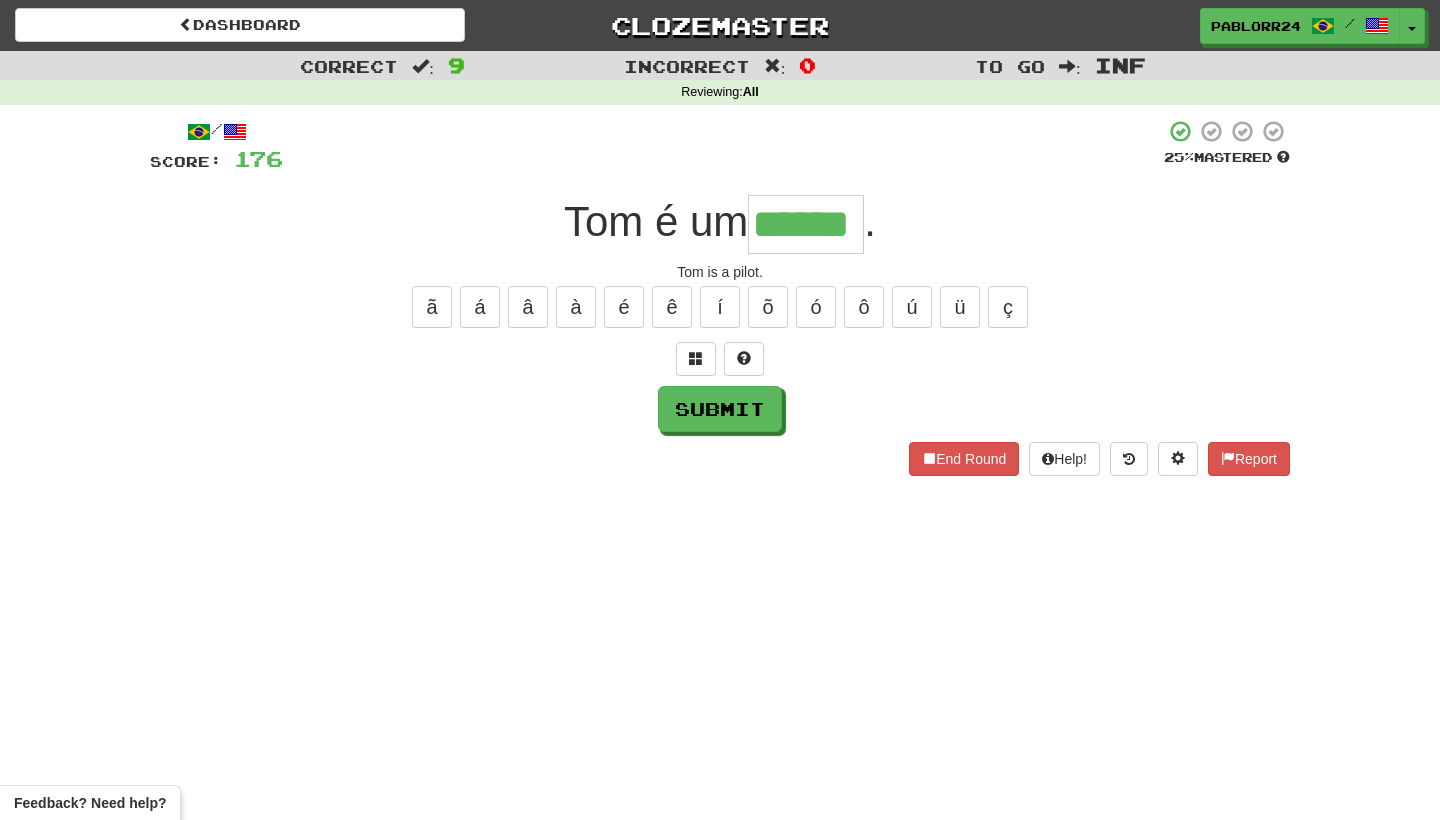 type on "******" 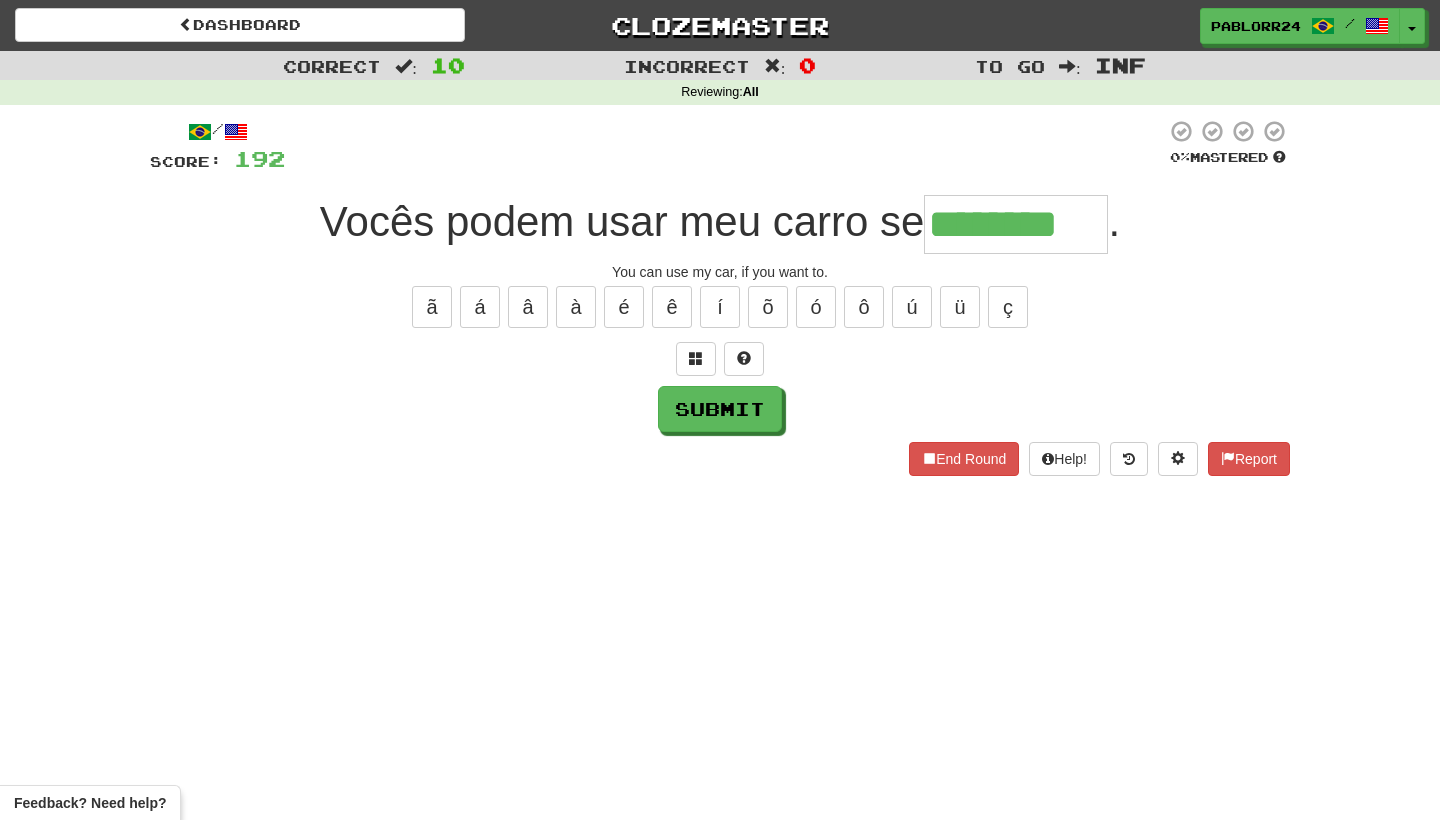 type on "********" 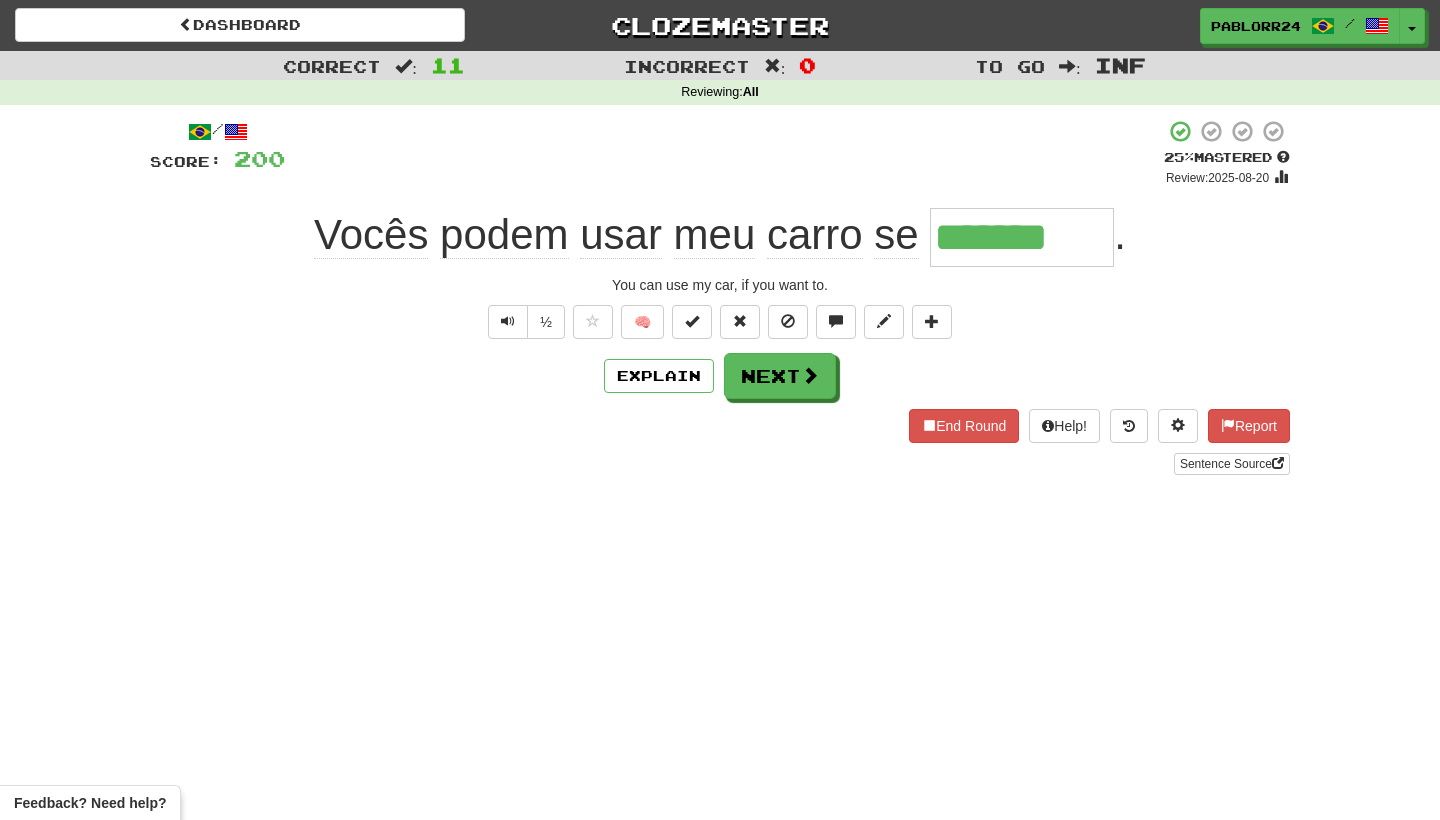type on "********" 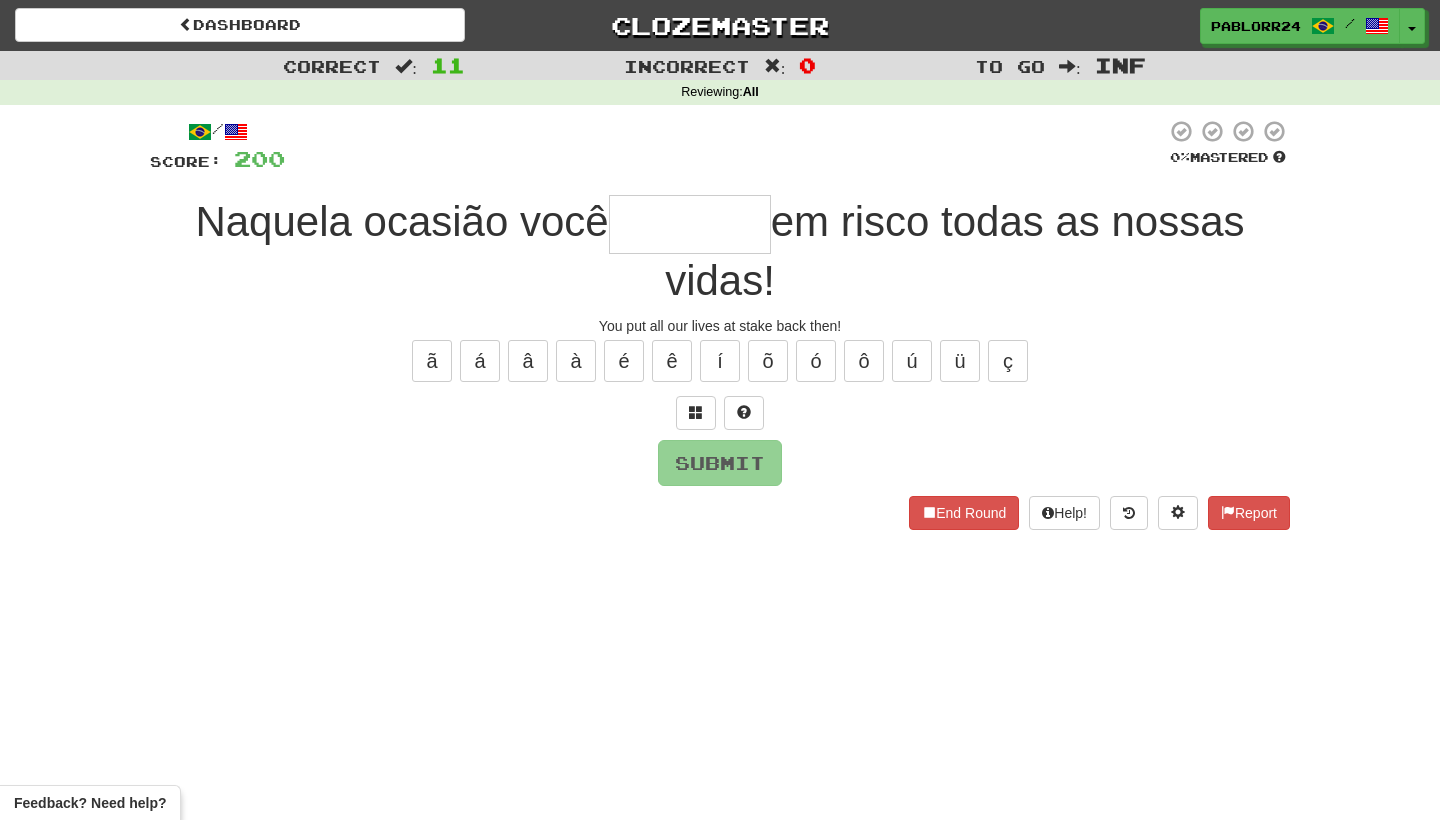 type on "*" 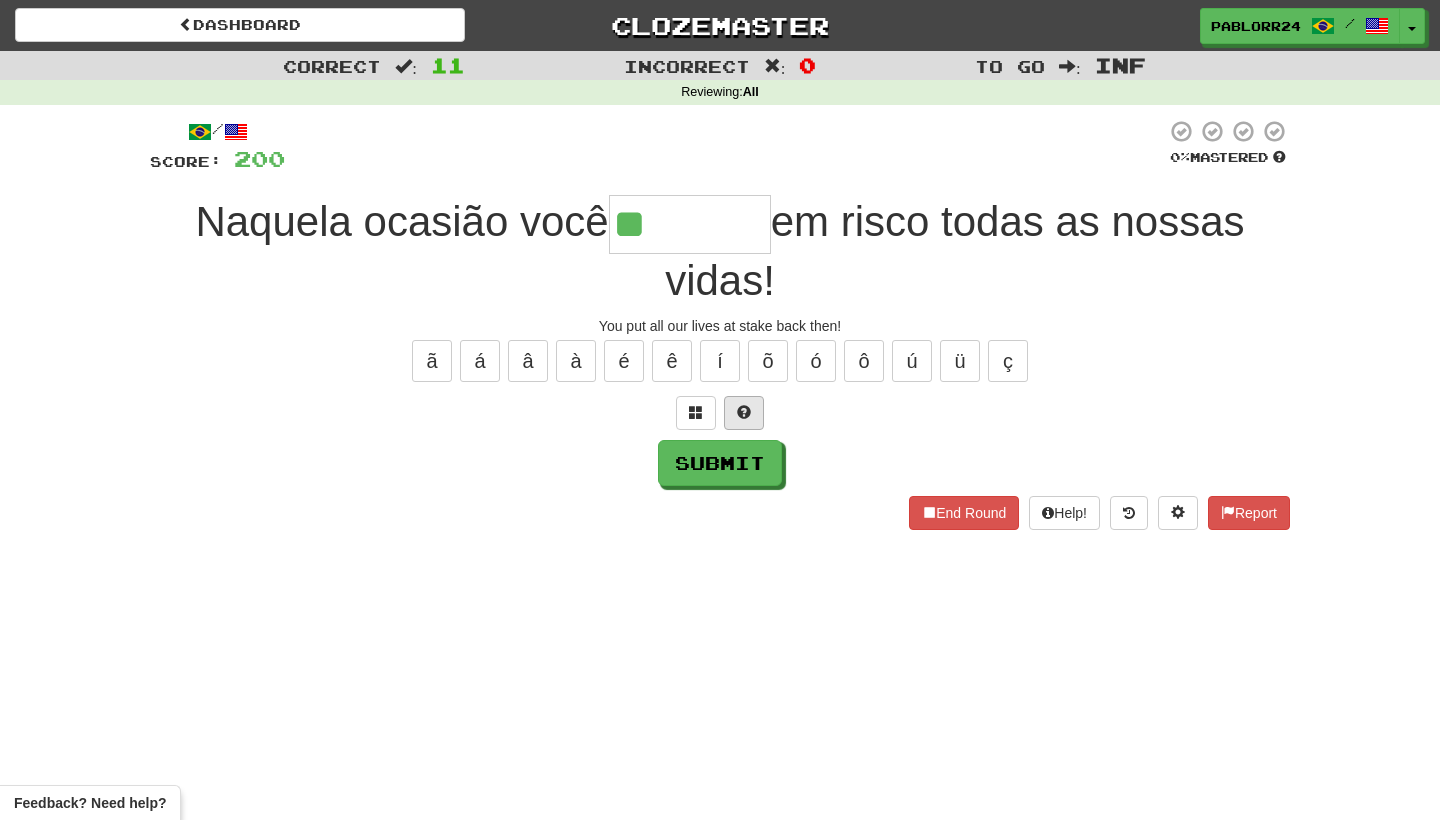 click at bounding box center (744, 413) 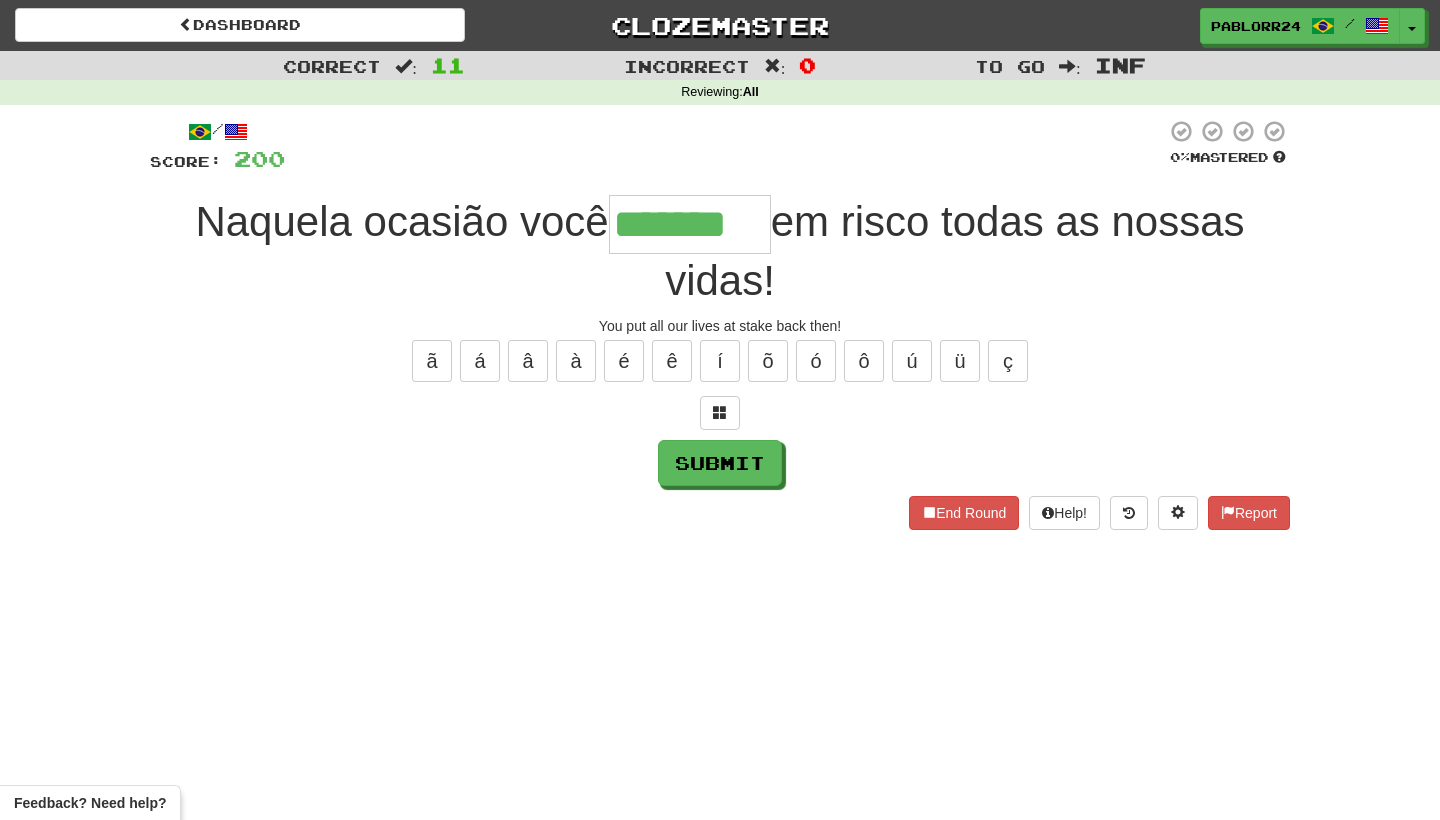 type on "*******" 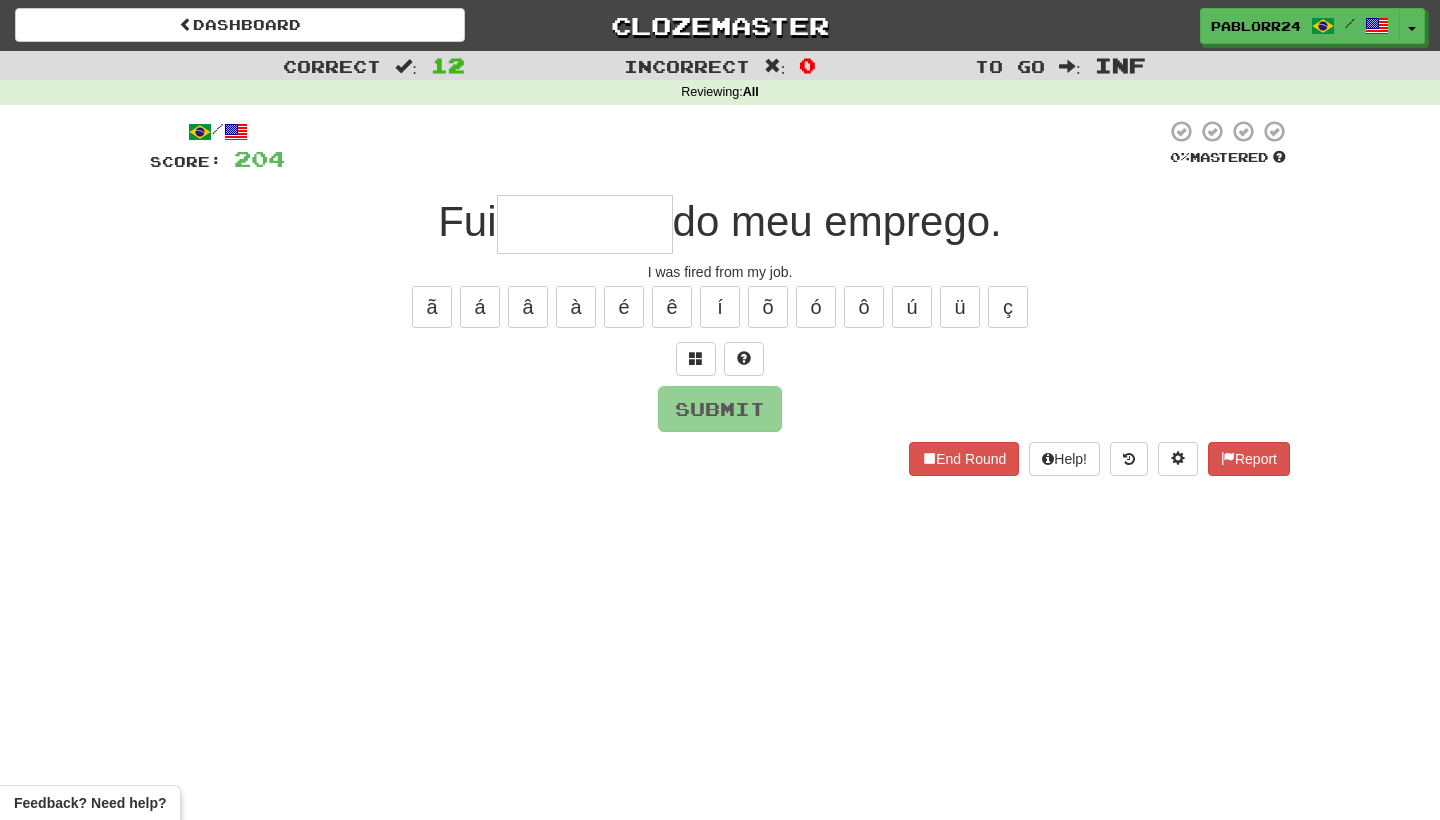 type on "*" 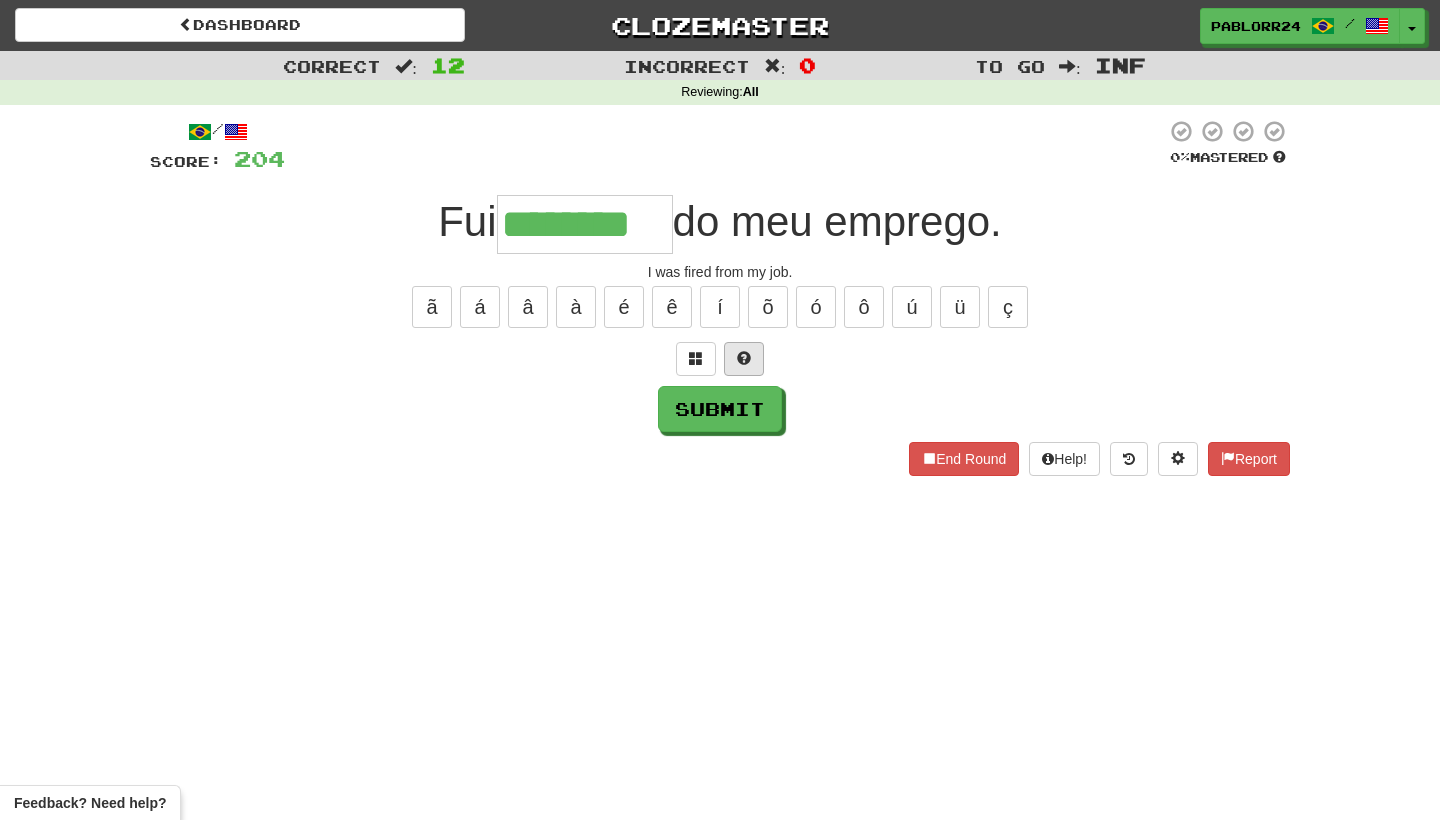 type on "********" 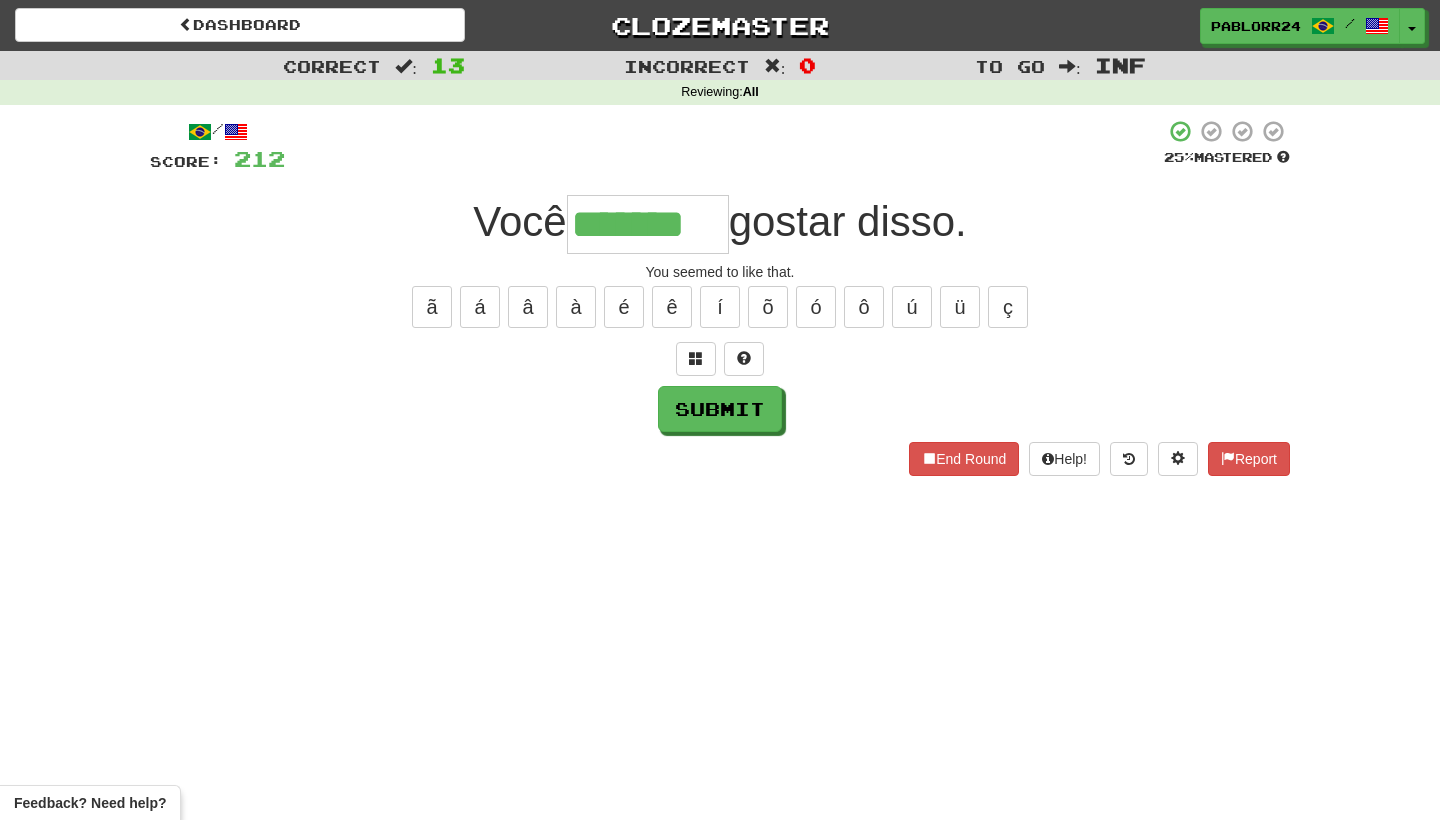 type on "*******" 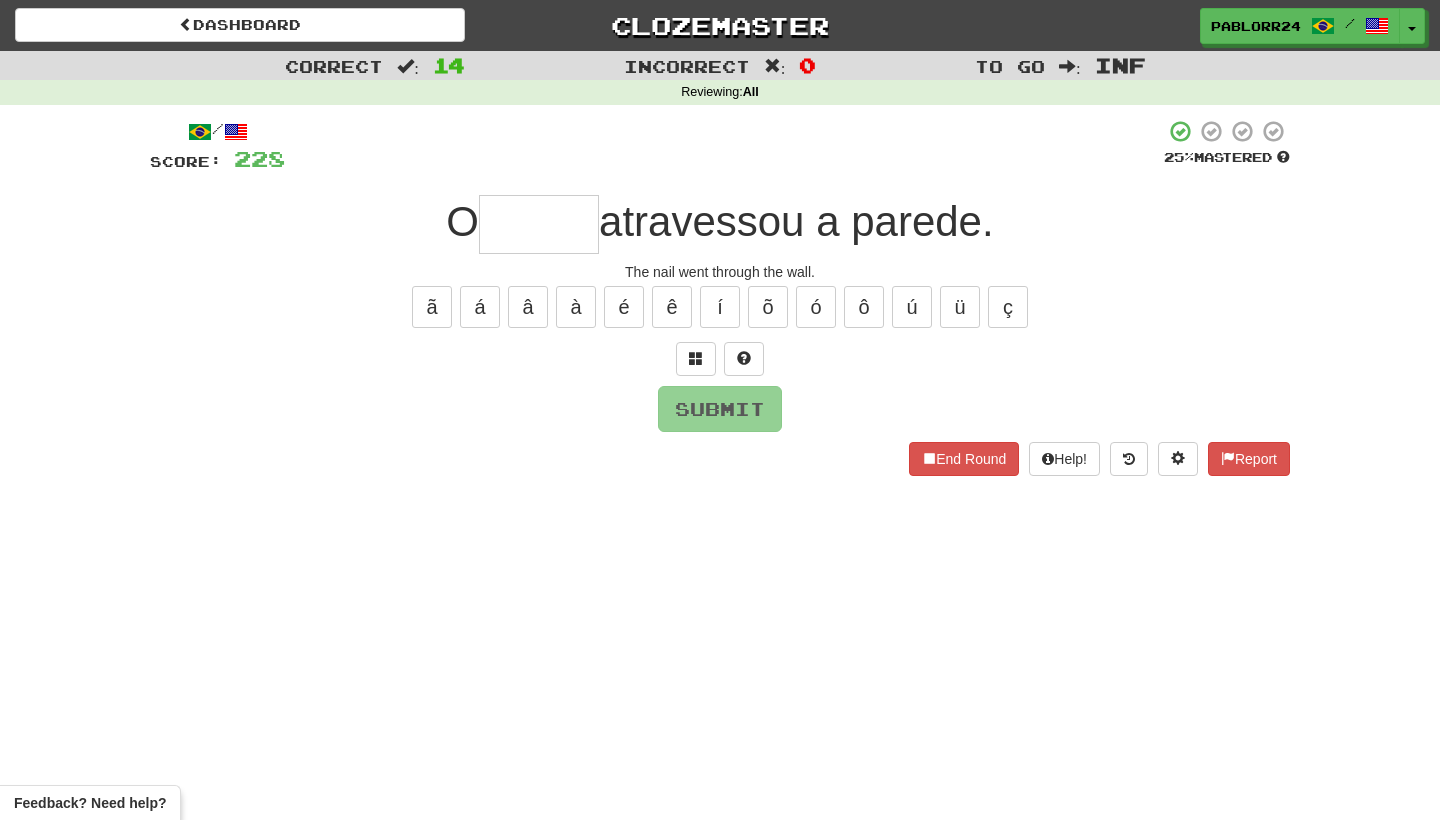 type on "*" 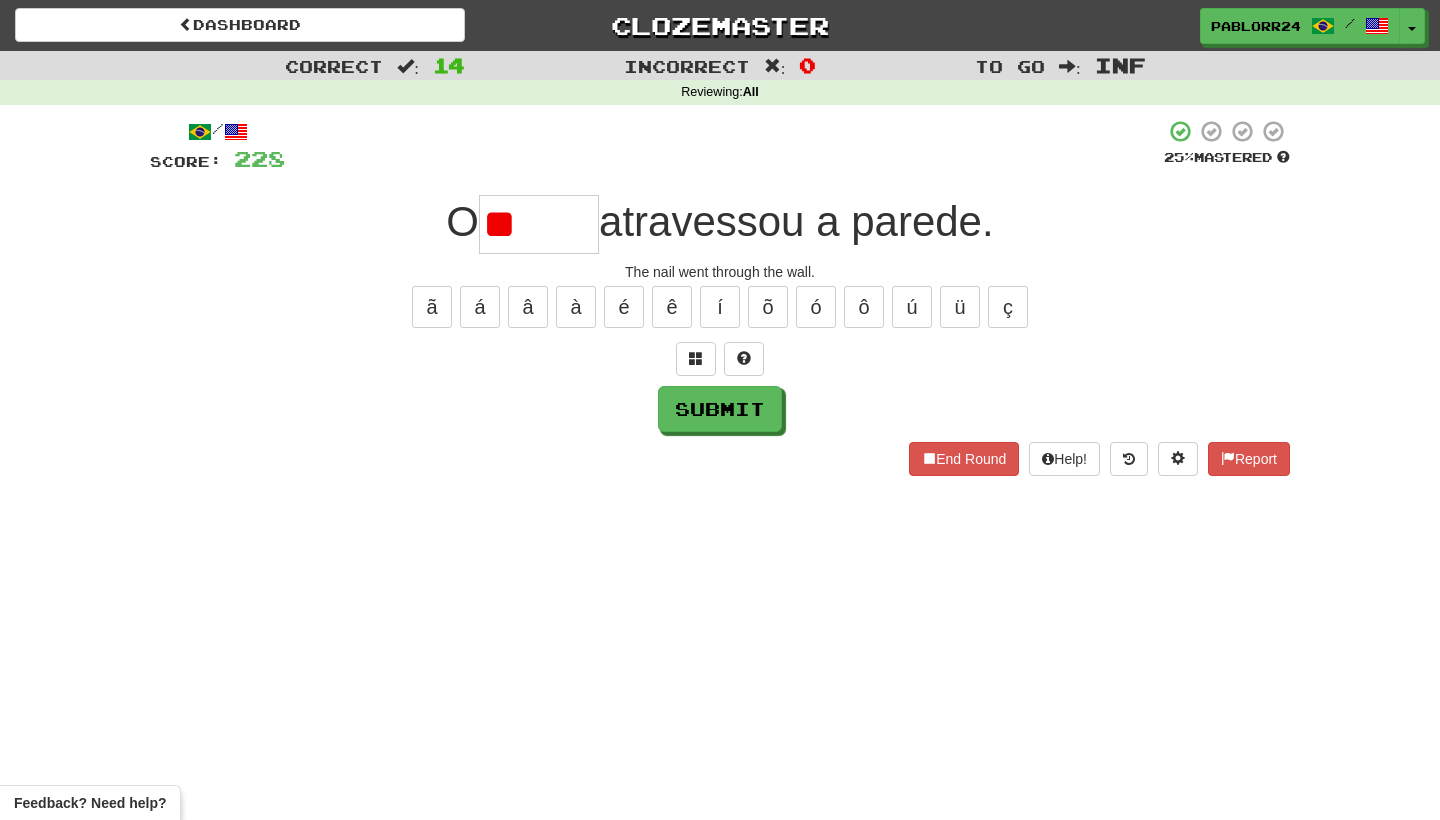 type on "*" 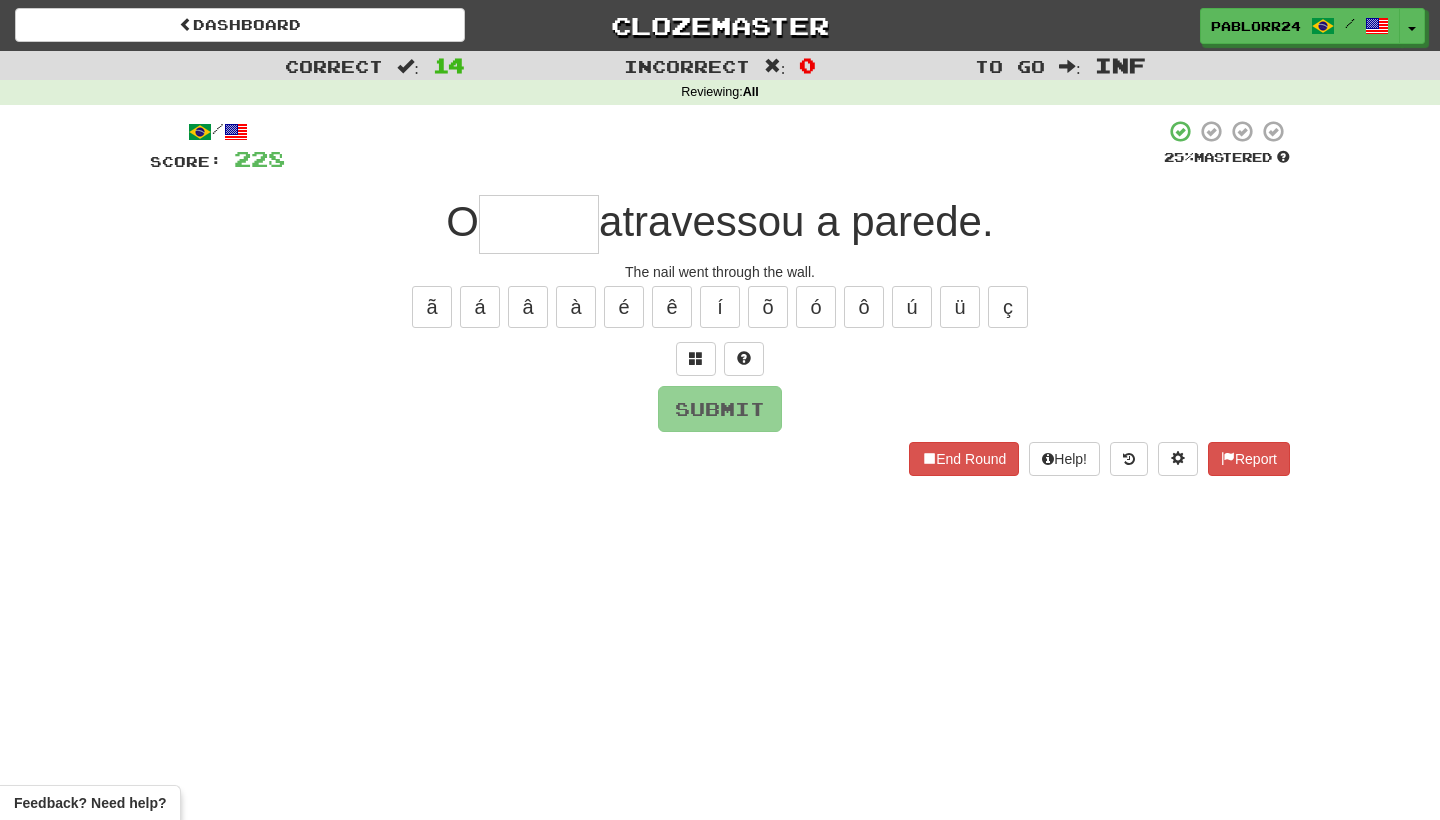 type on "*" 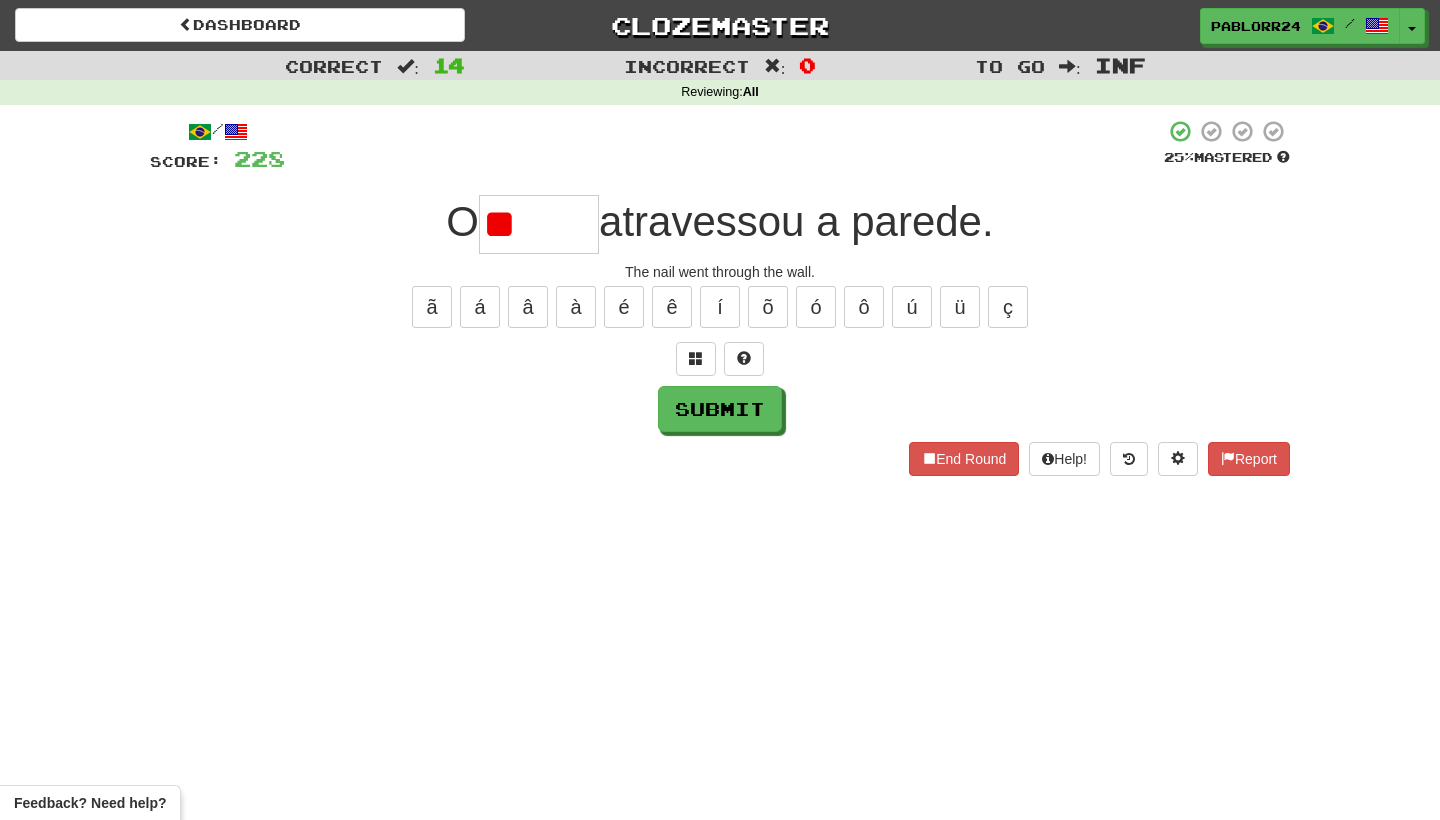 type on "*" 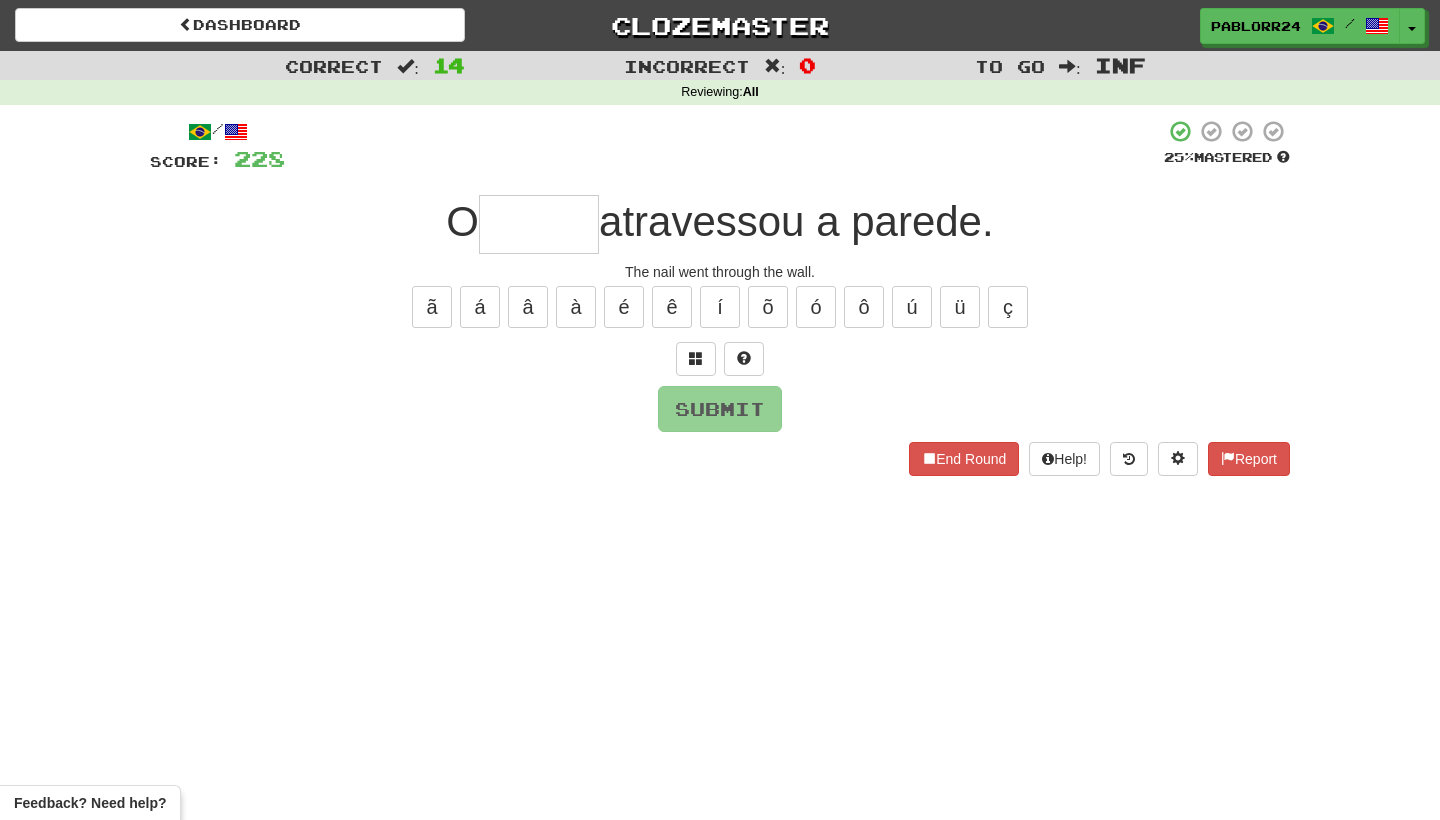 type on "*" 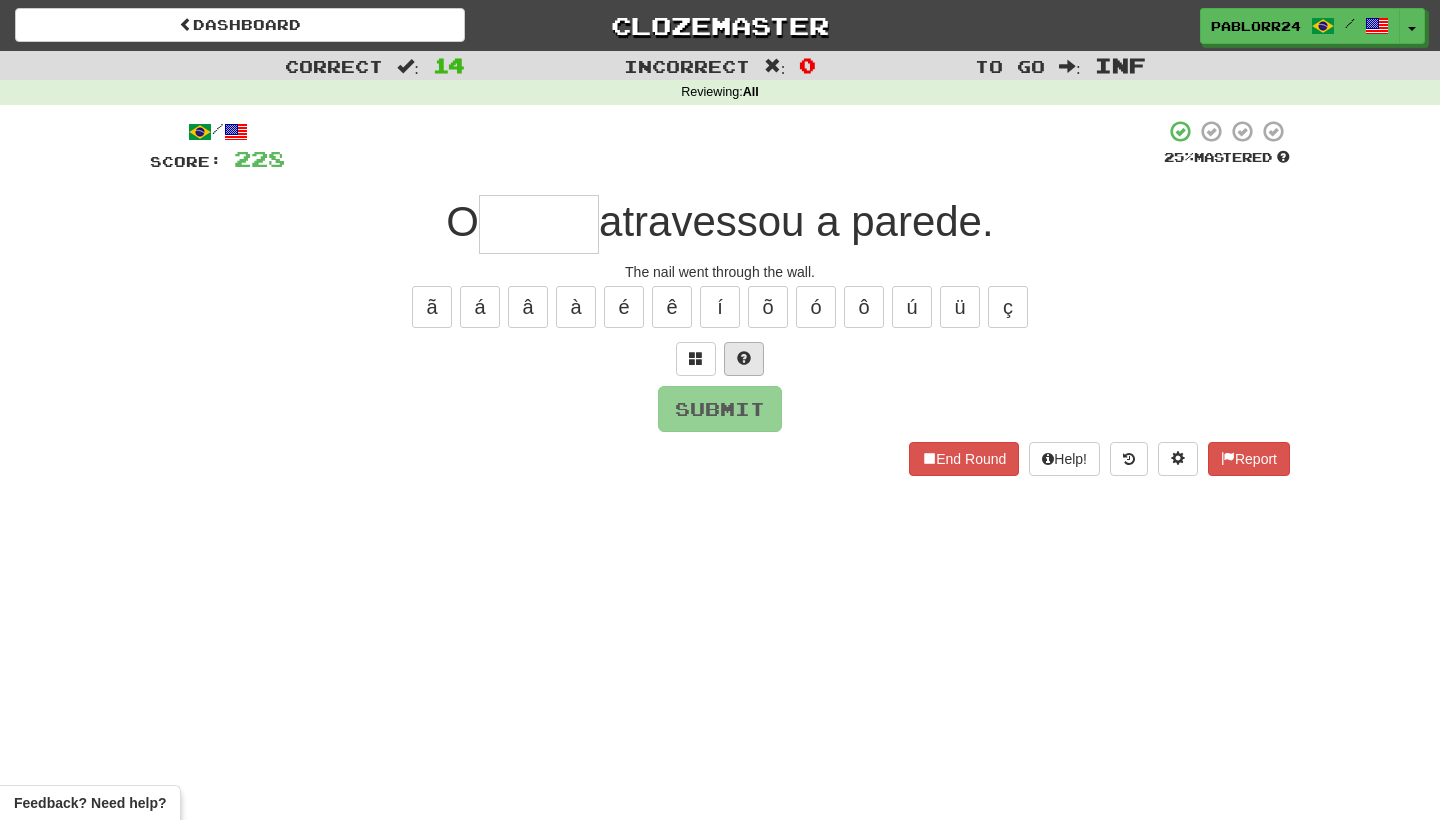 click at bounding box center [744, 358] 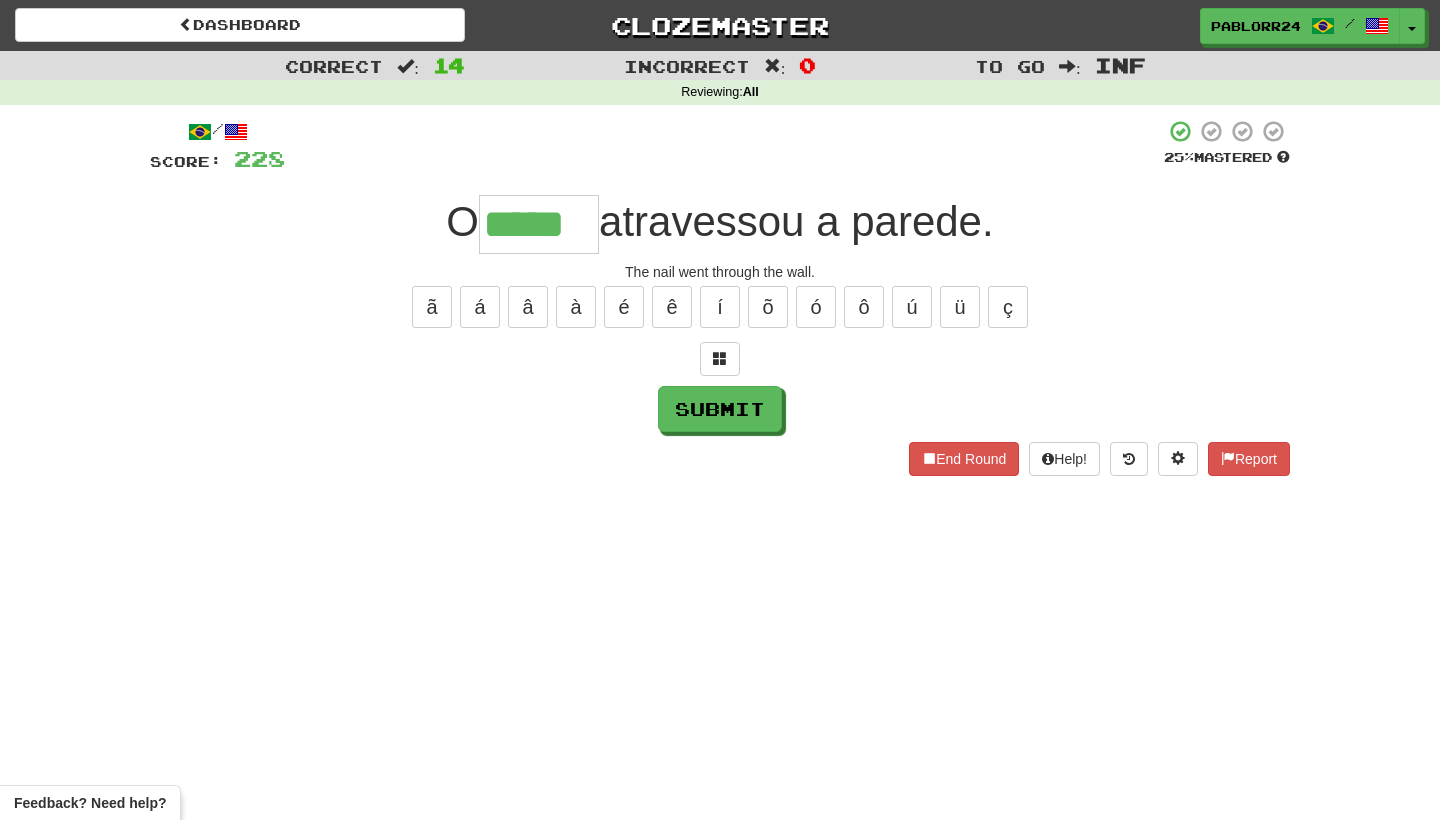 type on "*****" 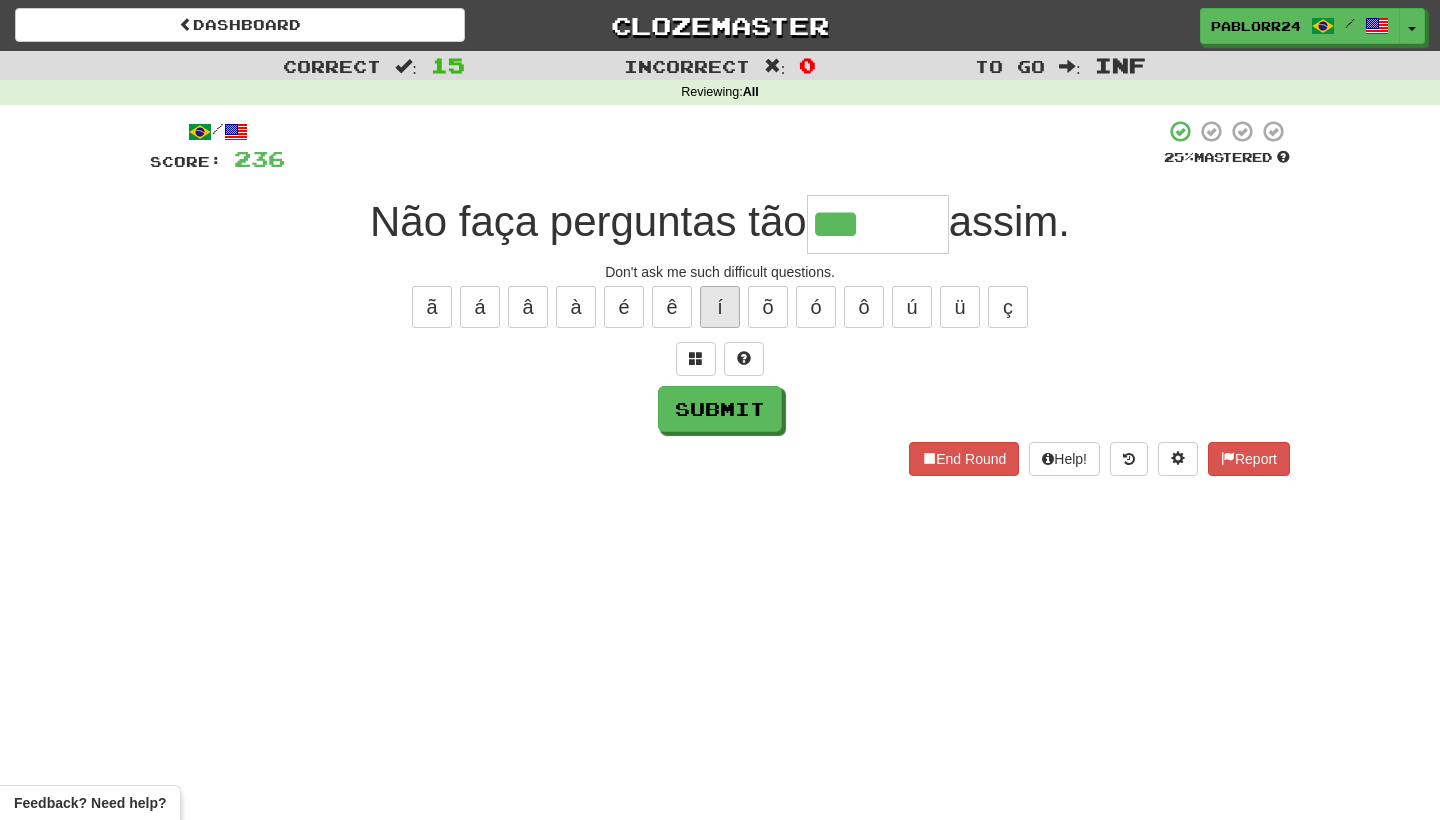 click on "í" at bounding box center (720, 307) 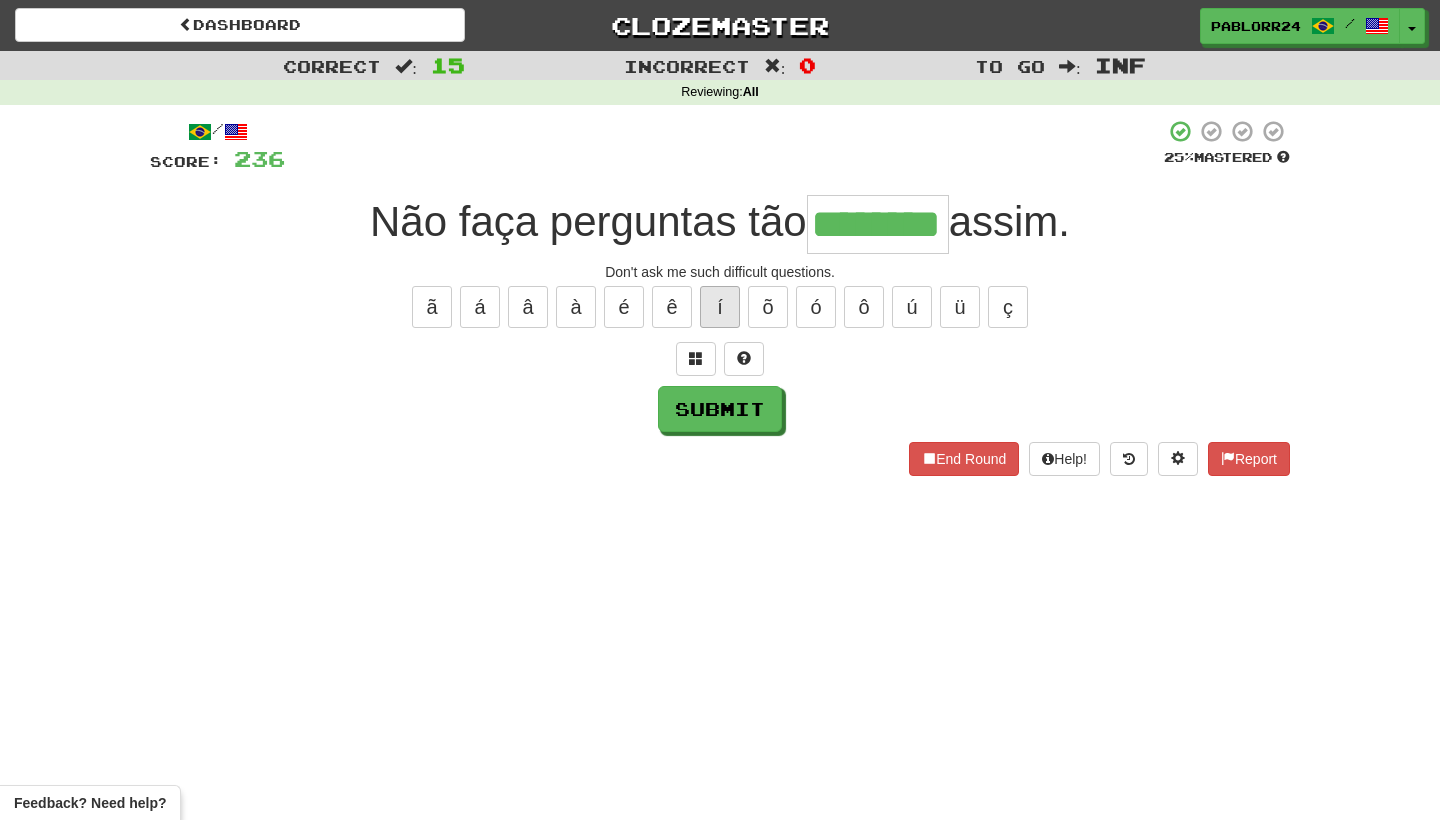 type on "********" 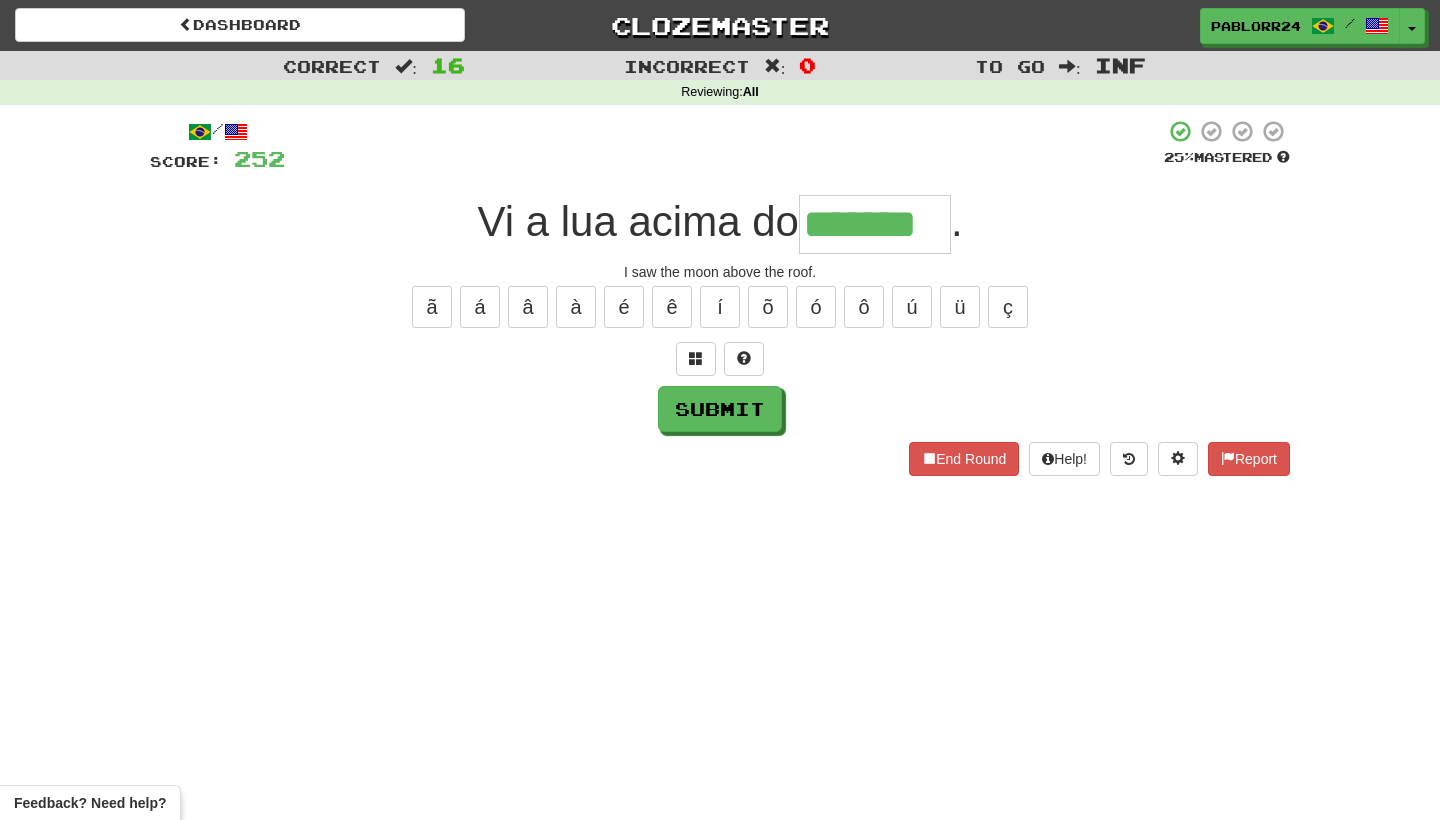 type on "*******" 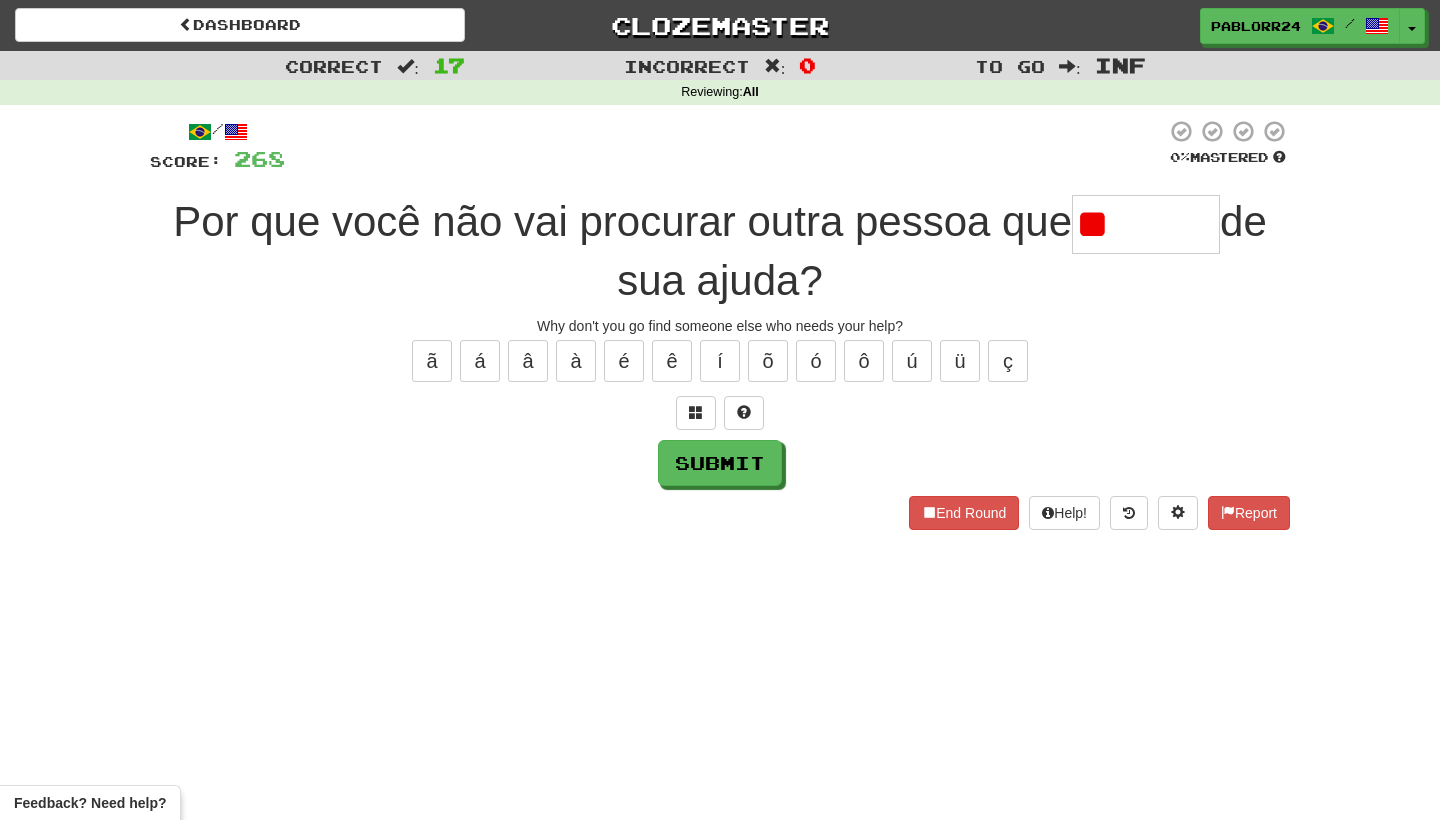 type on "*" 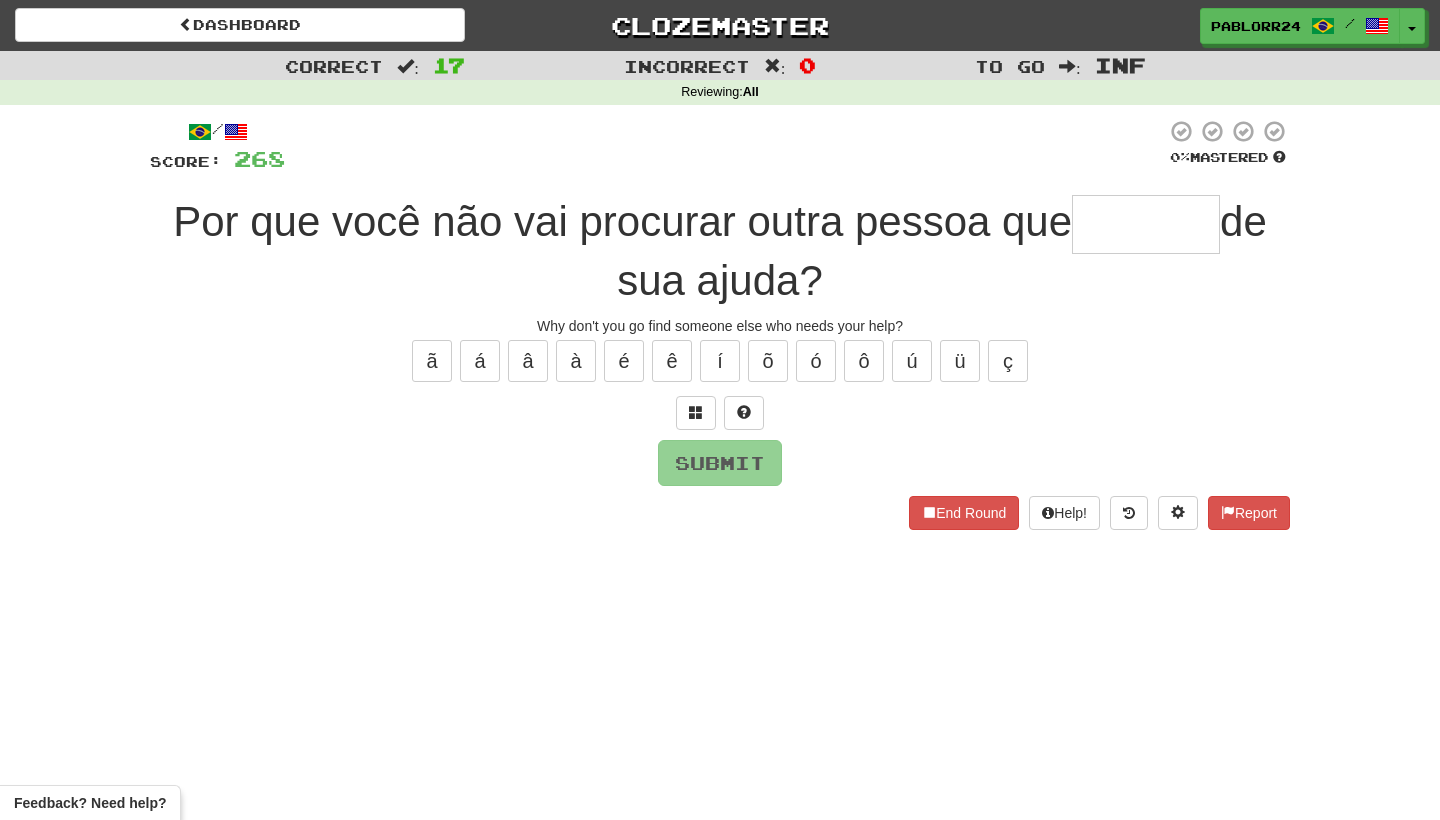 type on "*" 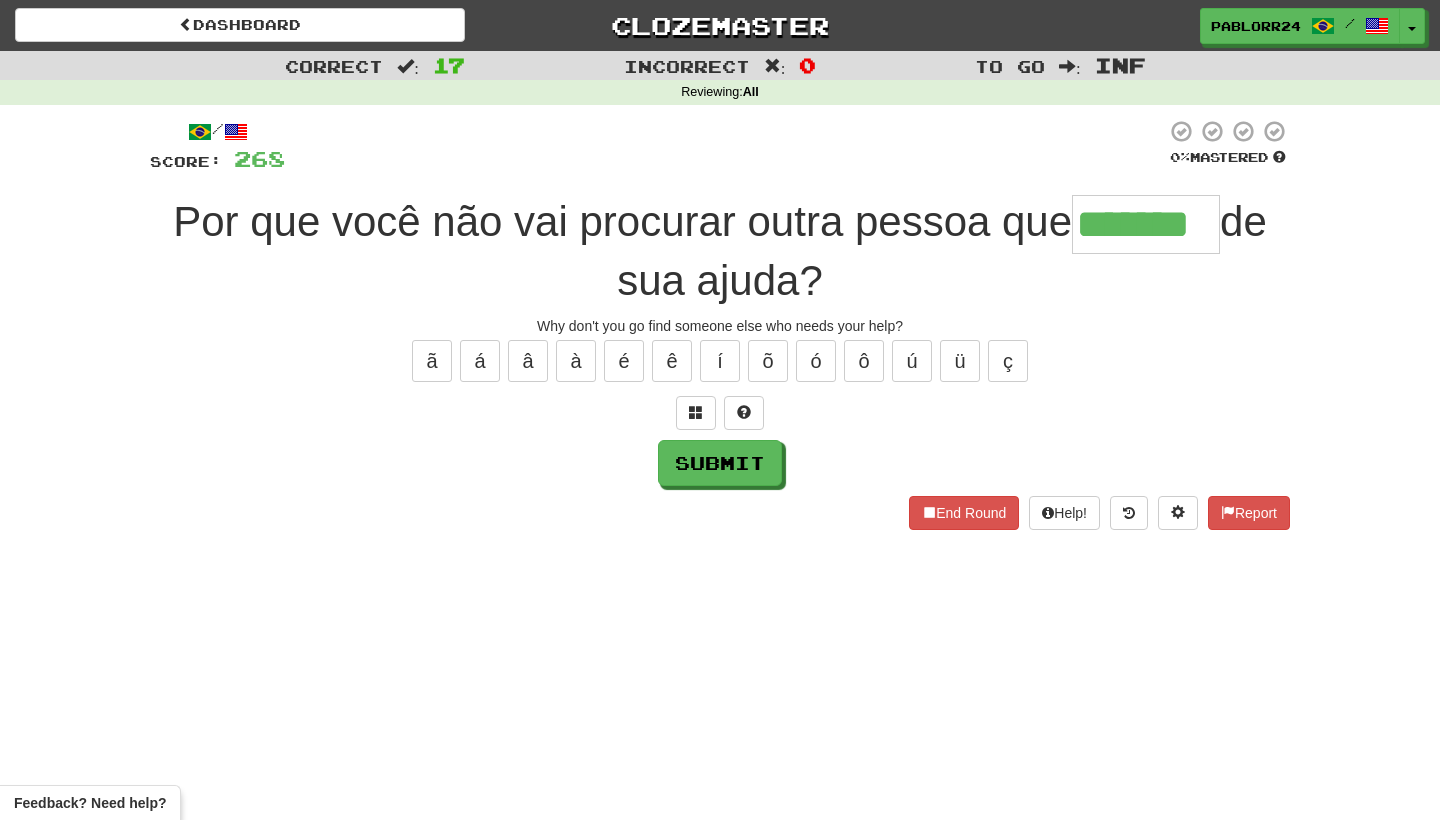 type on "*******" 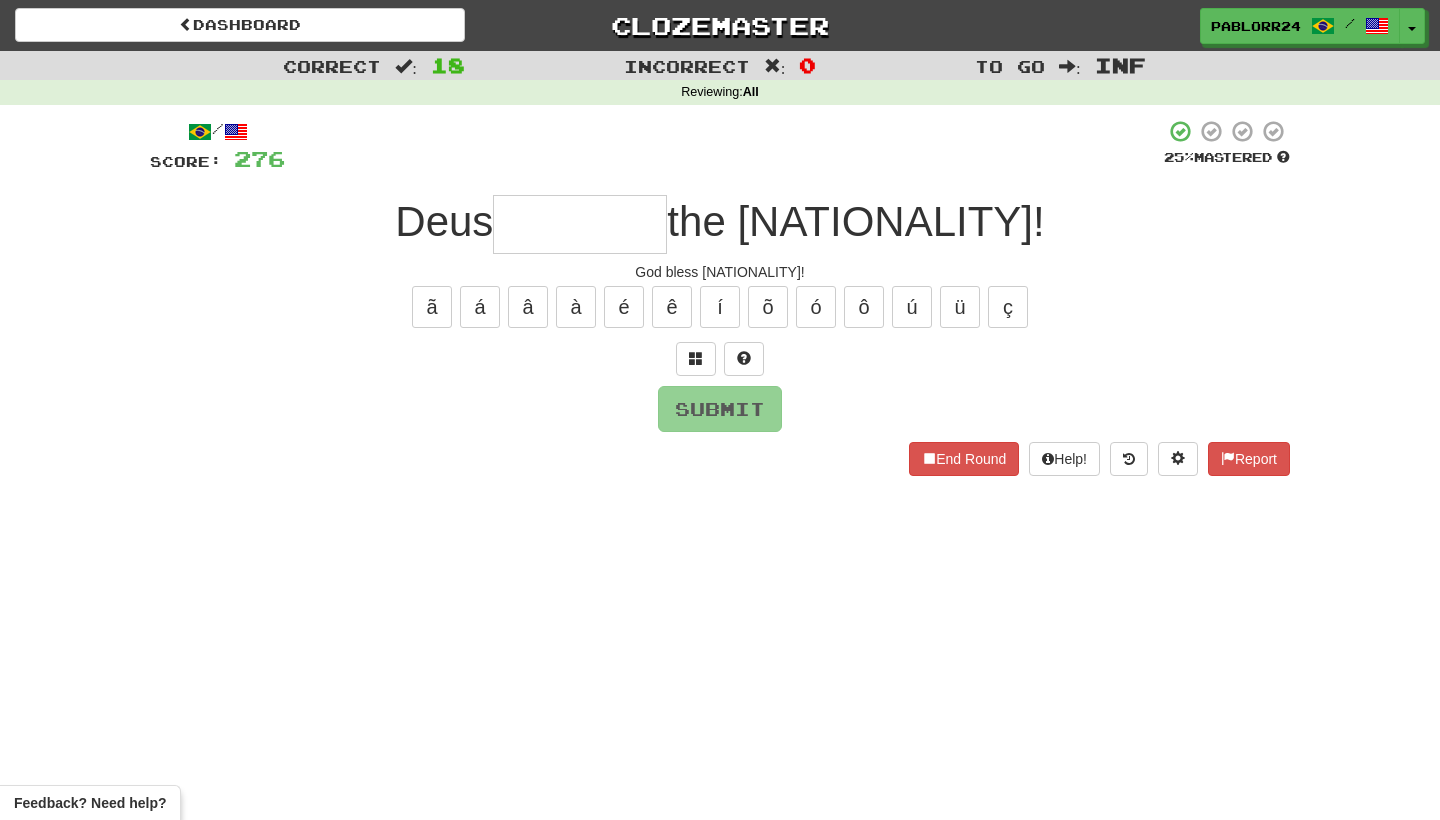 type on "*" 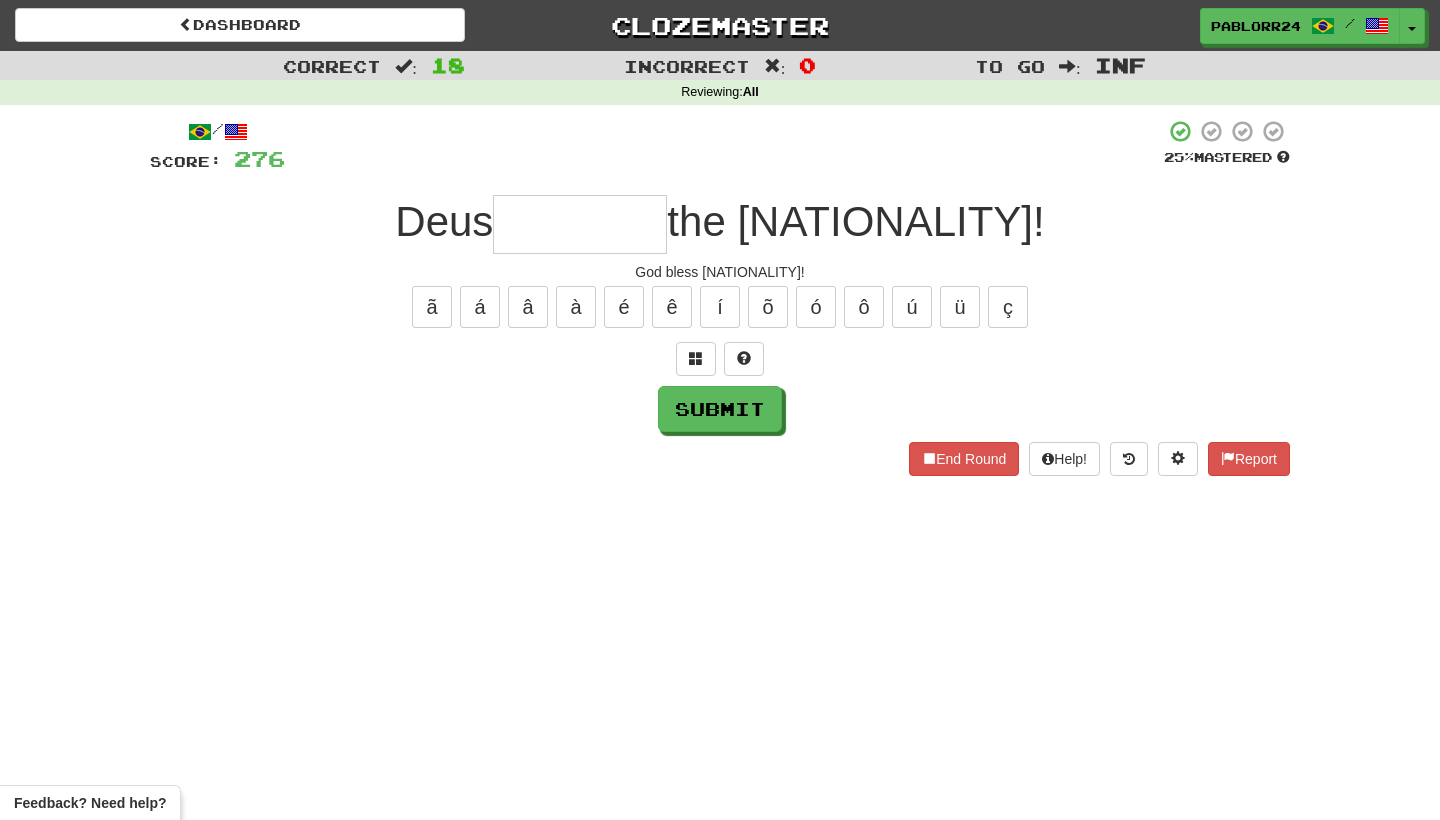 type on "*" 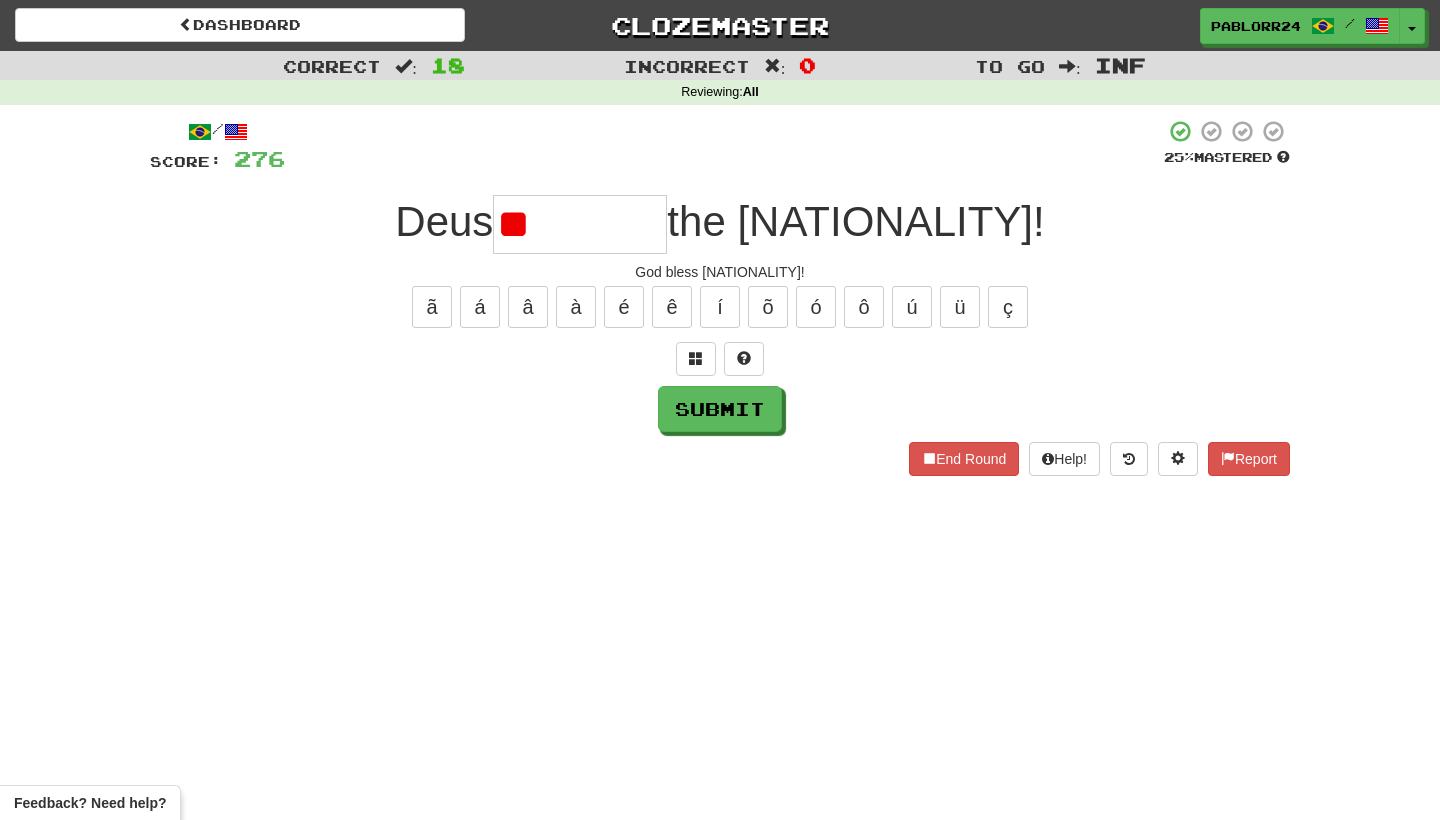 type on "*" 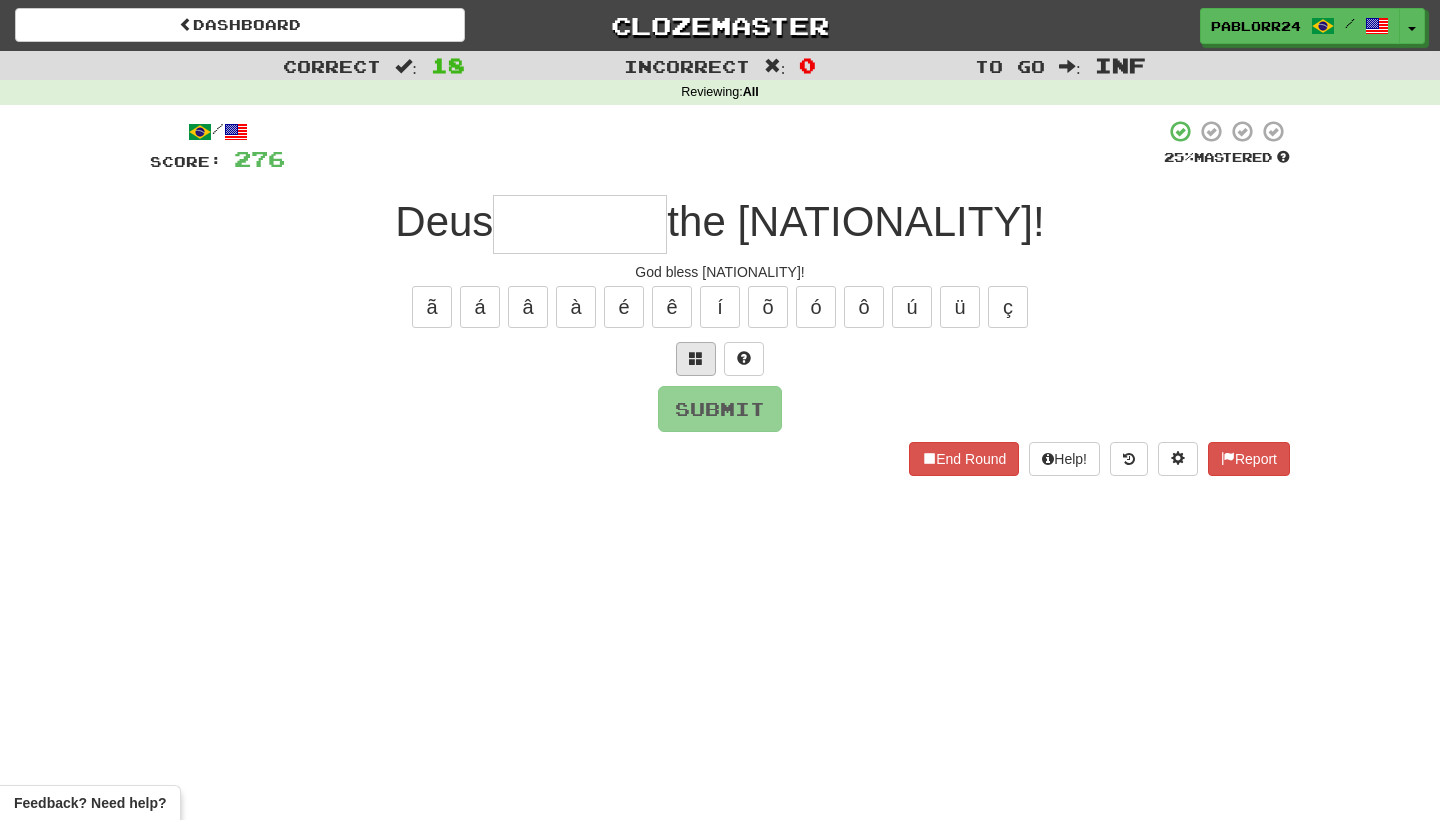 click at bounding box center [696, 359] 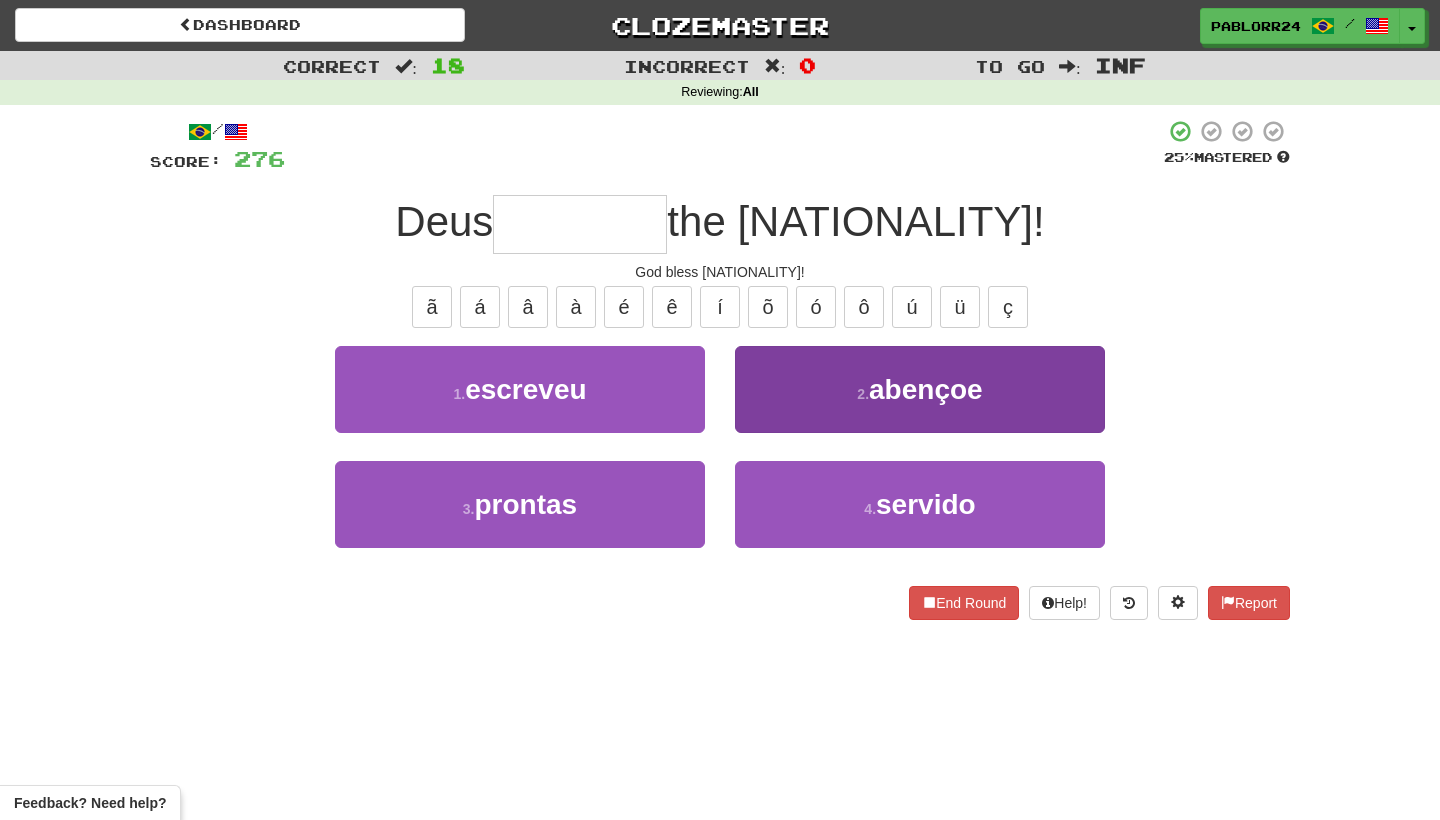 click on "2 .  abençoe" at bounding box center [920, 389] 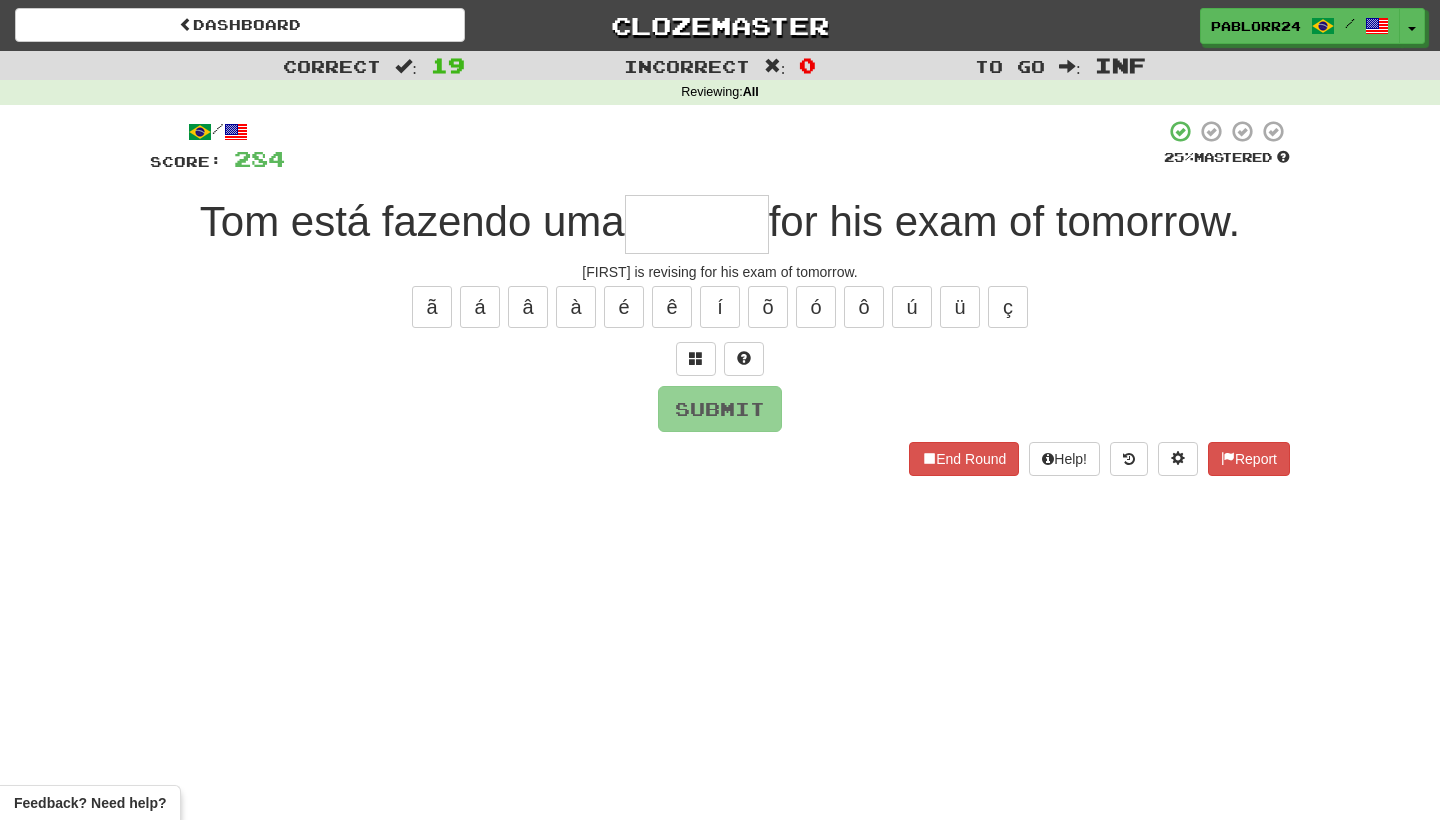 type on "*" 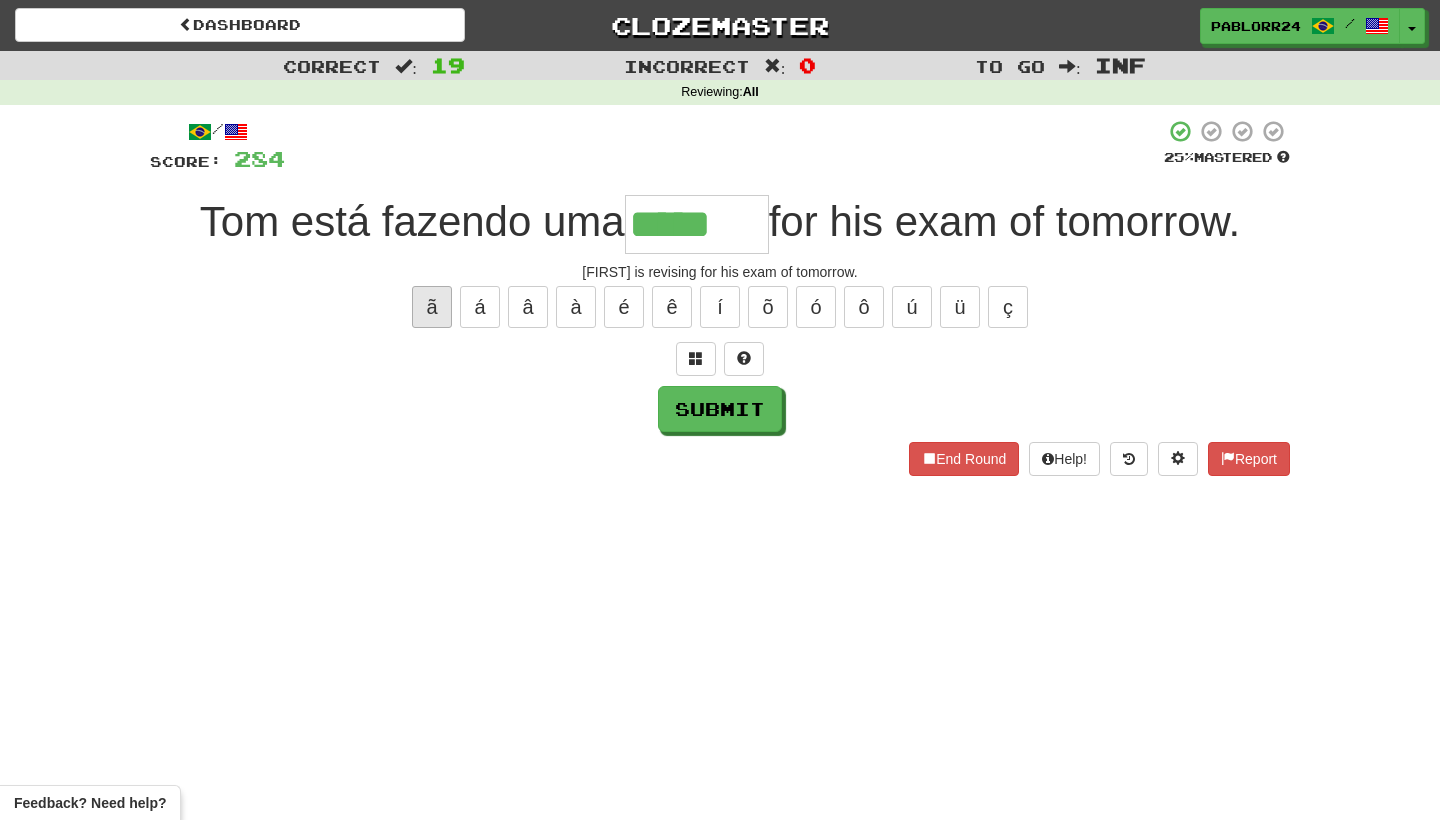 click on "ã" at bounding box center (432, 307) 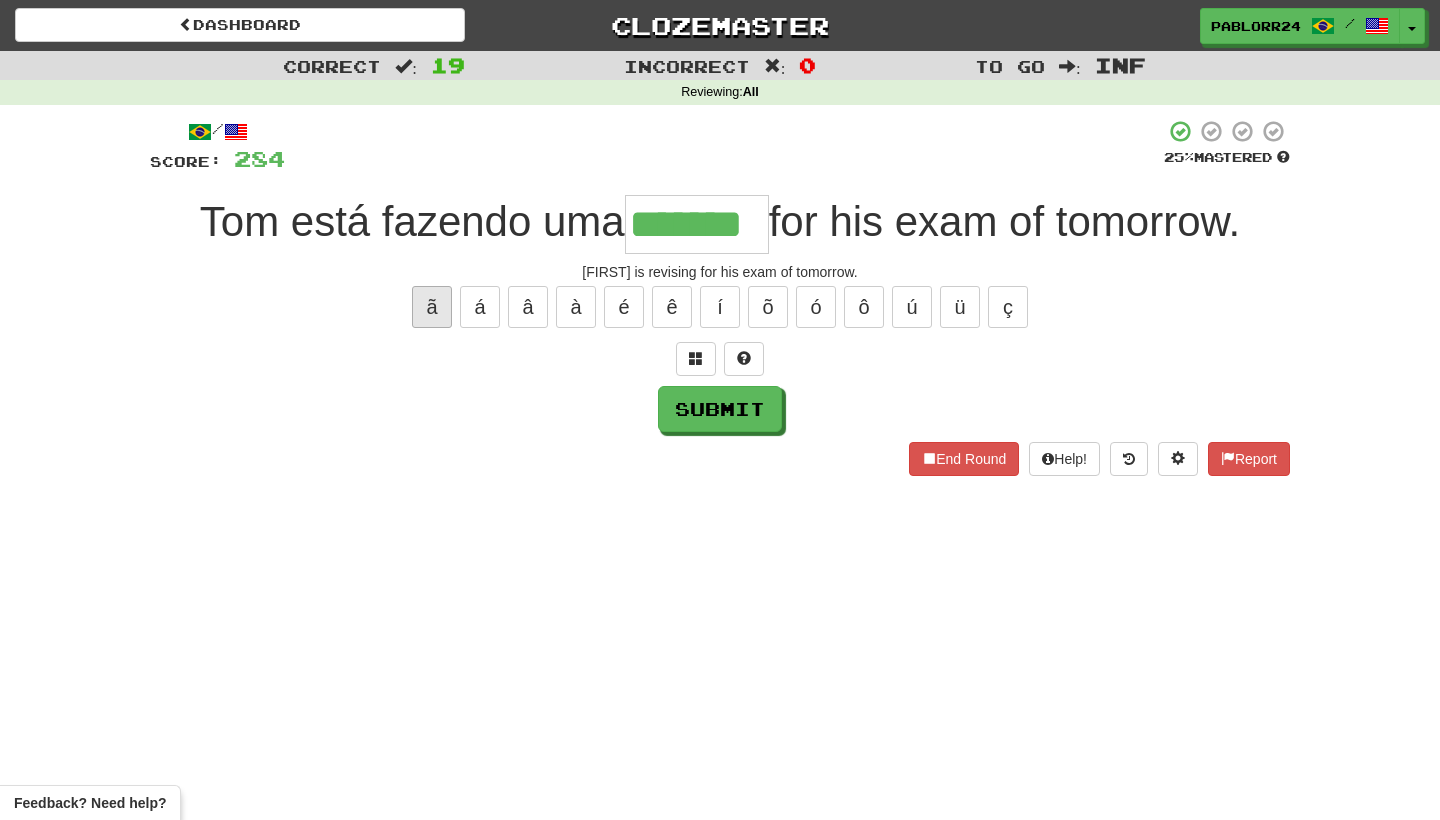 type on "*******" 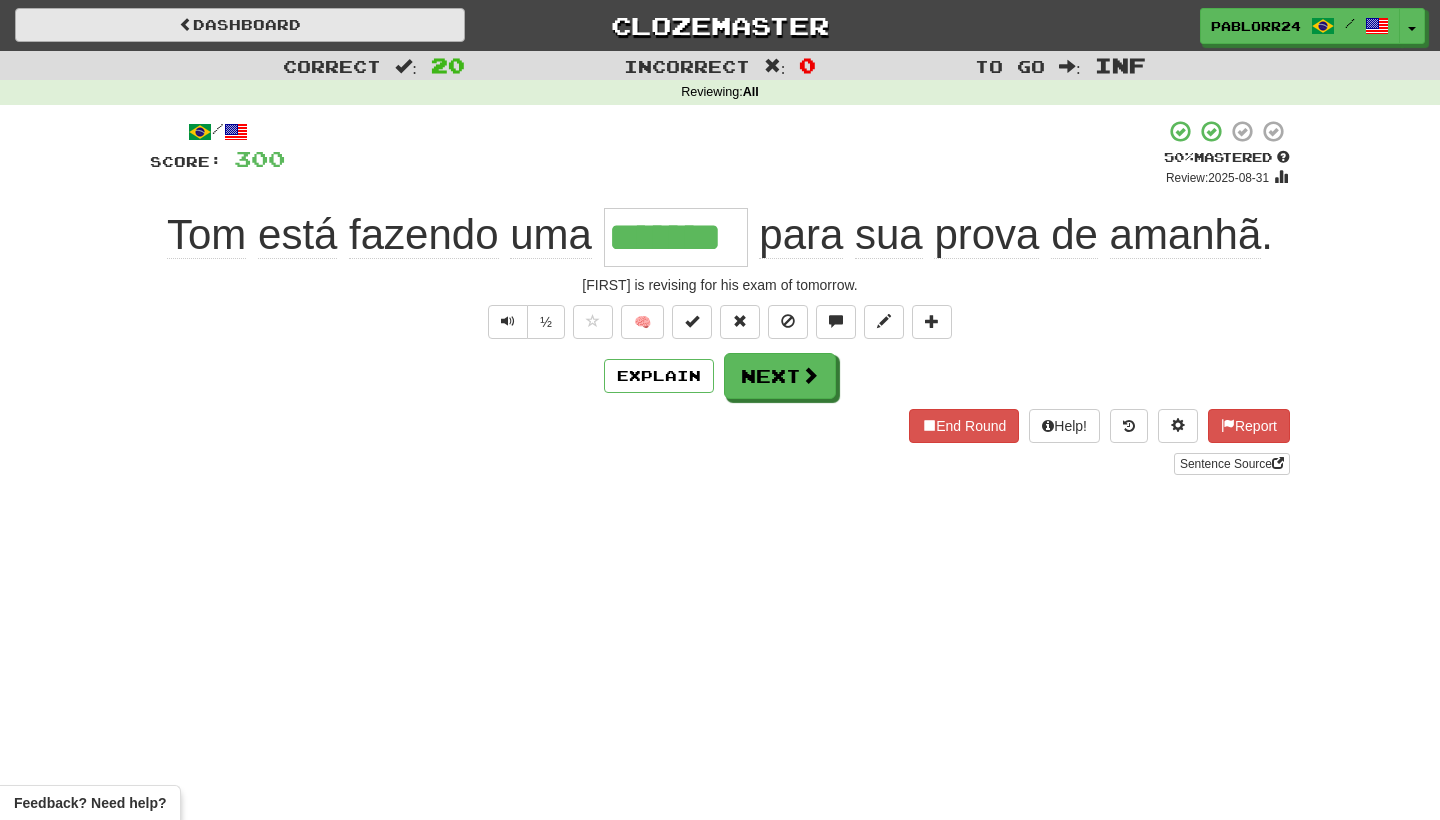 click on "Dashboard" at bounding box center (240, 25) 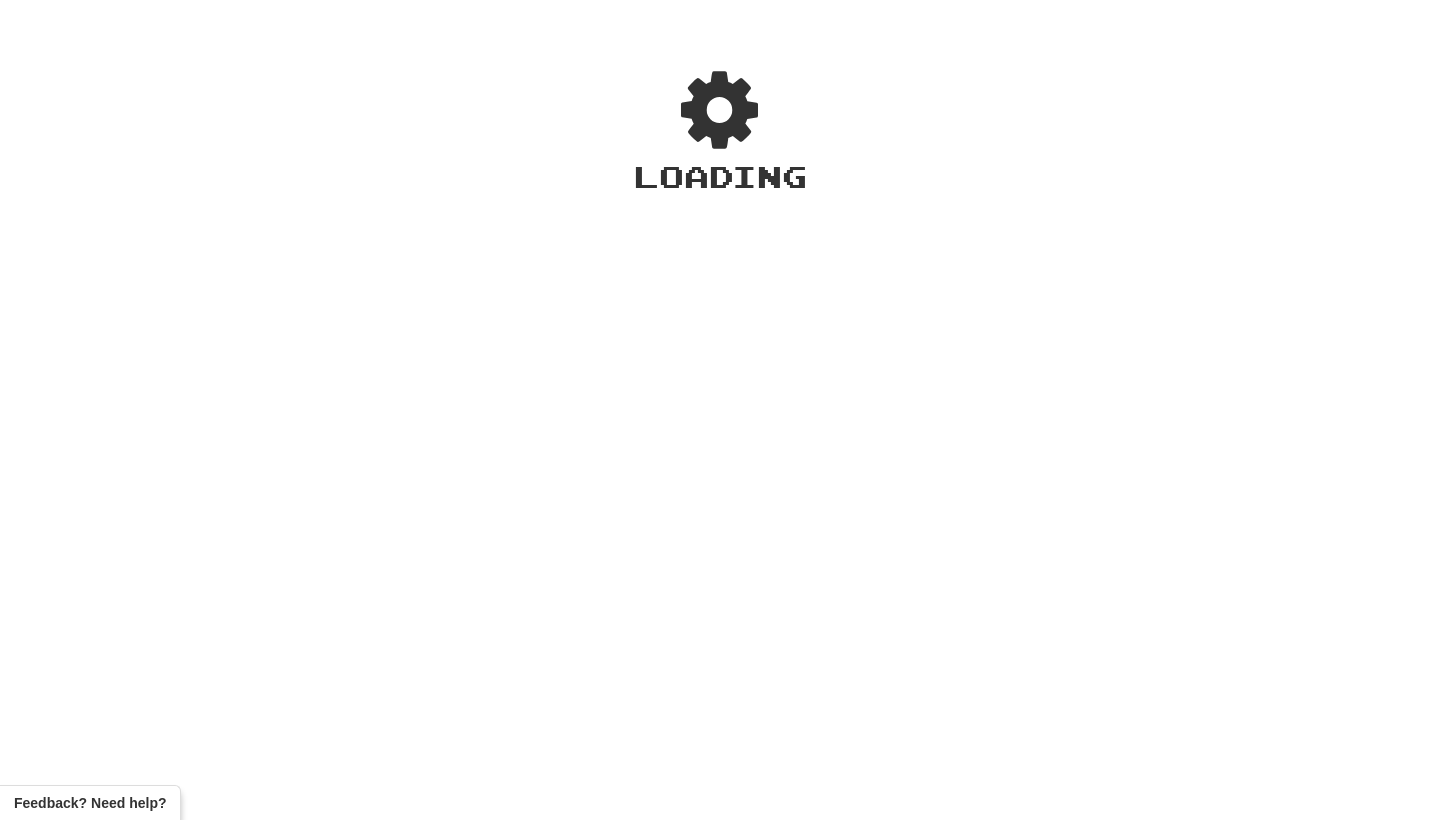 scroll, scrollTop: 0, scrollLeft: 0, axis: both 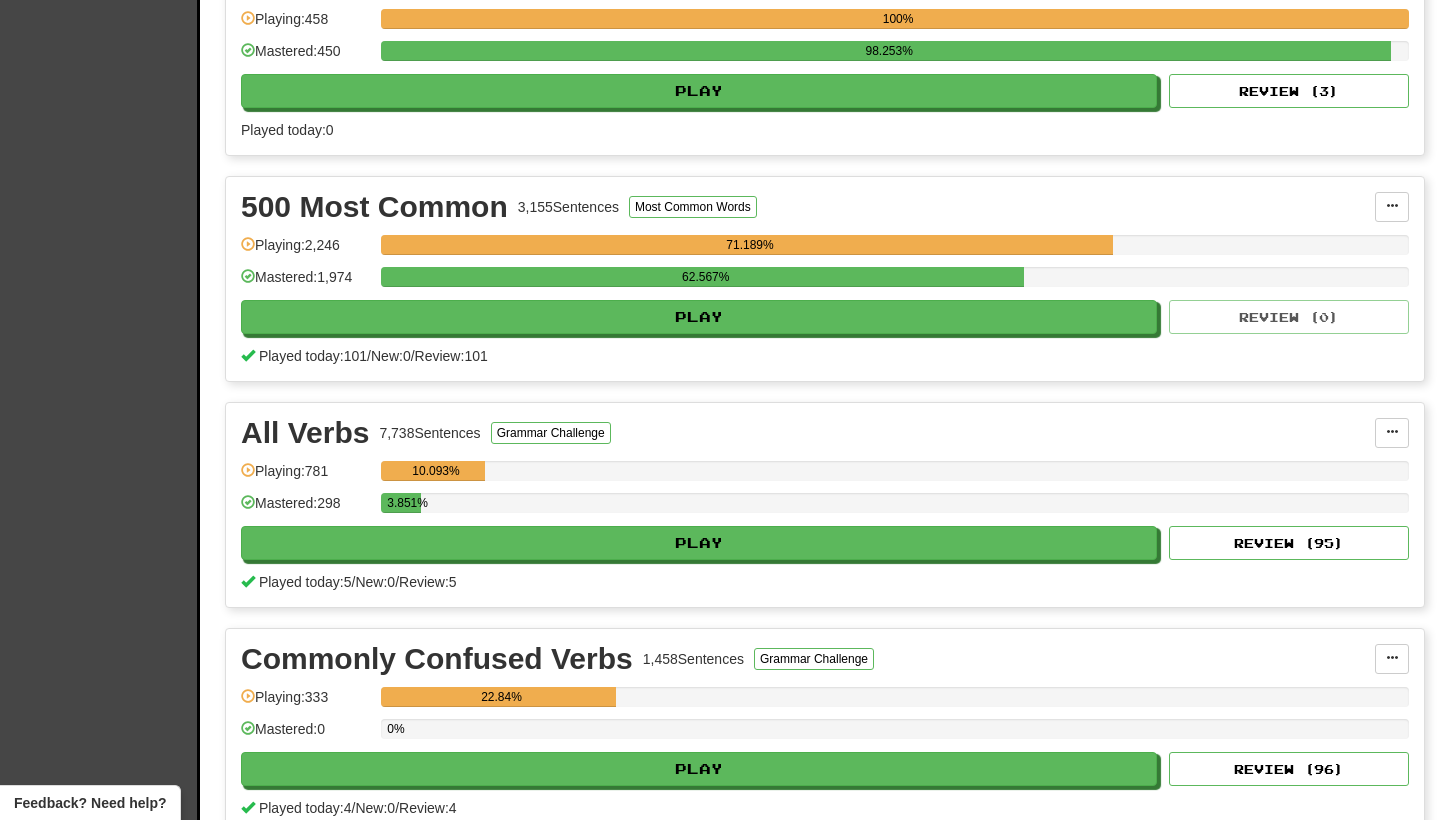 click on "All Verbs 7,738  Sentences Grammar Challenge Manage Sentences Unpin from Dashboard  Playing:  781 10.093%  Mastered:  298 3.851% Play Review ( 95 )   Played today:  5  /  New:  0  /  Review:  5" at bounding box center [825, 505] 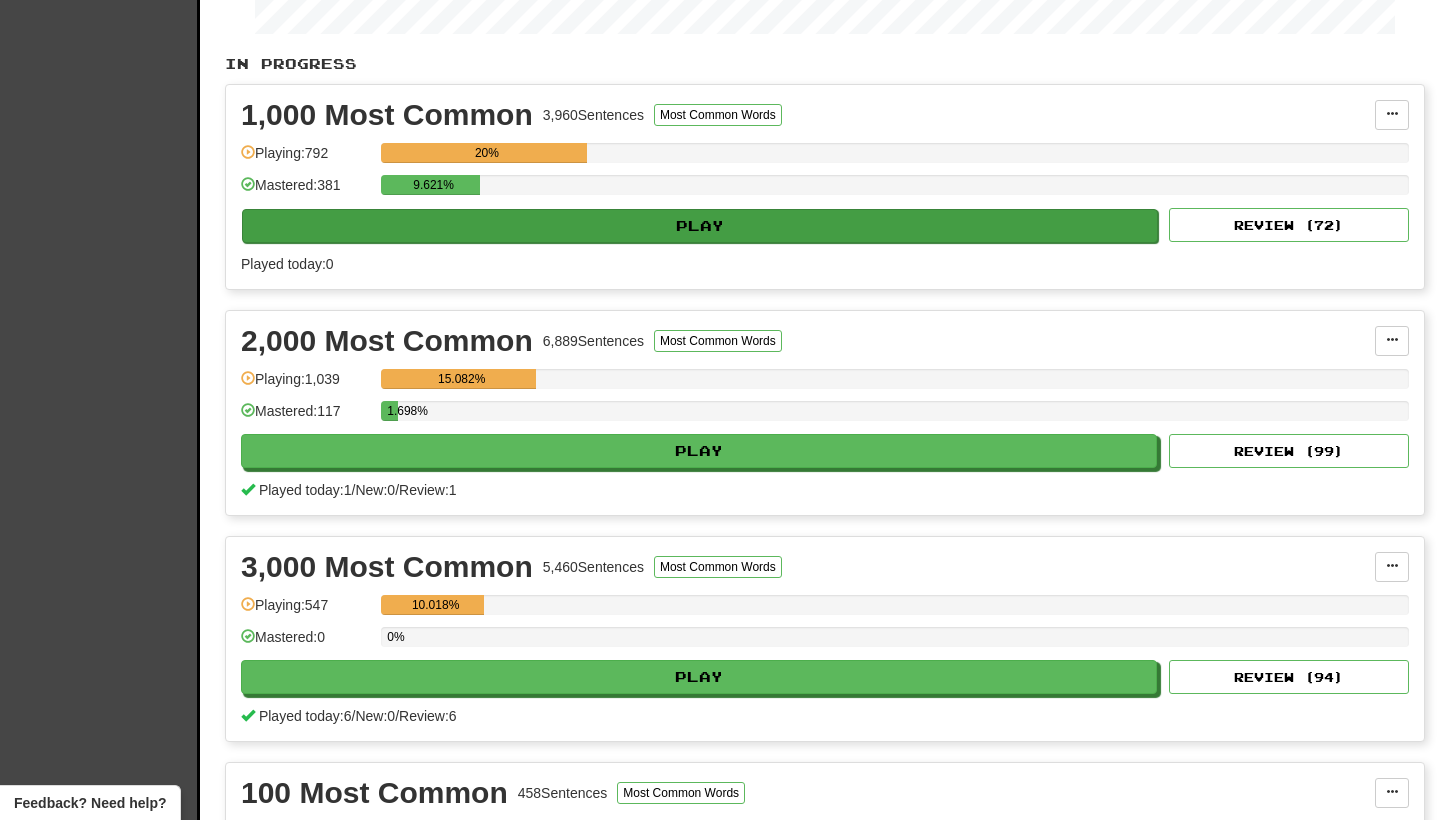 scroll, scrollTop: 380, scrollLeft: 0, axis: vertical 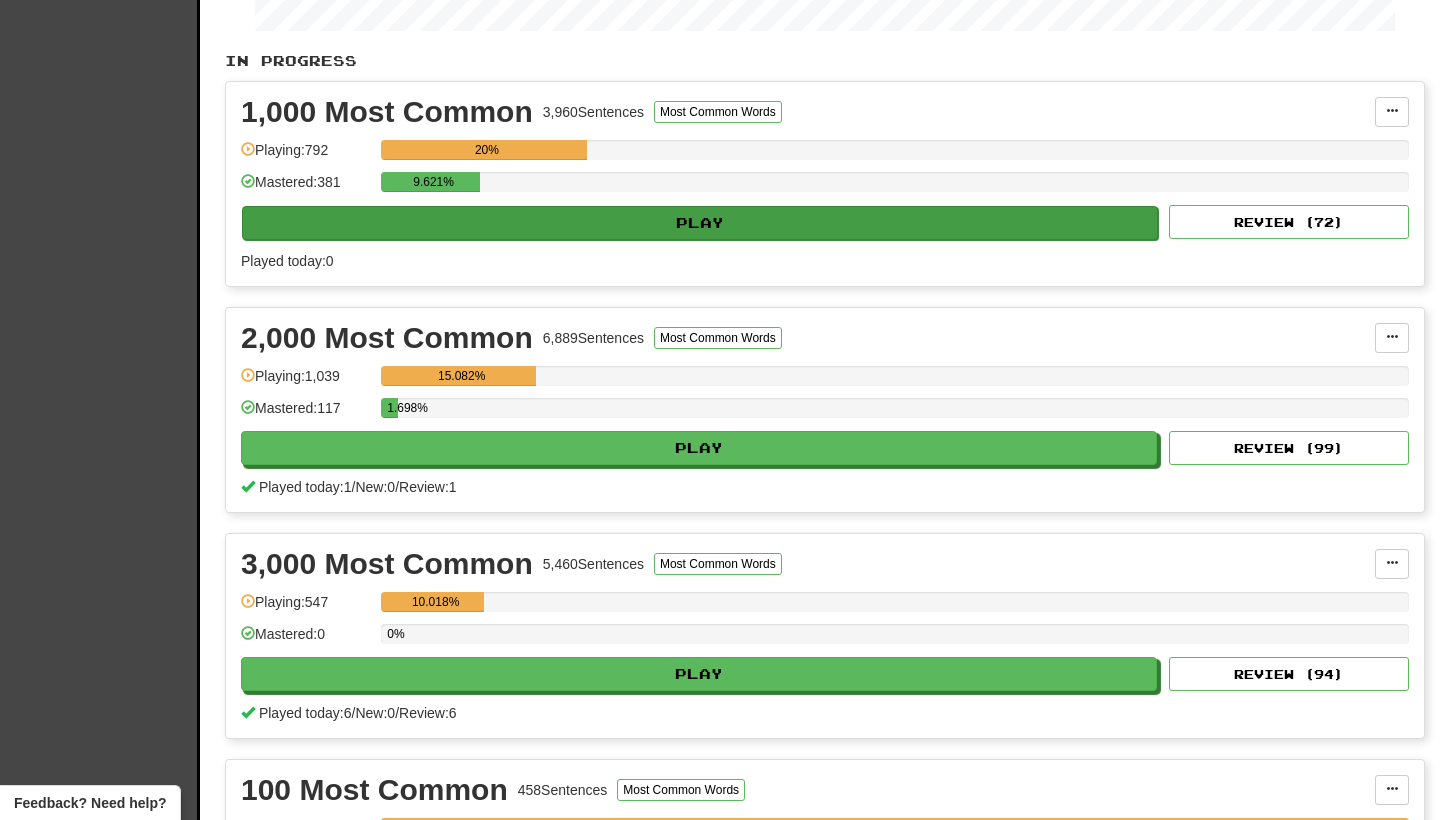 click on "Play" at bounding box center [700, 223] 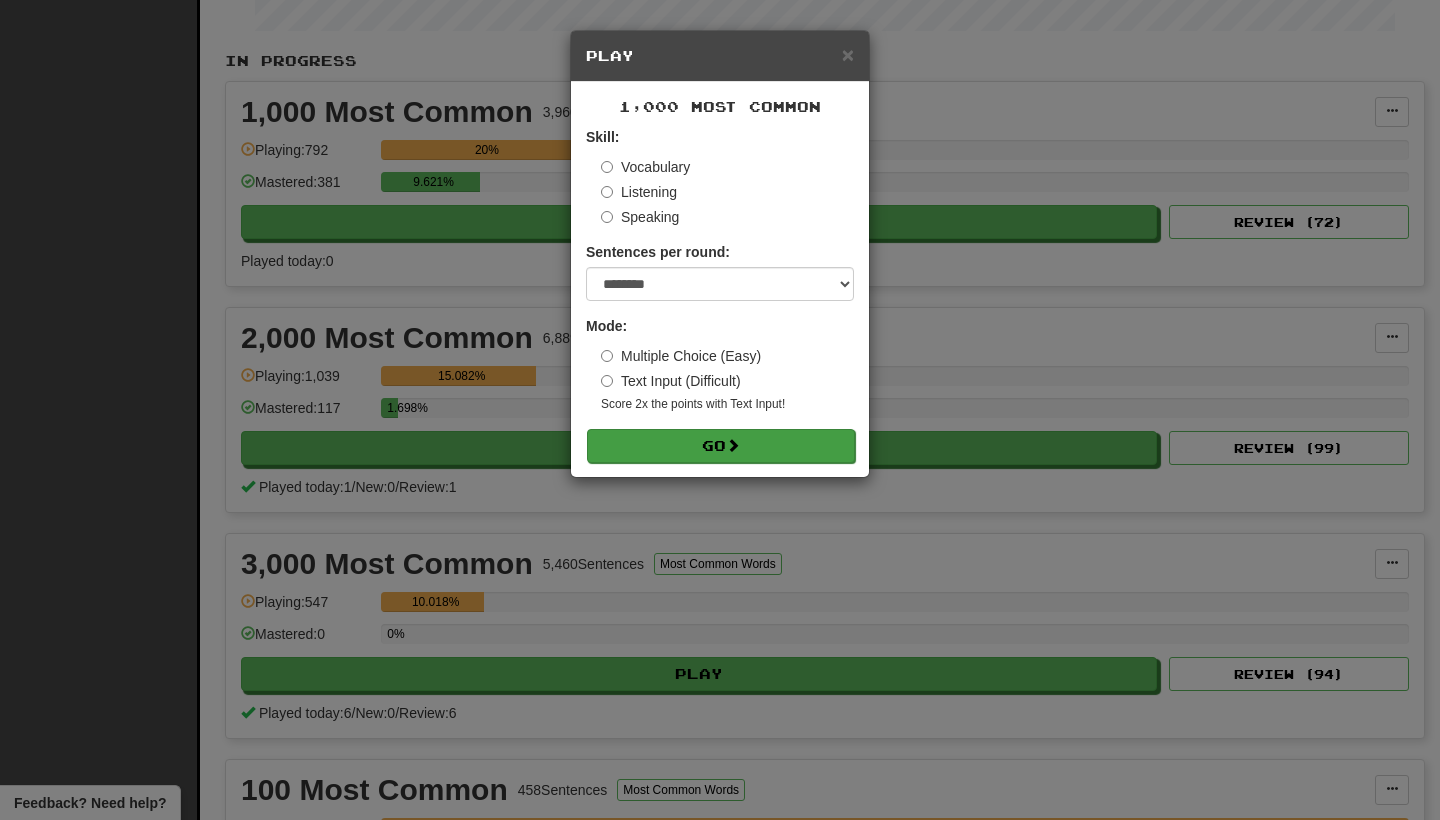 click on "Go" at bounding box center [721, 446] 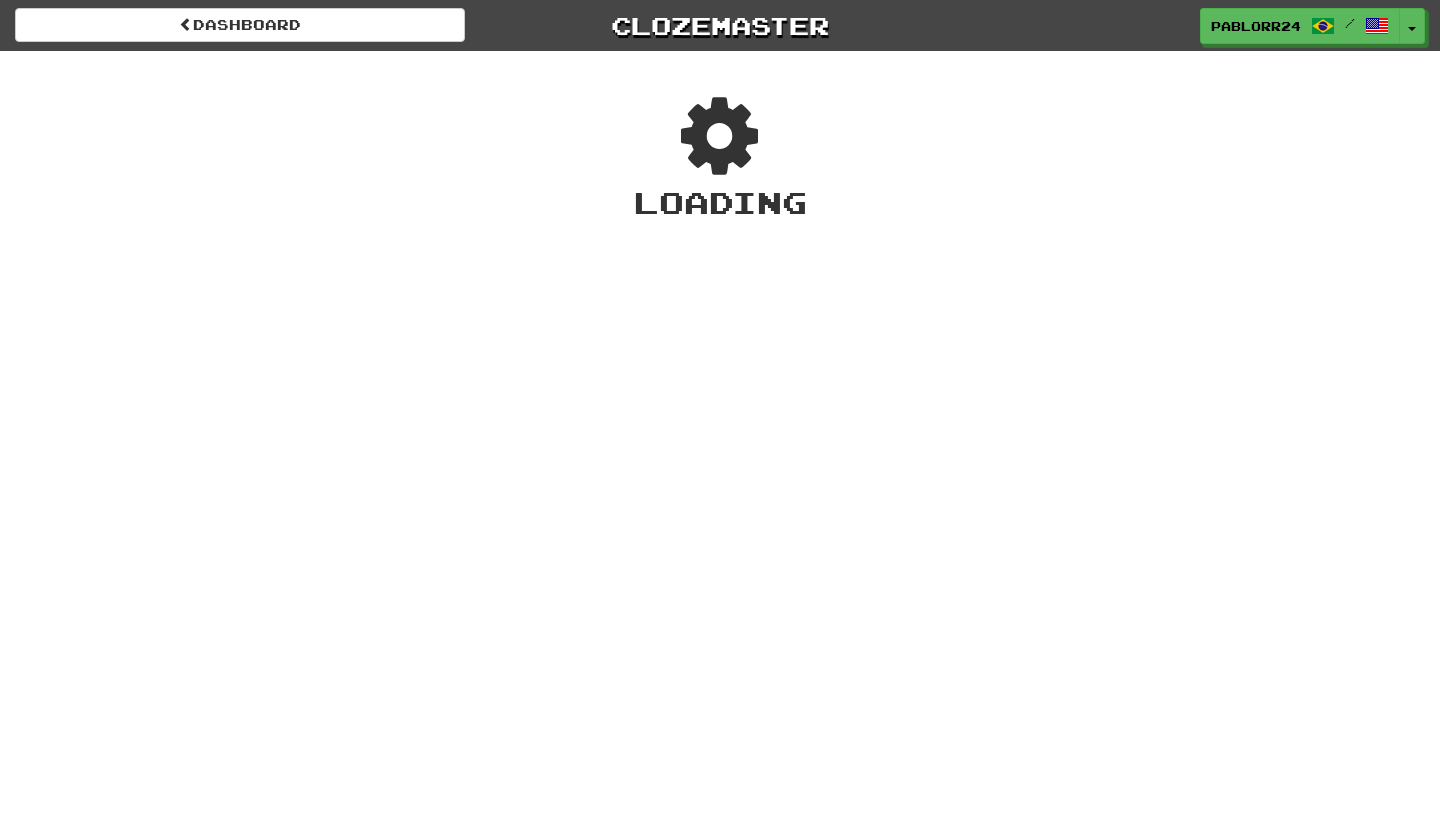scroll, scrollTop: 0, scrollLeft: 0, axis: both 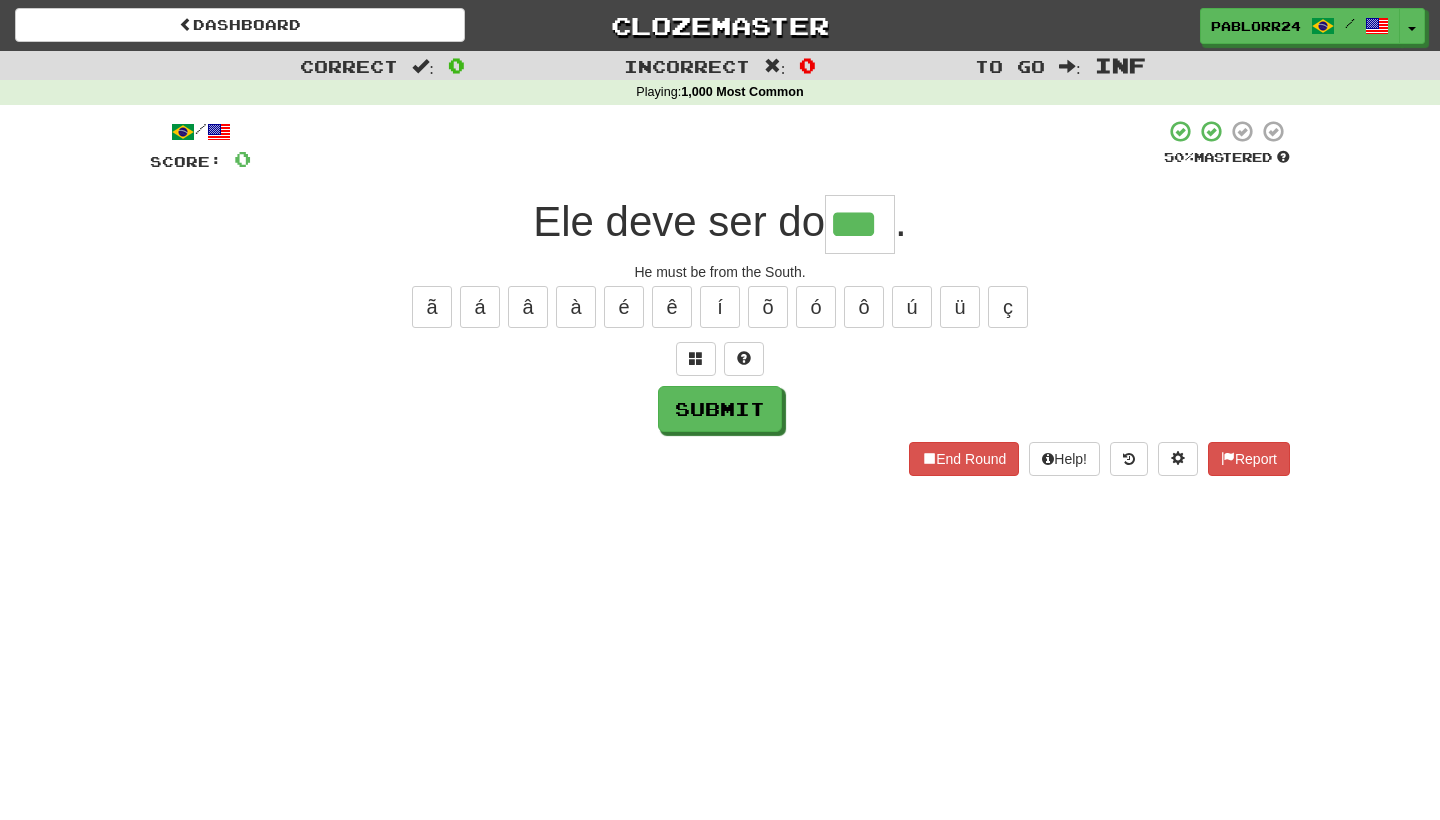 type on "***" 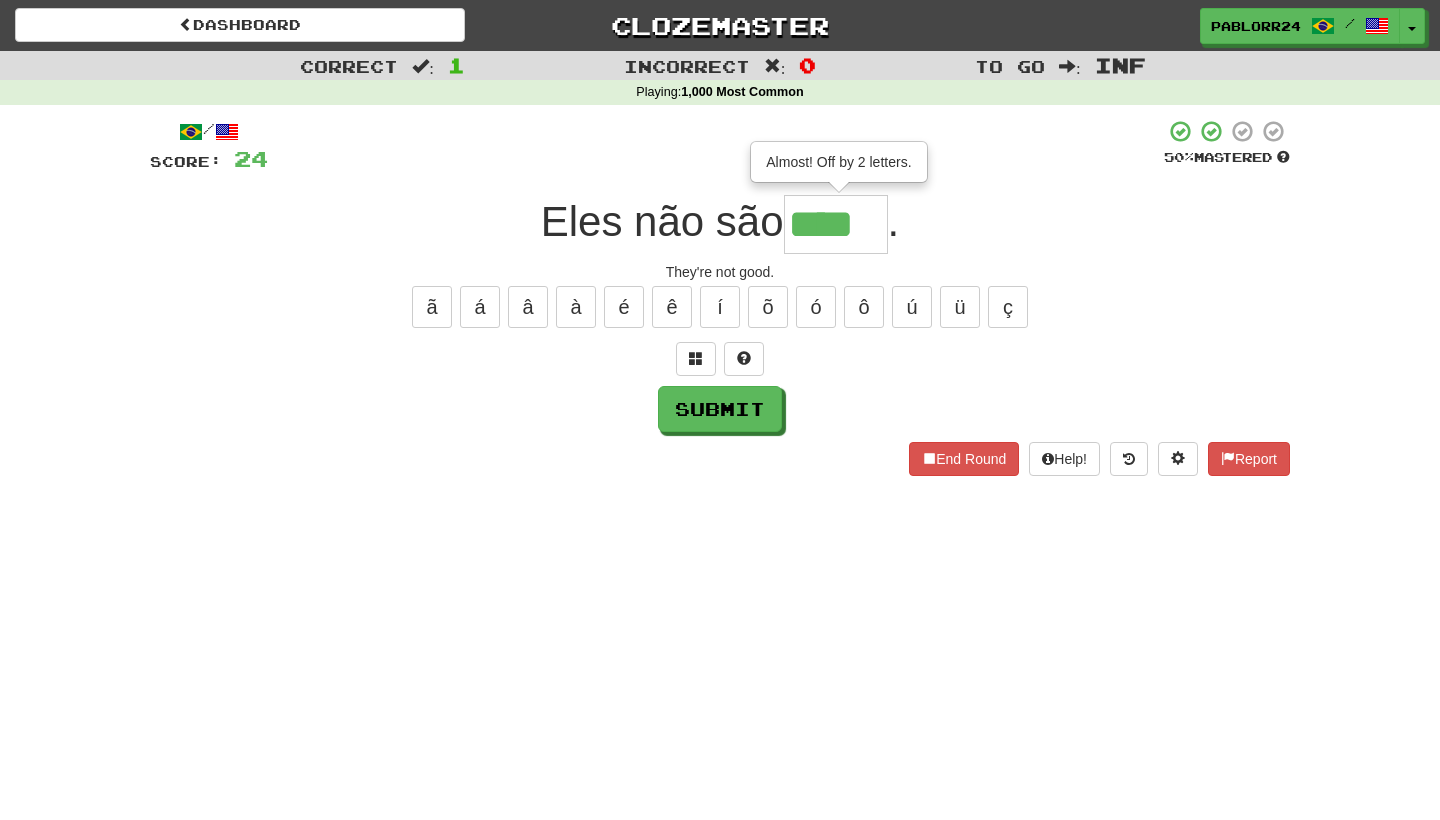 type on "****" 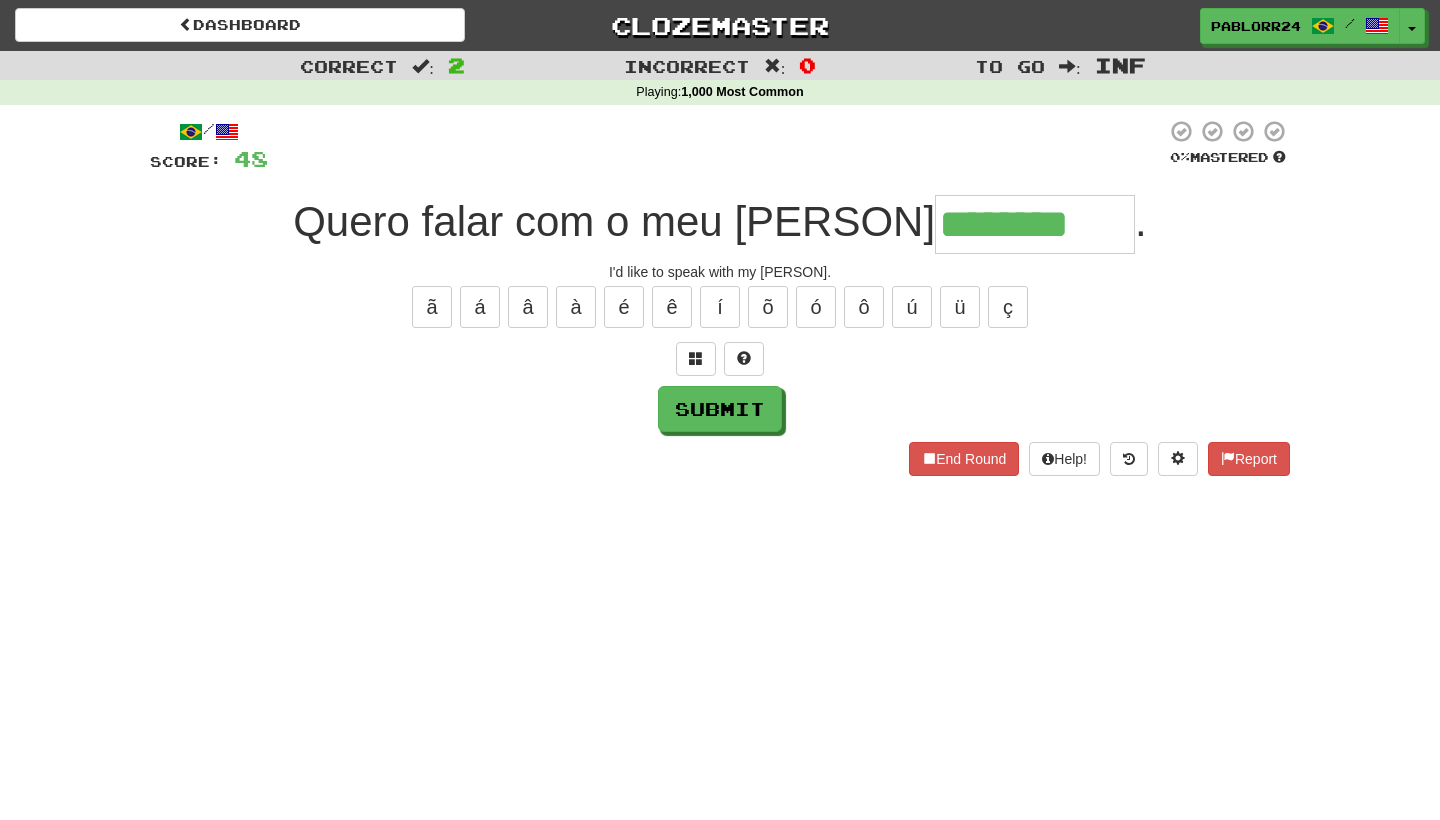 type on "********" 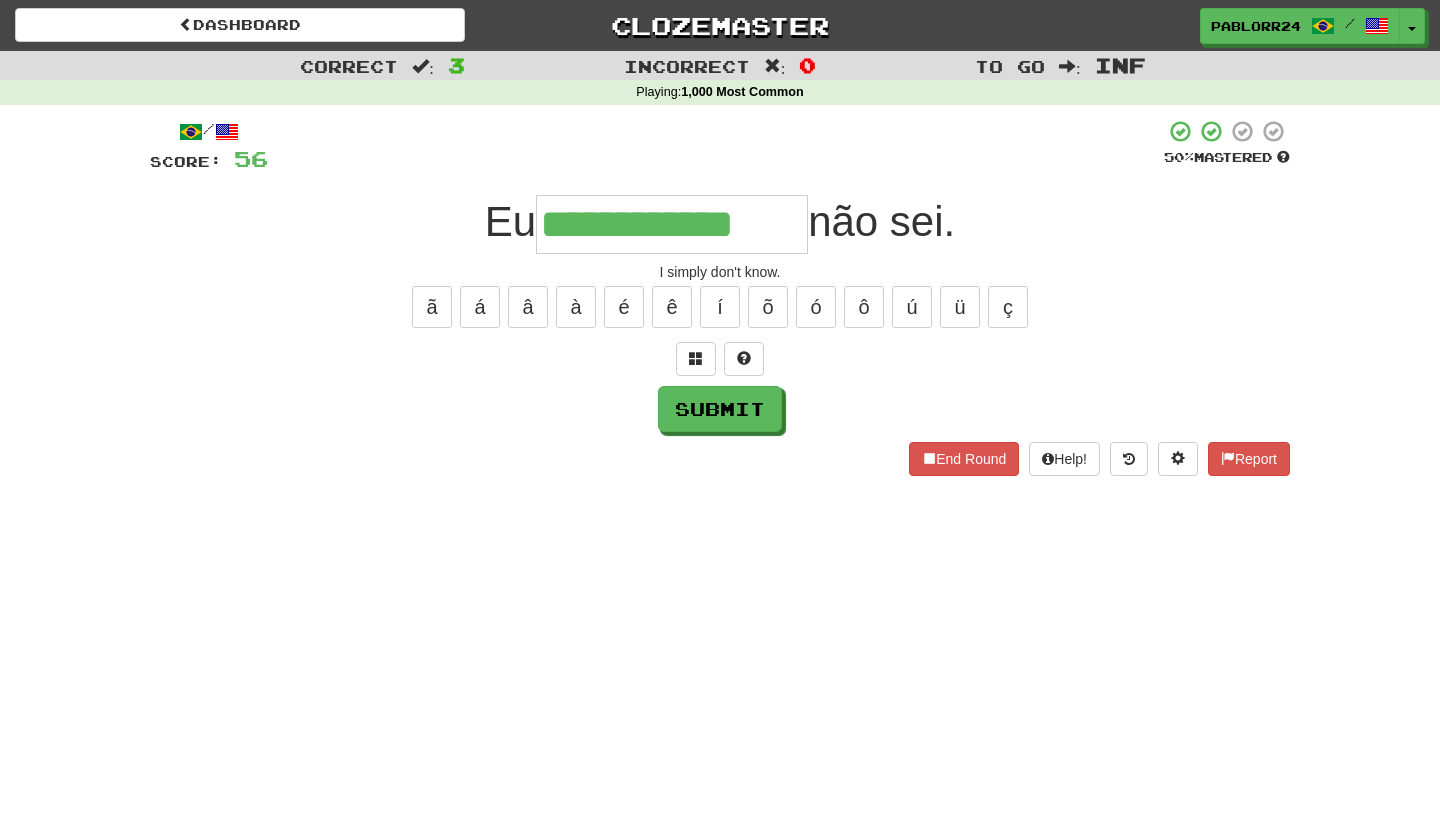 type on "**********" 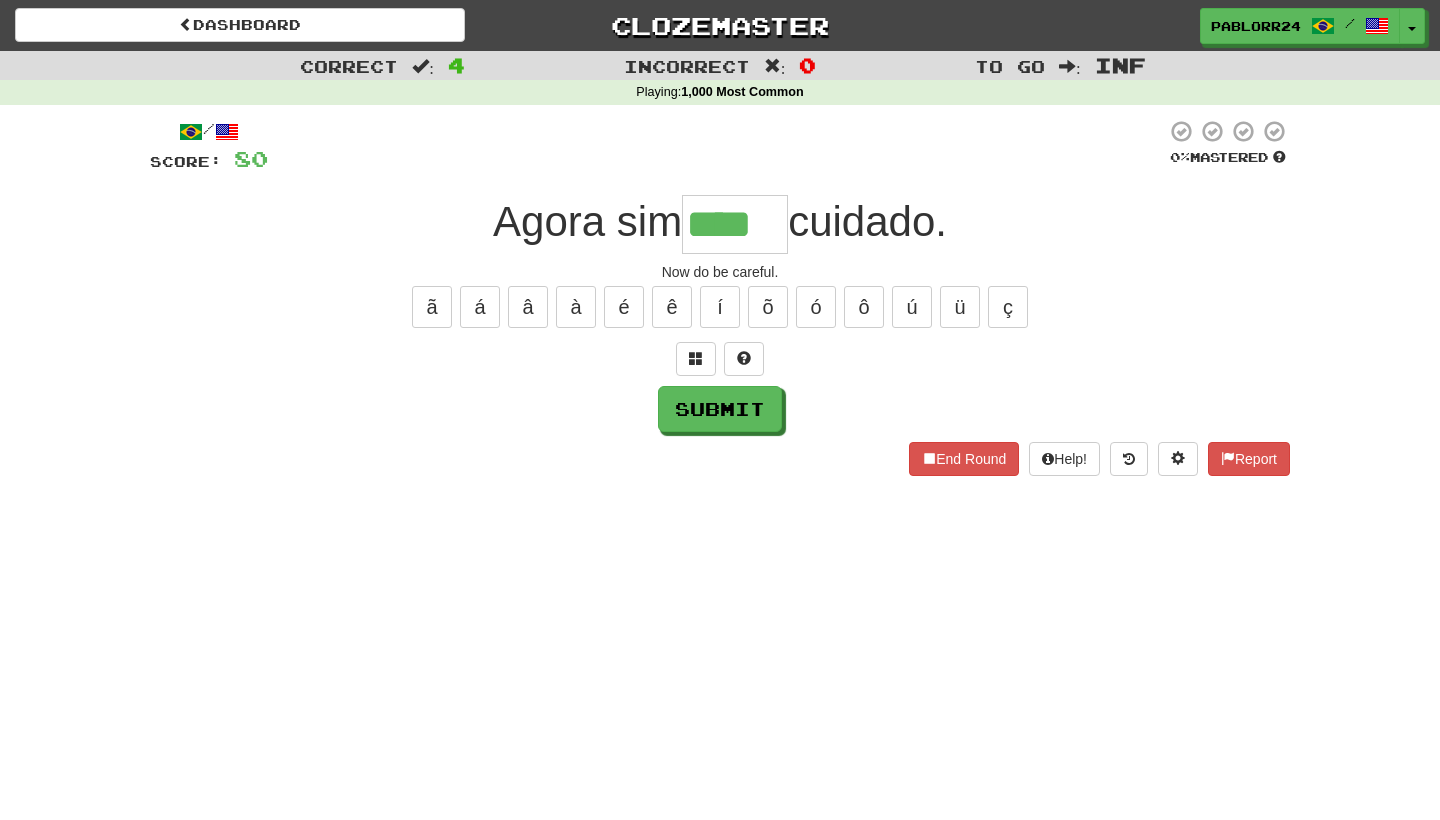 type on "****" 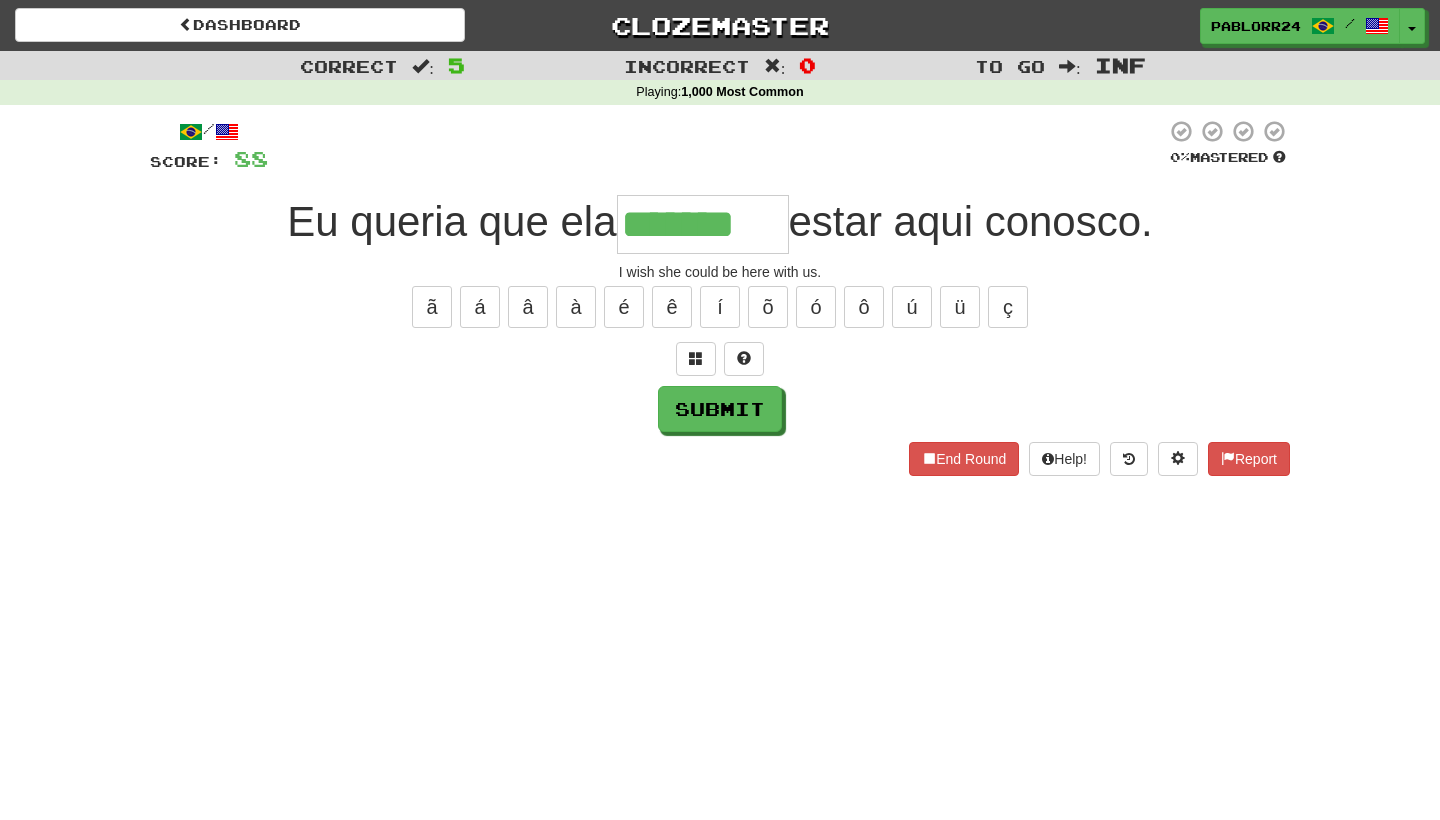 type on "*******" 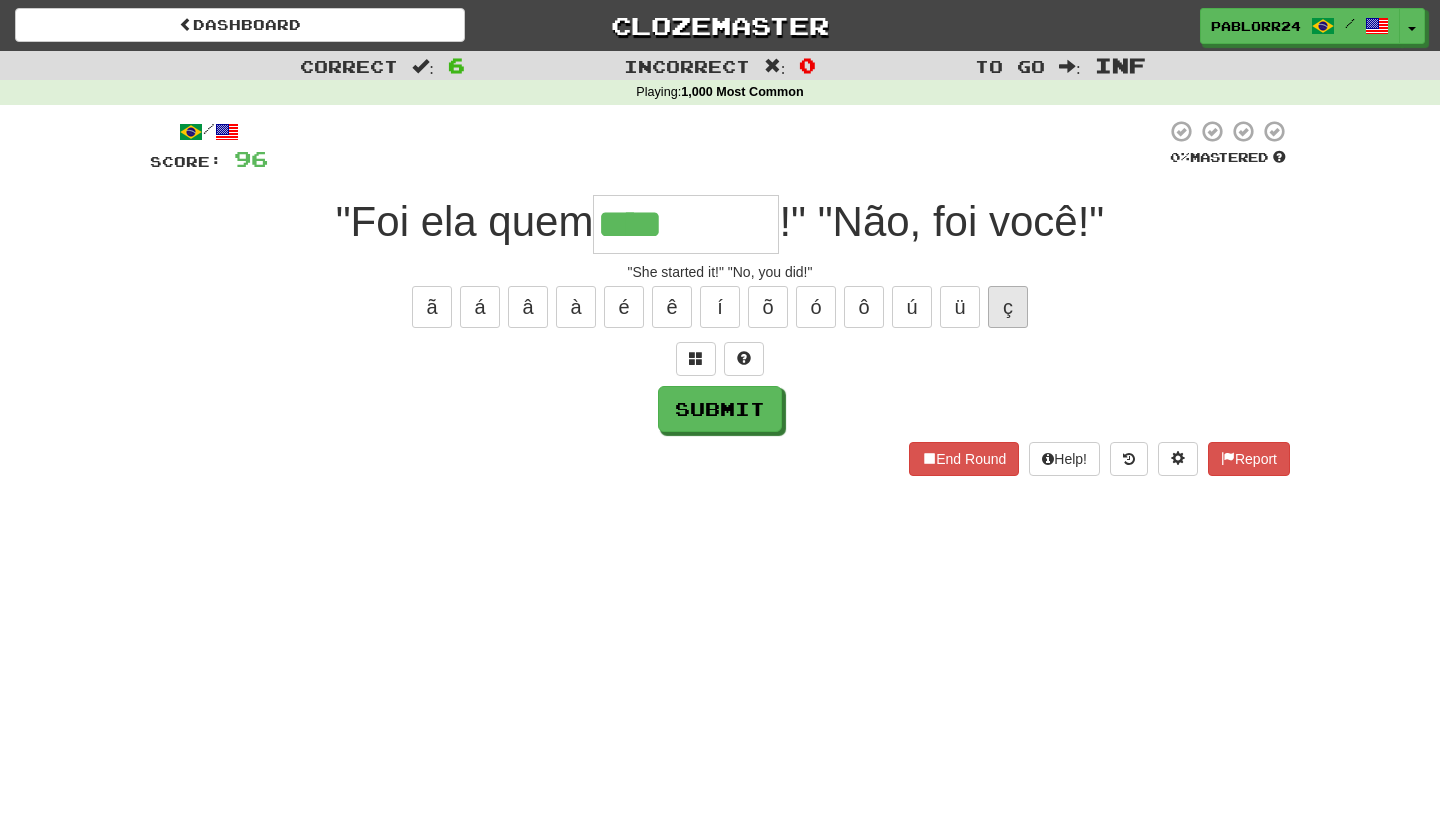 click on "ç" at bounding box center [1008, 307] 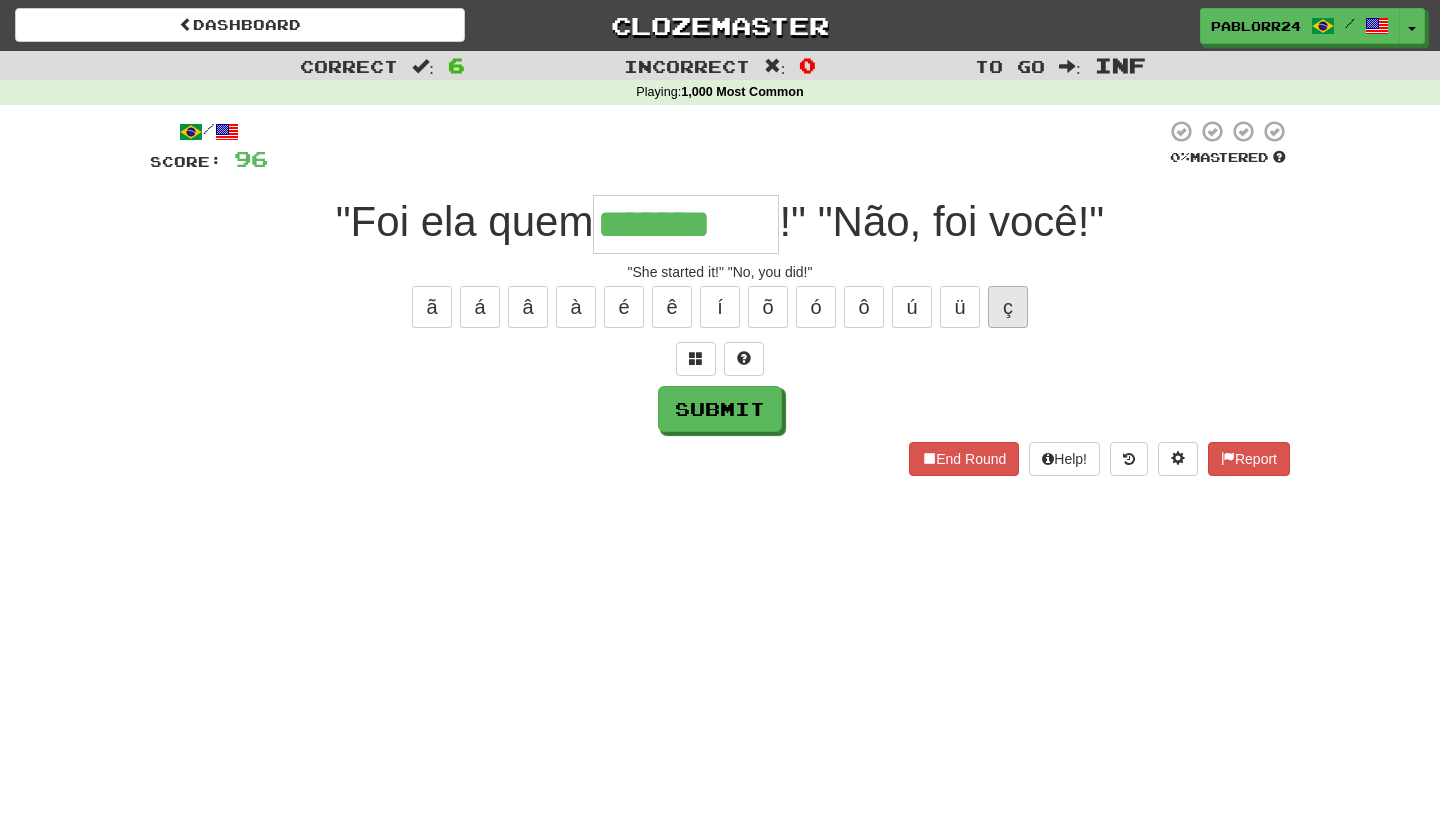 type on "*******" 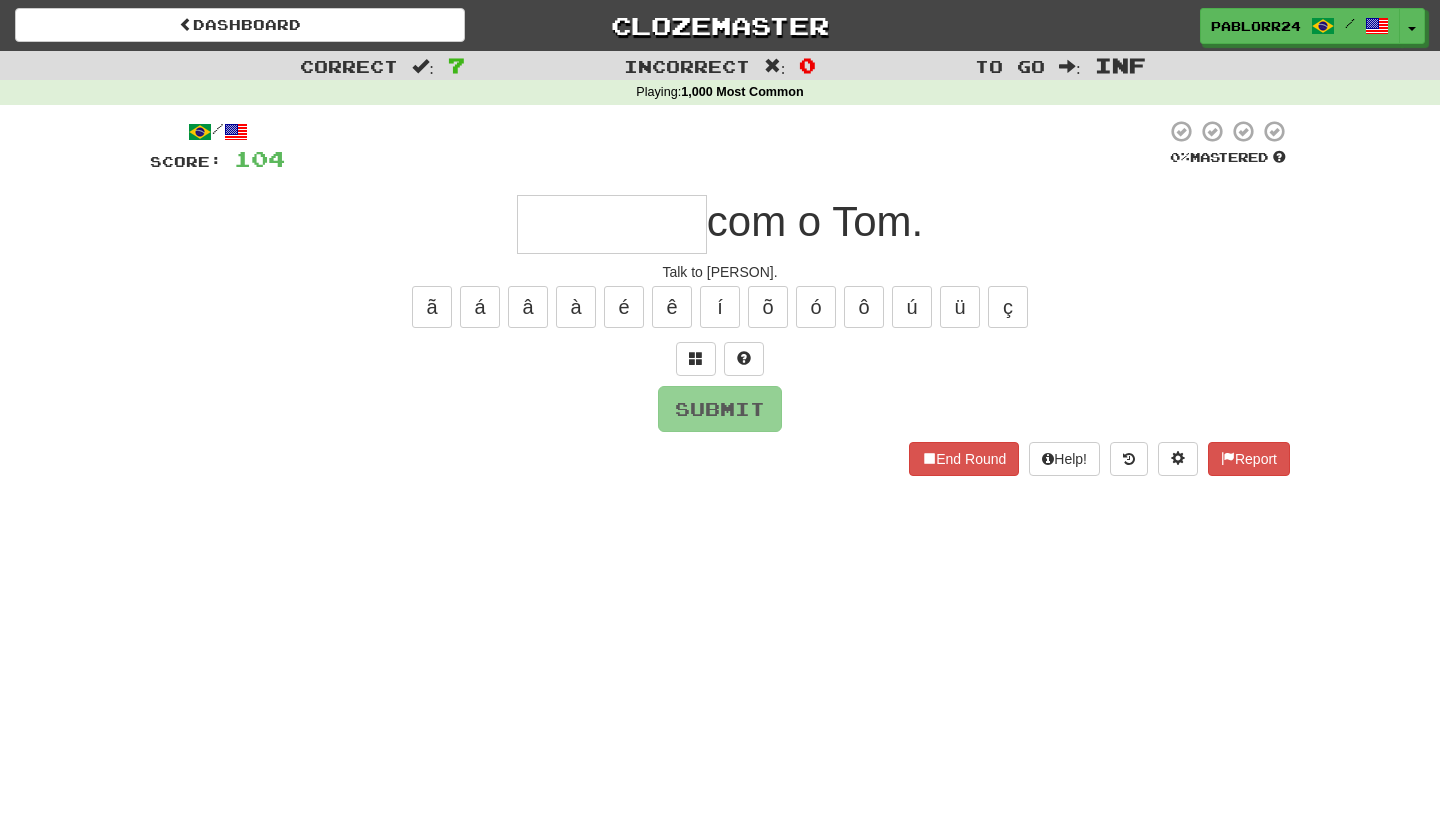 type on "*" 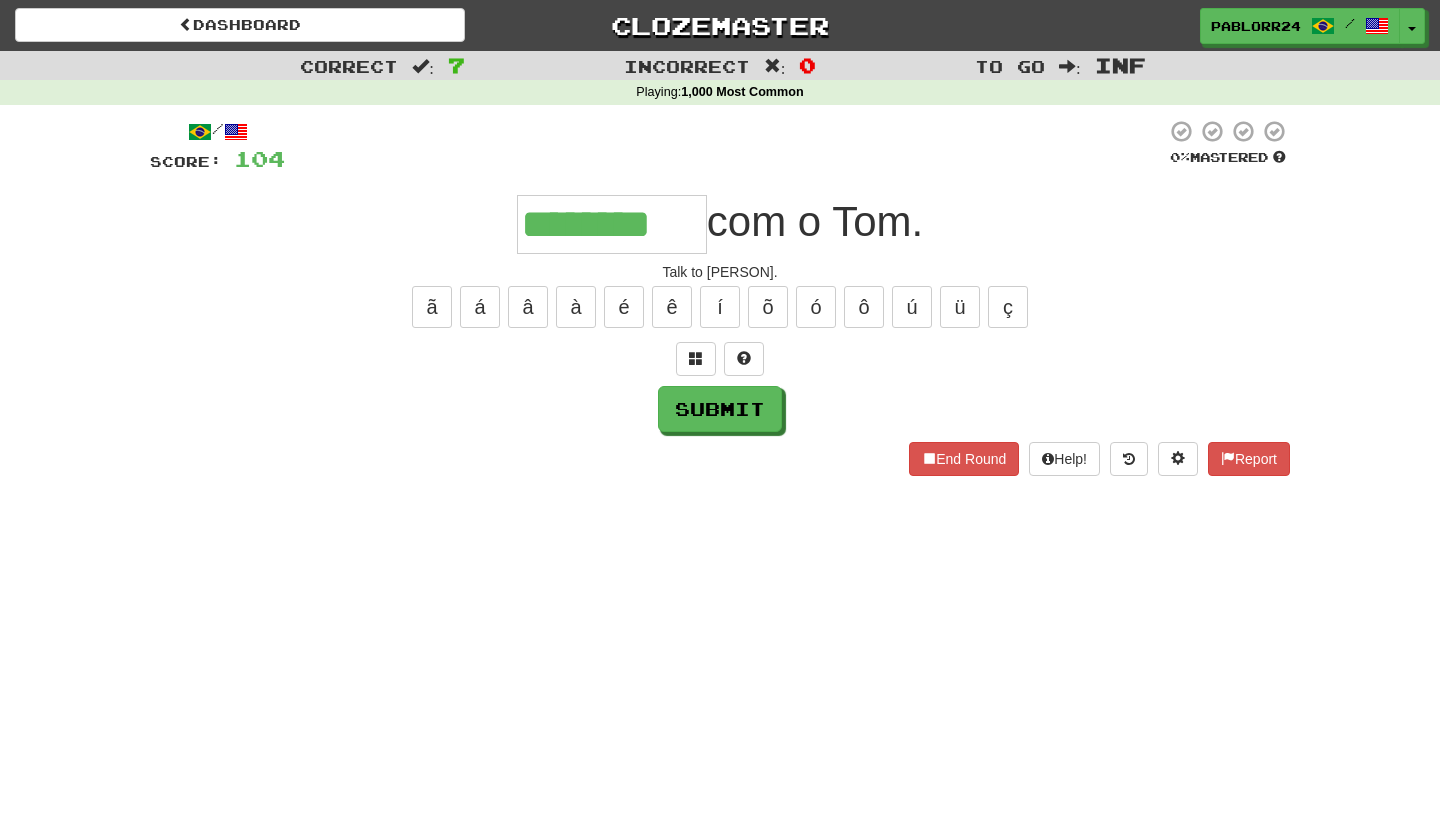 type on "********" 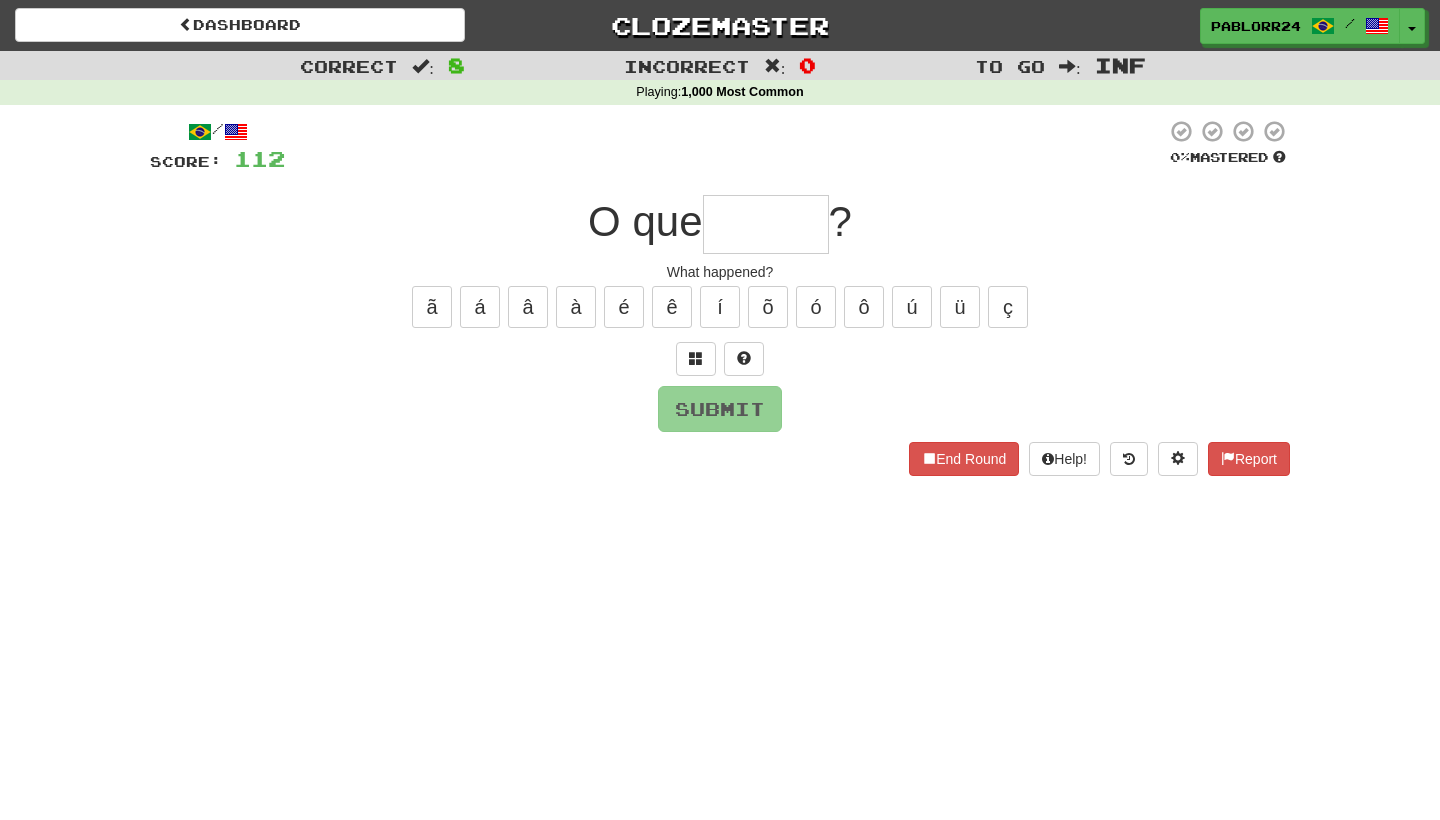 type on "*" 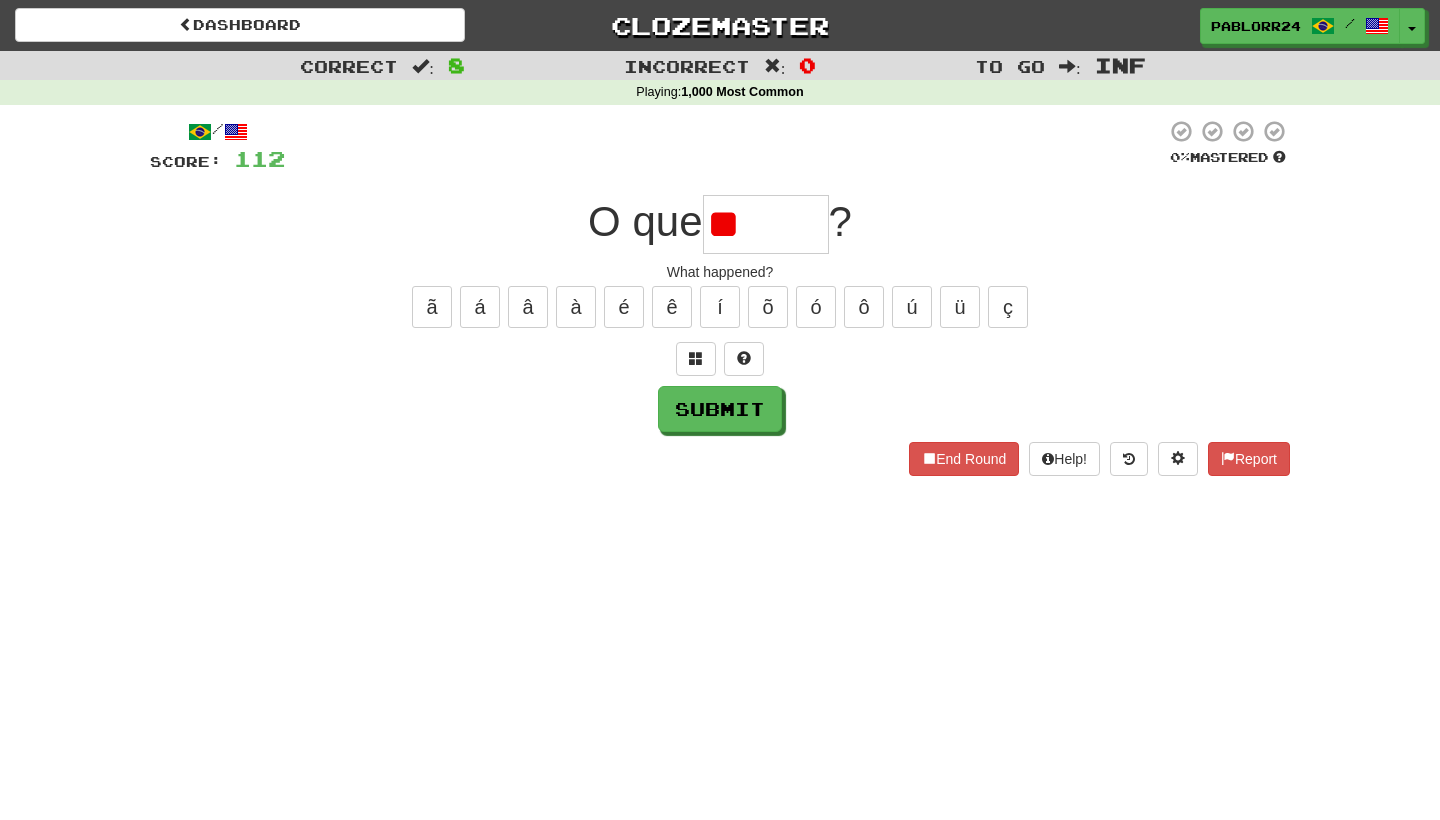 type on "*" 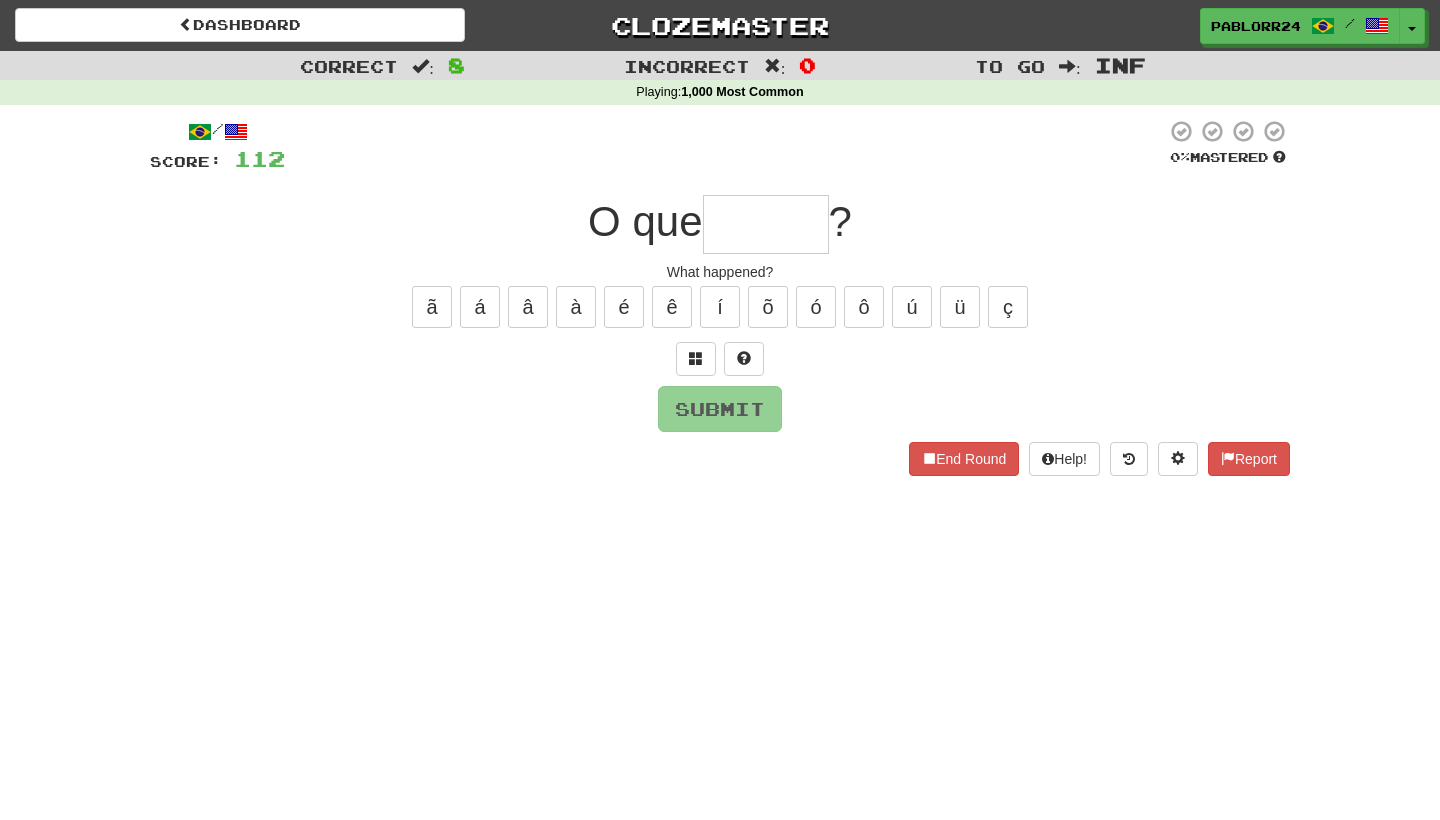 type on "*" 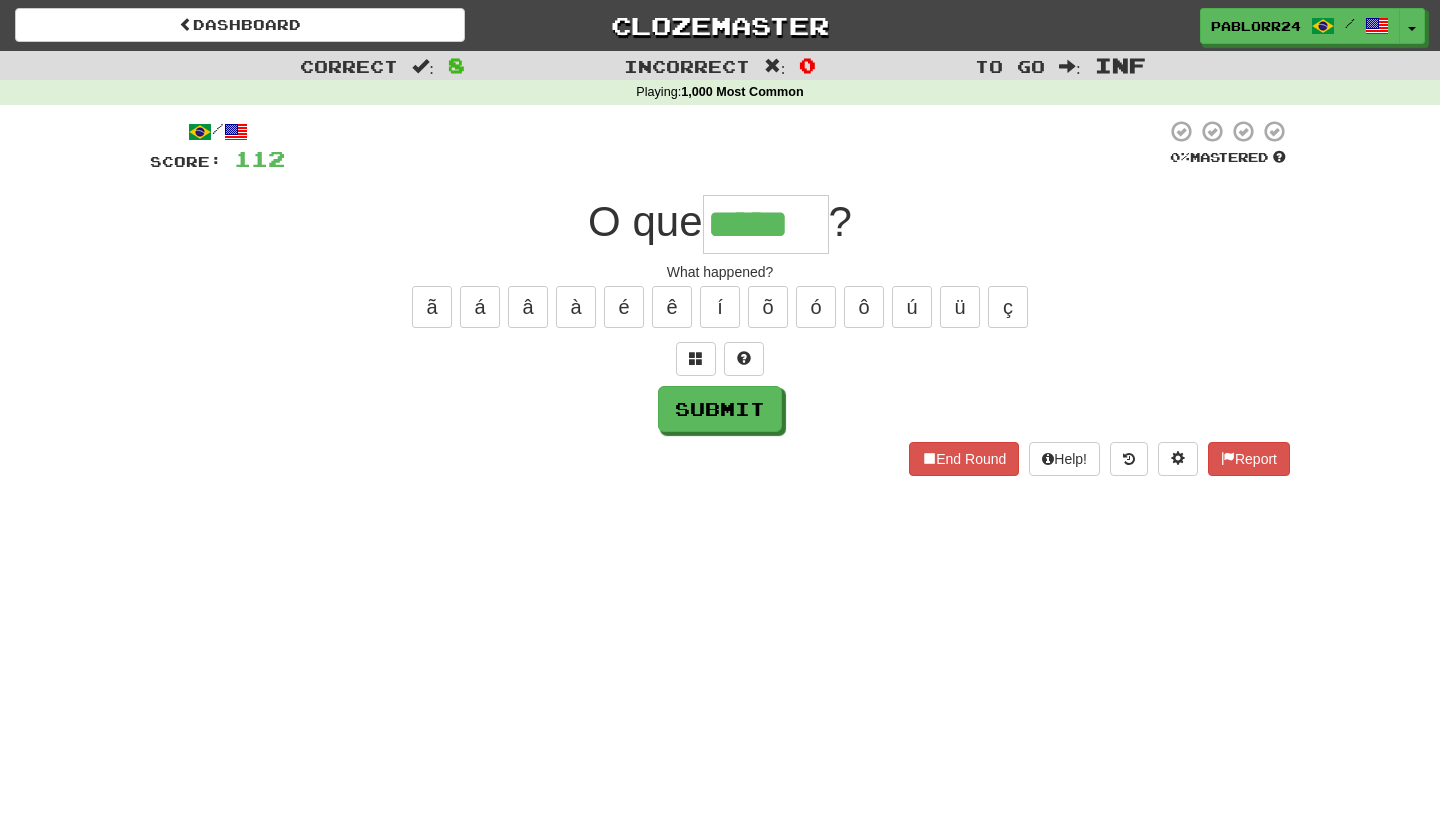 type on "*****" 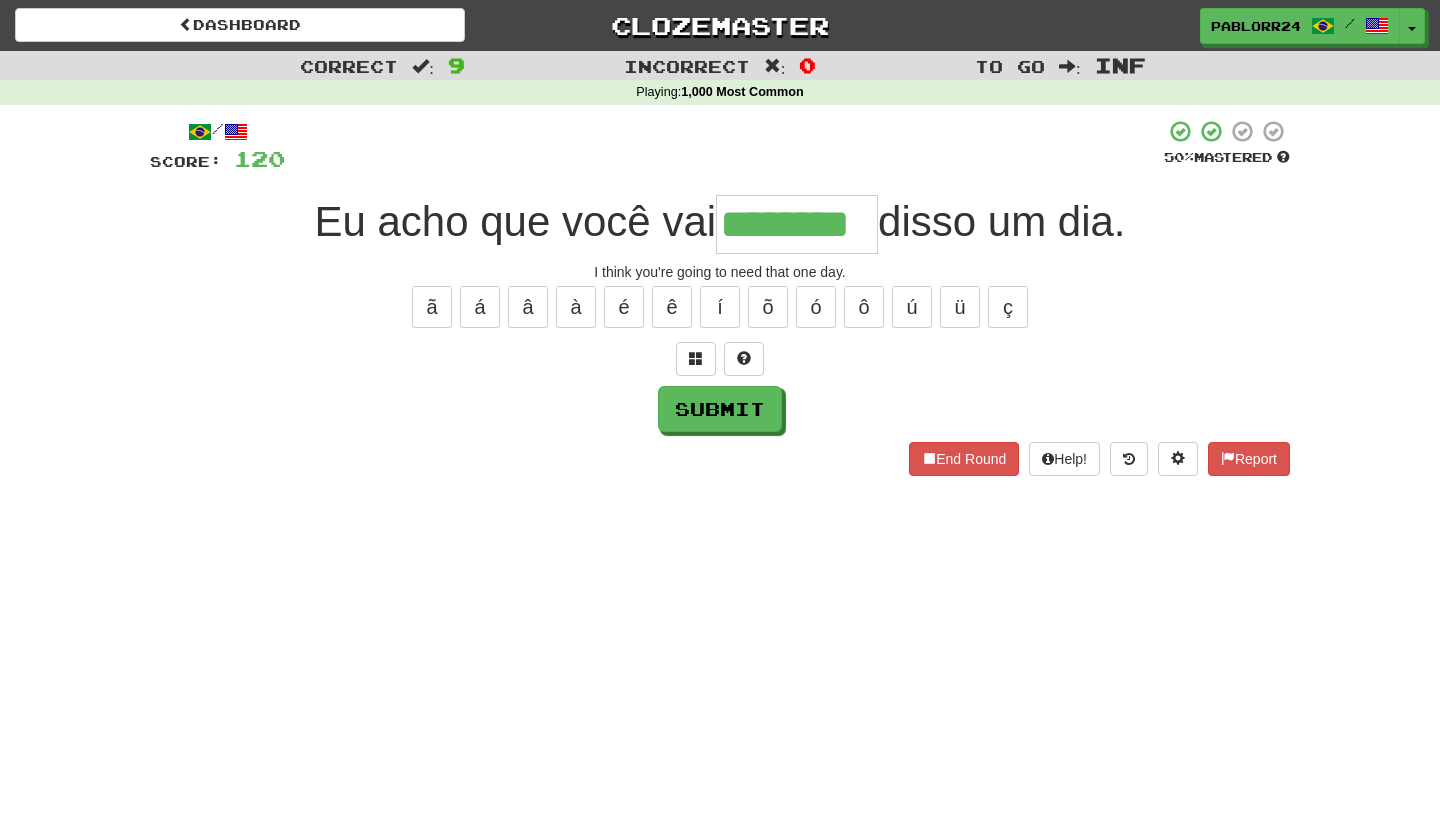 type on "********" 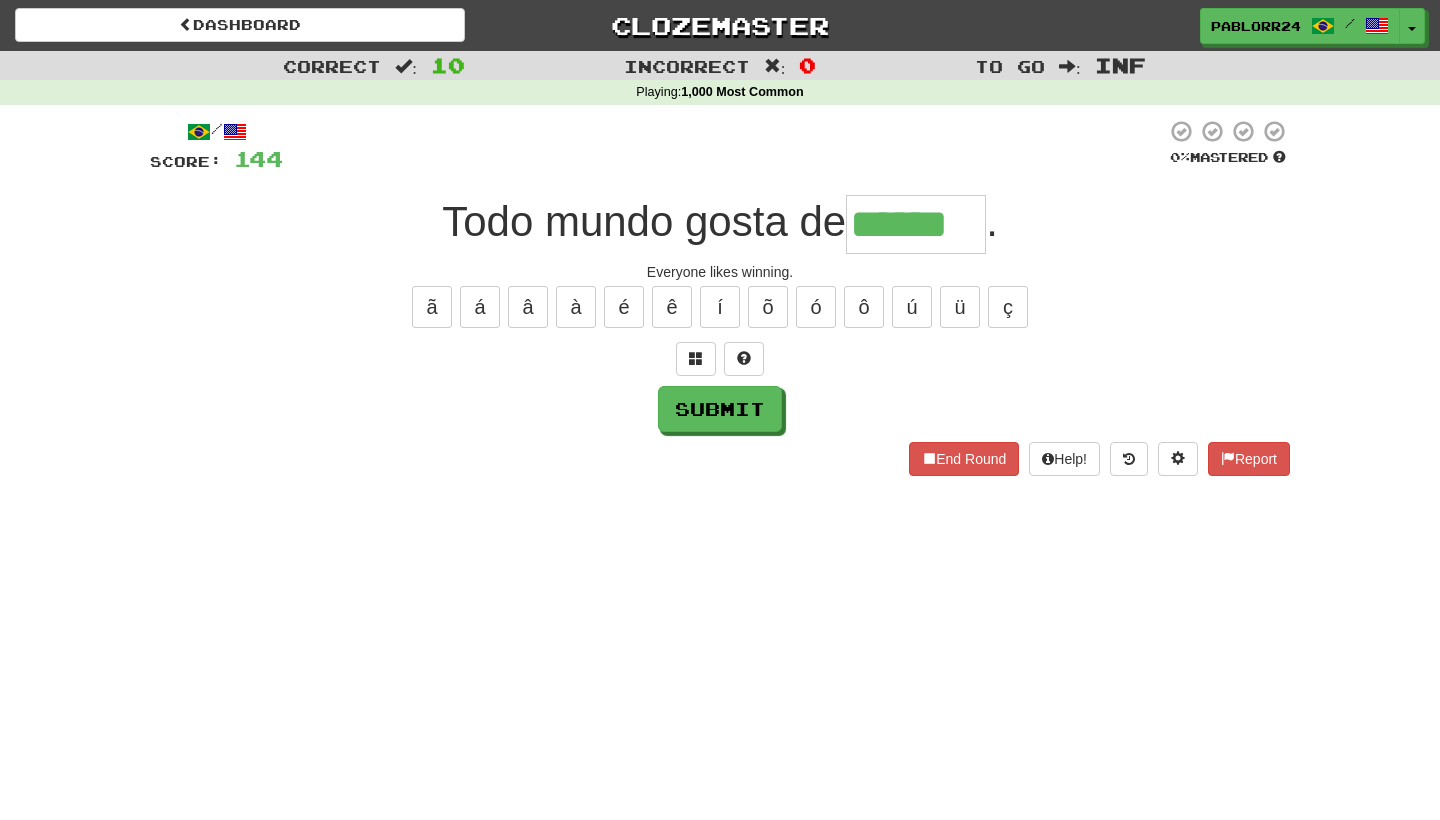 type on "******" 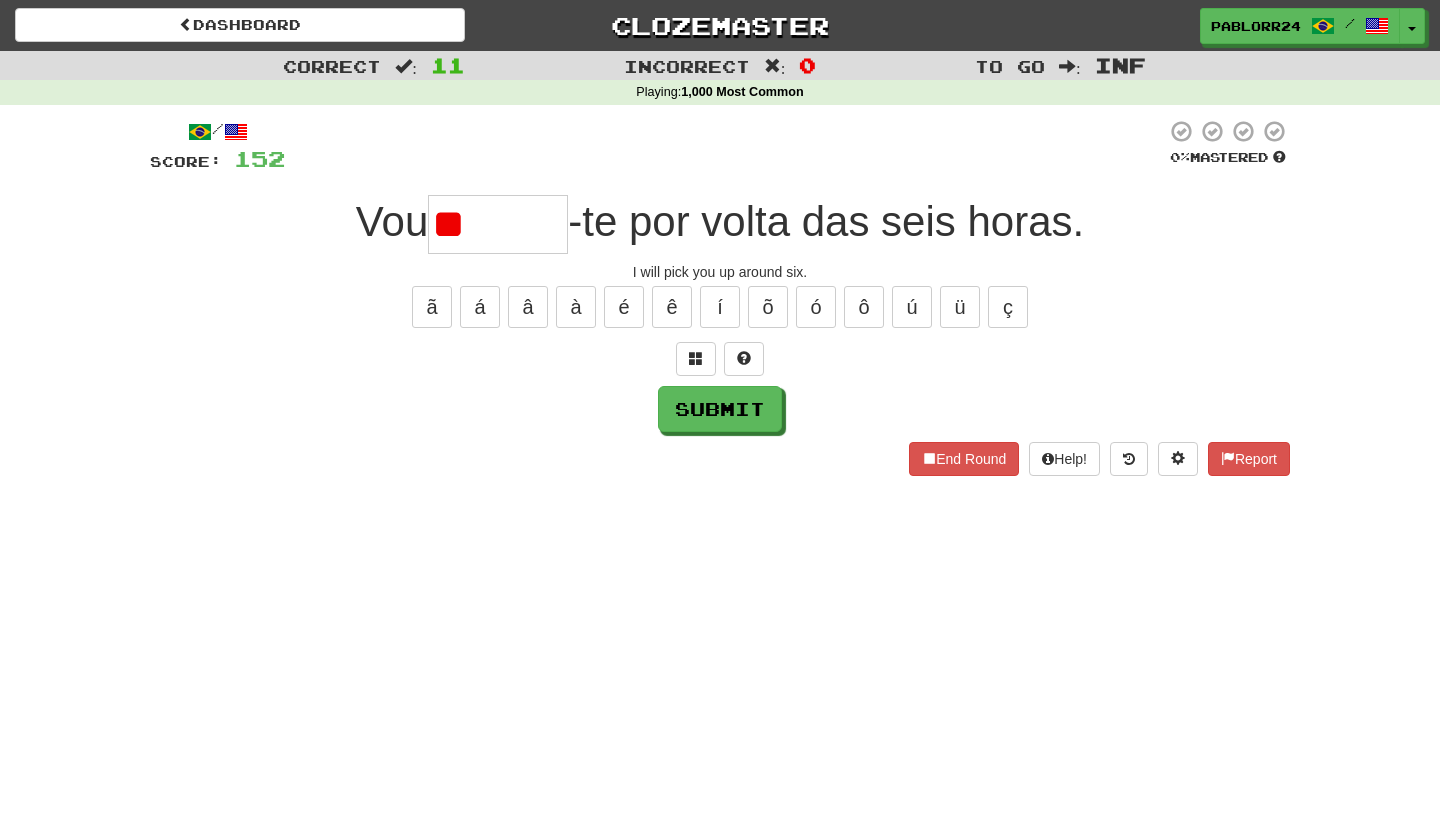 type on "*" 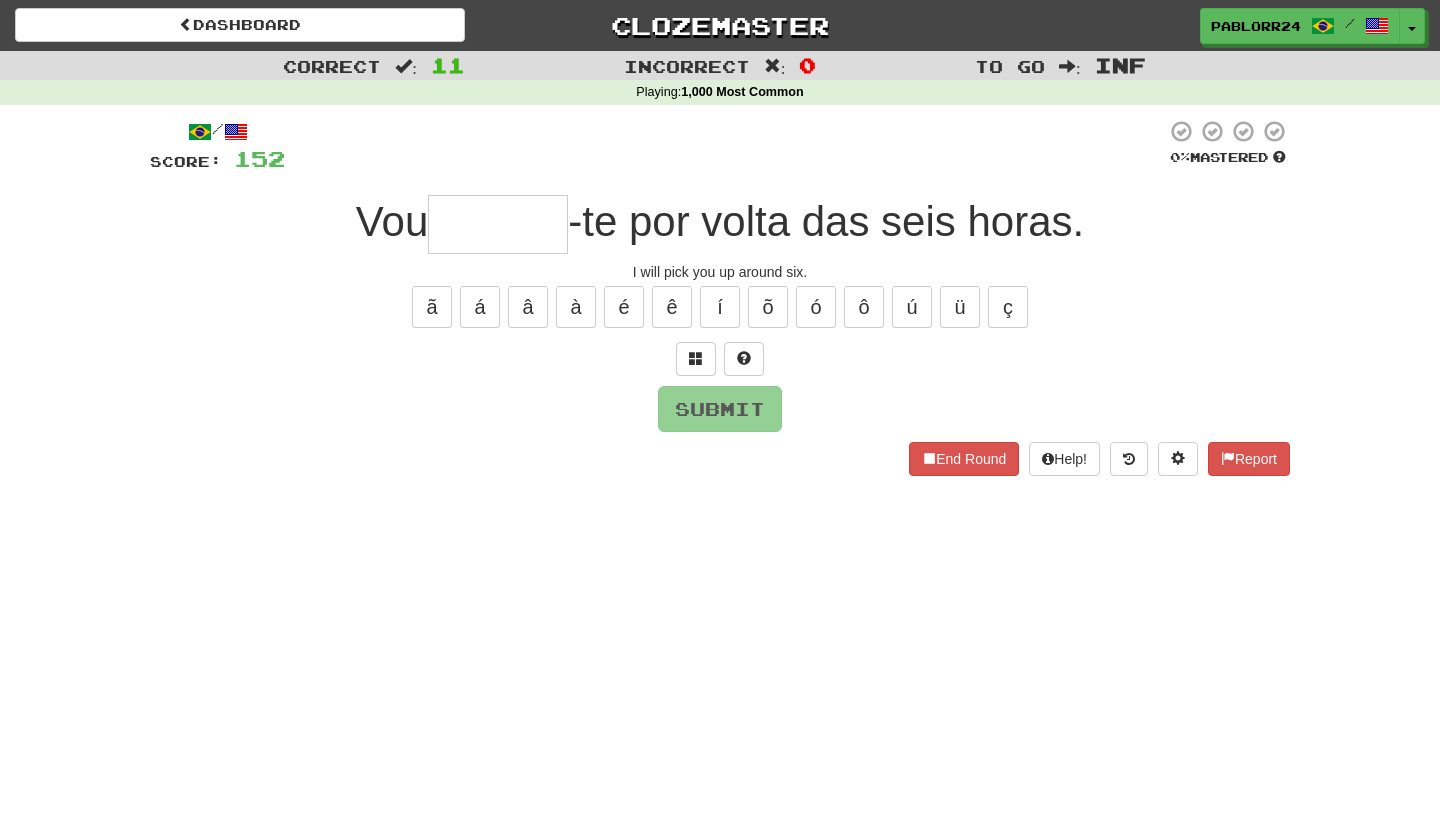 type on "*" 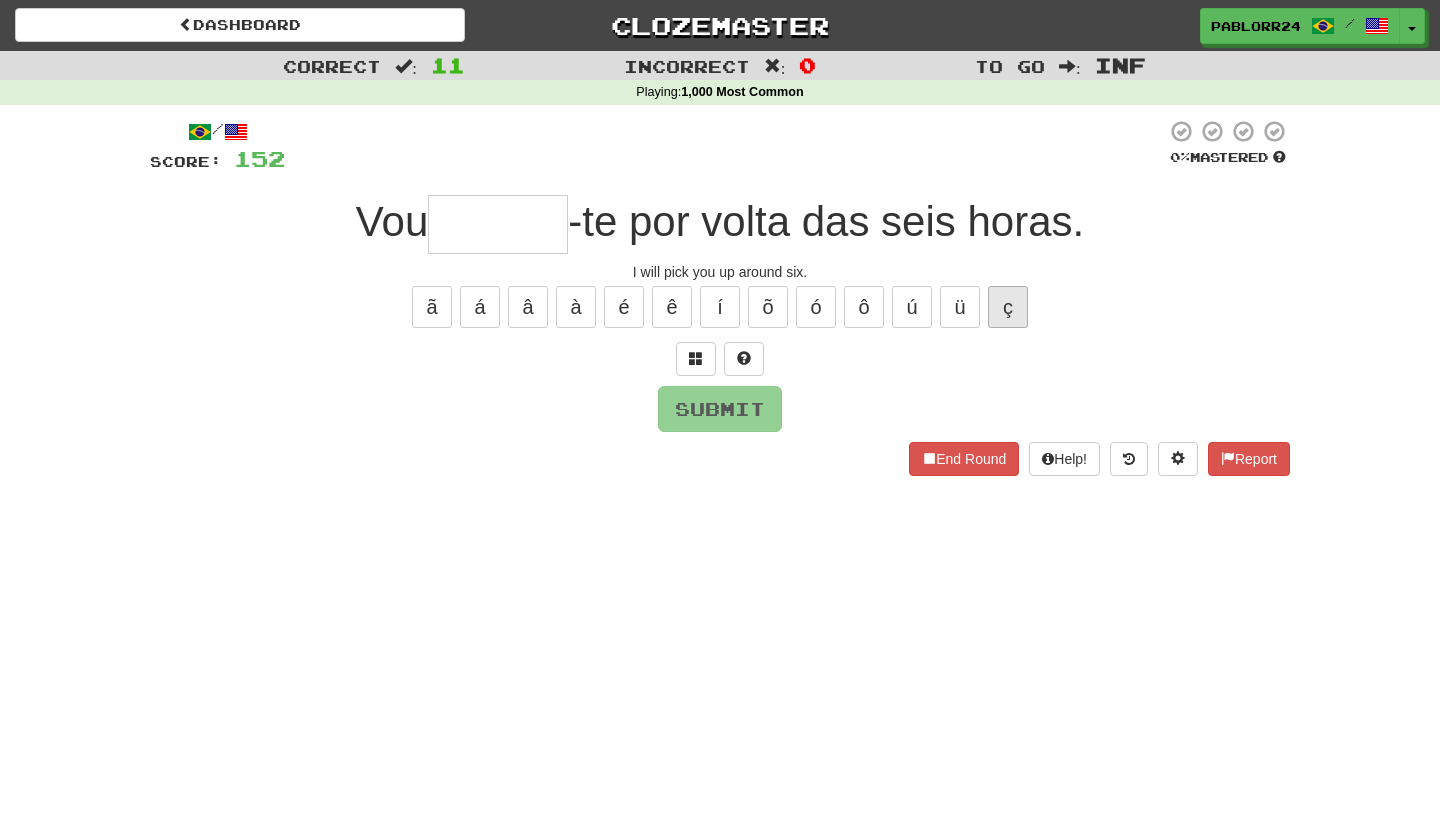 type on "*" 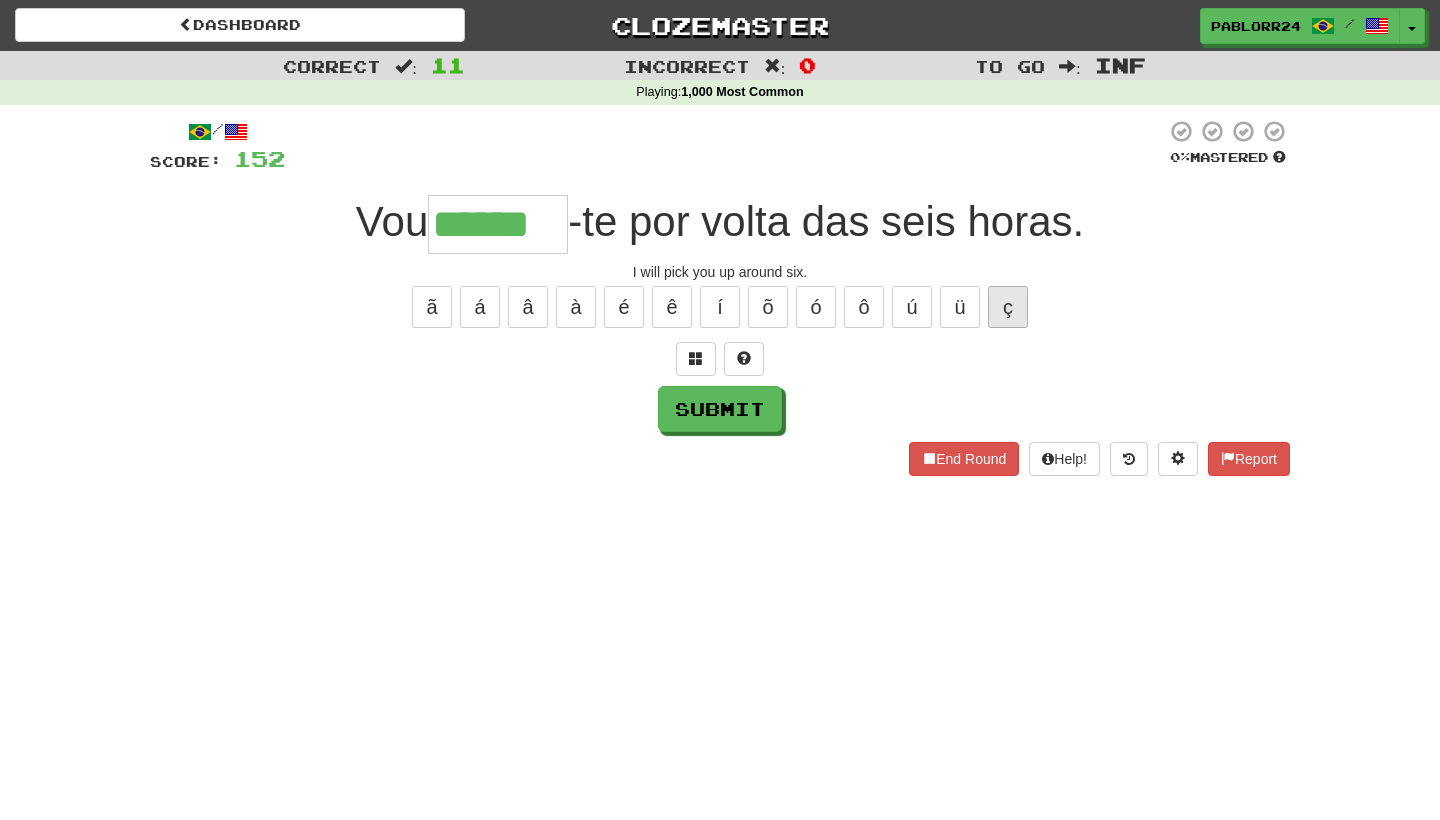 type on "******" 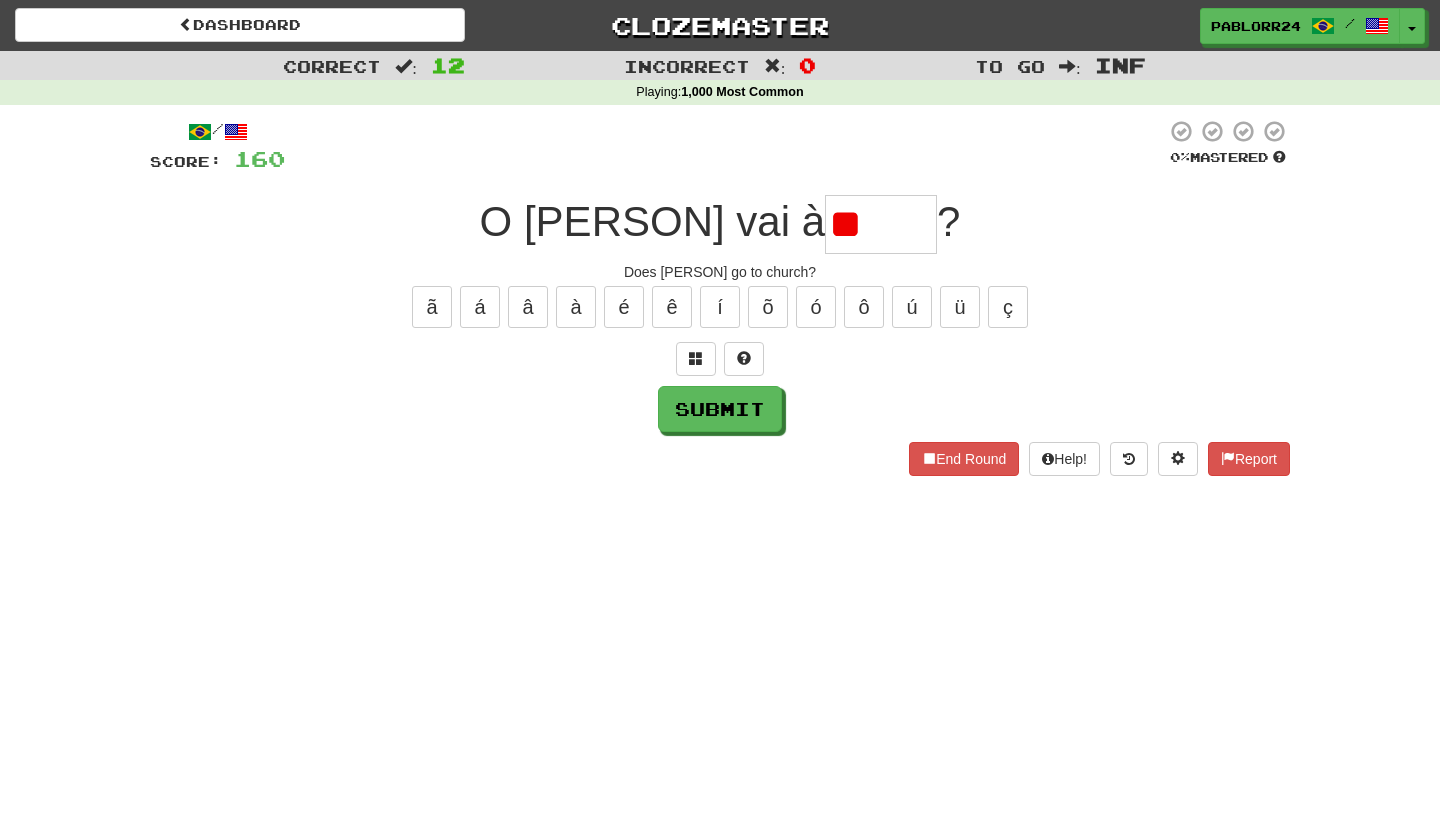 type on "*" 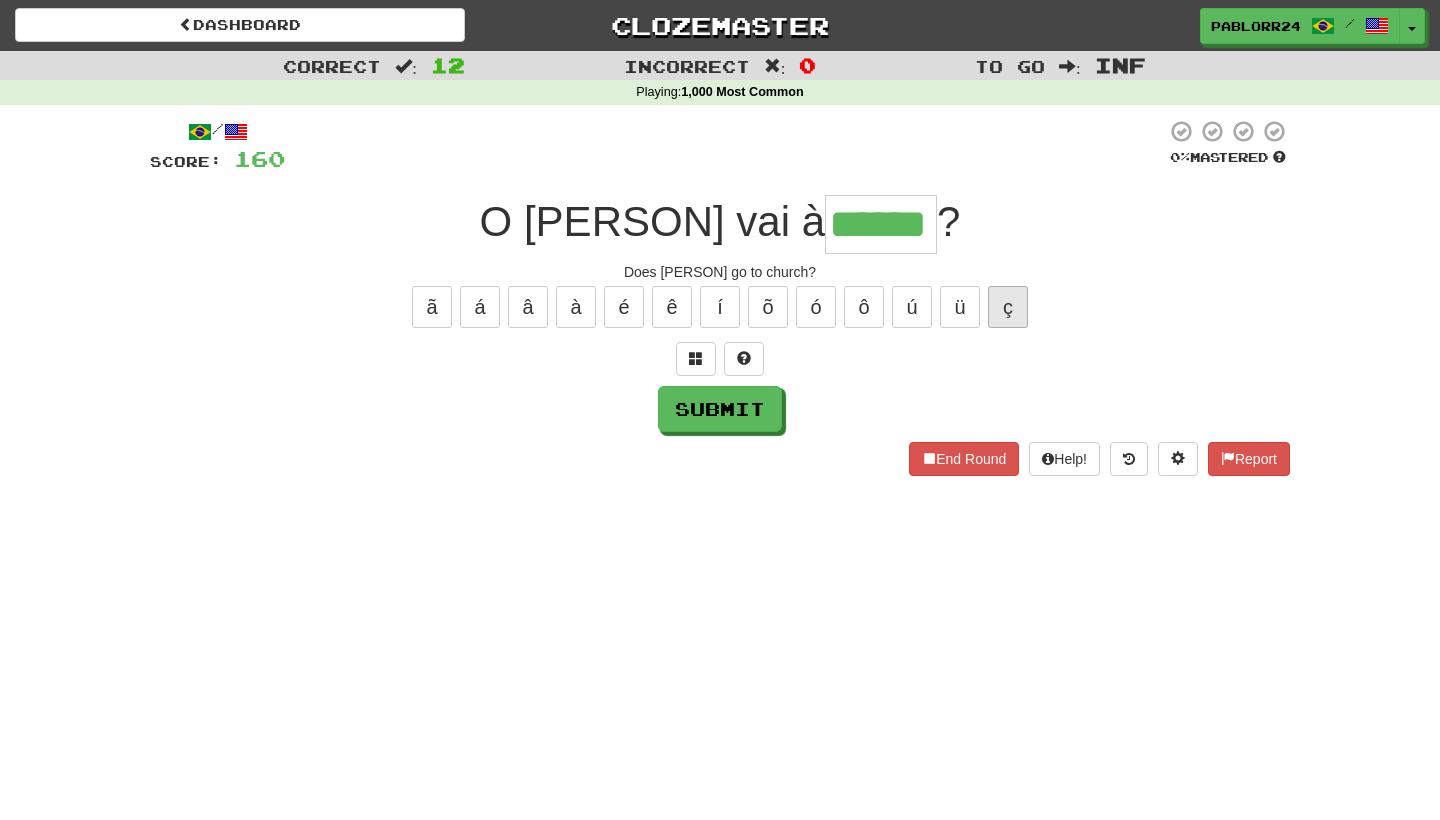 type on "******" 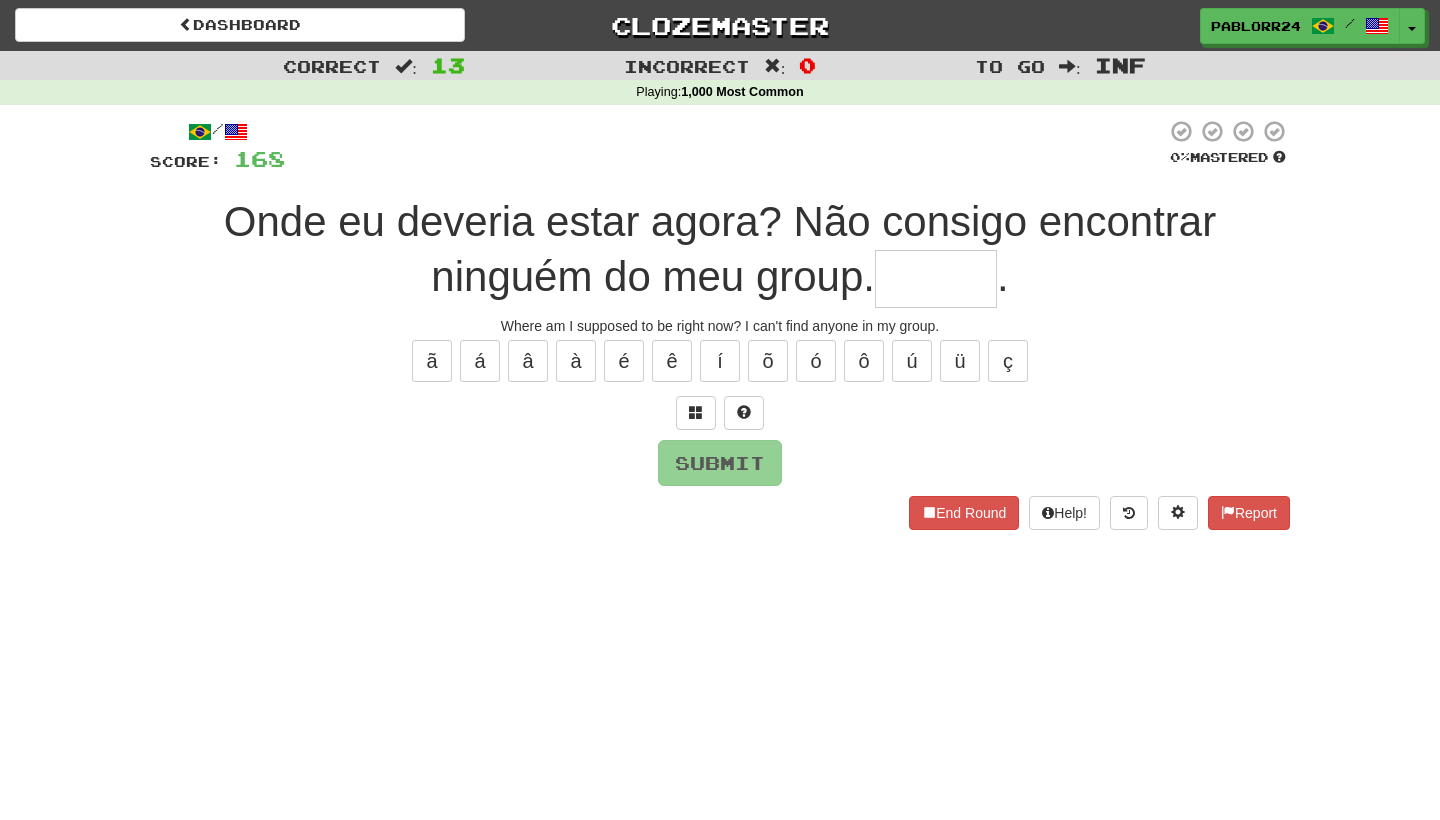 type on "*" 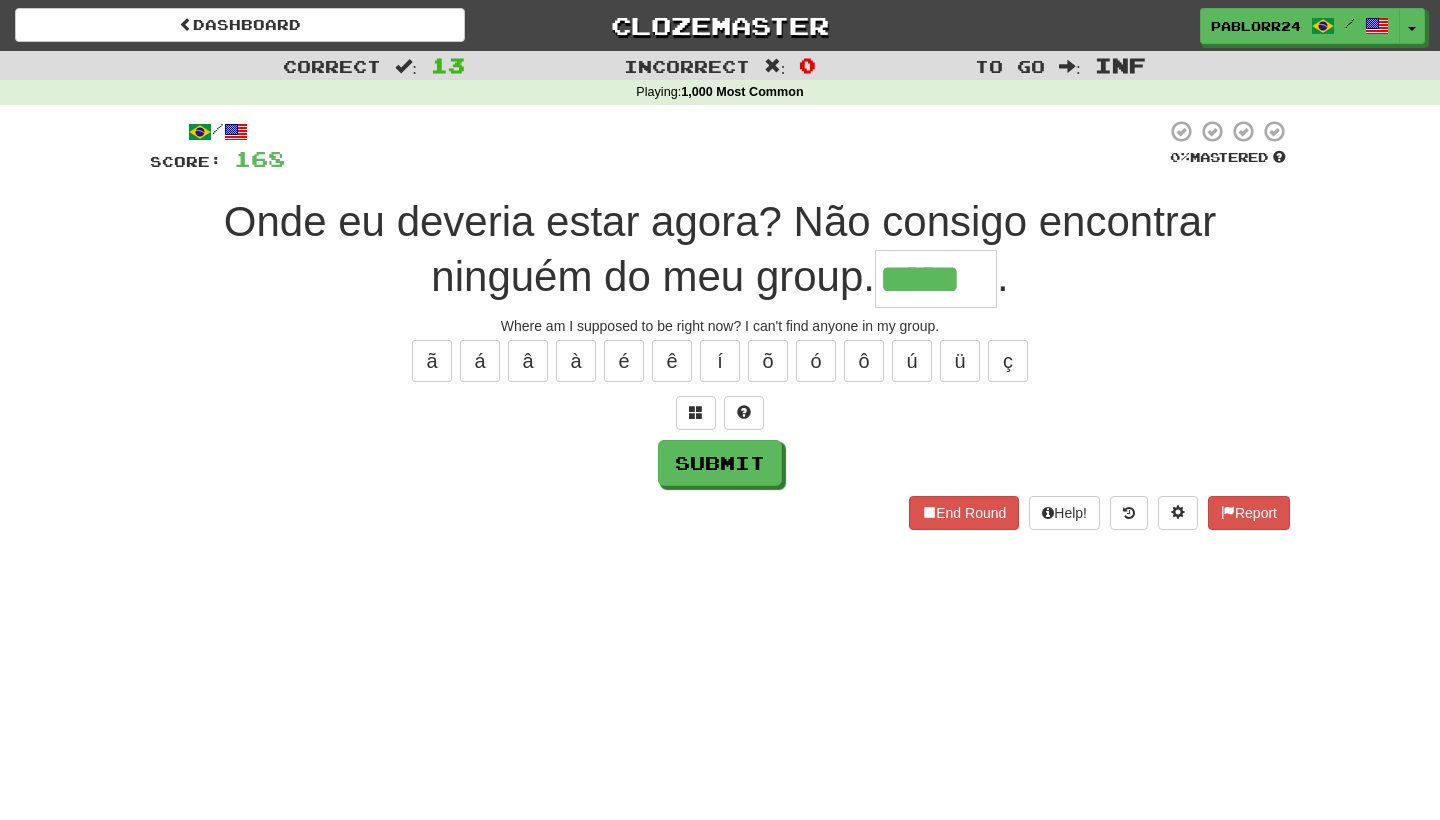 type on "*****" 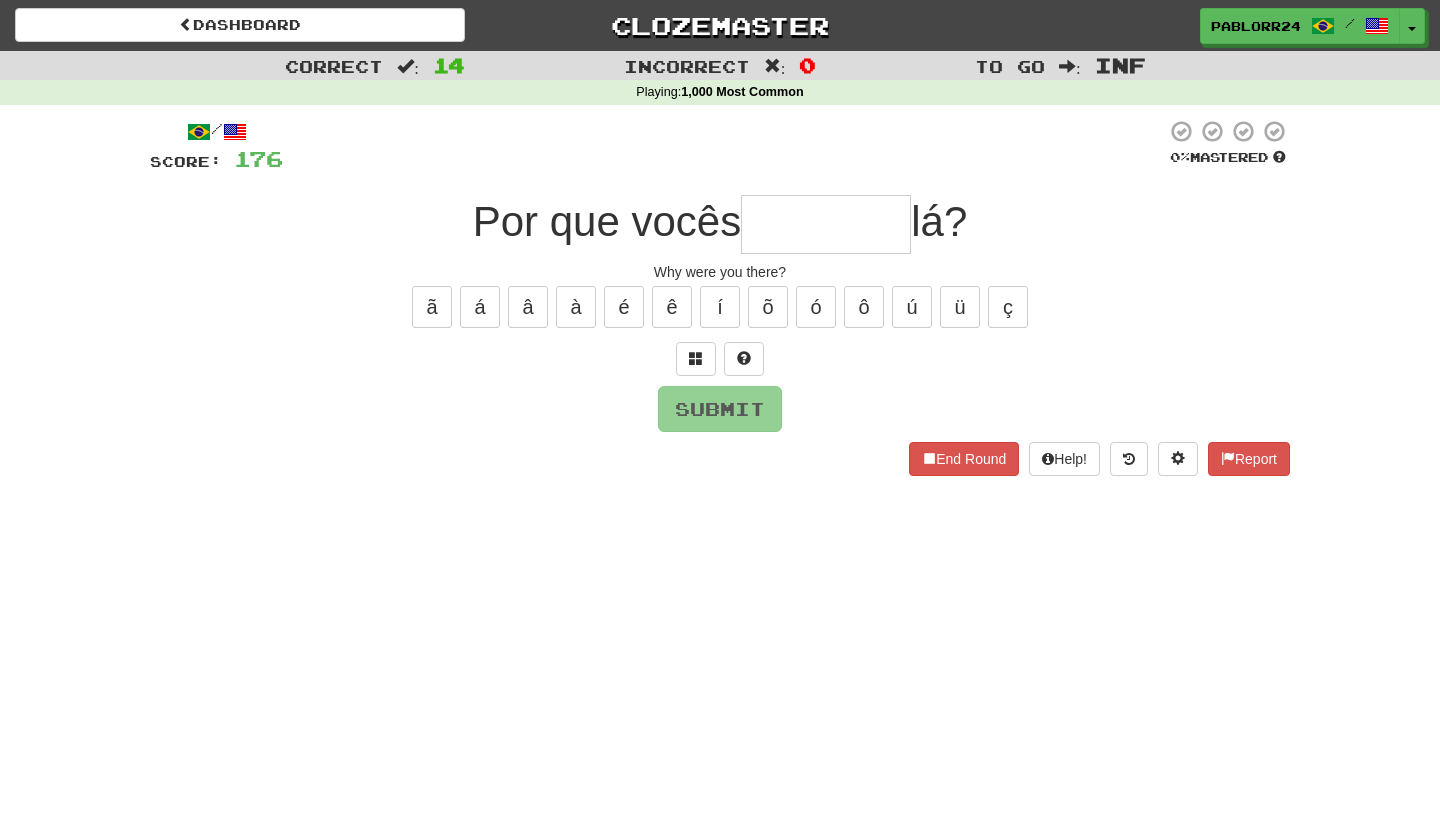 type on "*" 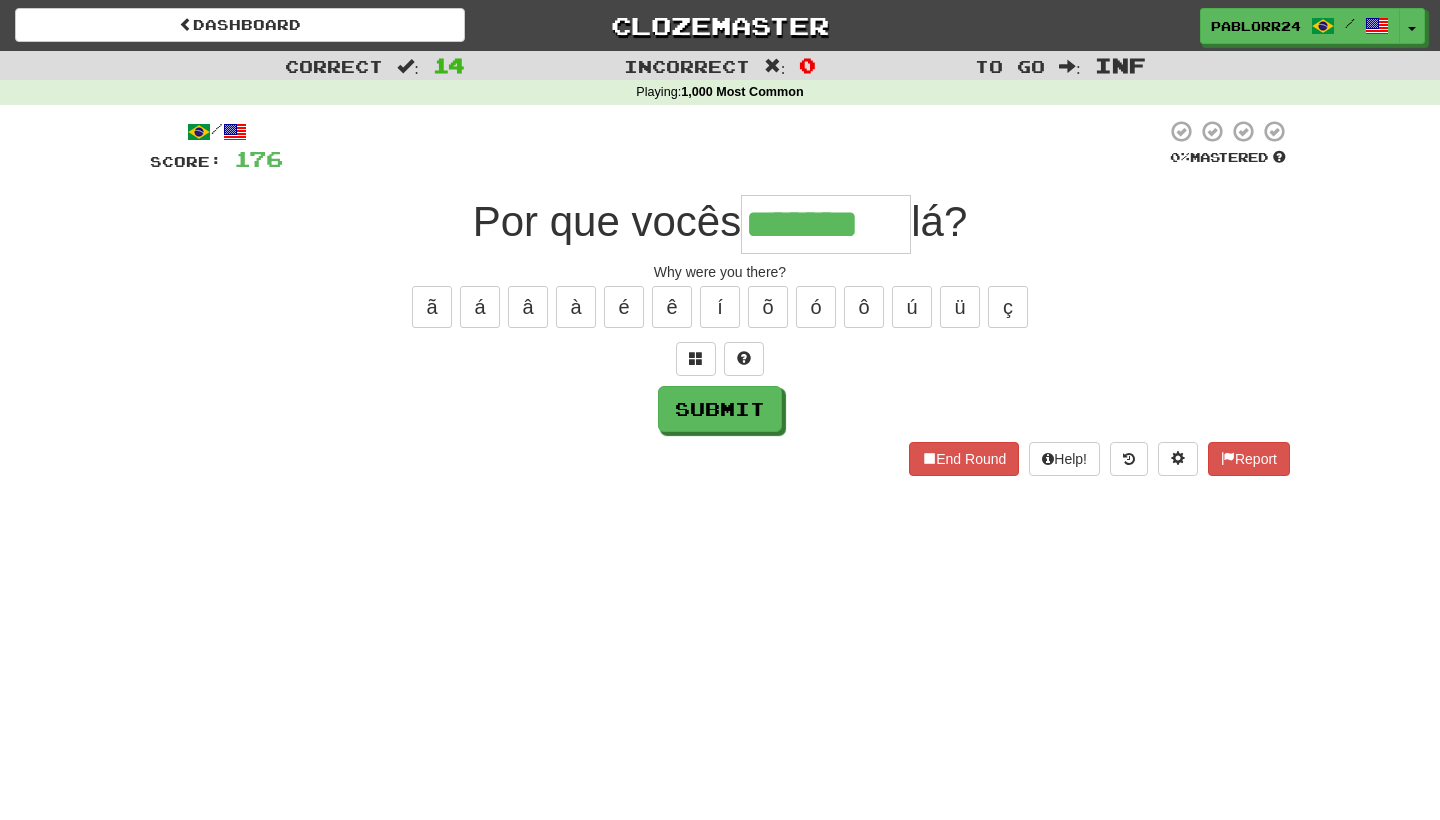 type on "*******" 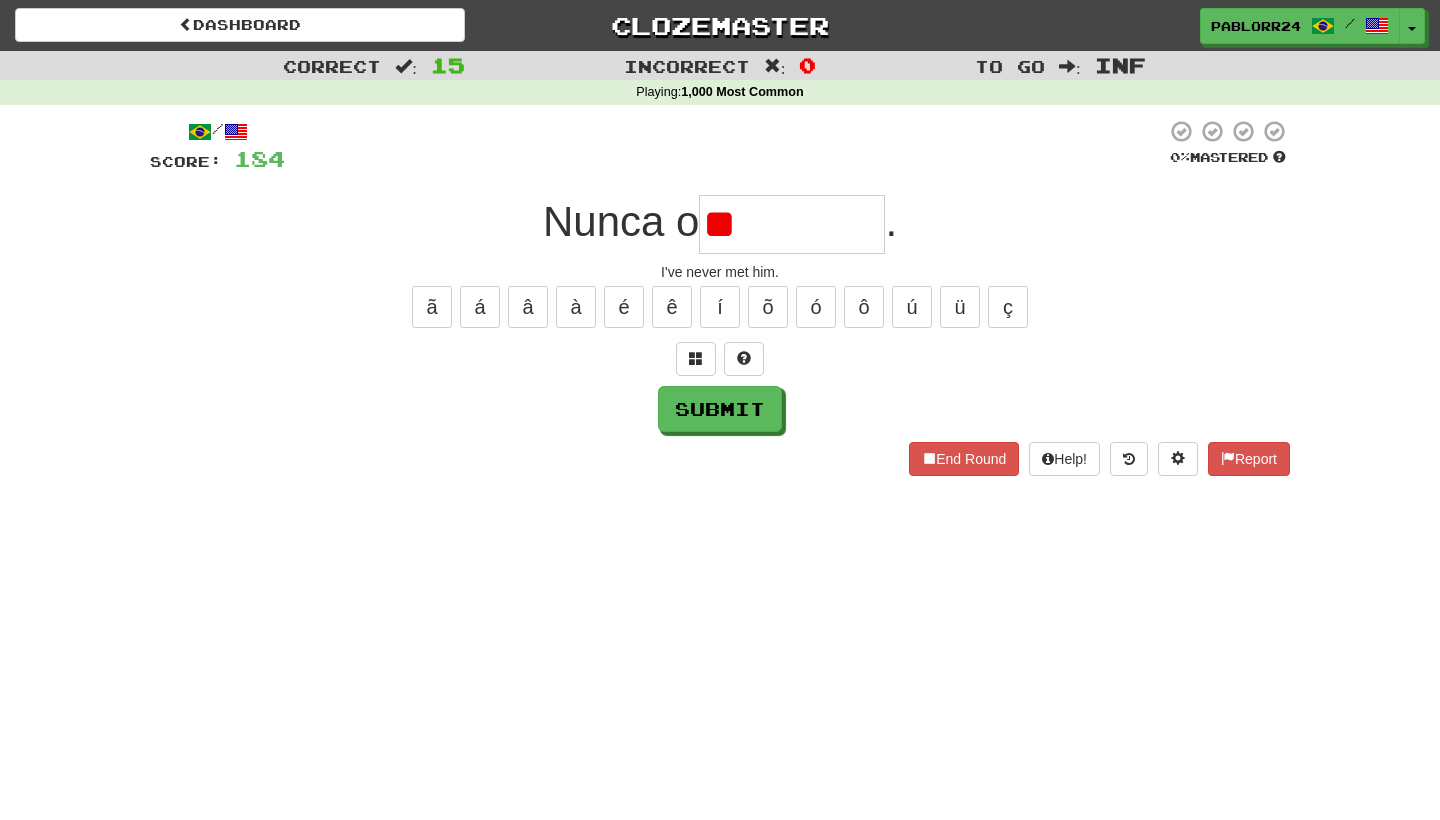 type on "*" 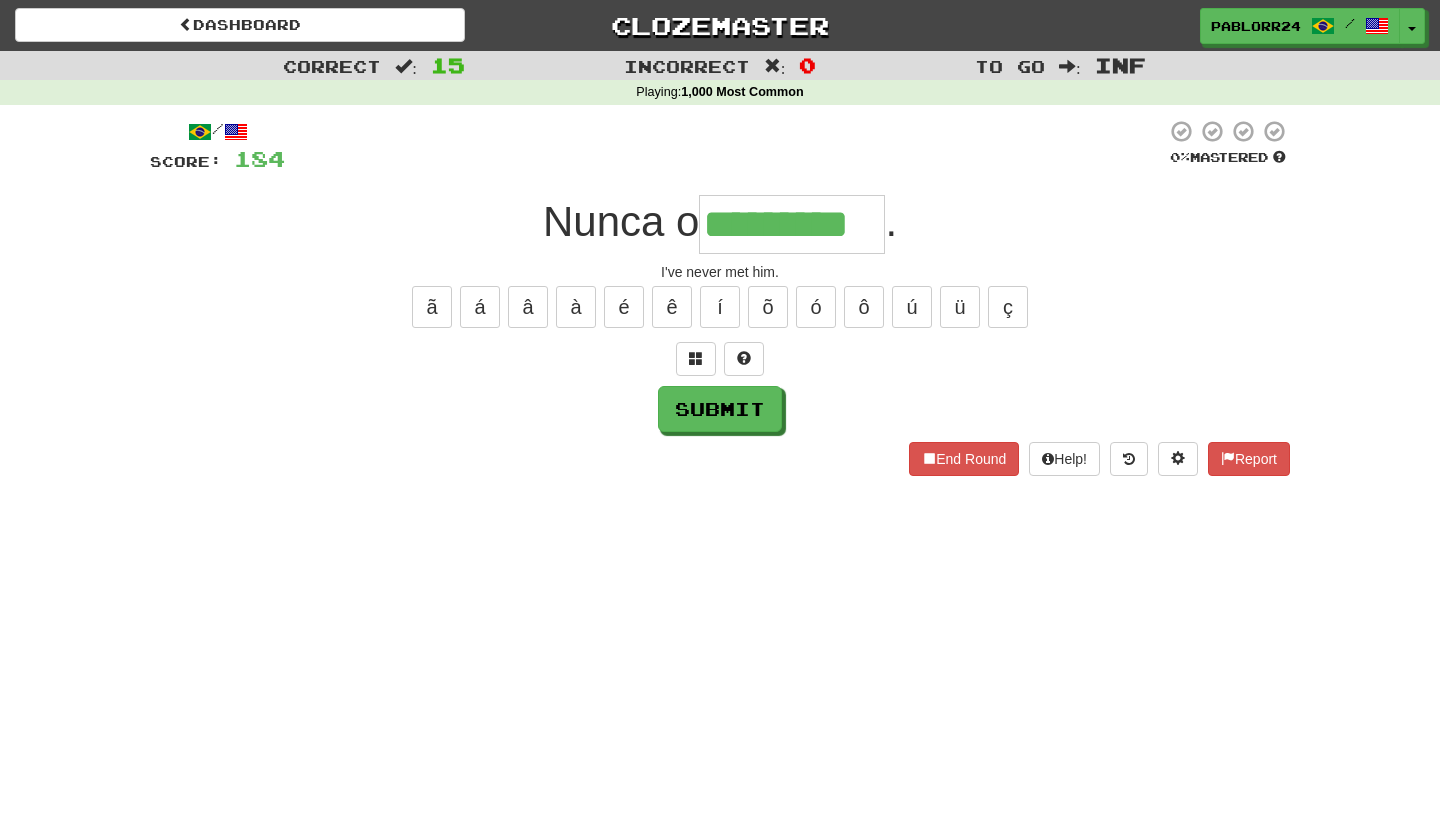 type on "*********" 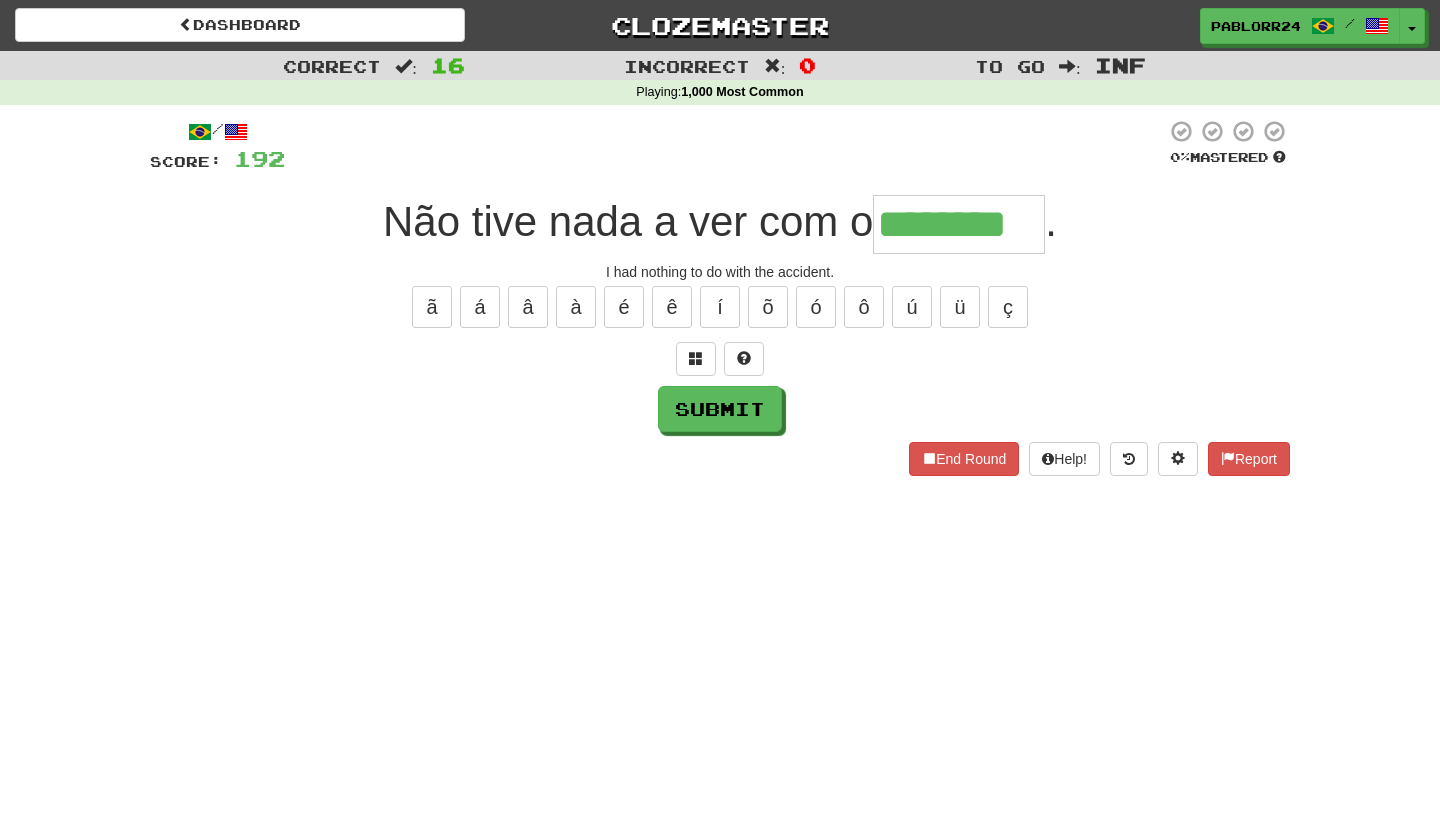 type on "********" 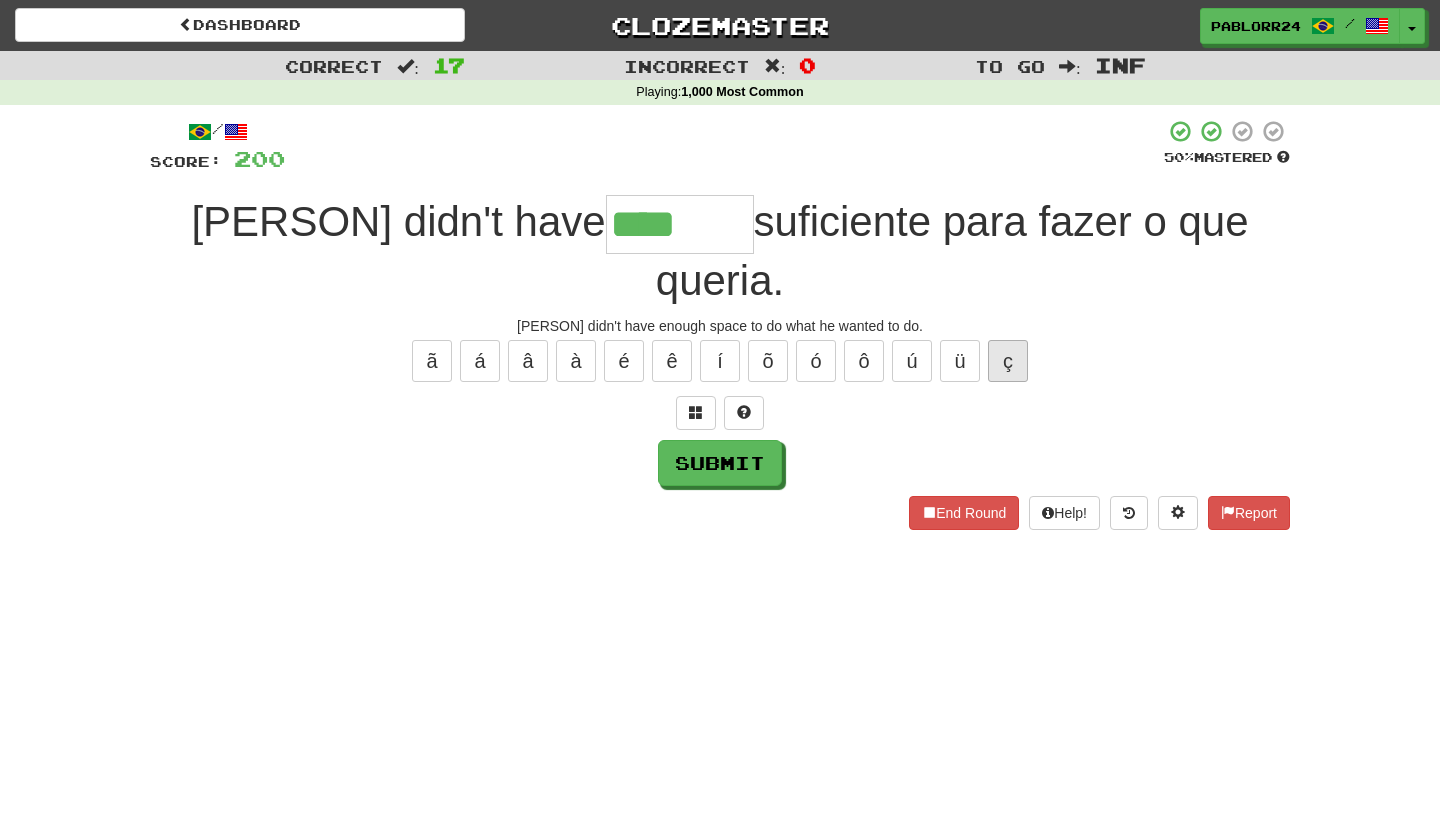 click on "ç" at bounding box center (1008, 361) 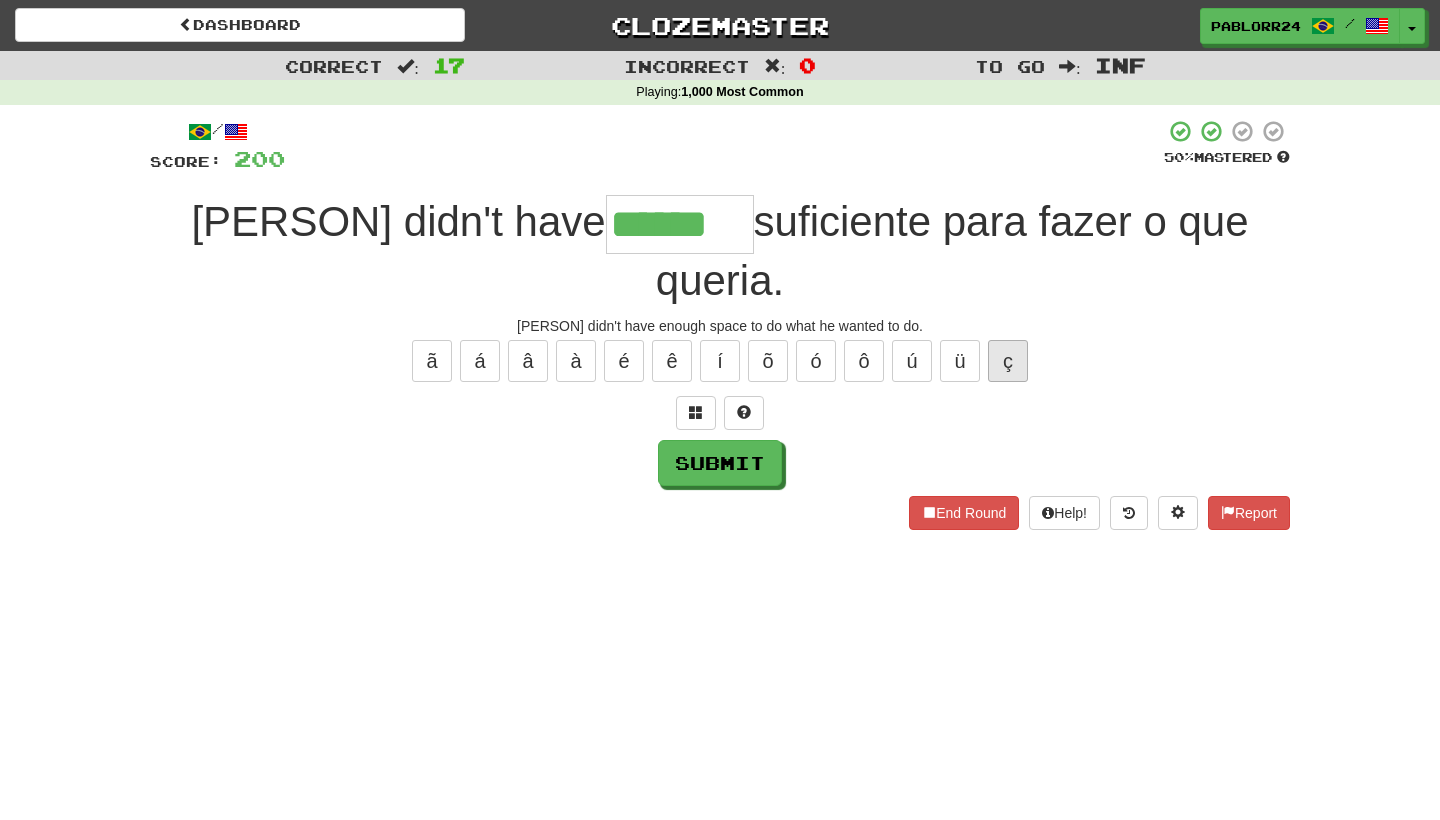 type on "******" 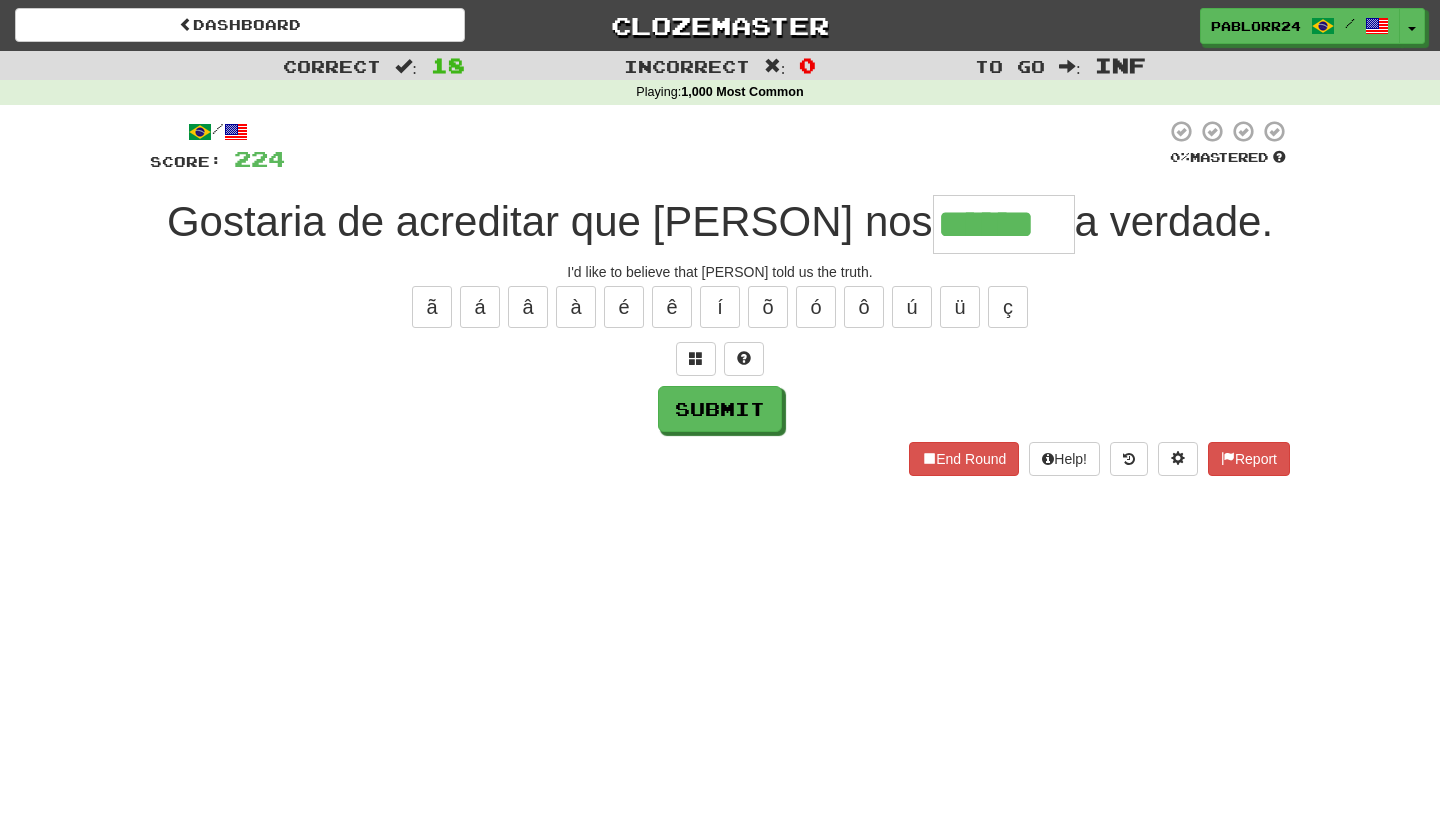 type on "******" 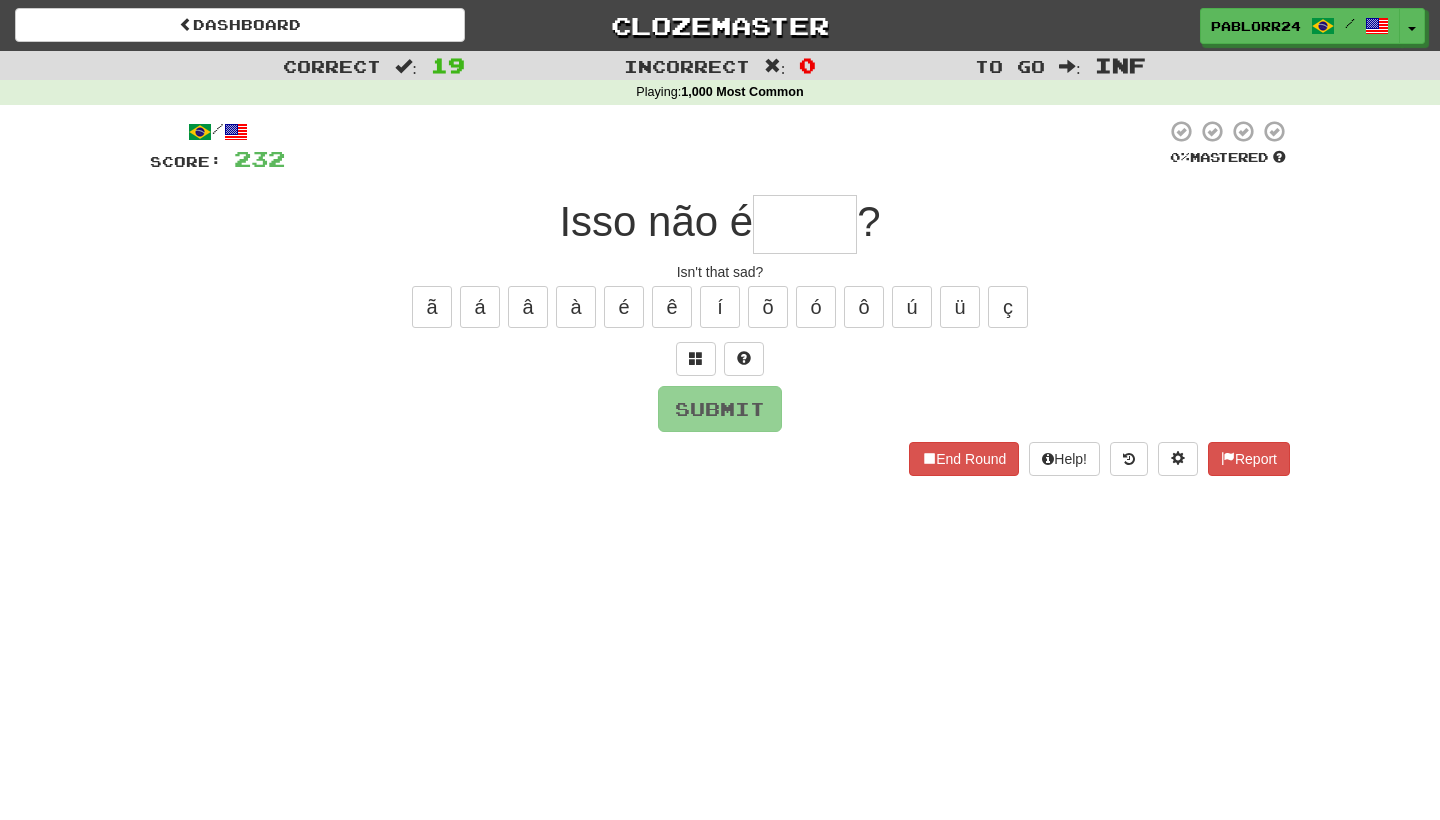 type on "*" 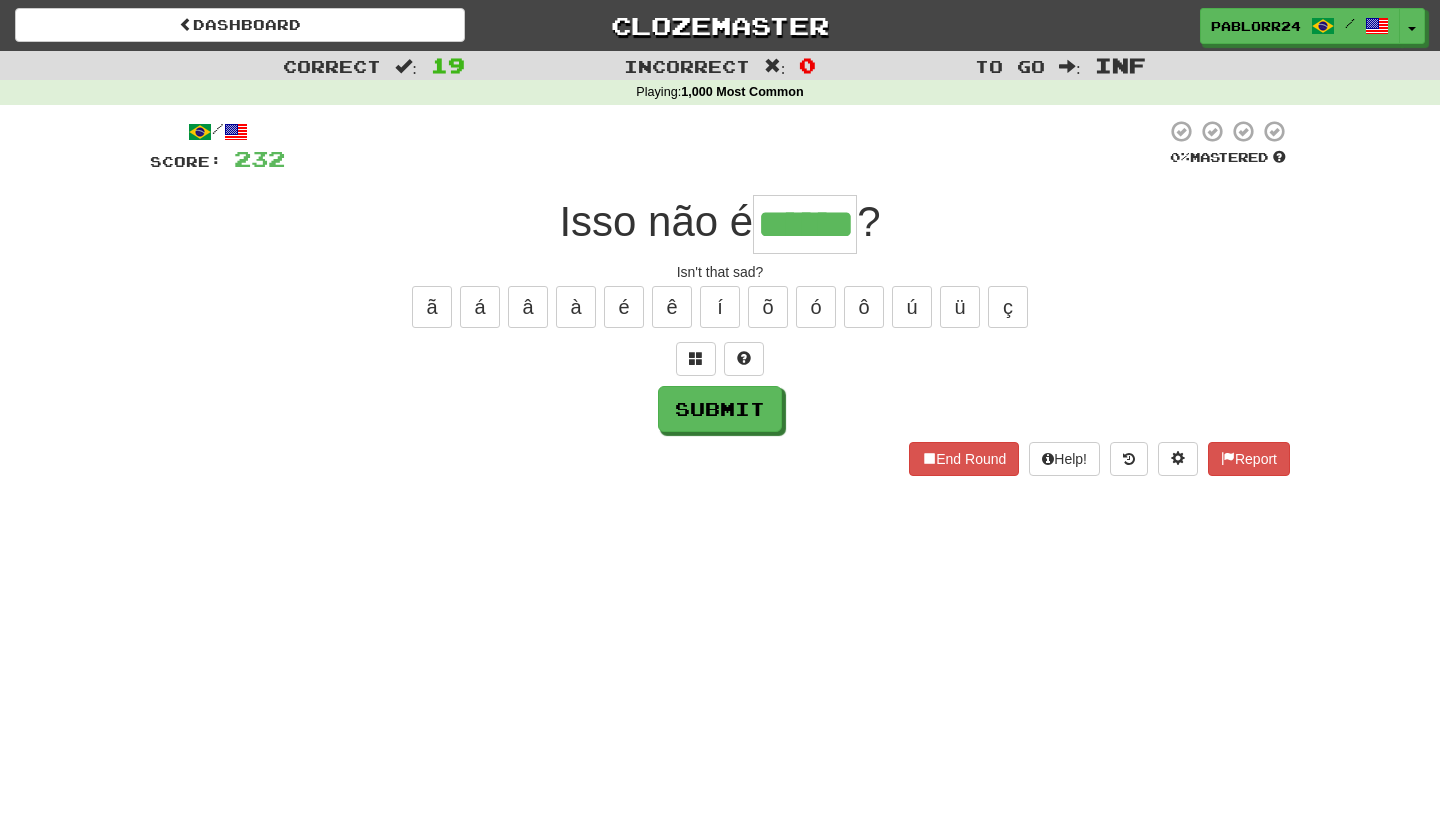 type on "******" 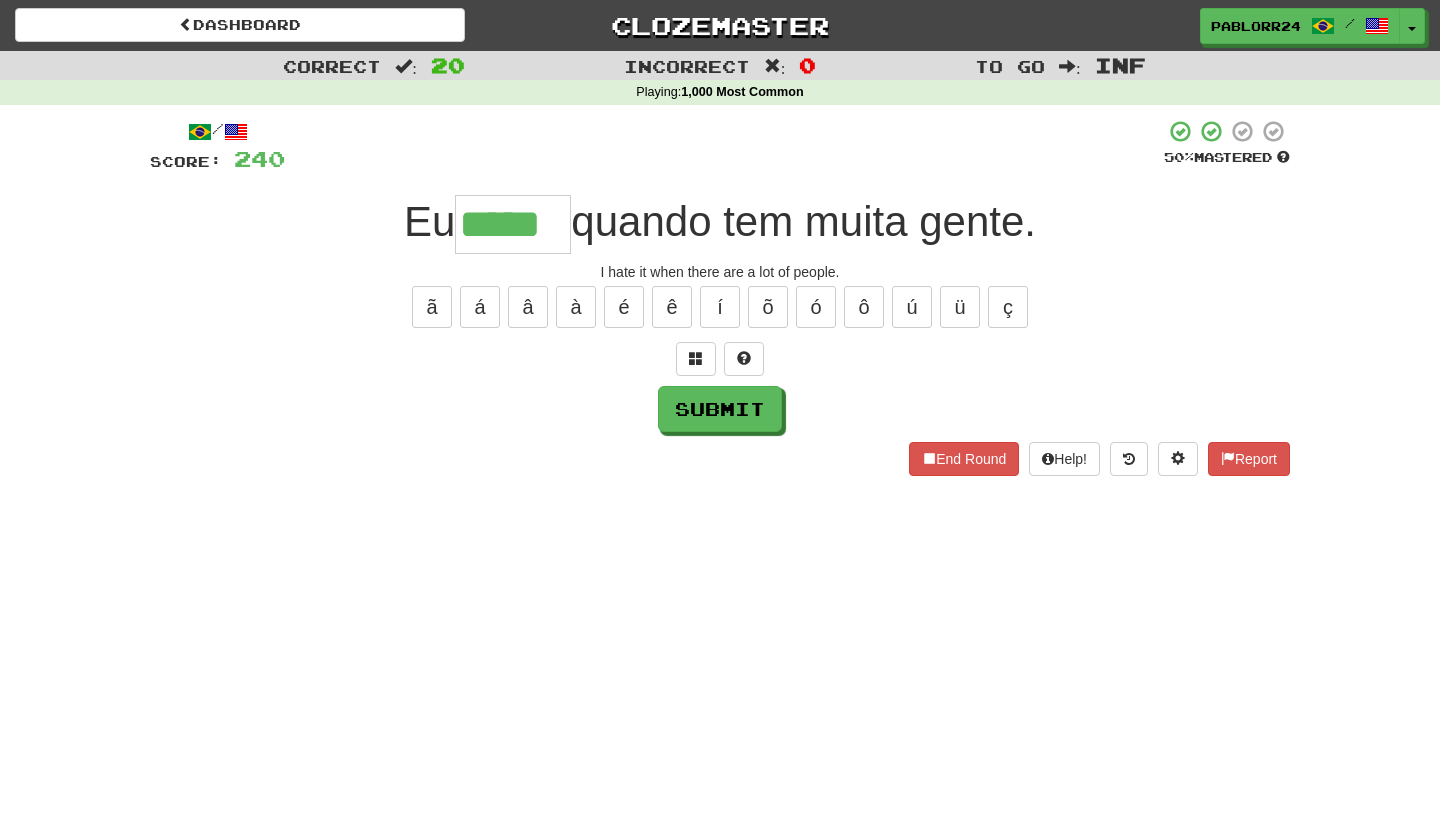type on "*****" 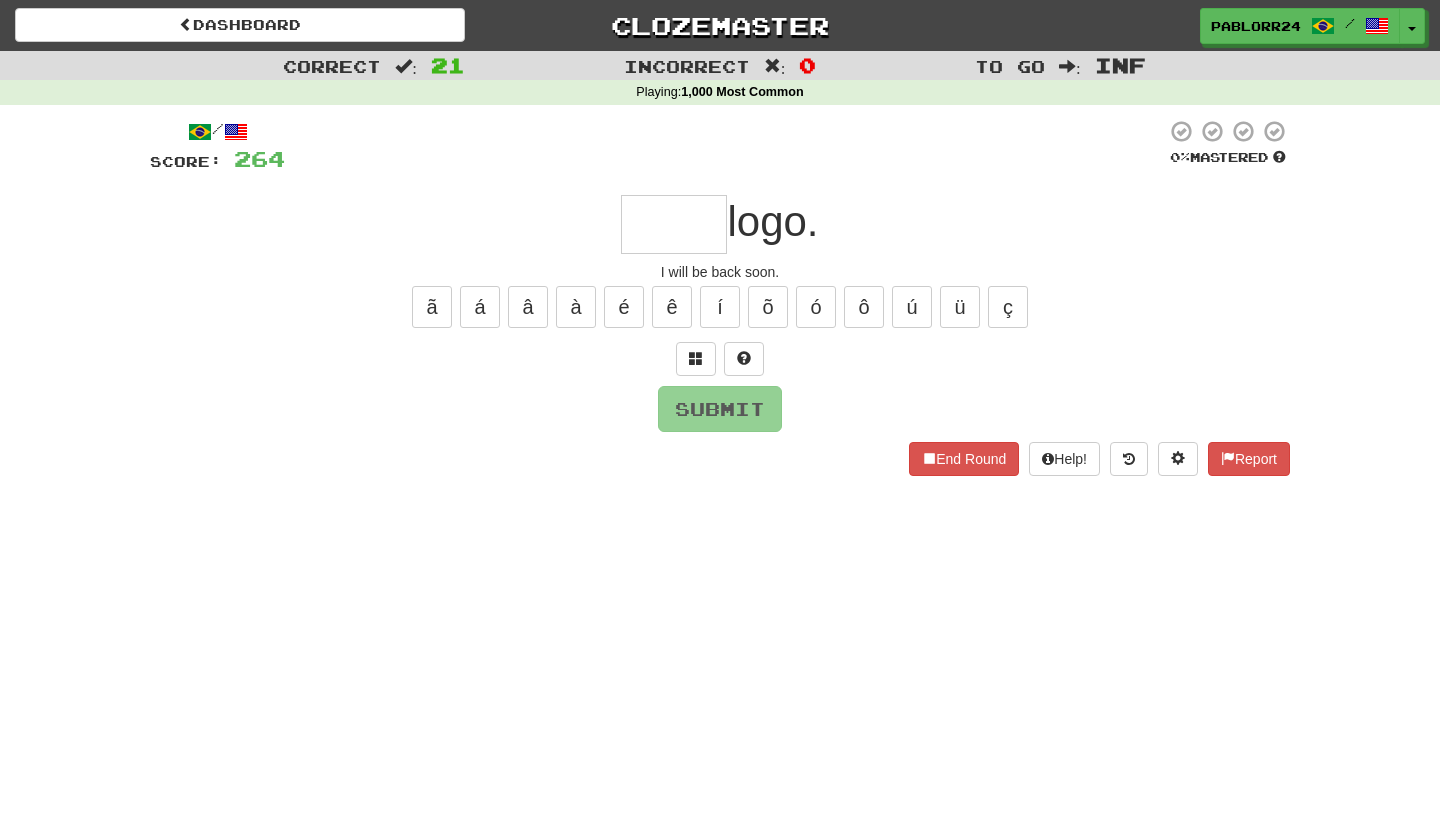 type on "*" 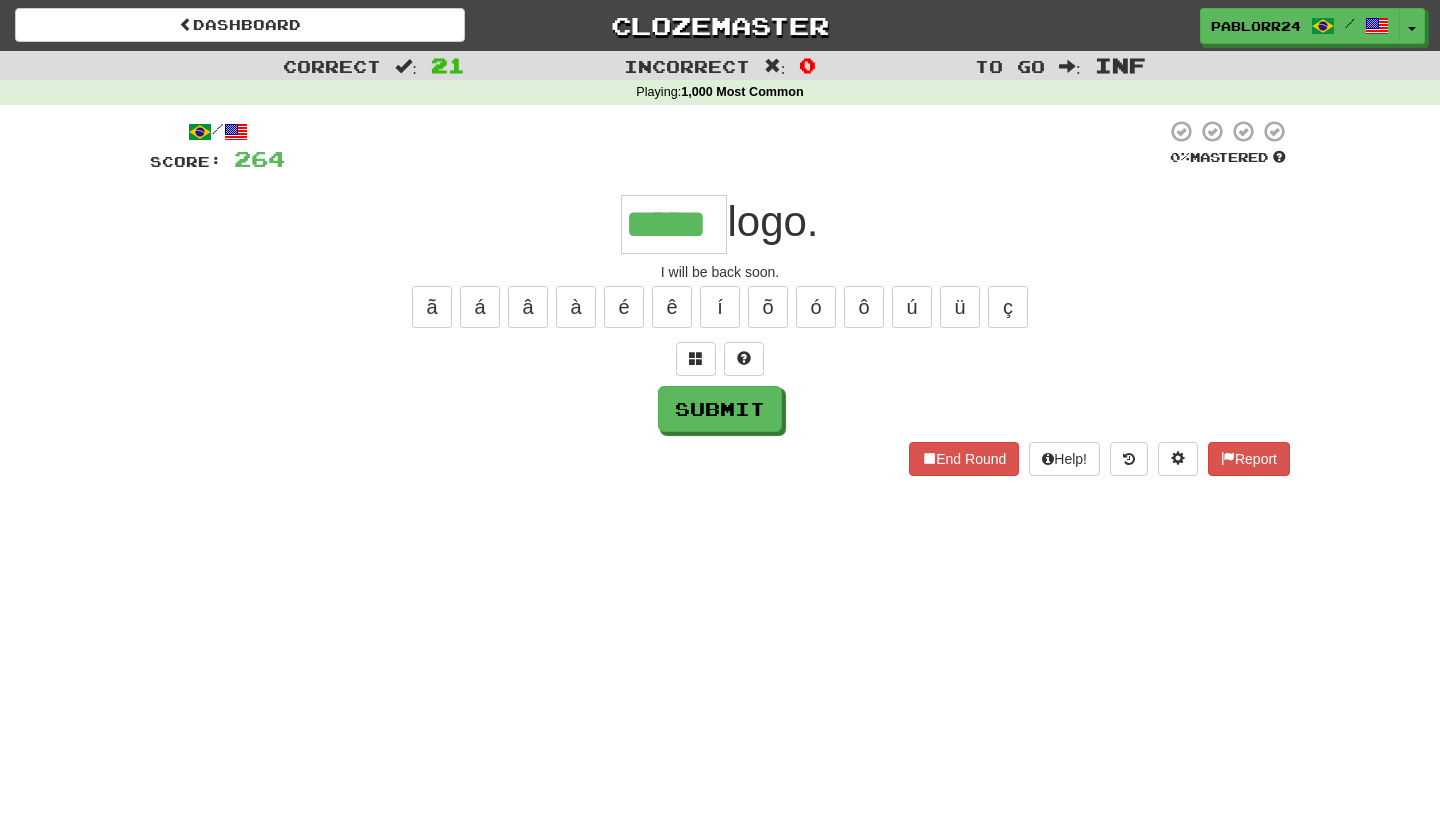 type on "*****" 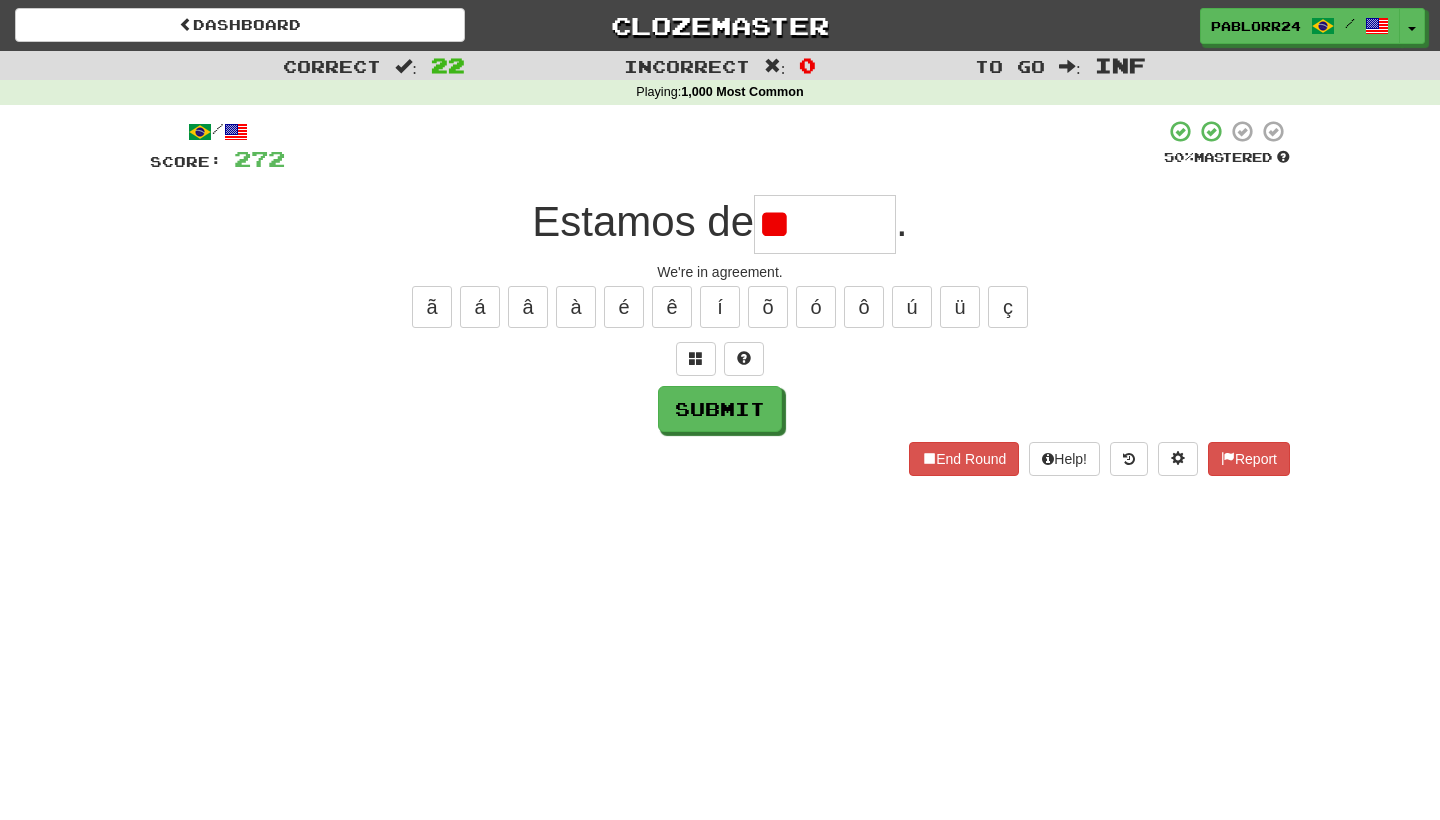 type on "*" 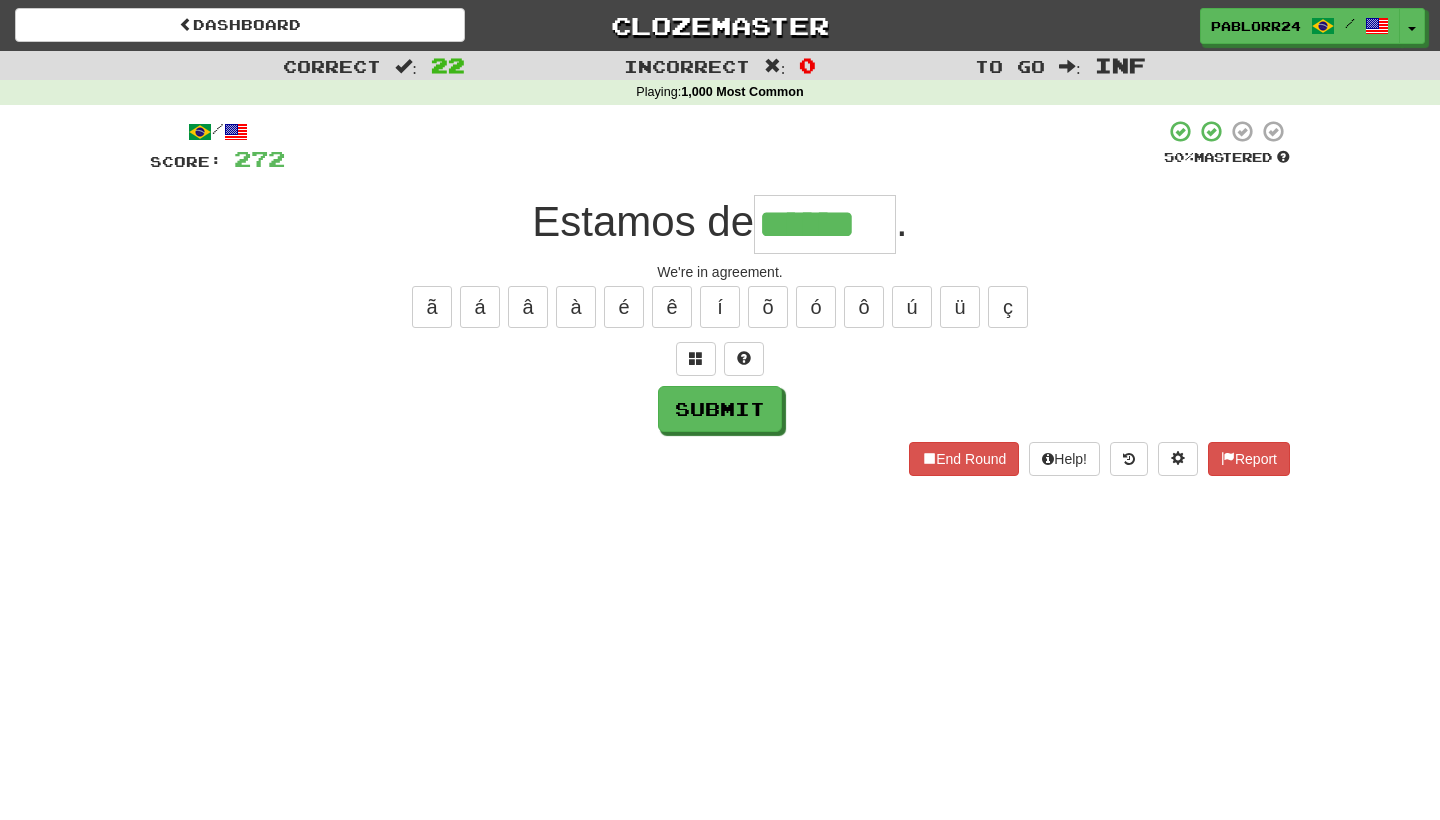 type on "******" 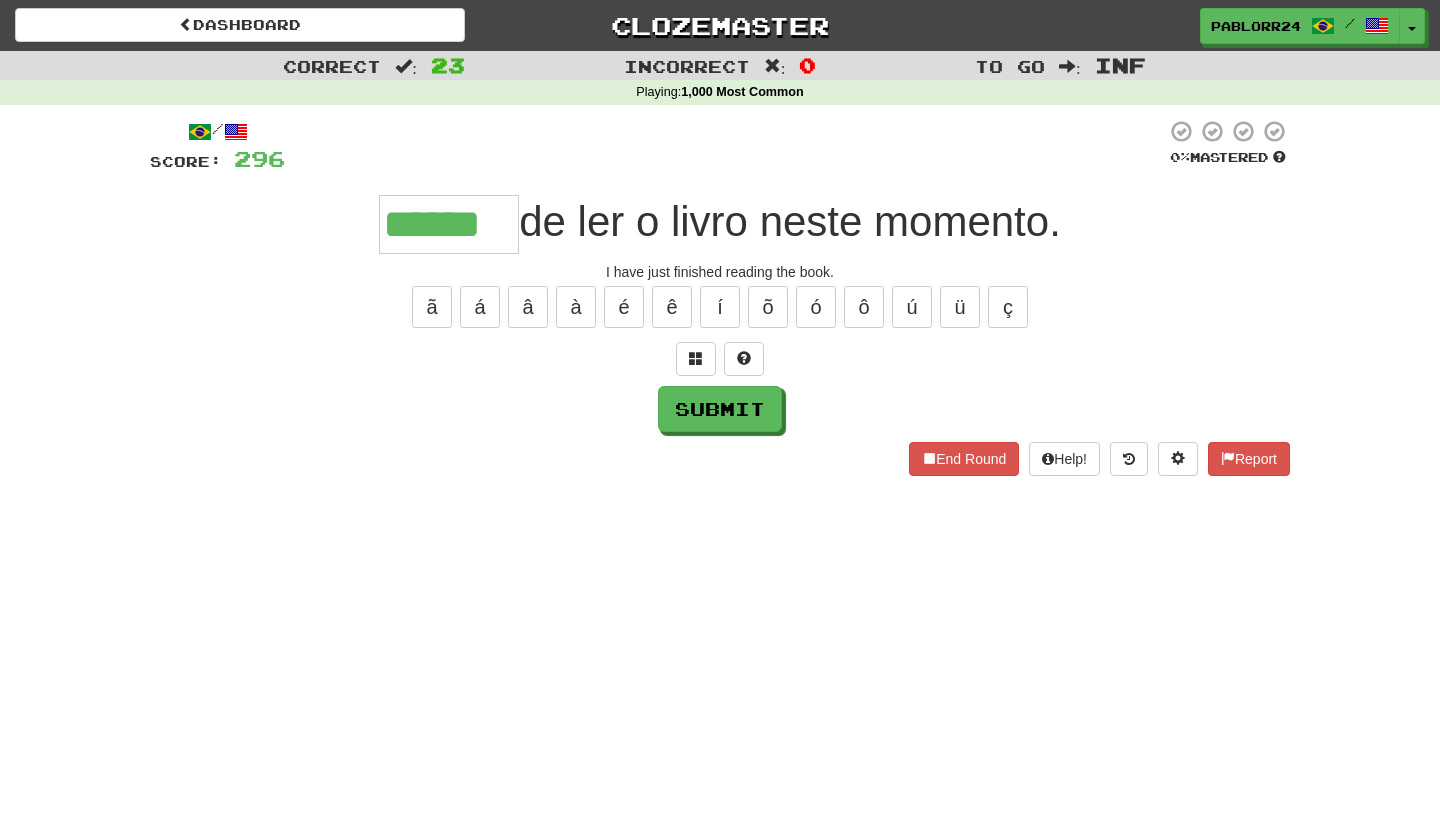 type on "******" 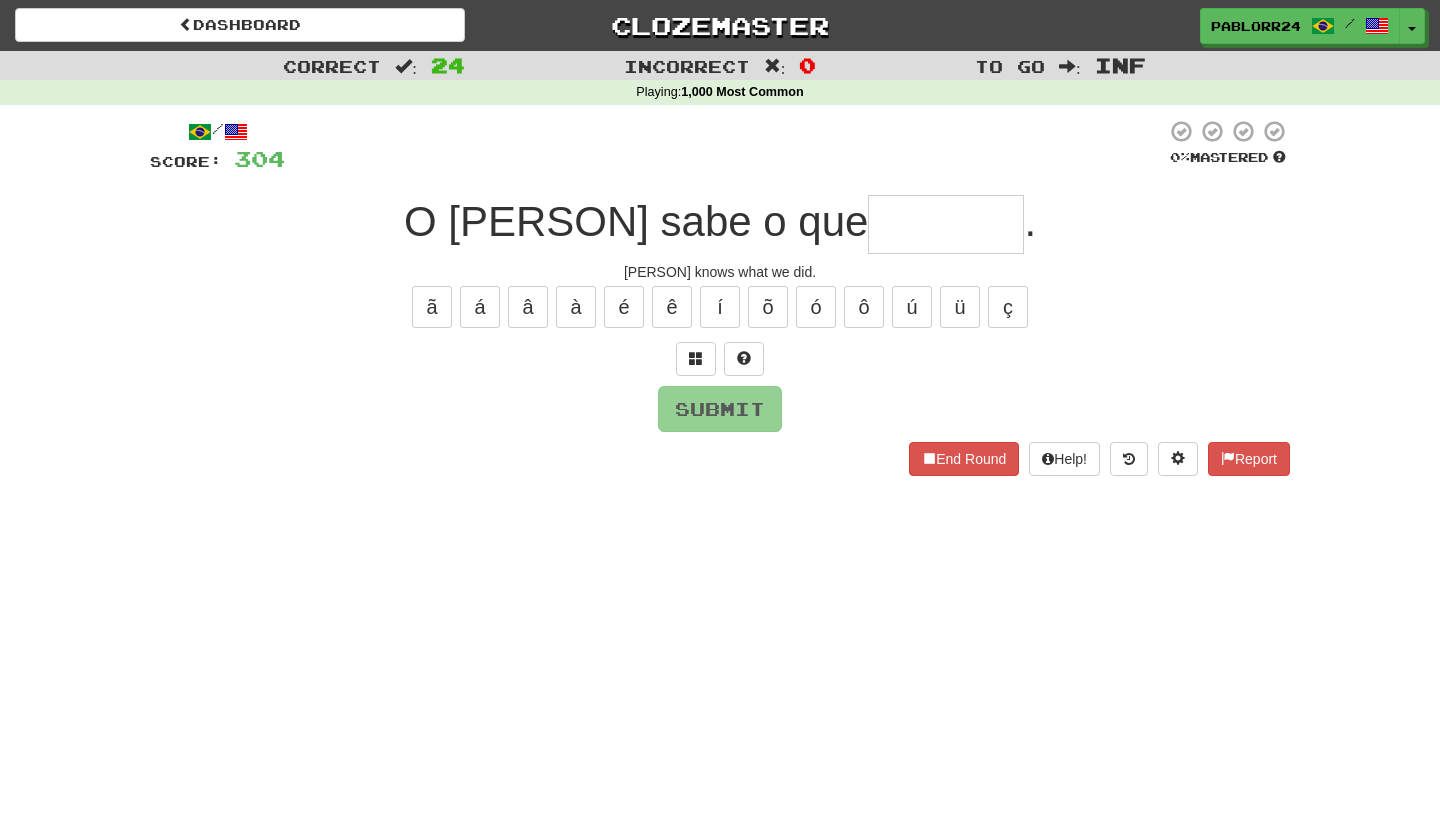type on "*" 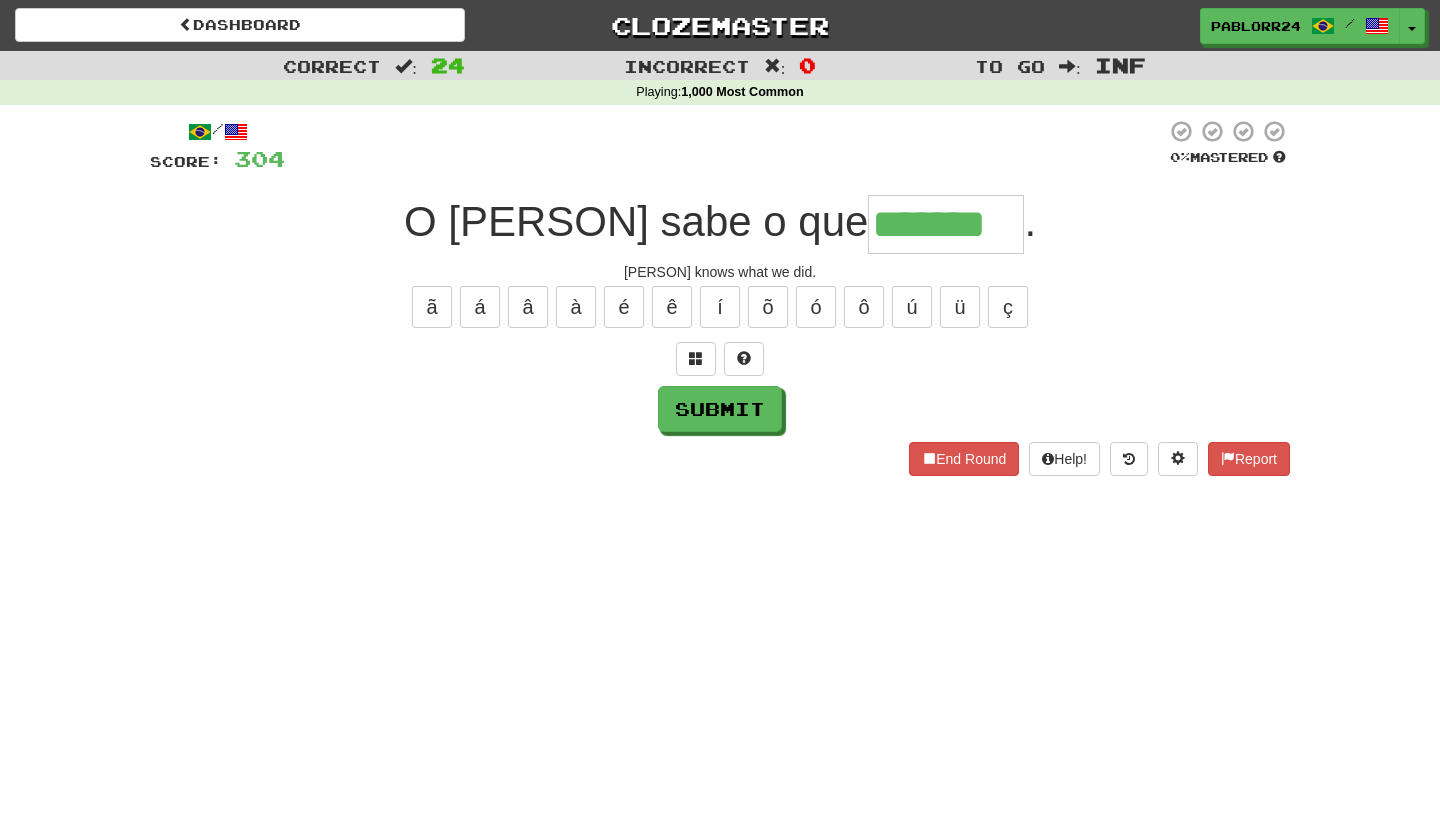 type on "*******" 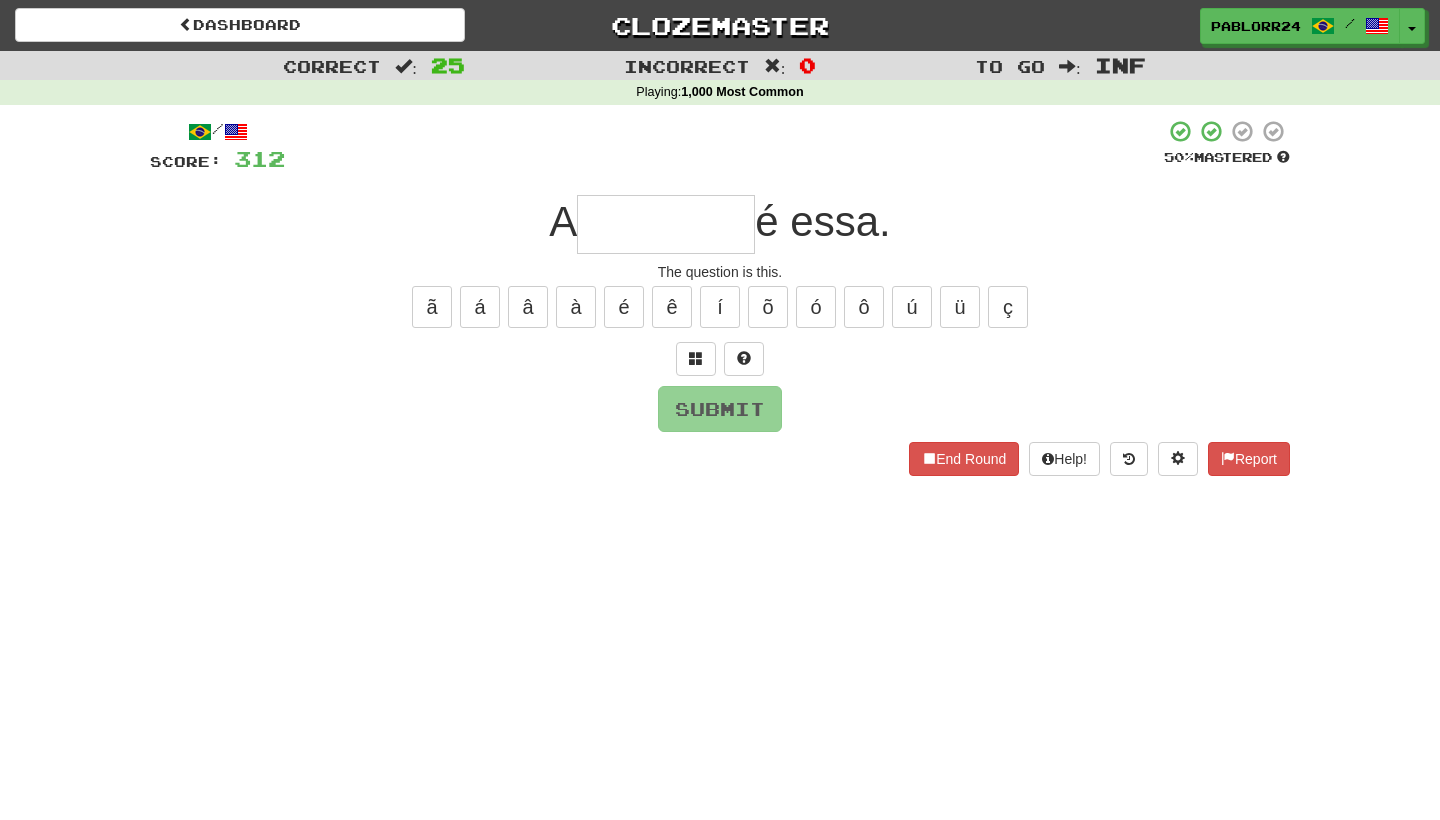 type on "*" 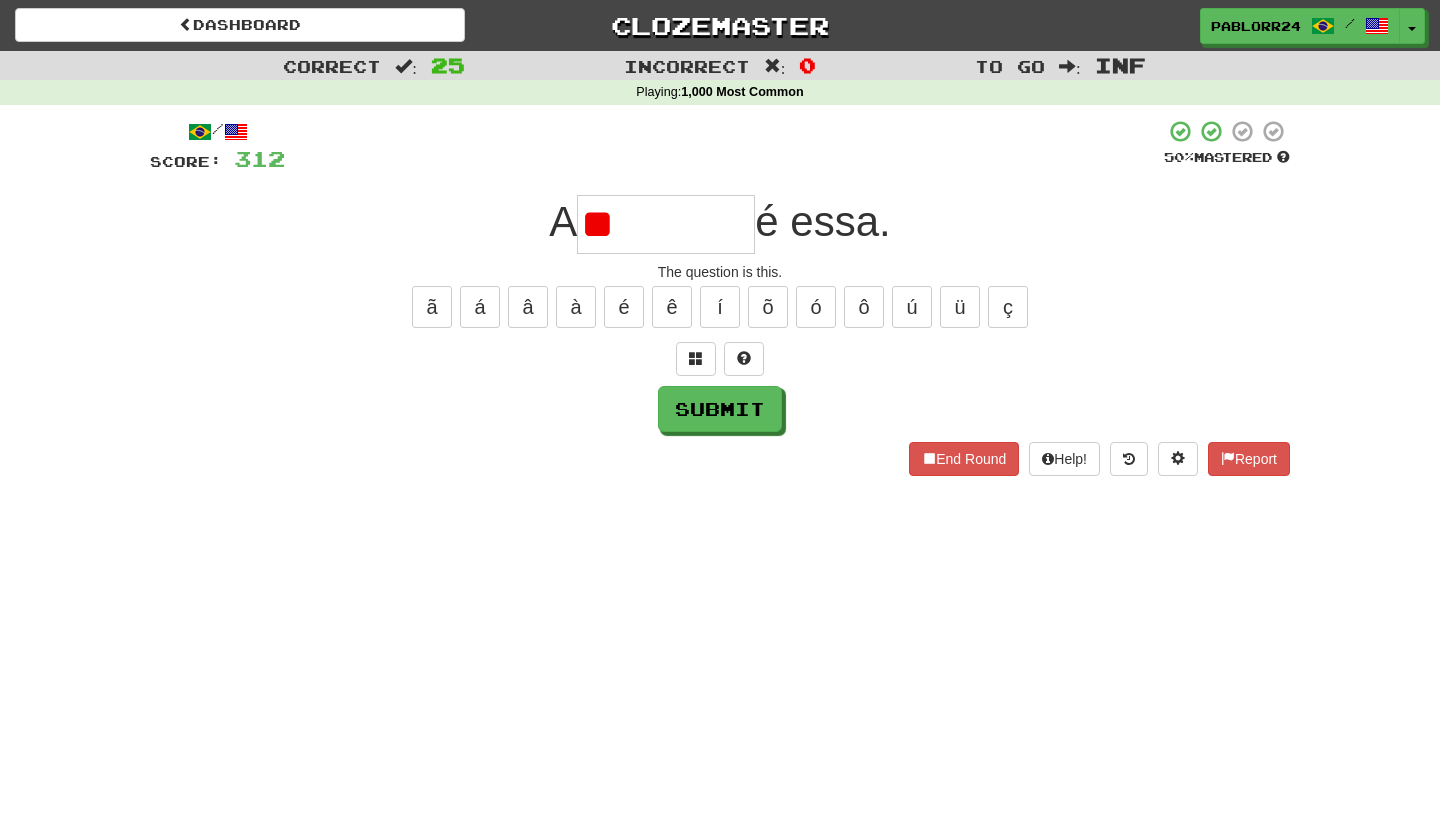 type on "*" 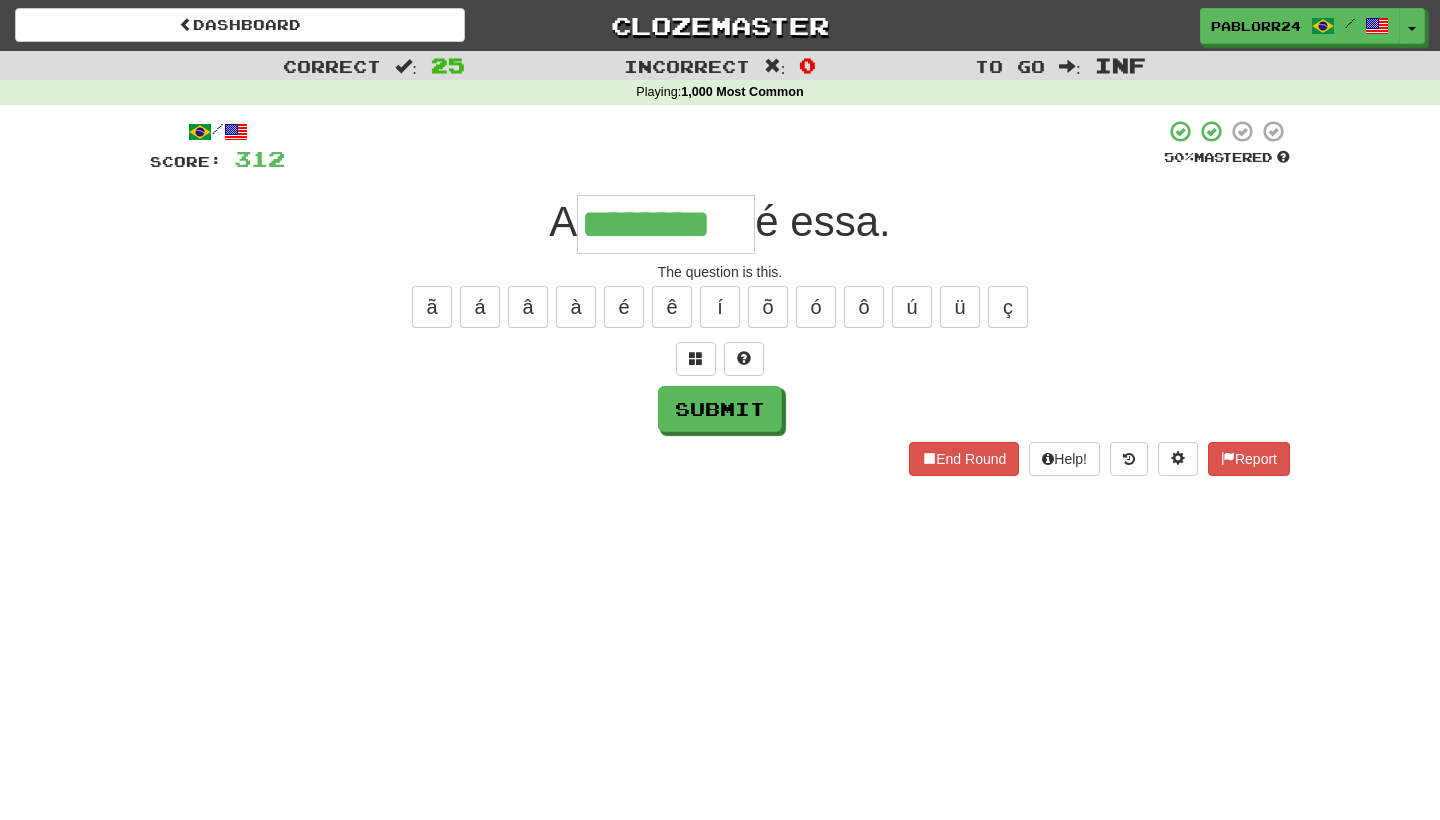 type on "********" 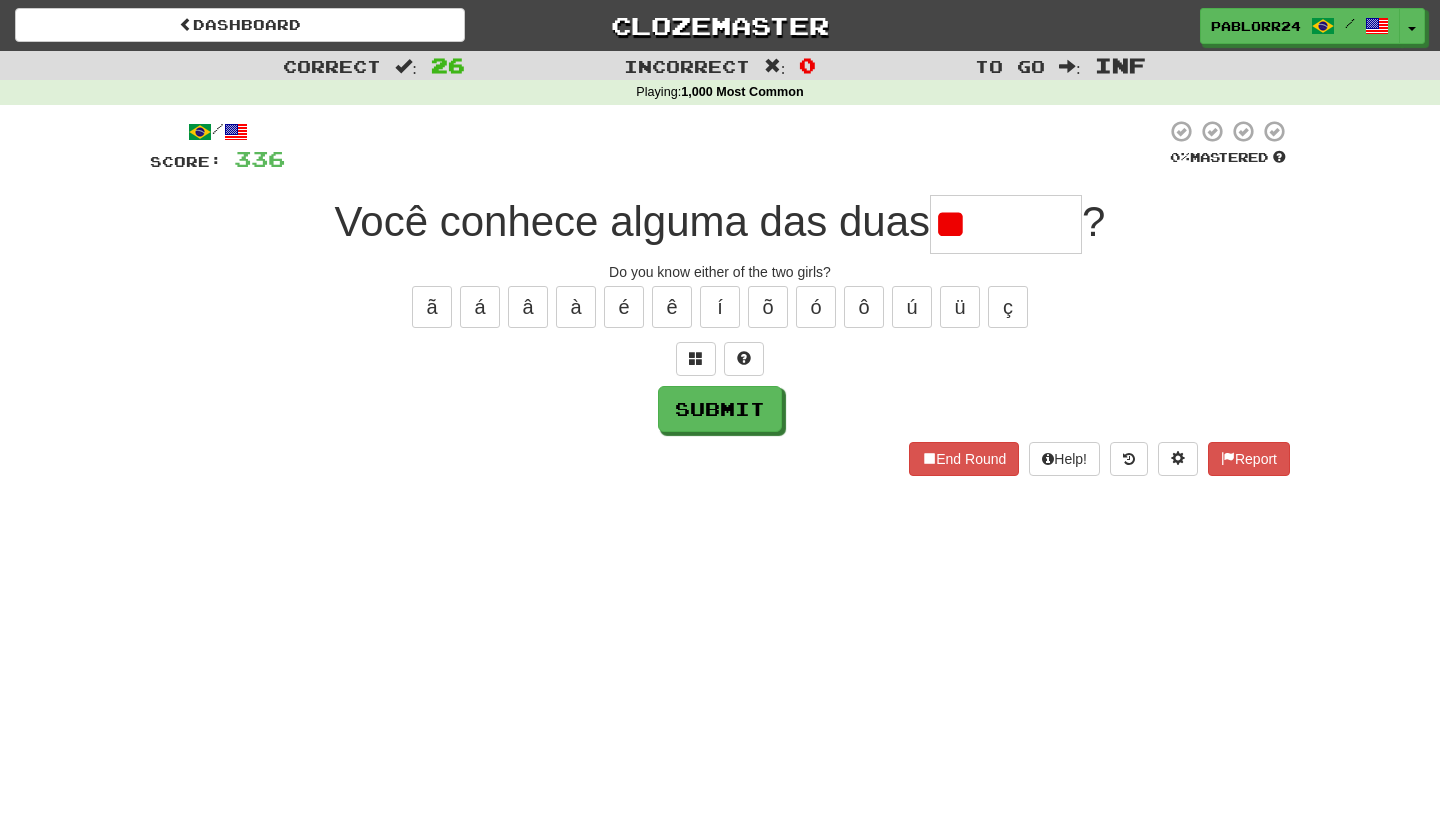 type on "*" 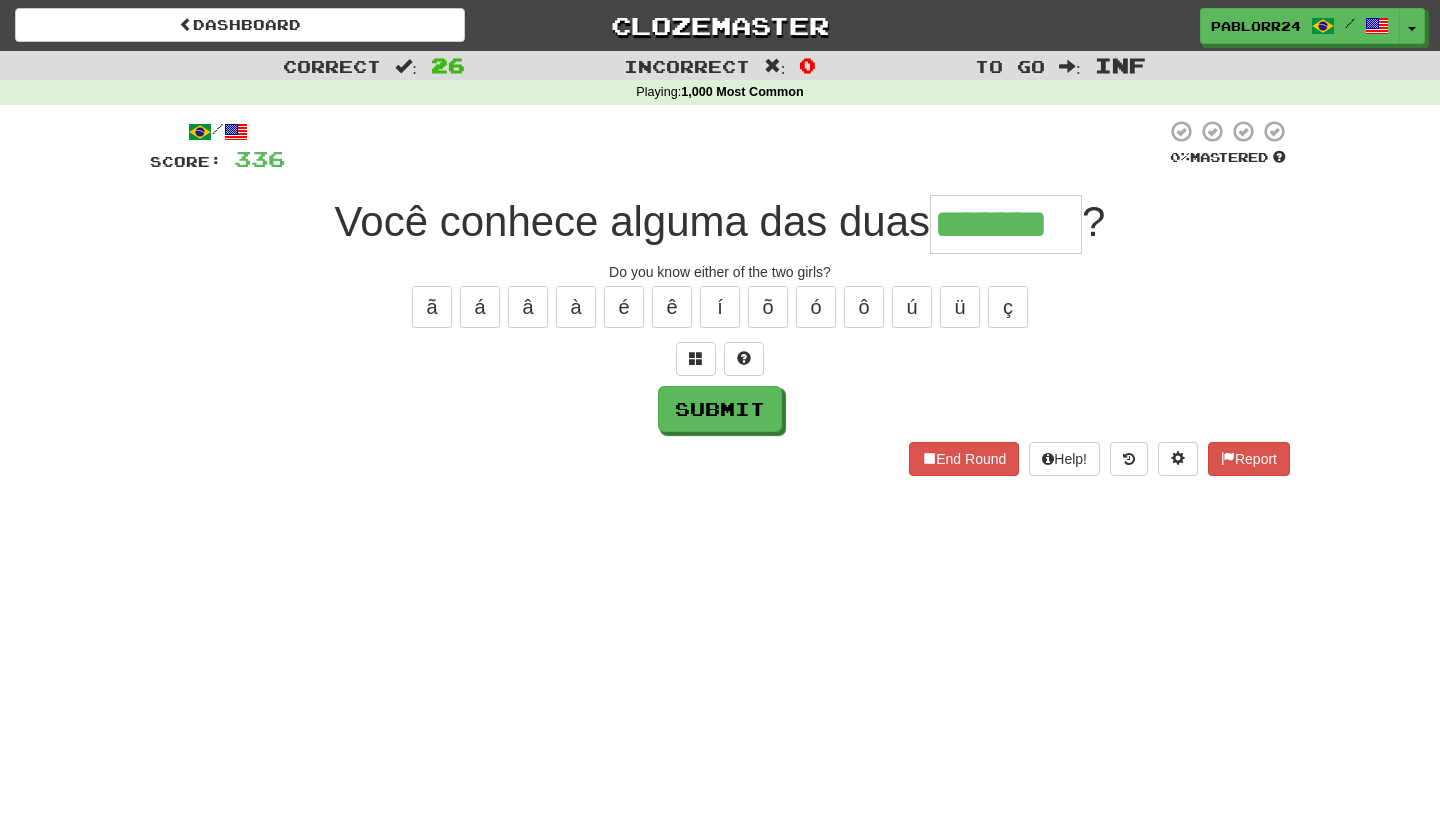 type on "*******" 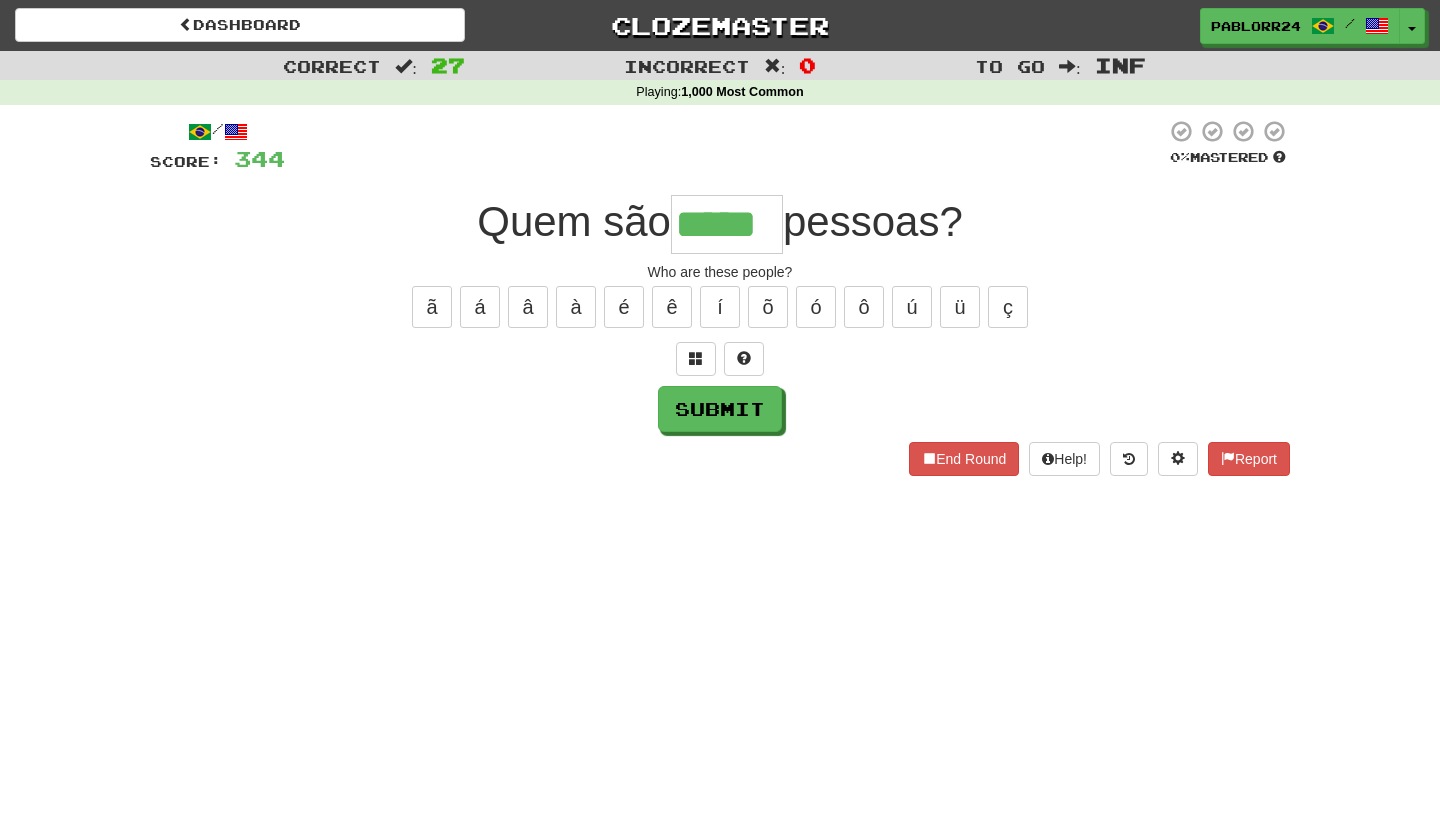 type on "*****" 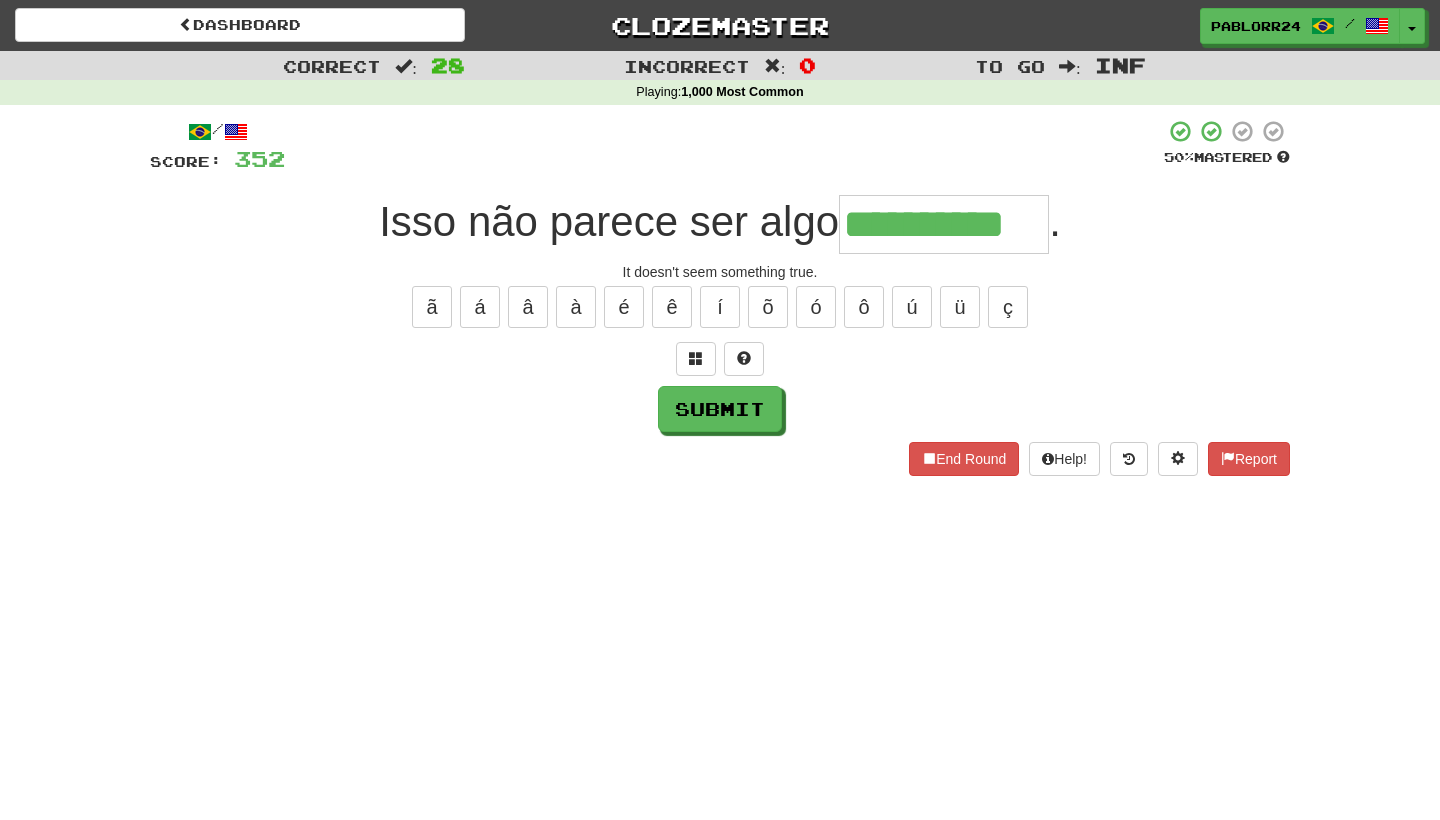 type on "**********" 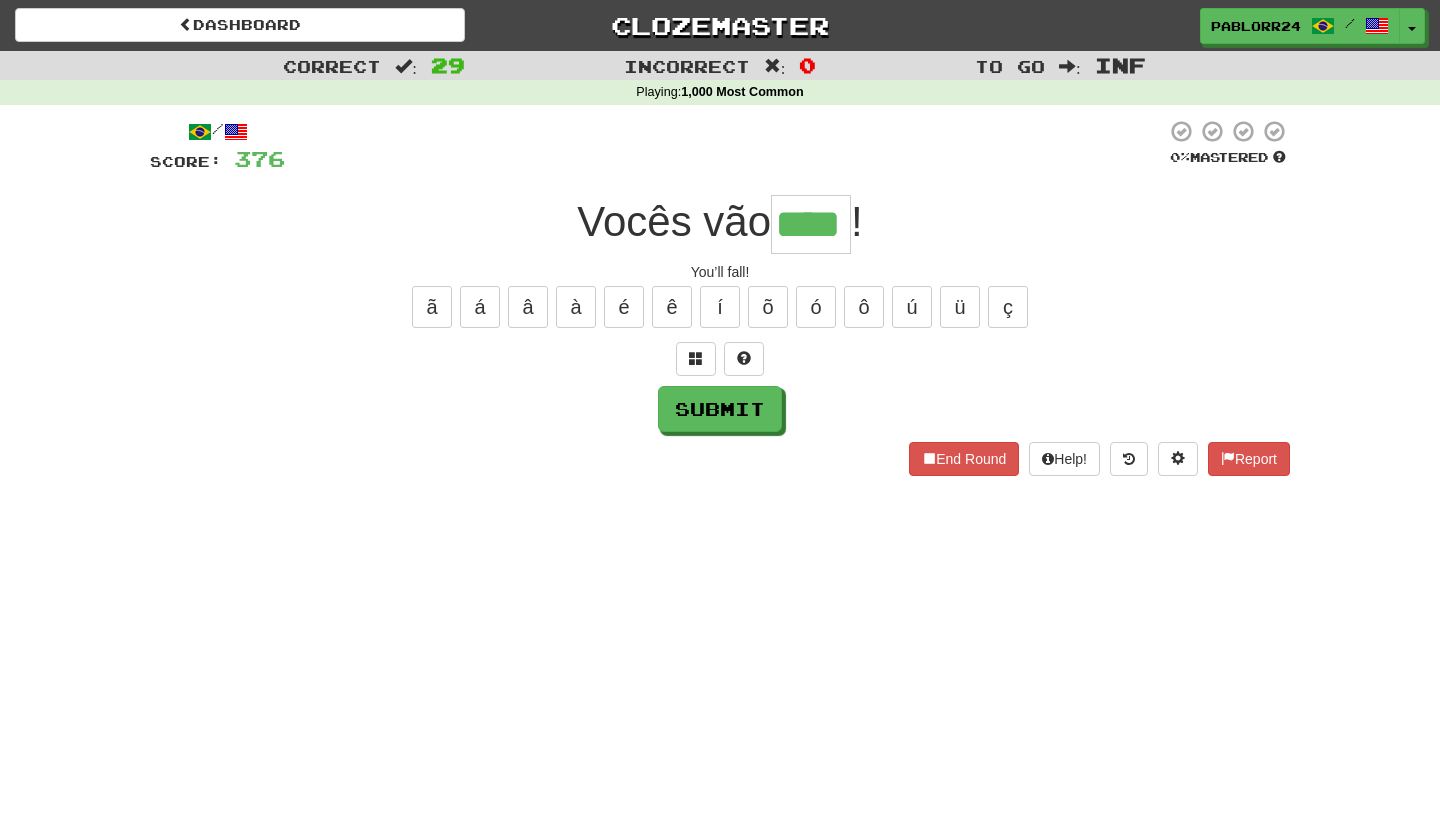 type on "****" 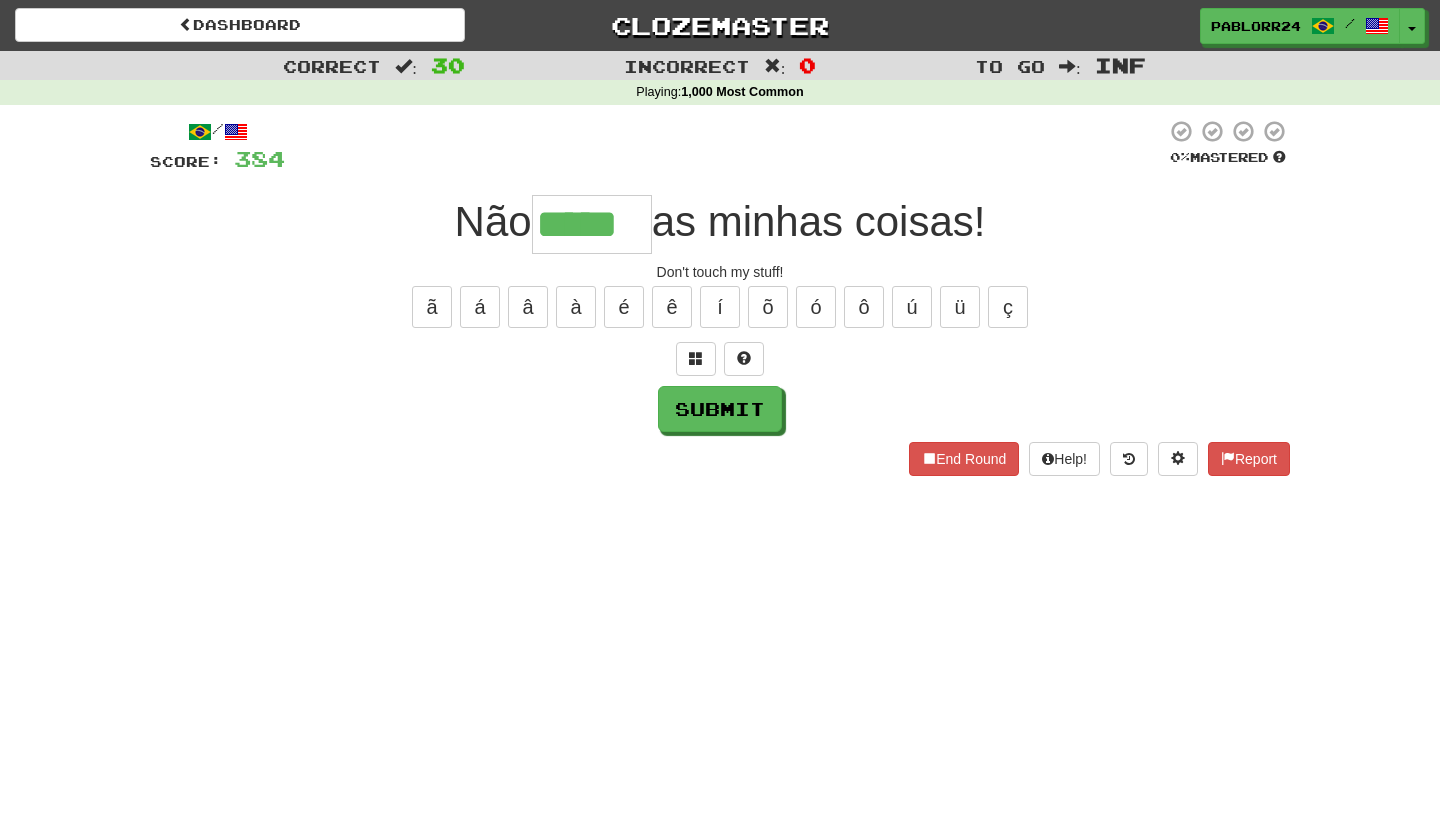 type on "*****" 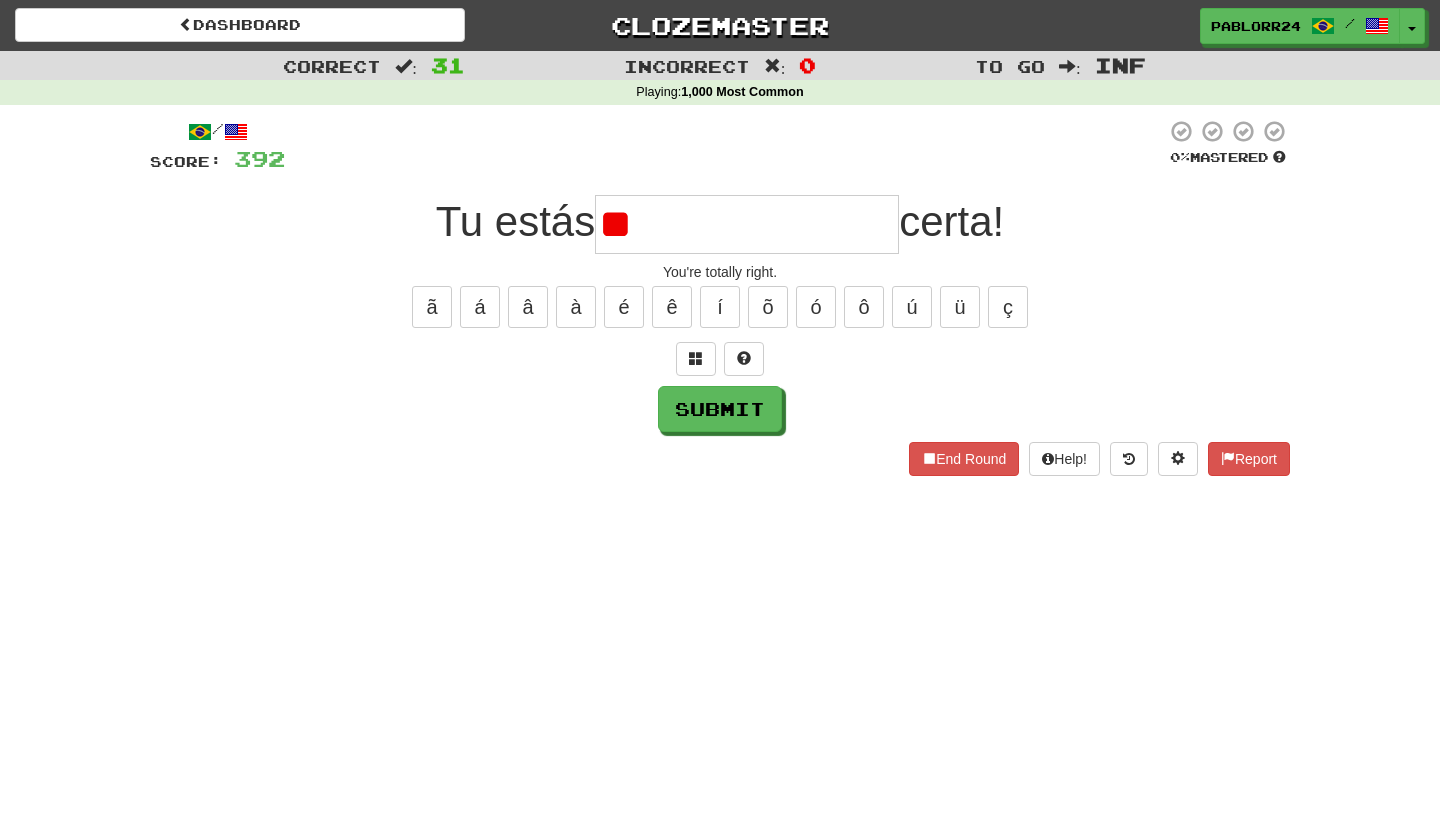 type on "*" 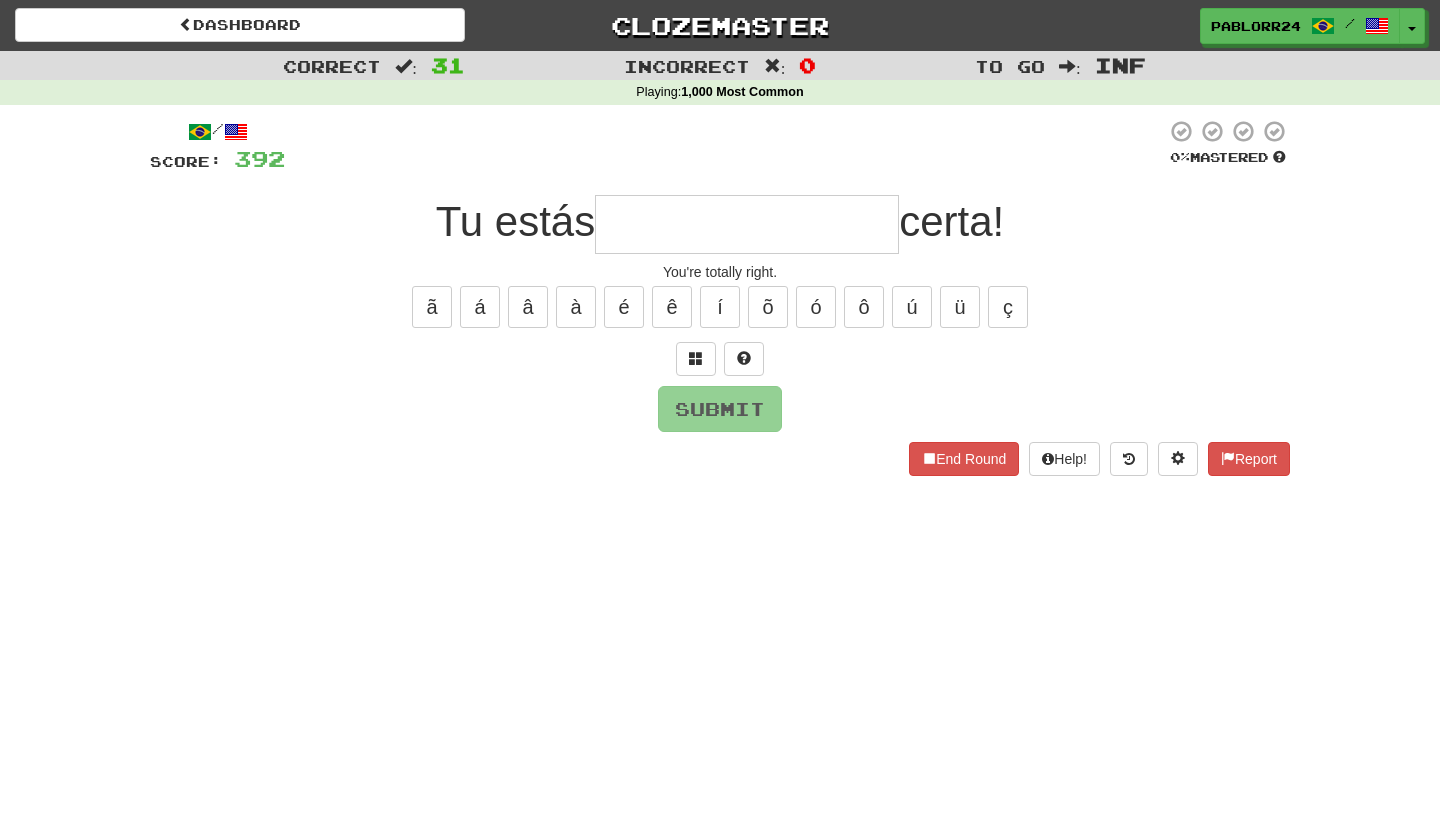 type on "*" 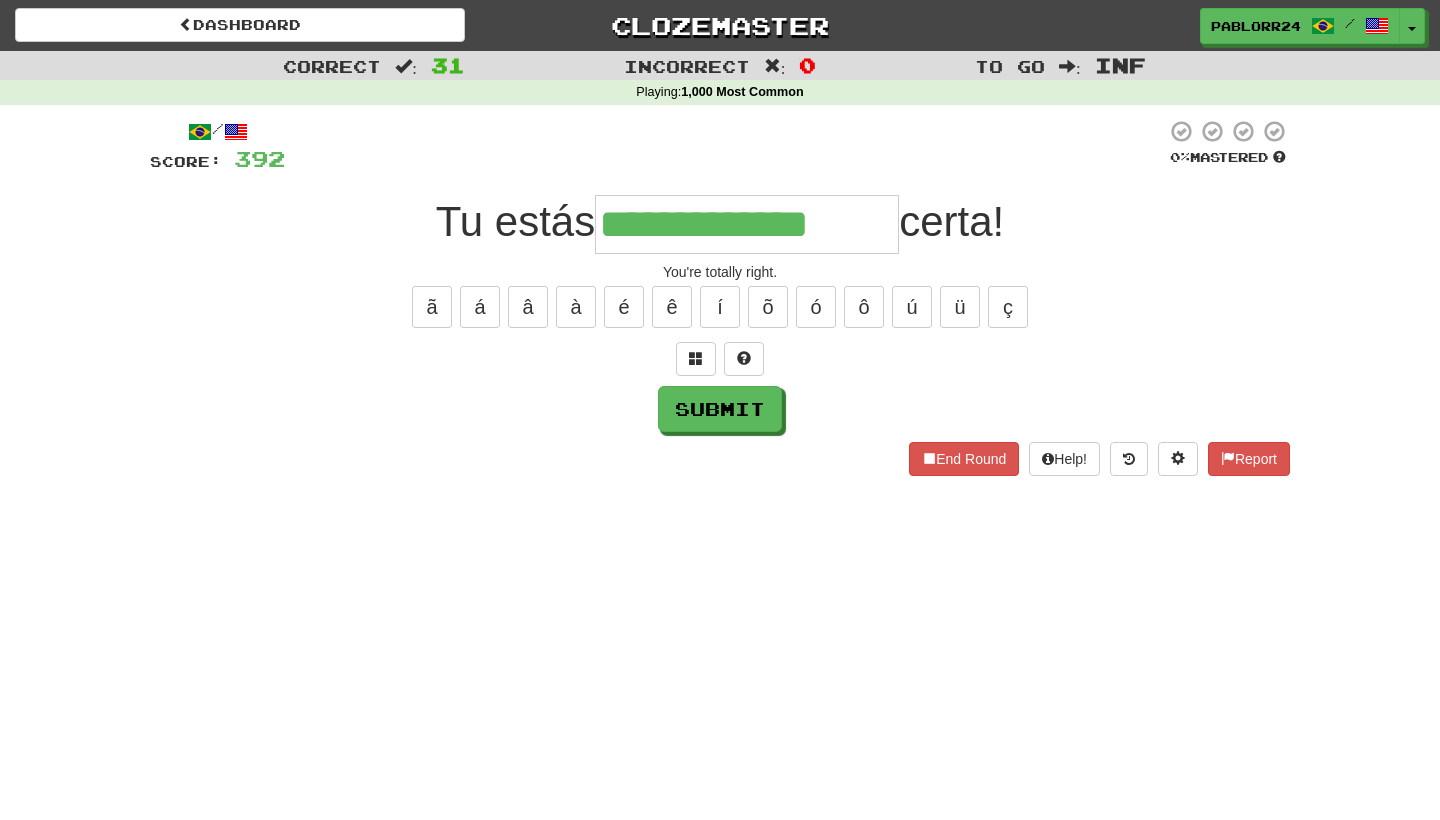 type on "**********" 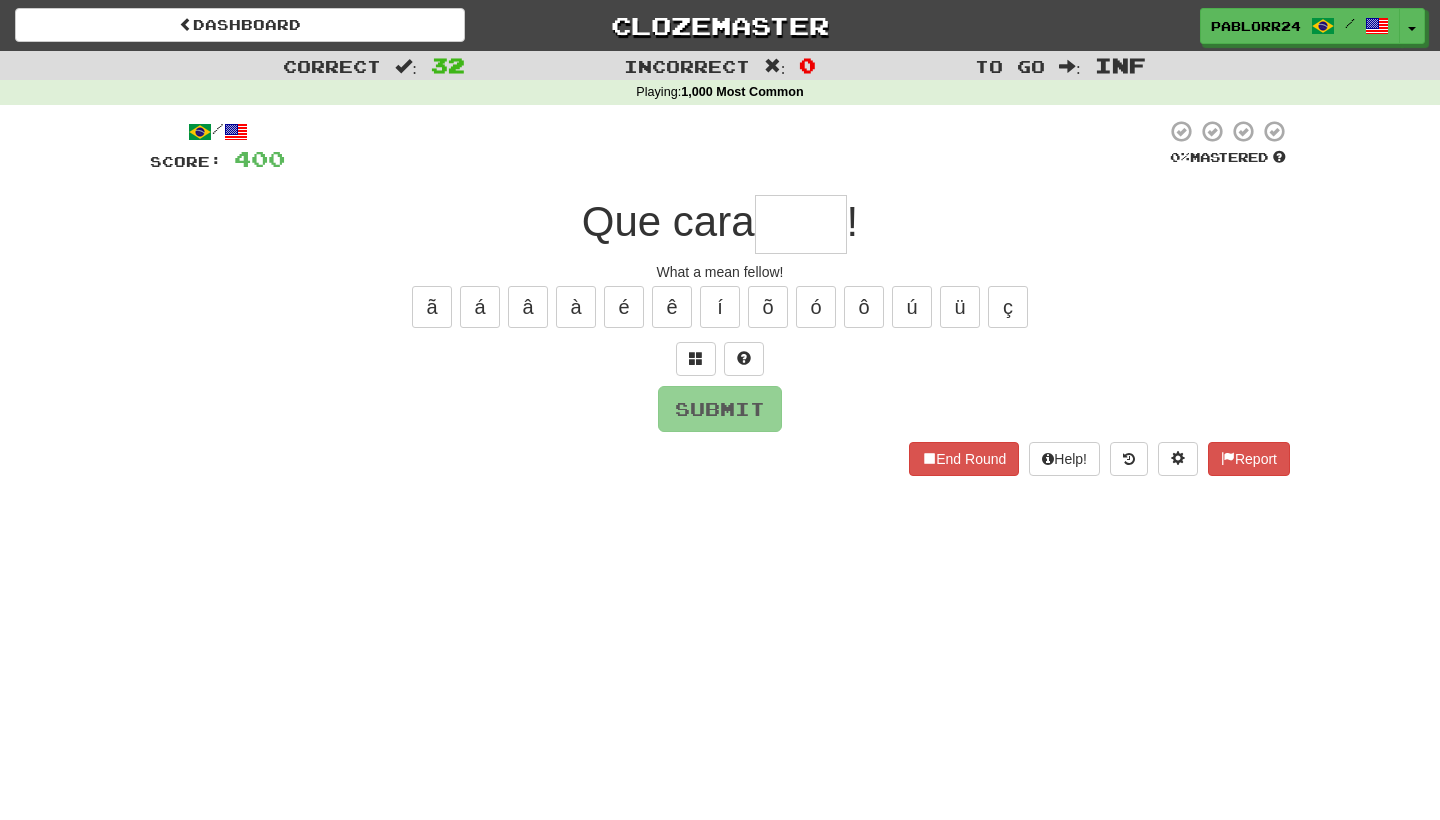 type on "*" 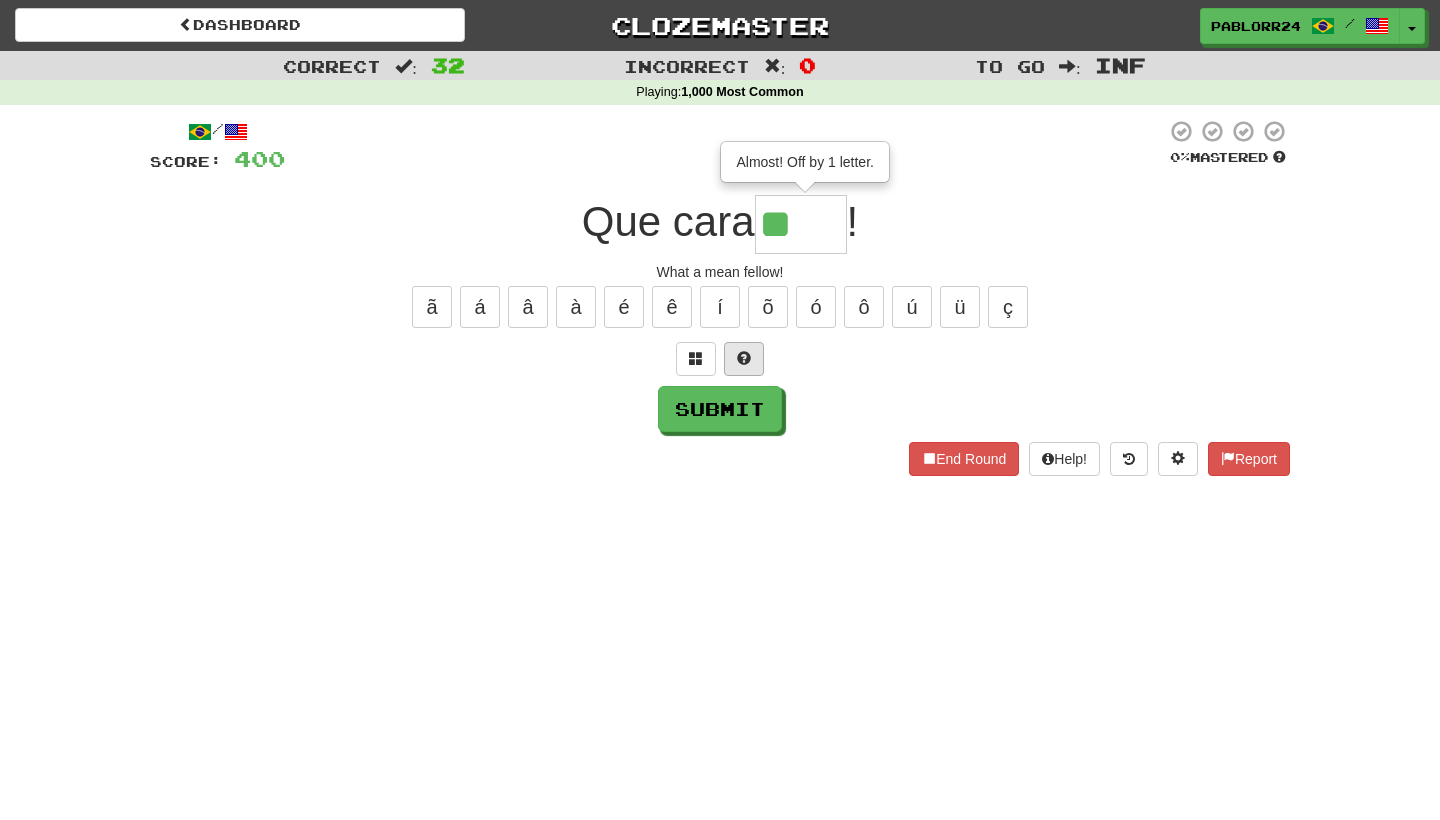click at bounding box center [744, 359] 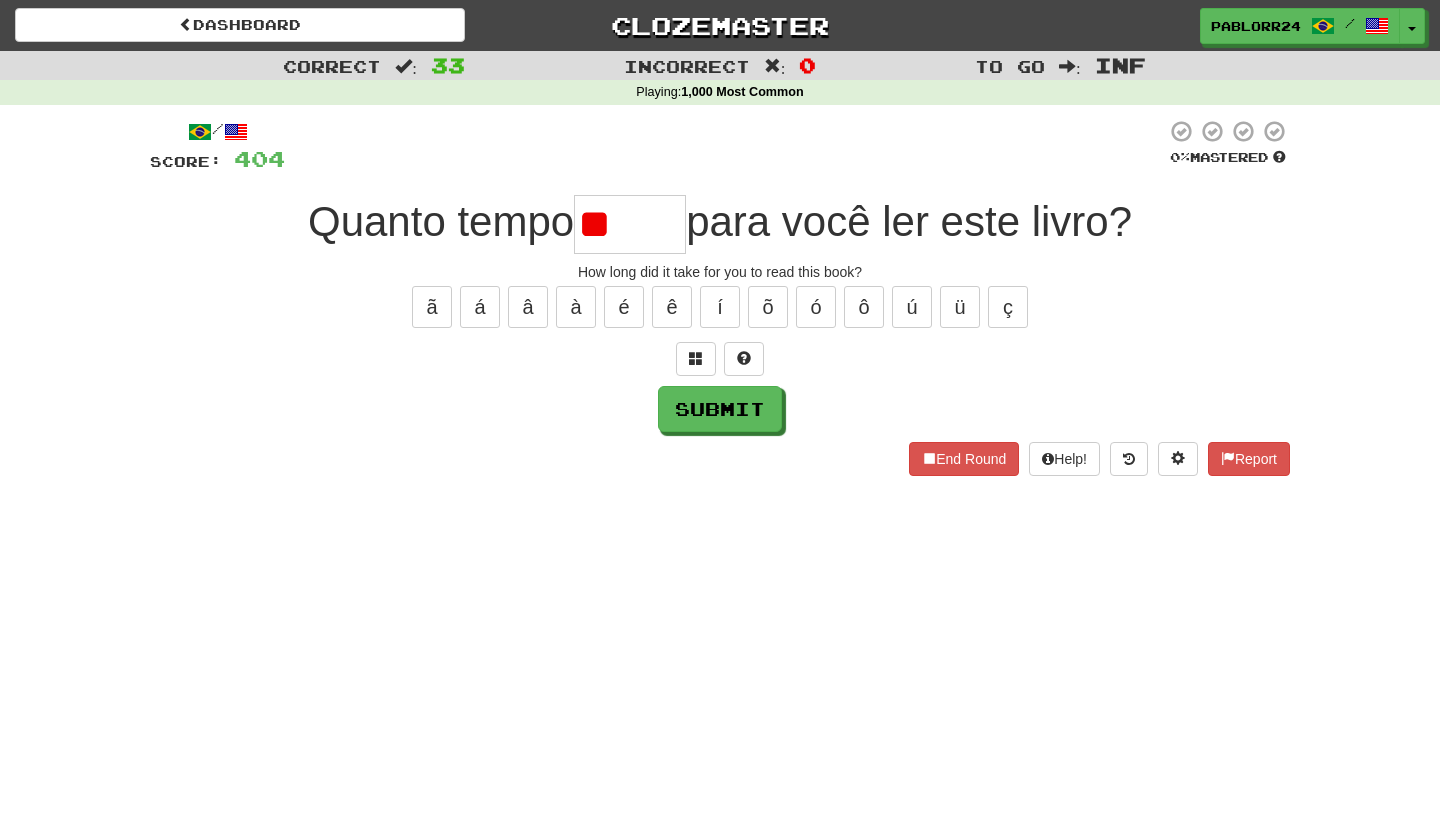 type on "*" 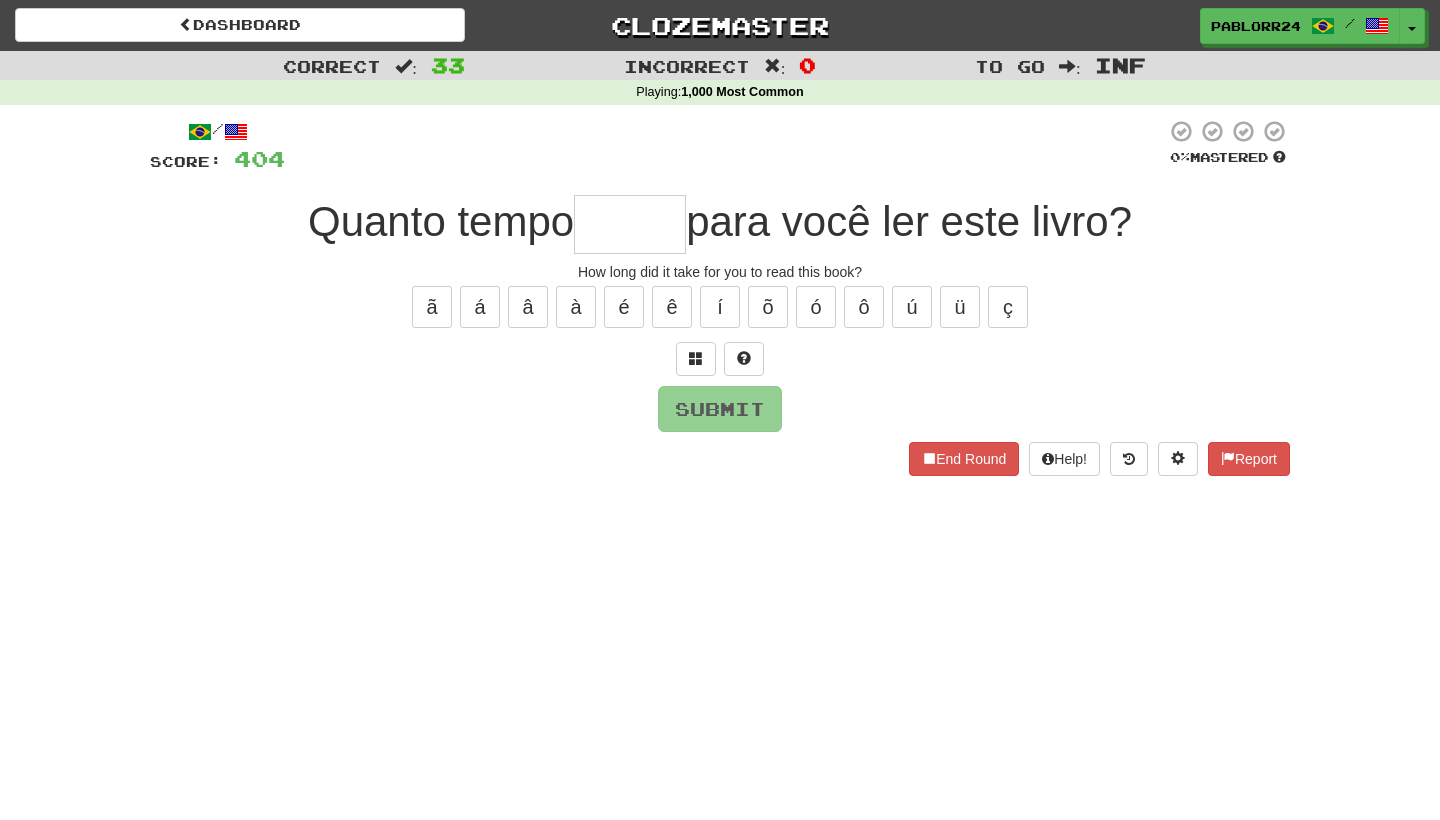 type on "*" 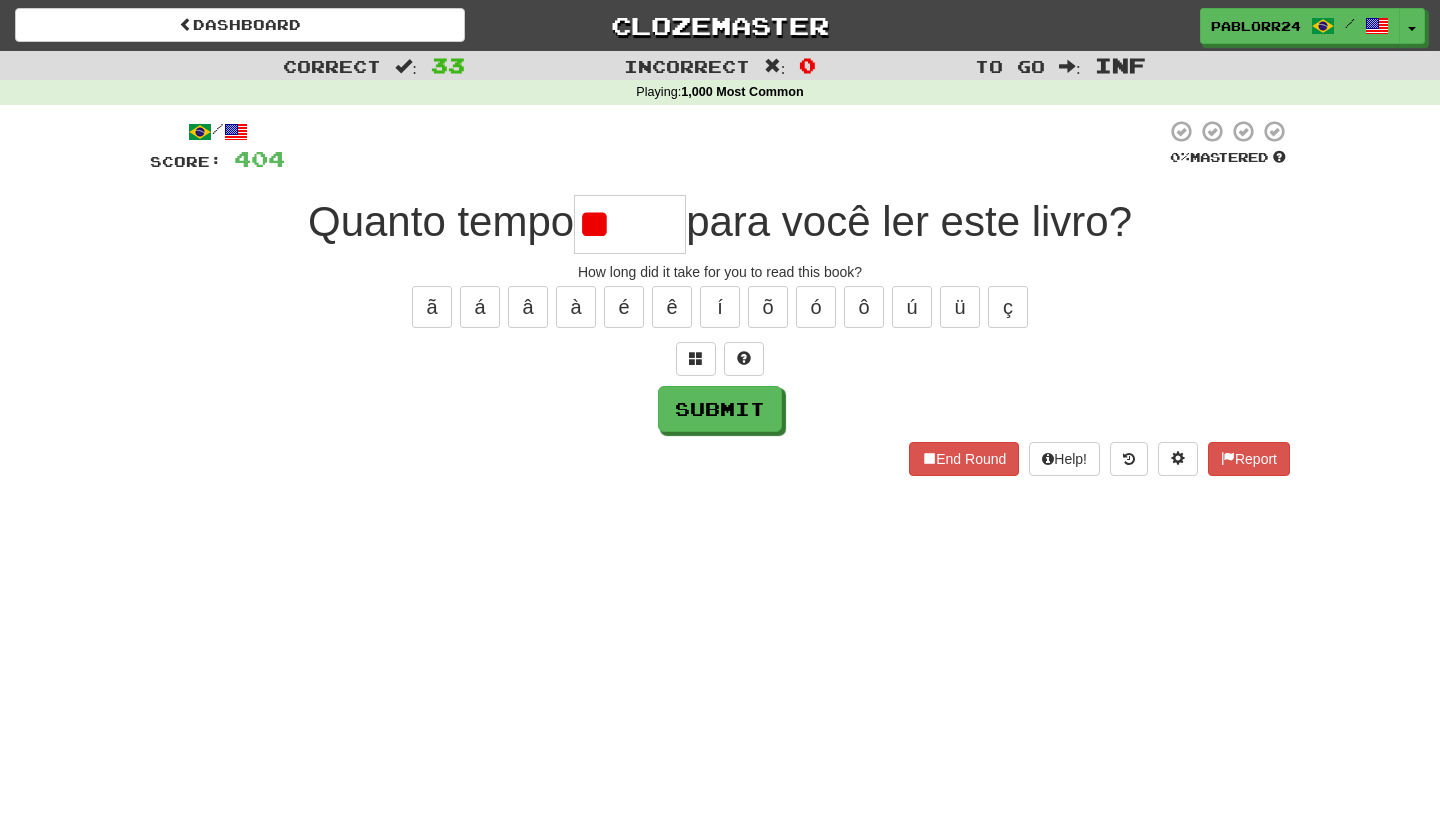 type on "*" 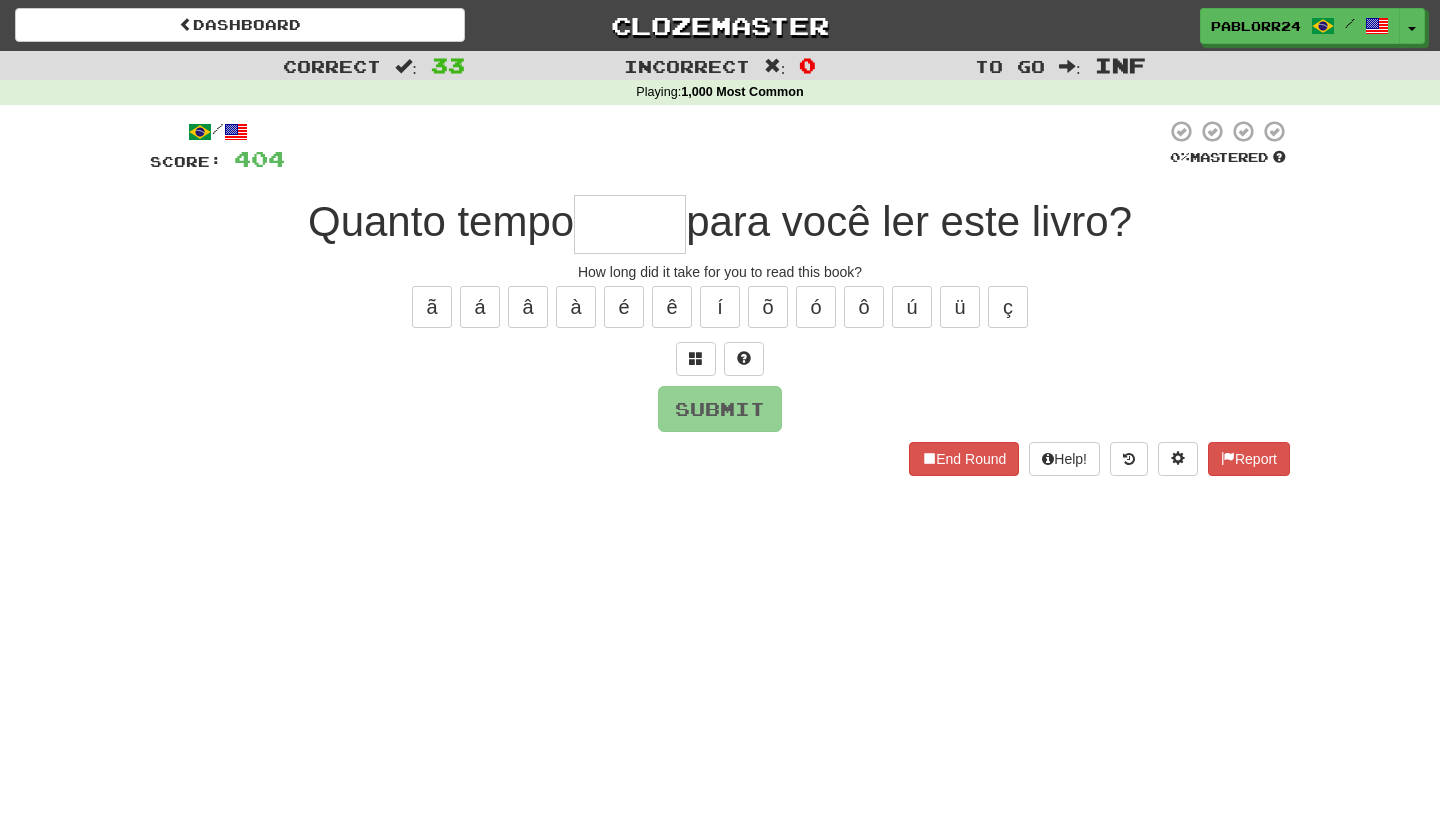 type on "*" 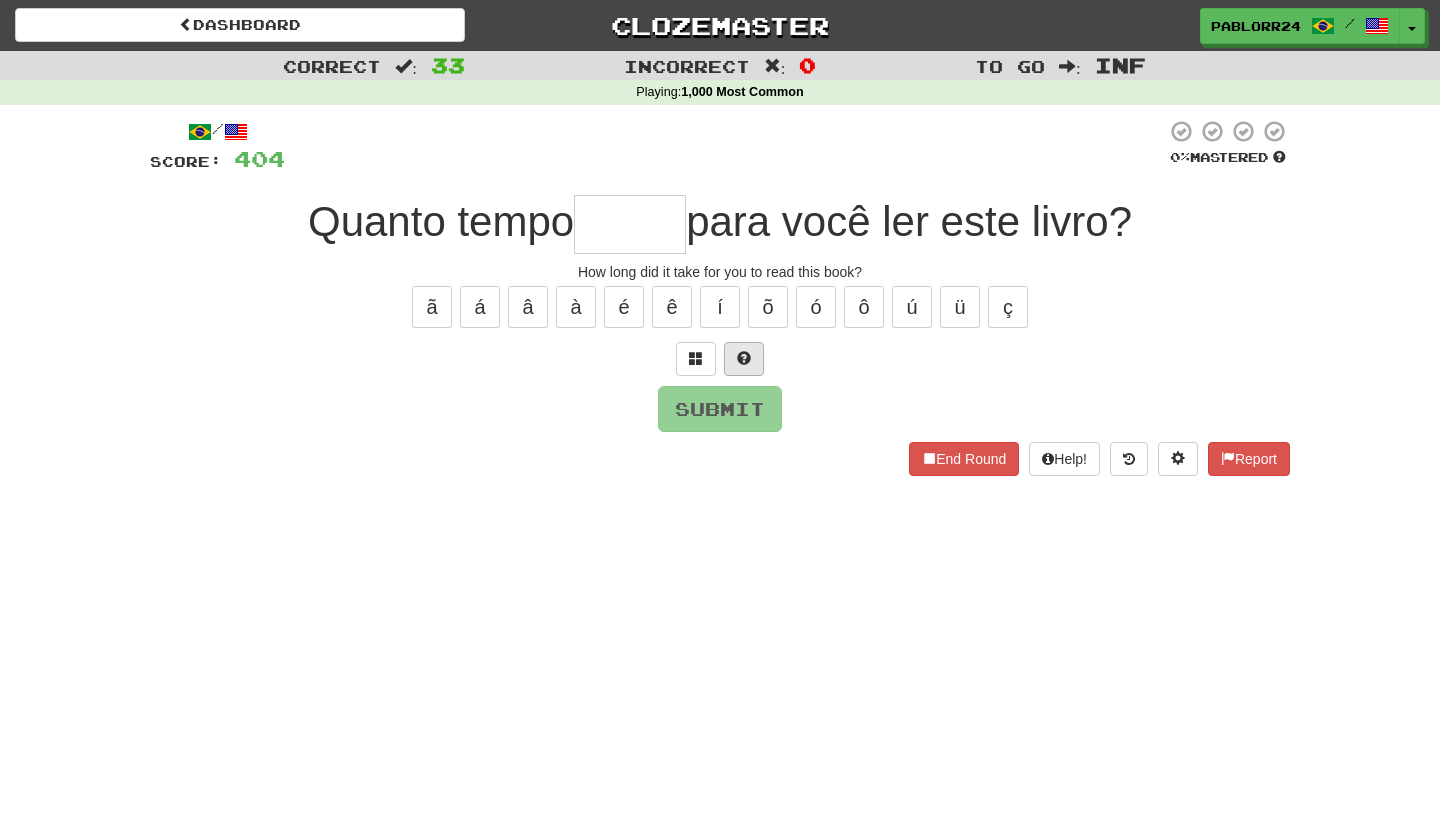 click at bounding box center [744, 358] 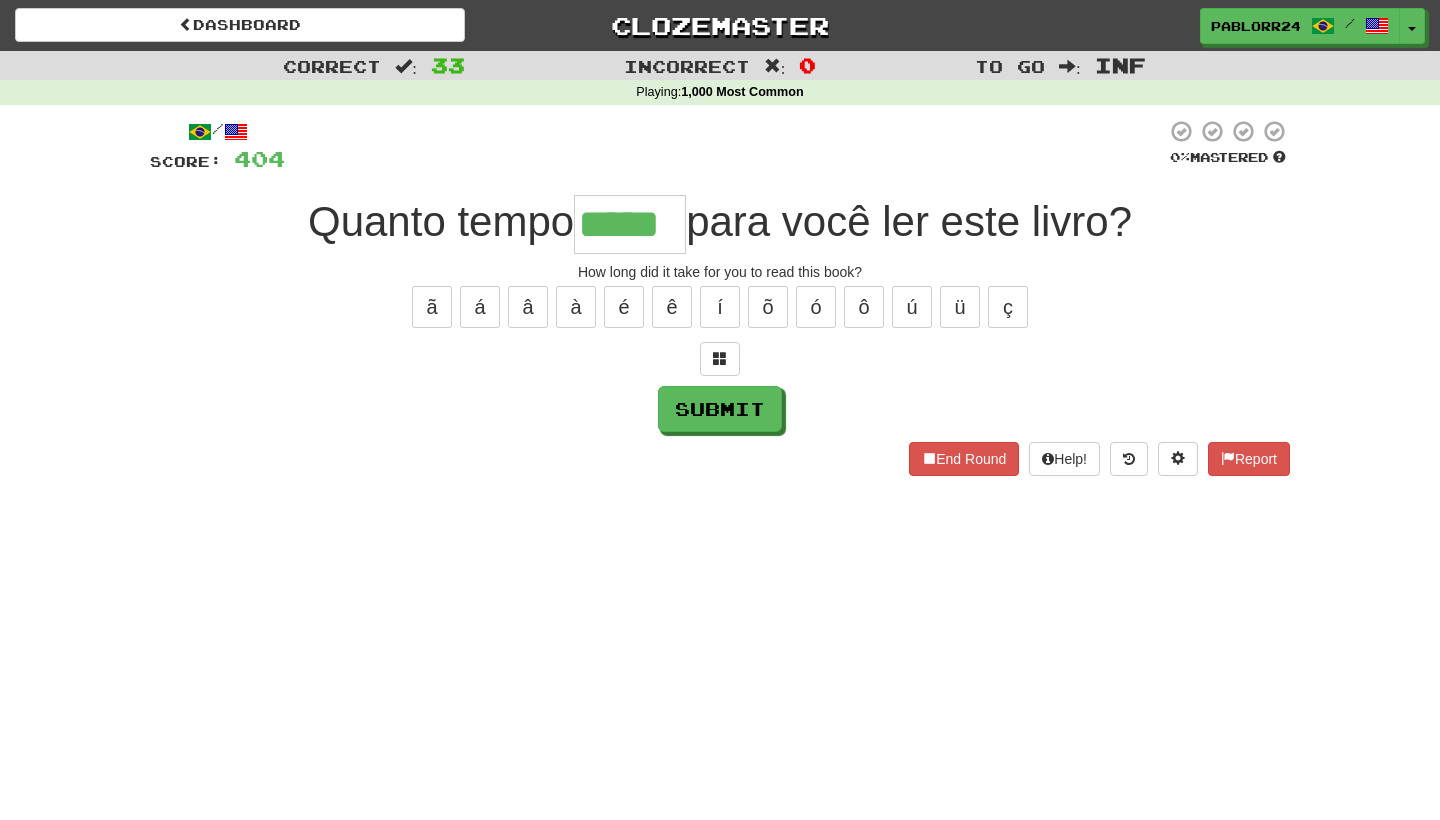 type on "*****" 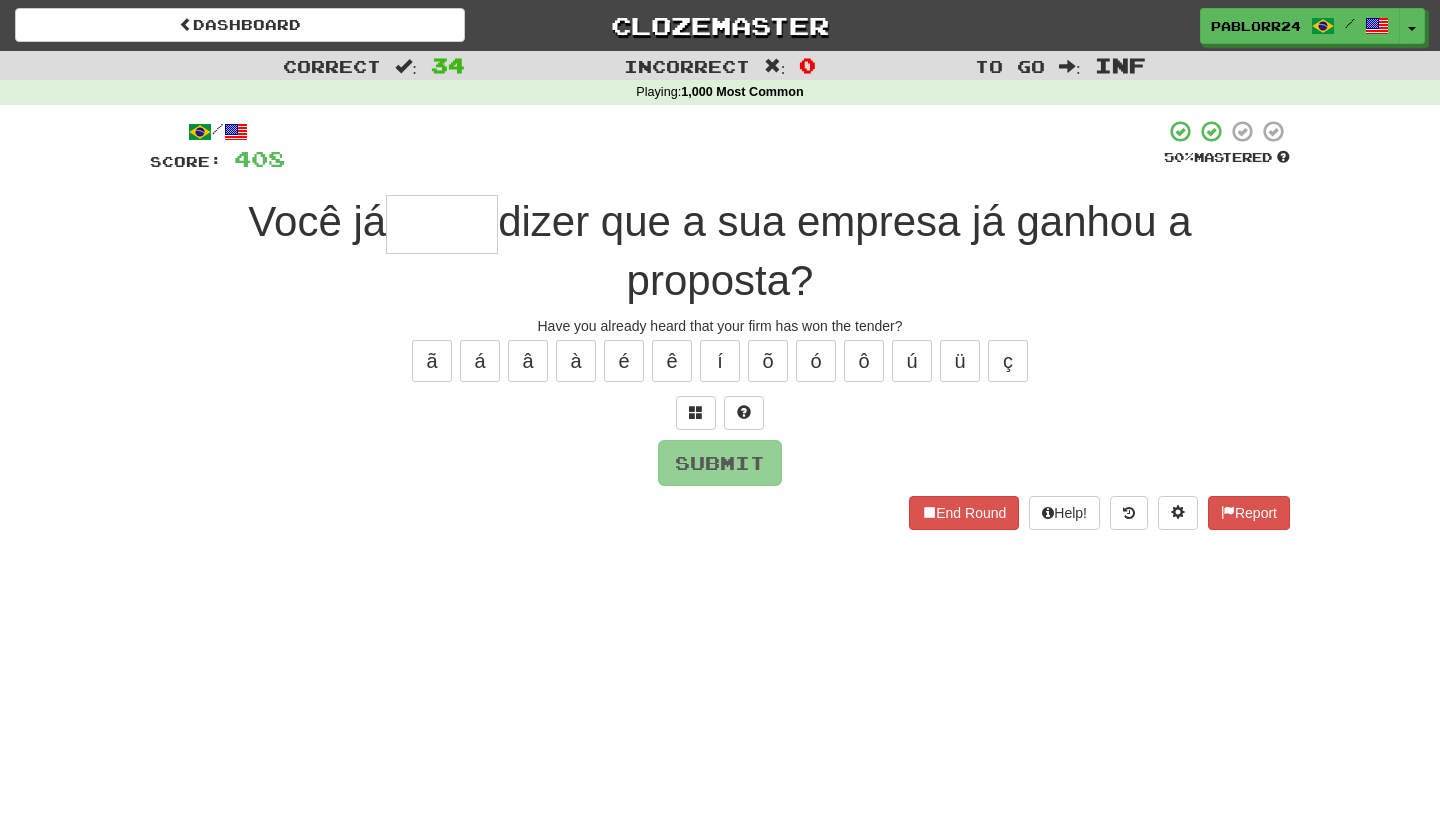 type on "*" 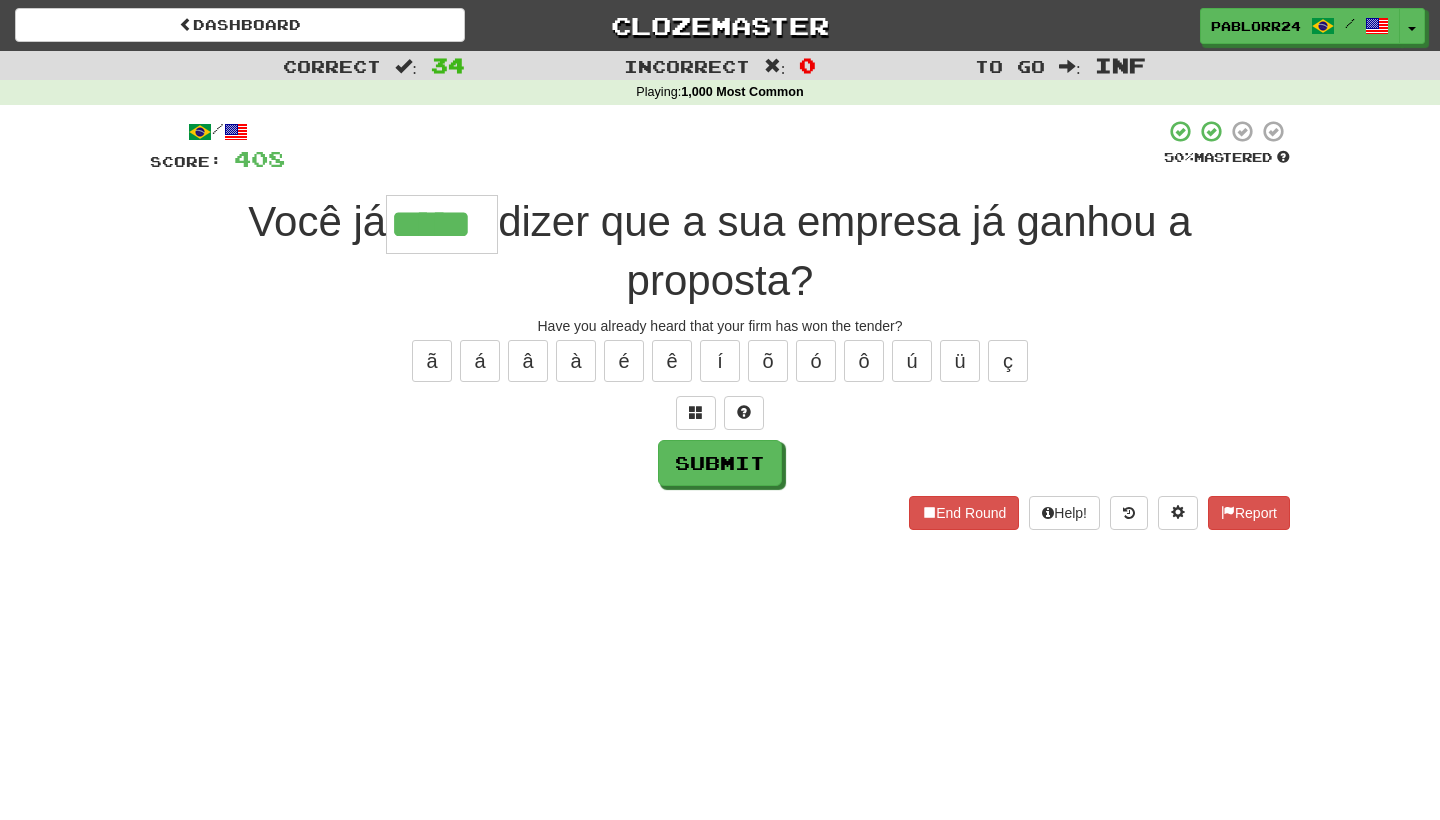 type on "*****" 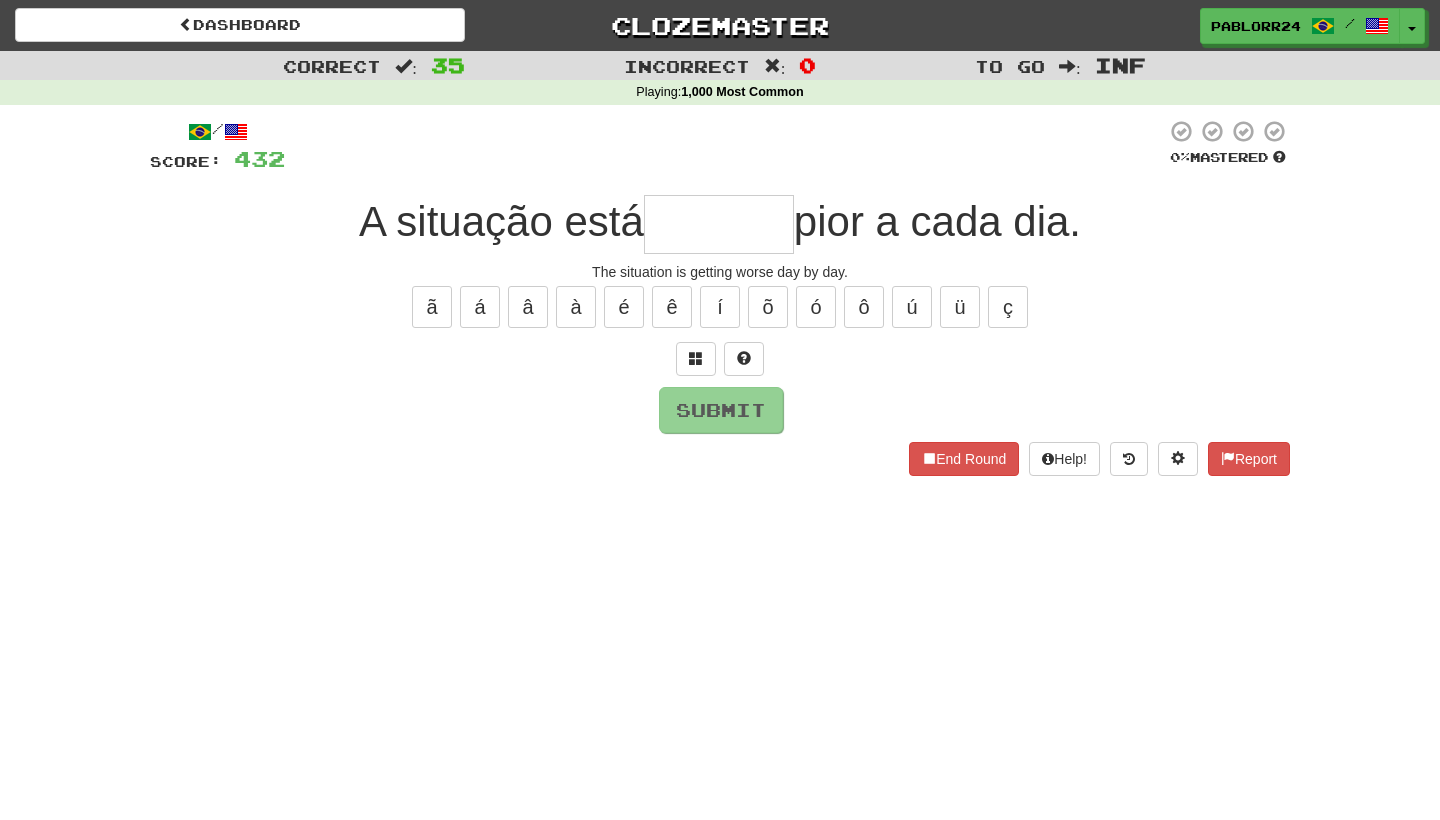 type on "*" 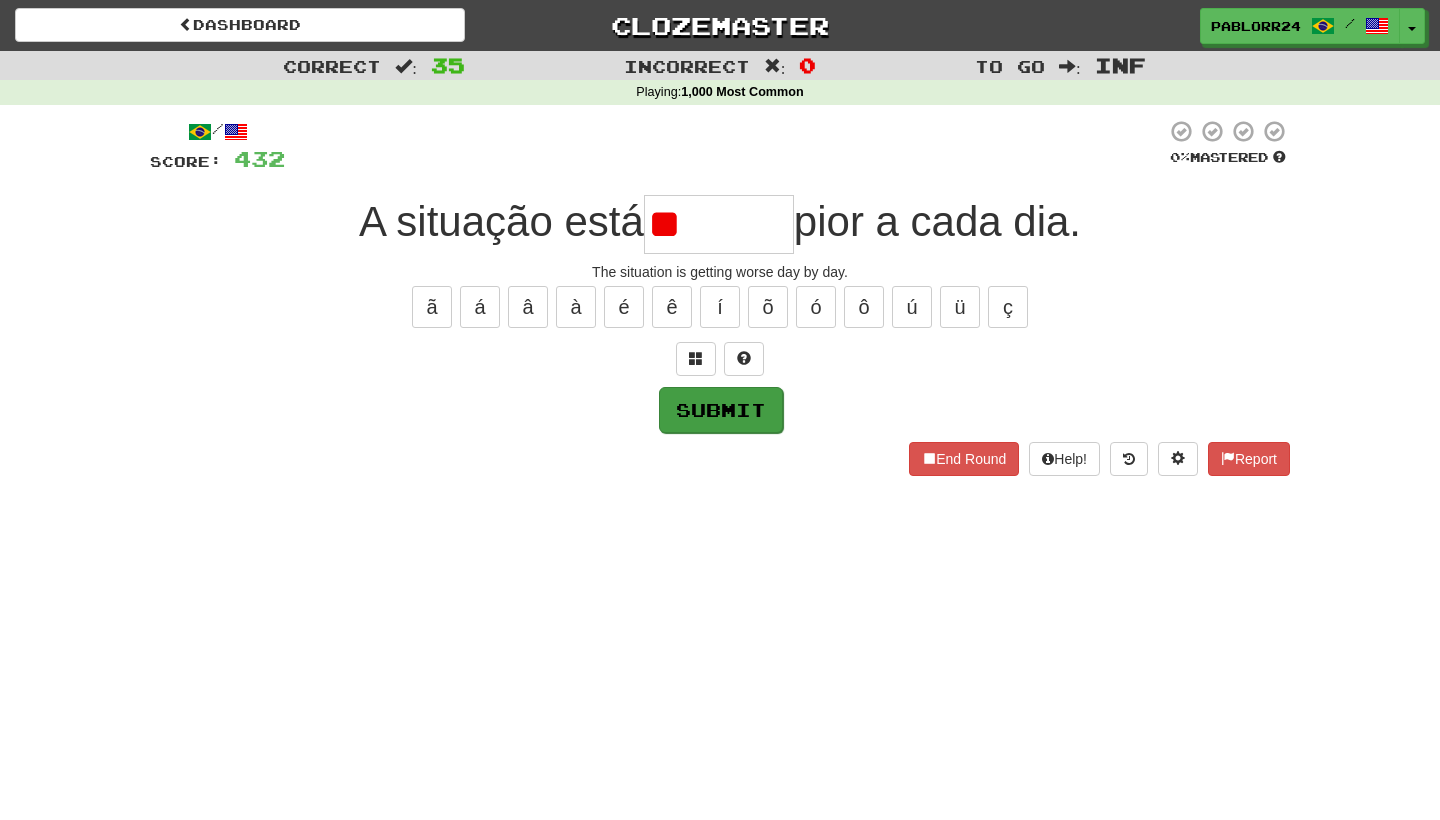 type on "*" 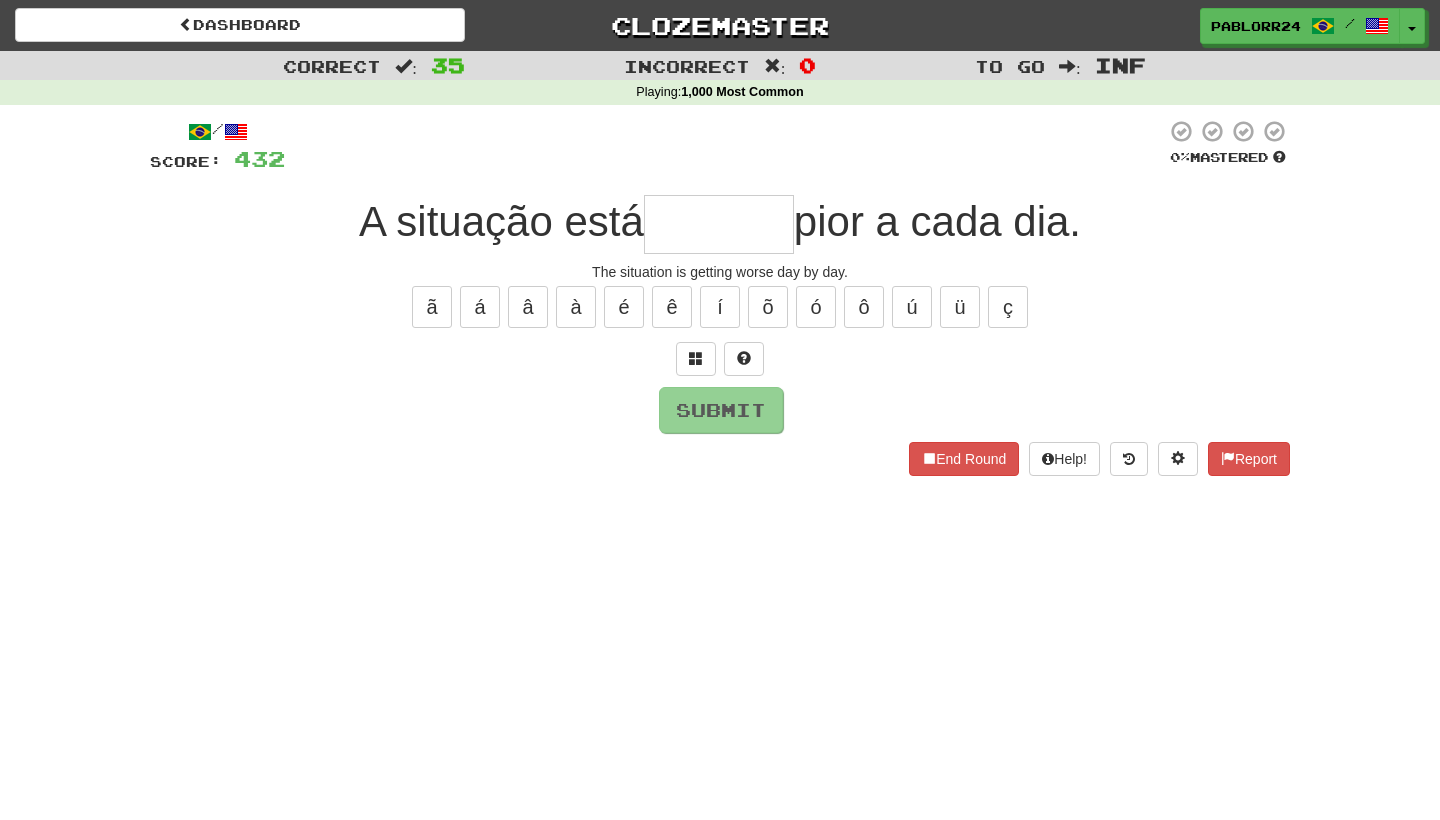 type on "*" 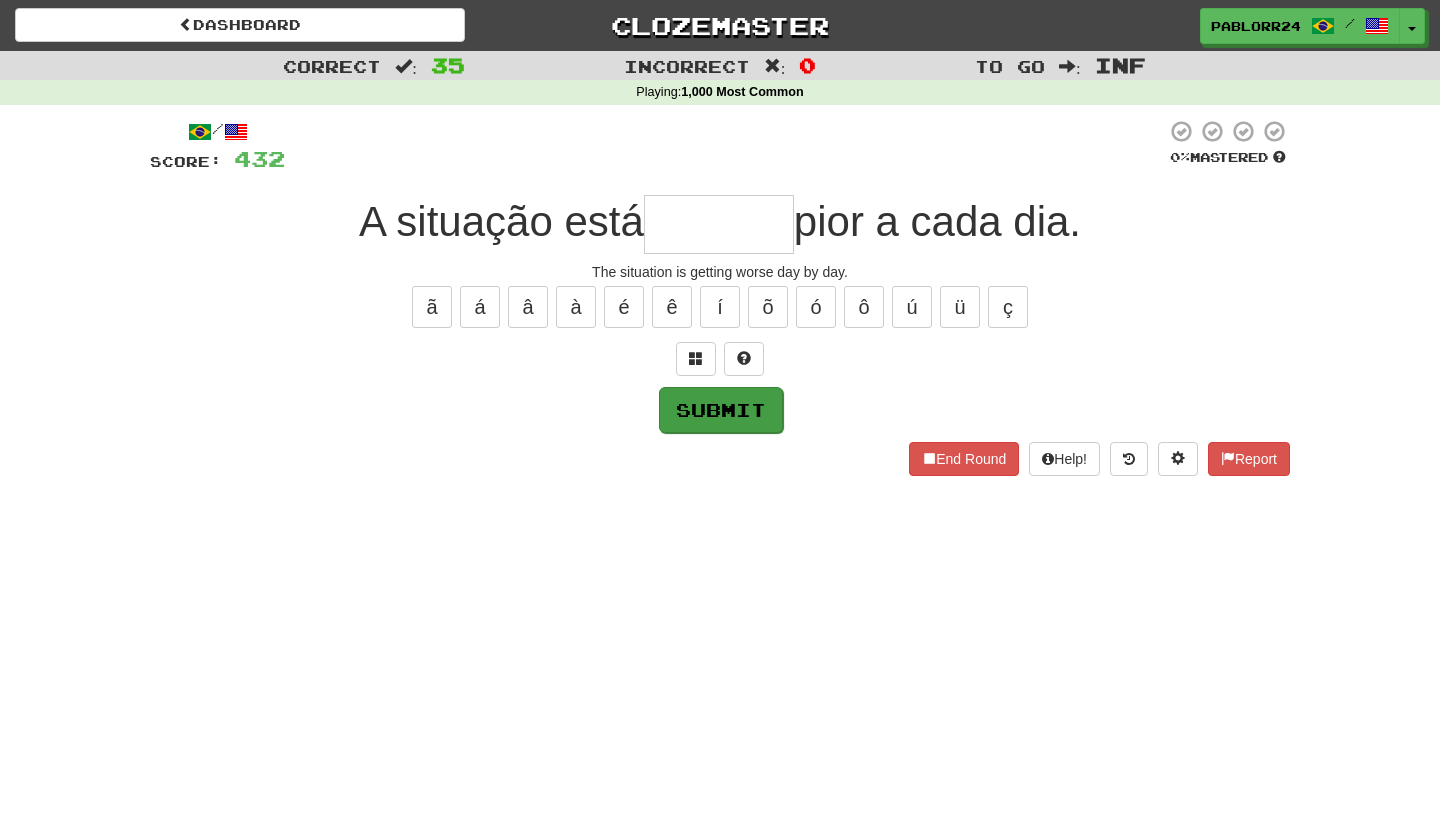 type on "*" 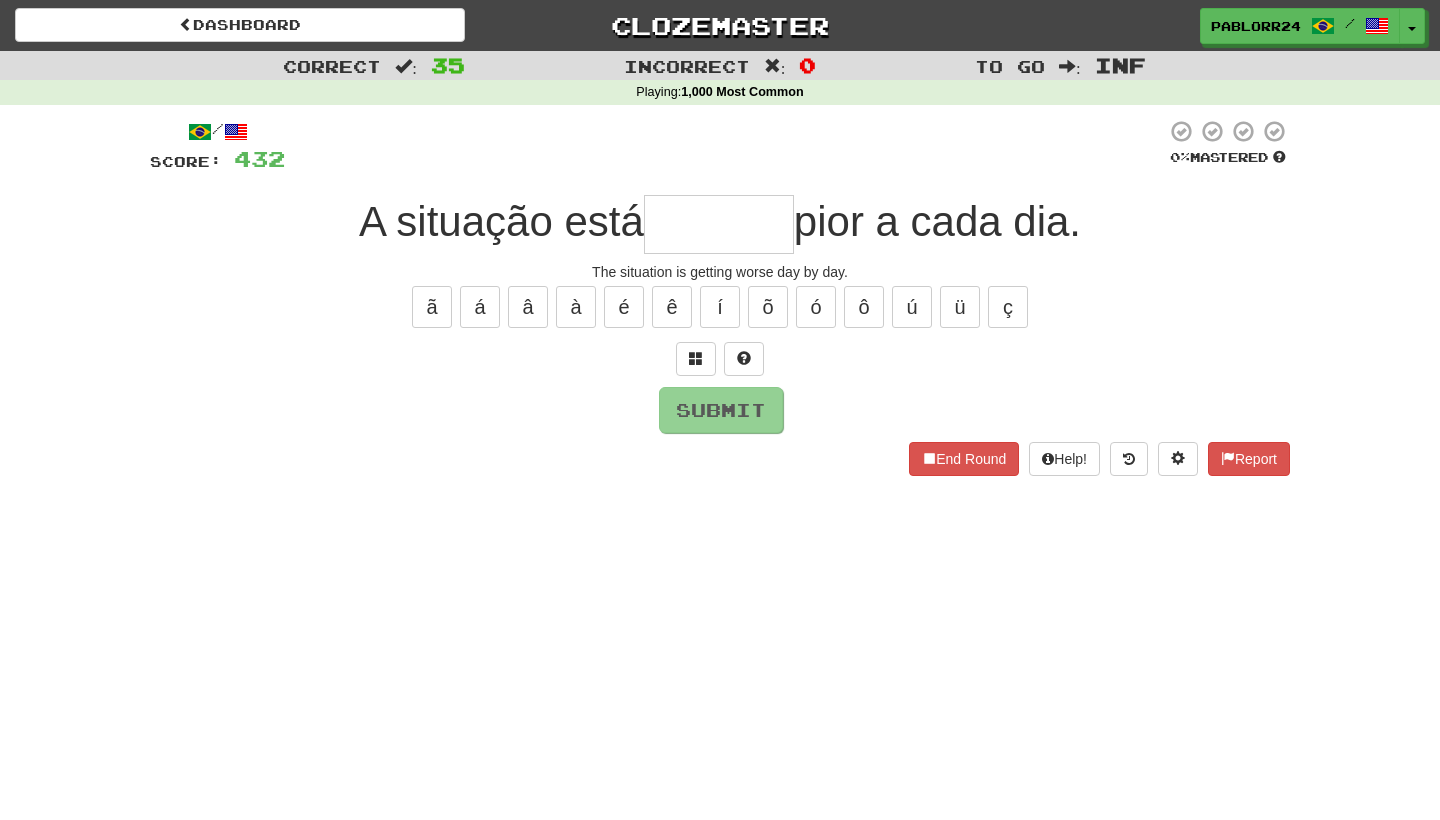 type on "*" 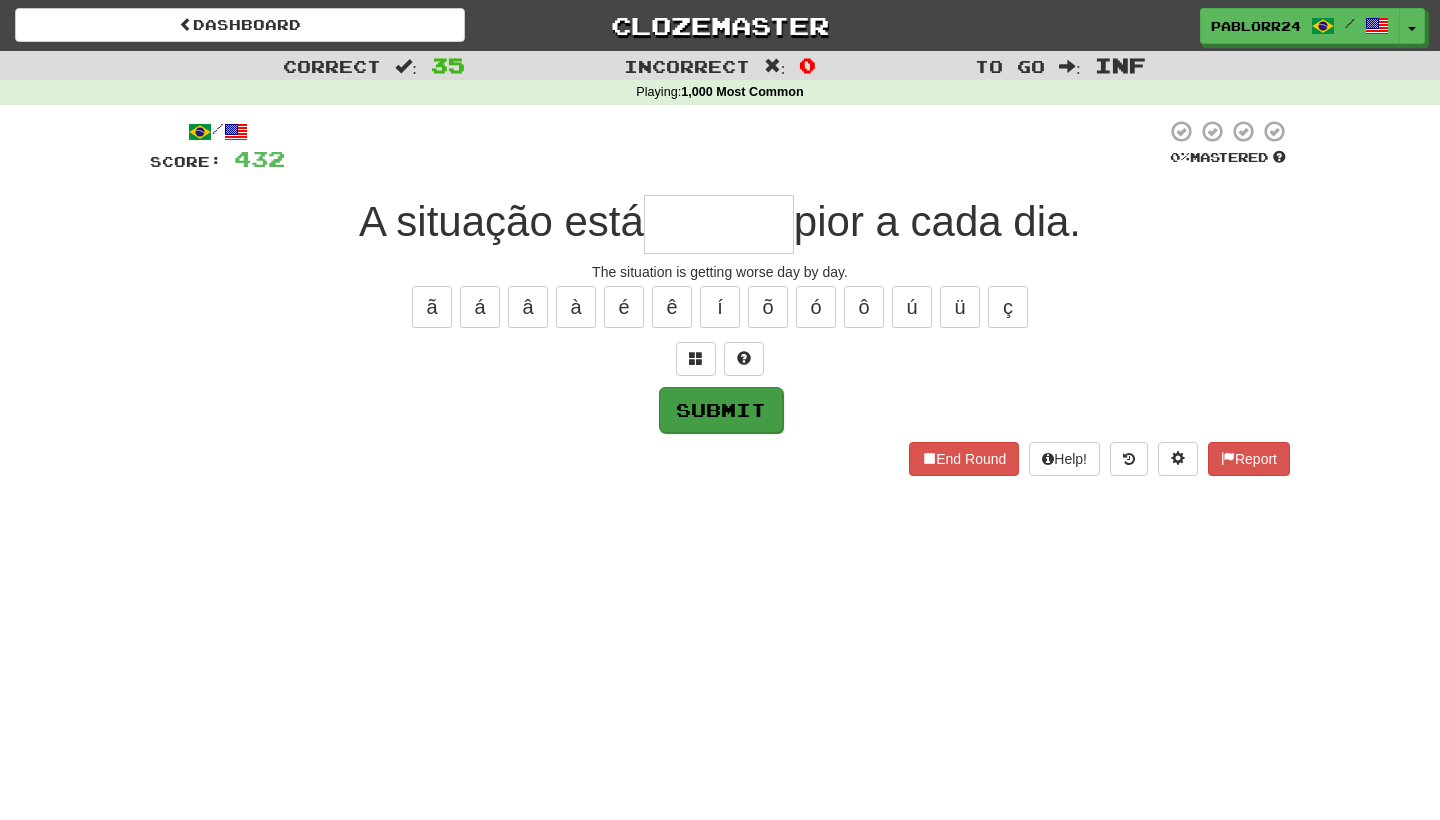 type on "*" 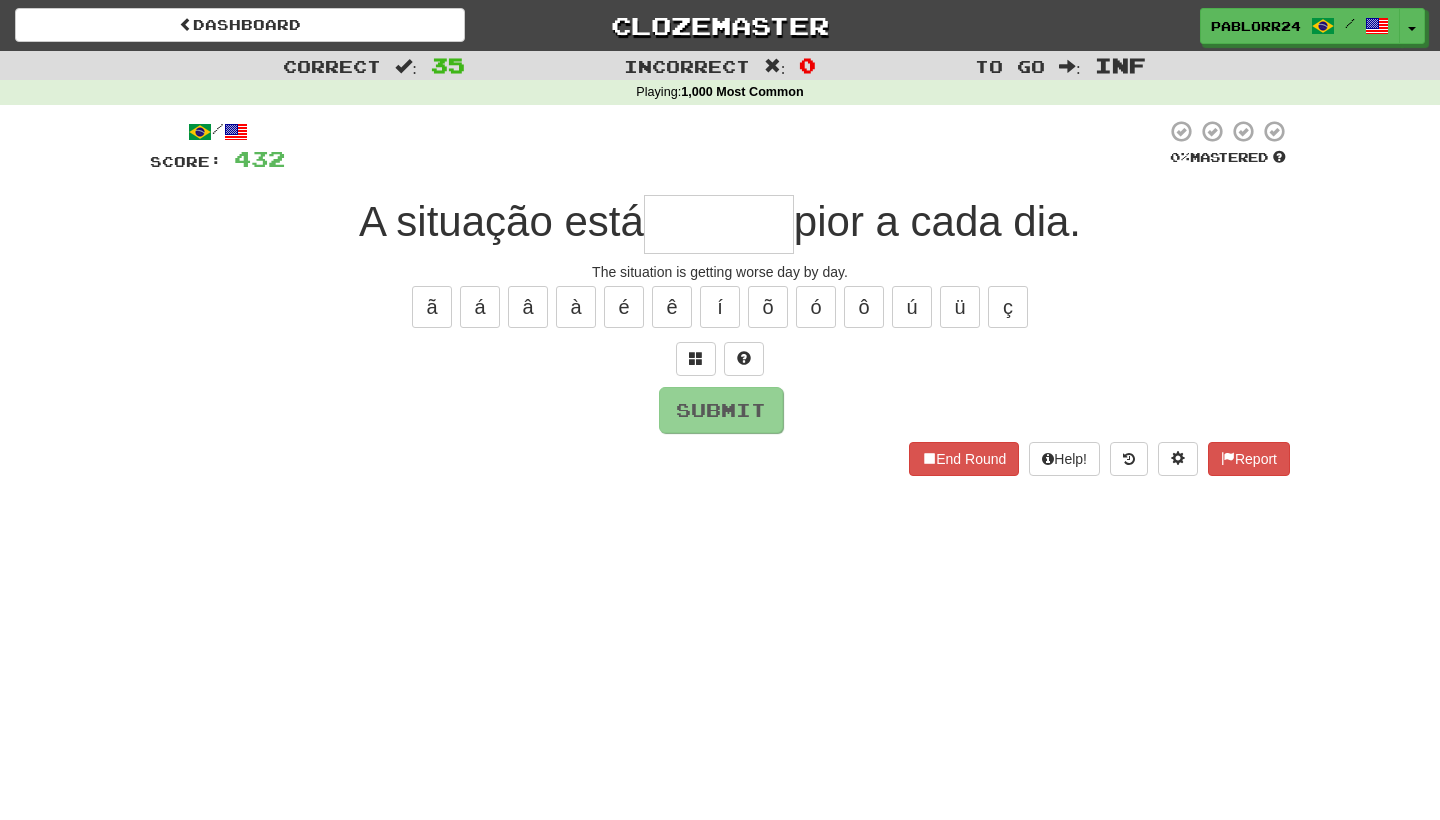 type on "*" 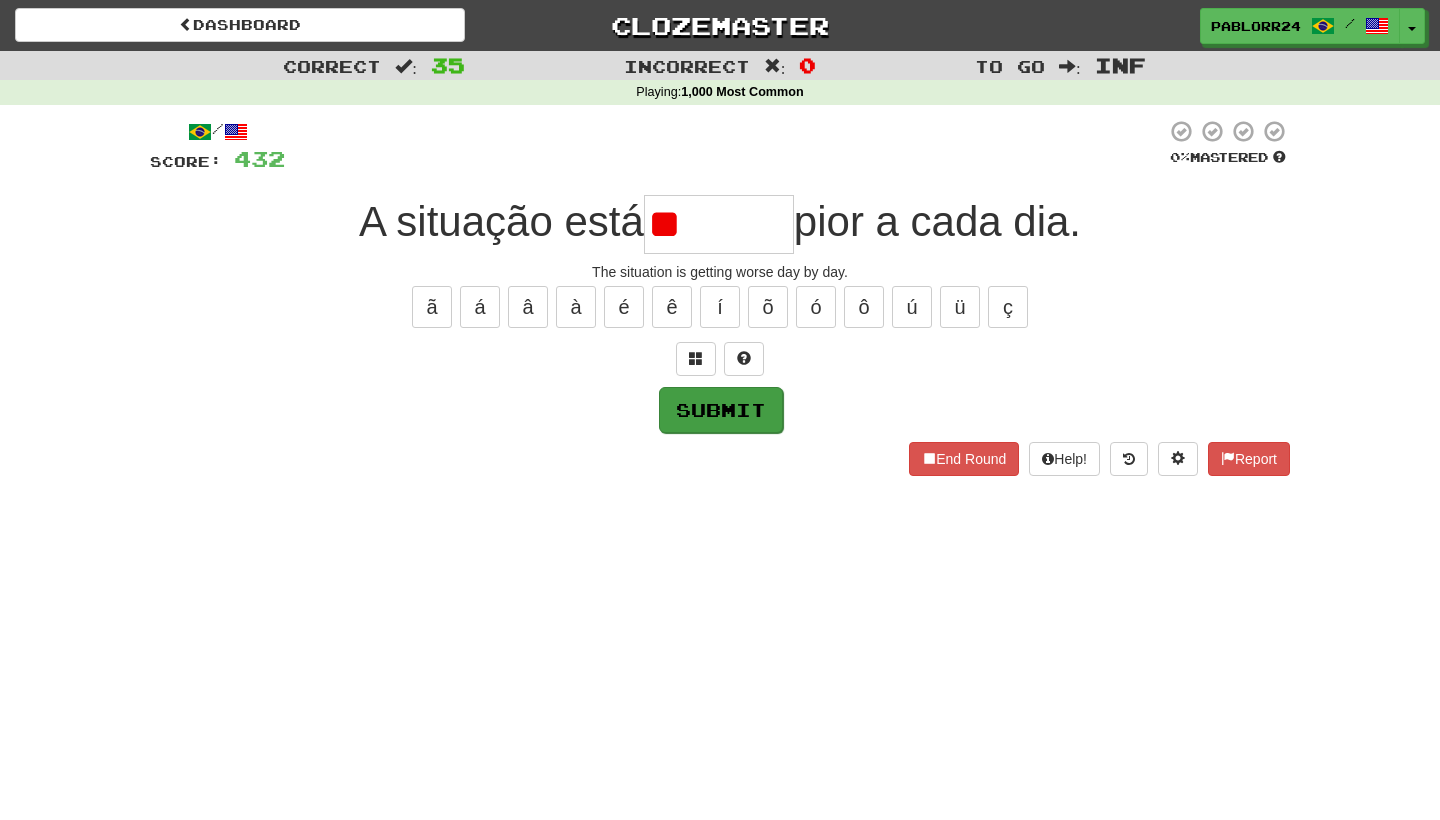 type on "*" 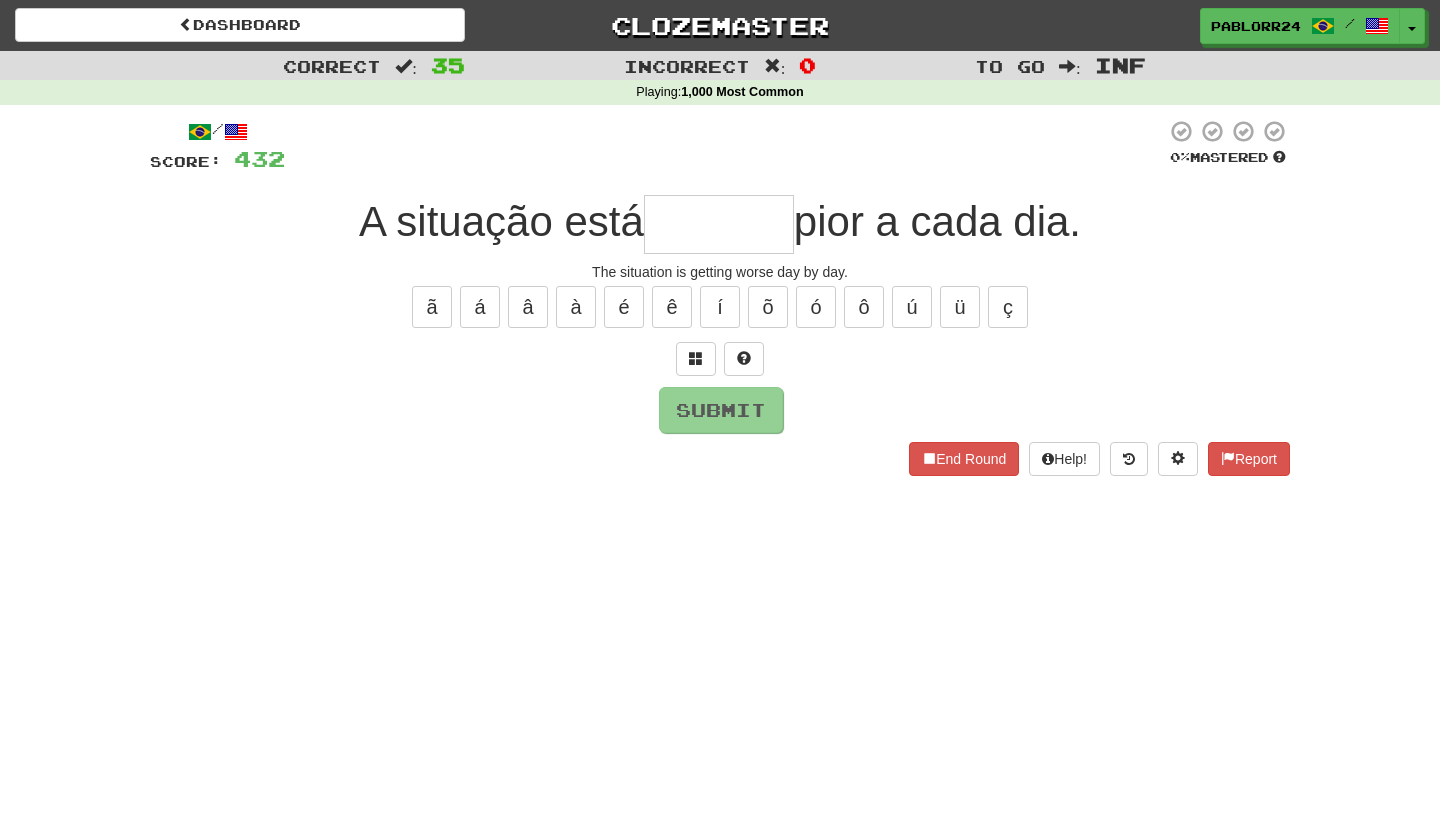 type on "*" 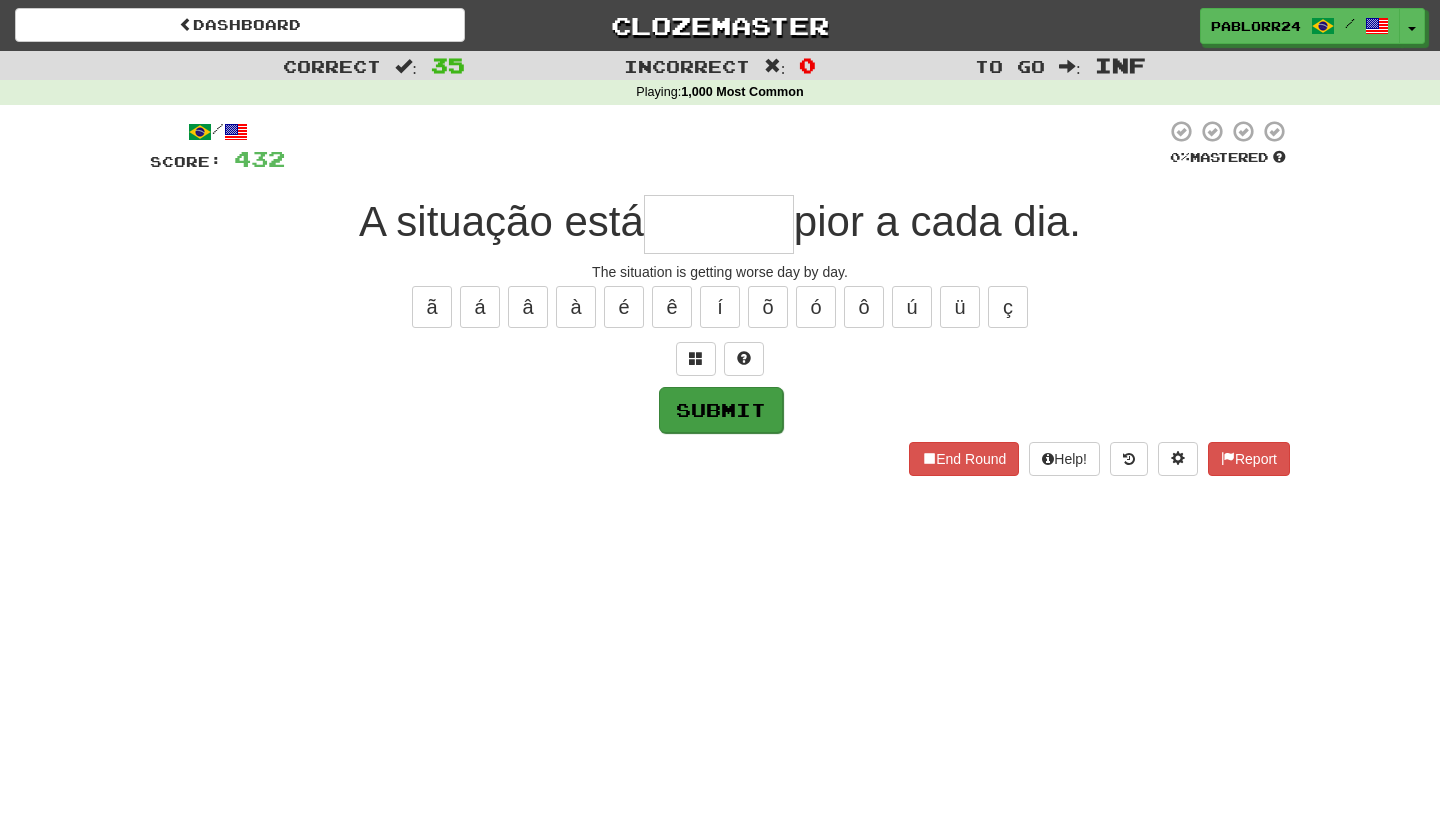 type on "*" 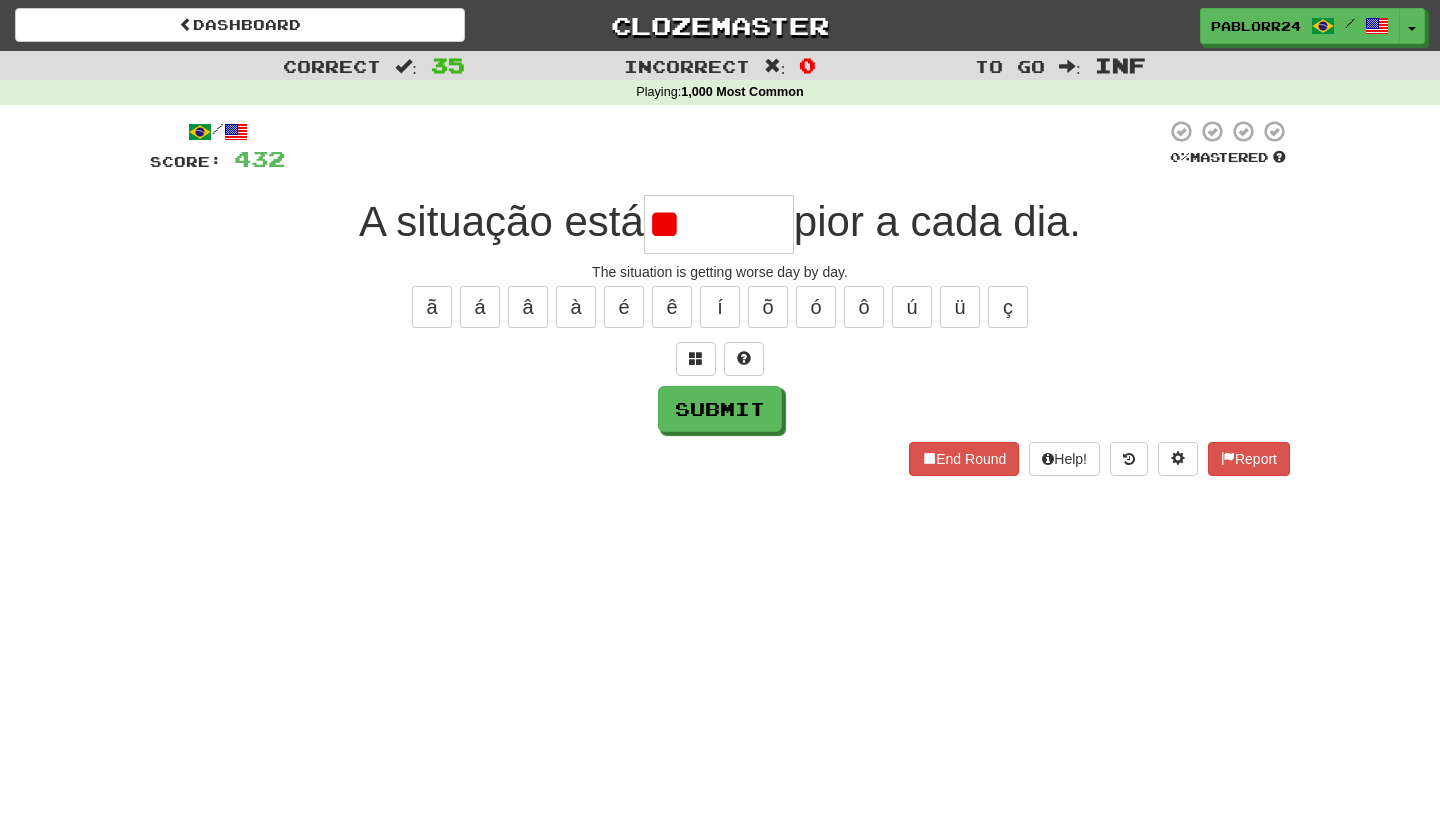 type on "*" 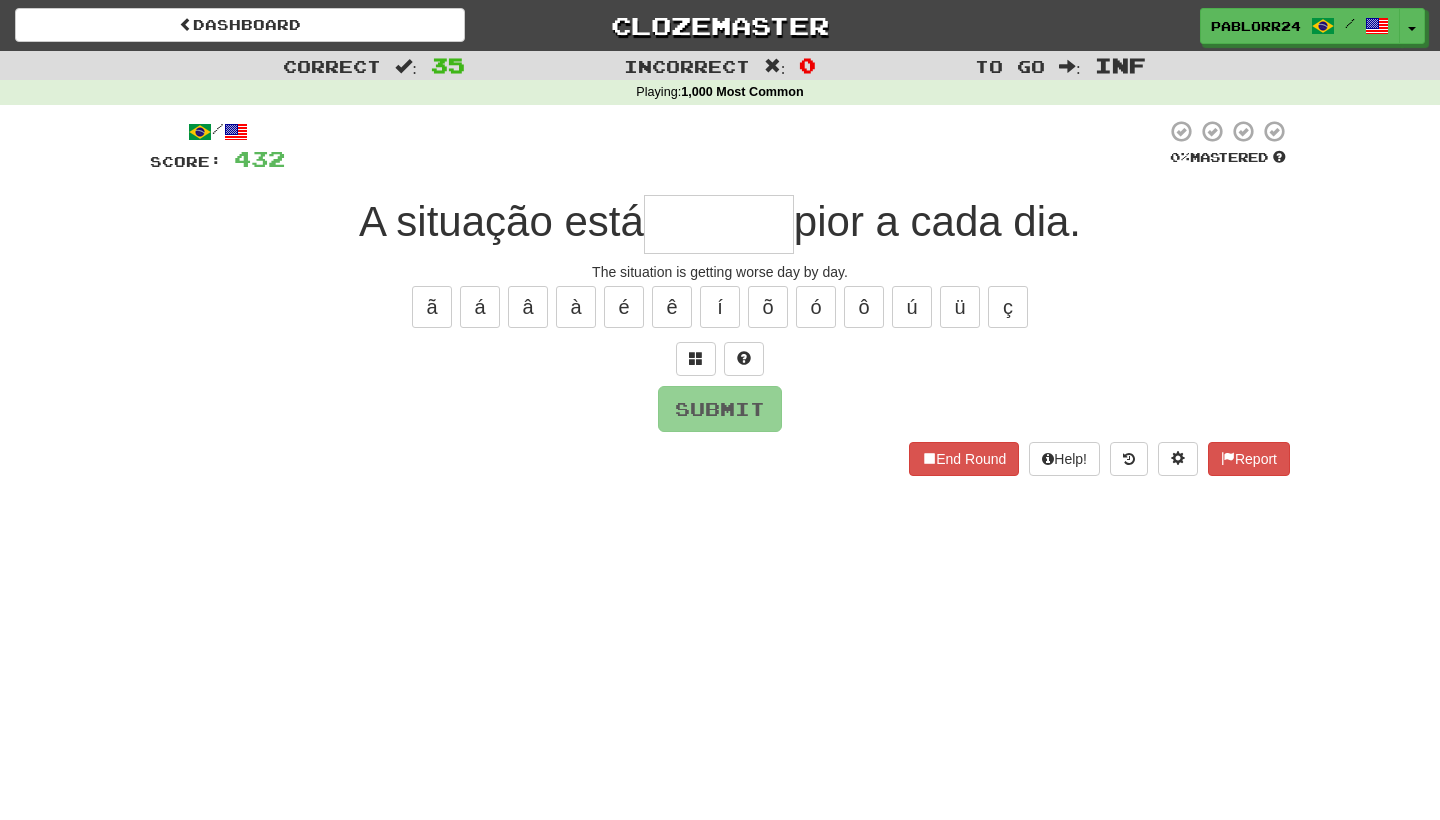 type on "*" 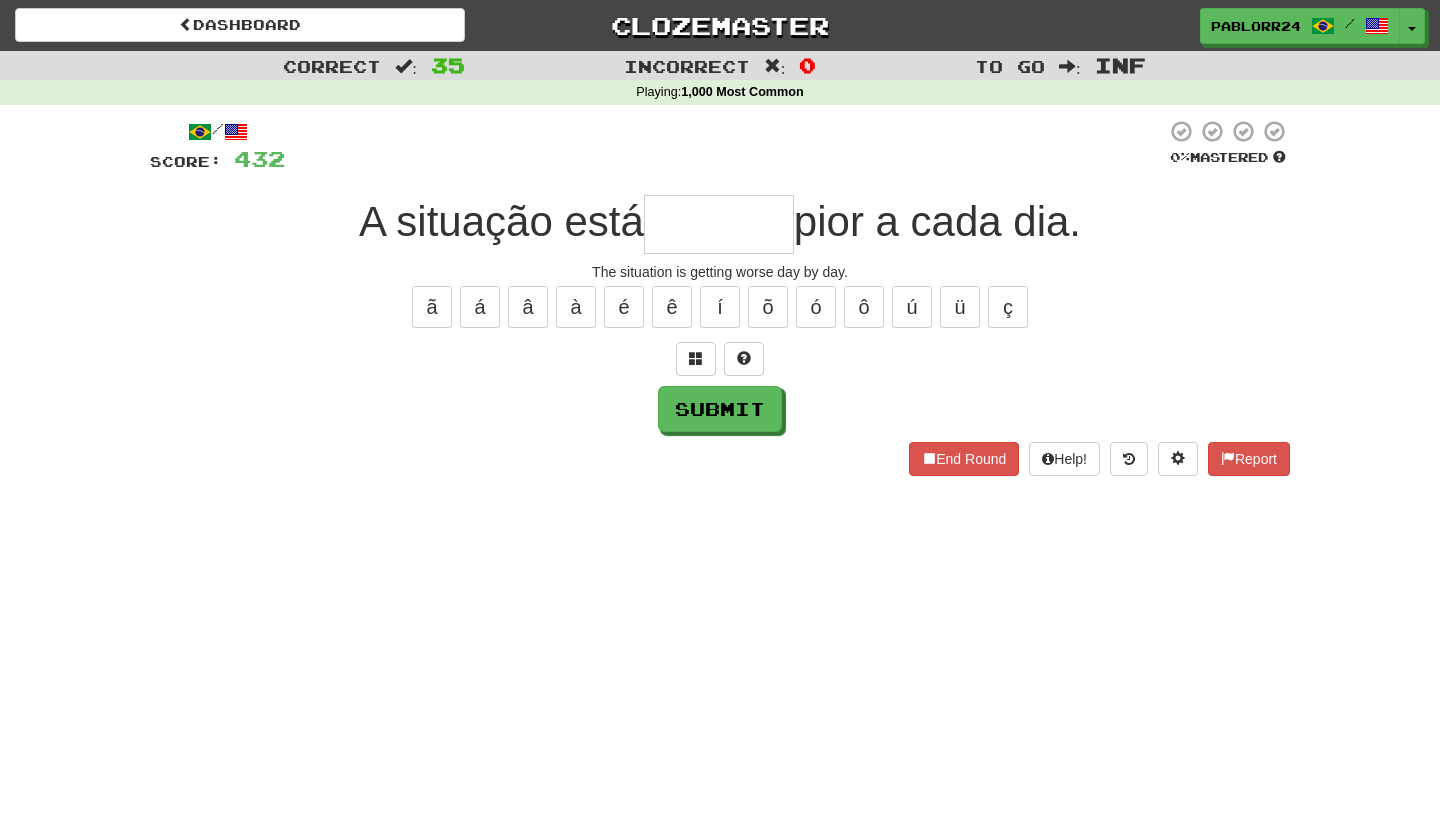 type on "*" 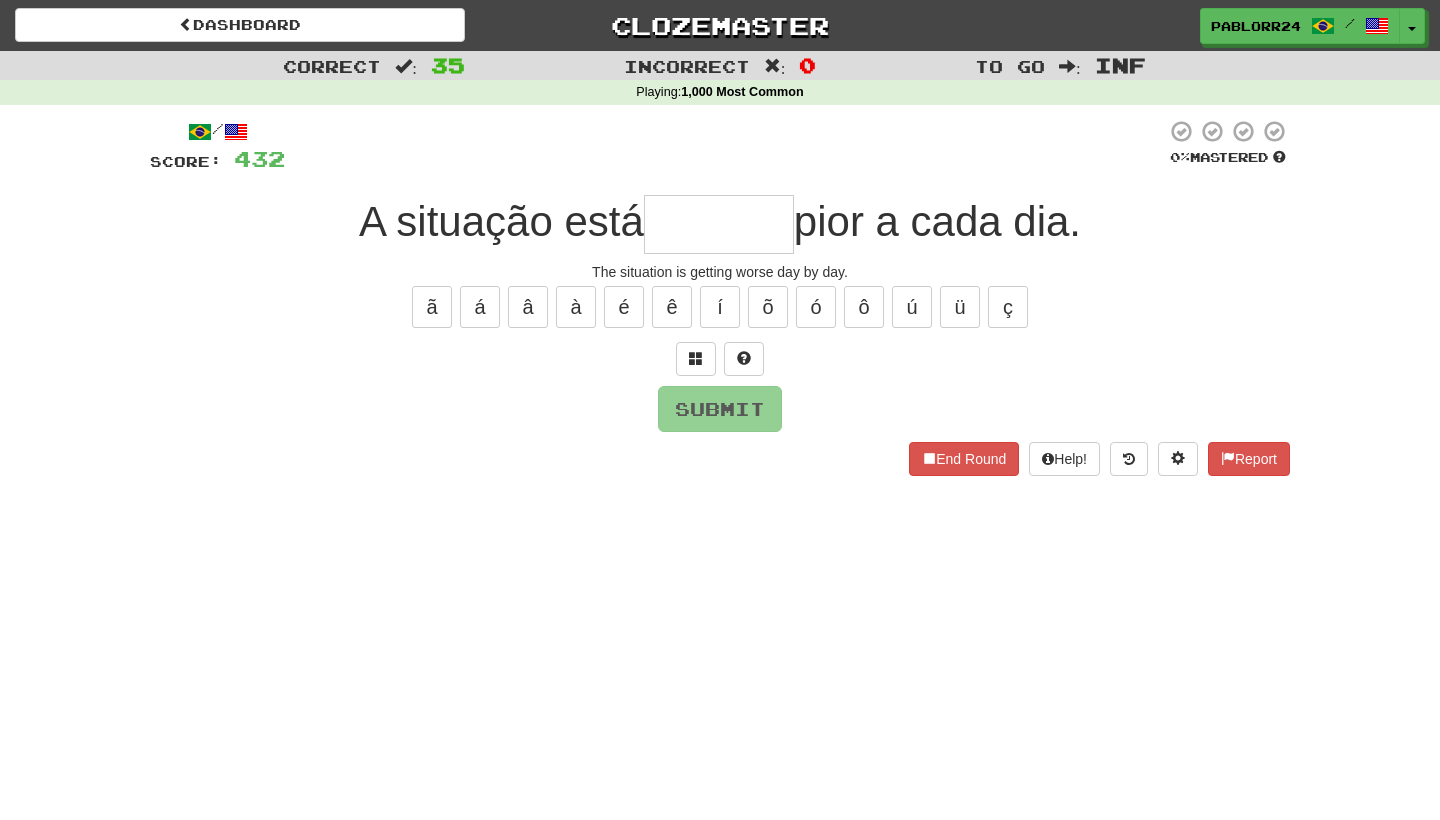 type on "*" 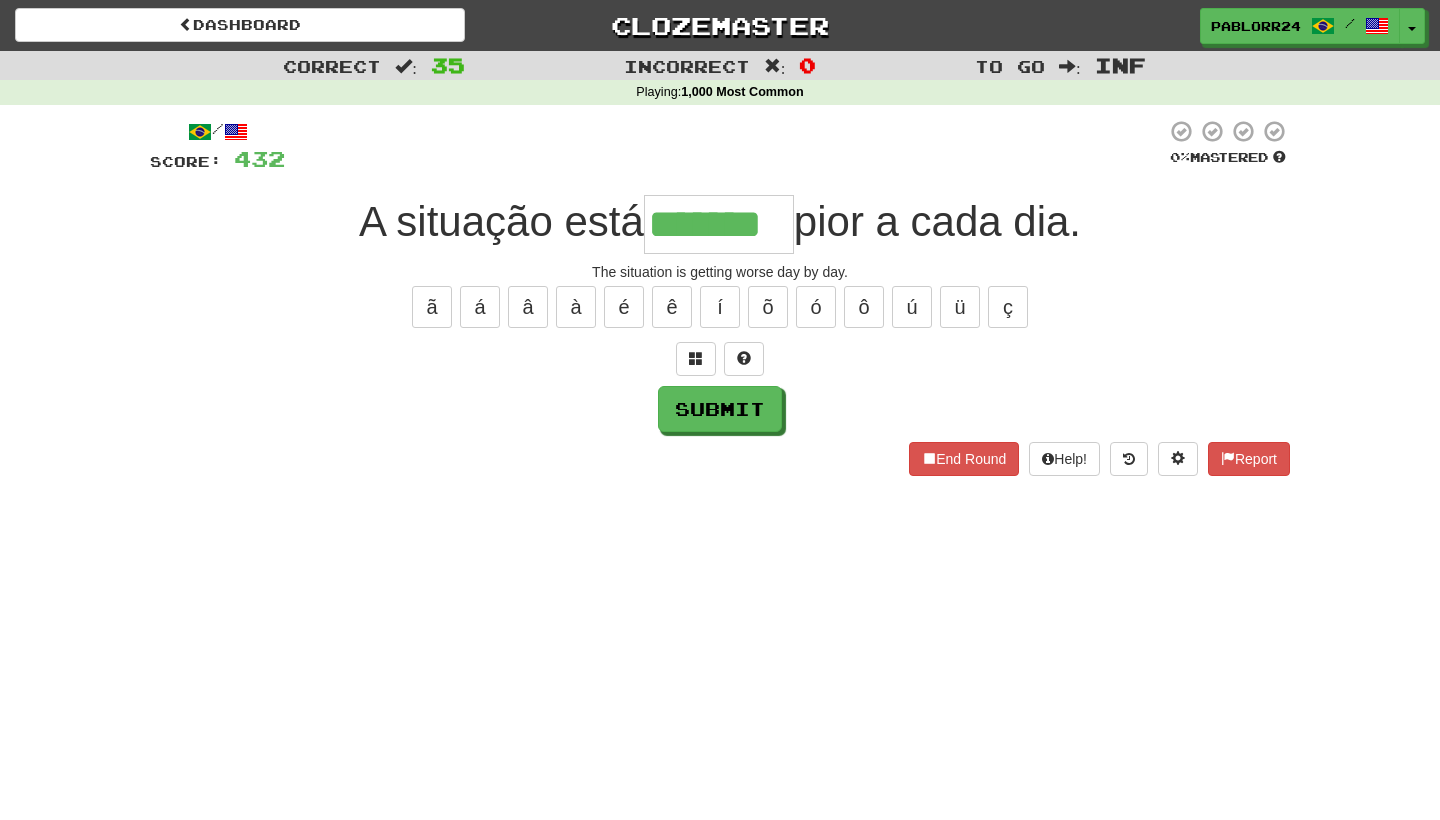 type on "*******" 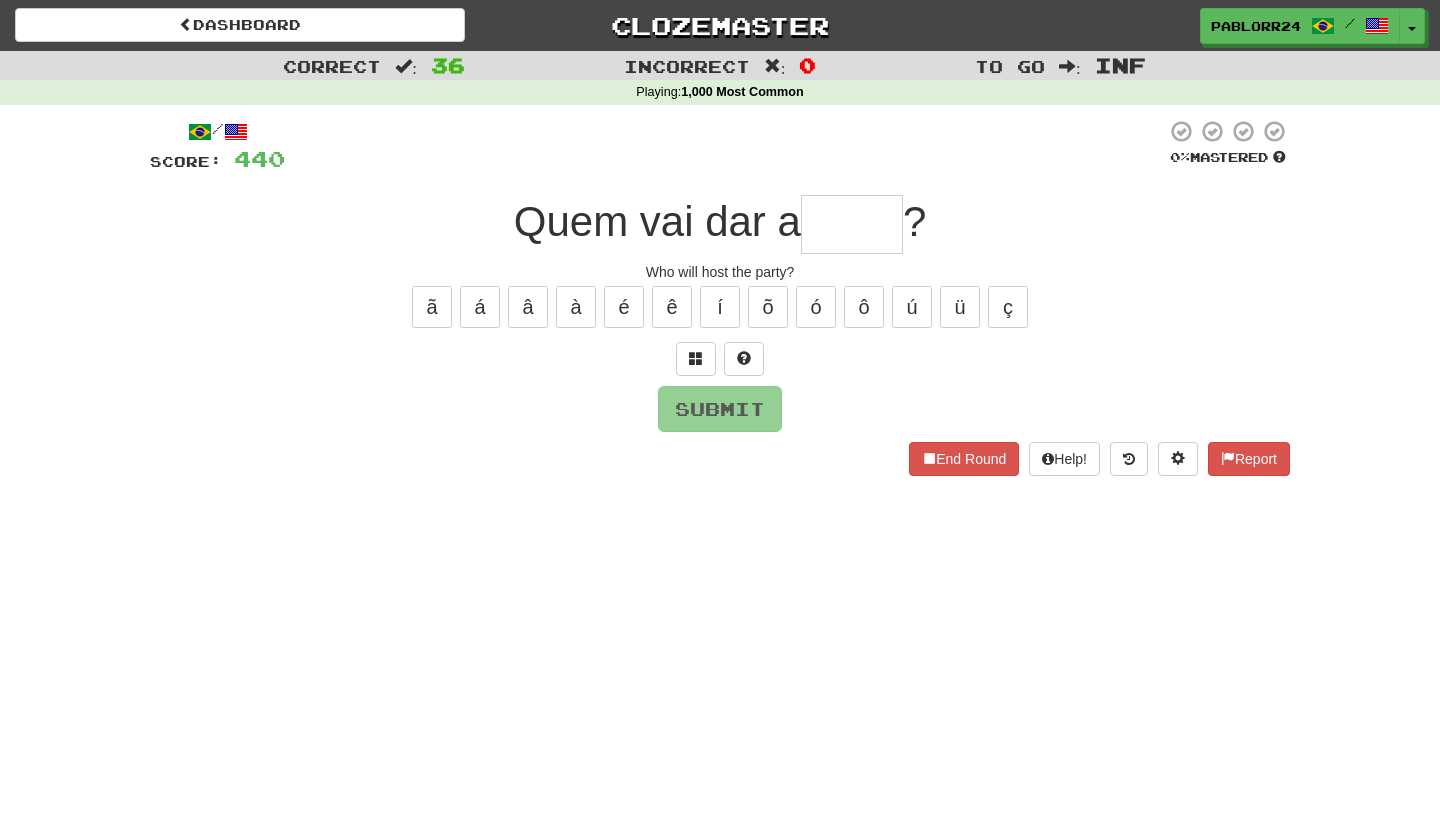 type on "*" 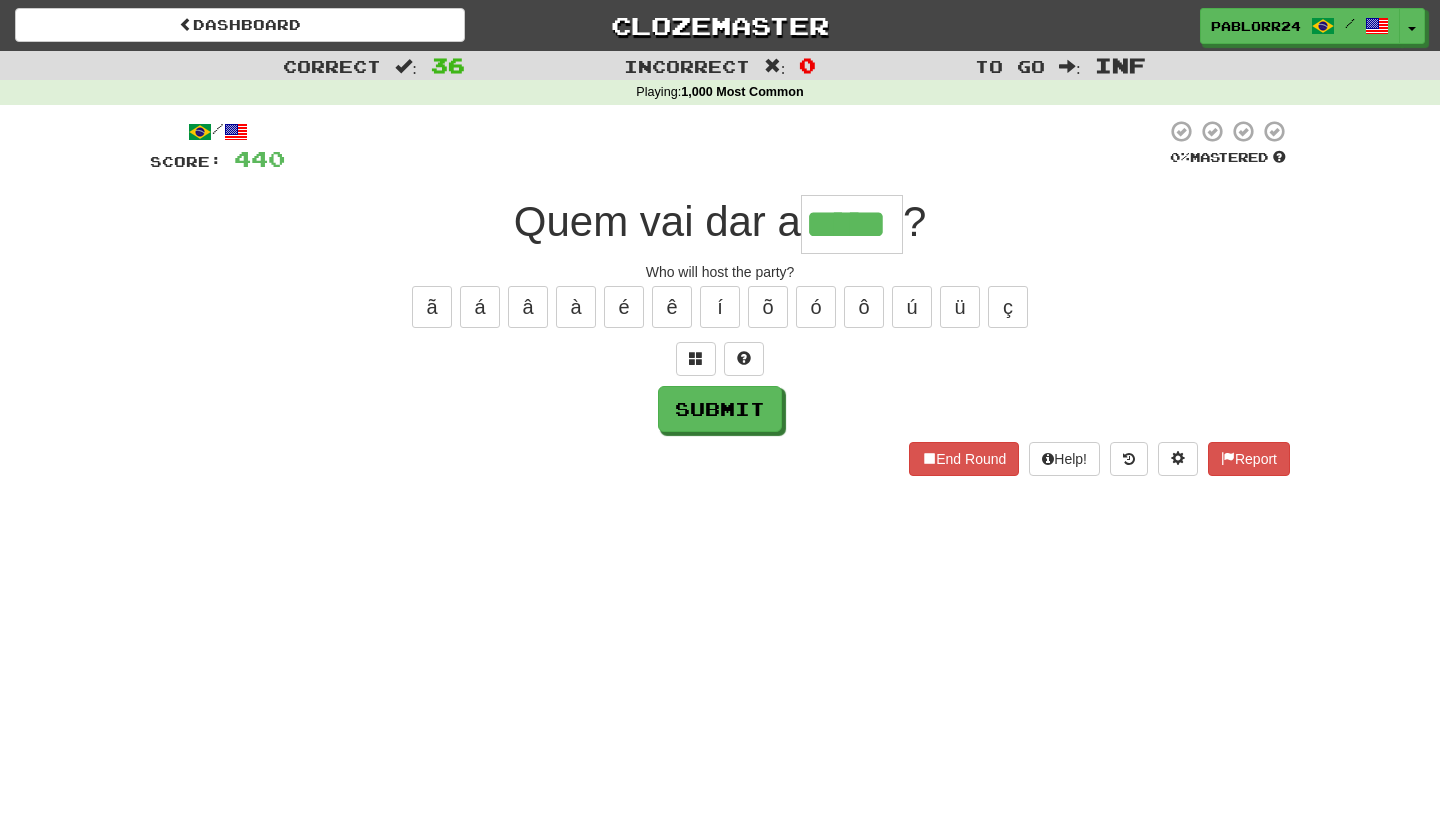 type on "*****" 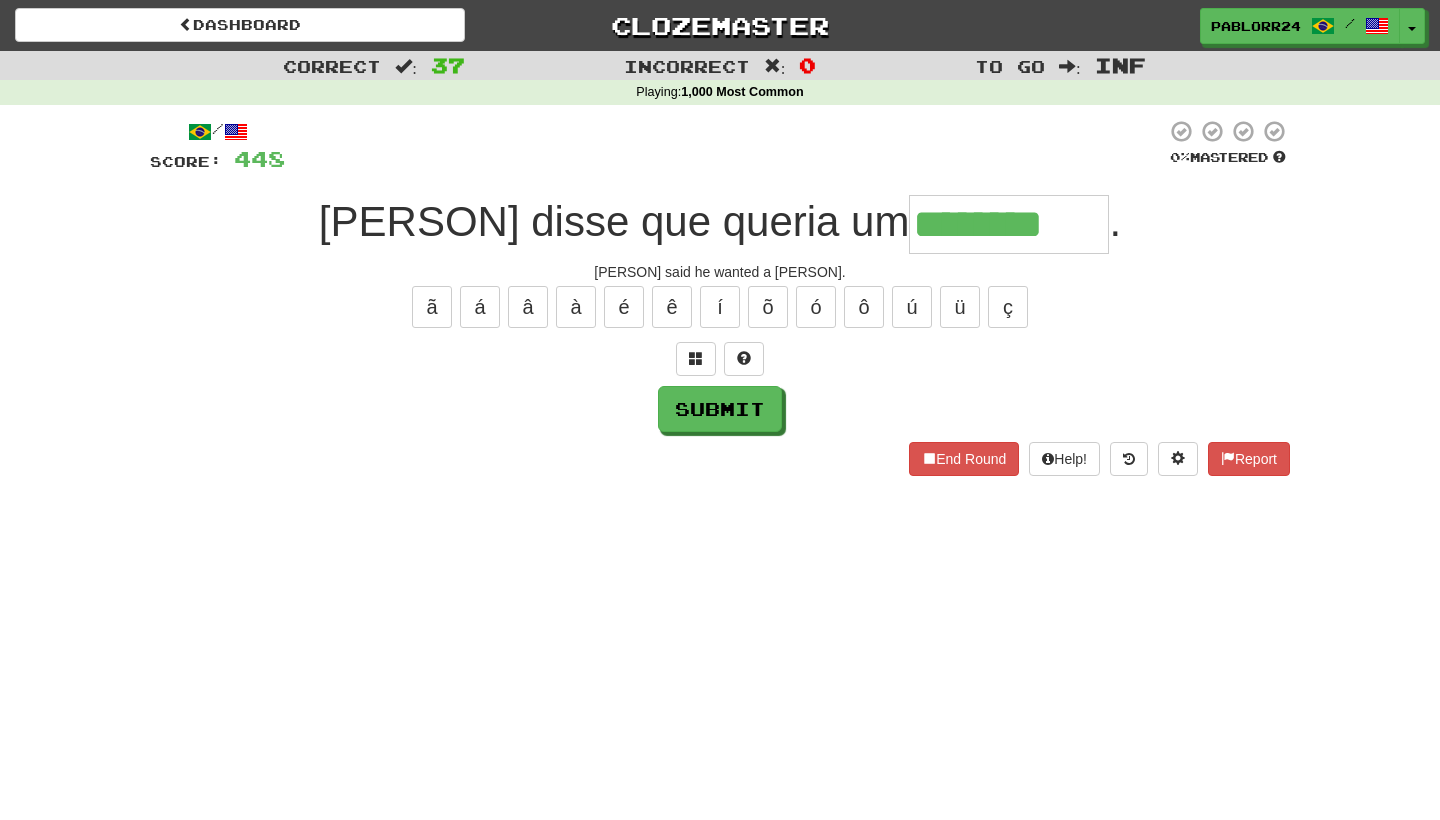 type on "********" 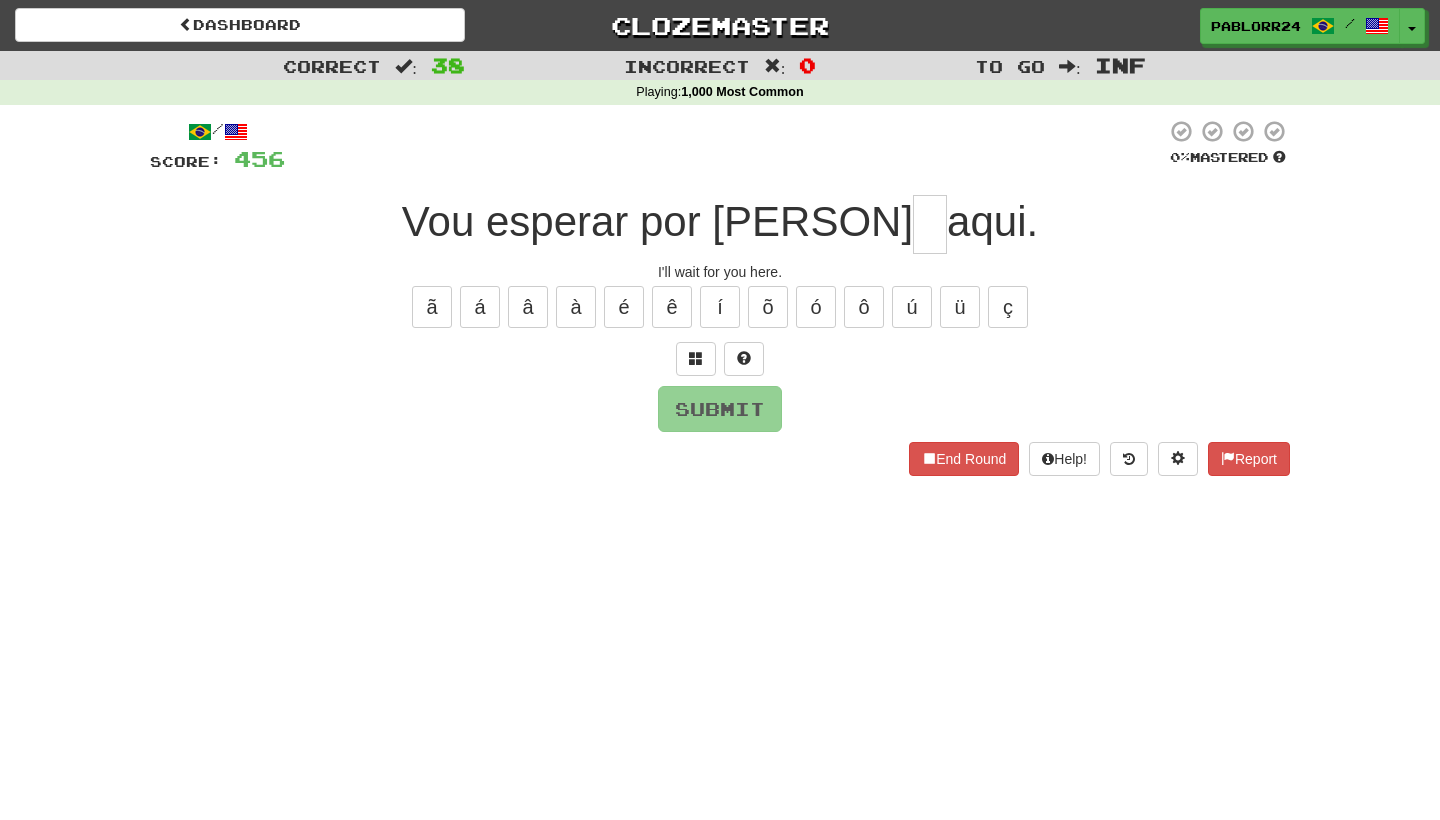 type on "*" 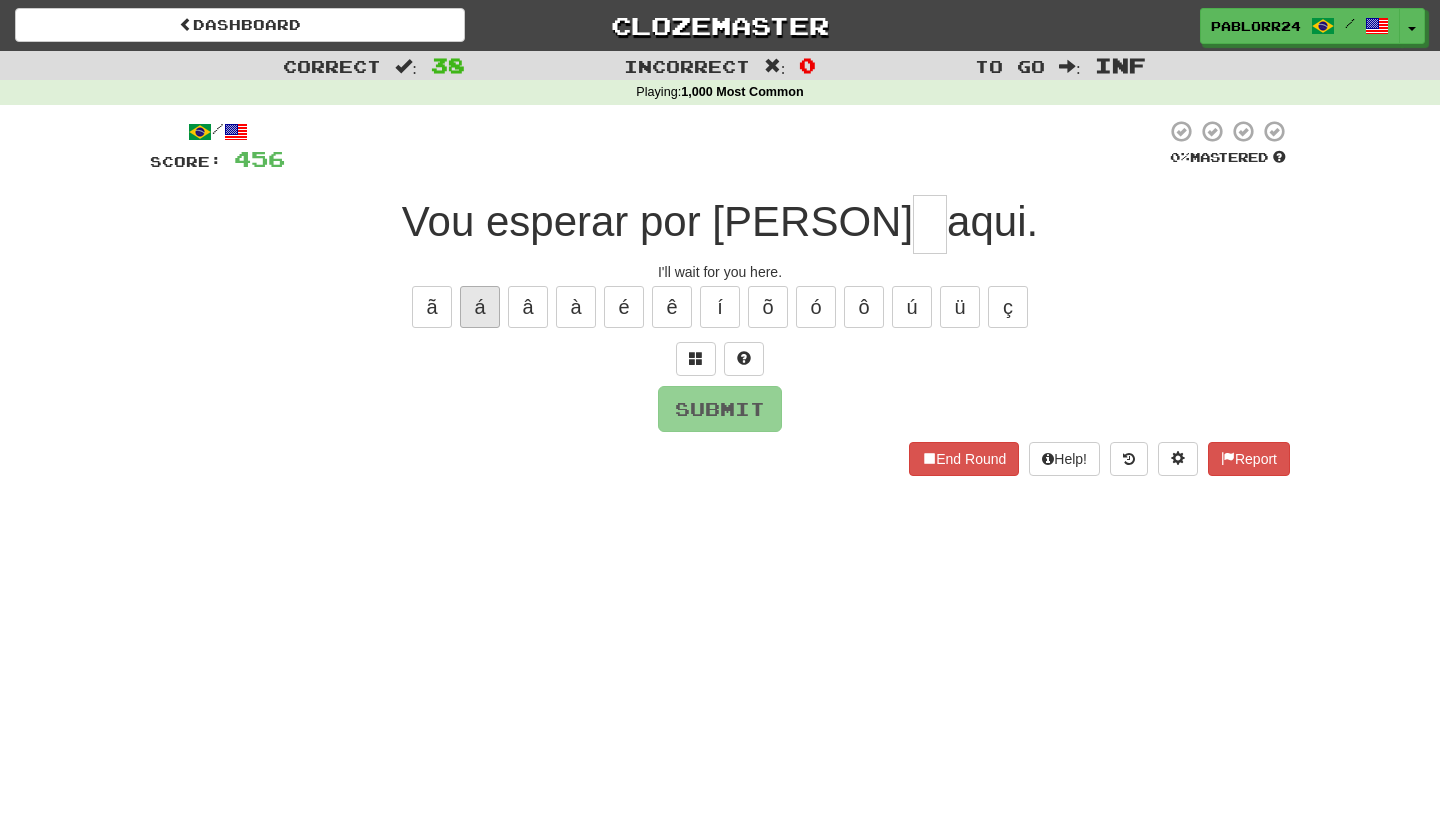 click on "á" at bounding box center (480, 307) 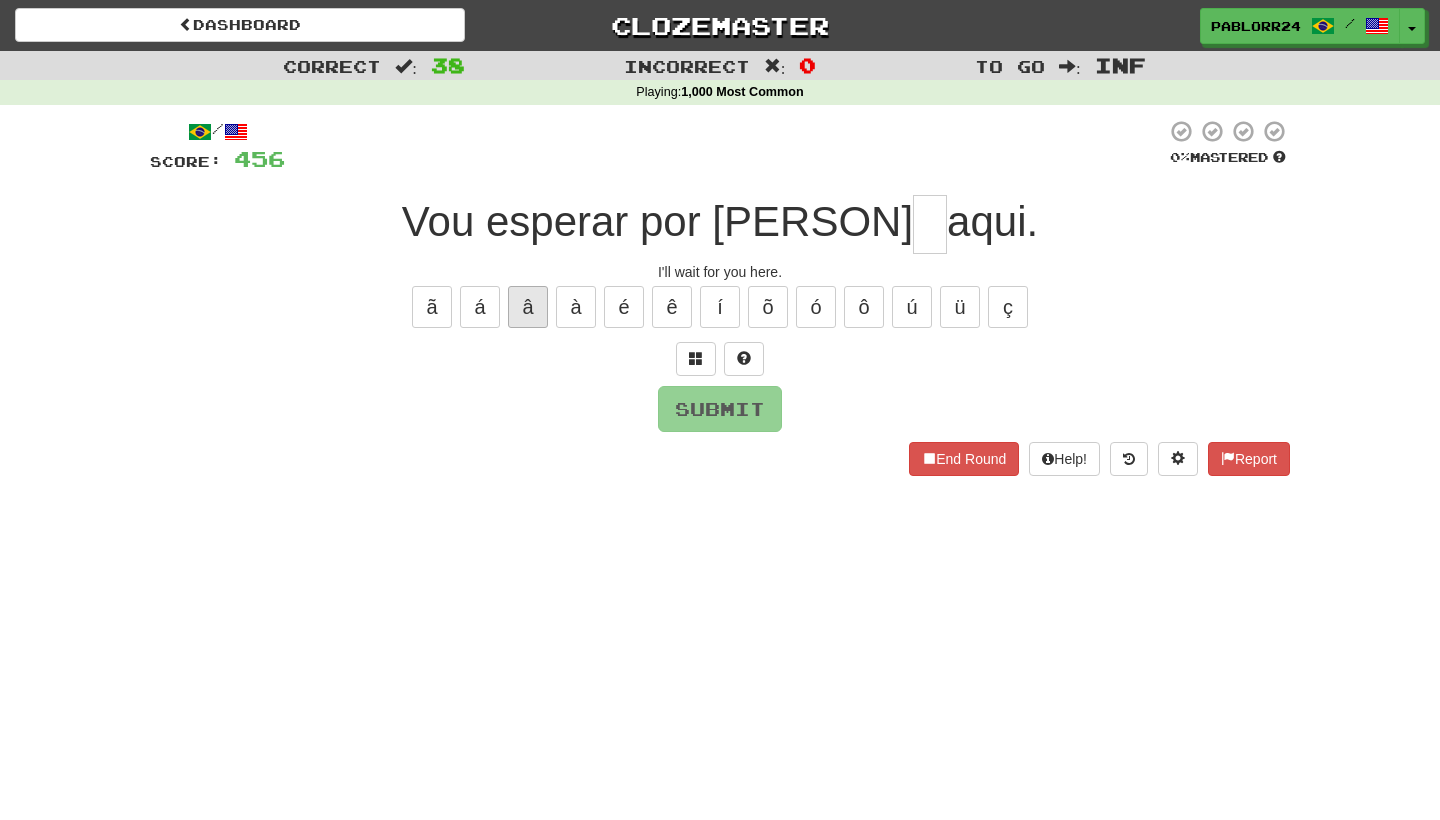 click on "â" at bounding box center (528, 307) 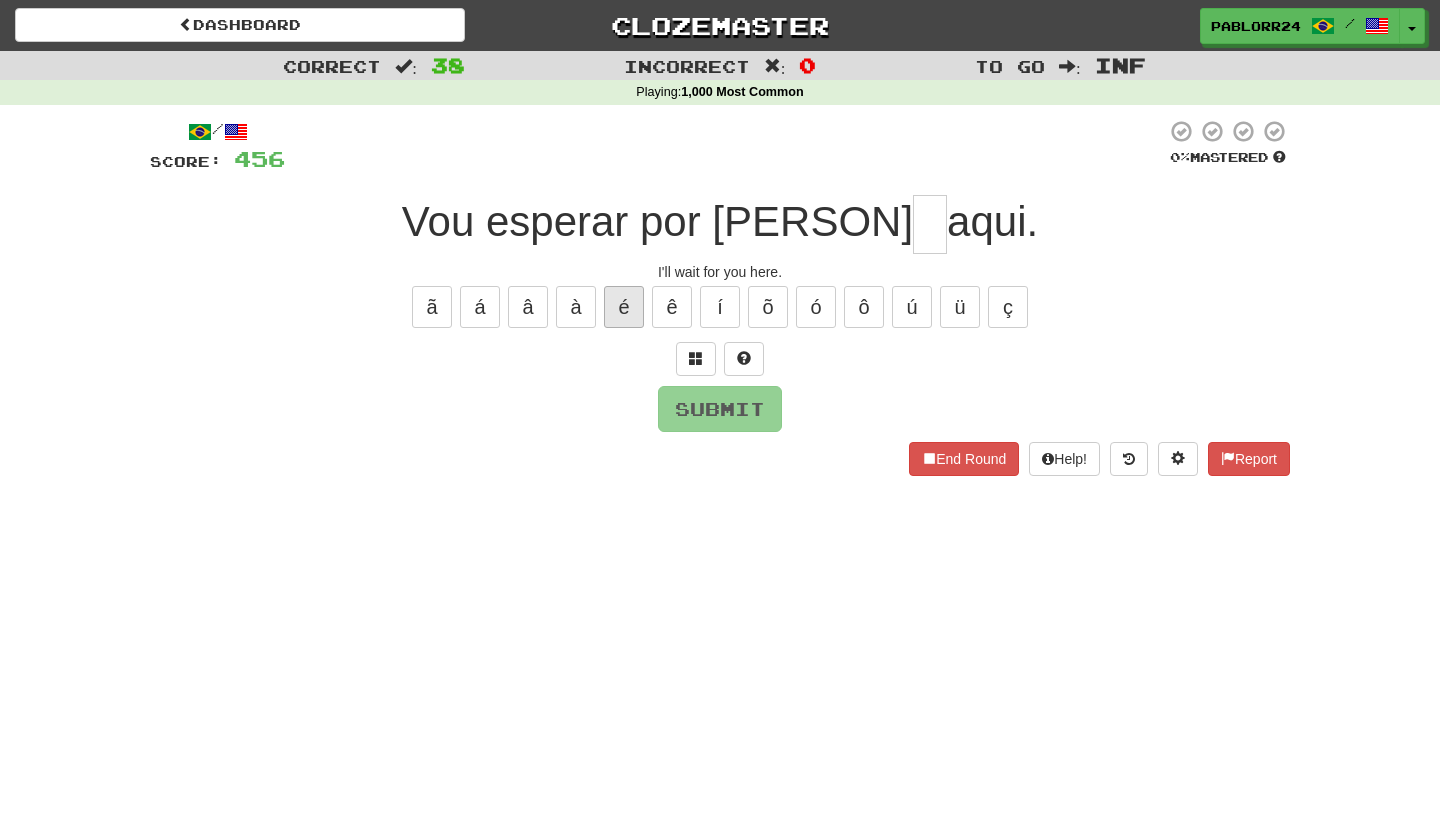 click on "é" at bounding box center (624, 307) 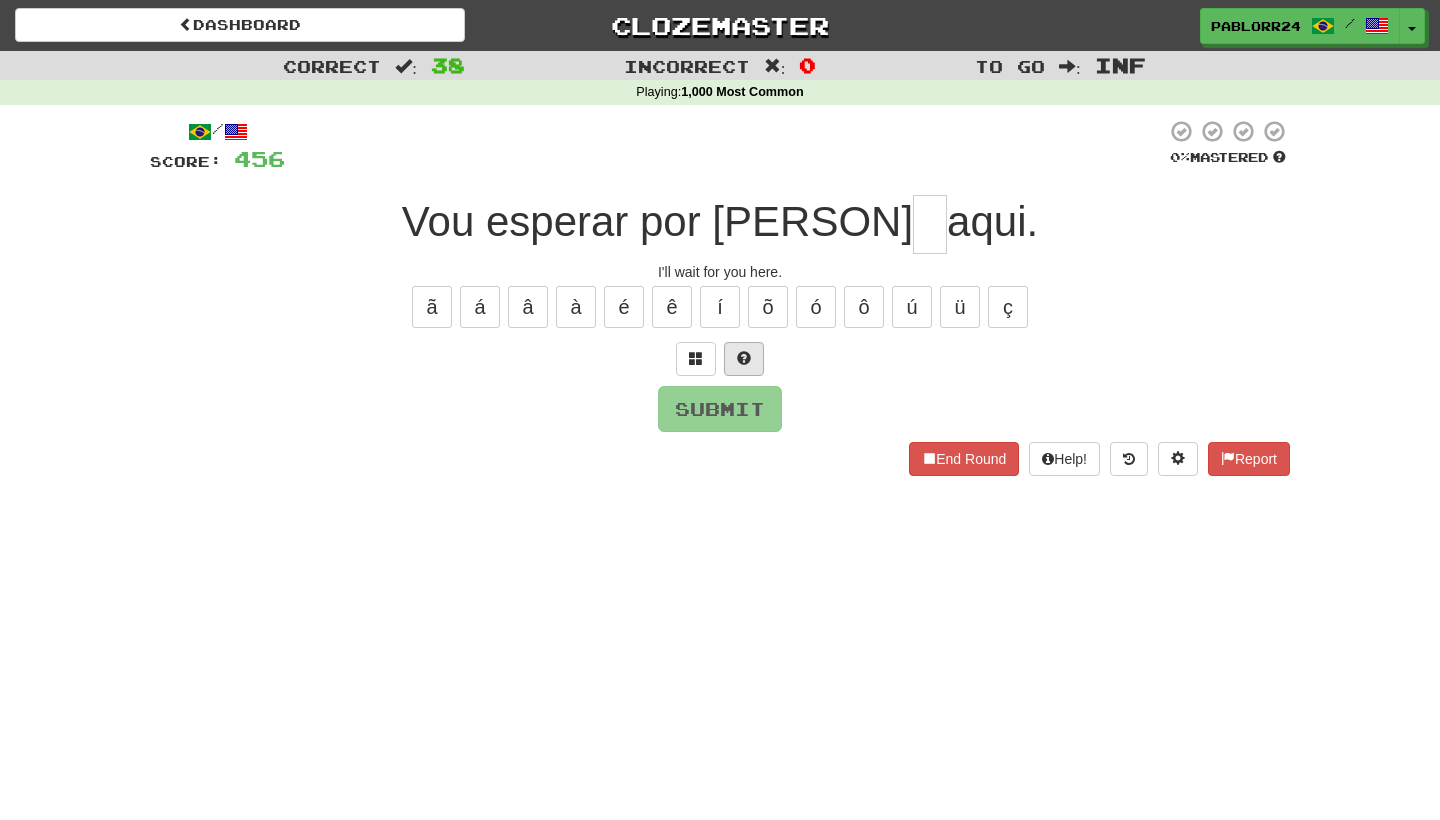 type on "*" 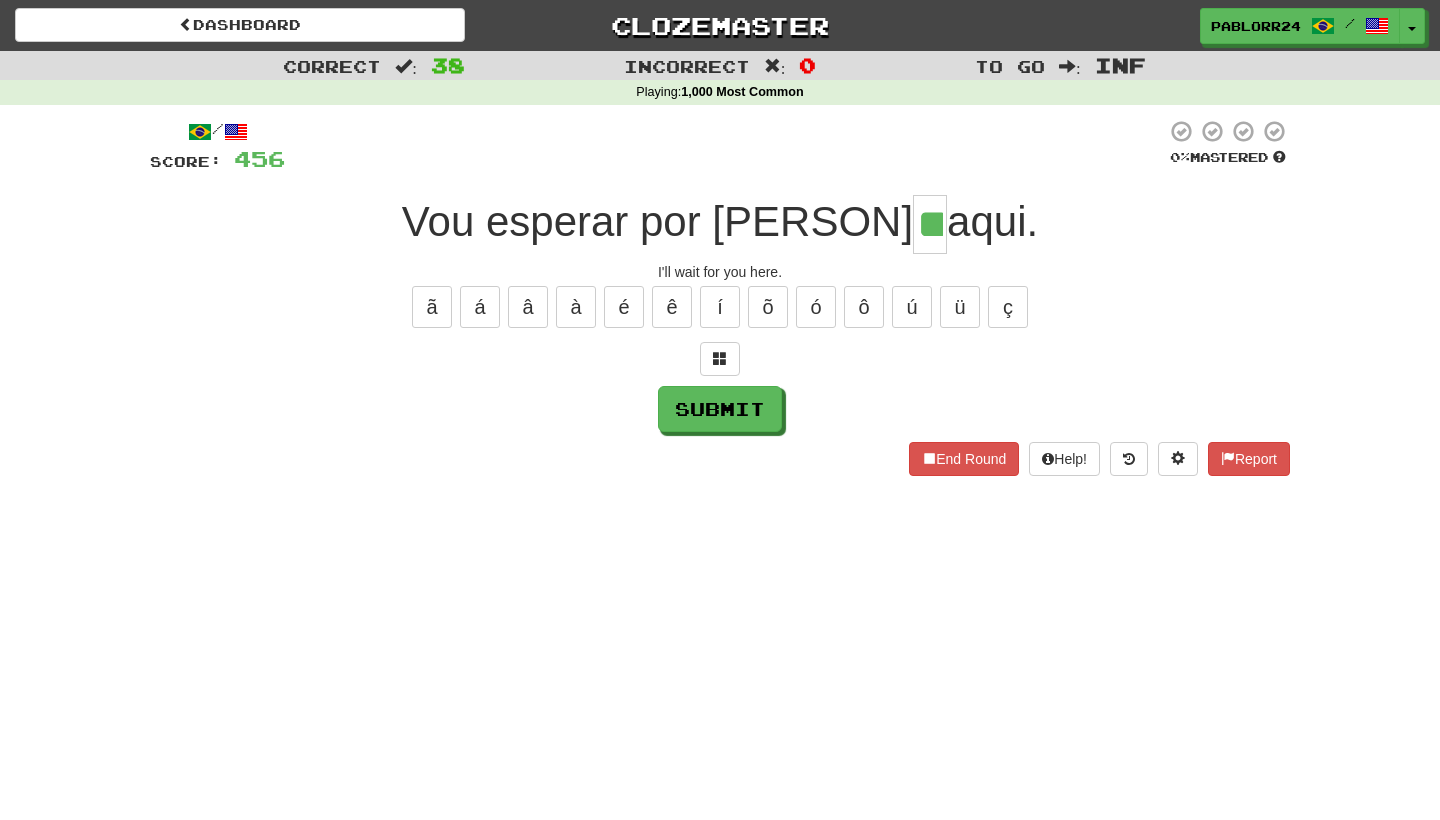type on "**" 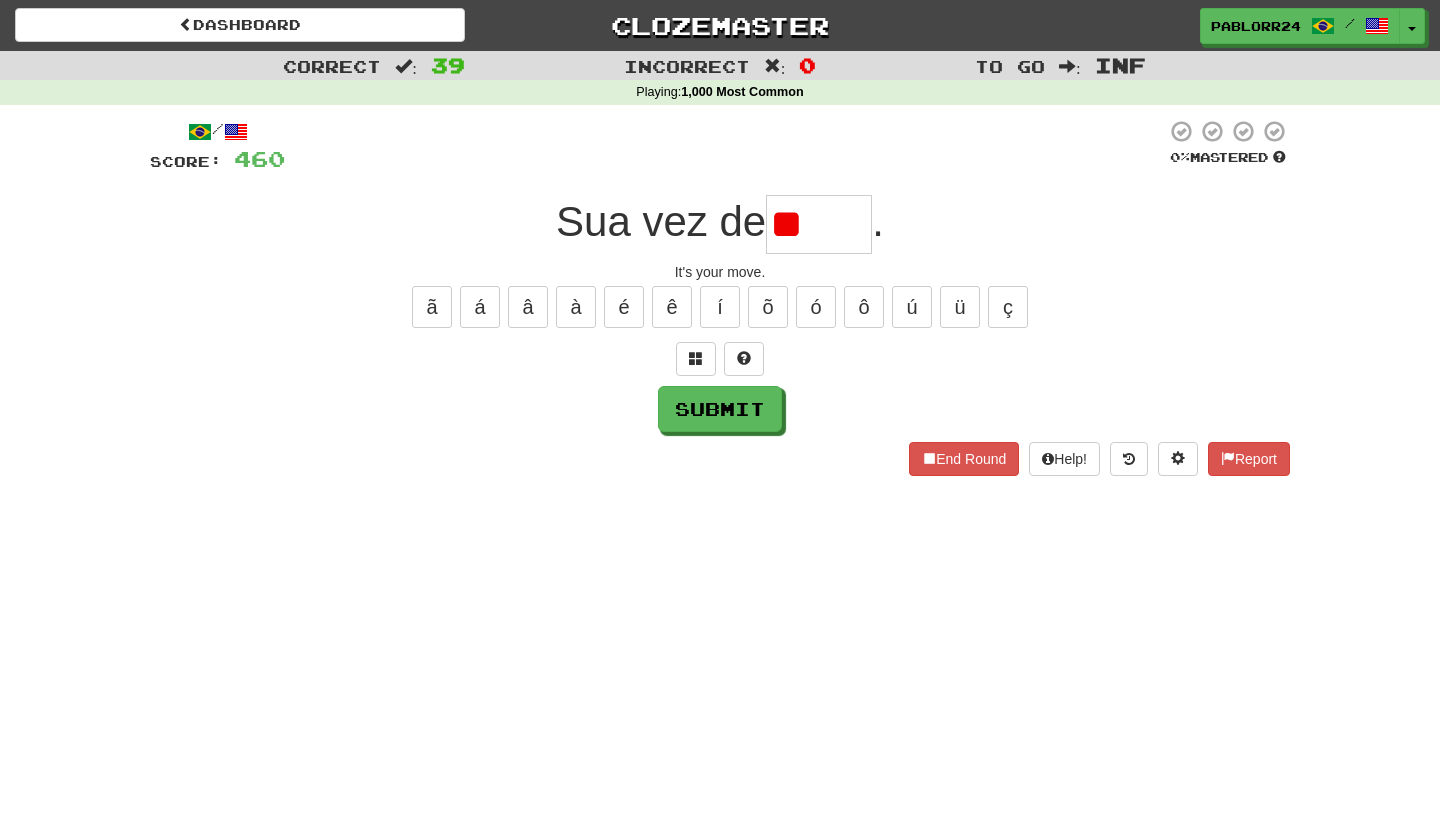 type on "*" 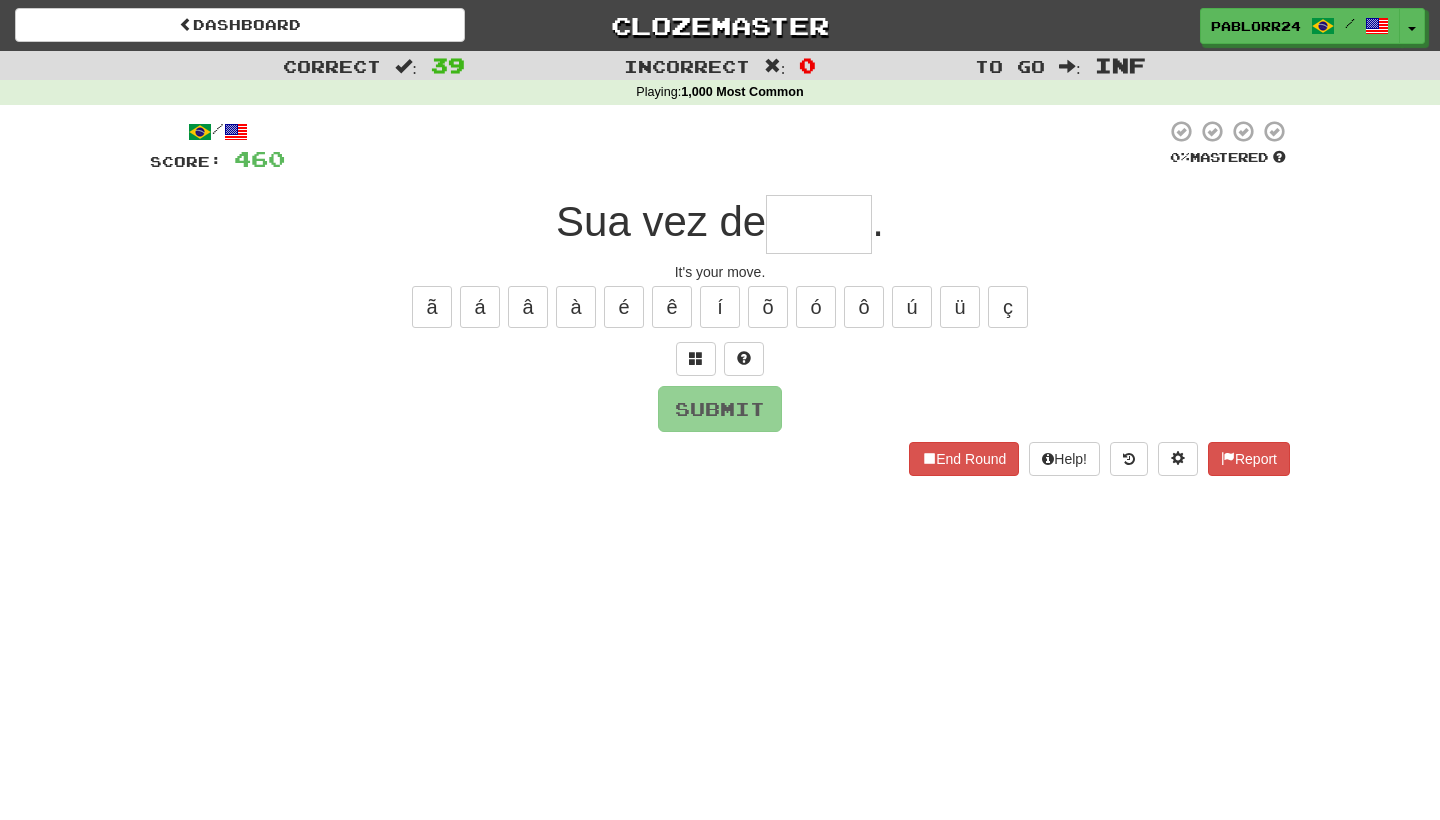 type on "*" 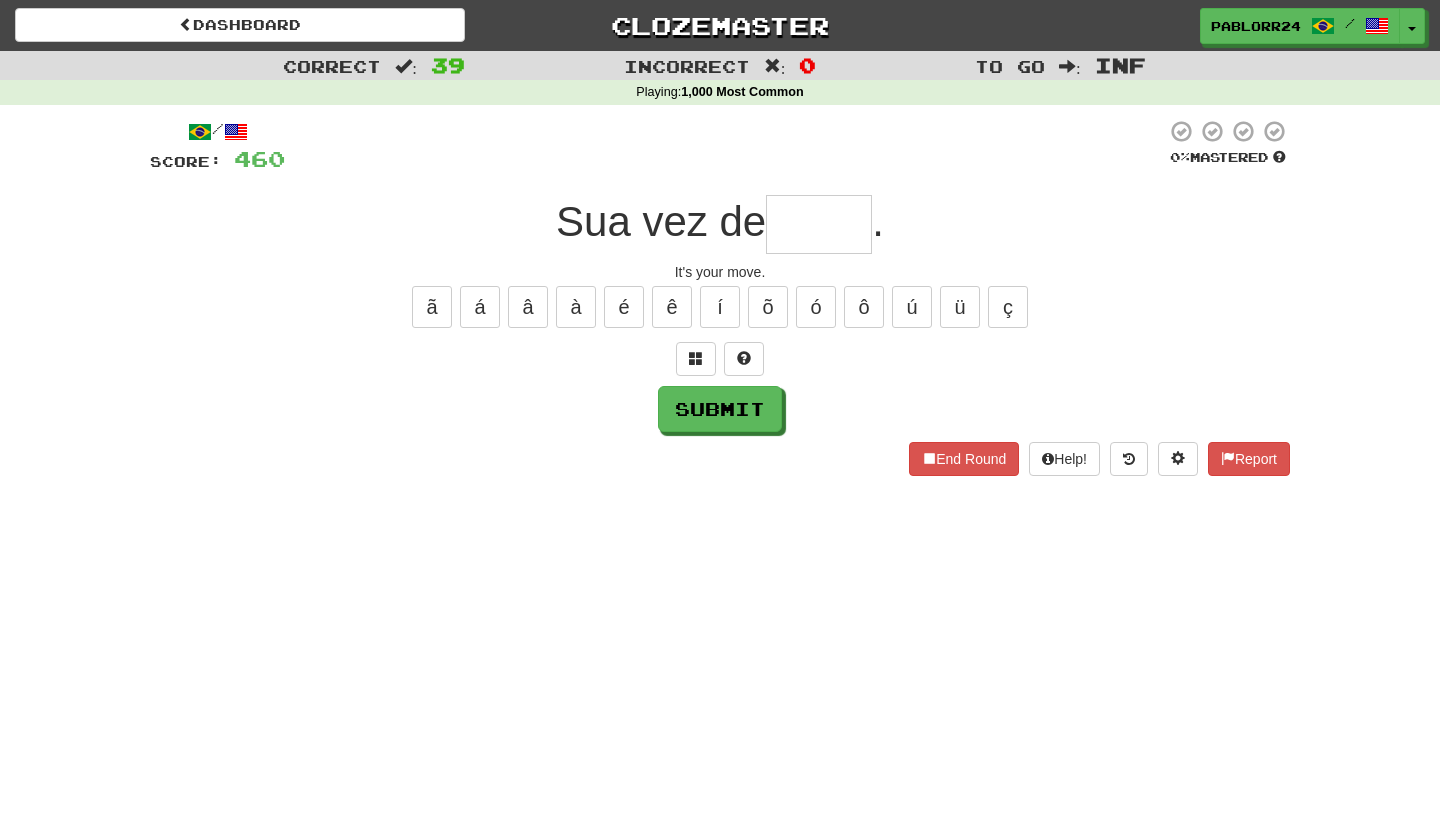 type on "*" 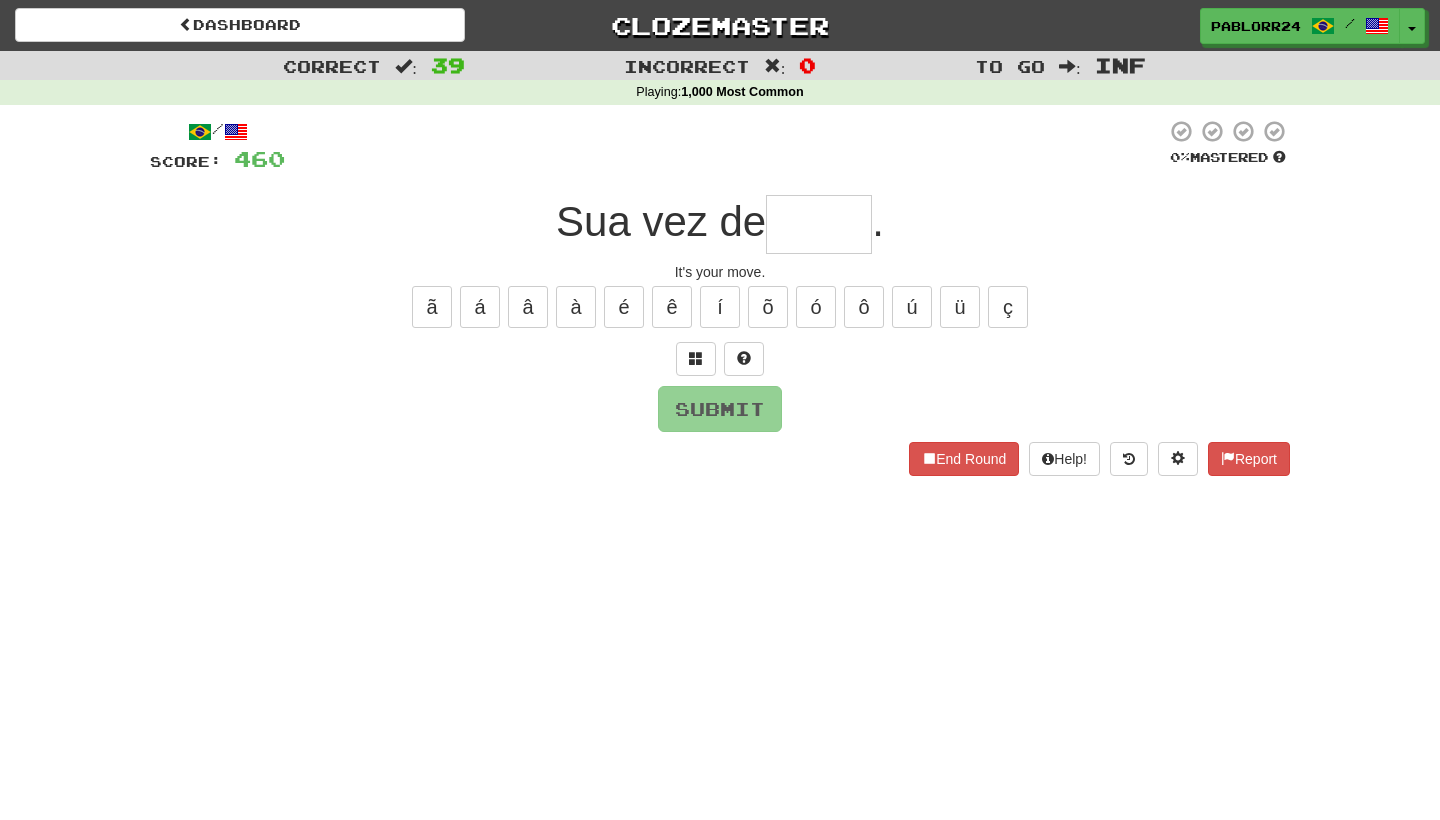 type on "*" 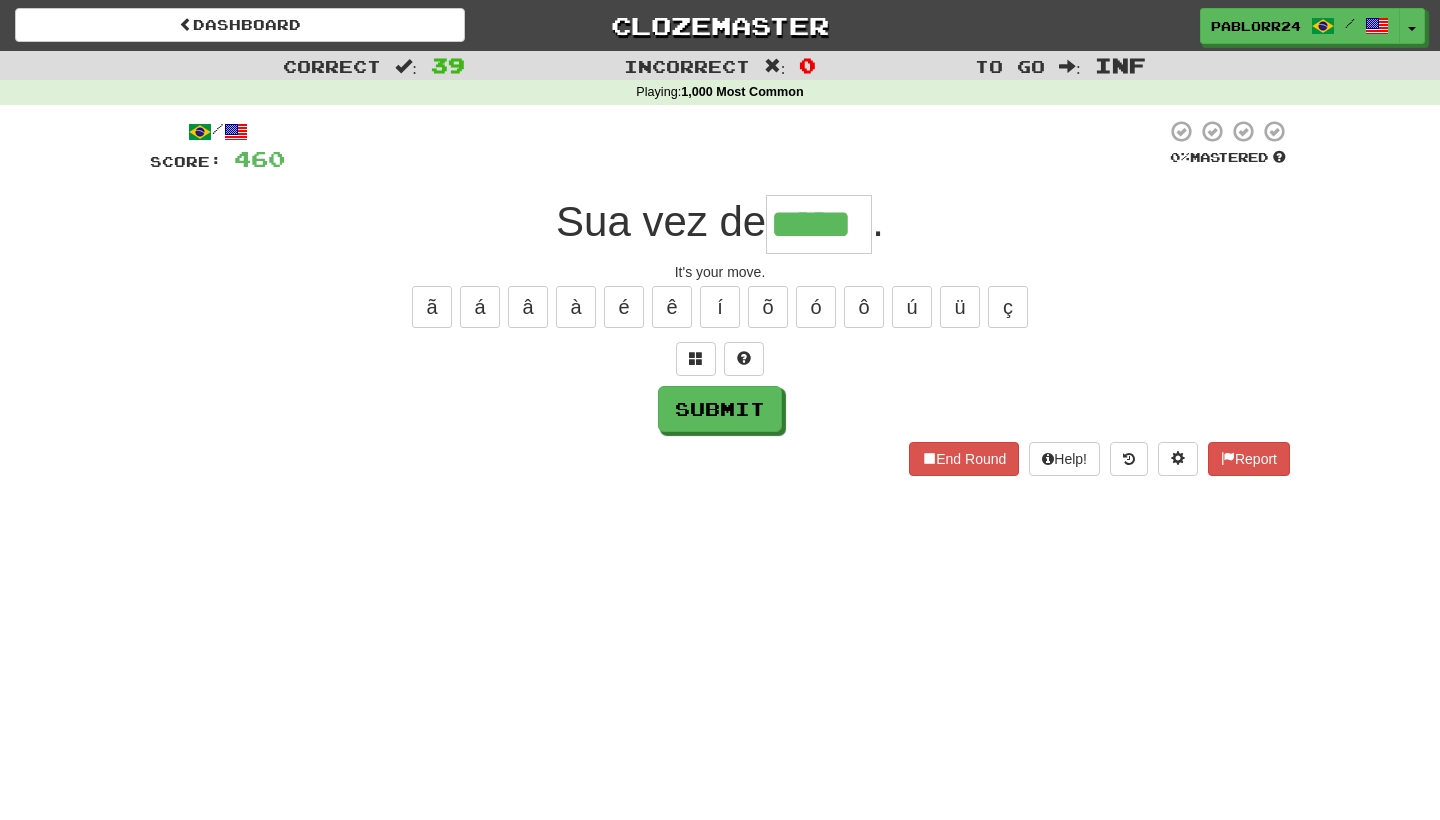 type on "*****" 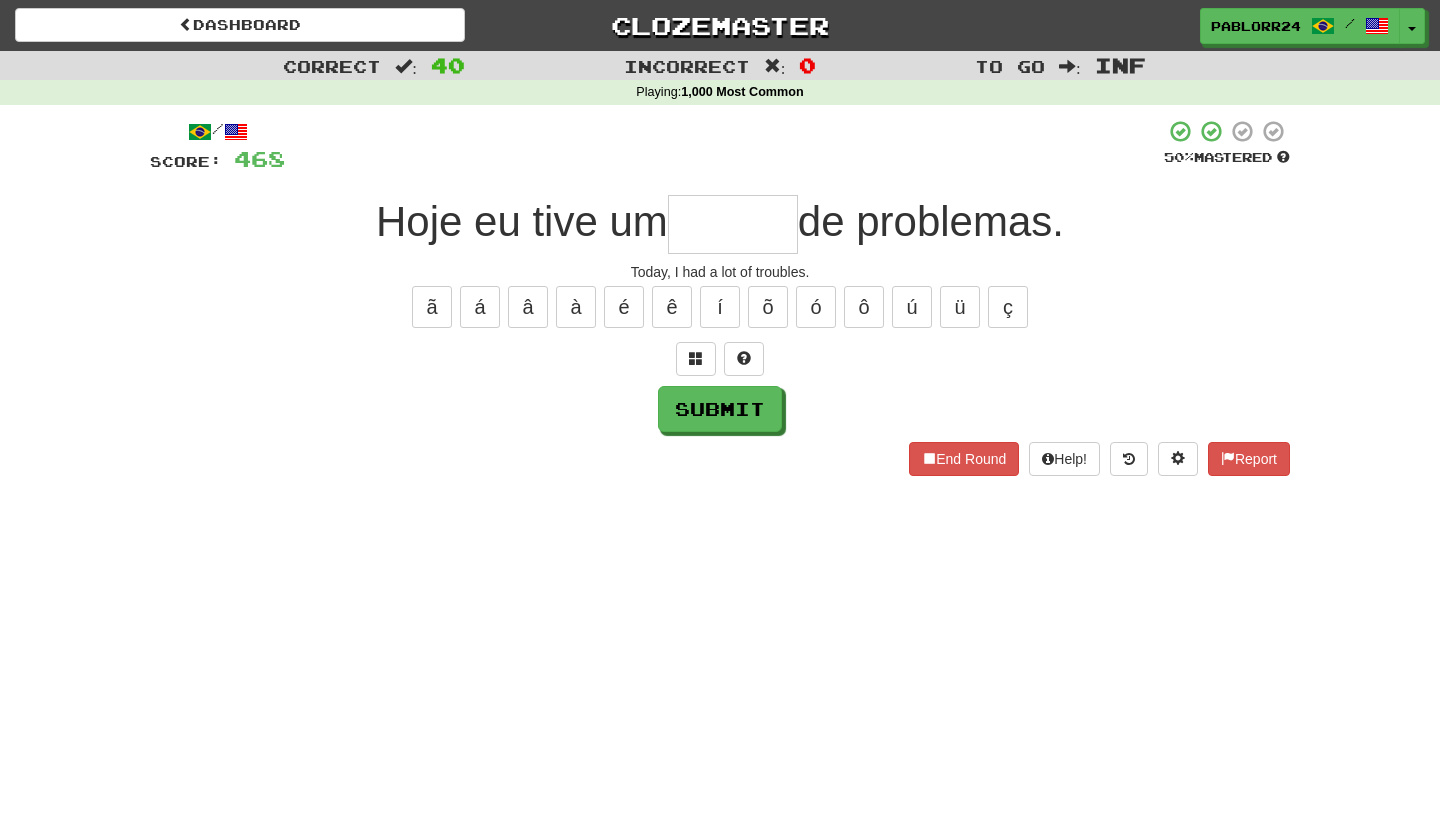 type on "*" 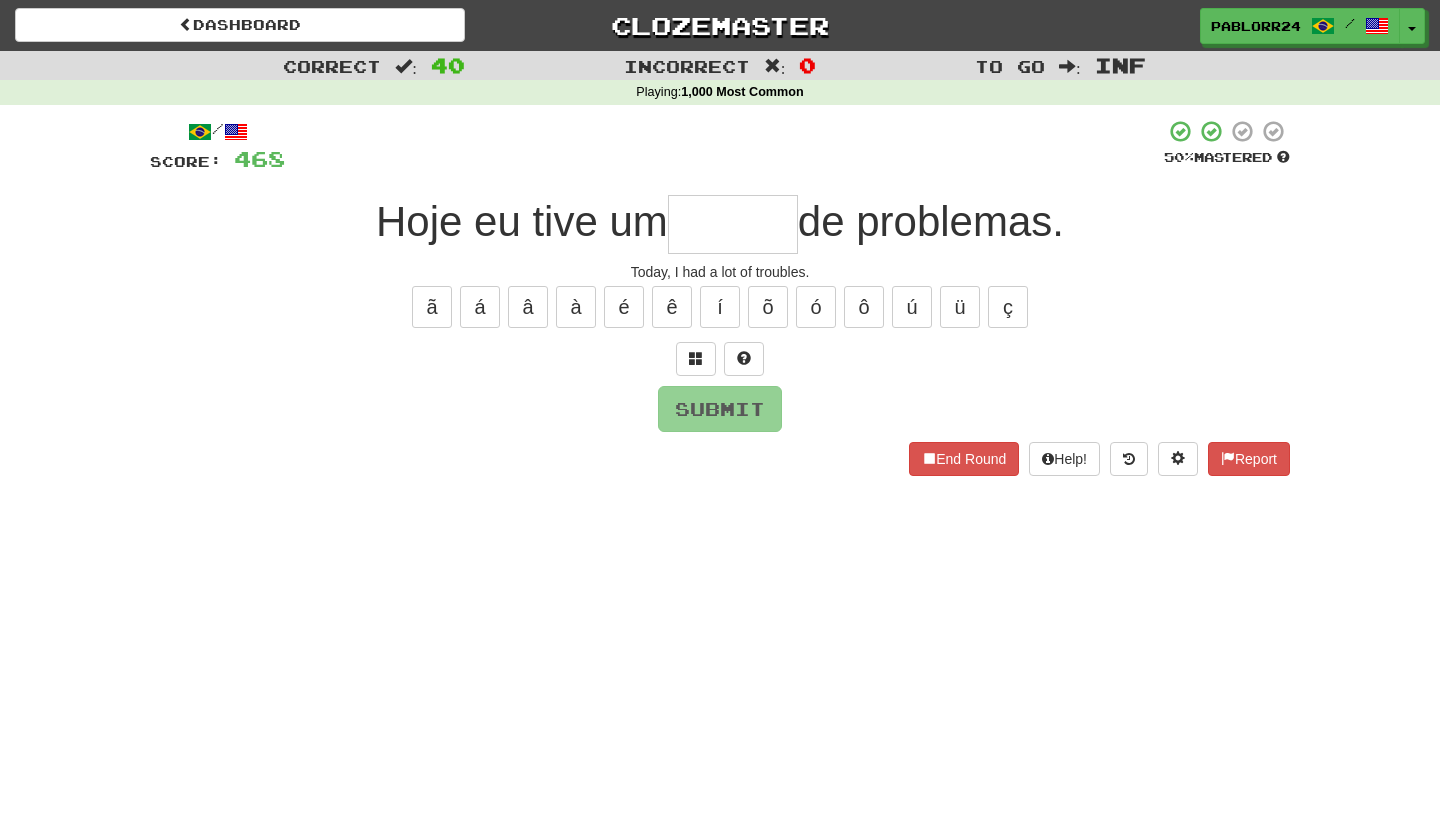 type on "*" 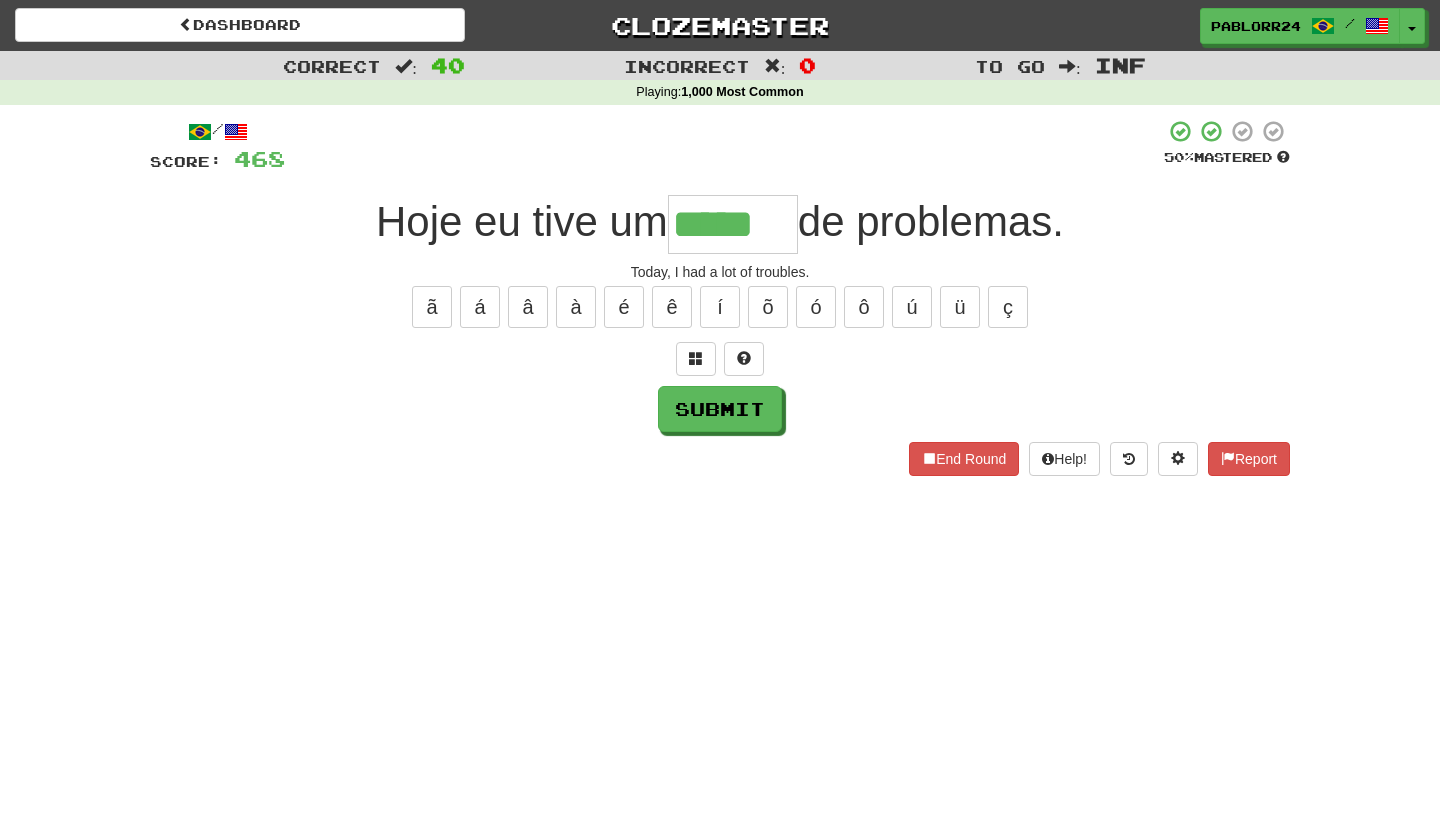 type on "*****" 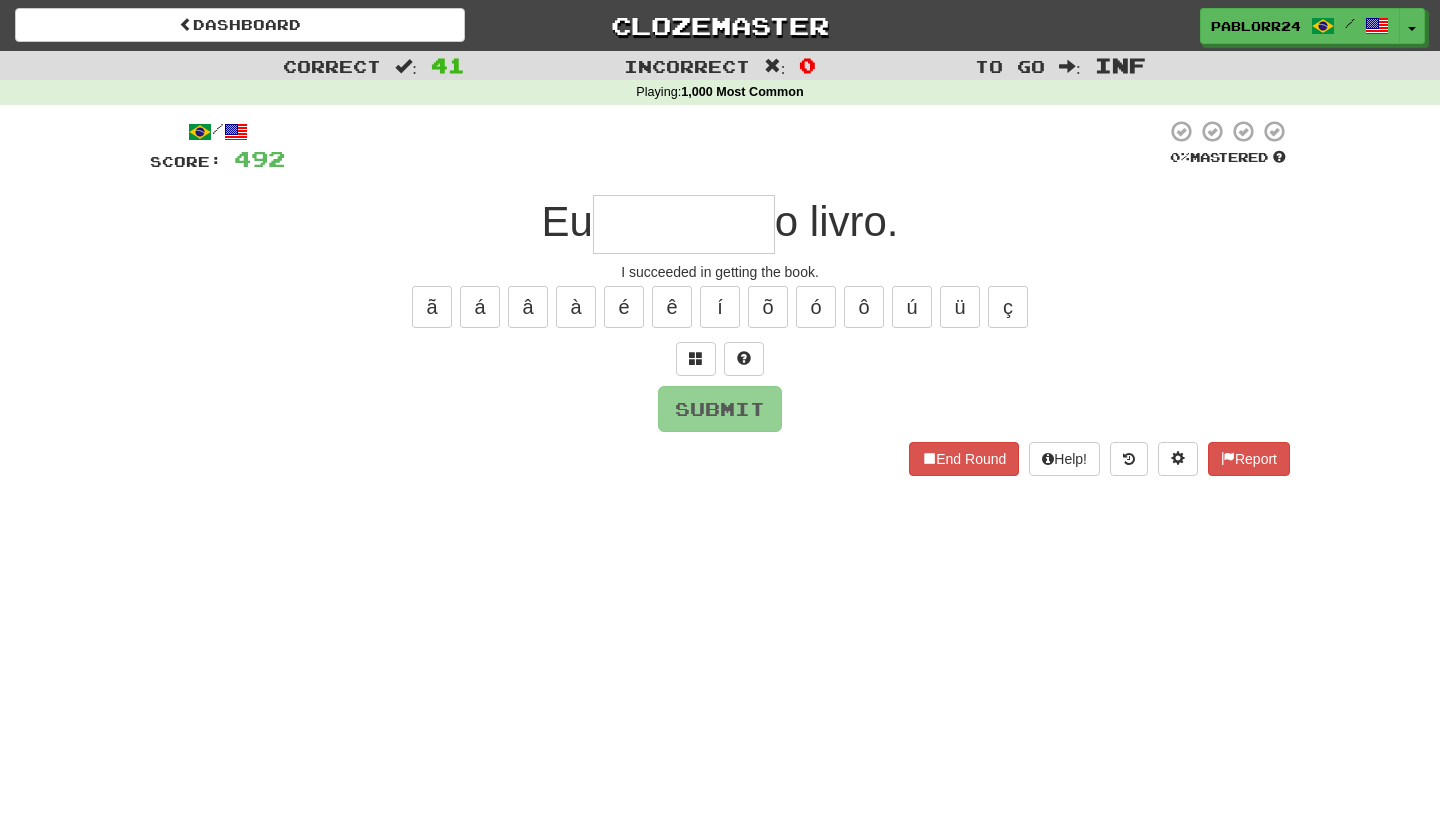 type on "*" 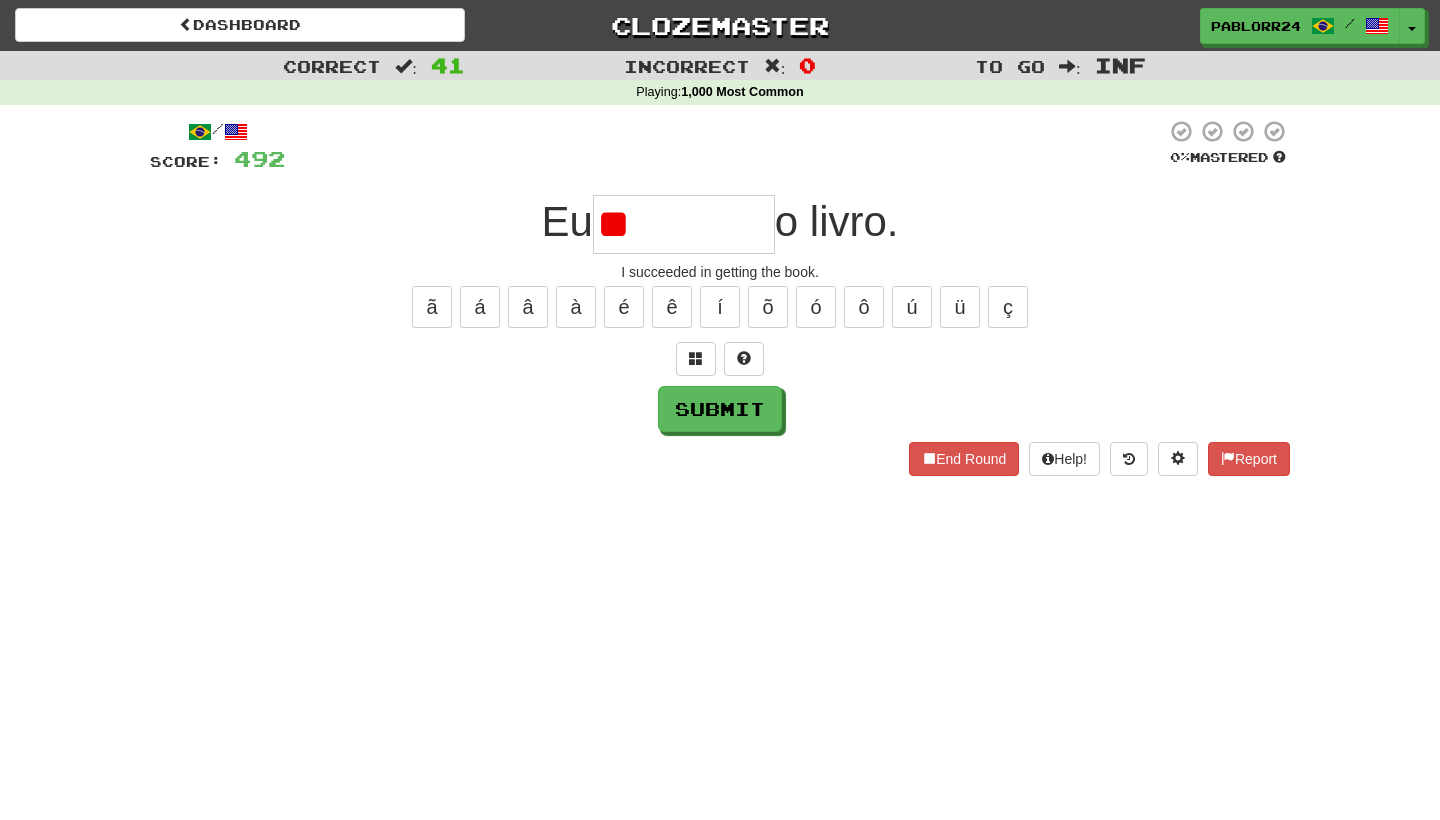 type on "*" 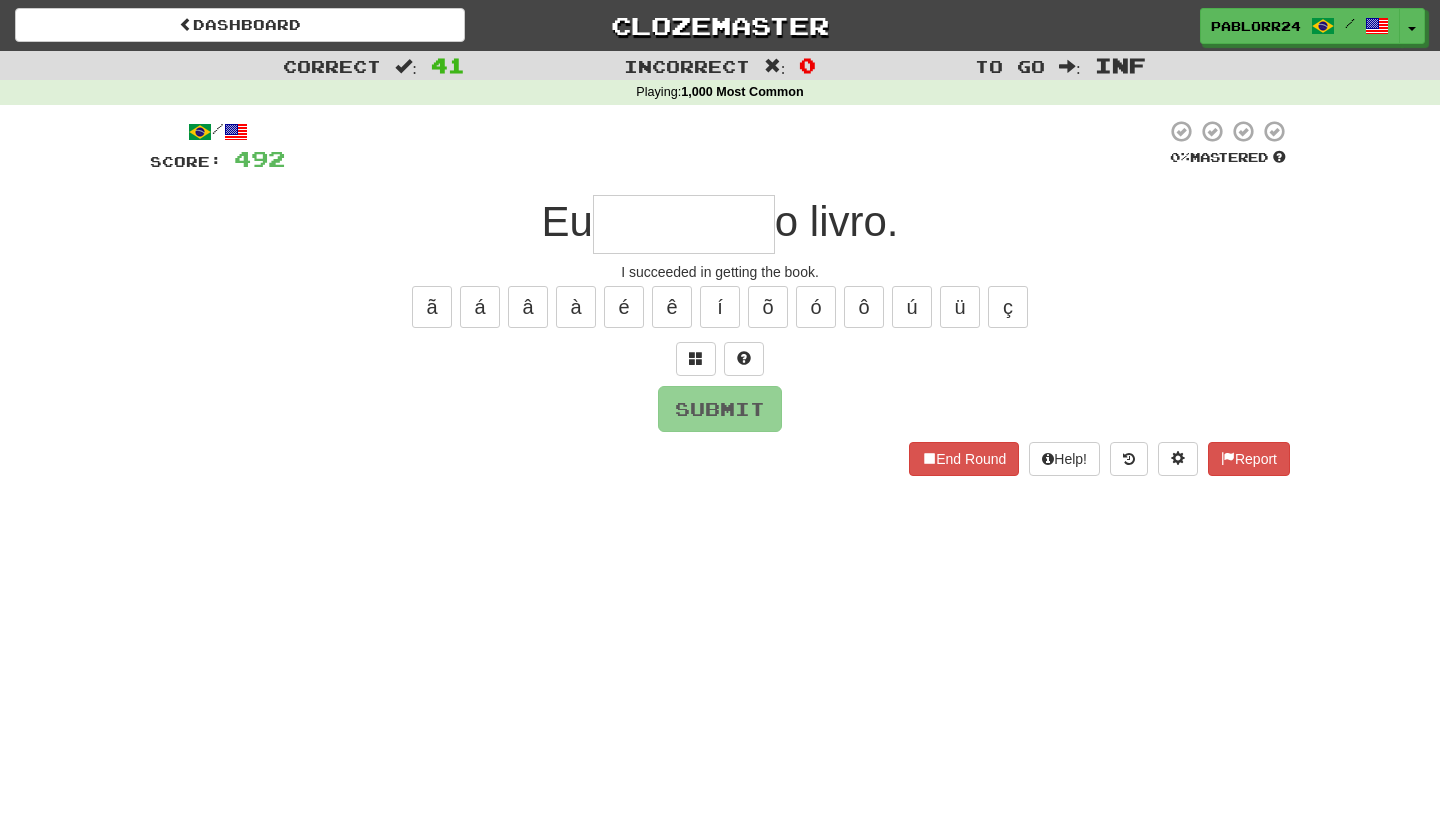 type on "*" 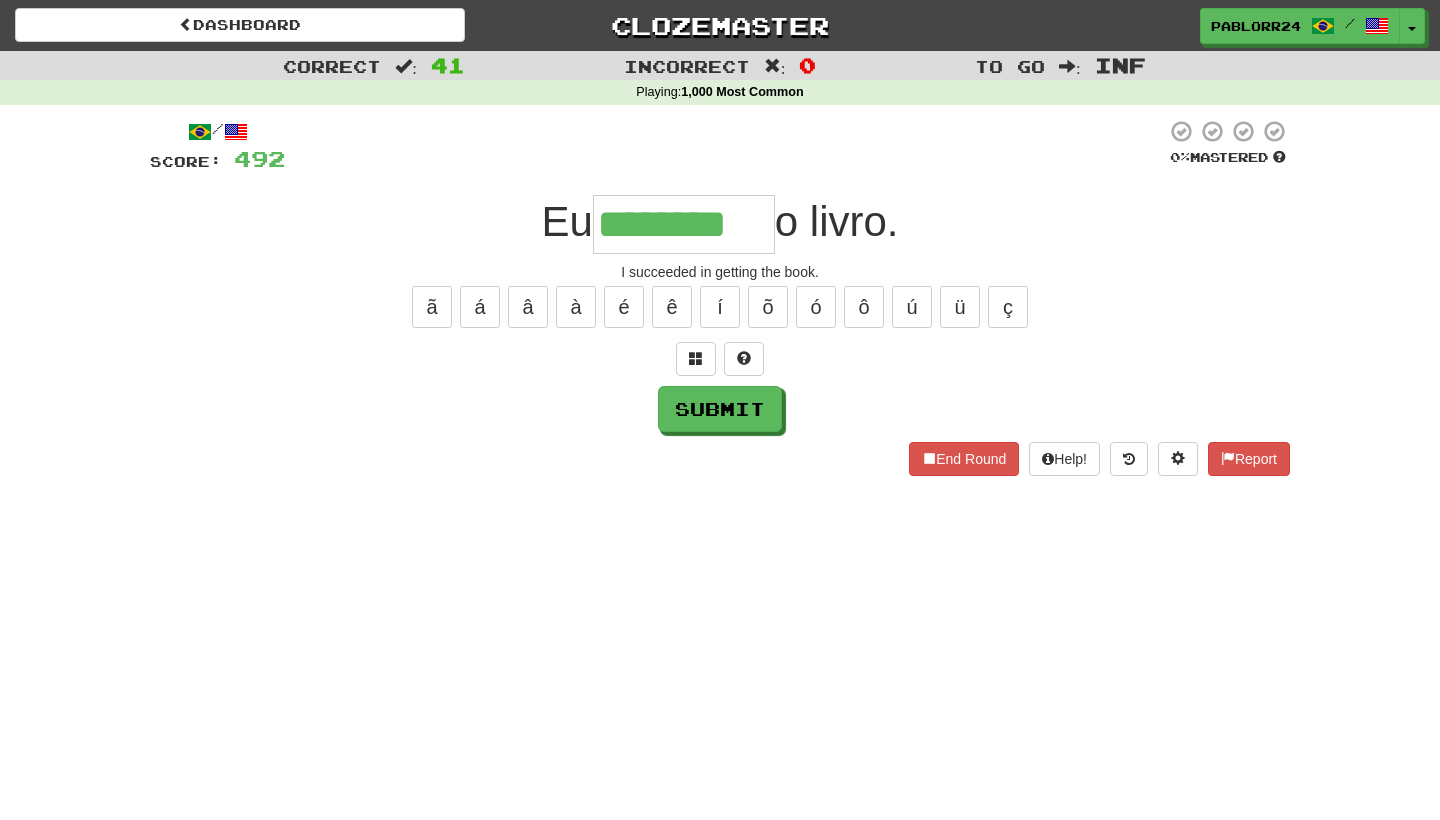 type on "********" 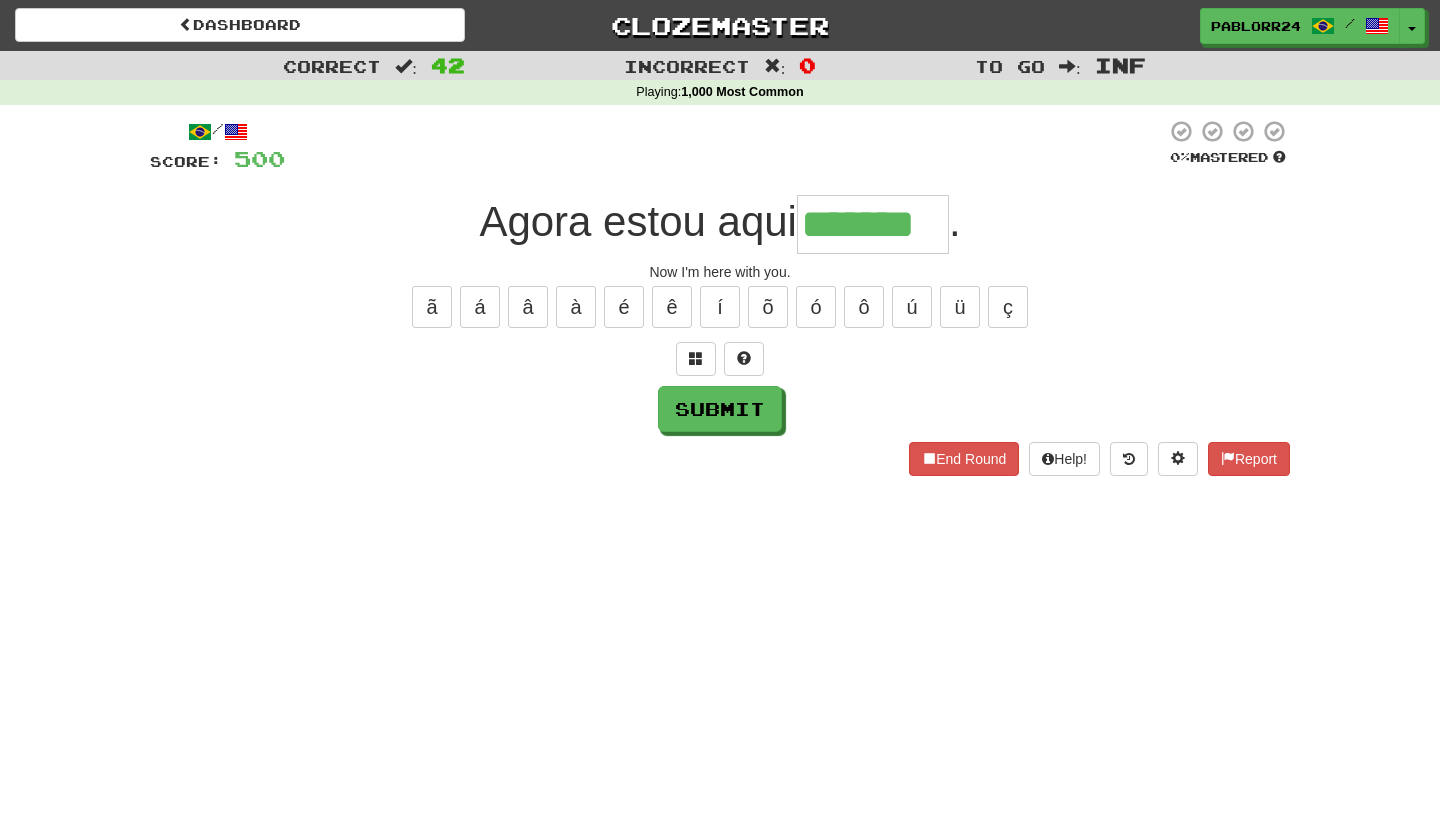 type on "*******" 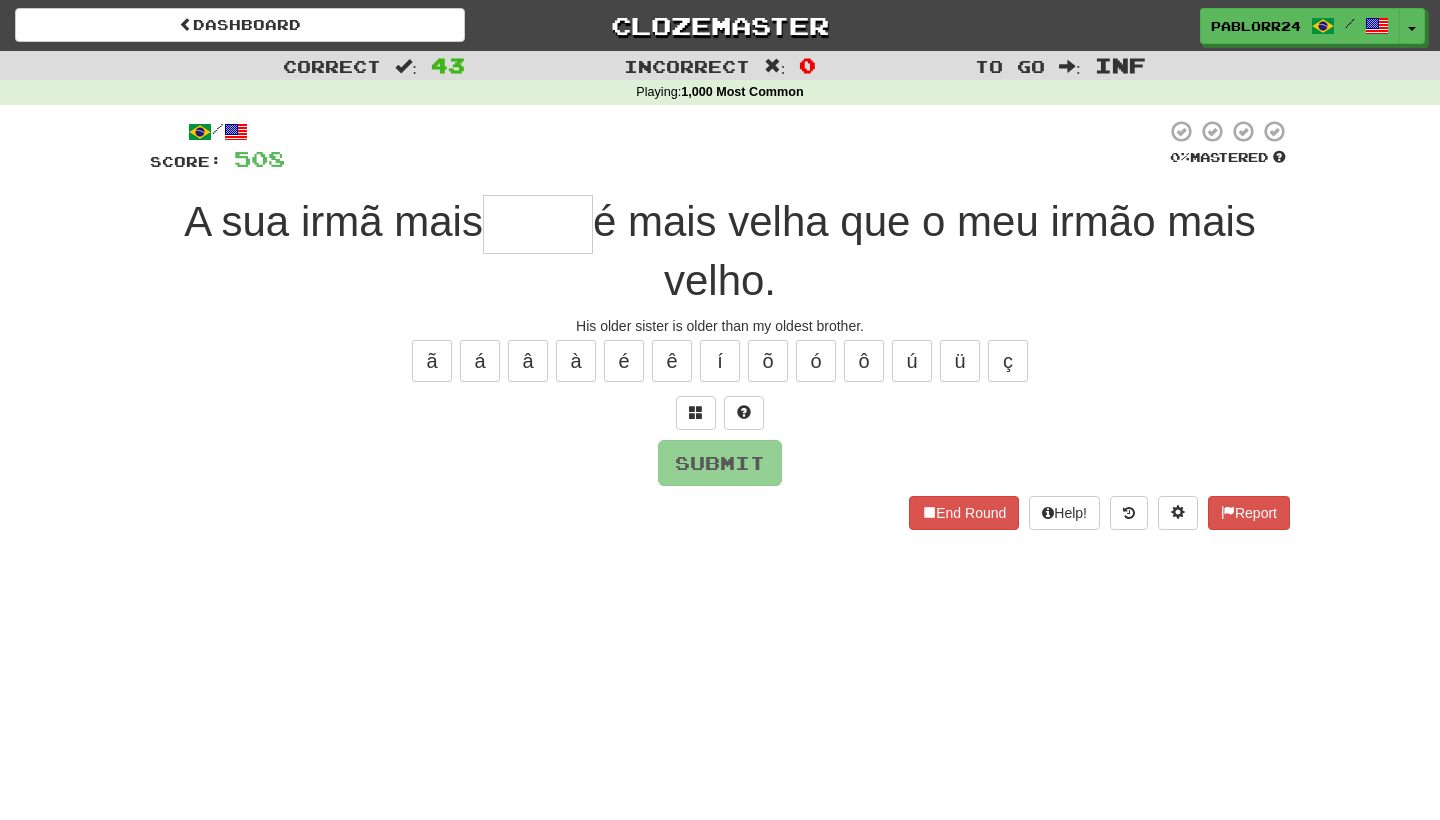 type on "*" 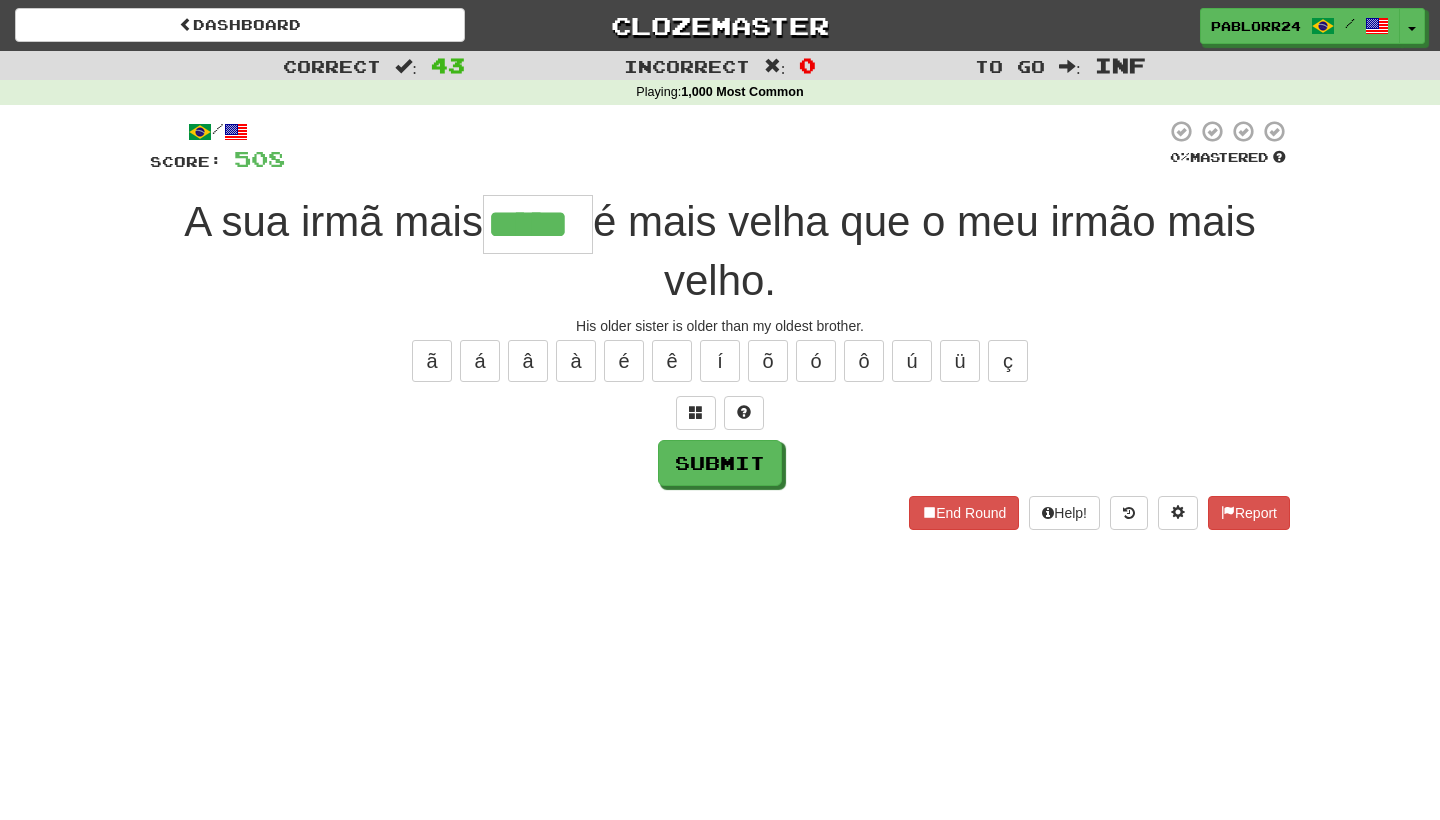 type on "*****" 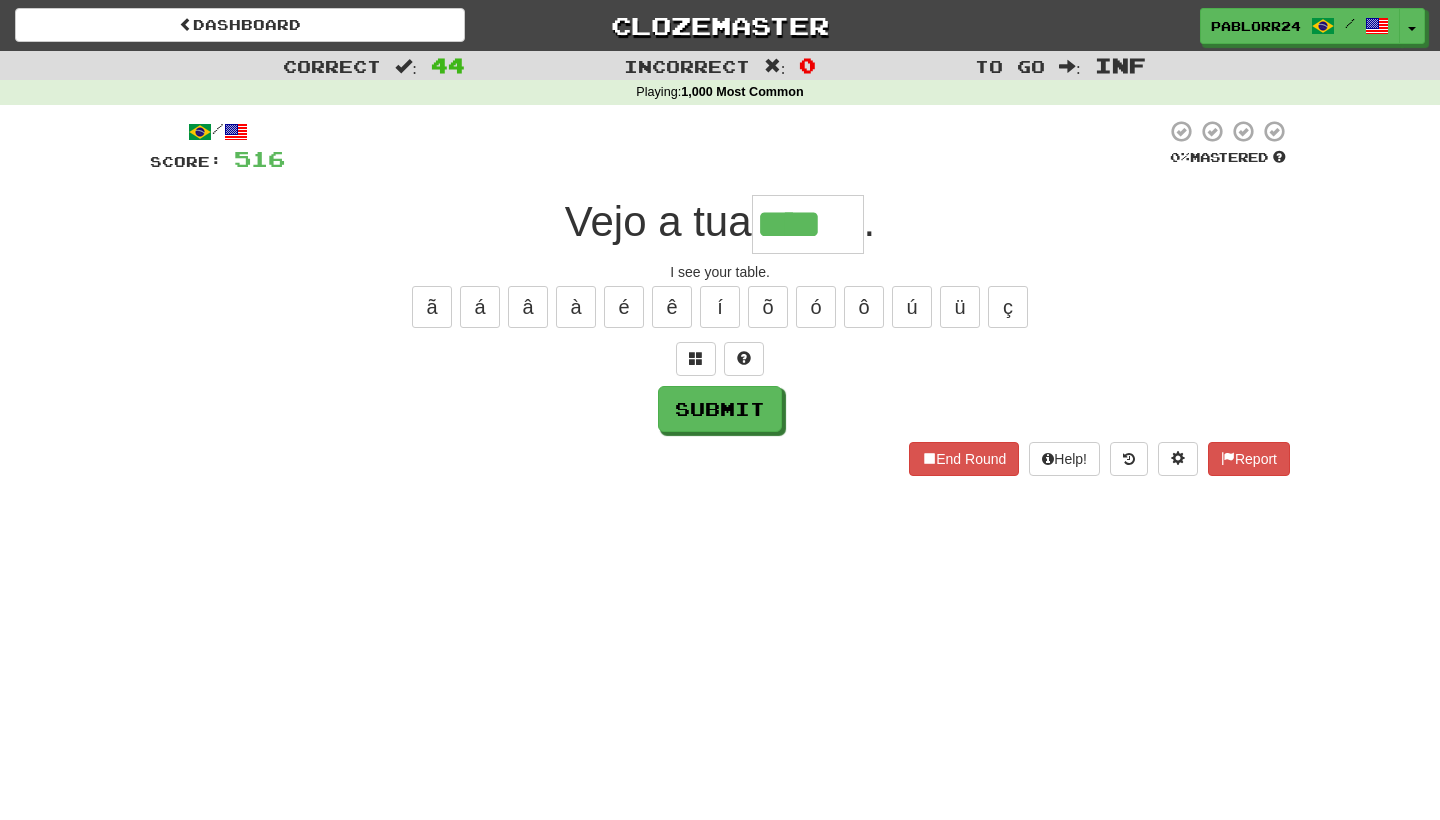 type on "****" 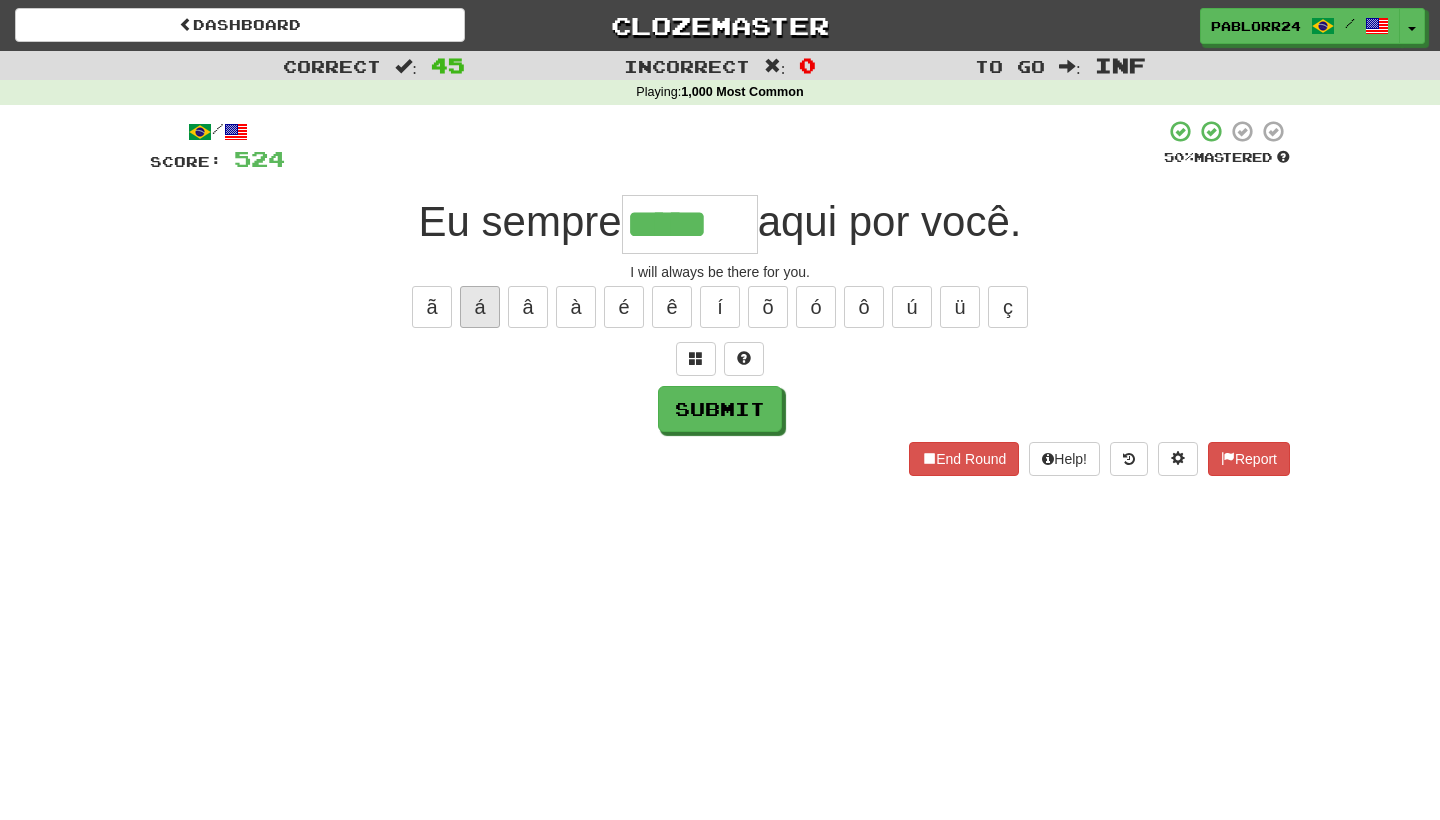 click on "á" at bounding box center [480, 307] 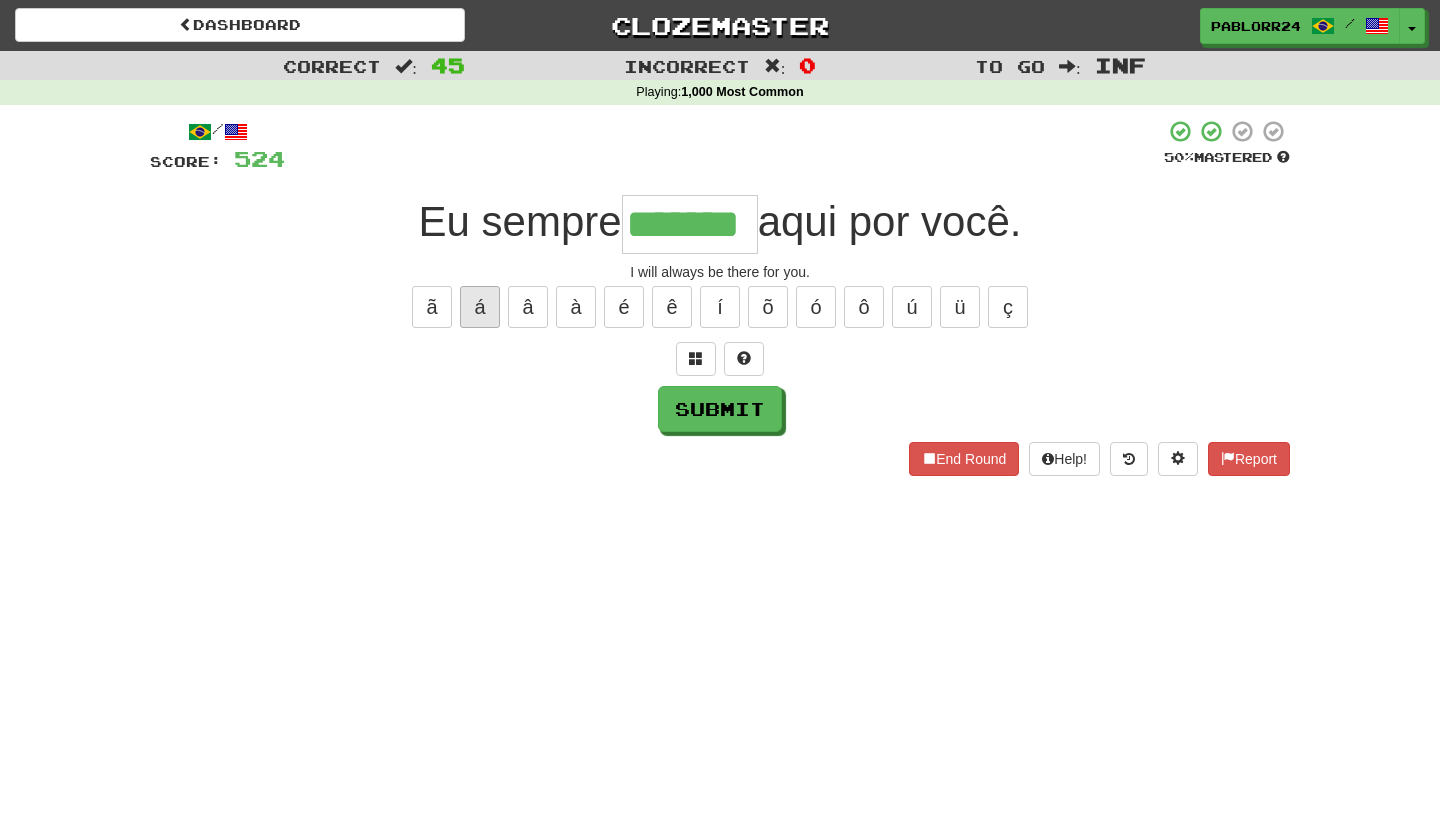 type on "*******" 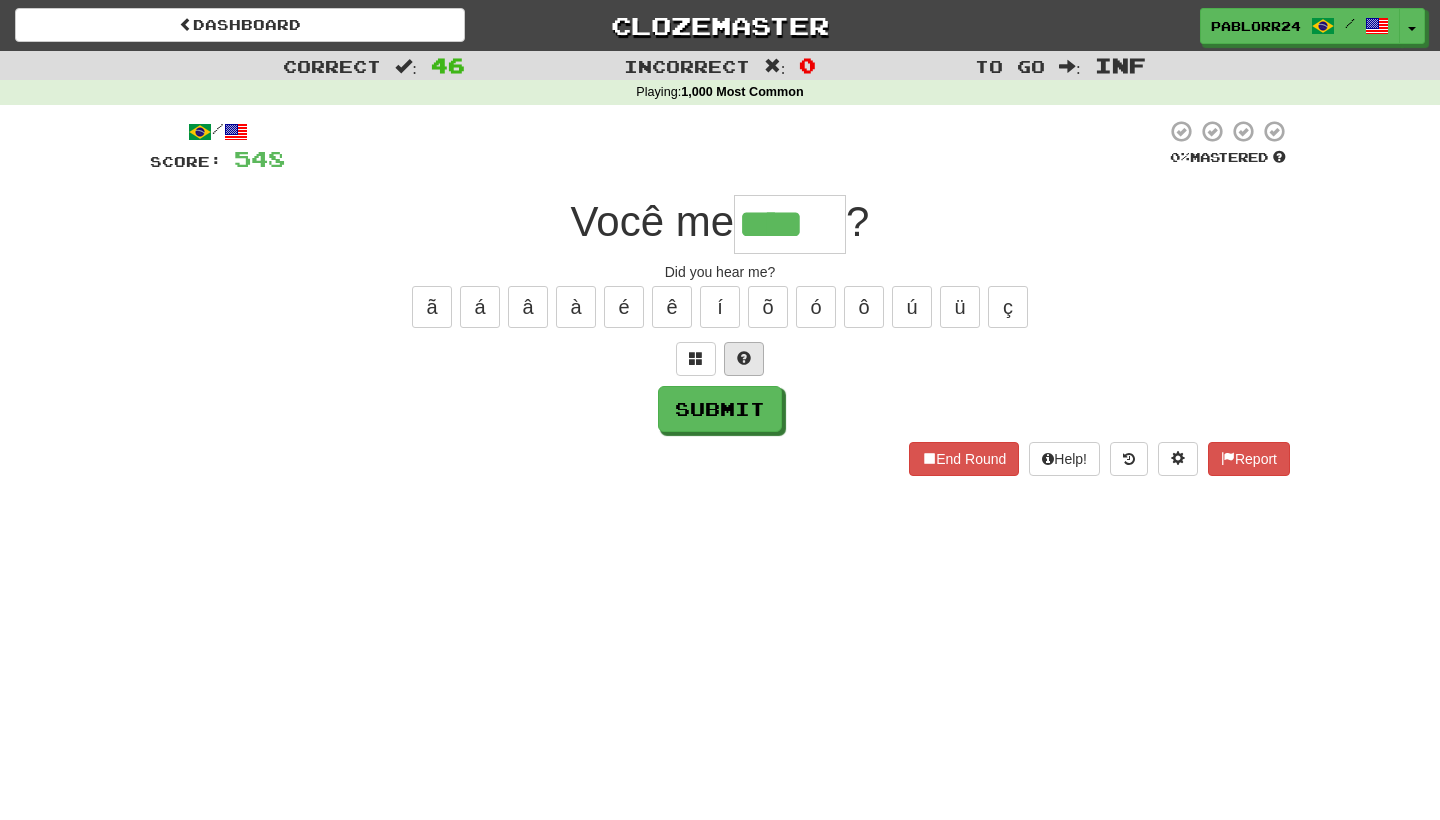 click at bounding box center (744, 359) 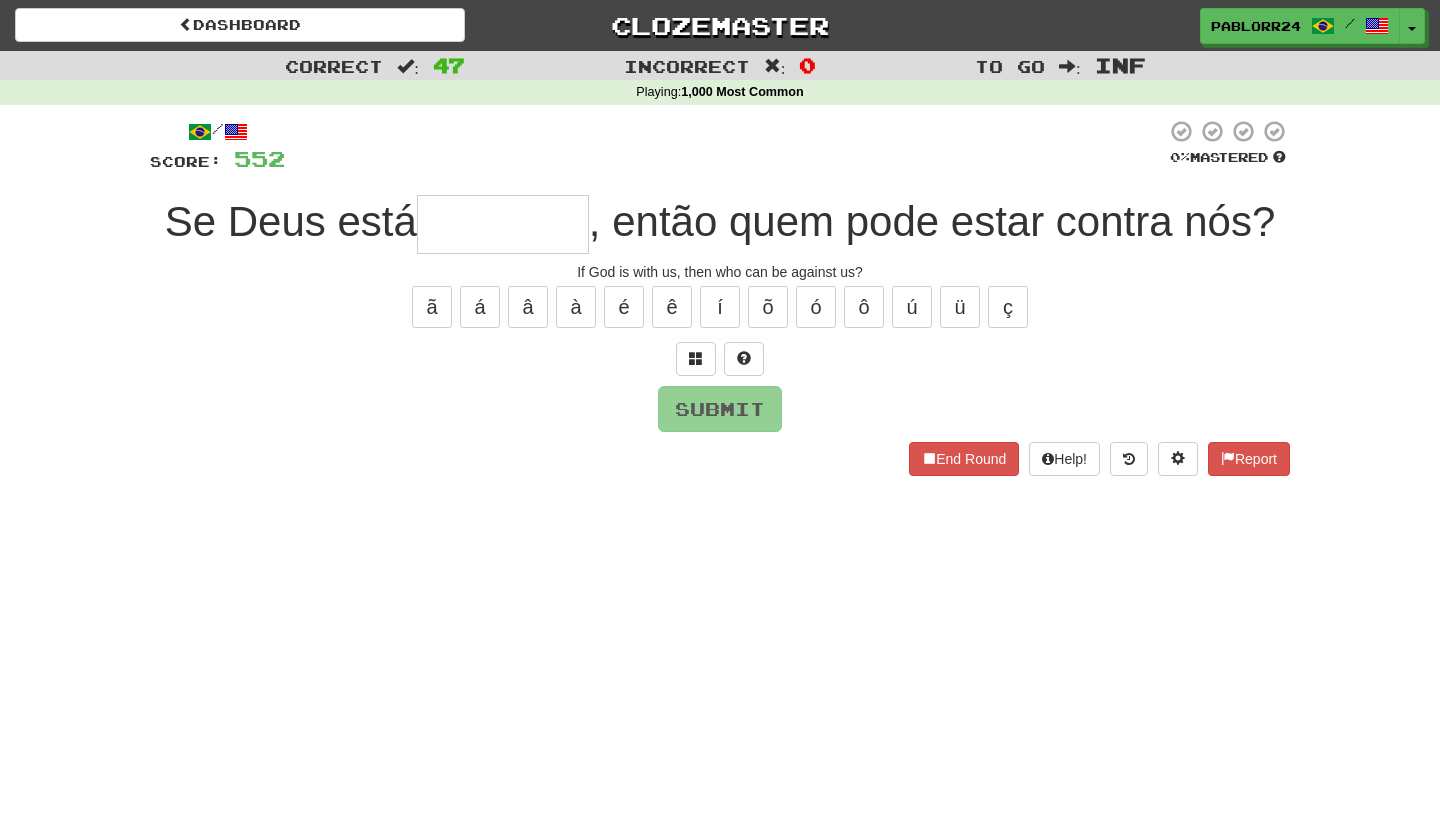 type on "*" 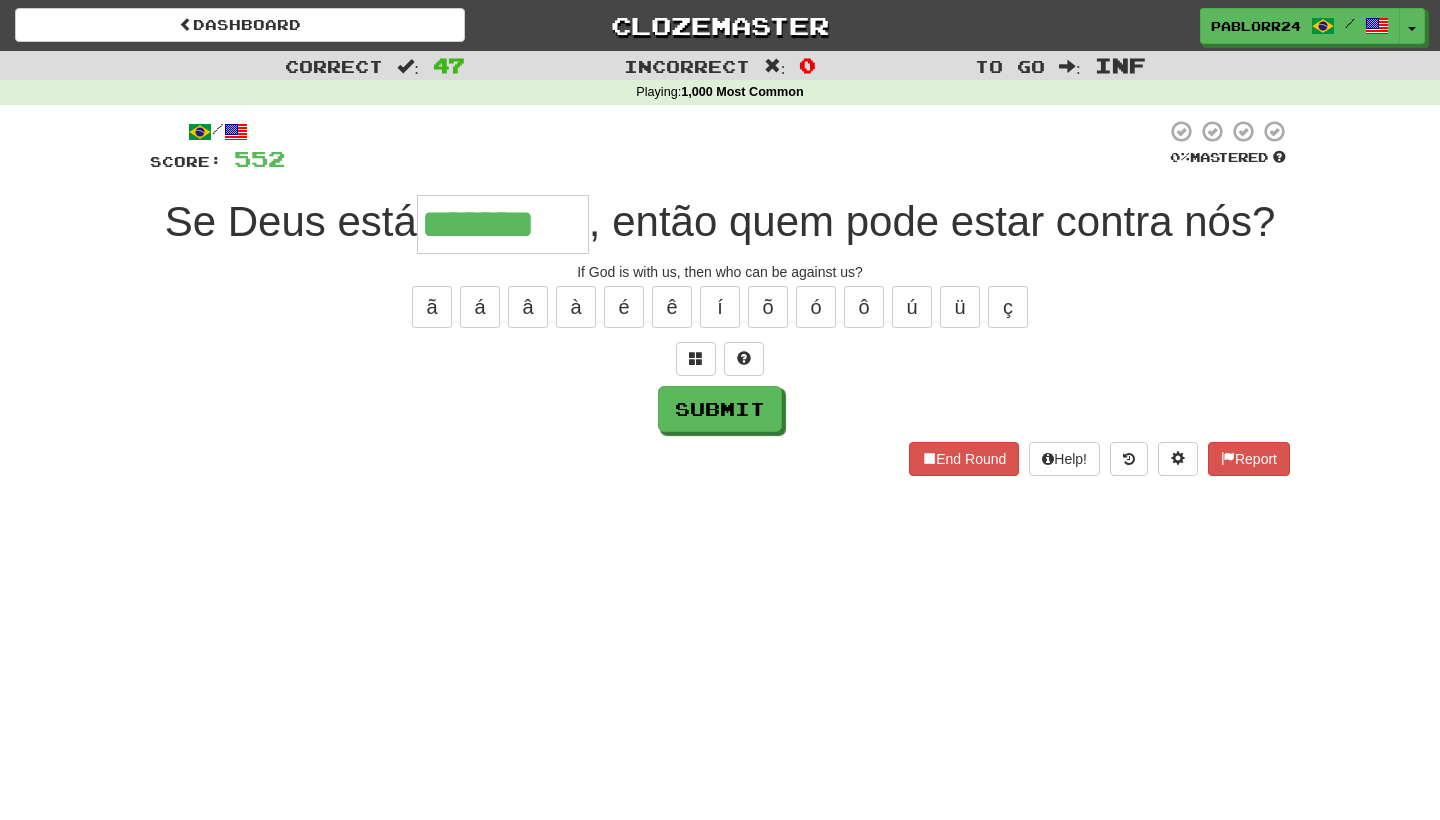 type on "*******" 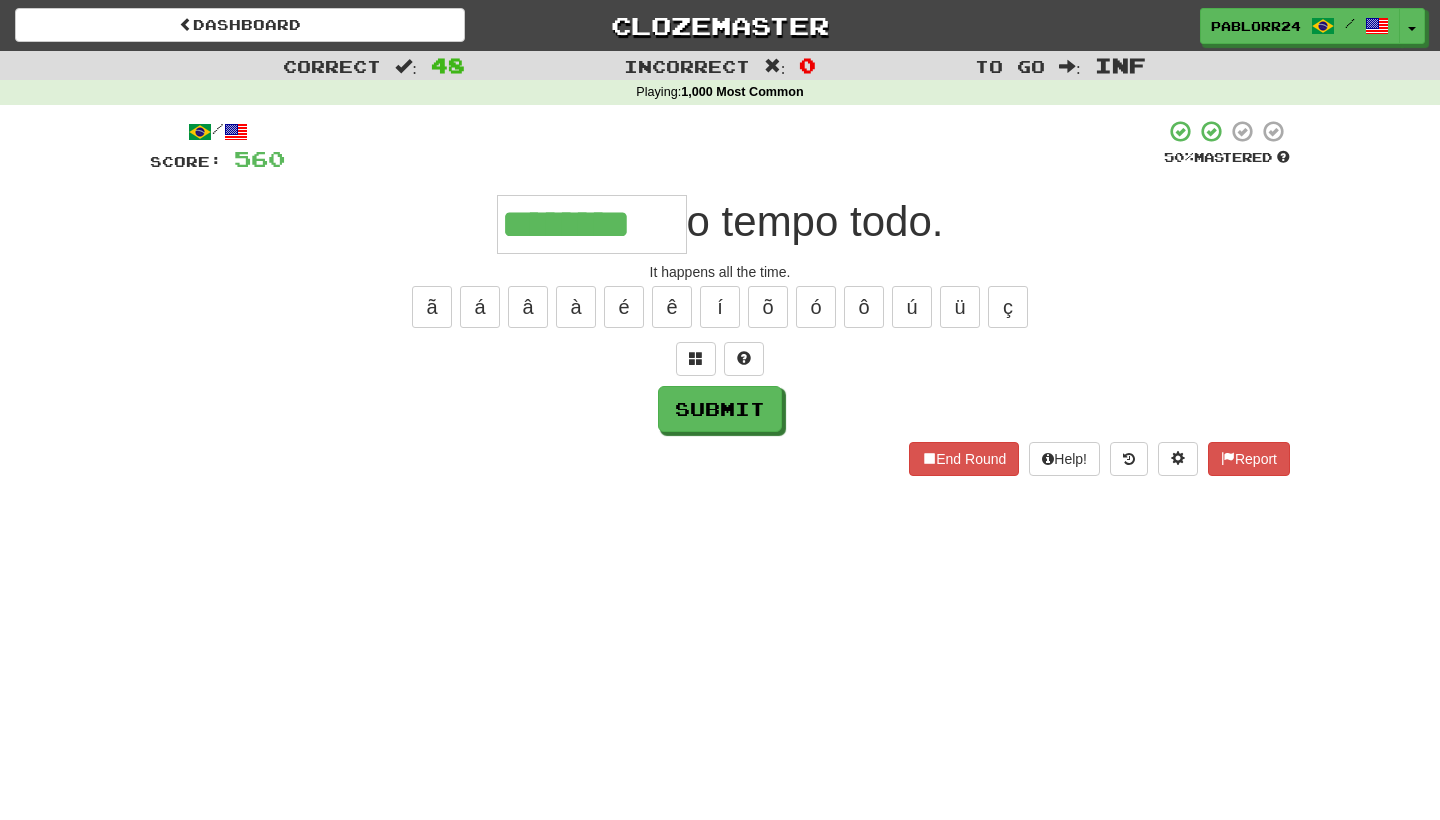 type on "********" 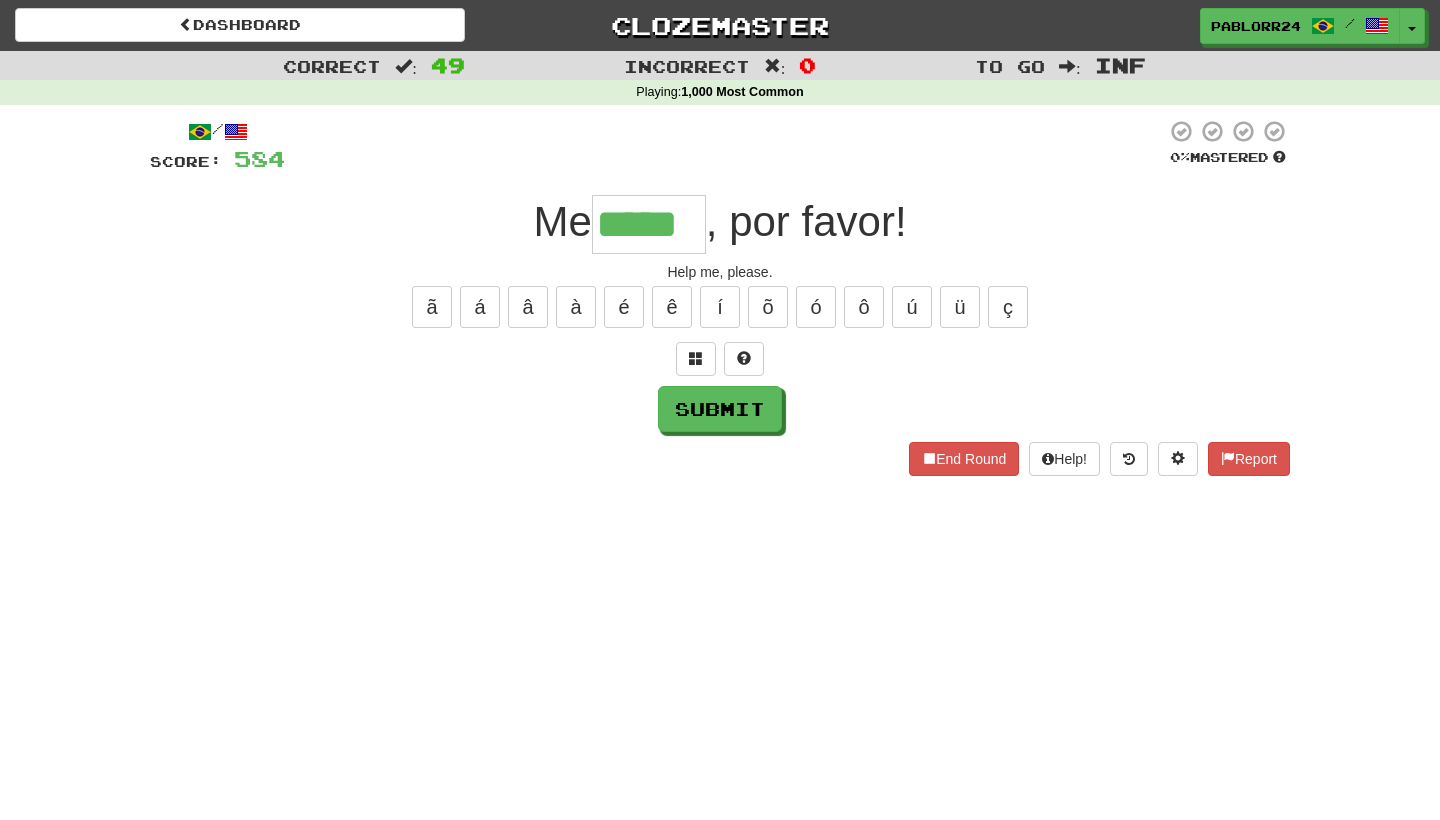 type on "*****" 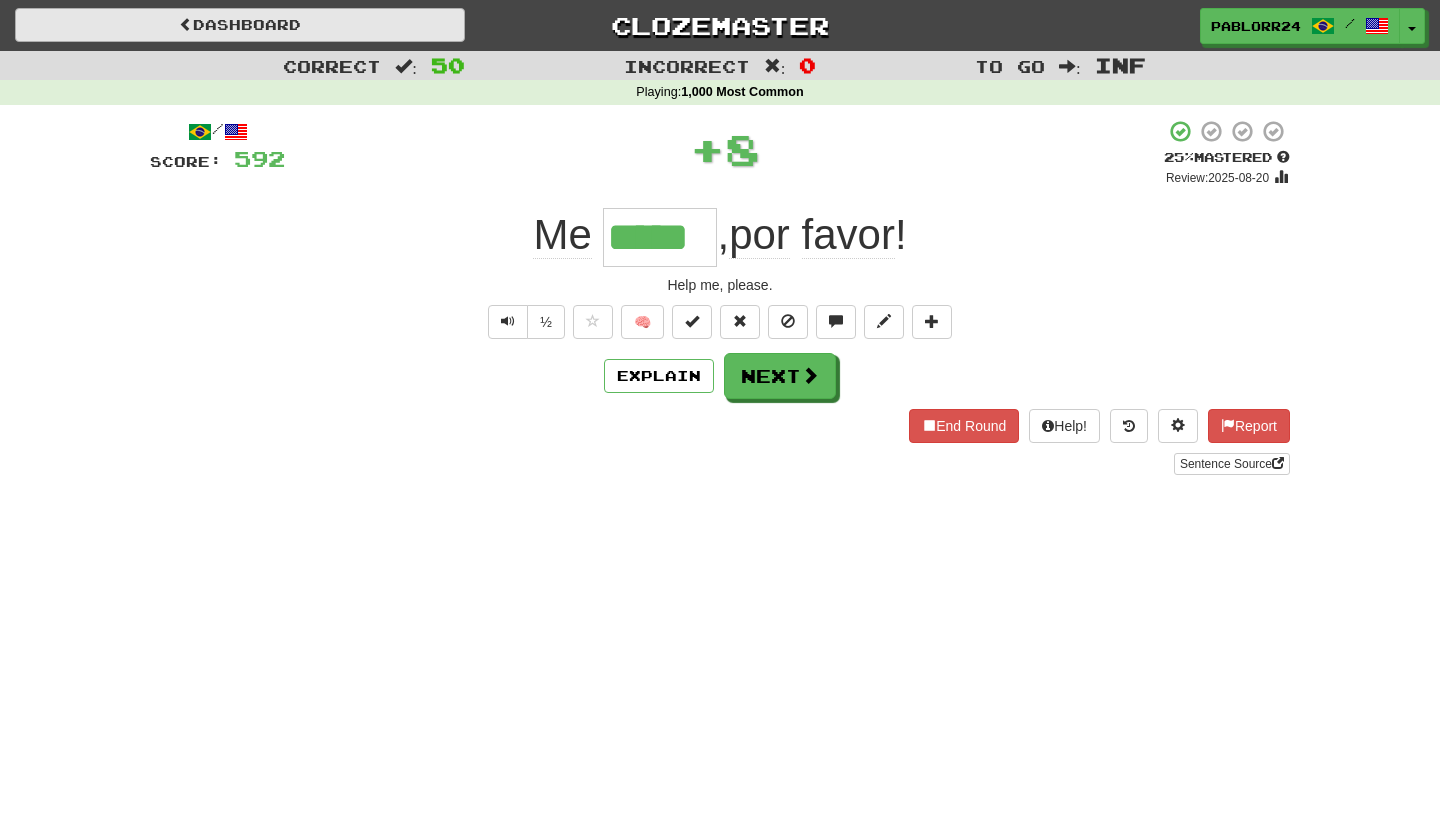 click on "Dashboard" at bounding box center (240, 25) 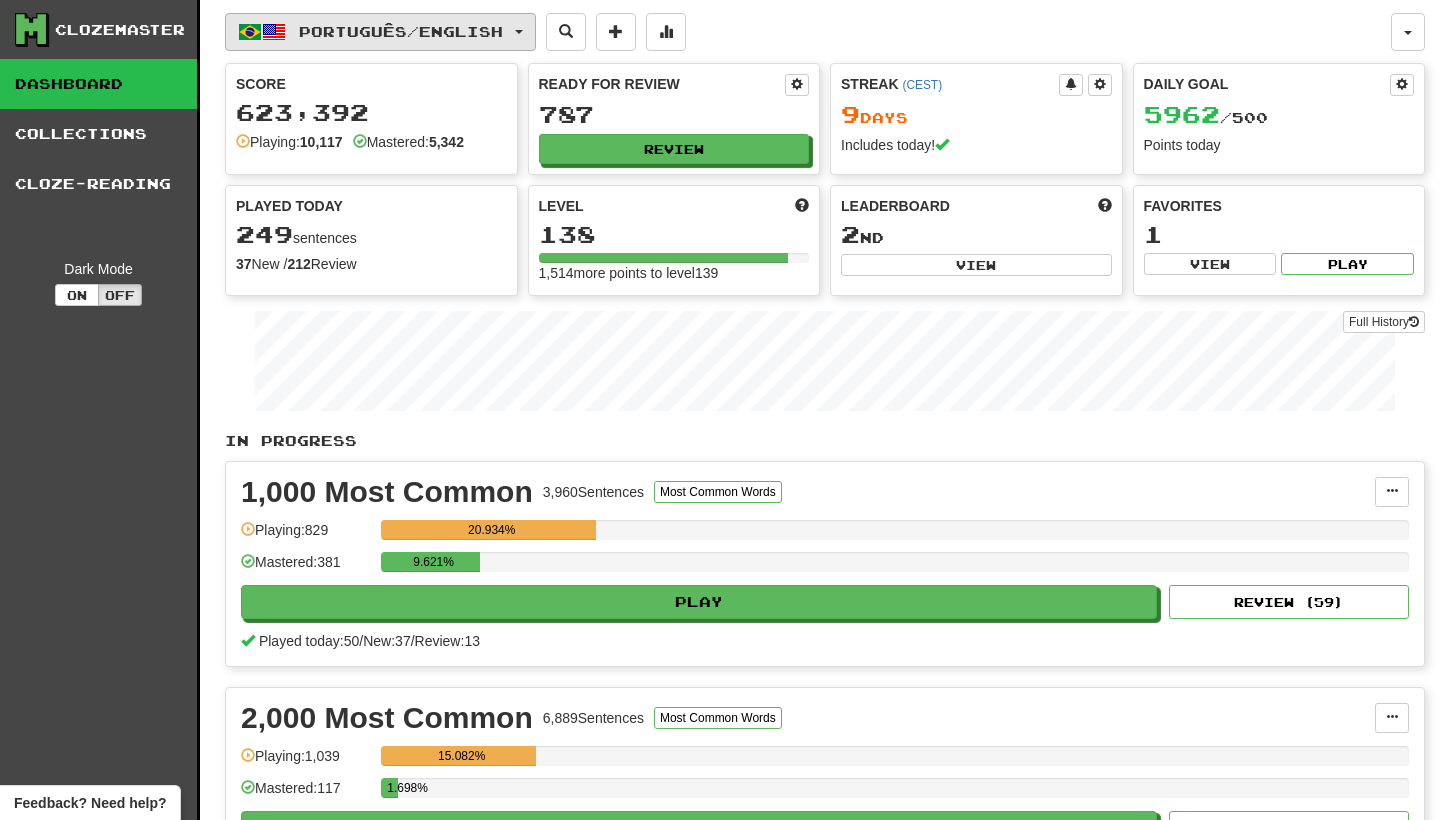 scroll, scrollTop: 0, scrollLeft: 0, axis: both 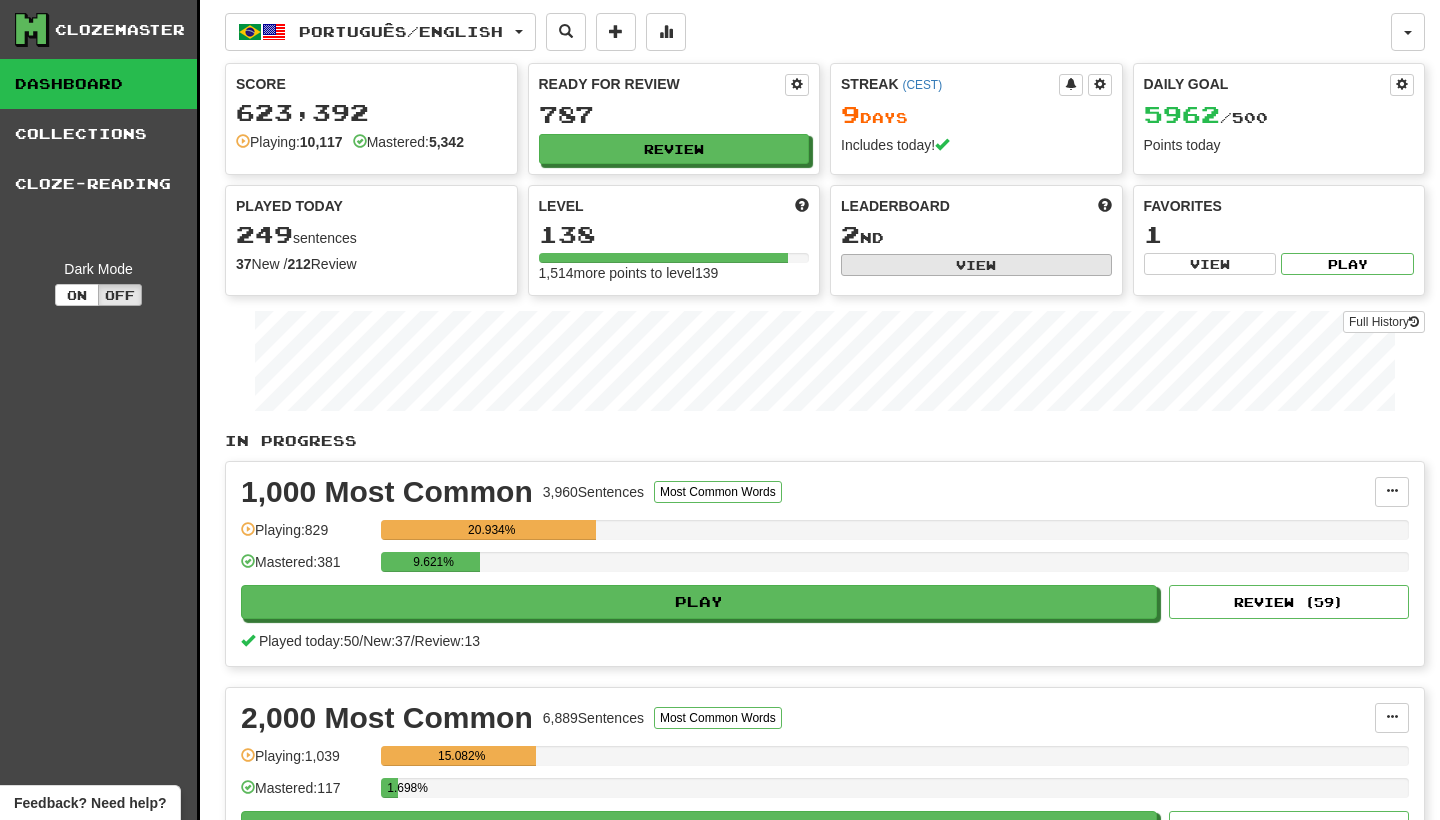 click on "View" at bounding box center [976, 265] 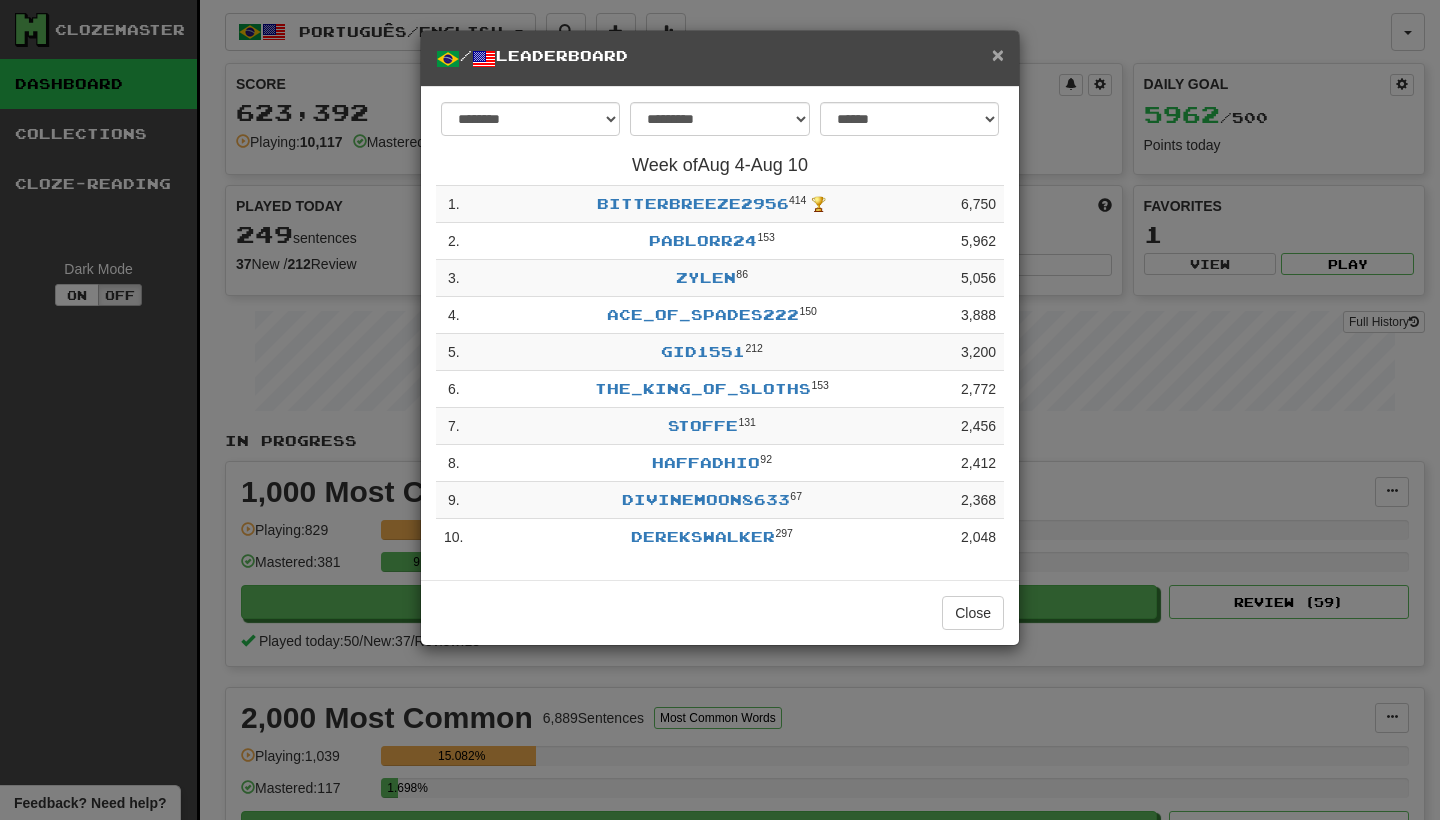 click on "×" at bounding box center (998, 54) 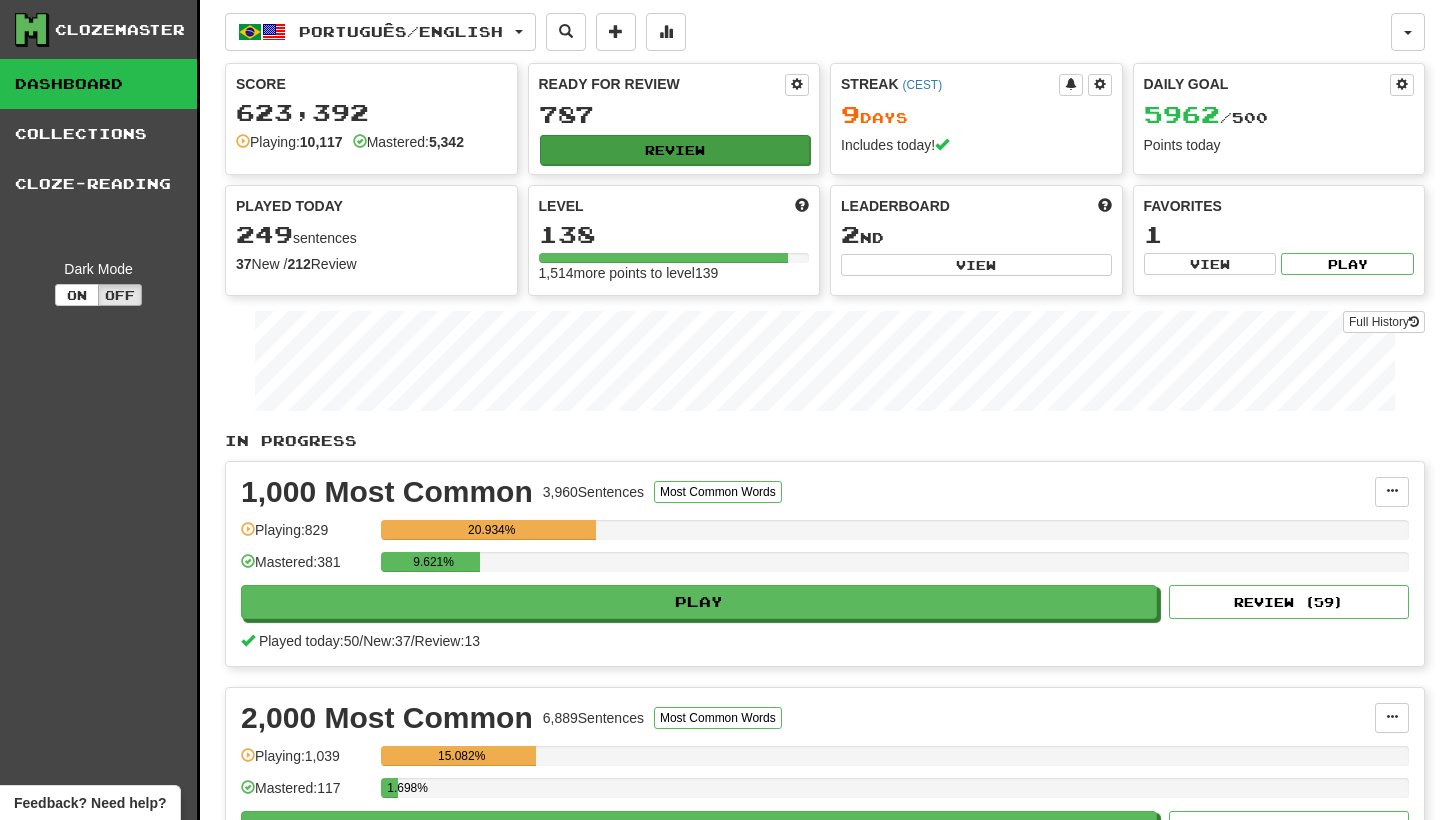 click on "Review" at bounding box center [675, 150] 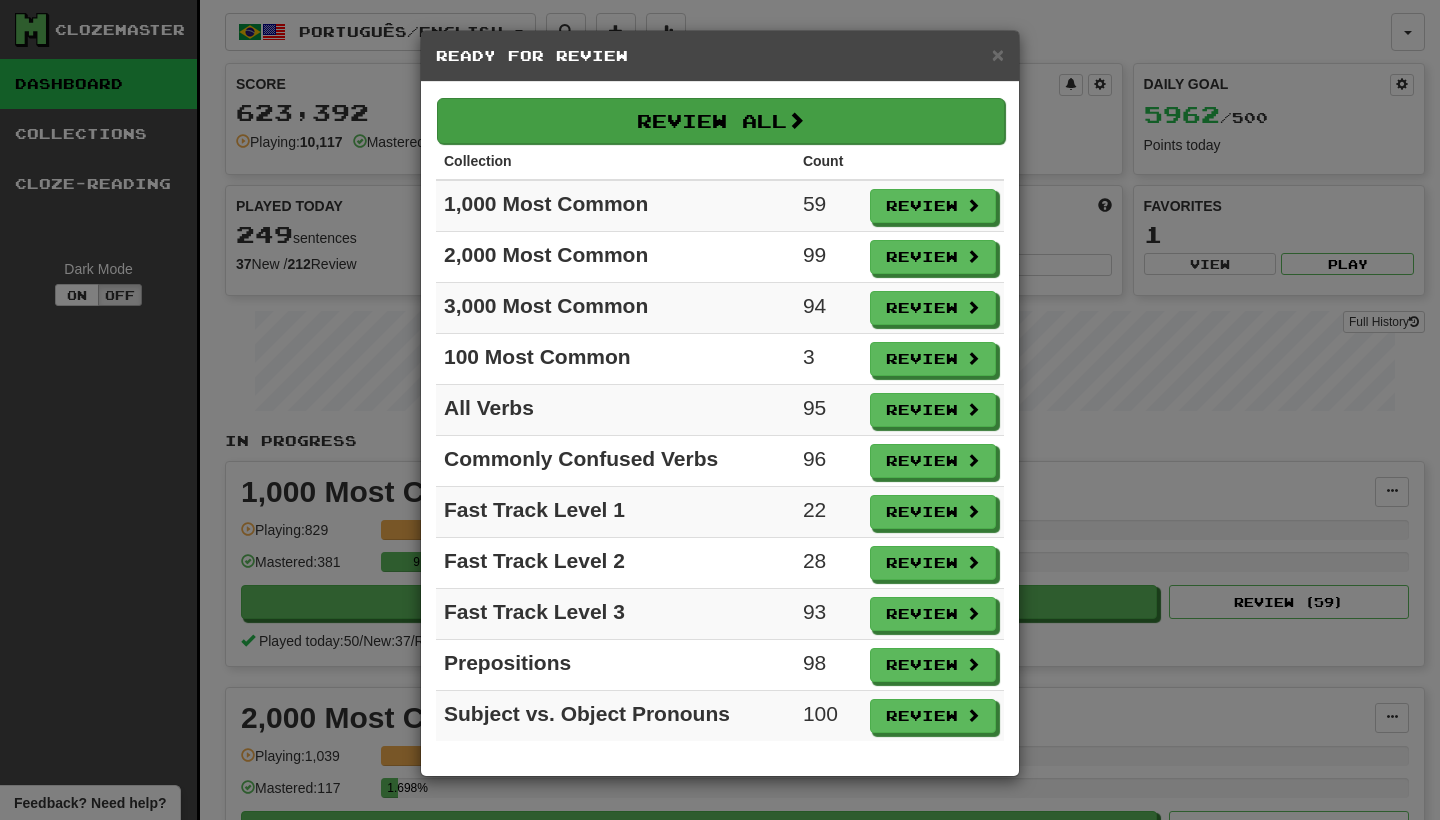 click on "Review All" at bounding box center (721, 121) 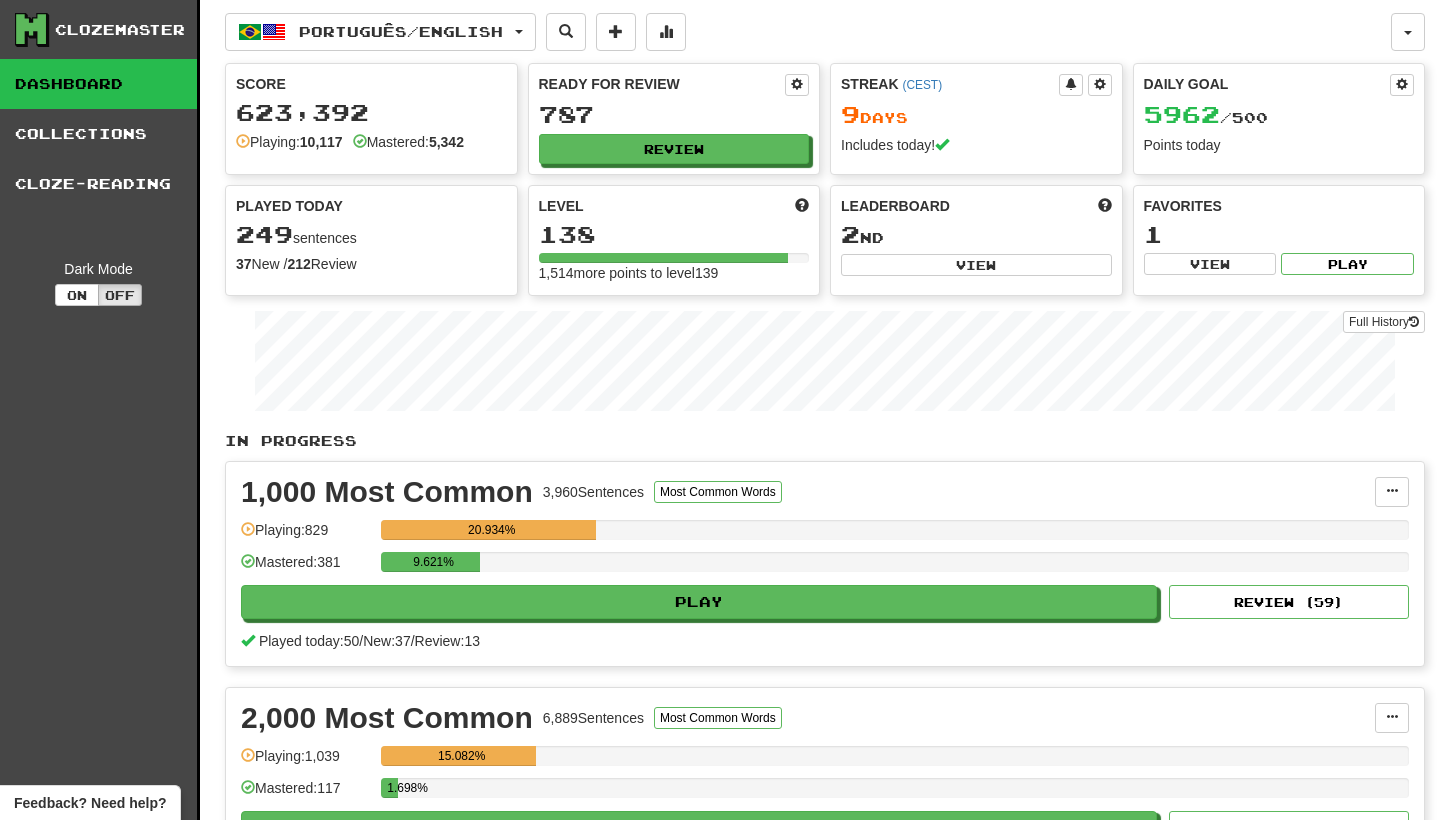 select on "********" 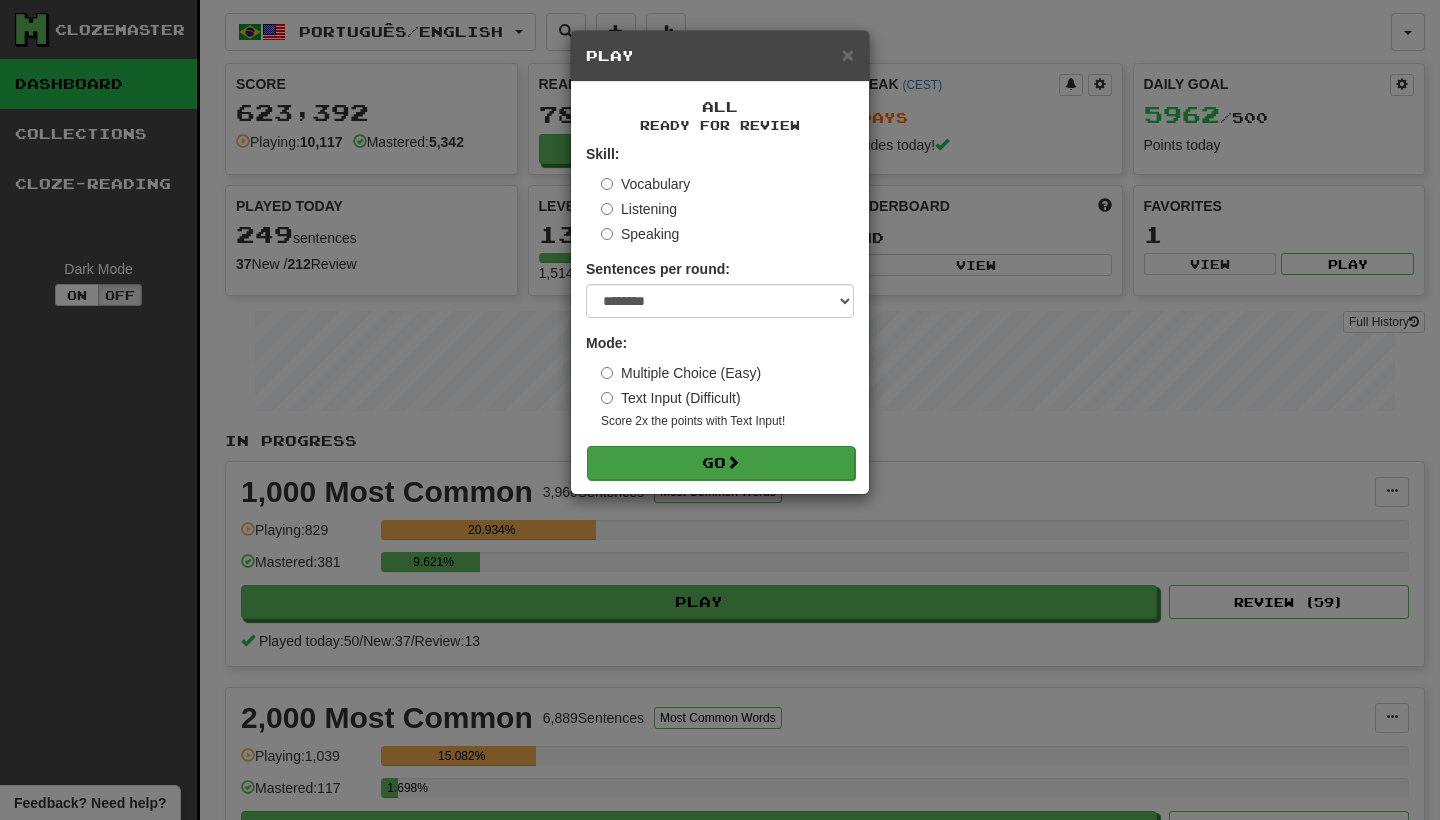 click on "Go" at bounding box center (721, 463) 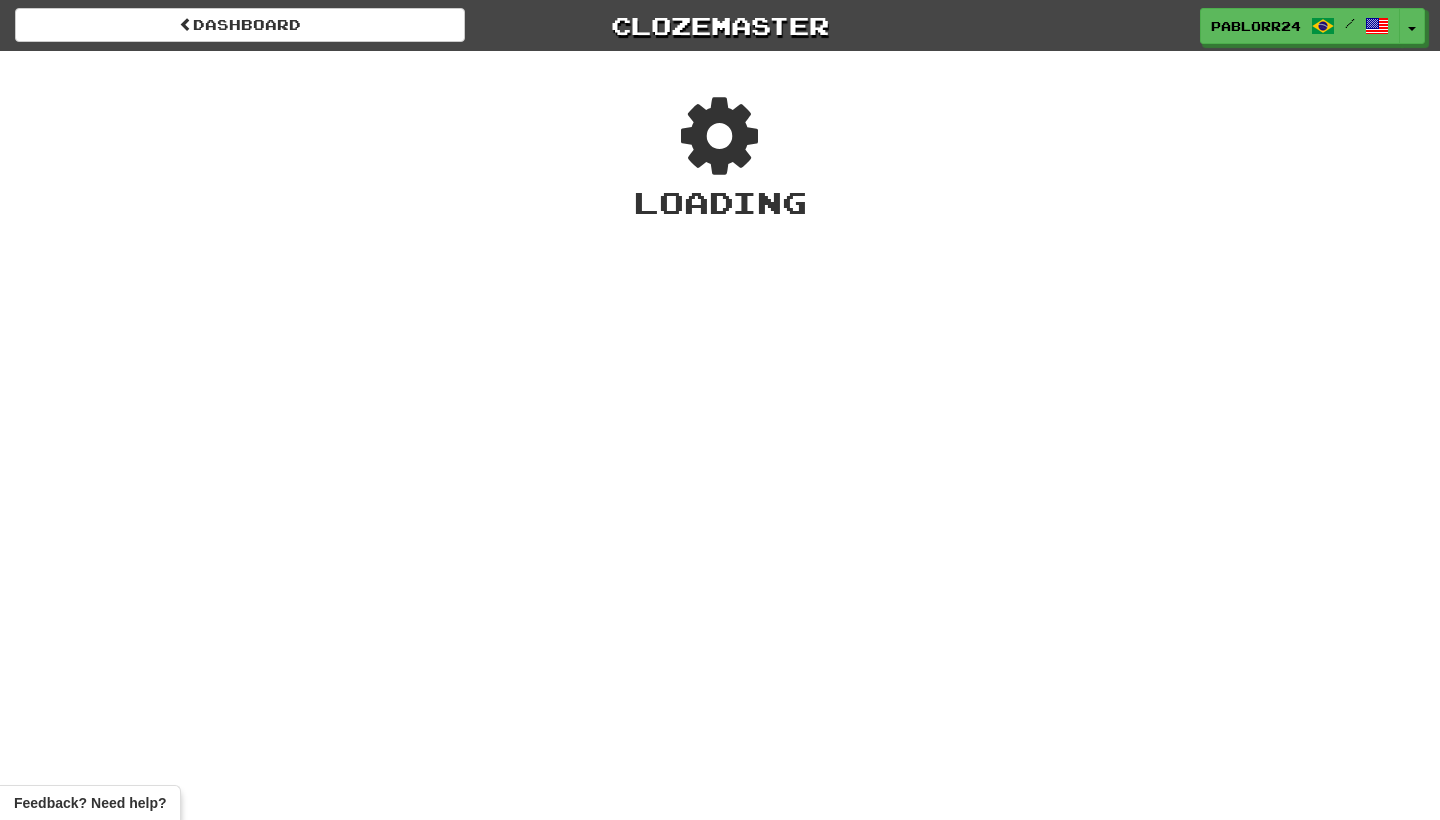 scroll, scrollTop: 0, scrollLeft: 0, axis: both 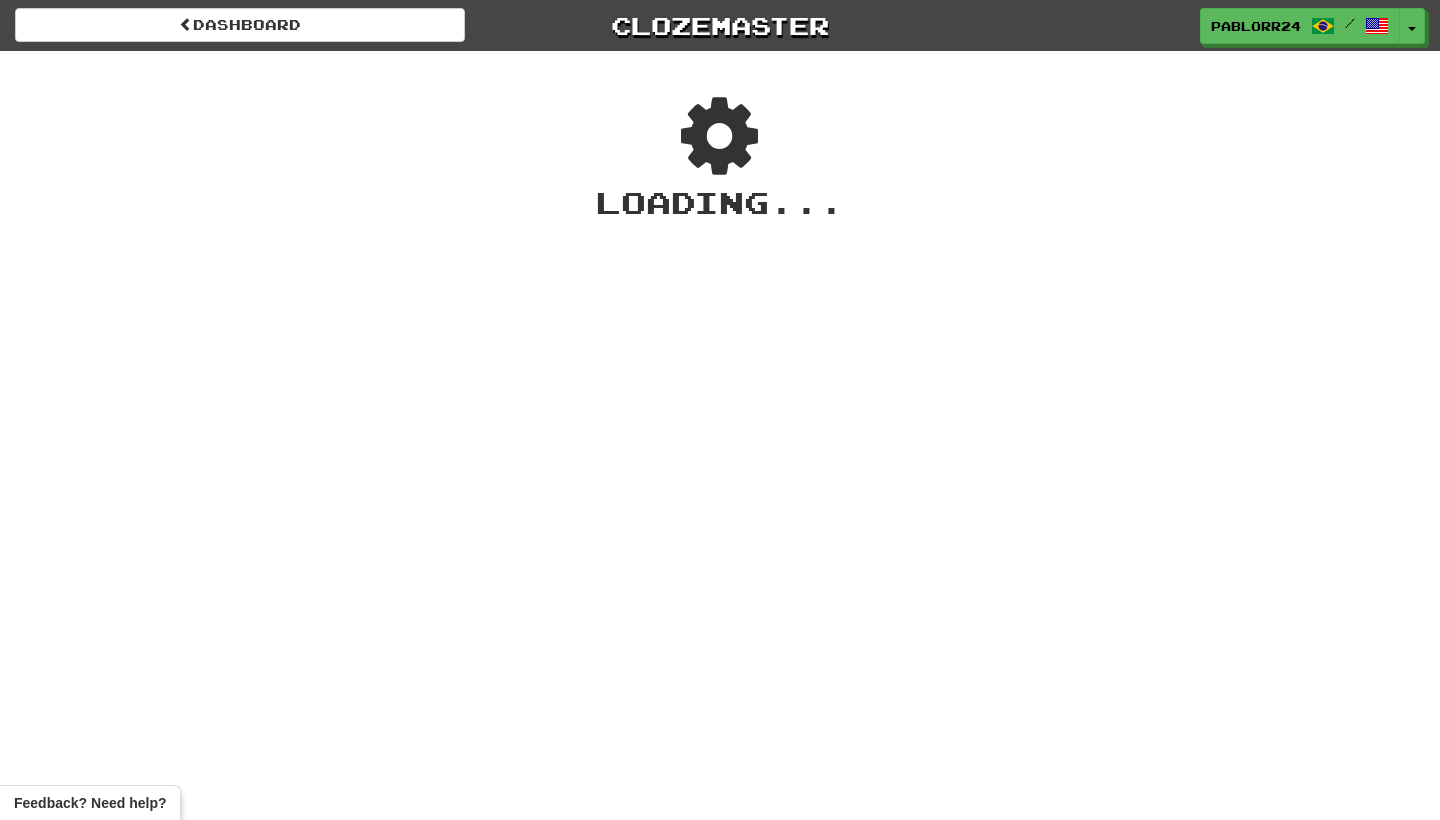 click on "Dashboard
Clozemaster
pablorr24
/
Toggle Dropdown
Dashboard
Leaderboard
Activity Feed
Notifications
Profile
Discussions
Deutsch
/
English
Streak:
0
Review:
9,348
Daily Goal:  0 /200
Deutsch
/
Español
Streak:
0
Review:
0
Points Today: 0
Español
/
English
Streak:
0
Review:
37
Points Today: 0
Nahuatl
/
English
Streak:
0
Review:
7
Points Today: 0
Português
/
English
Streak:
9
Review:
787
Daily Goal:  5962 /500
Languages
Account
Logout
pablorr24
/
Toggle Dropdown
Dashboard
Leaderboard
Activity Feed
Notifications
Profile
Discussions" at bounding box center (720, 410) 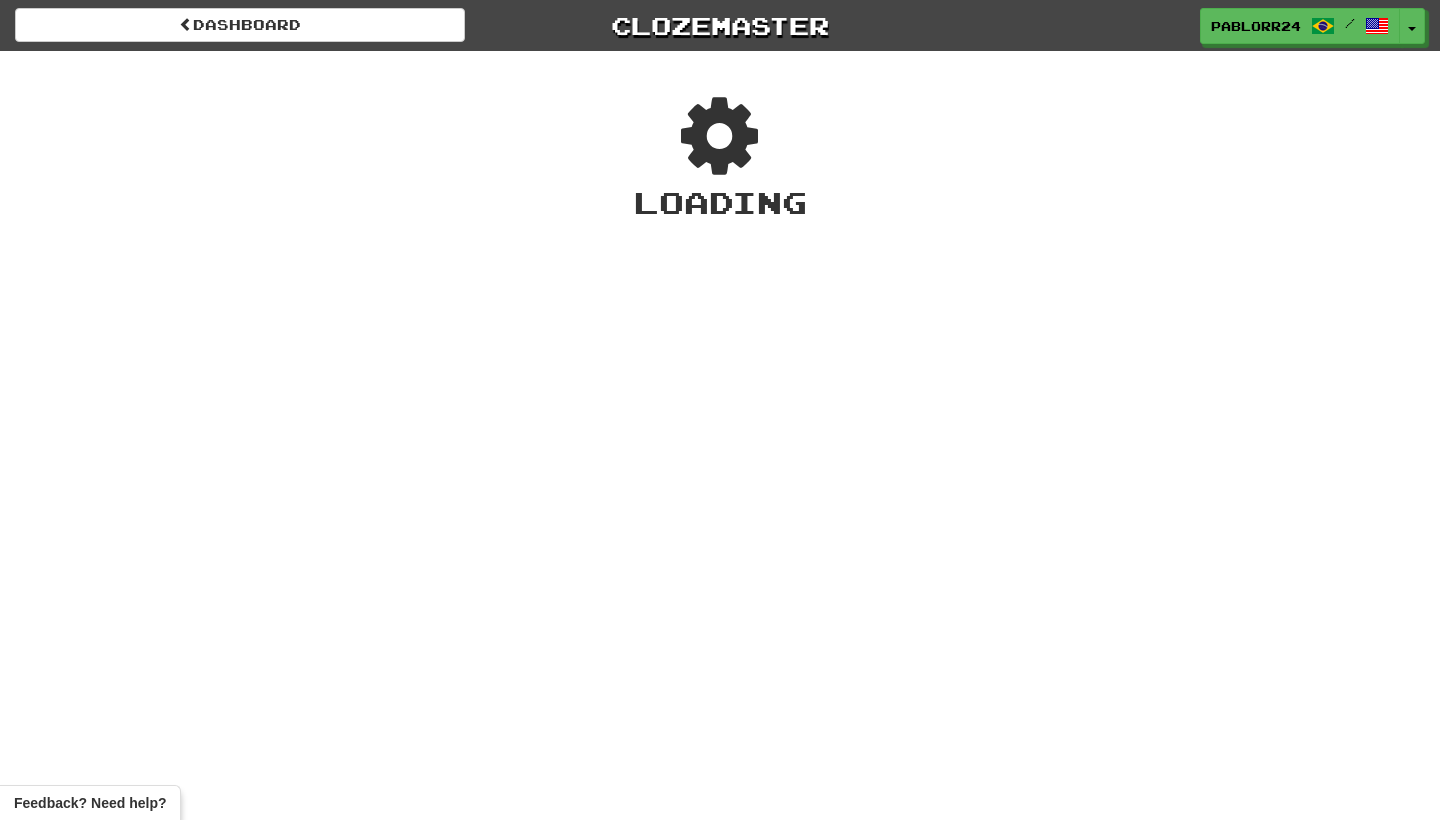 click on "Dashboard
Clozemaster
pablorr24
/
Toggle Dropdown
Dashboard
Leaderboard
Activity Feed
Notifications
Profile
Discussions
Deutsch
/
English
Streak:
0
Review:
9,348
Daily Goal:  0 /200
Deutsch
/
Español
Streak:
0
Review:
0
Points Today: 0
Español
/
English
Streak:
0
Review:
37
Points Today: 0
Nahuatl
/
English
Streak:
0
Review:
7
Points Today: 0
Português
/
English
Streak:
9
Review:
787
Daily Goal:  5962 /500
Languages
Account
Logout
pablorr24
/
Toggle Dropdown
Dashboard
Leaderboard
Activity Feed
Notifications
Profile
Discussions" at bounding box center (720, 410) 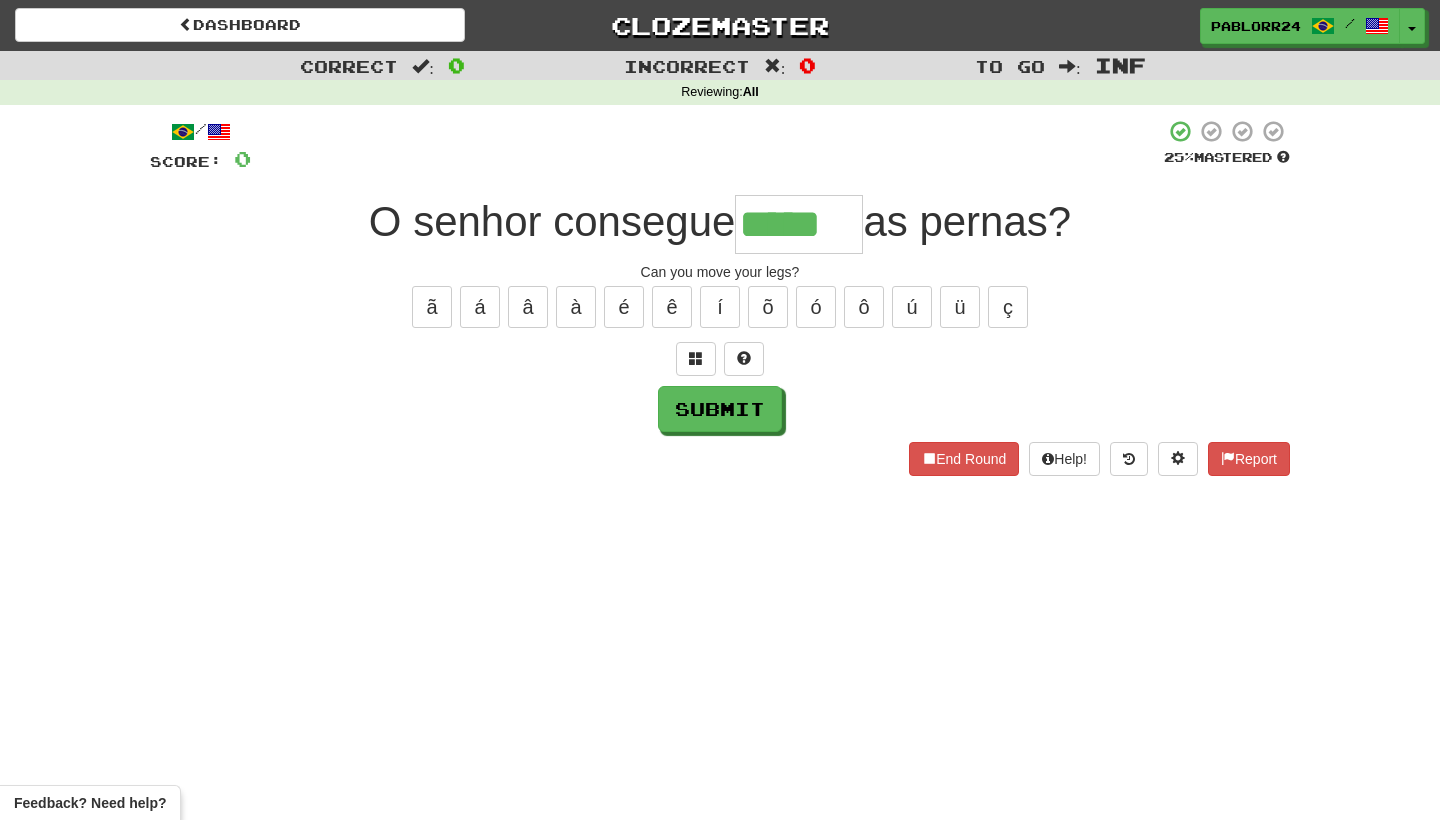 type on "*****" 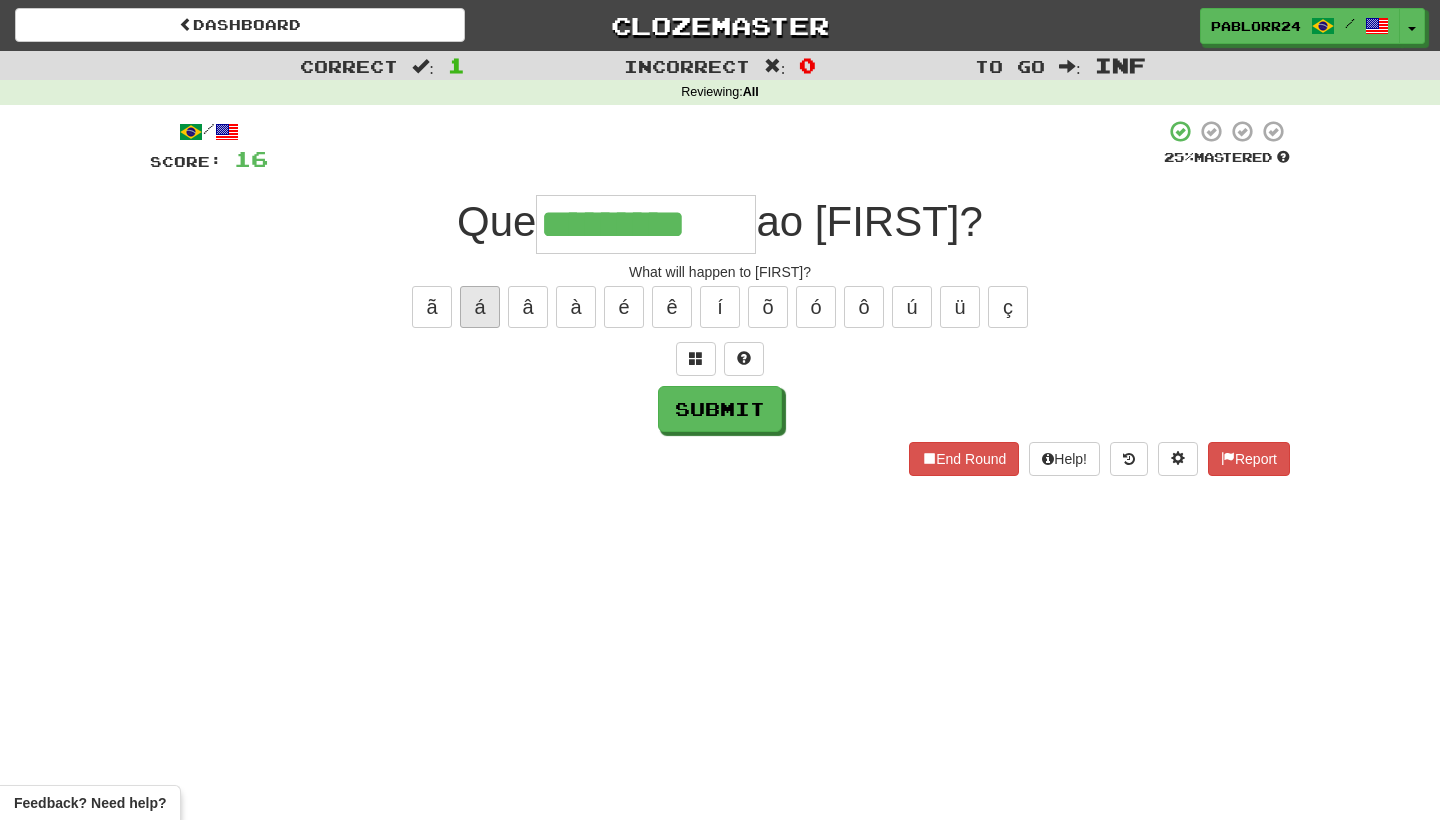 click on "á" at bounding box center [480, 307] 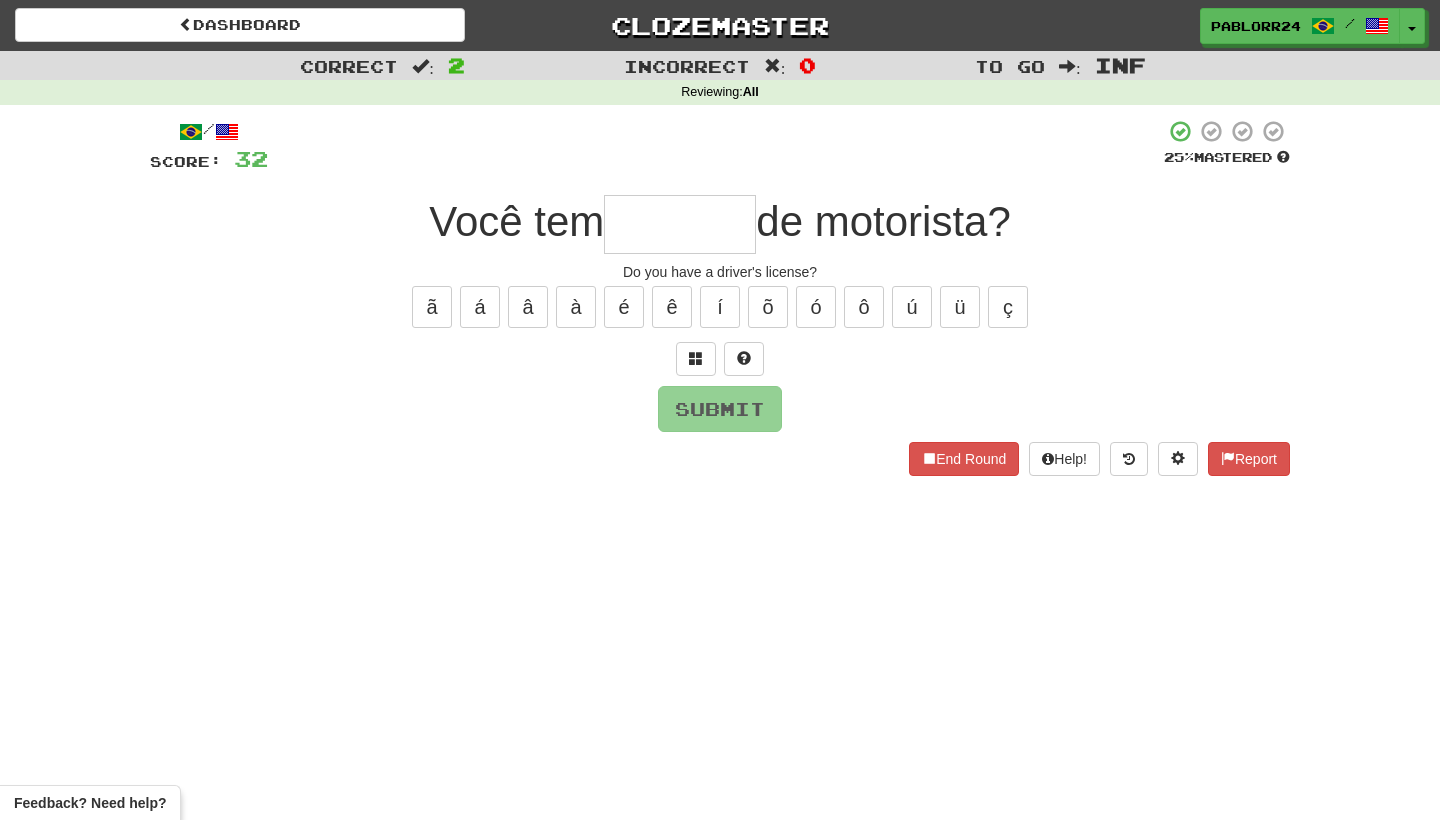 type on "*" 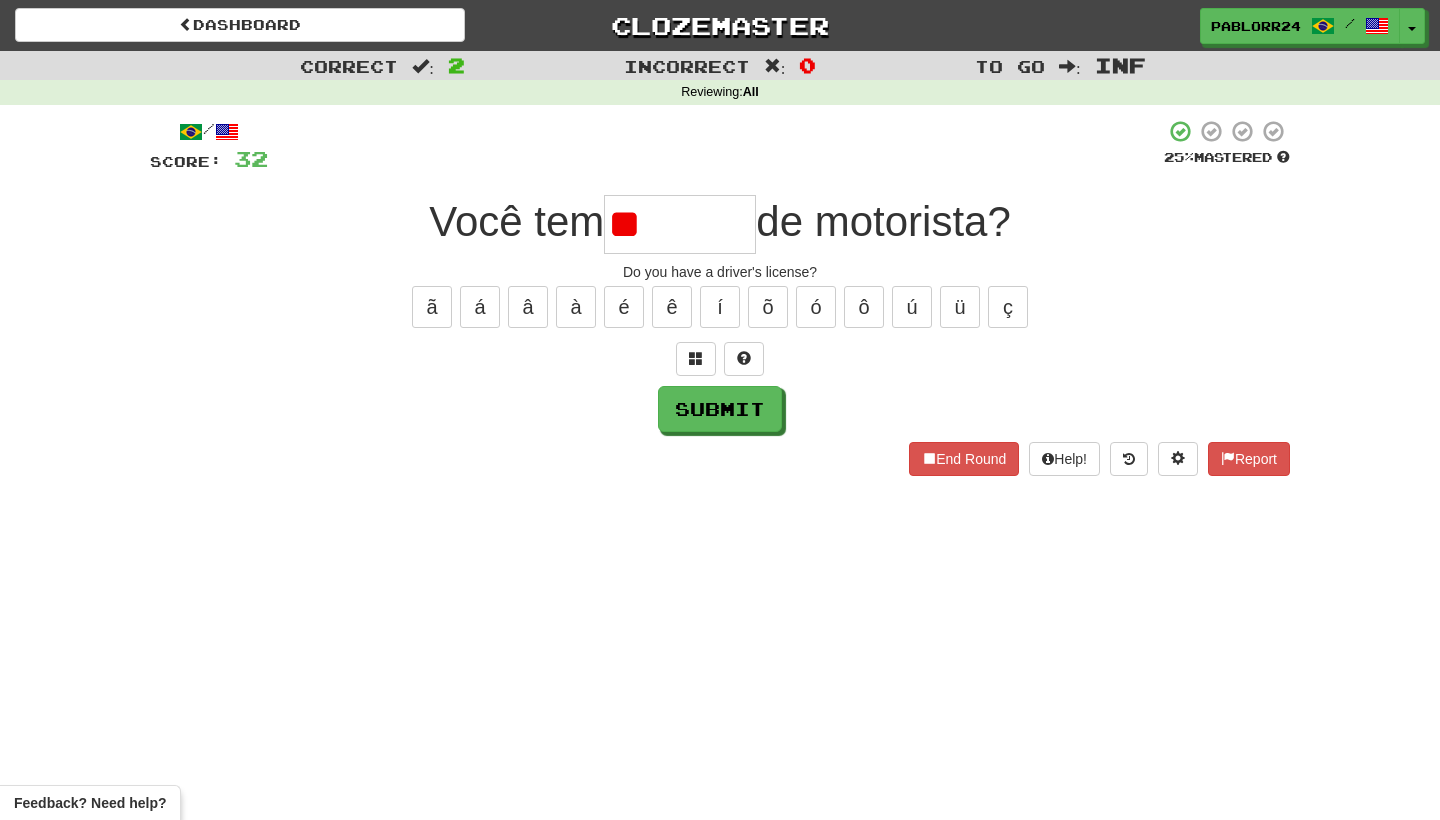 type on "*" 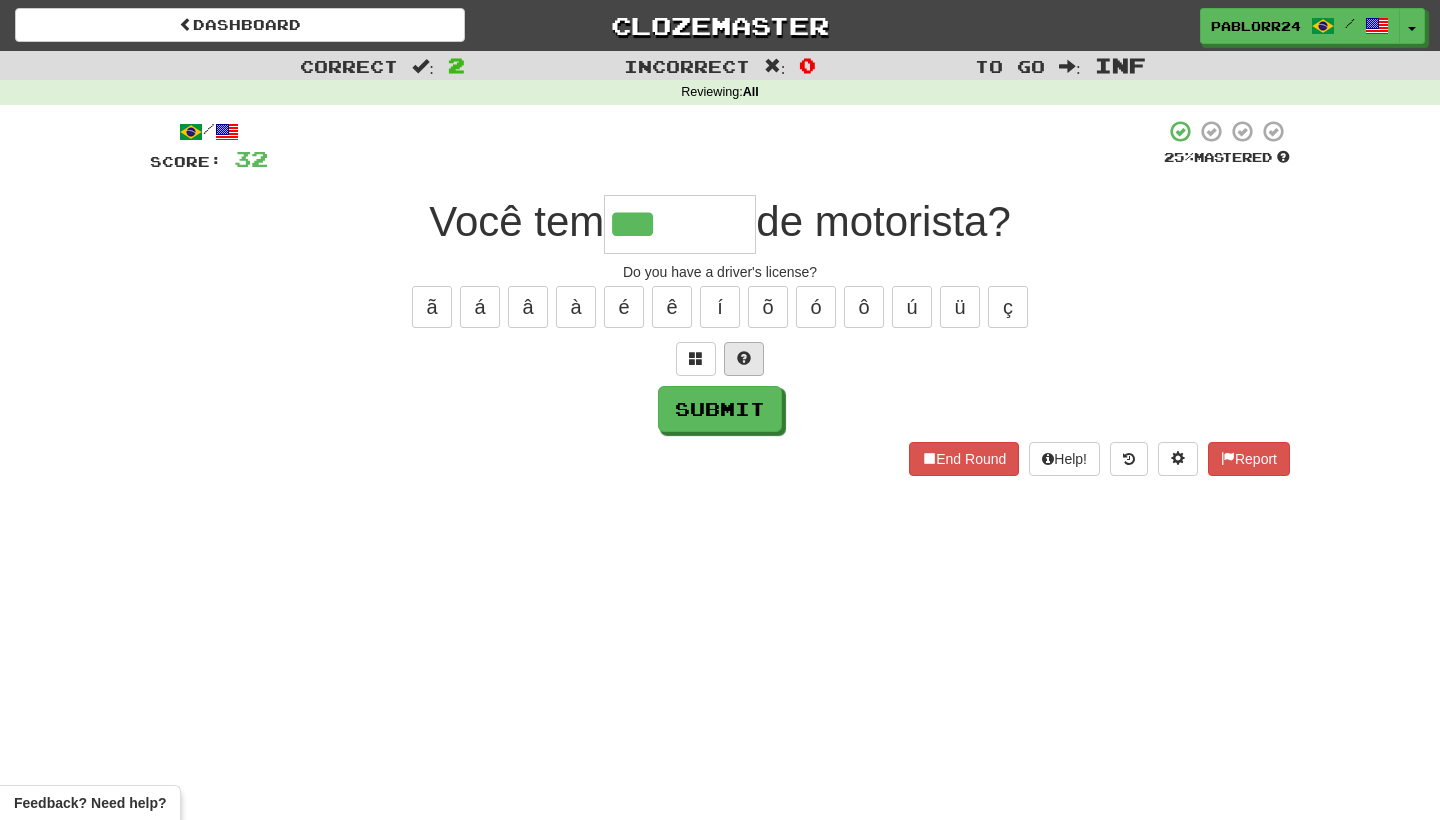 click at bounding box center [744, 358] 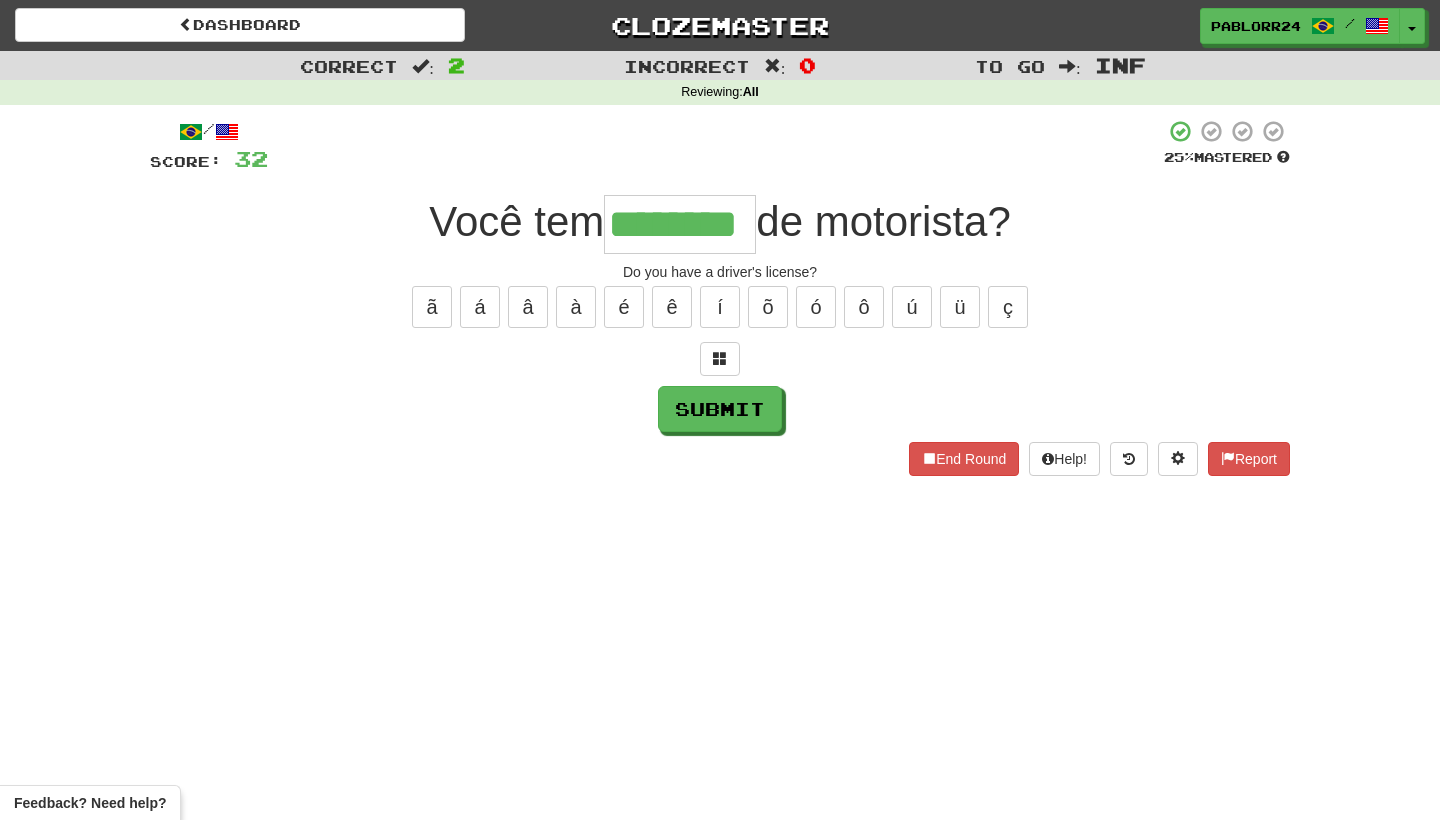 type on "********" 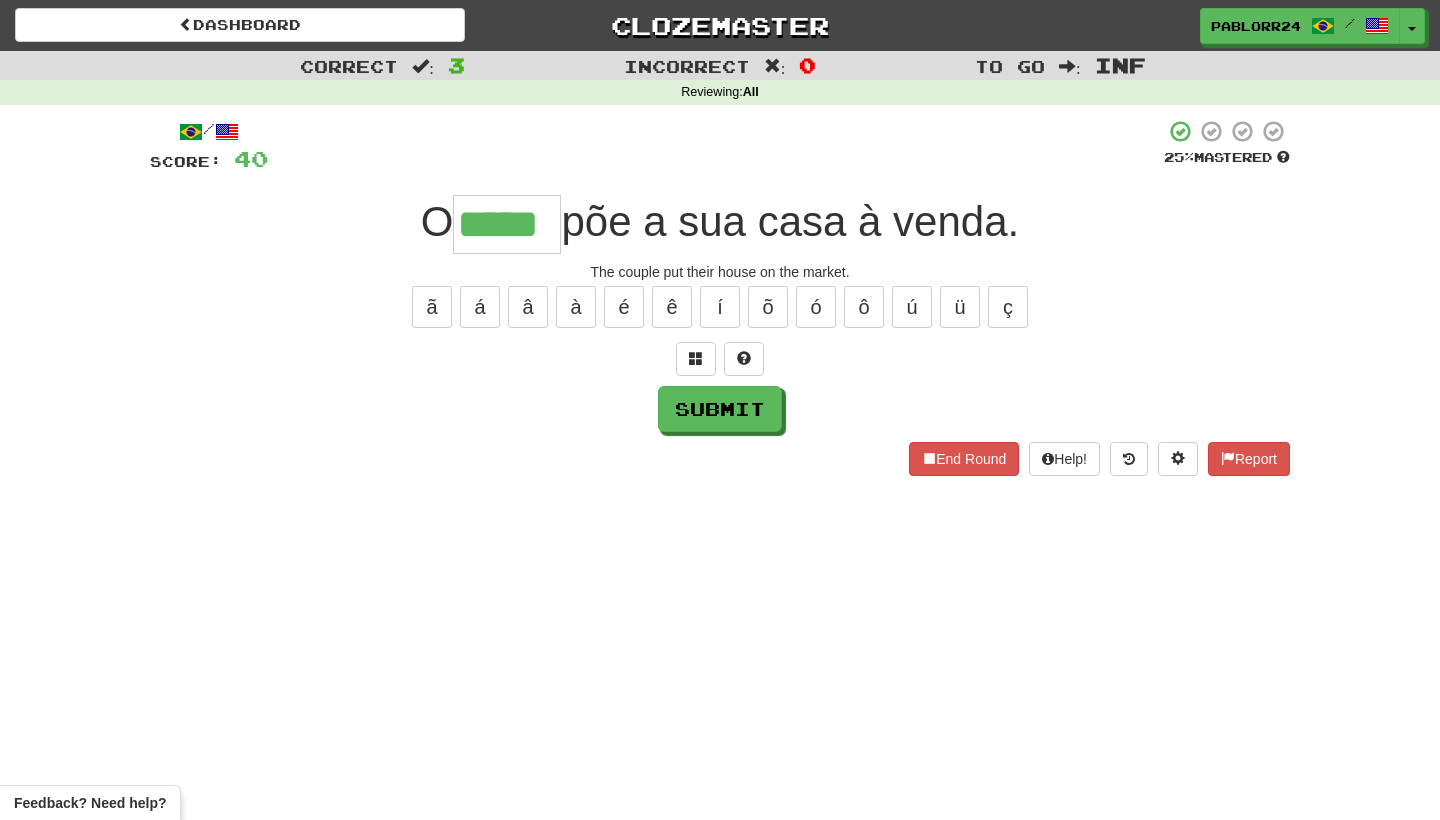 type on "*****" 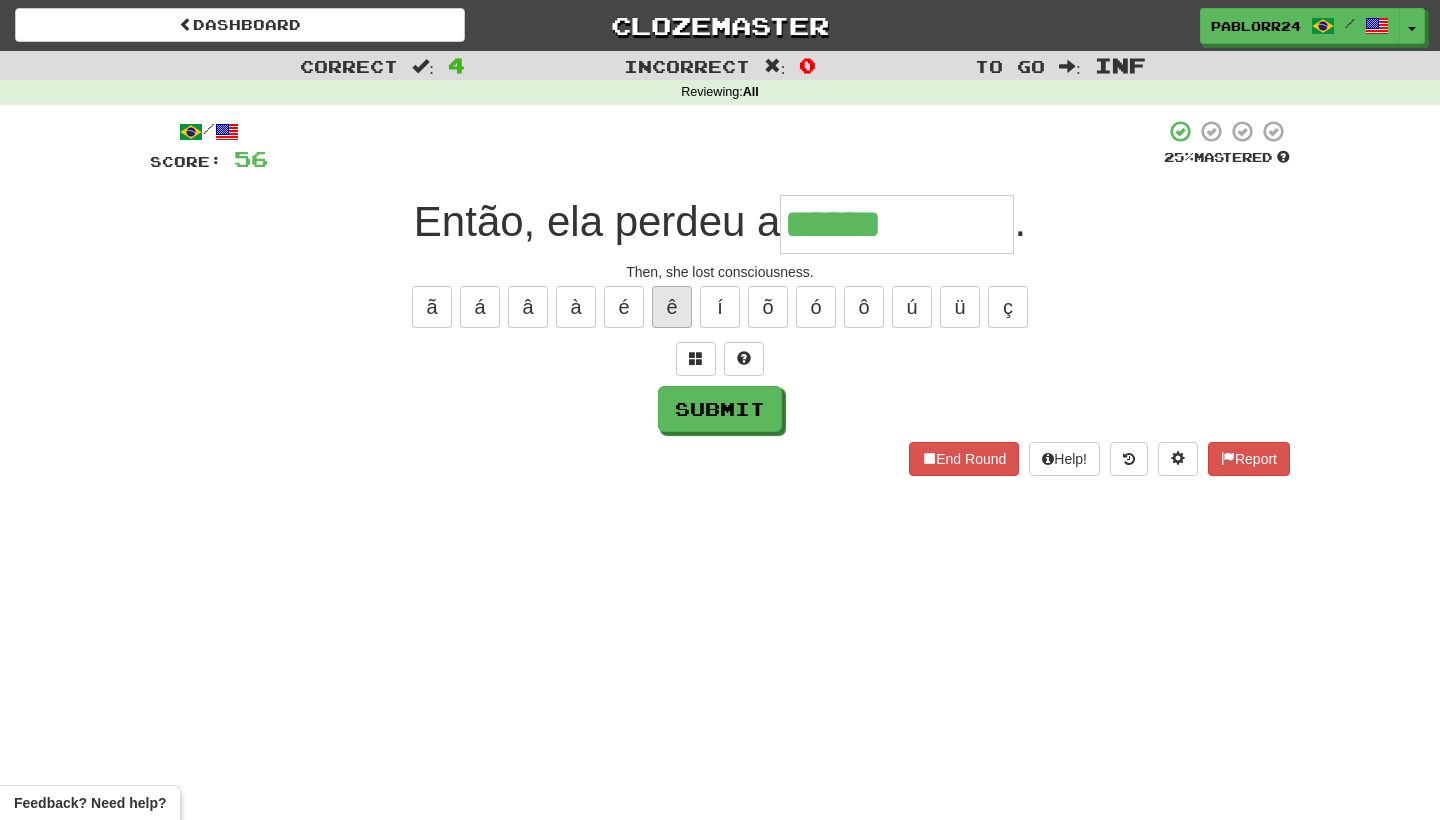 click on "ê" at bounding box center [672, 307] 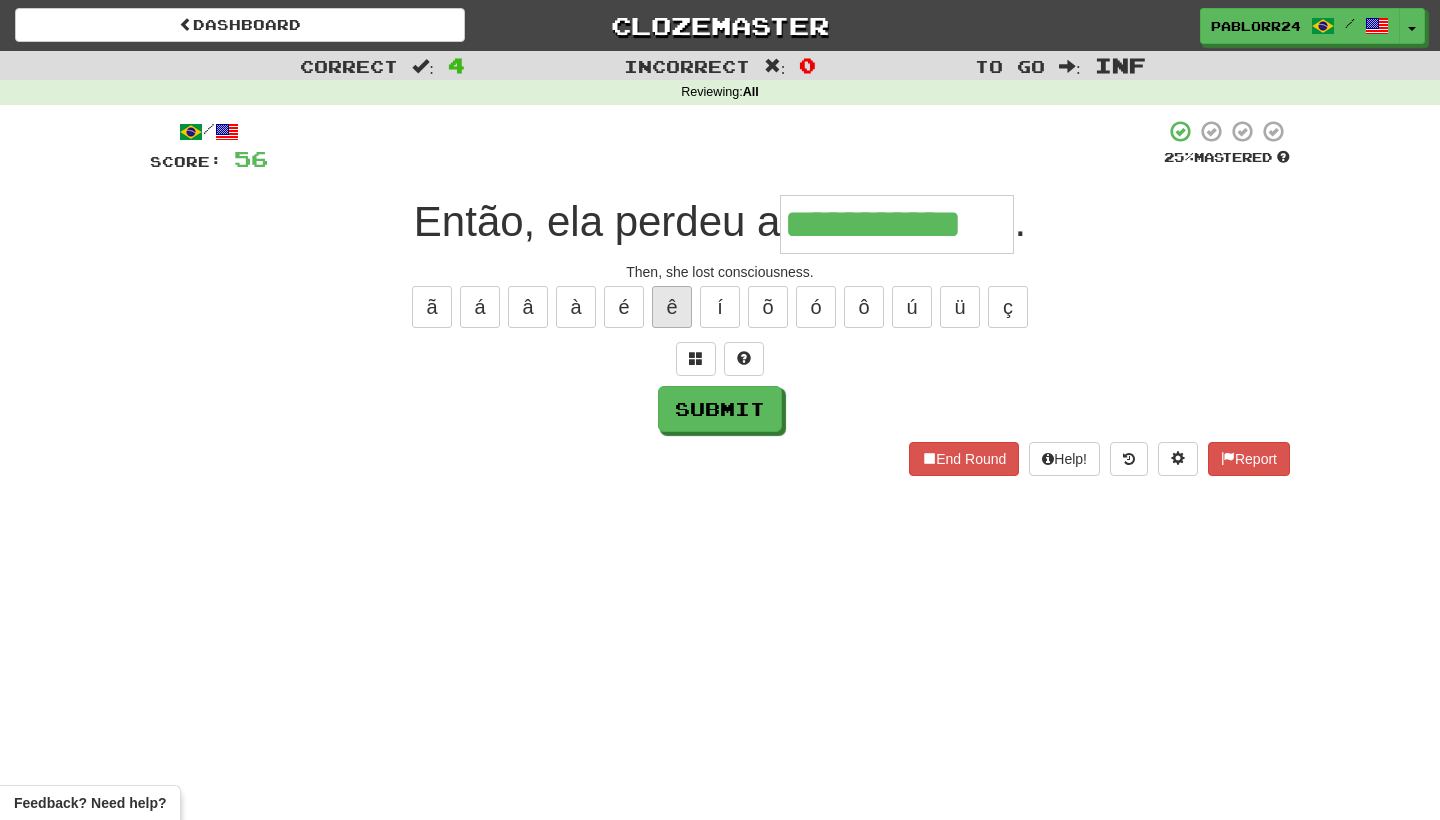 type on "**********" 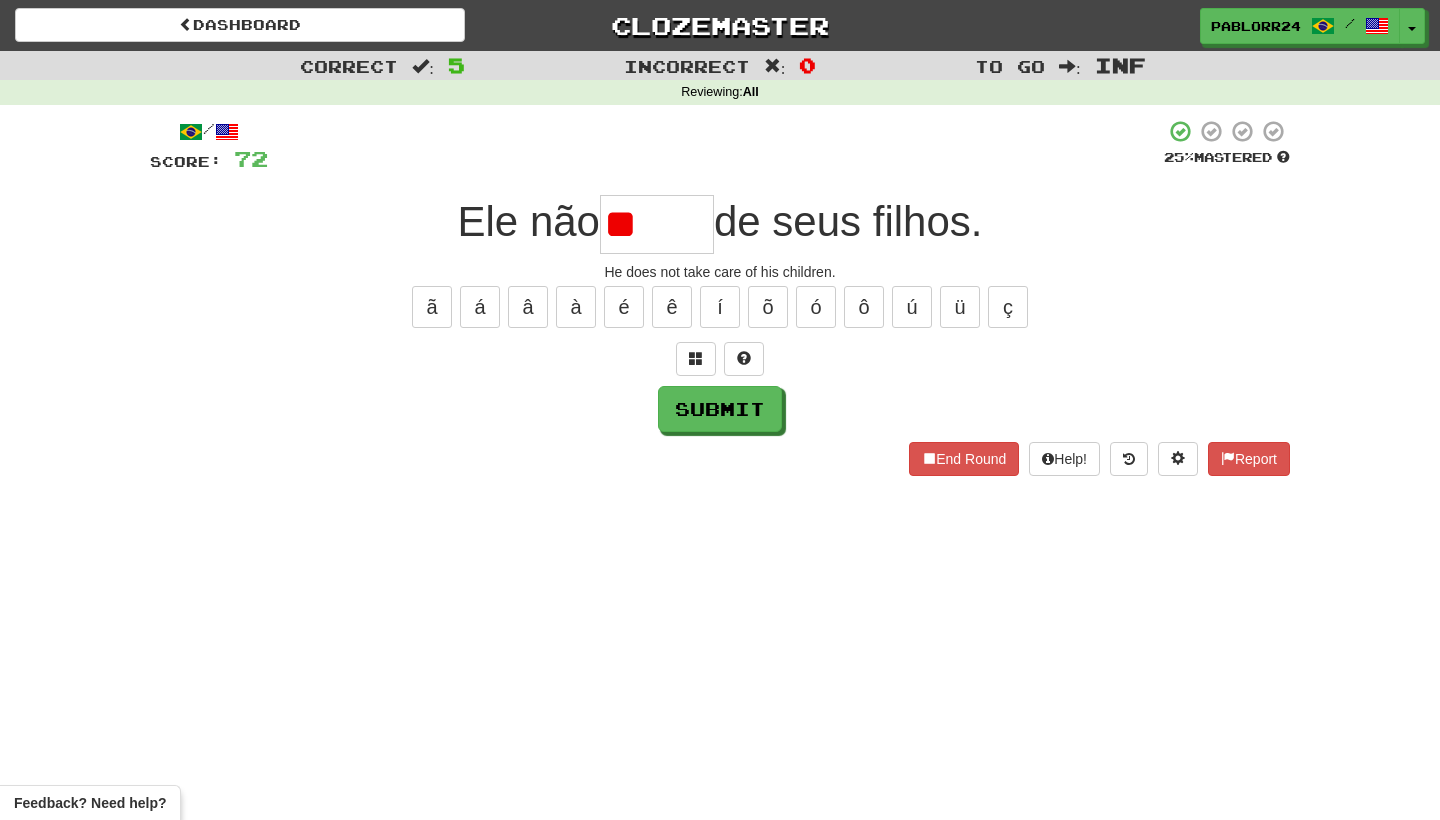 type on "*" 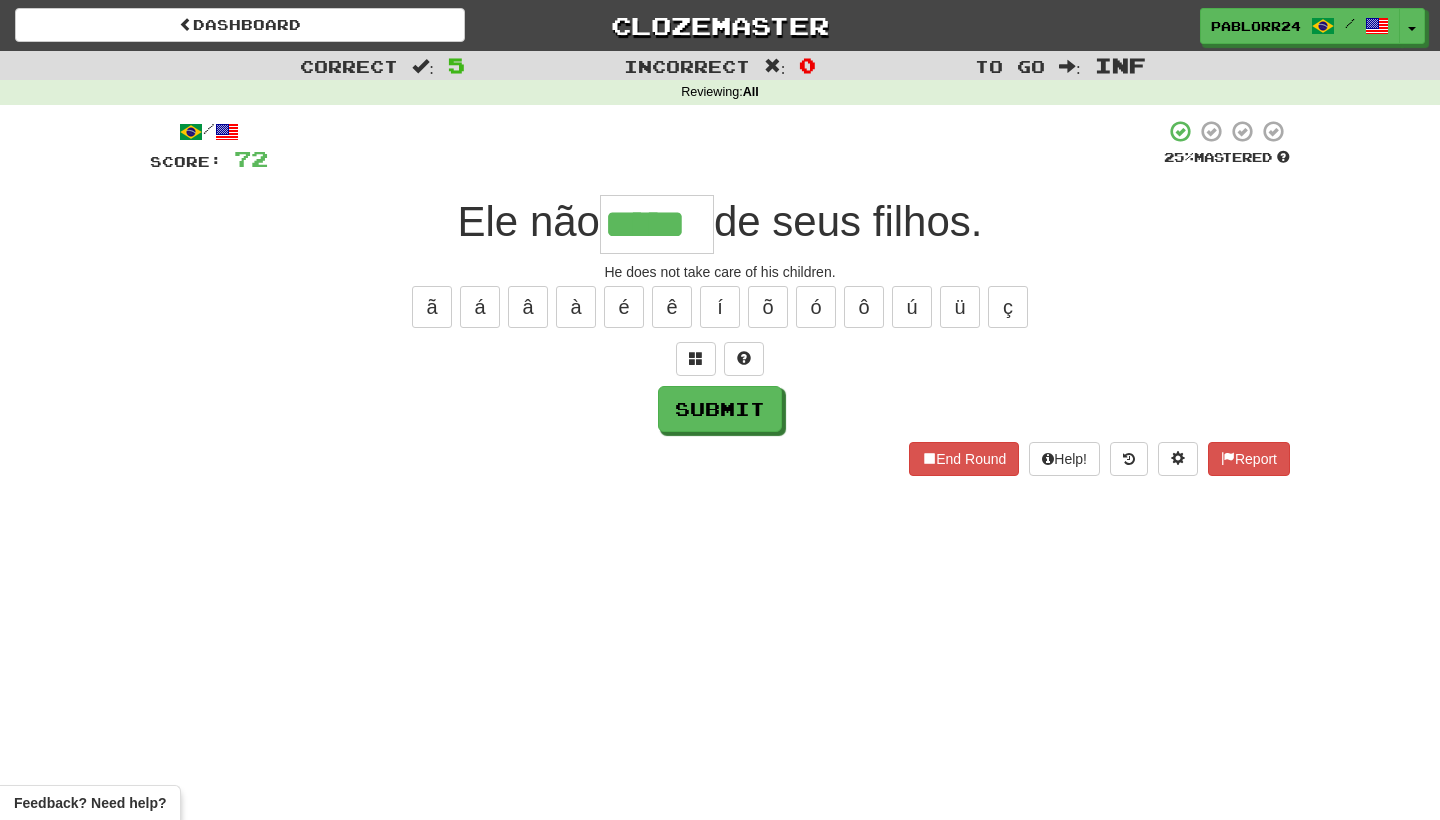 type on "*****" 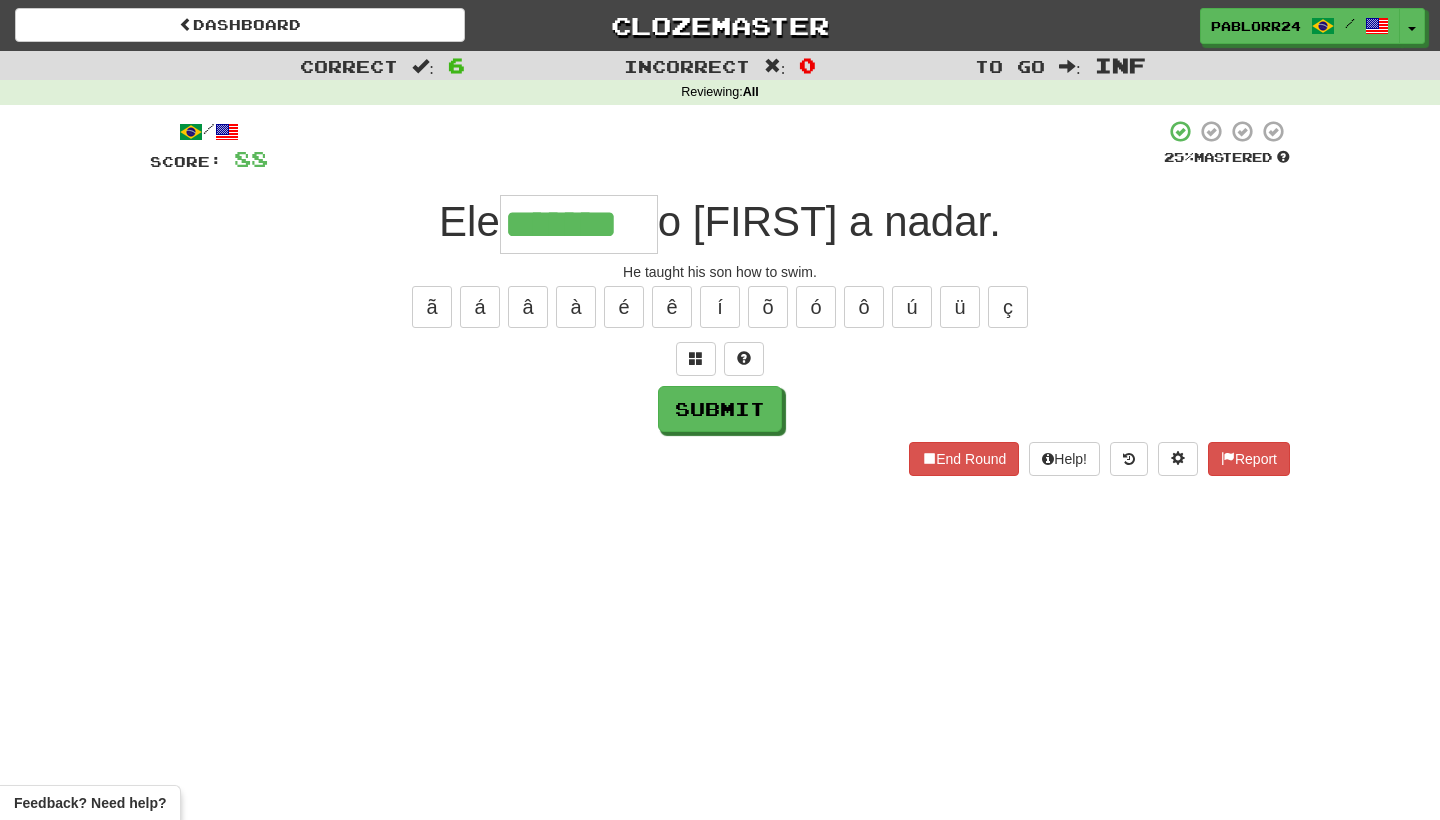 type on "*******" 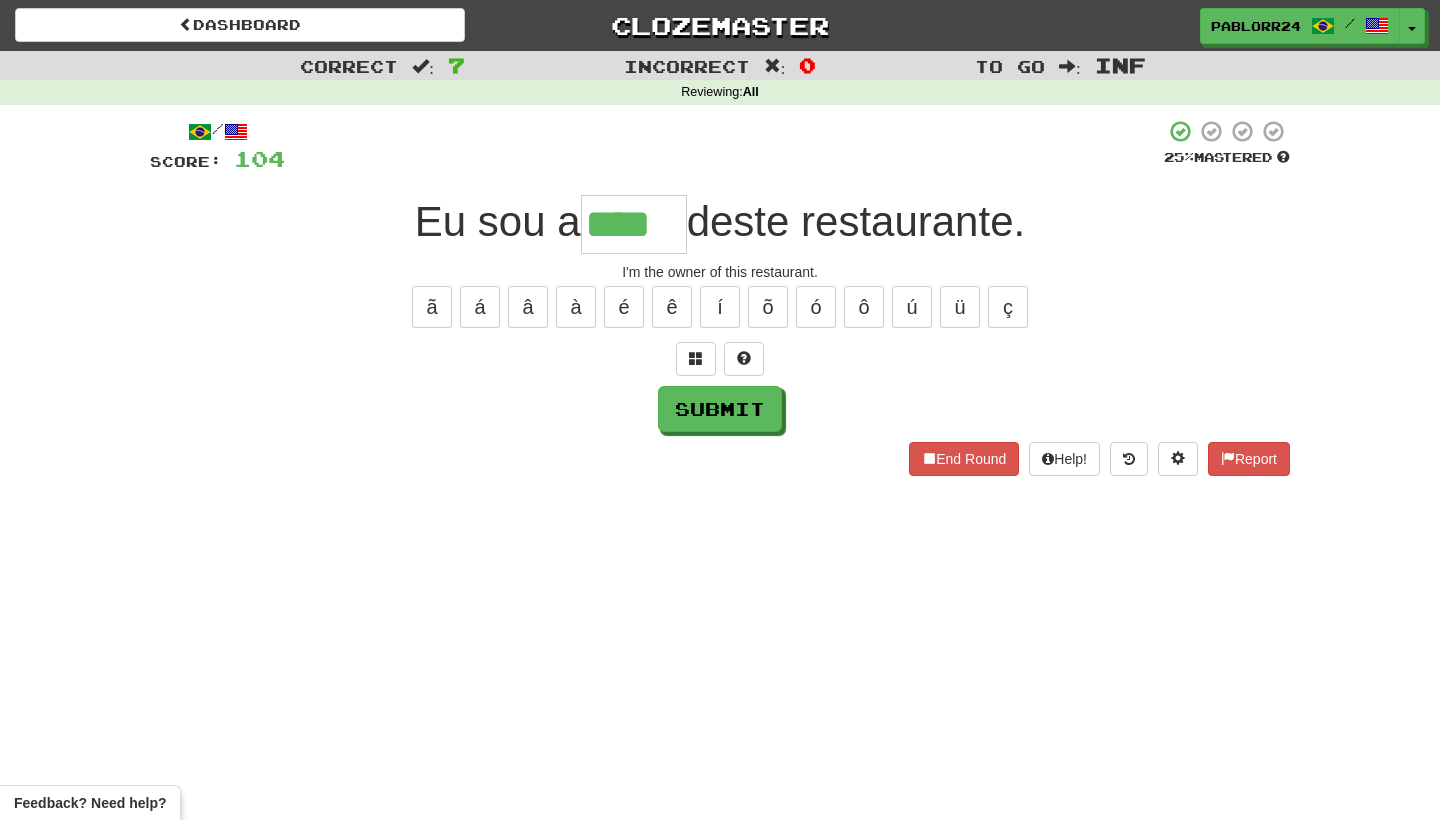 type on "****" 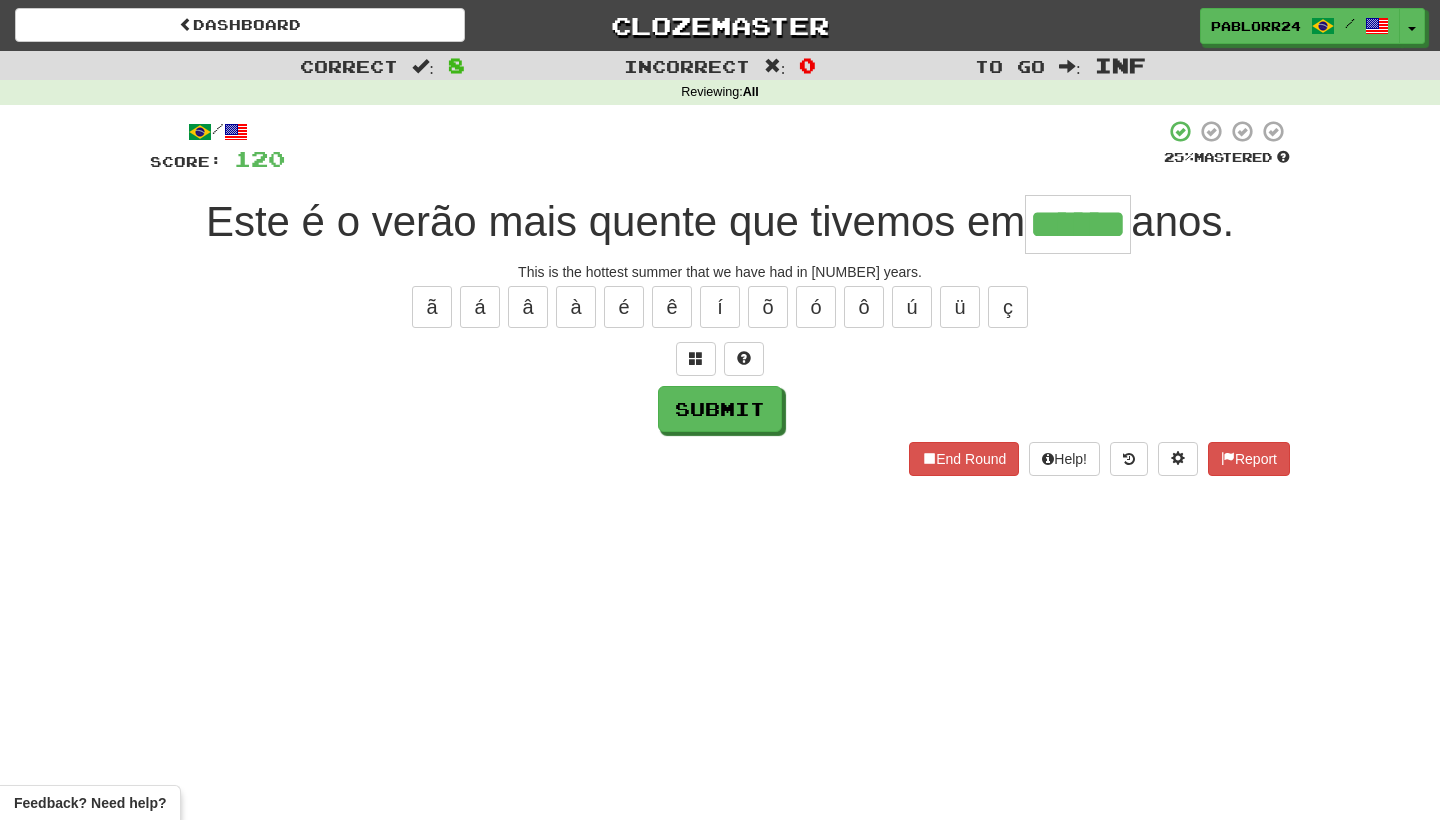 type on "******" 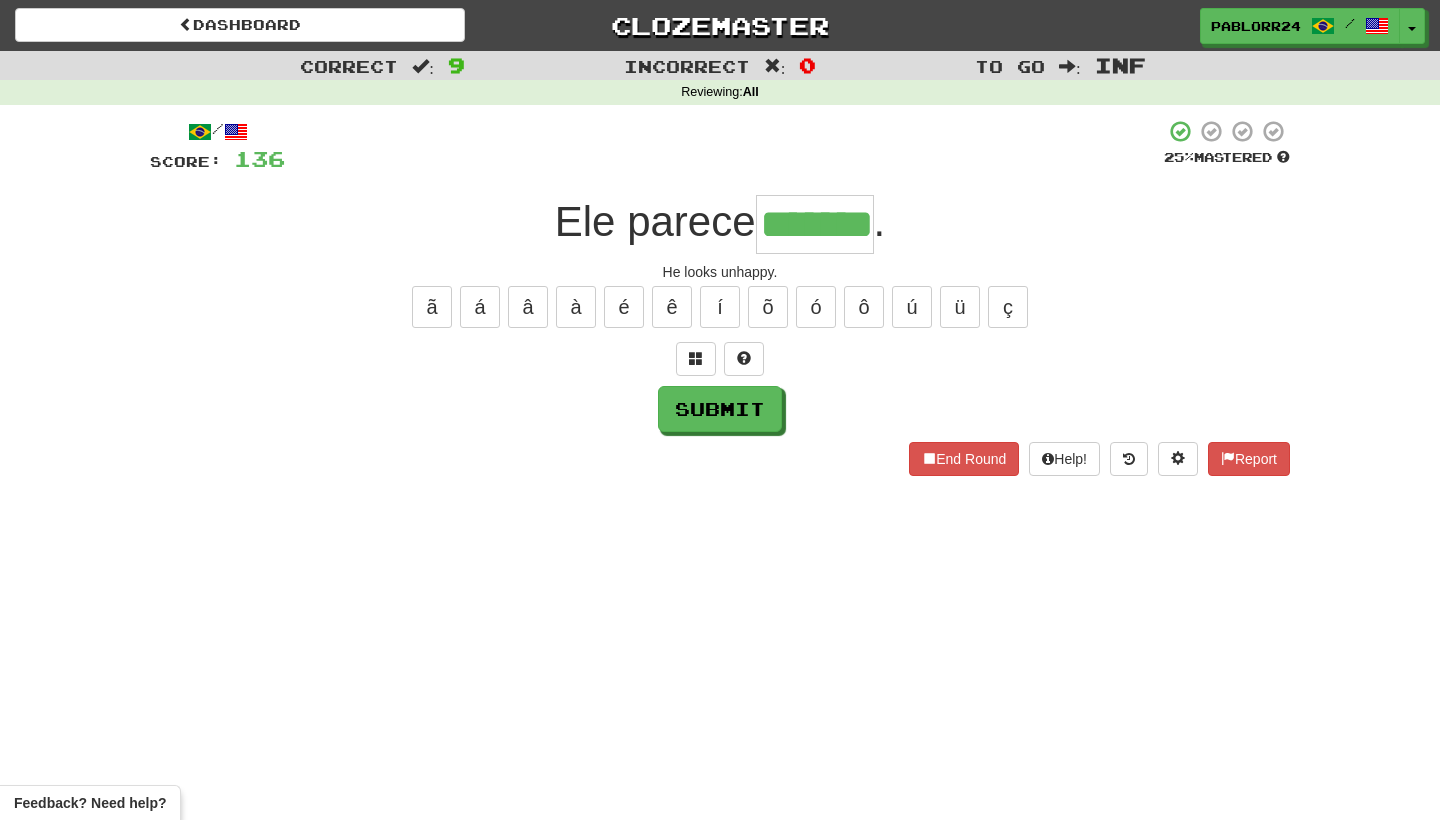 type on "*******" 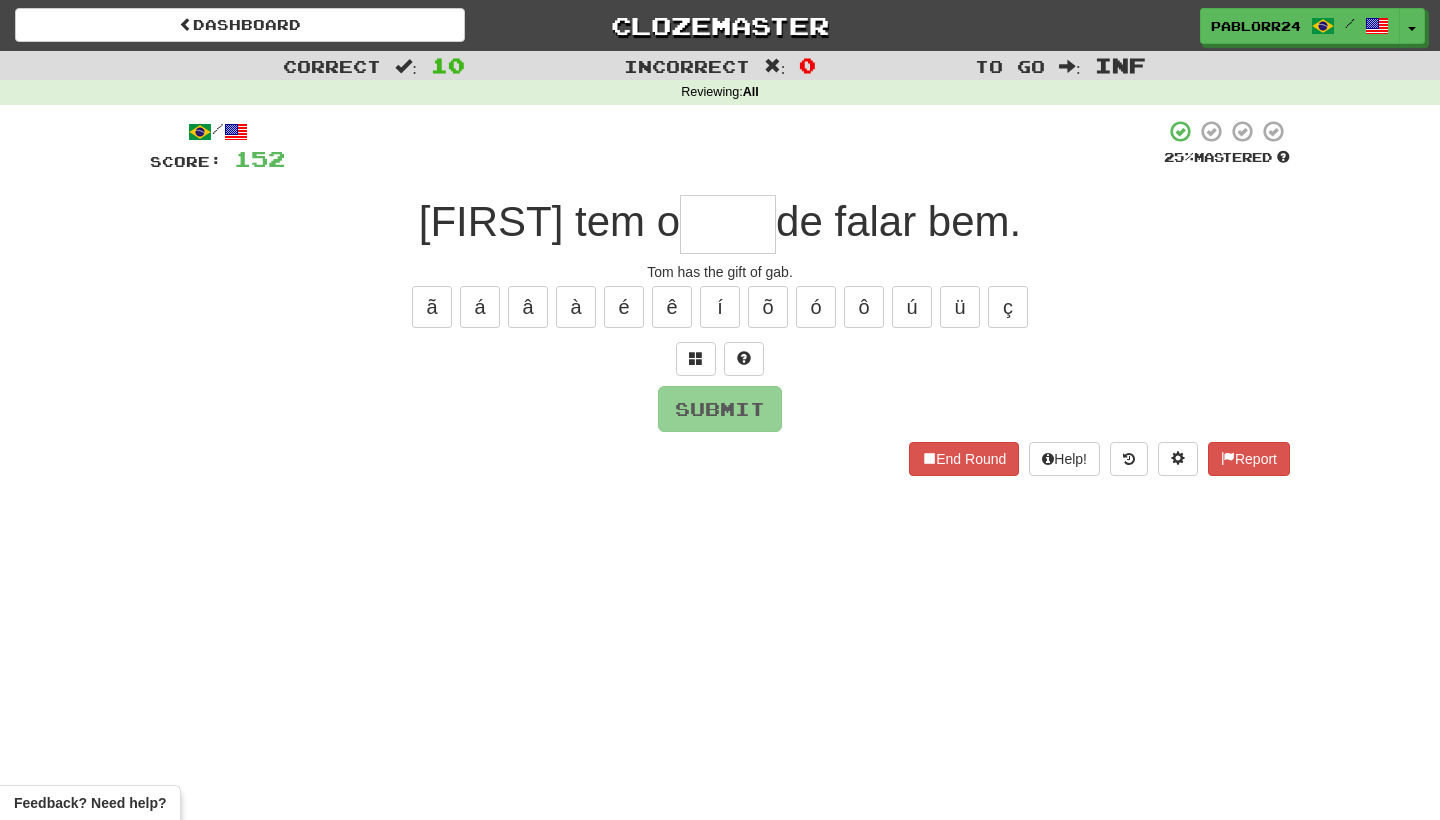 type on "*" 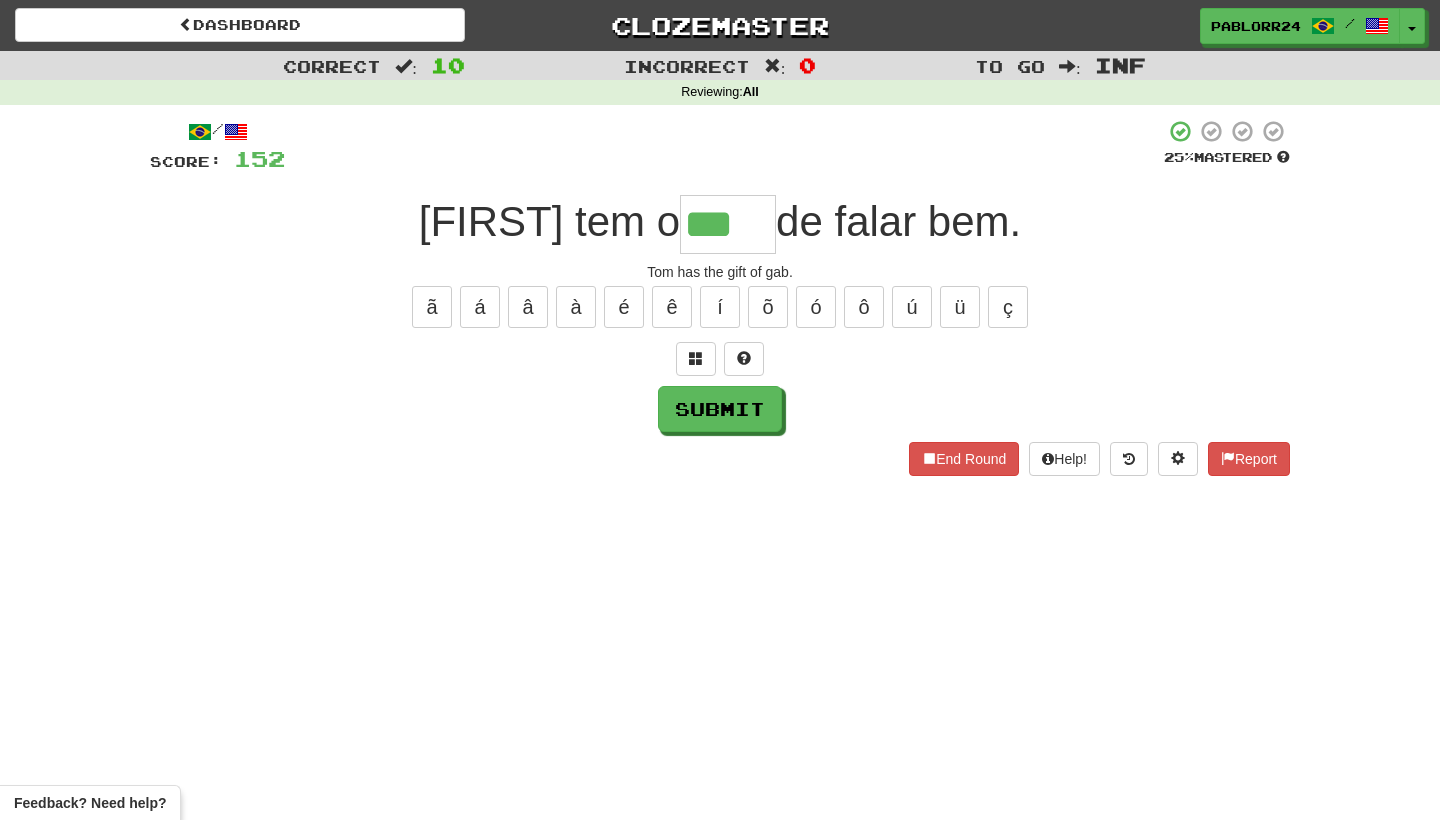 type on "***" 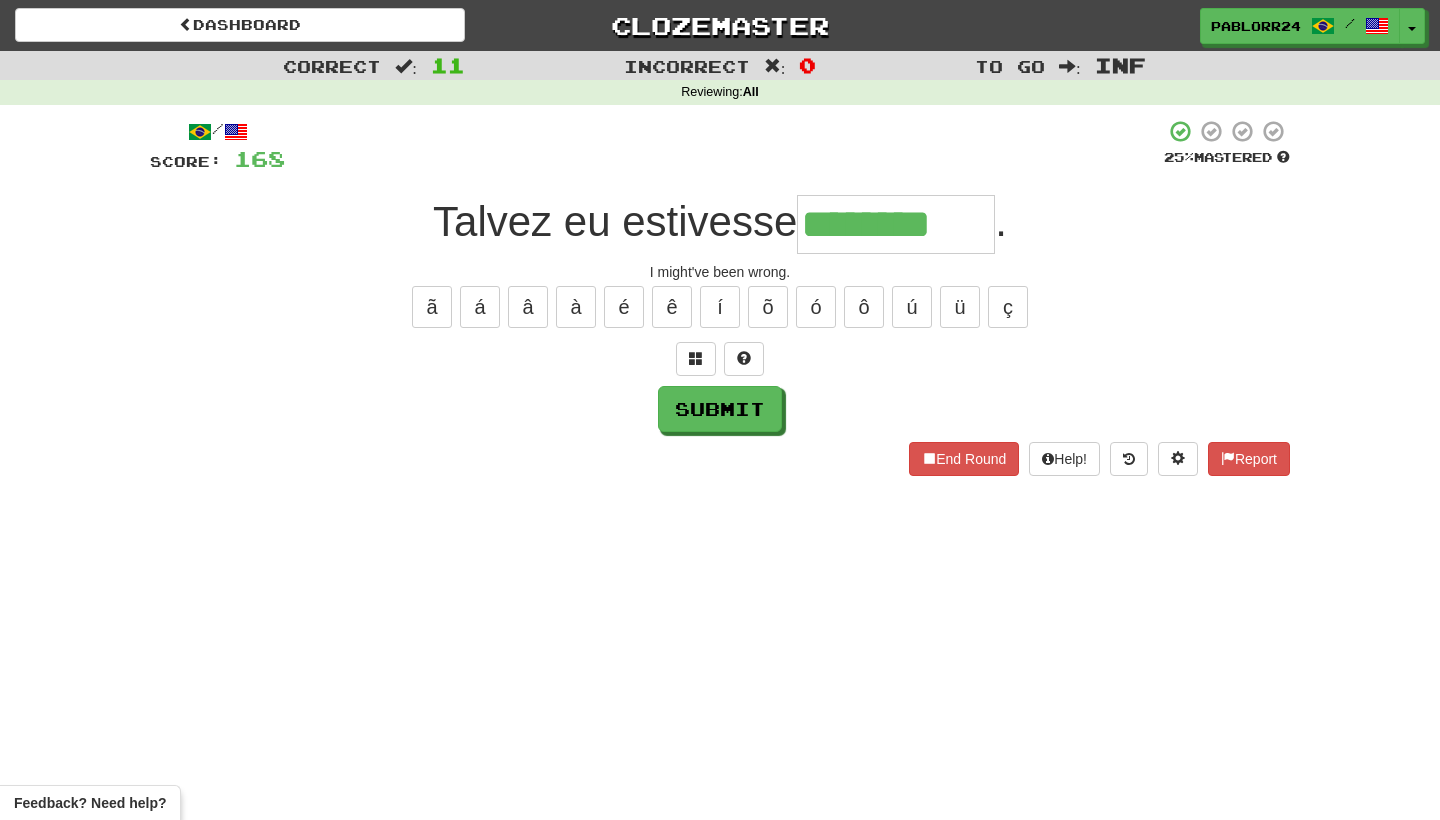 type on "********" 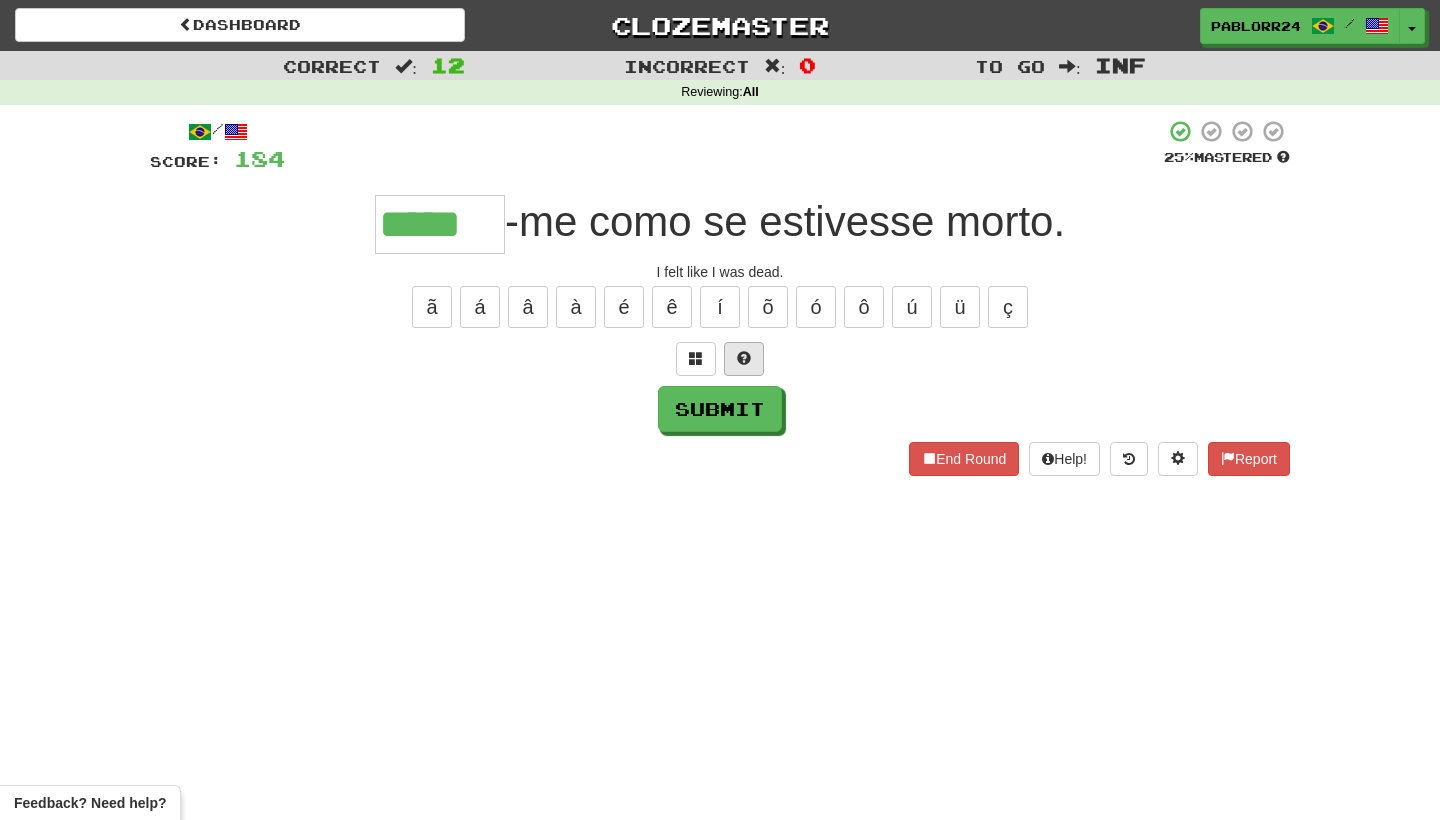 click at bounding box center (744, 359) 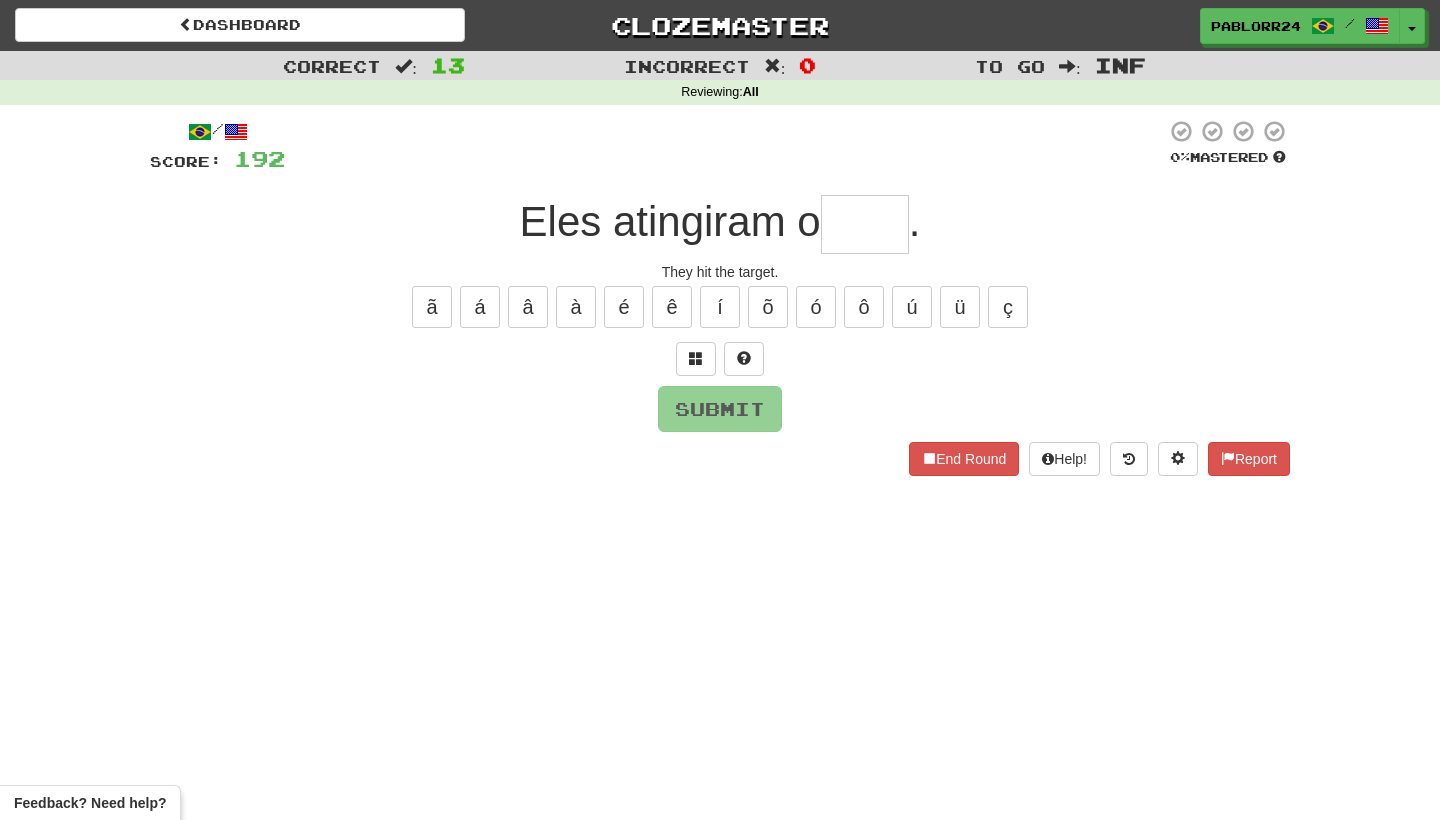 click at bounding box center (744, 359) 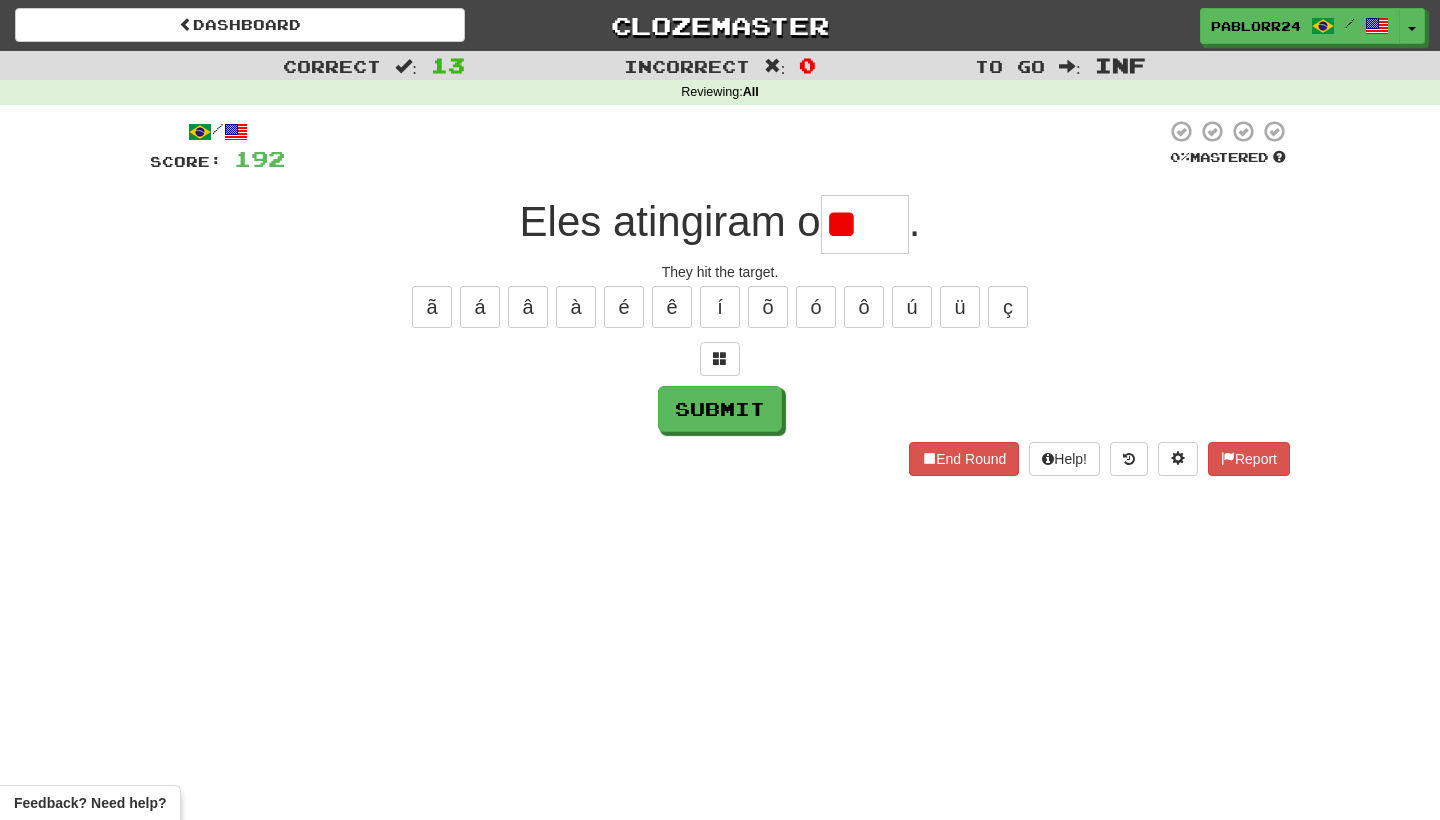 type on "****" 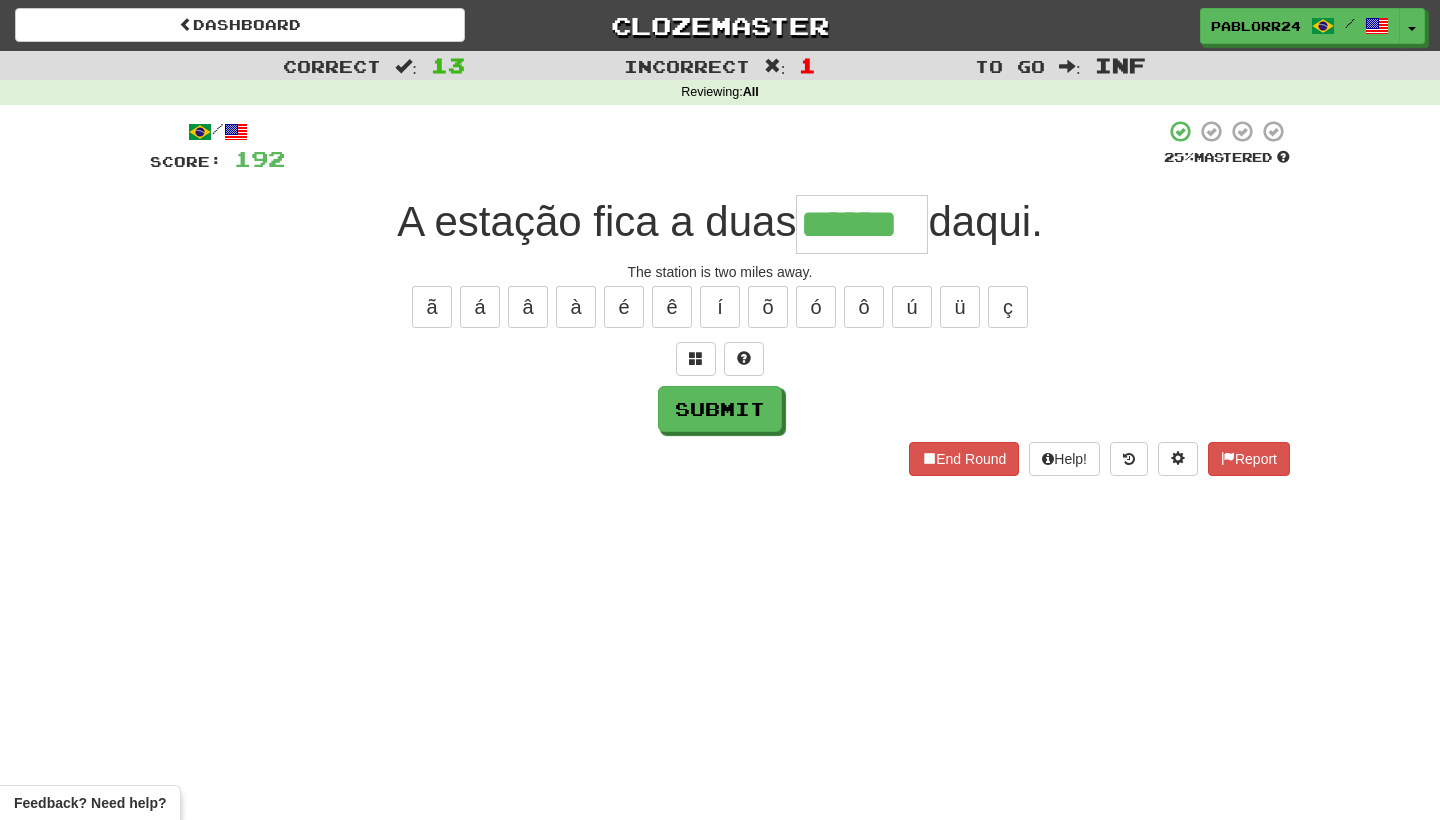 type on "******" 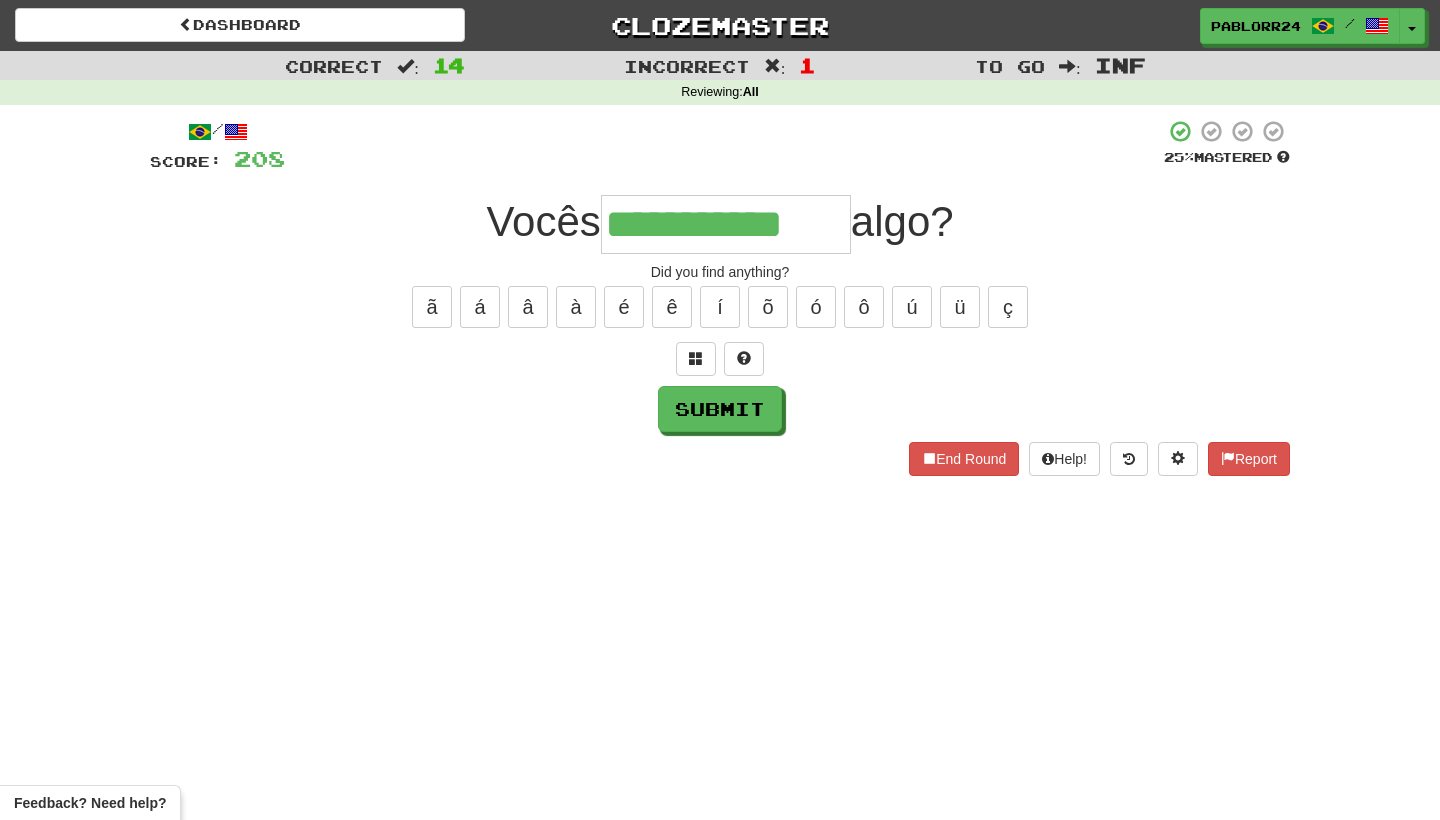 type on "**********" 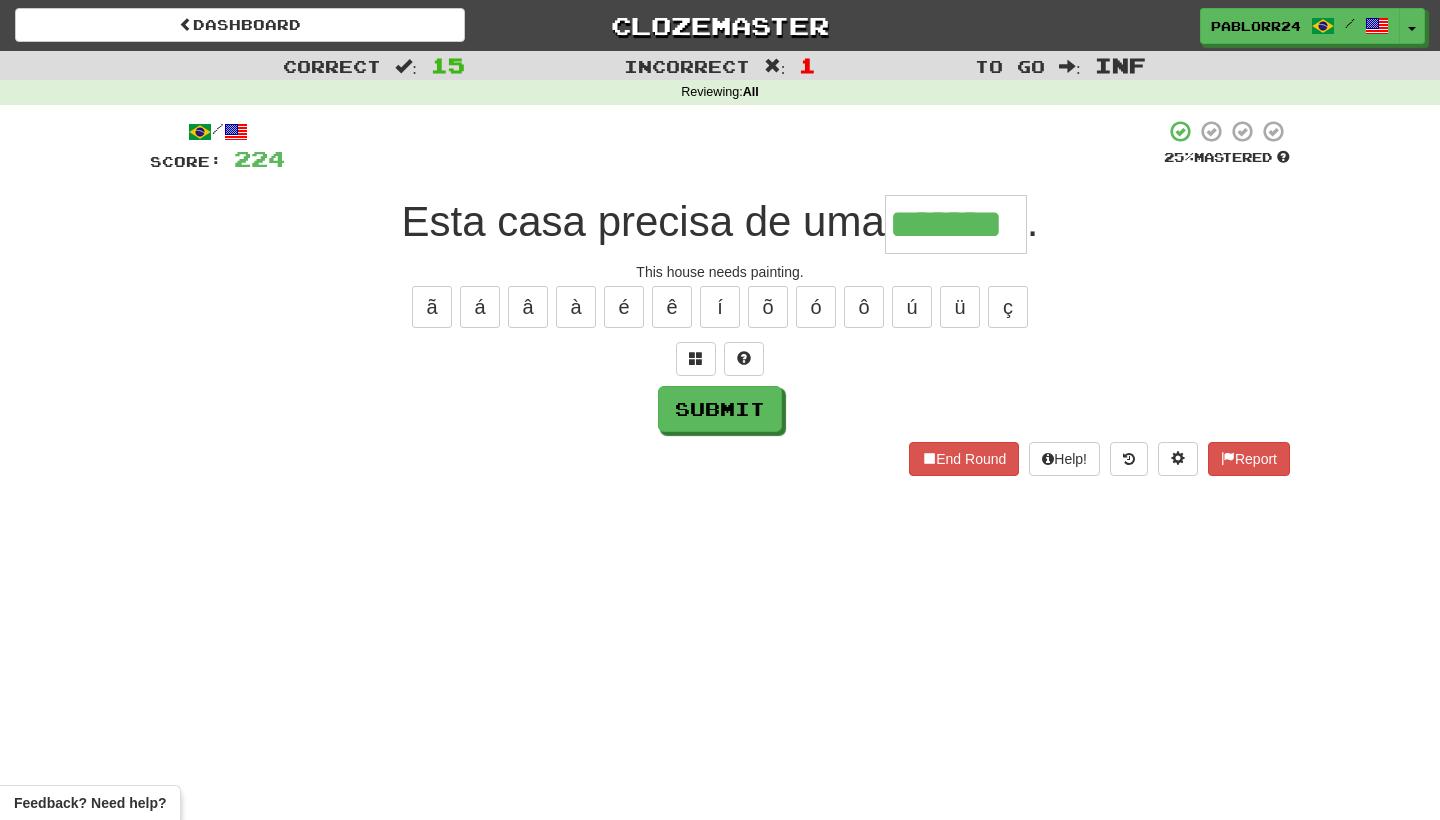 type on "*******" 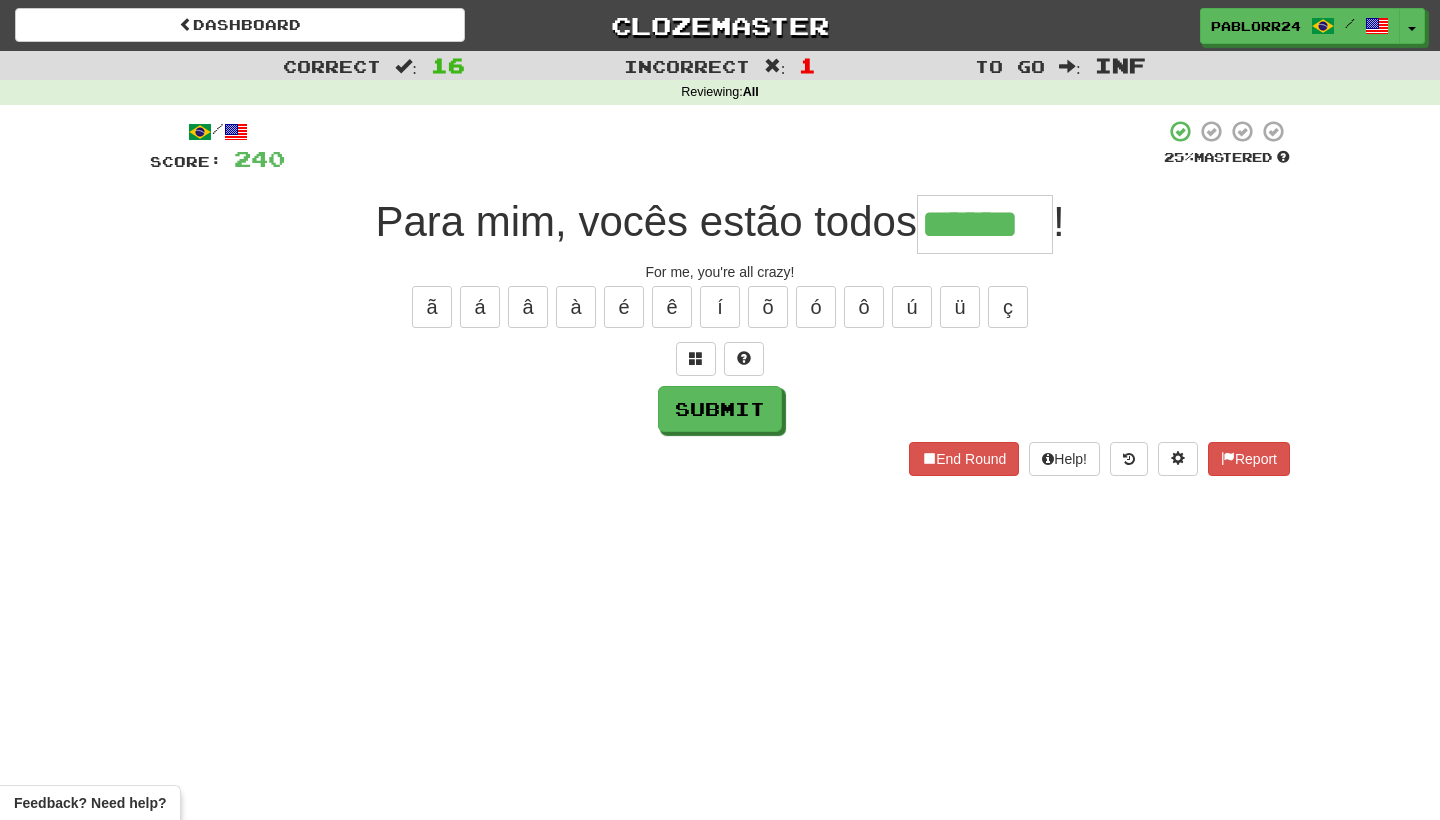 type on "******" 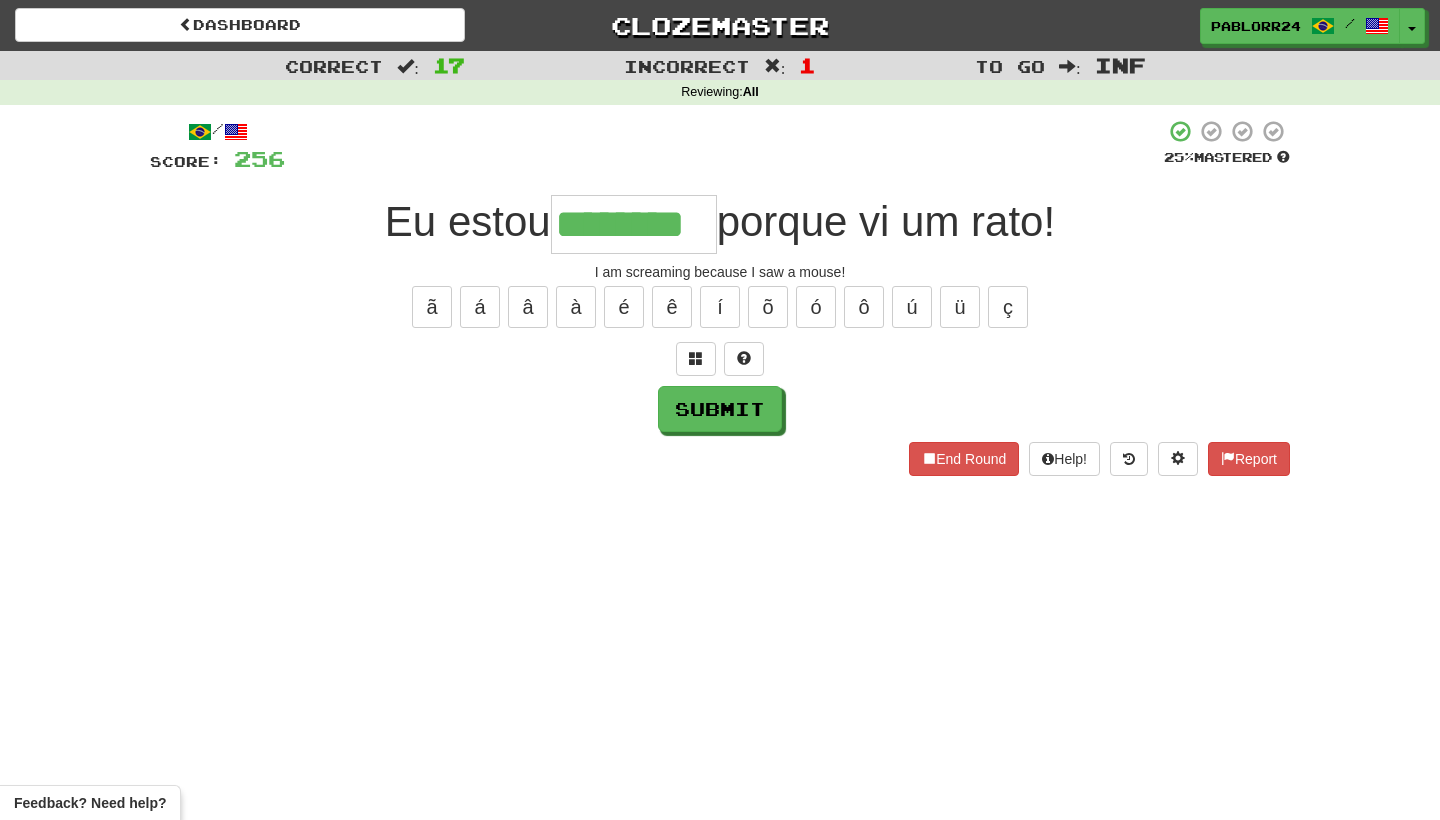 type on "********" 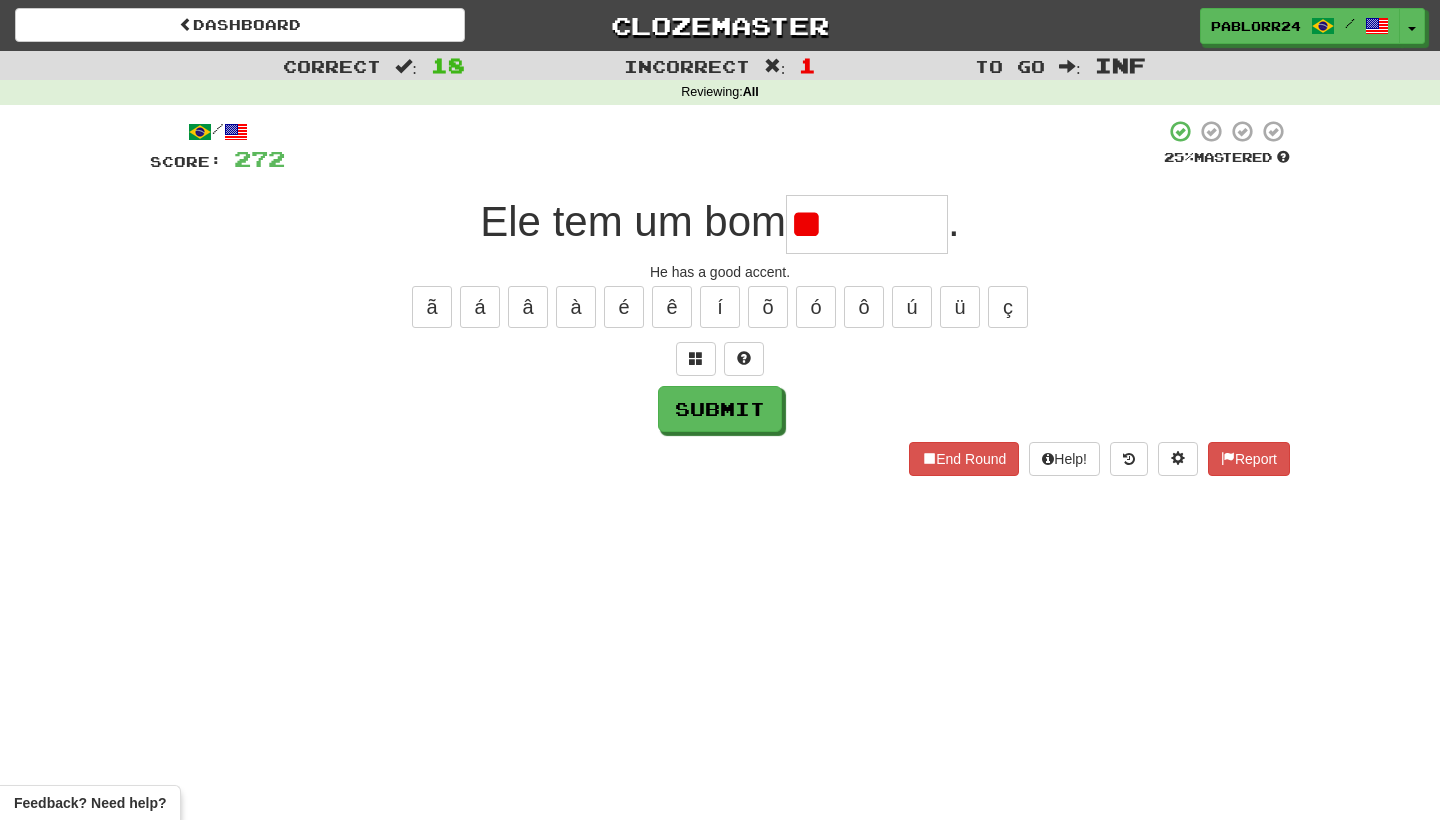 type on "*" 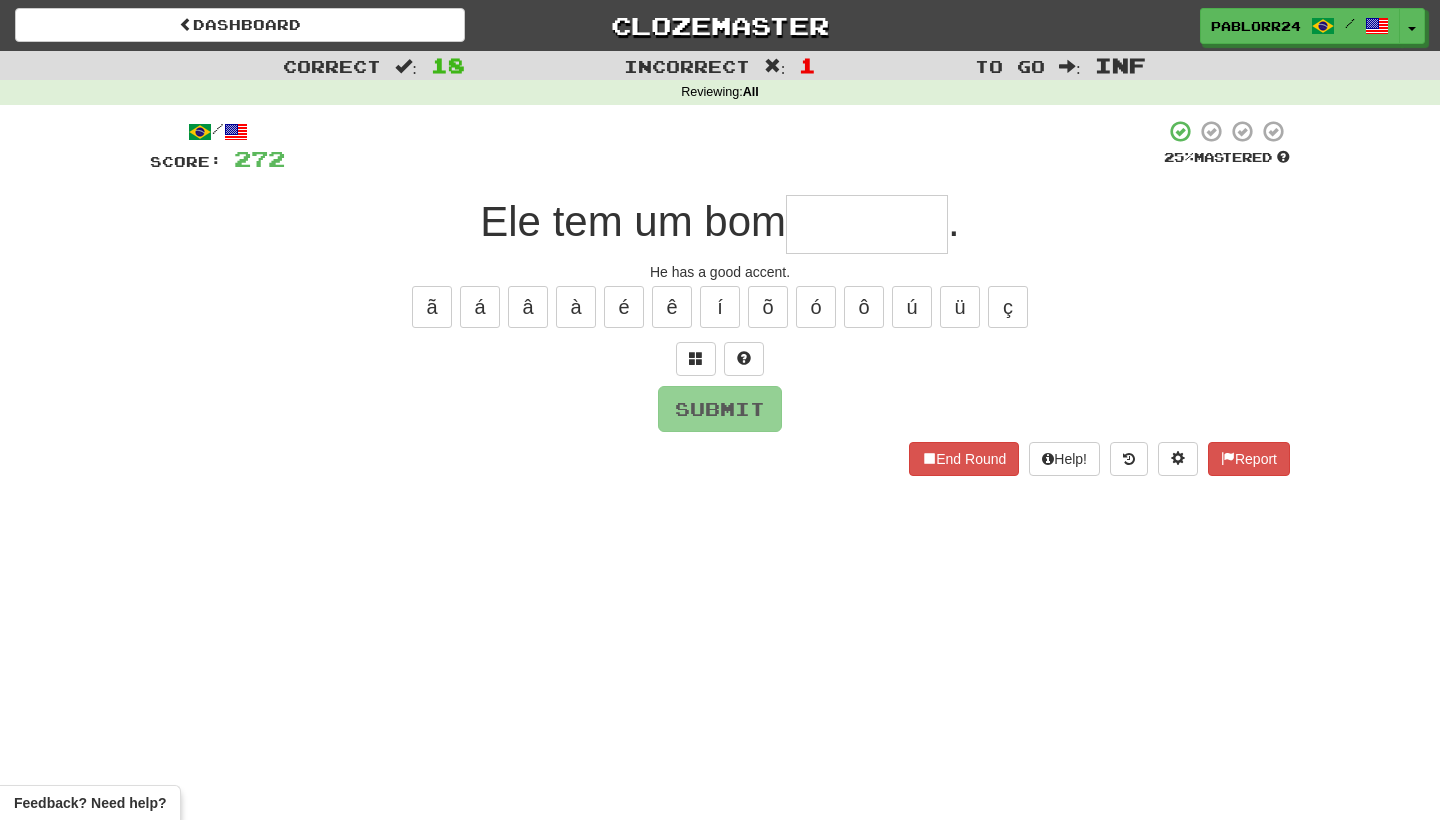 type on "*" 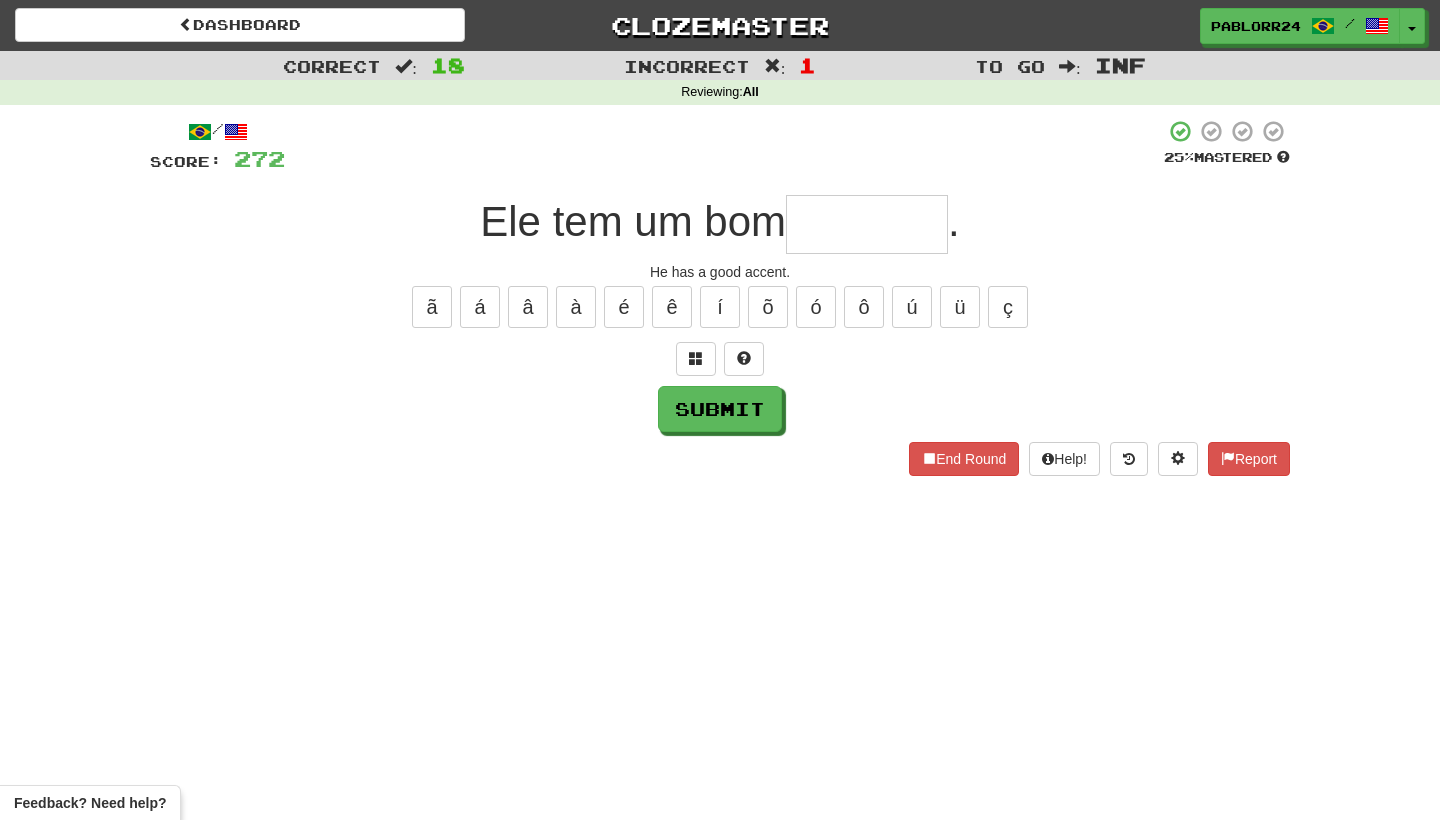 type on "*" 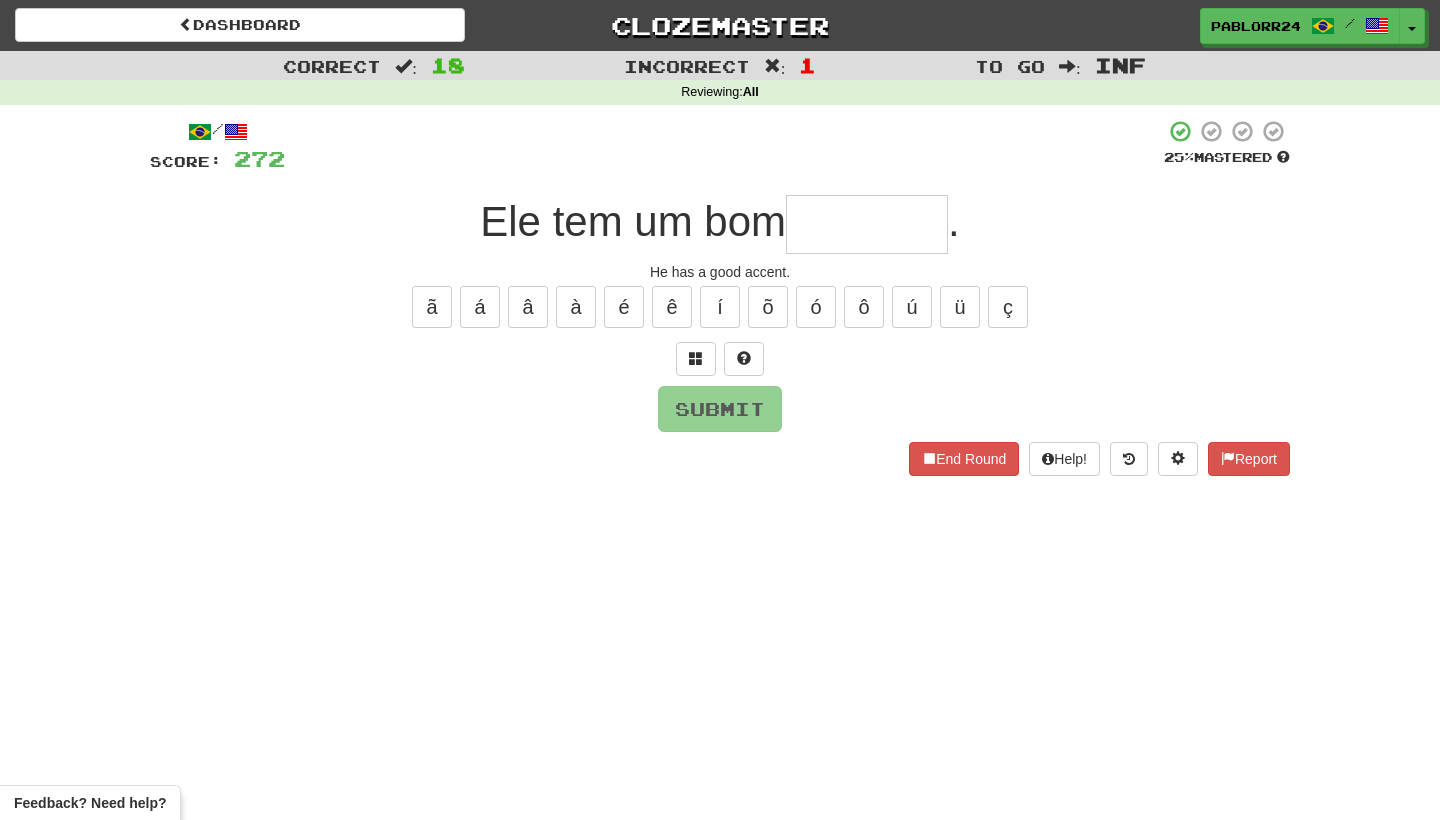 type on "*" 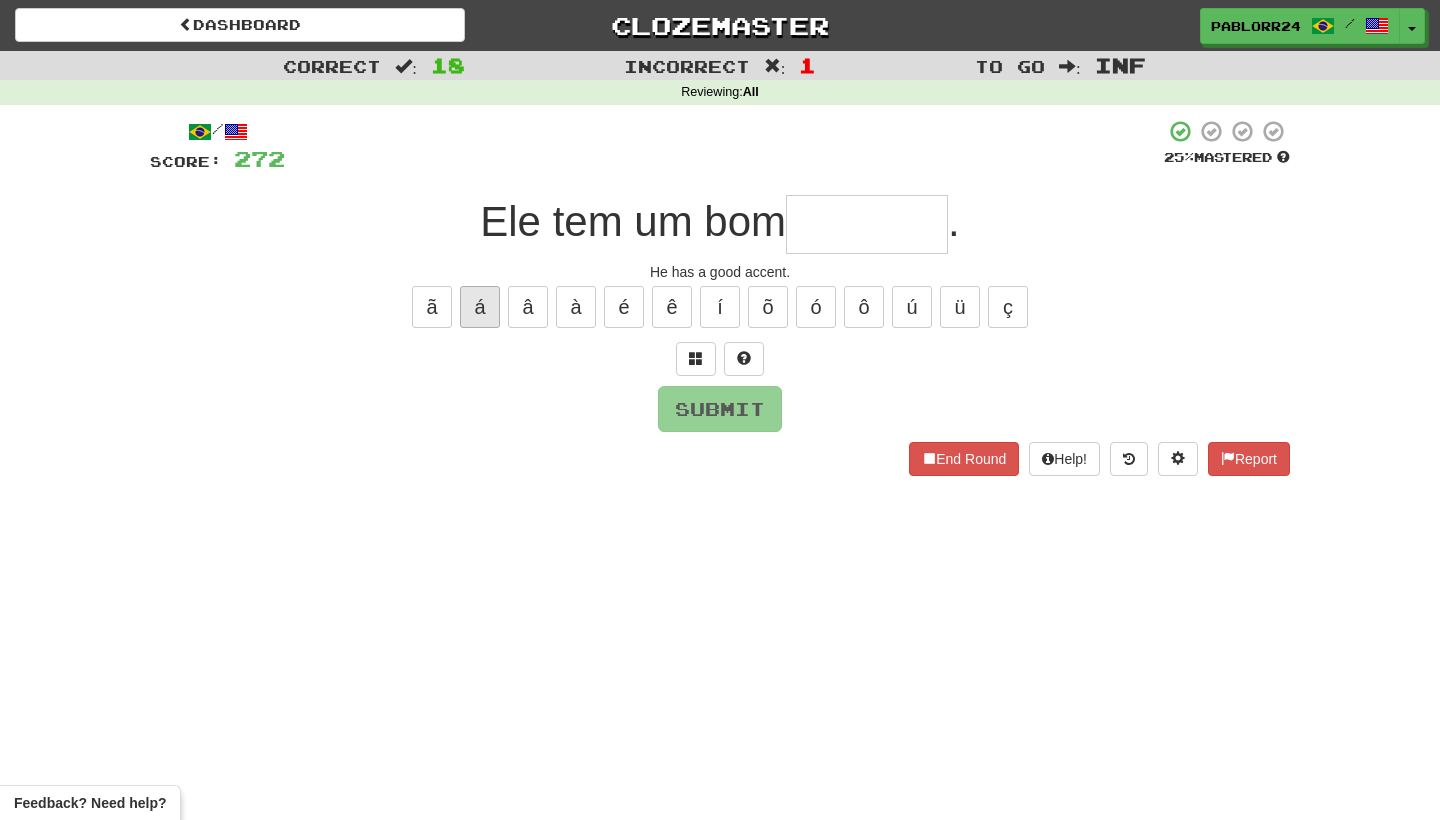 click on "á" at bounding box center (480, 307) 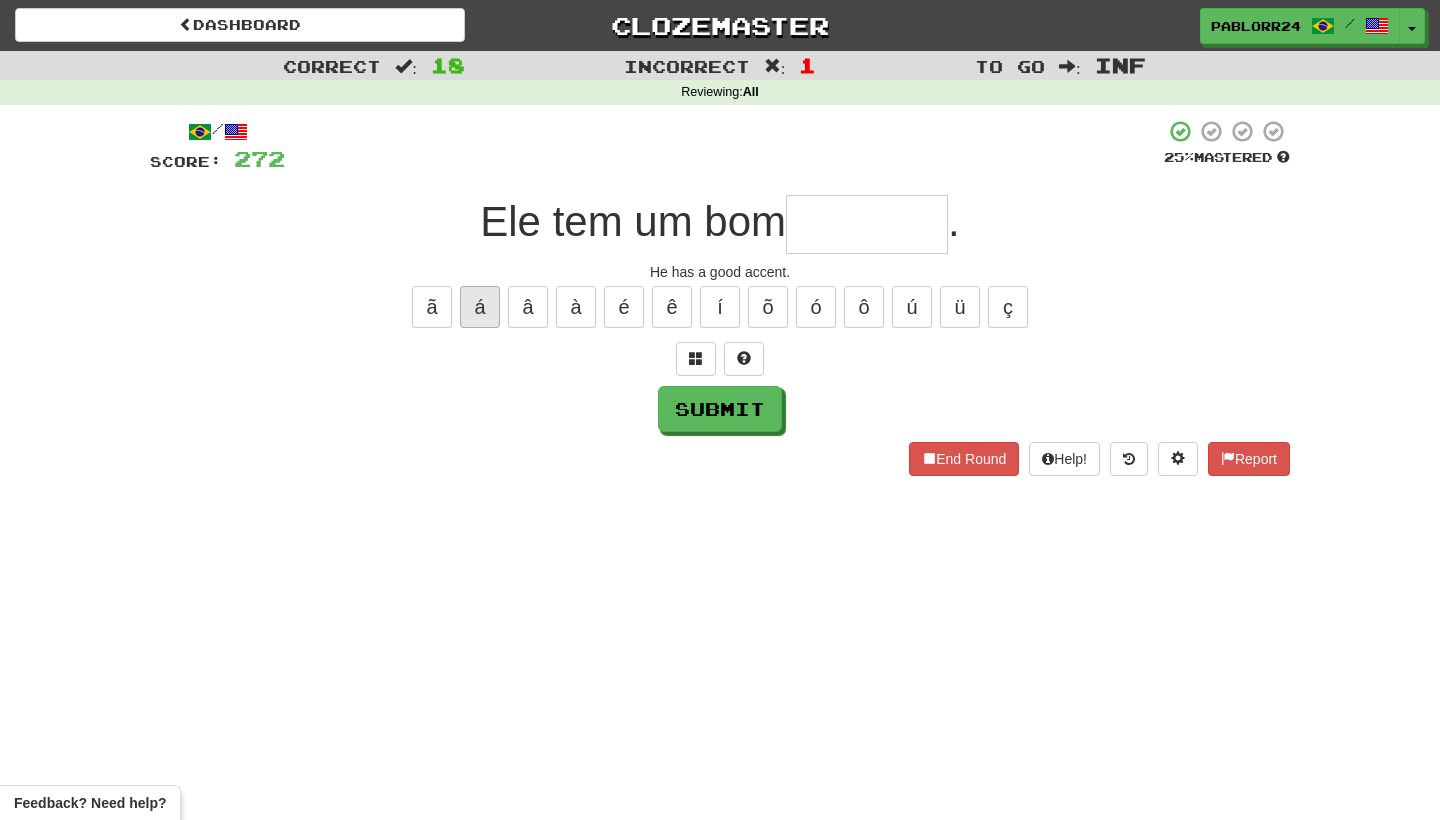 type on "*" 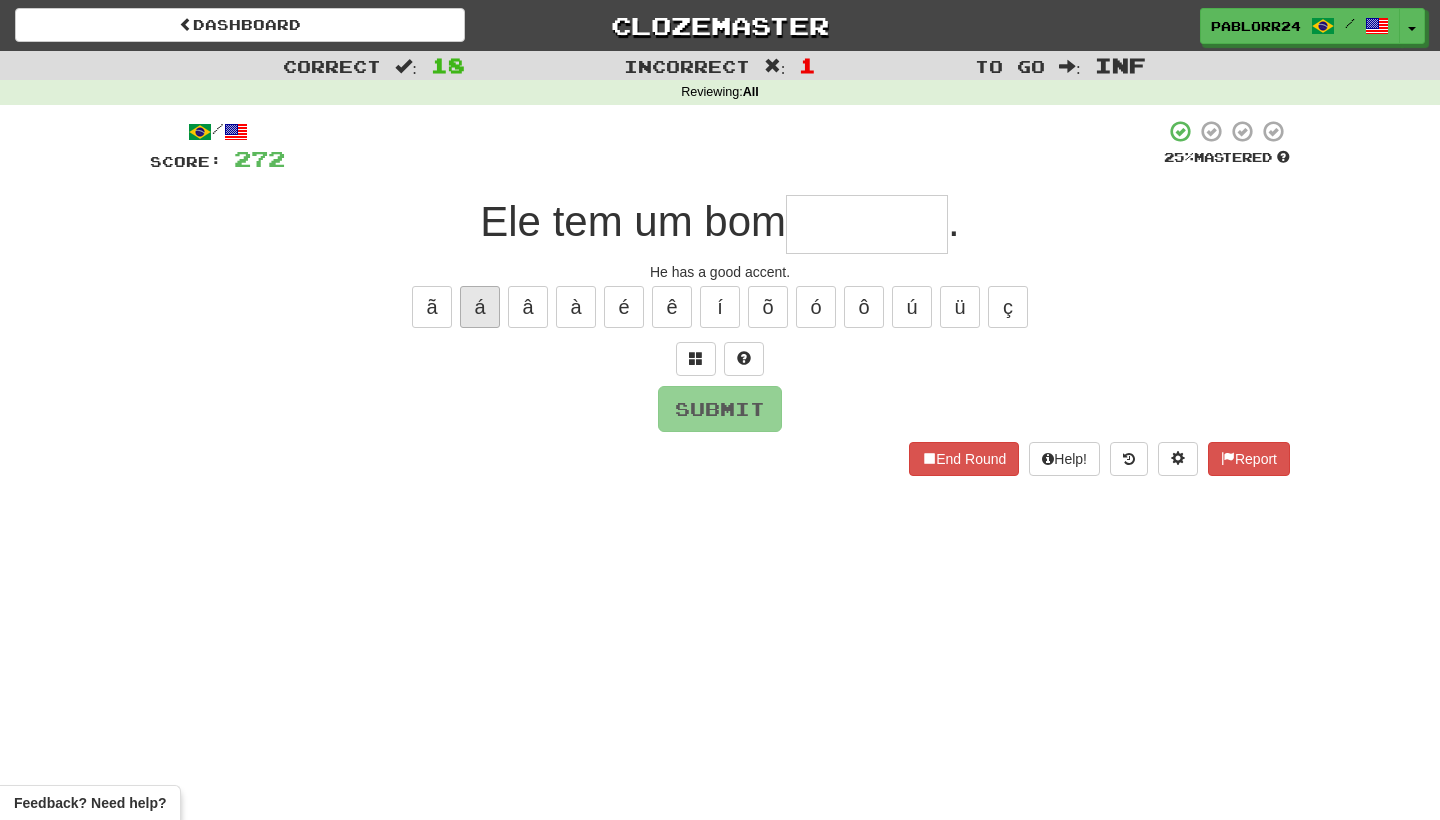 type on "*" 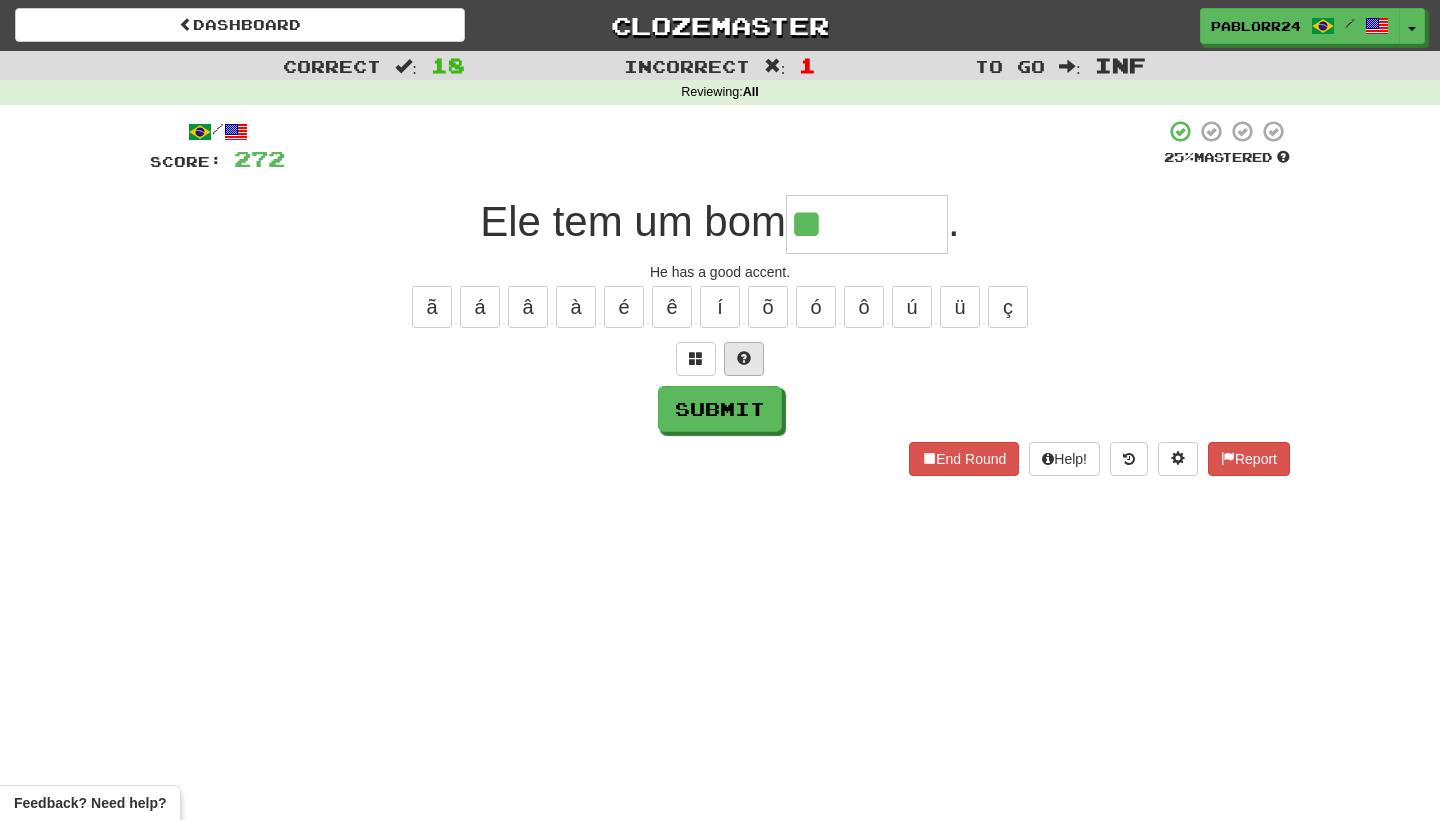 click at bounding box center [744, 359] 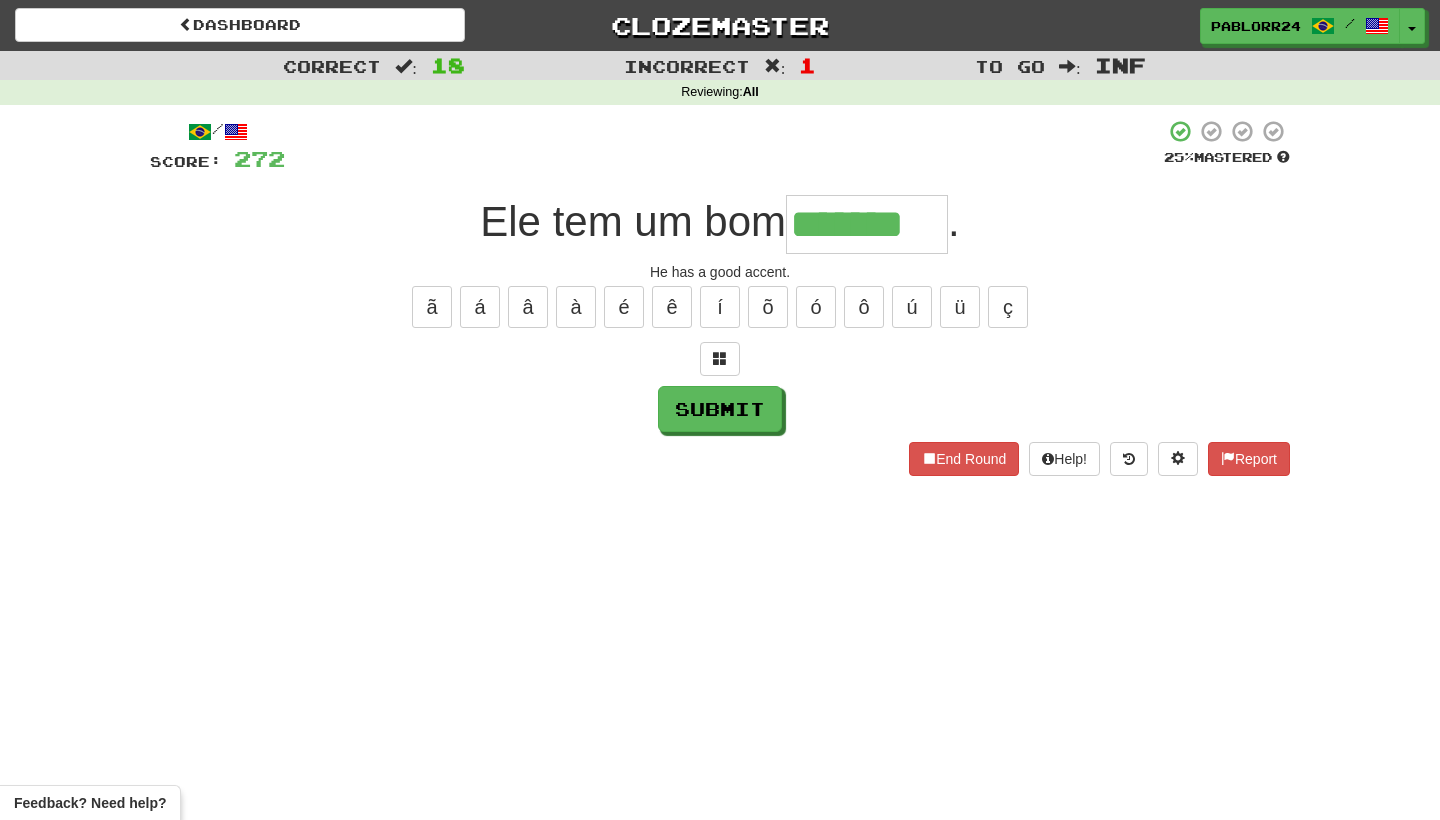 type on "*******" 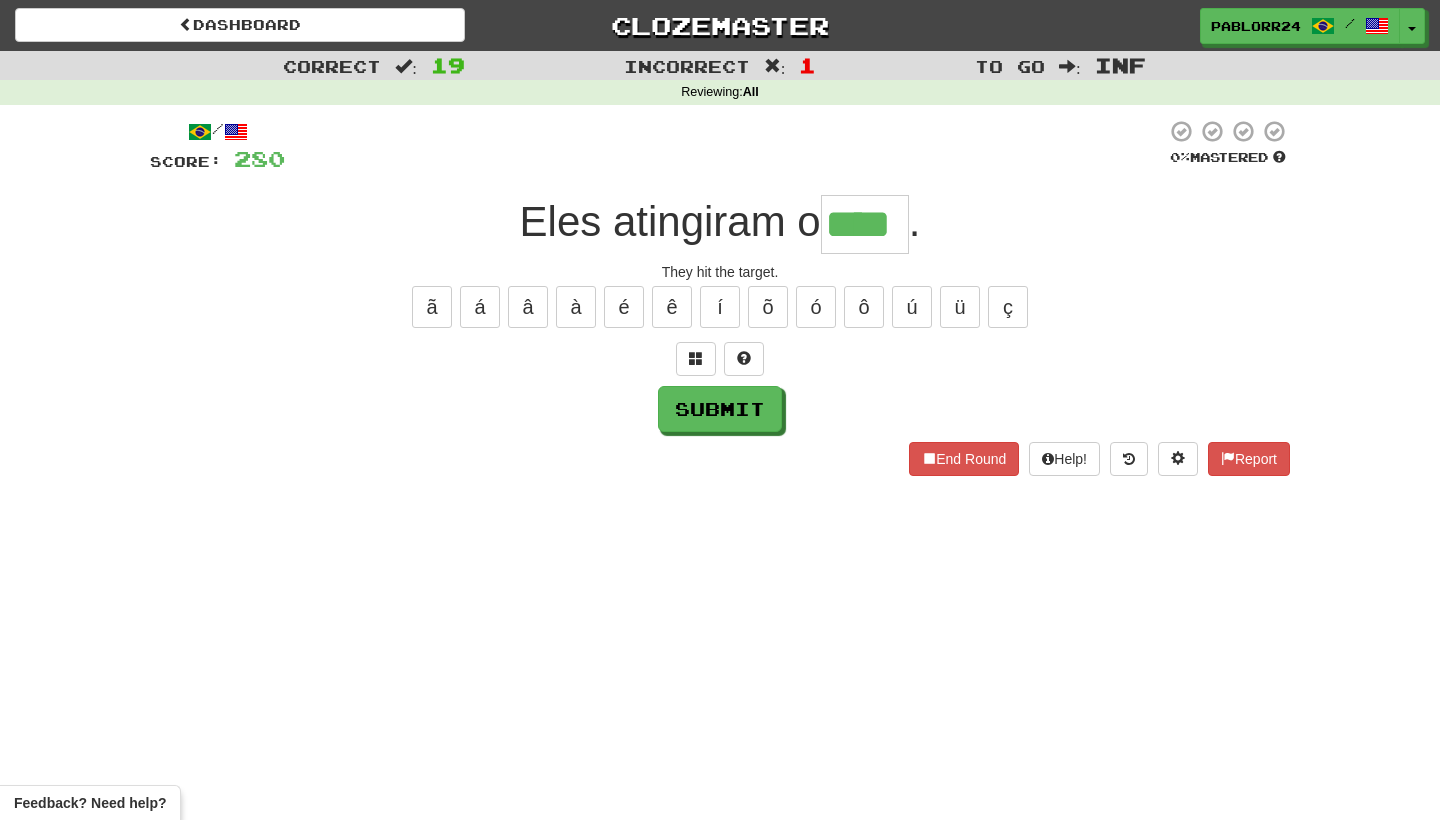 type on "****" 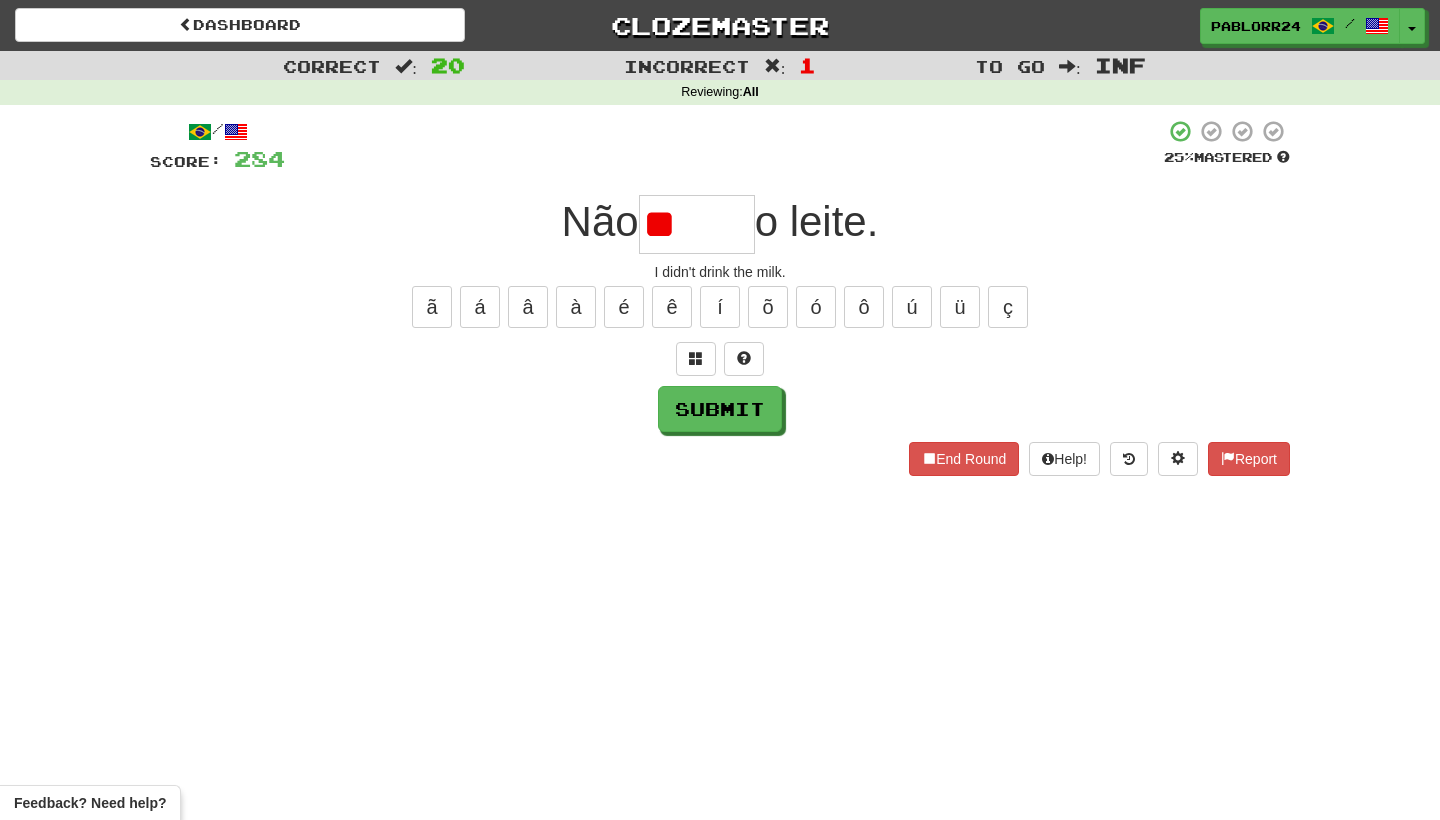 type on "*" 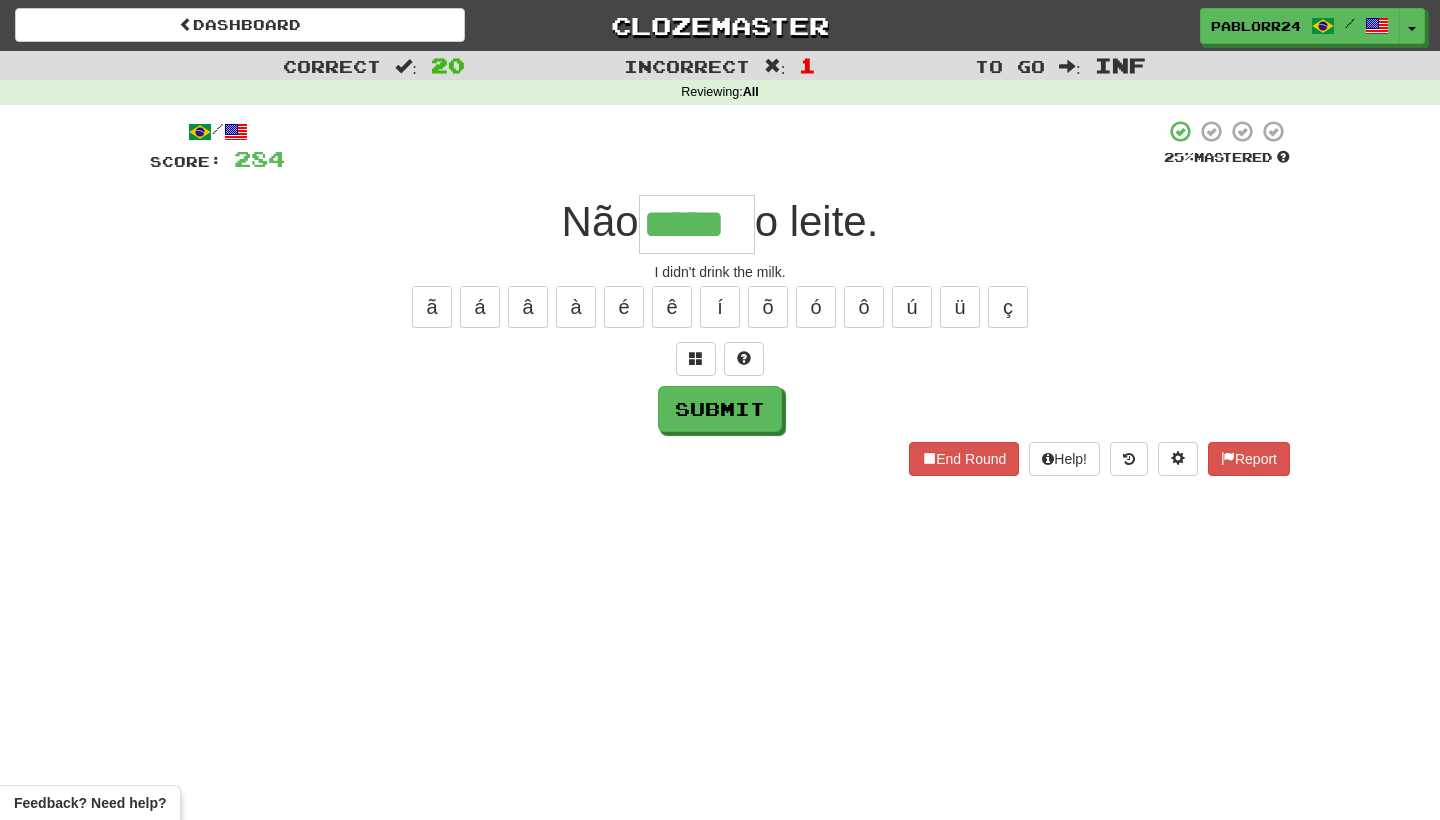 type on "*****" 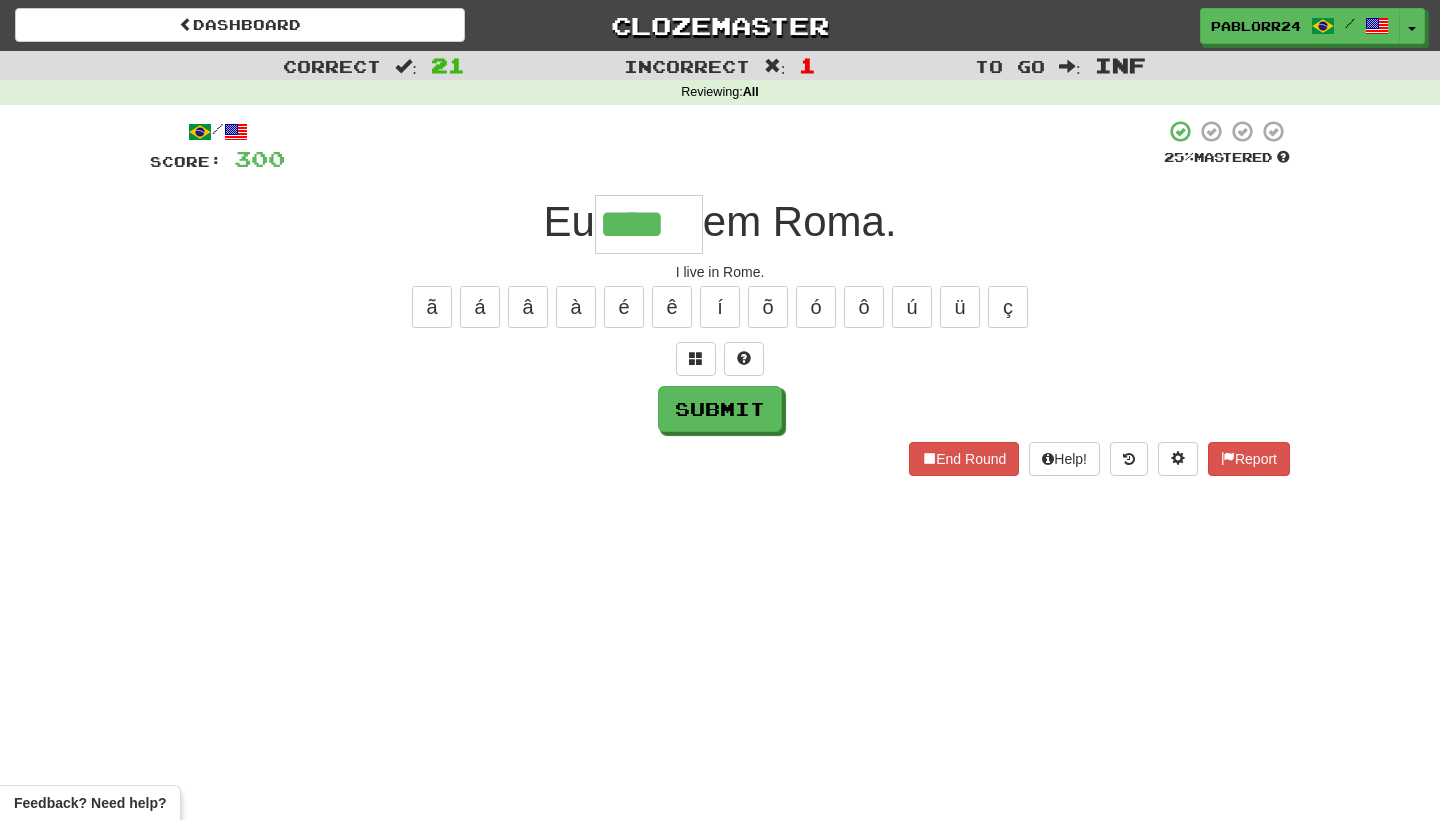 type on "****" 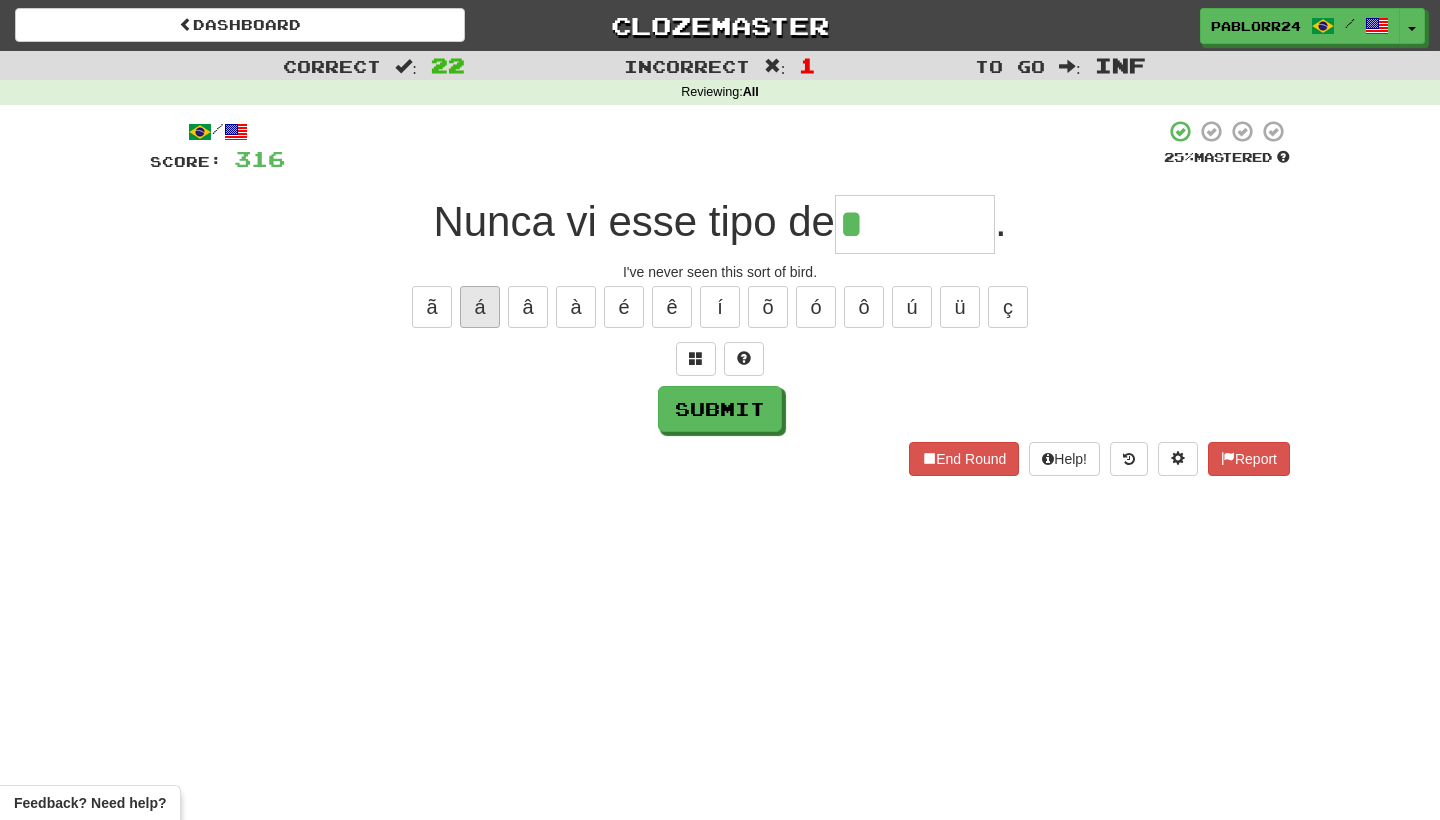 click on "á" at bounding box center [480, 307] 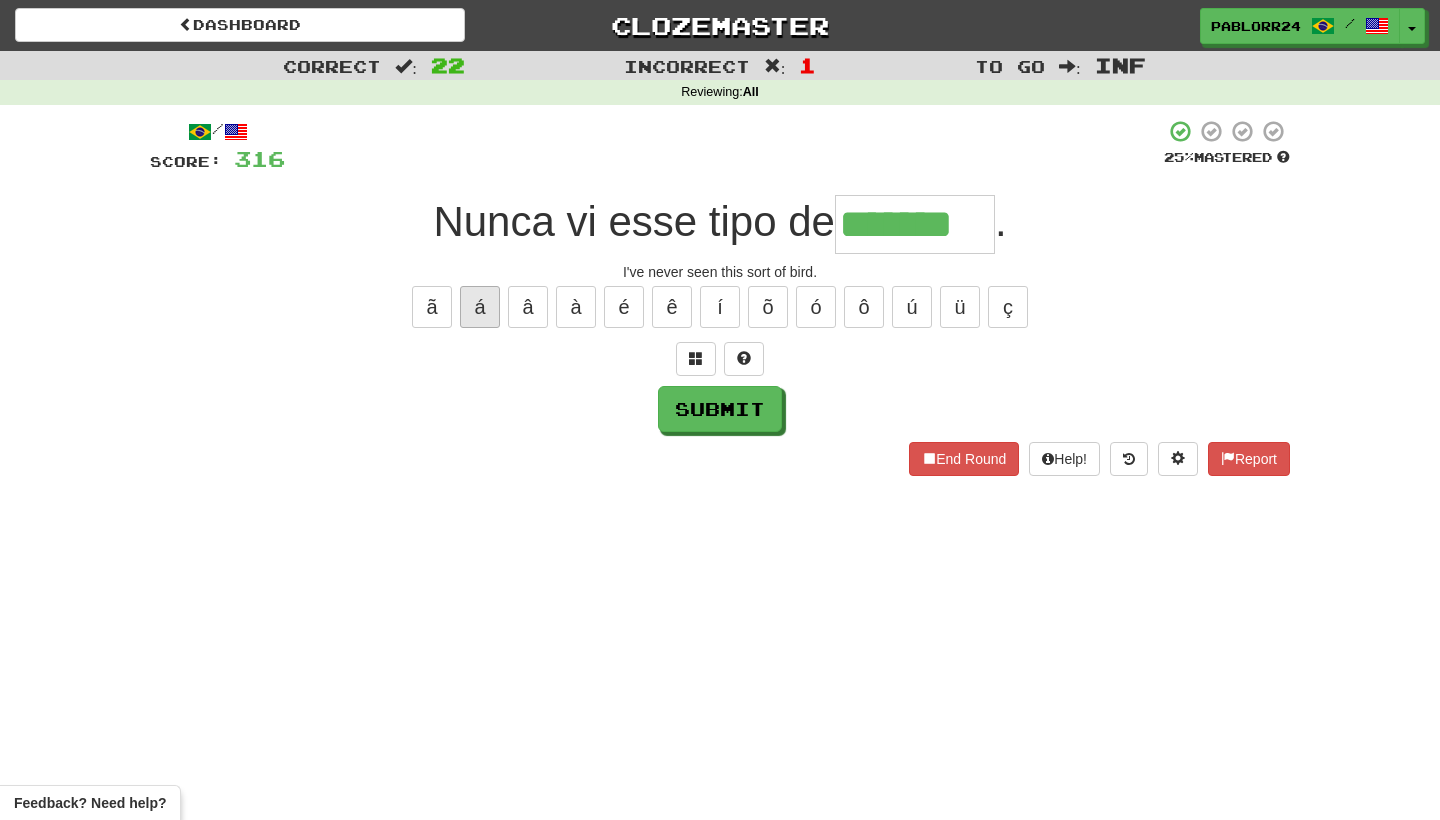 type on "*******" 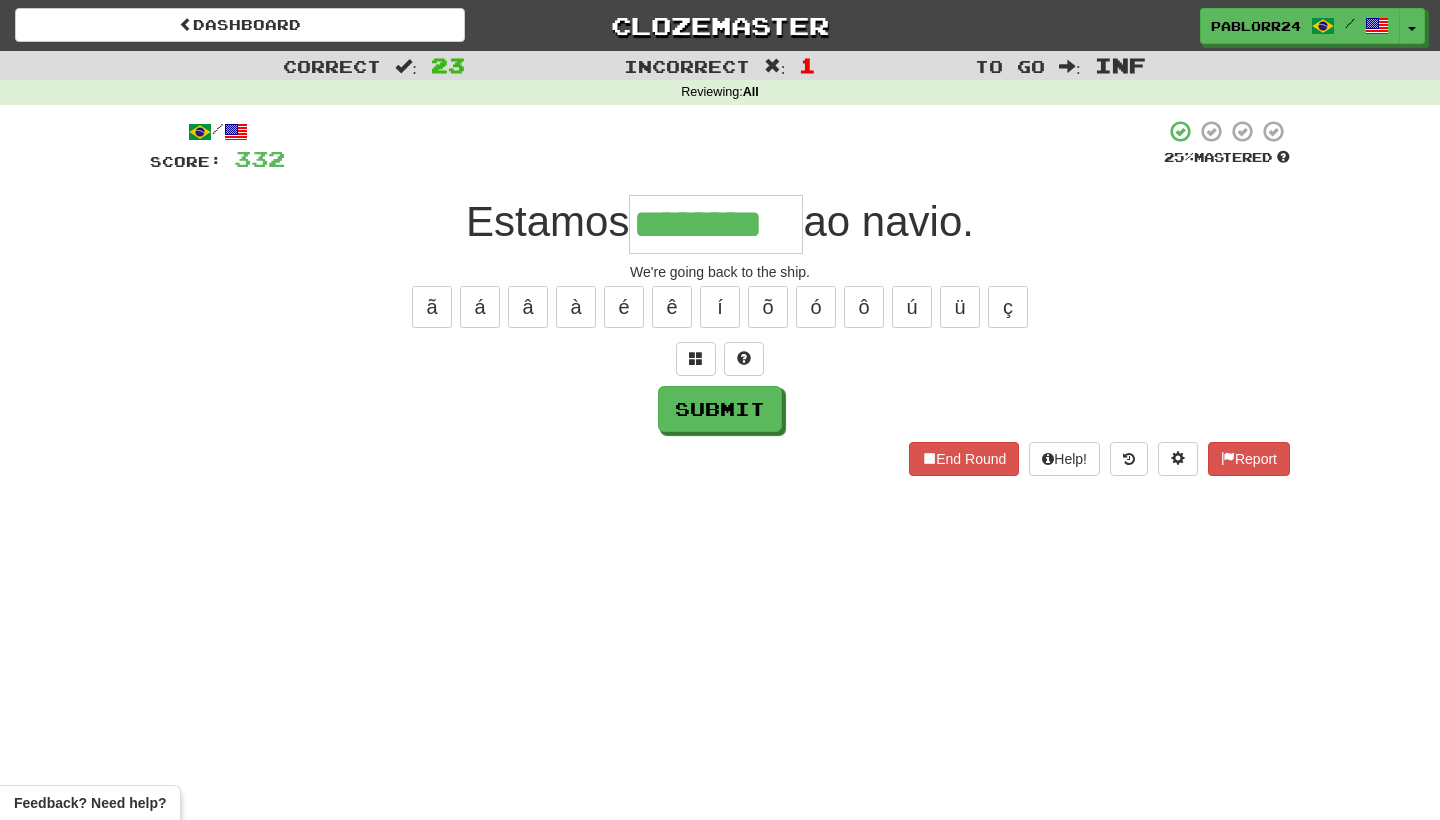 type on "********" 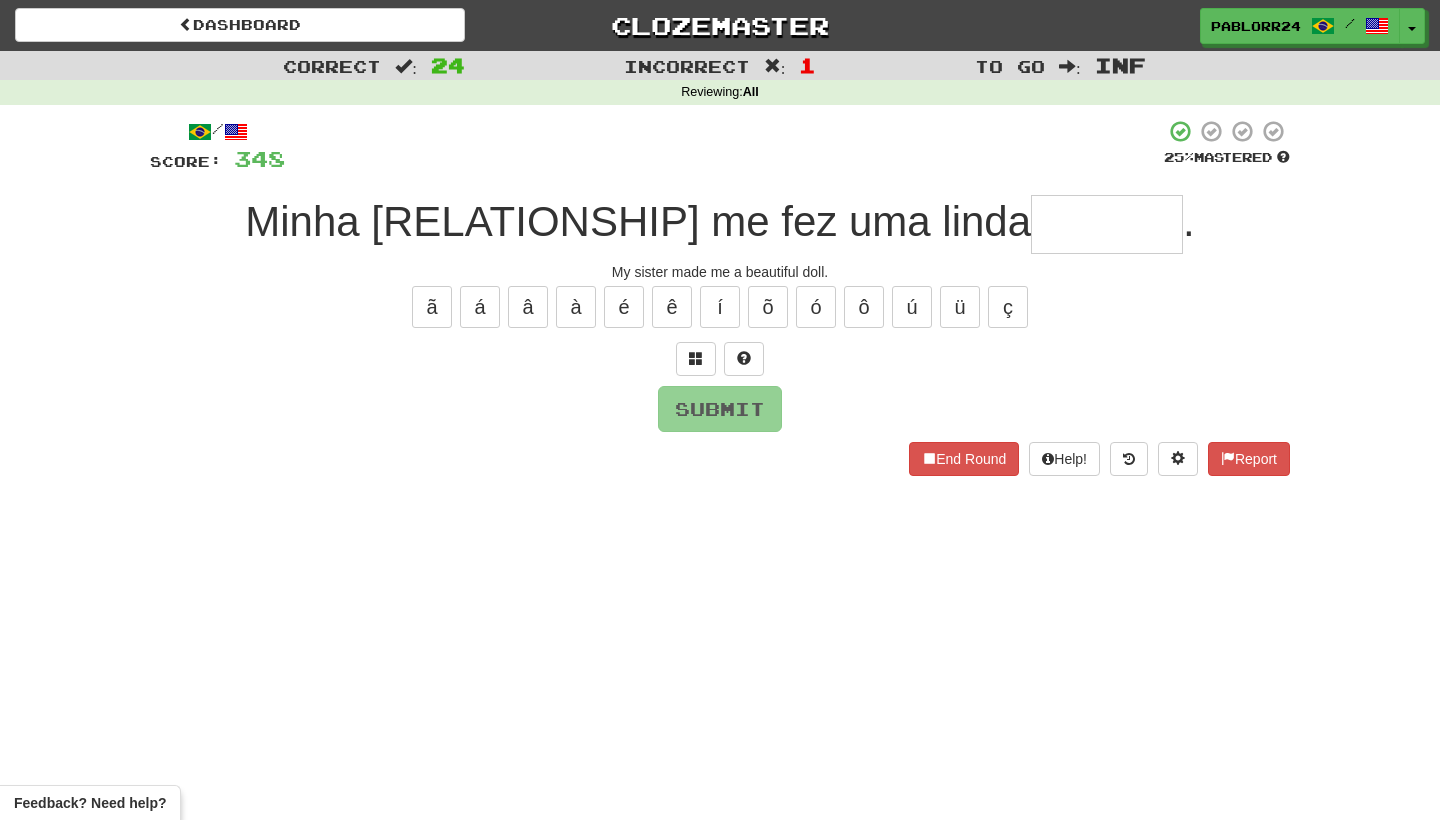 type on "*" 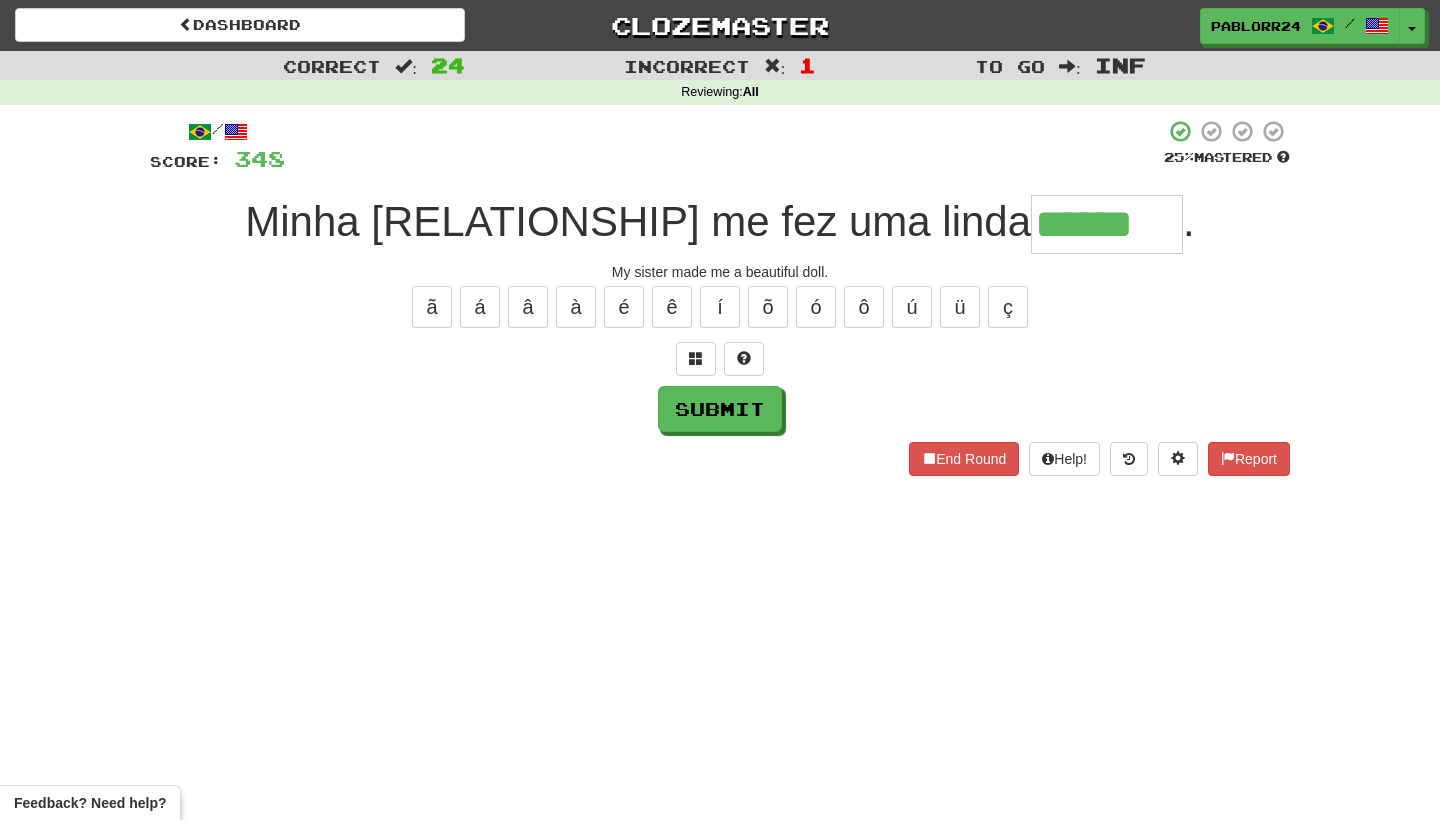 type on "******" 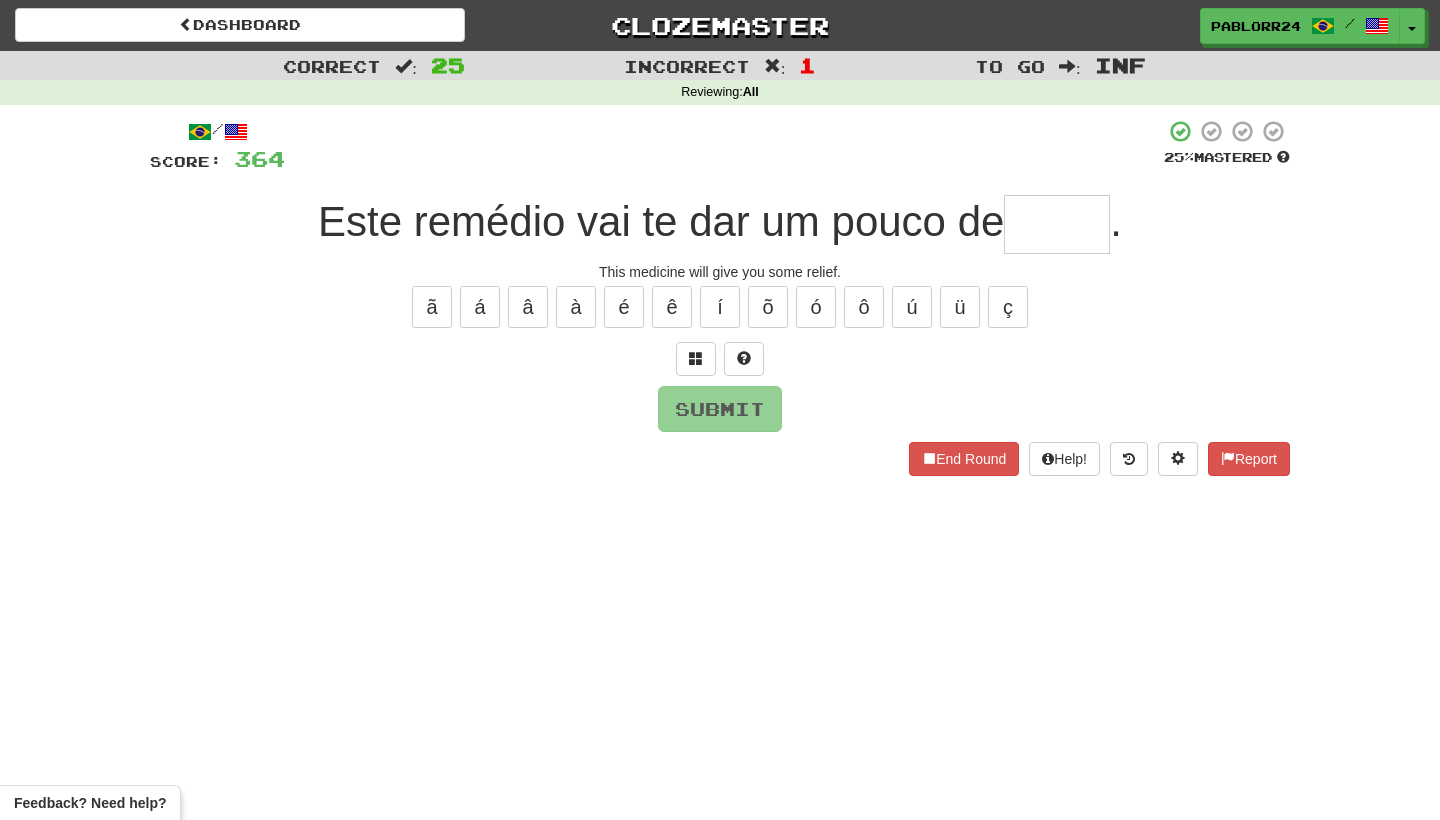 type on "*" 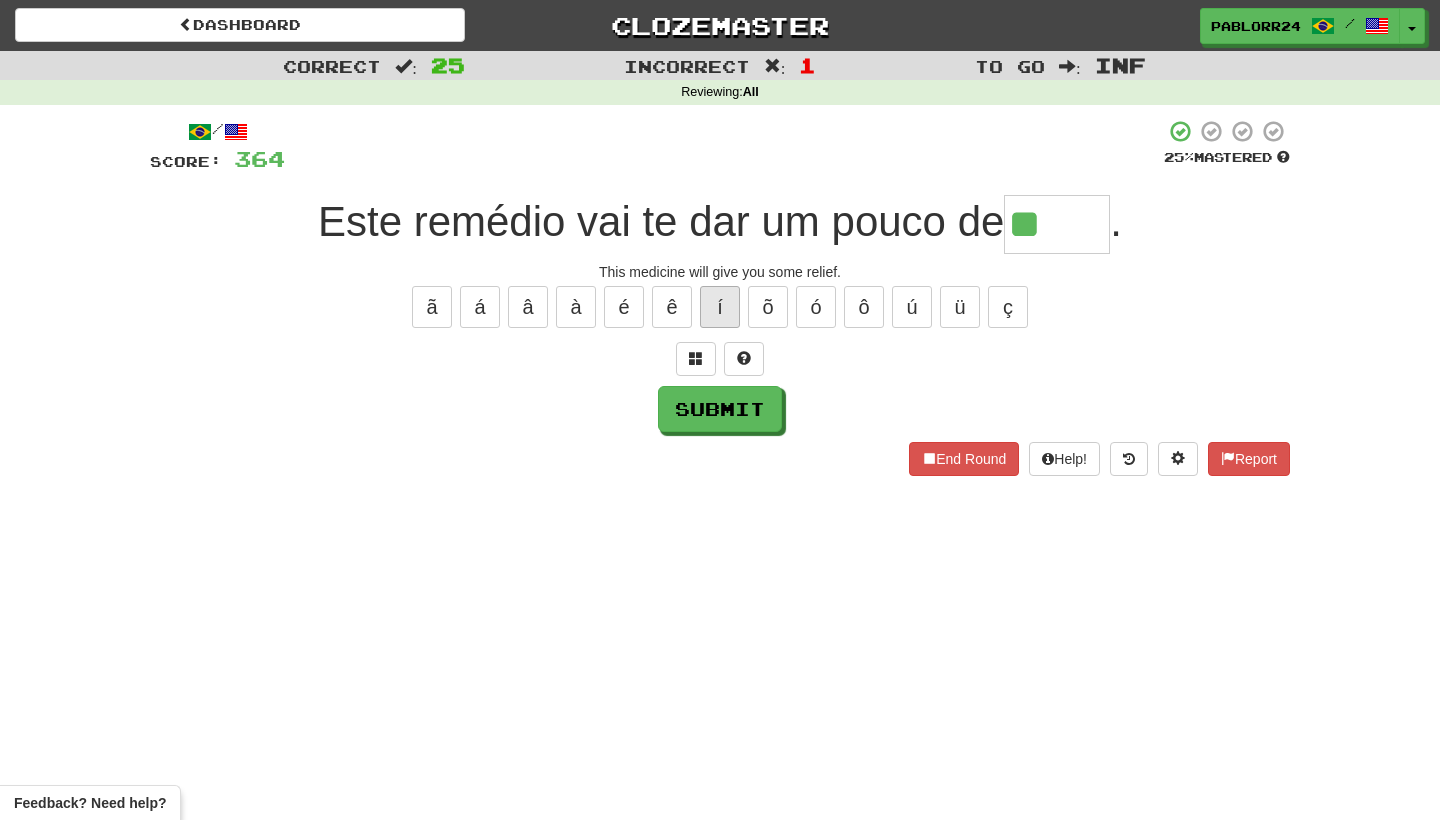 click on "í" at bounding box center (720, 307) 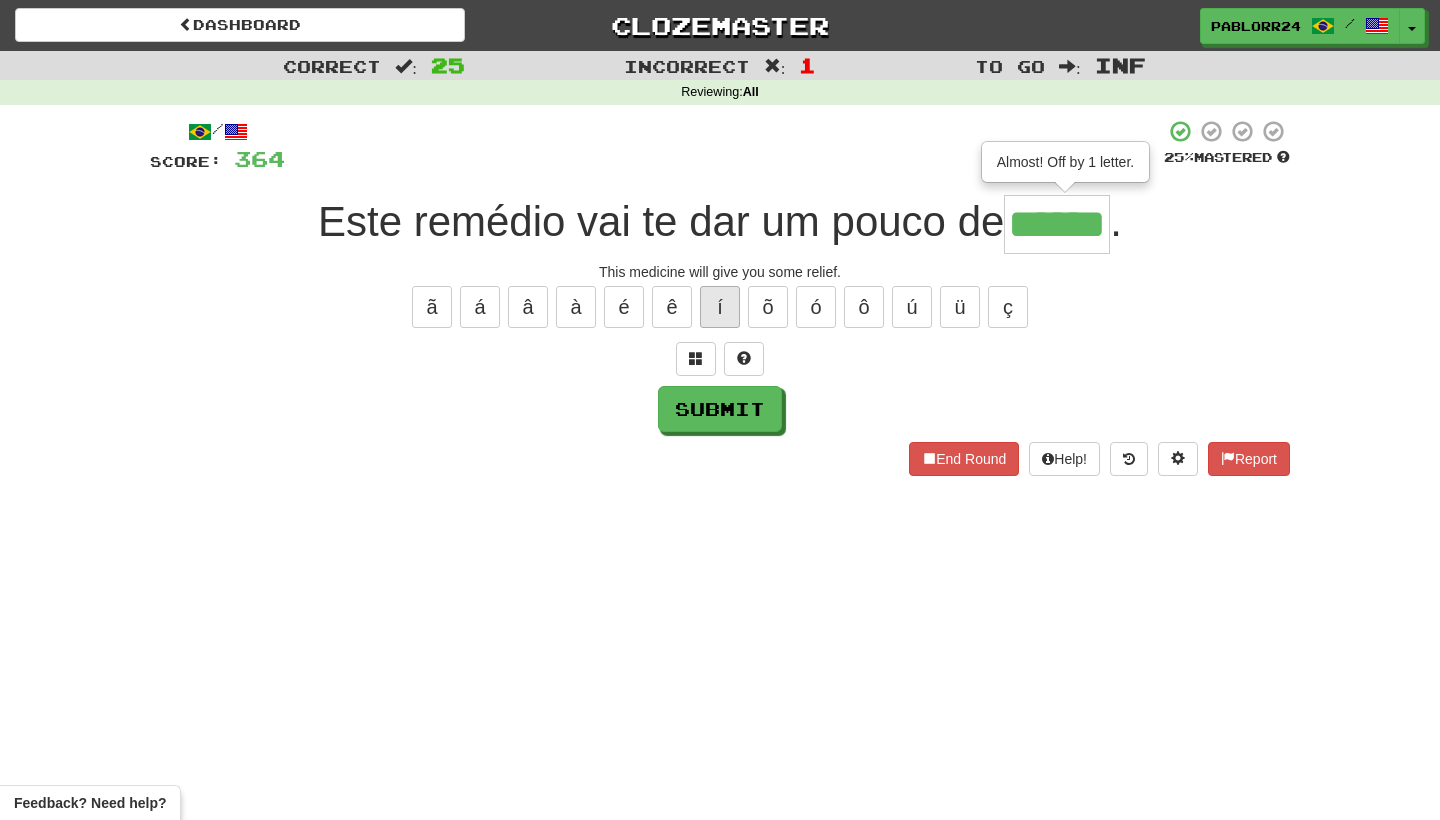 type on "******" 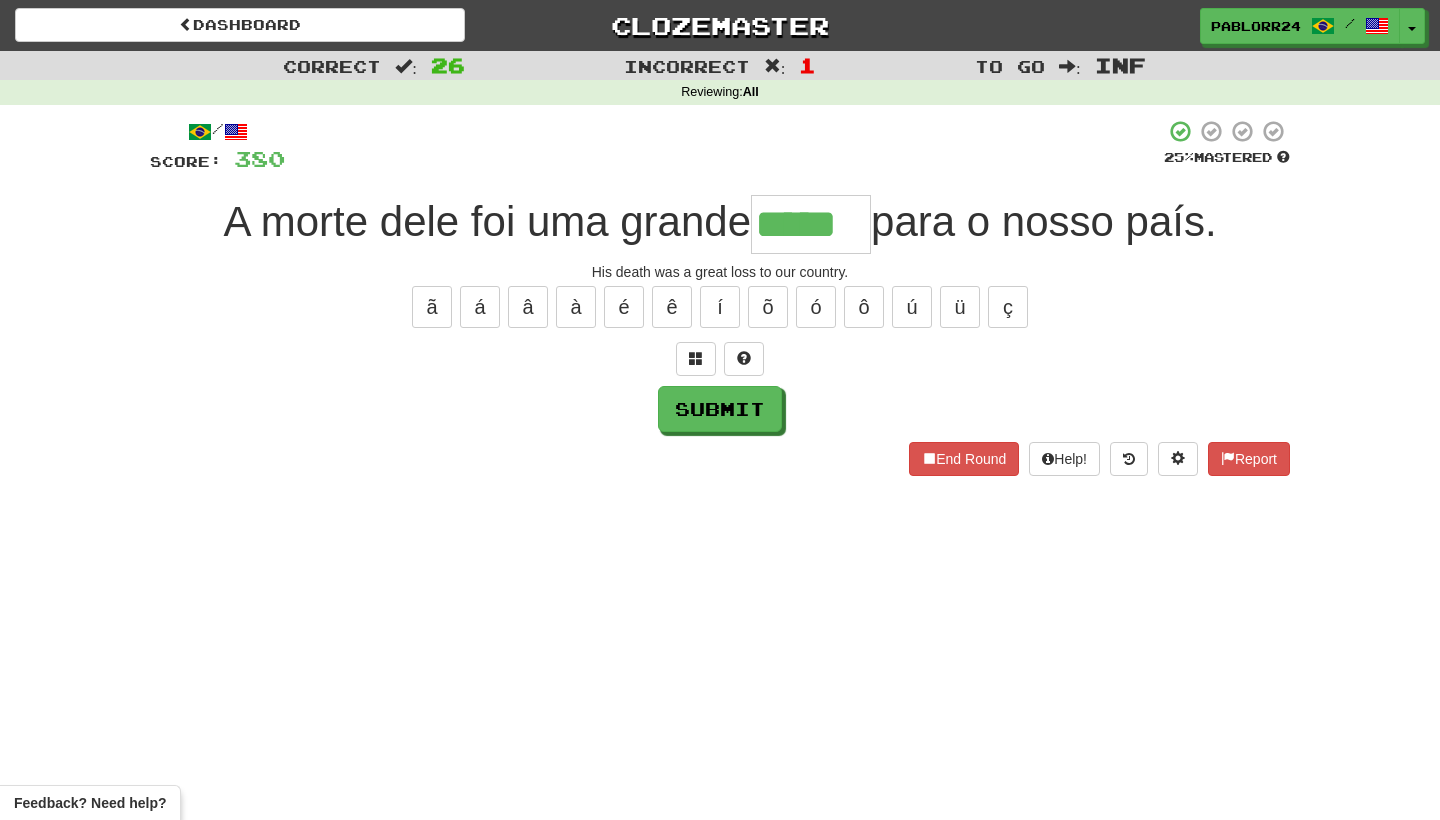 type on "*****" 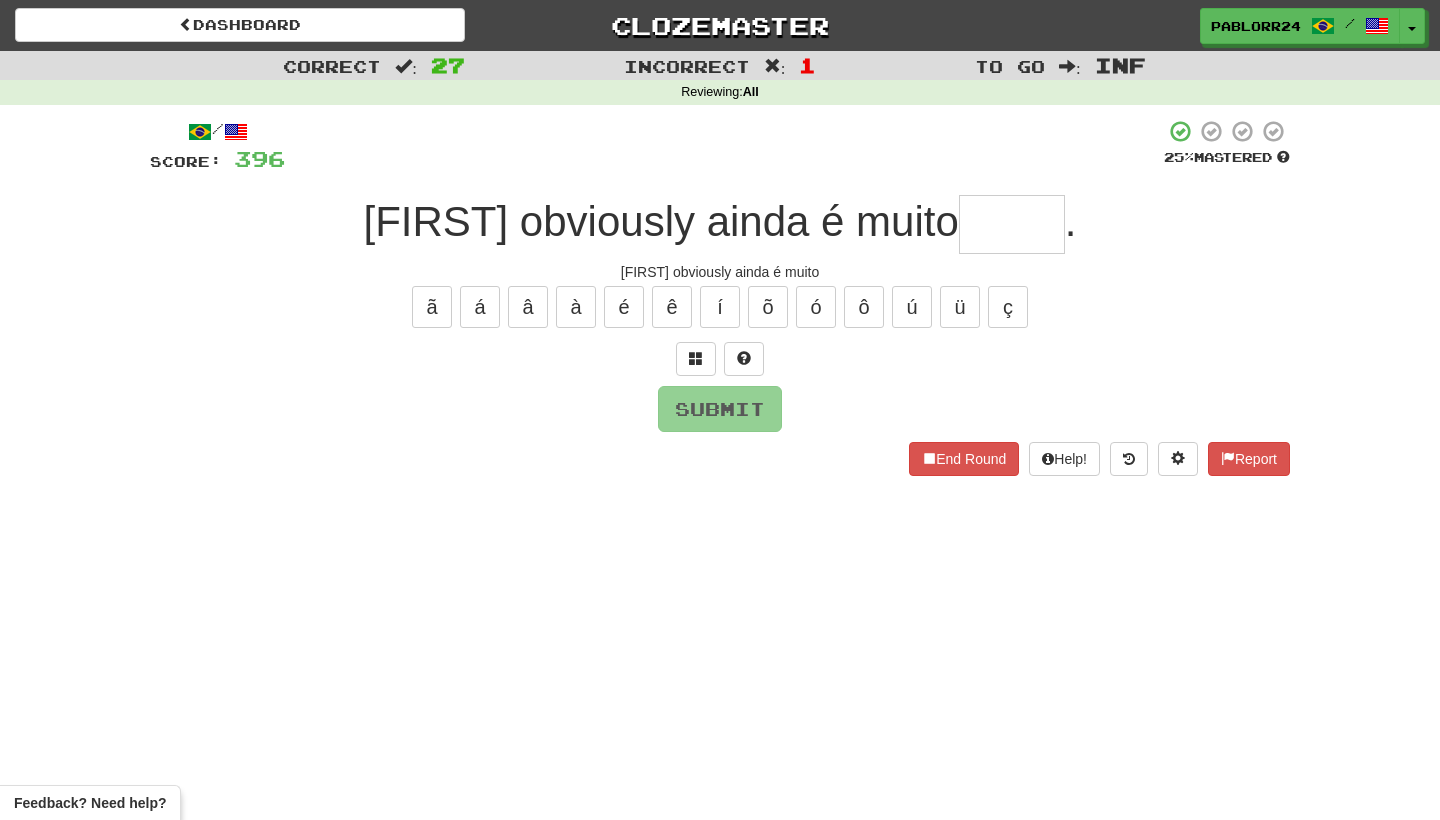 type on "*" 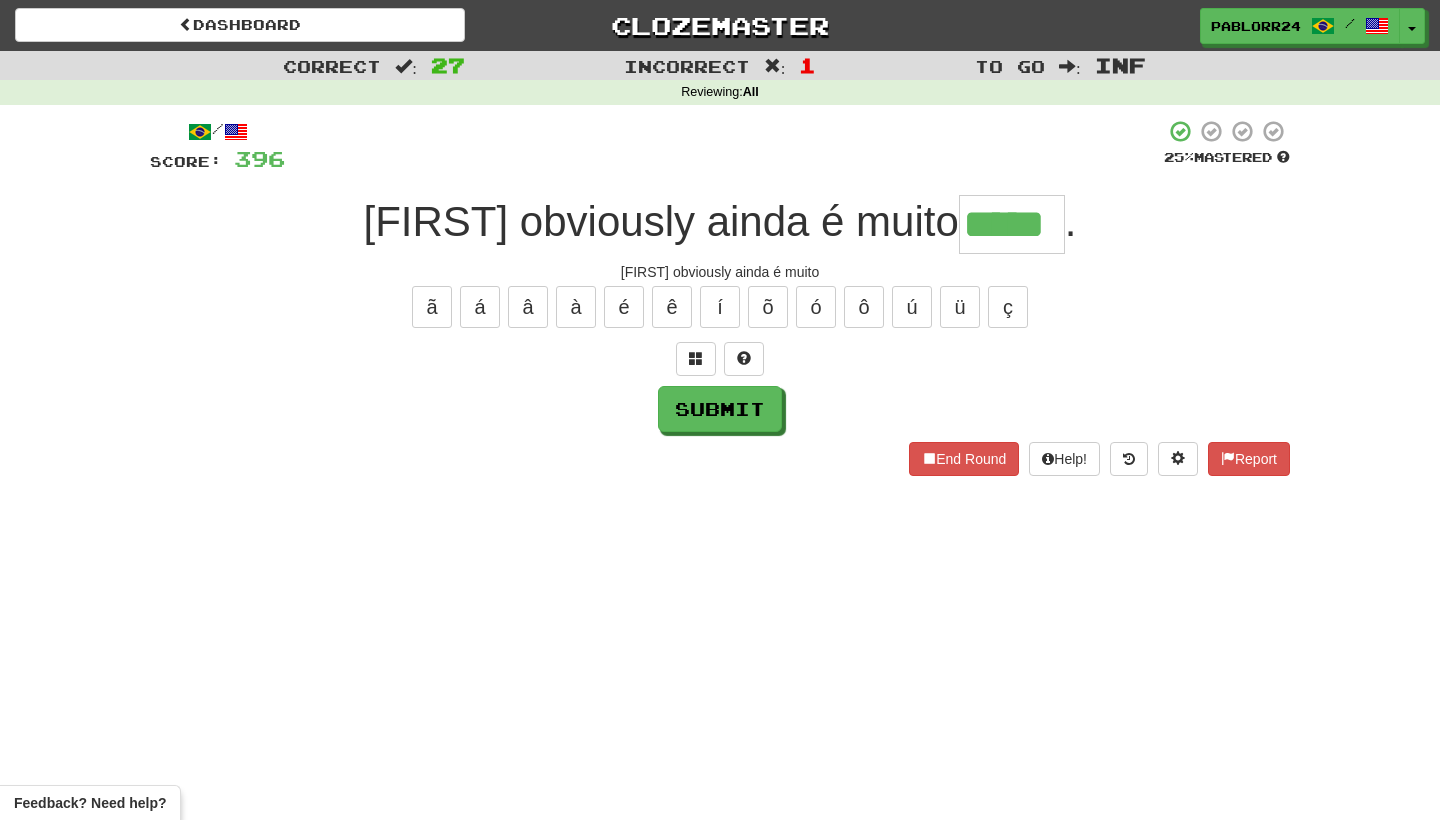 type on "*****" 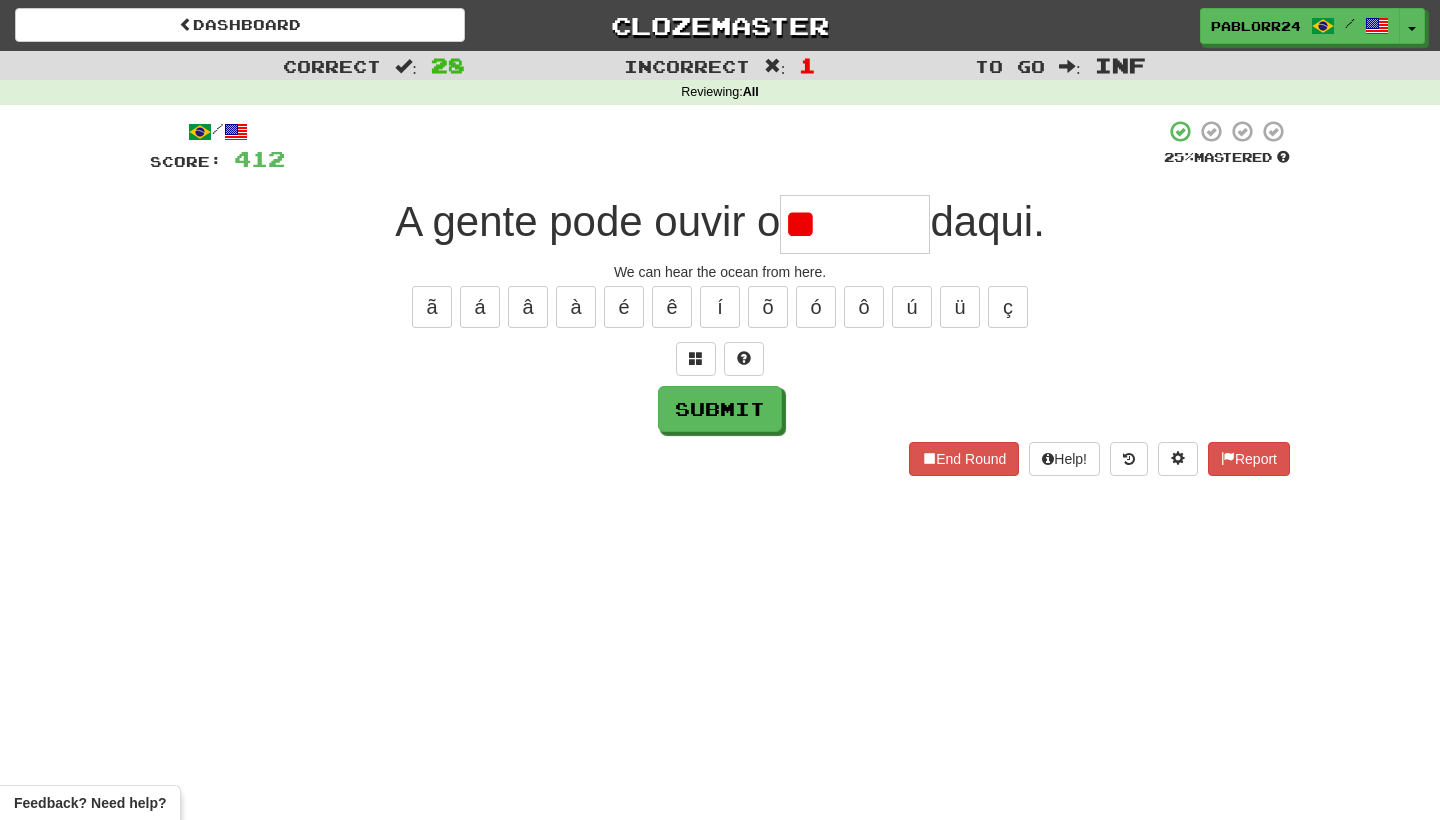 type on "*" 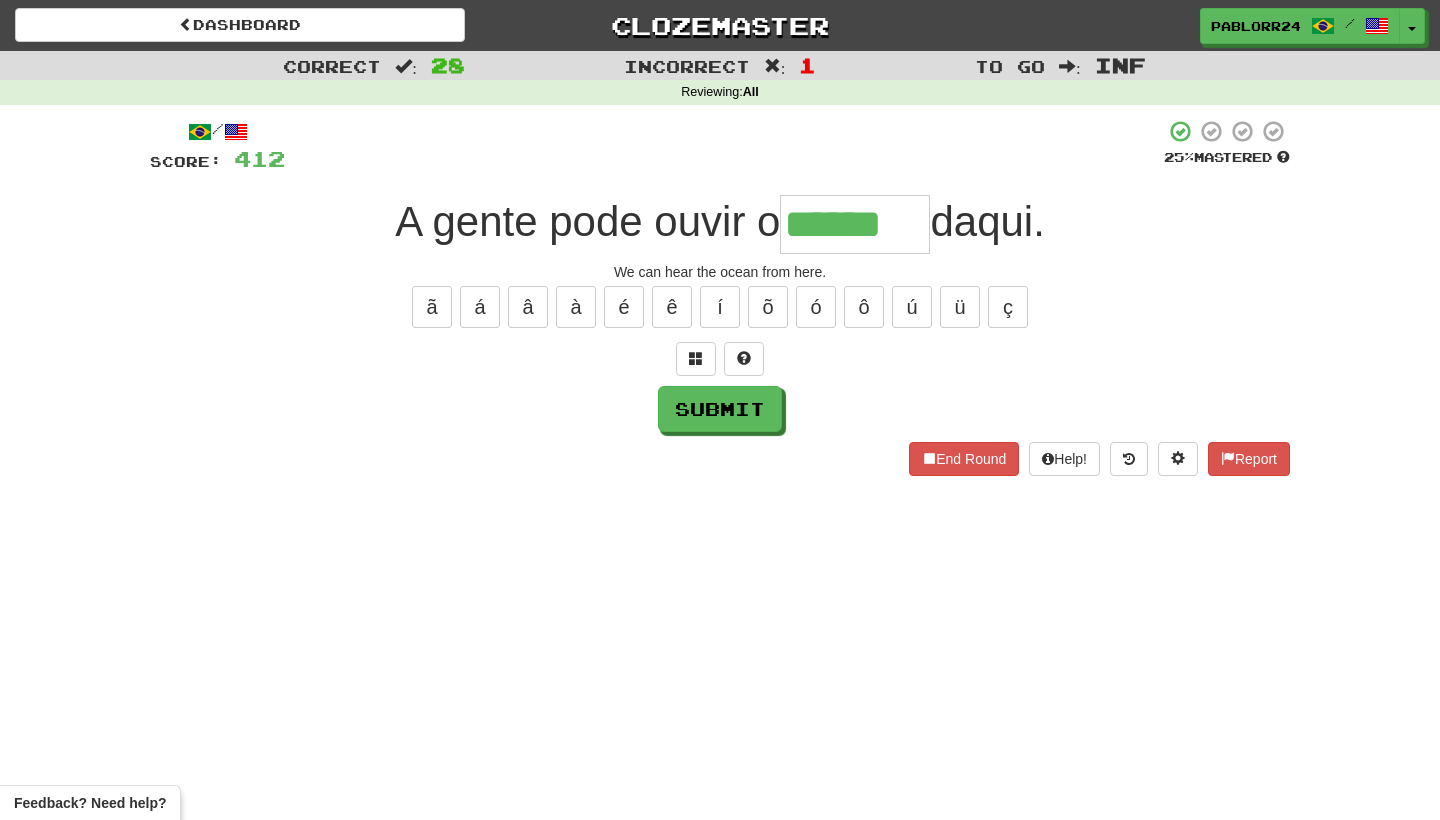 type on "******" 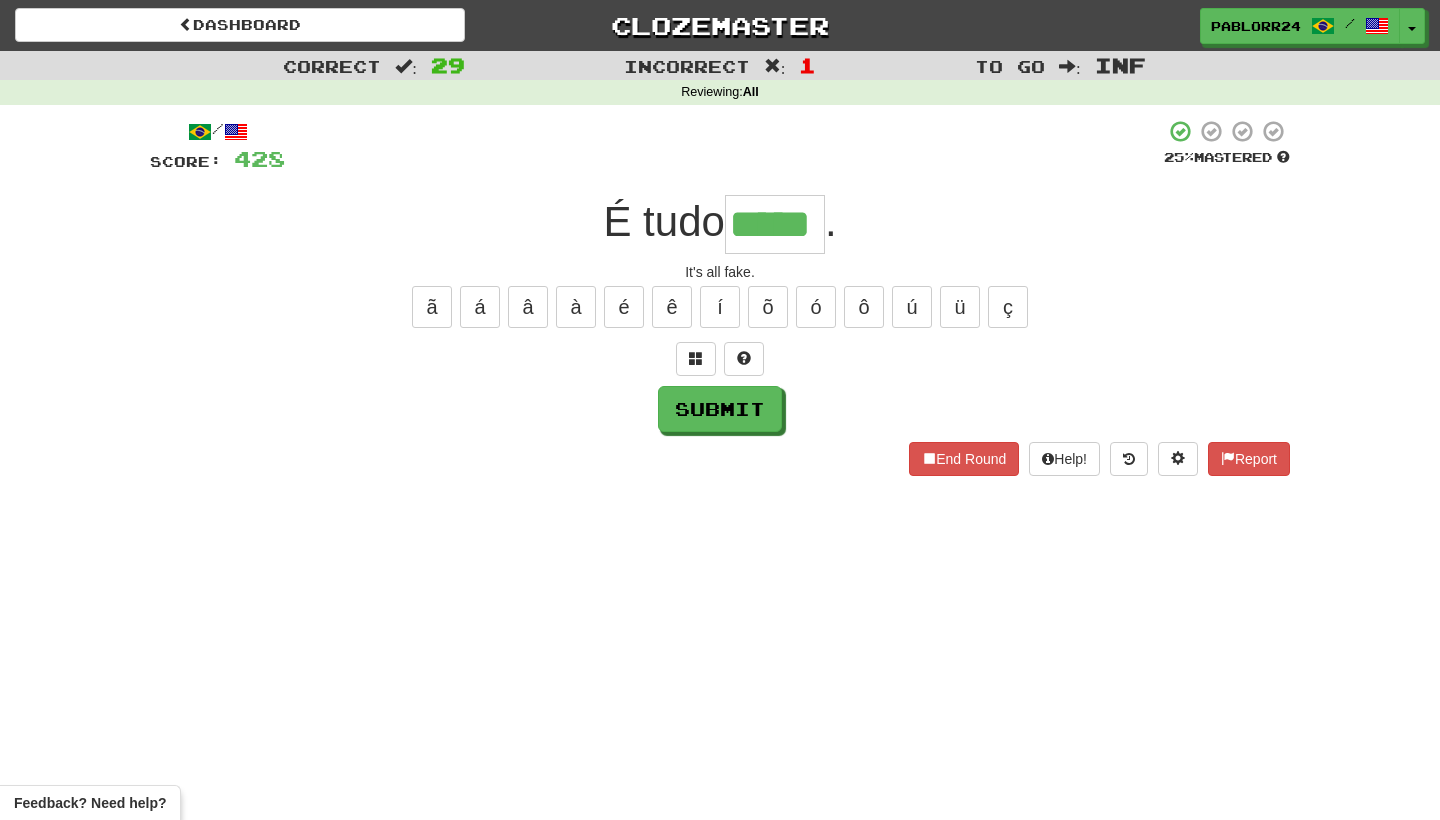 type on "*****" 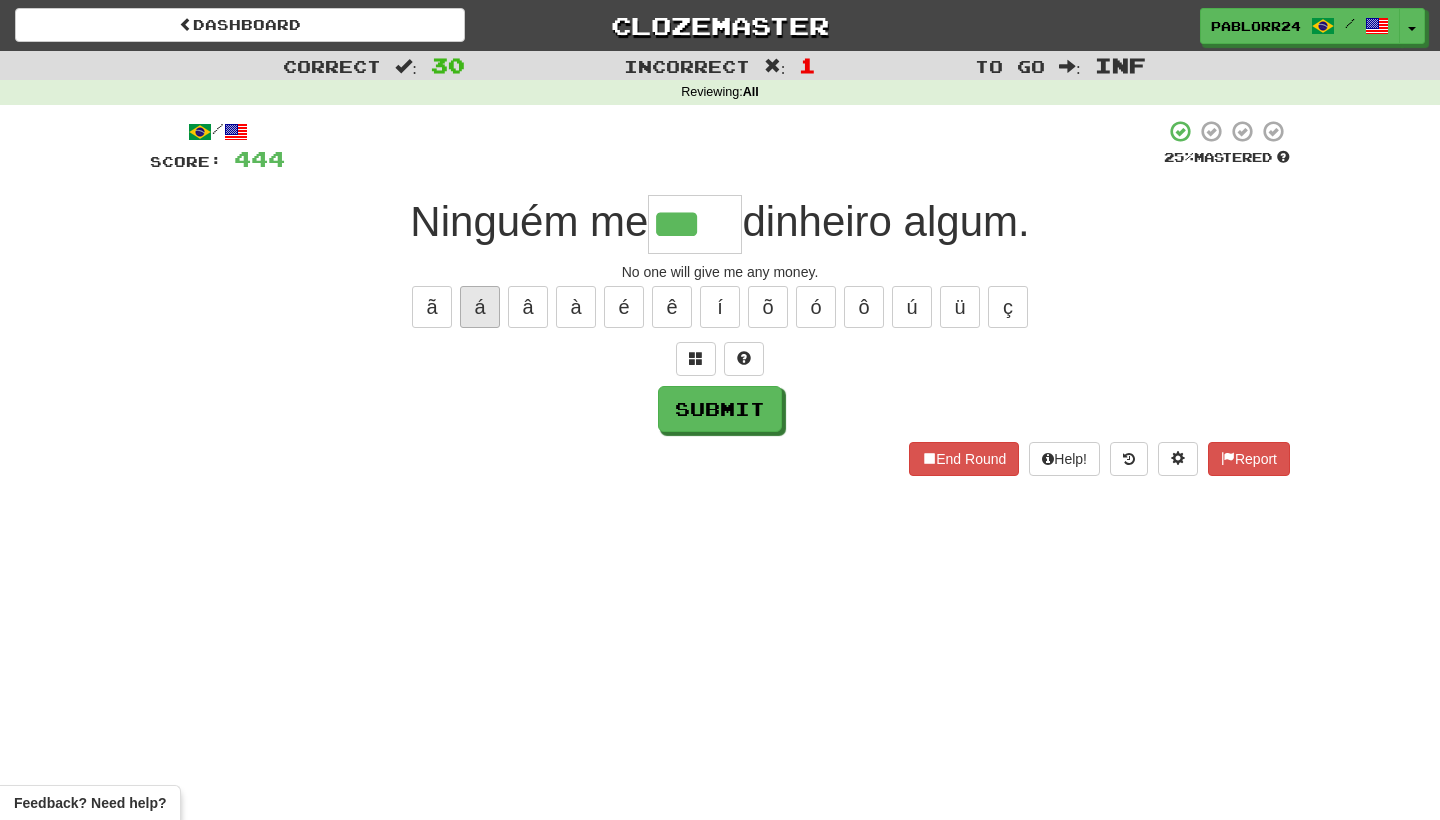 click on "á" at bounding box center [480, 307] 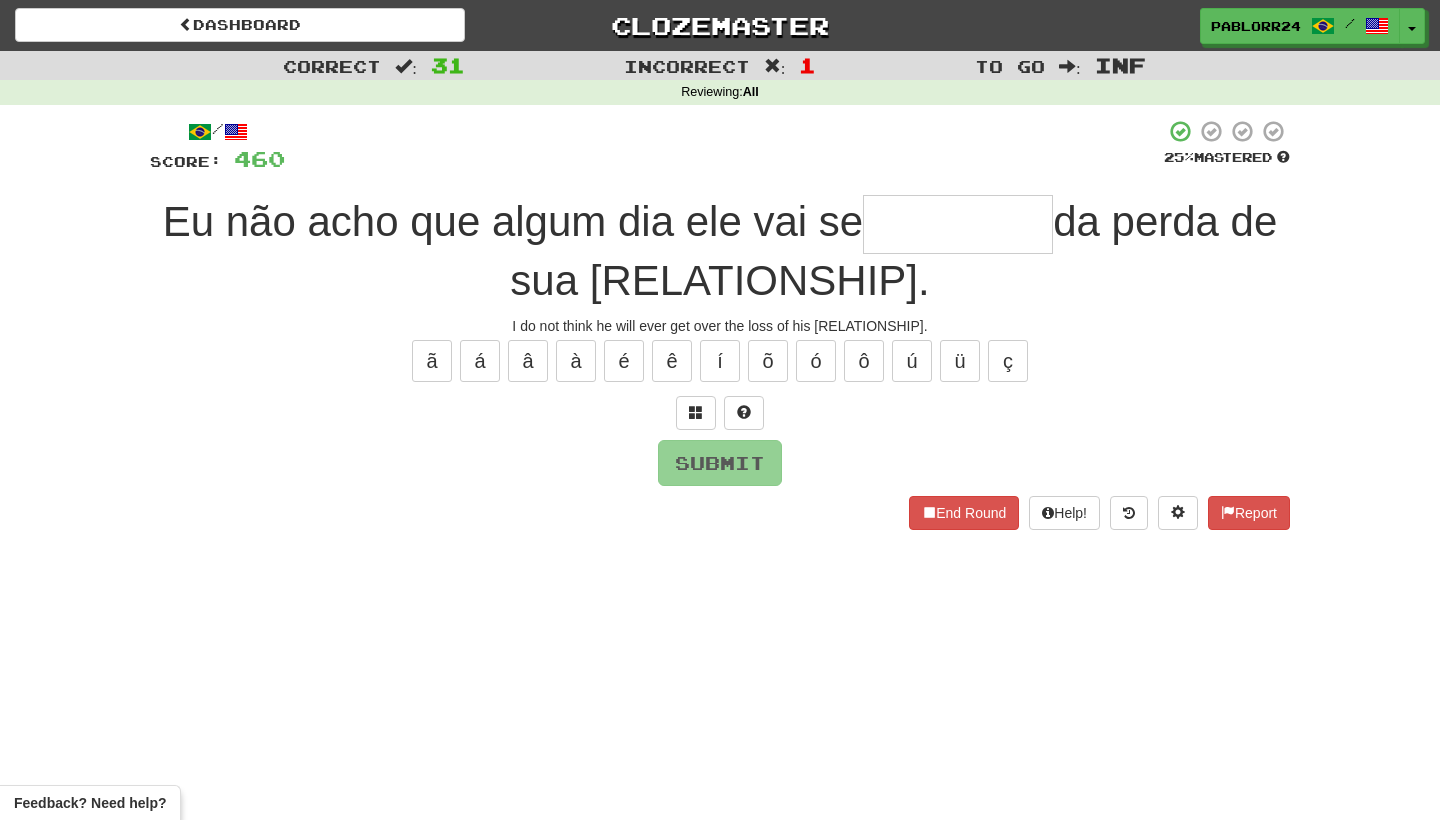 type on "*" 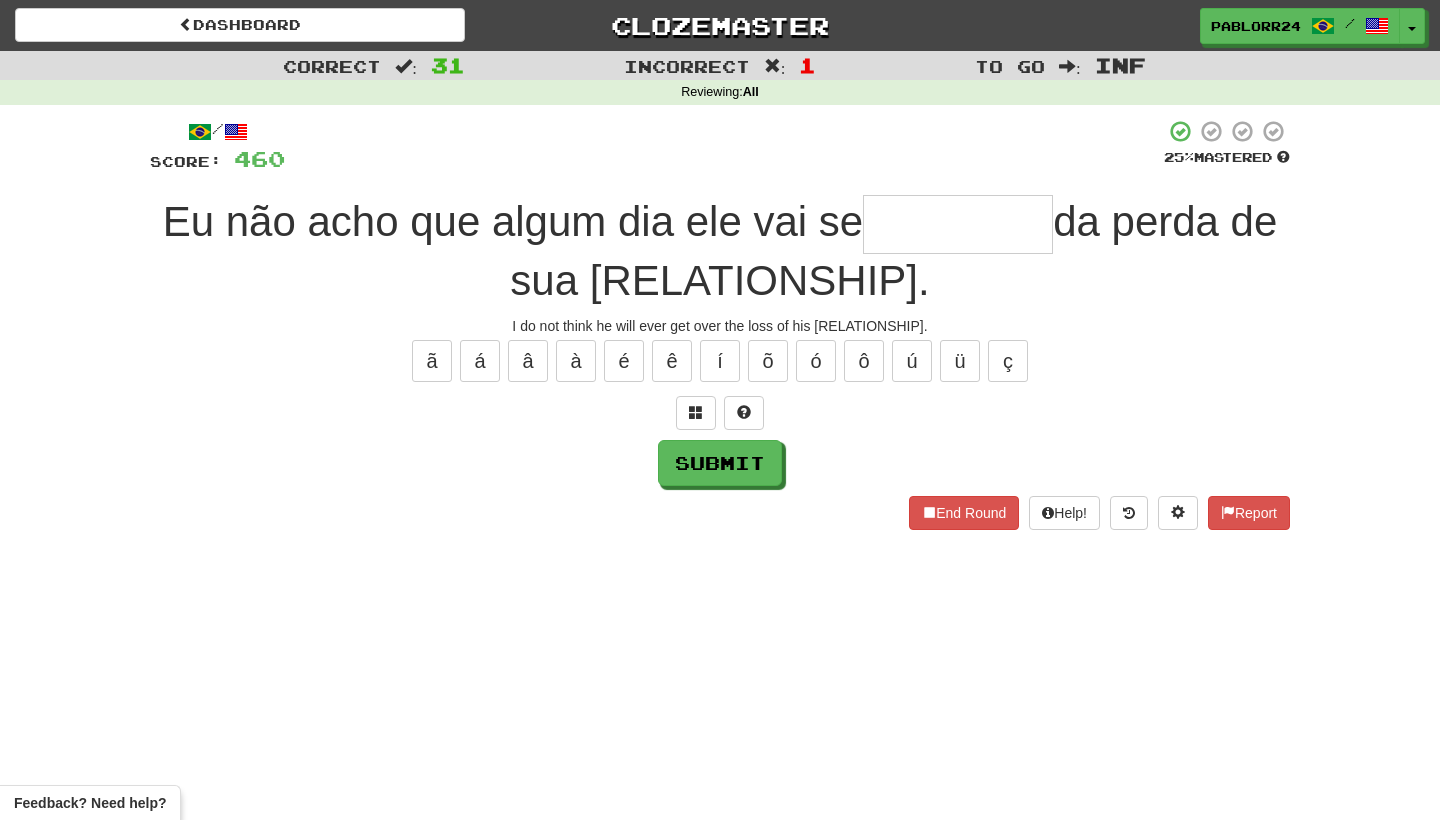 type on "*" 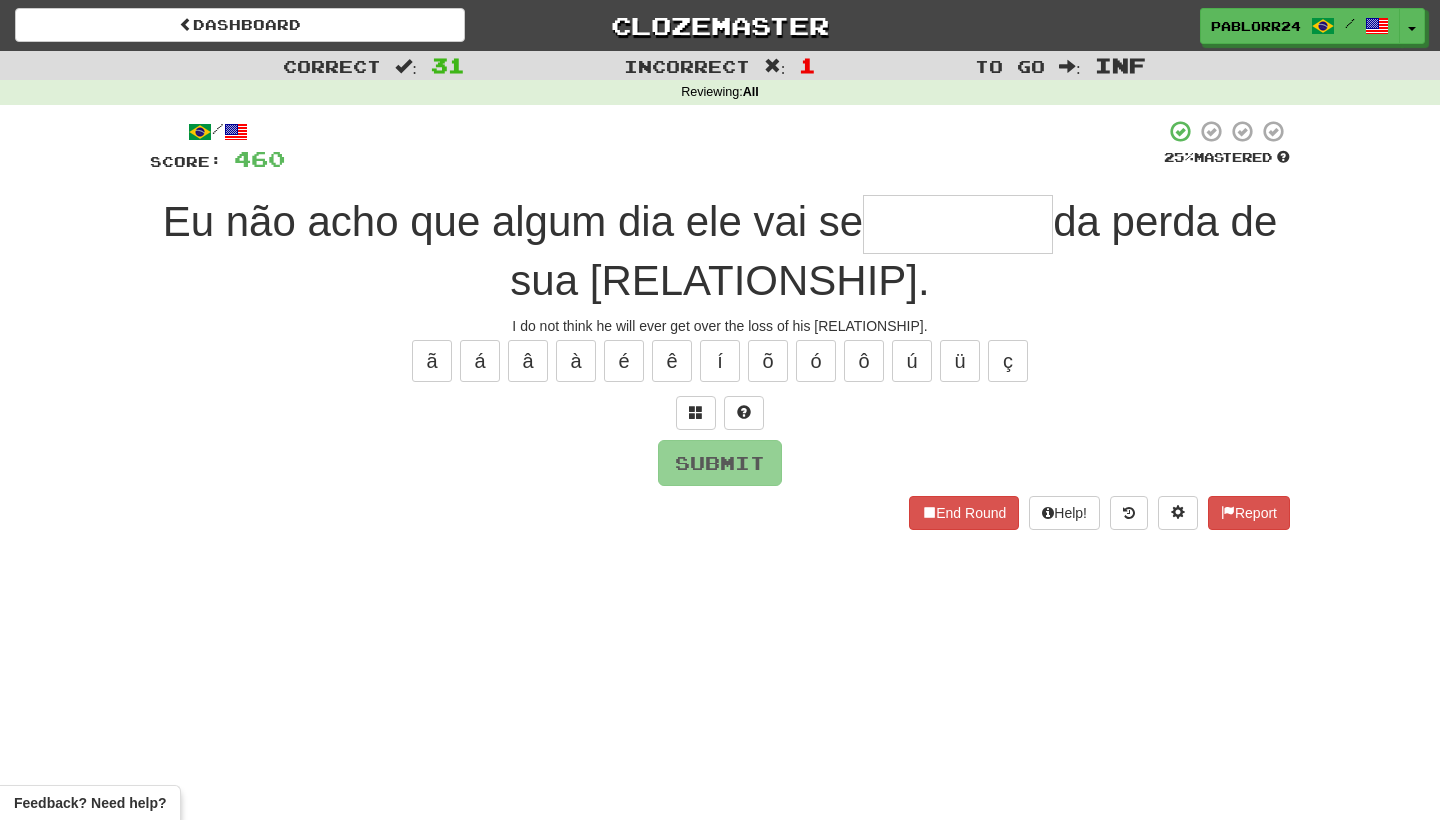 type on "*" 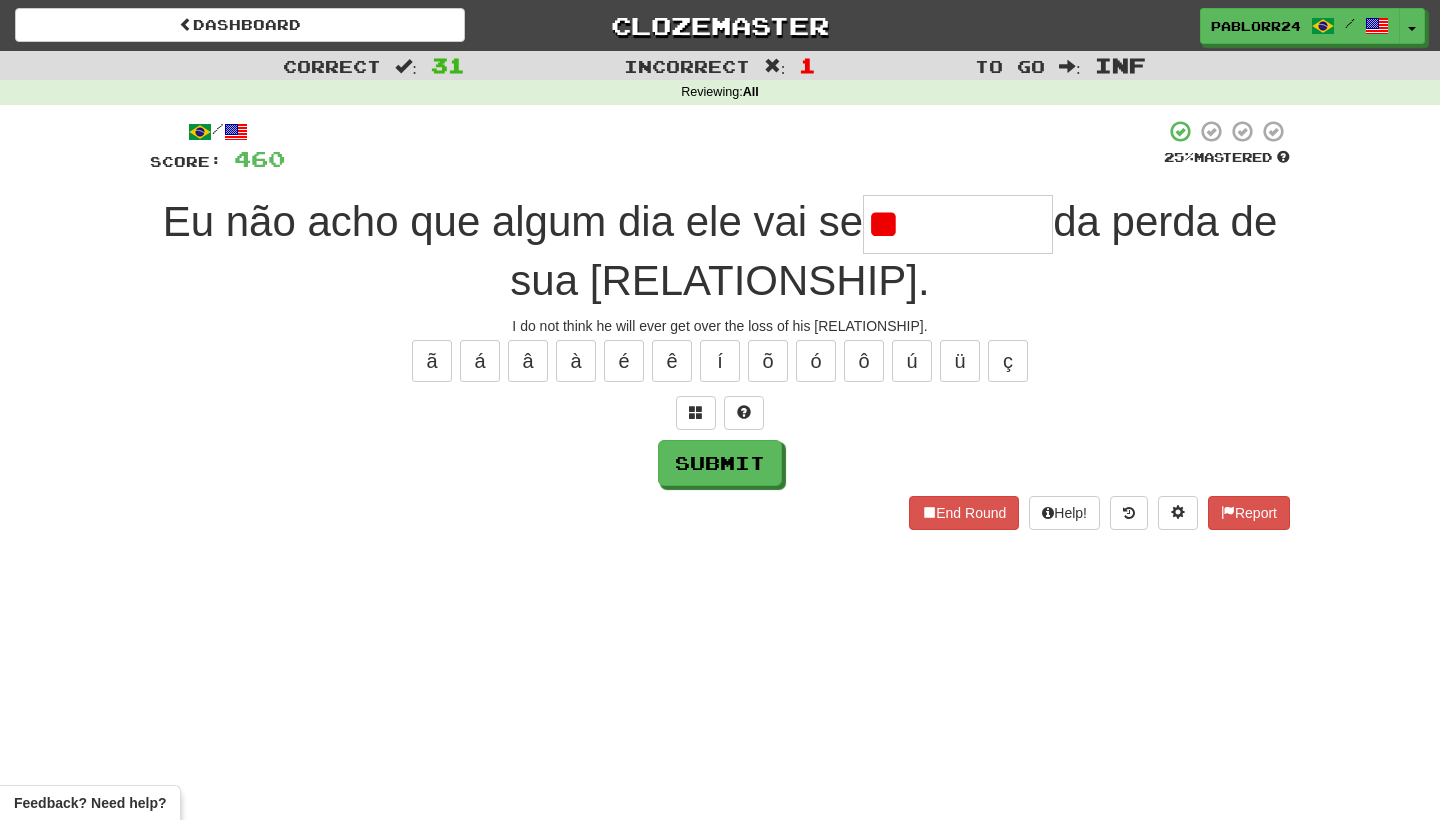 type on "*" 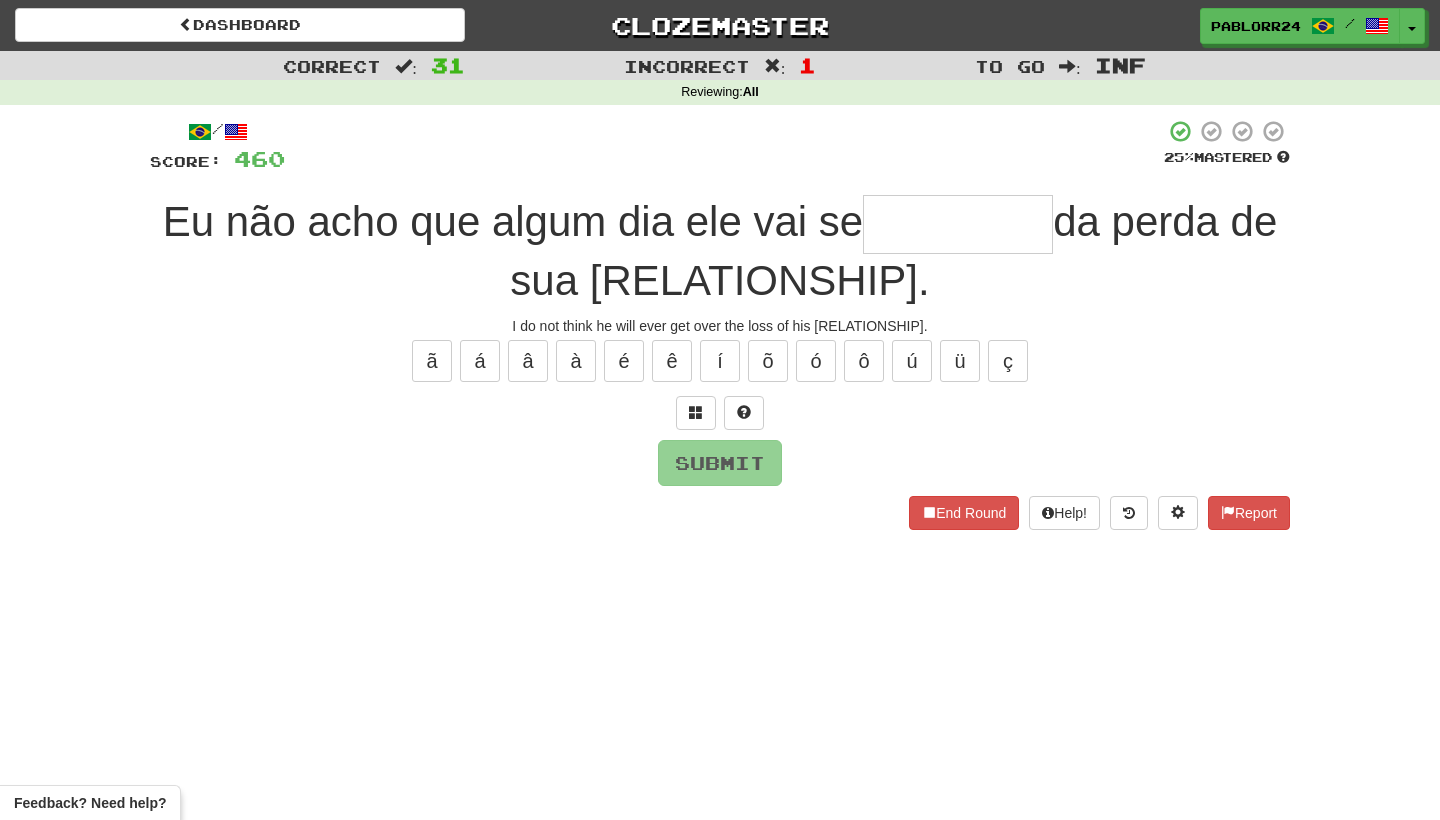 type on "*" 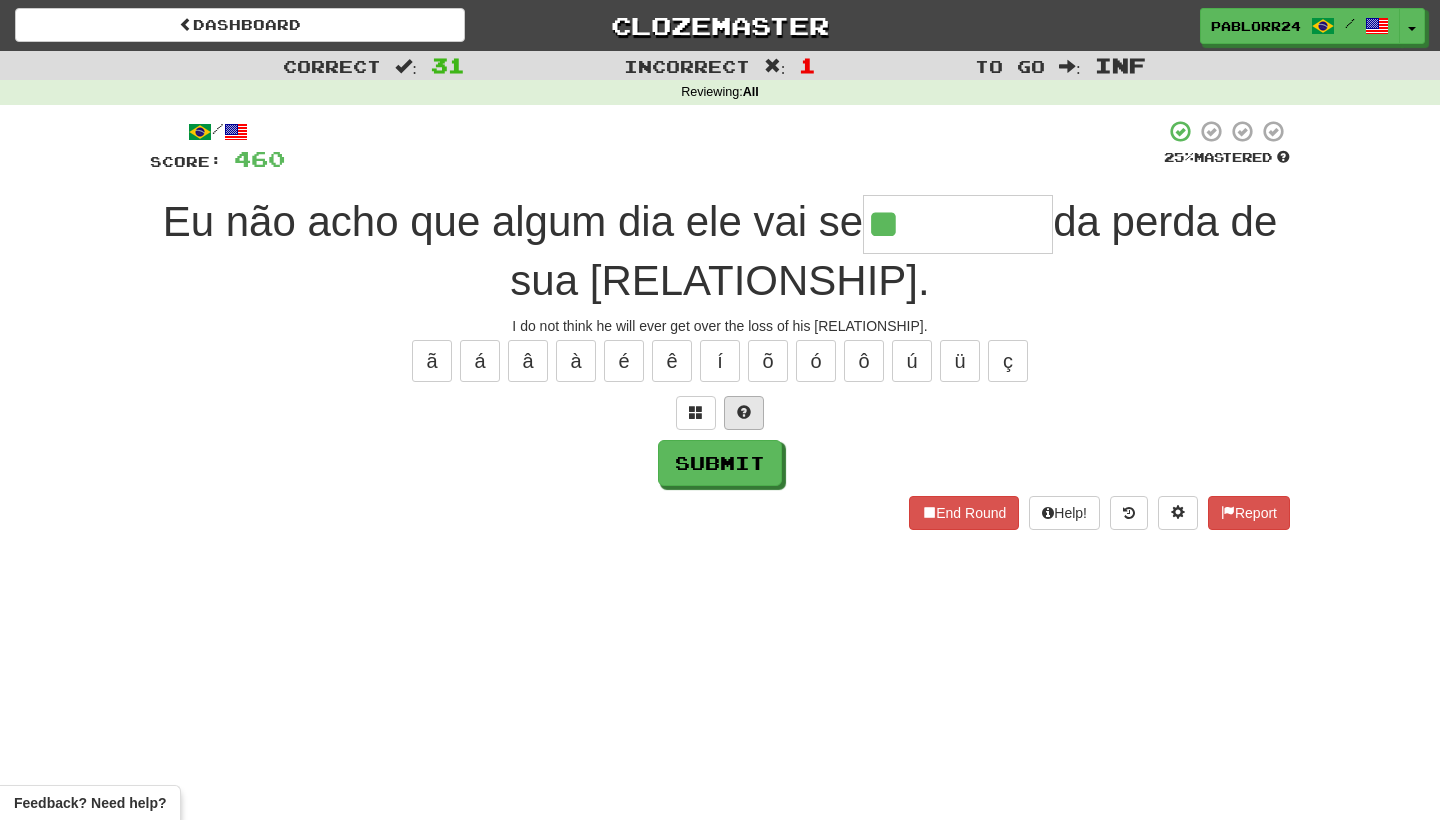 click at bounding box center [744, 412] 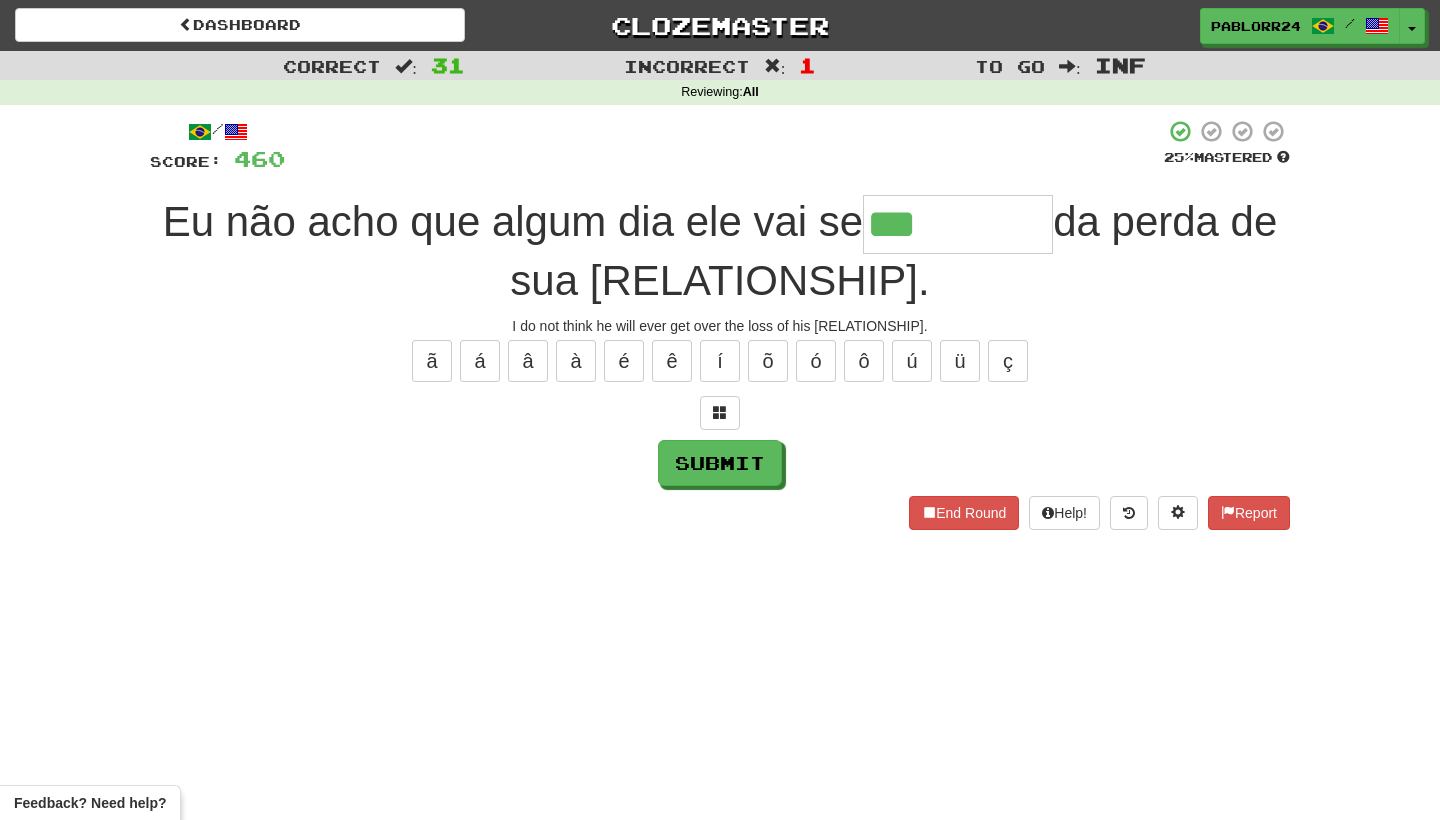type on "*********" 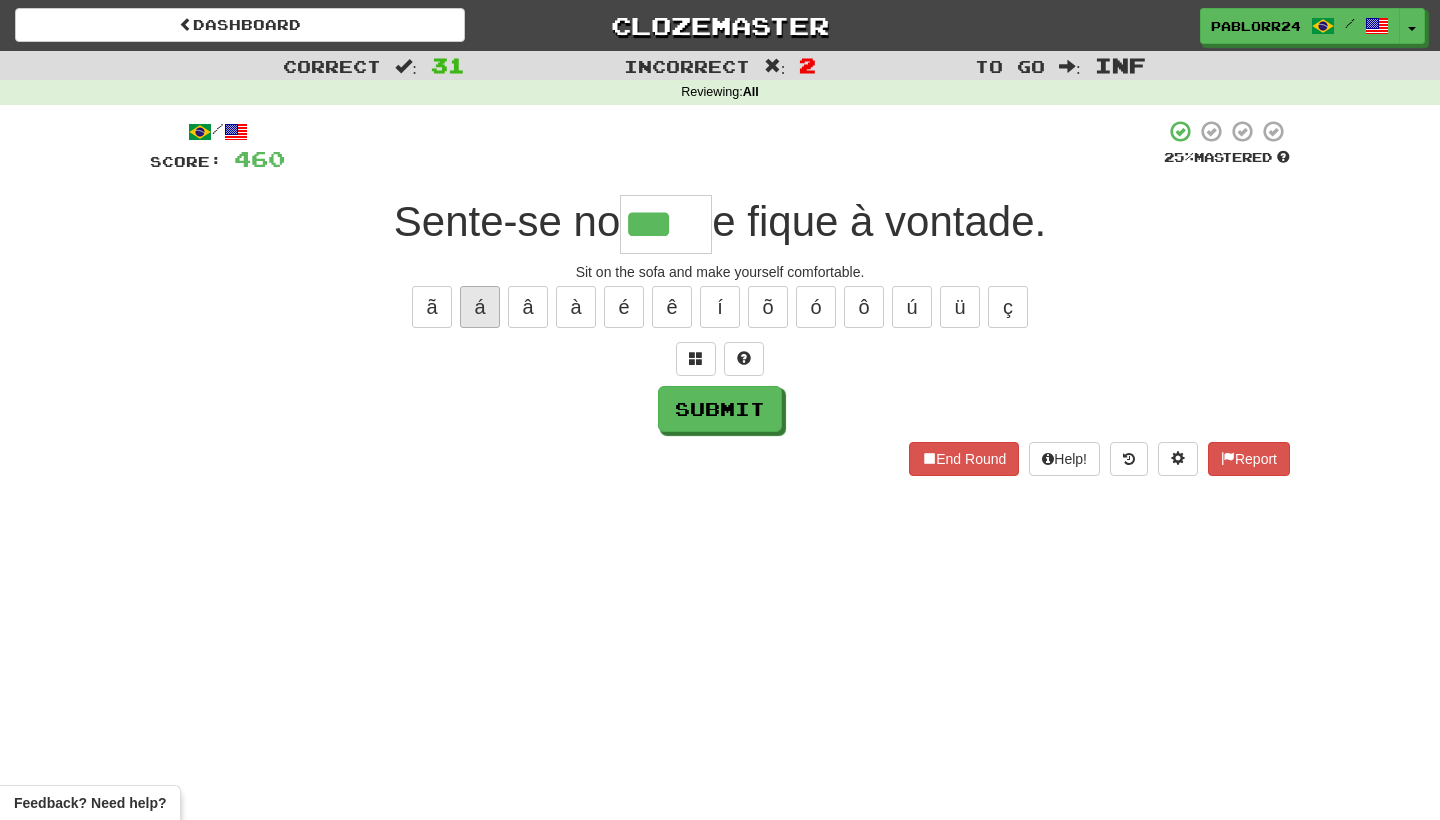 click on "á" at bounding box center [480, 307] 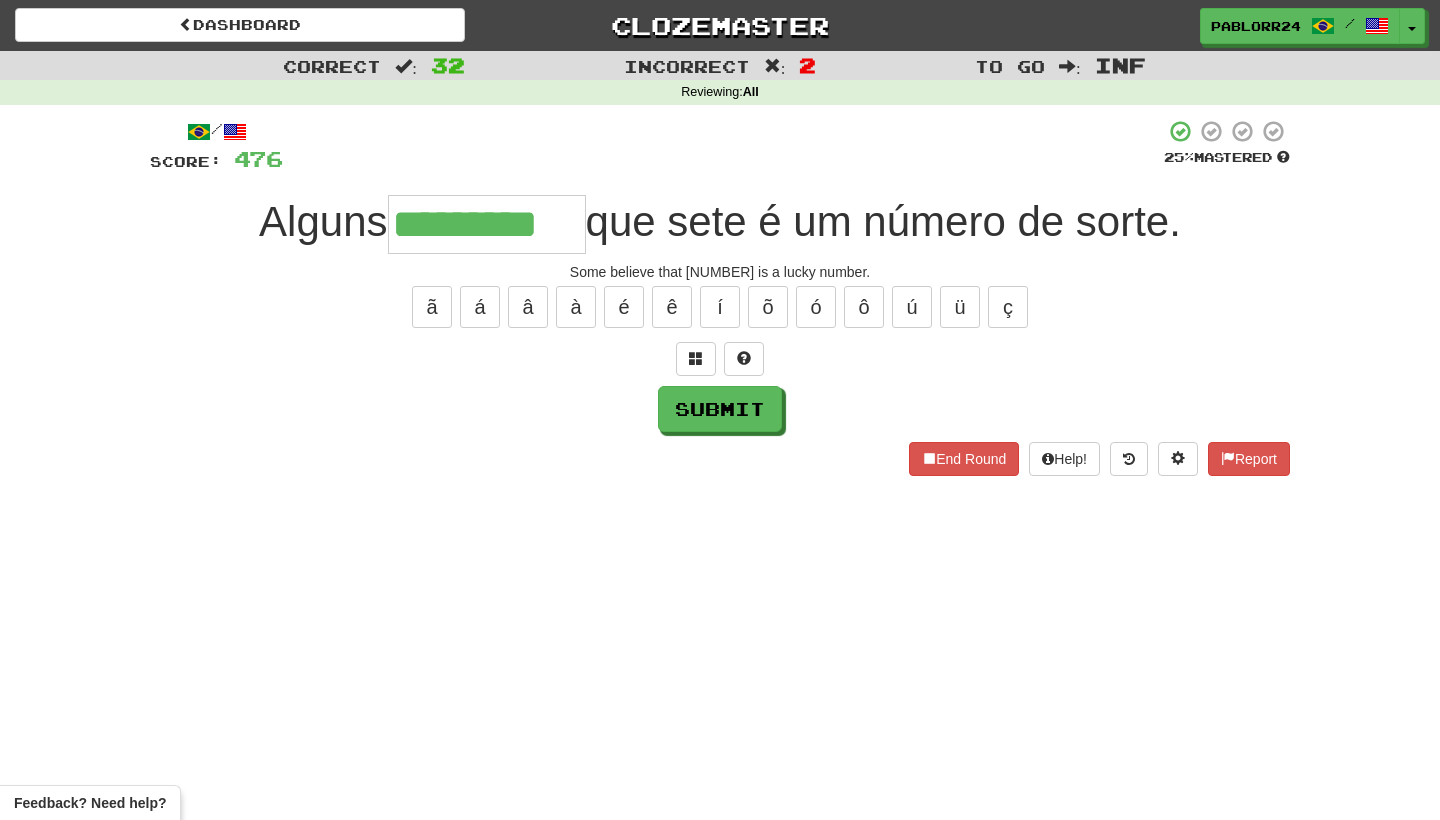 type on "*********" 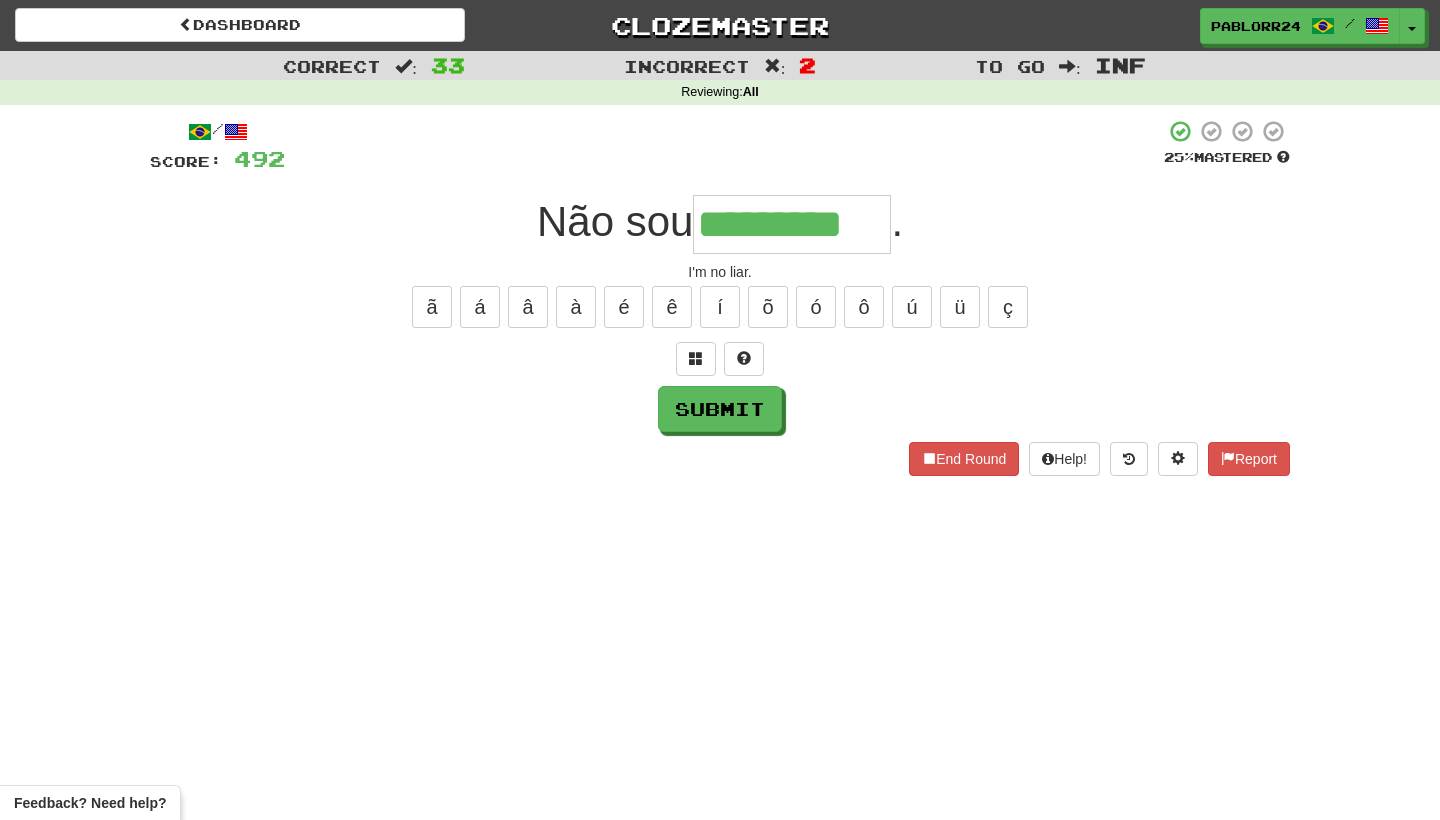 type on "*********" 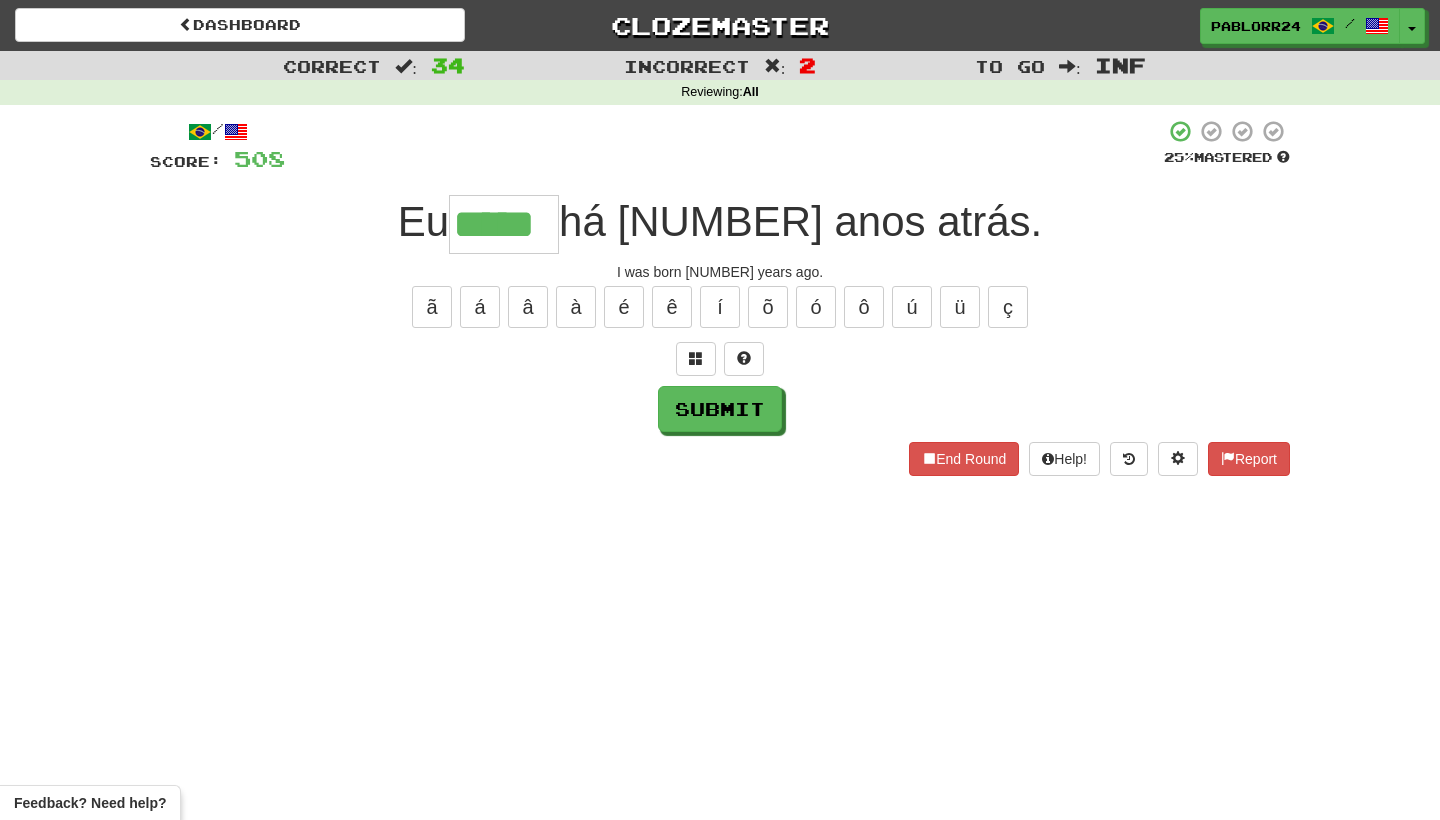 type on "*****" 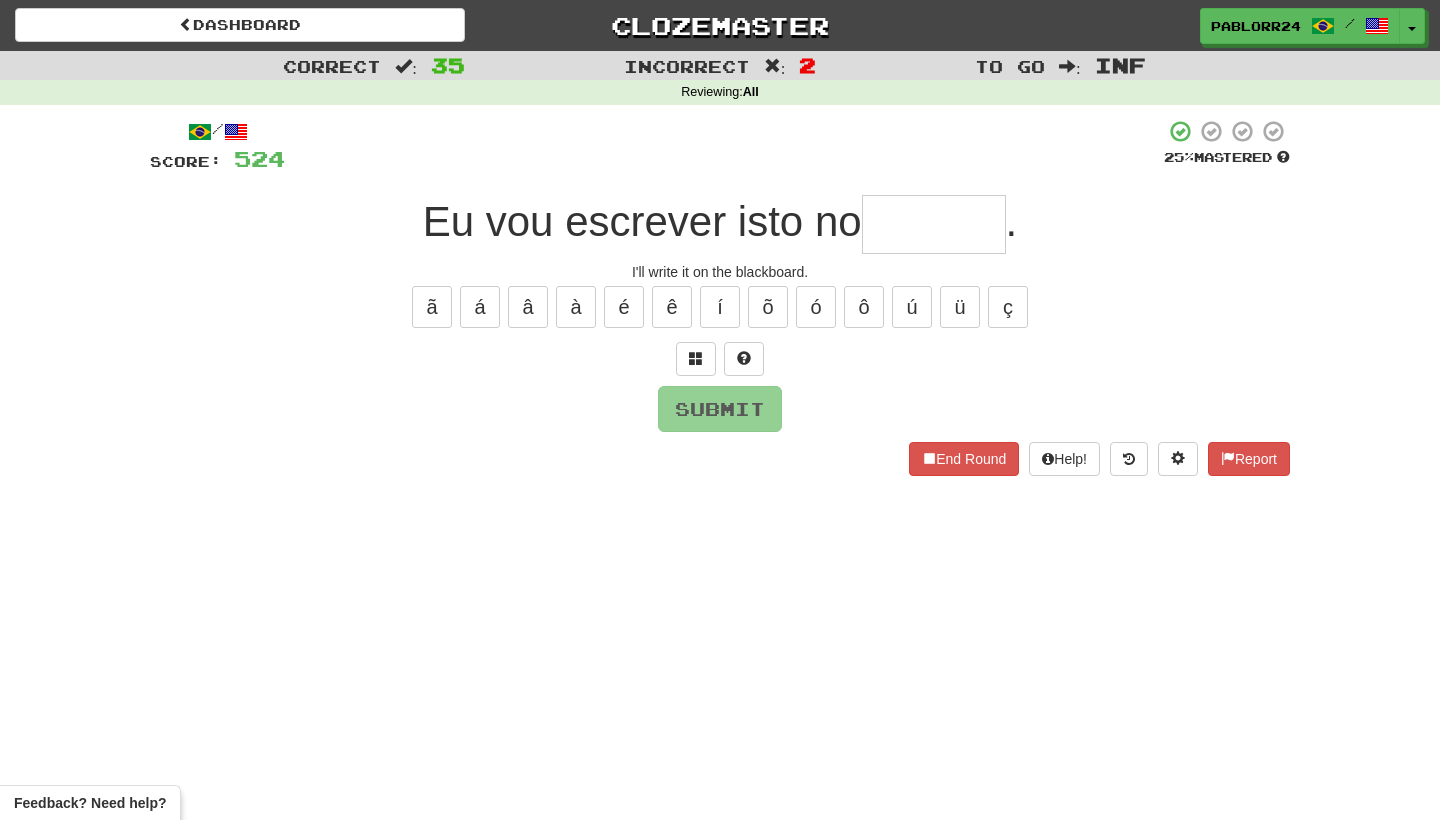 type on "*" 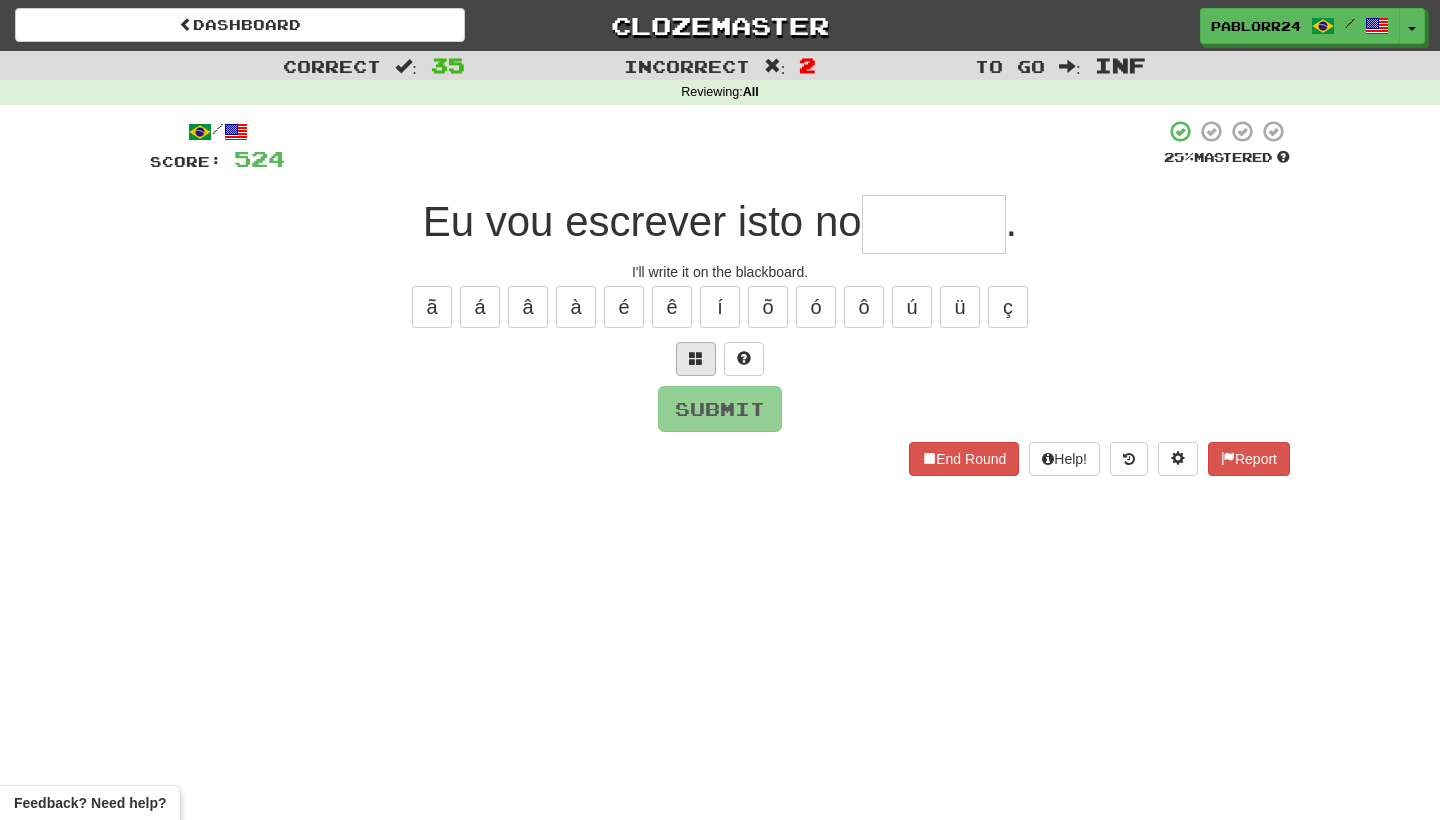 click at bounding box center [696, 358] 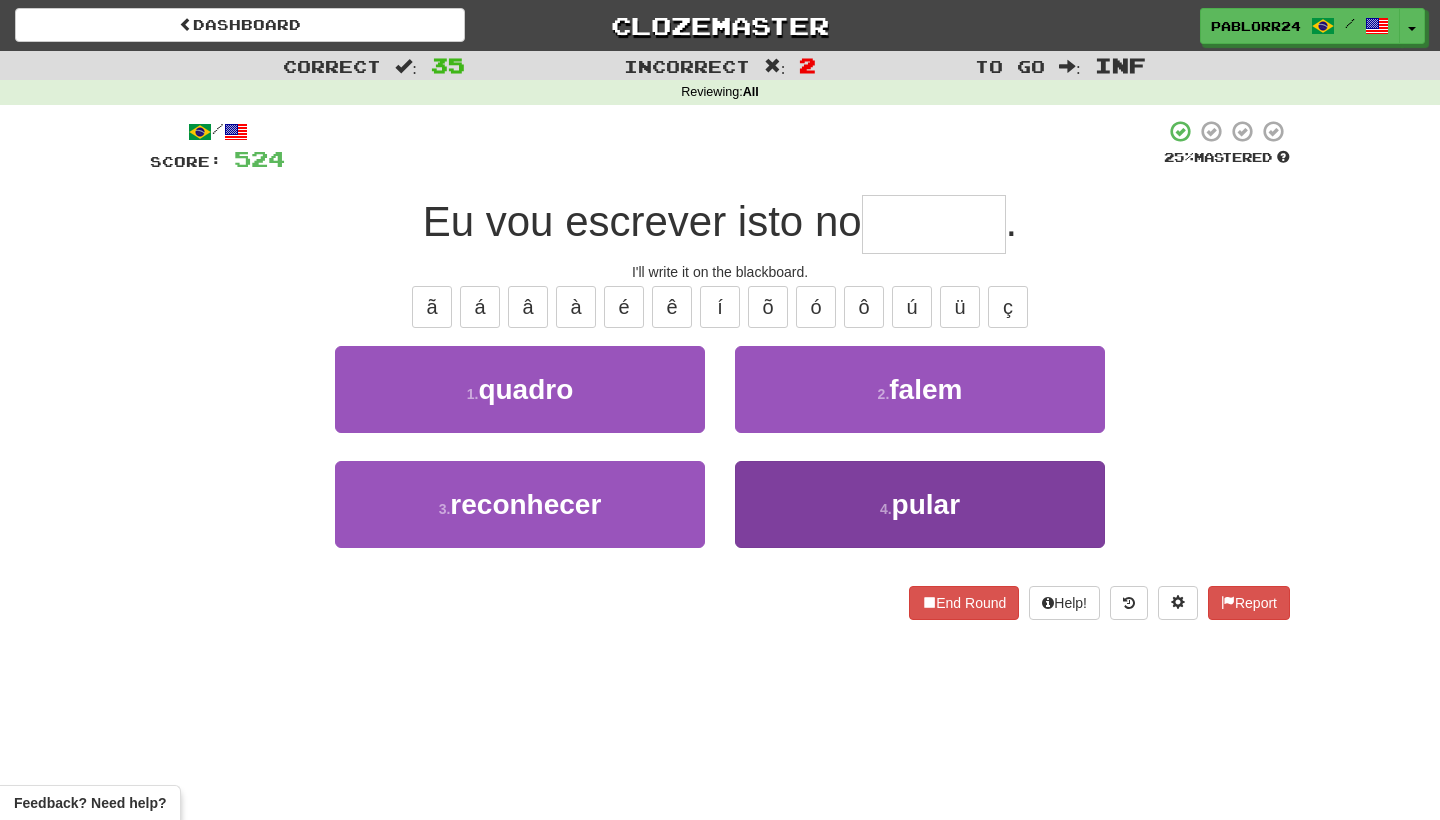 click on "4 .  pular" at bounding box center [920, 504] 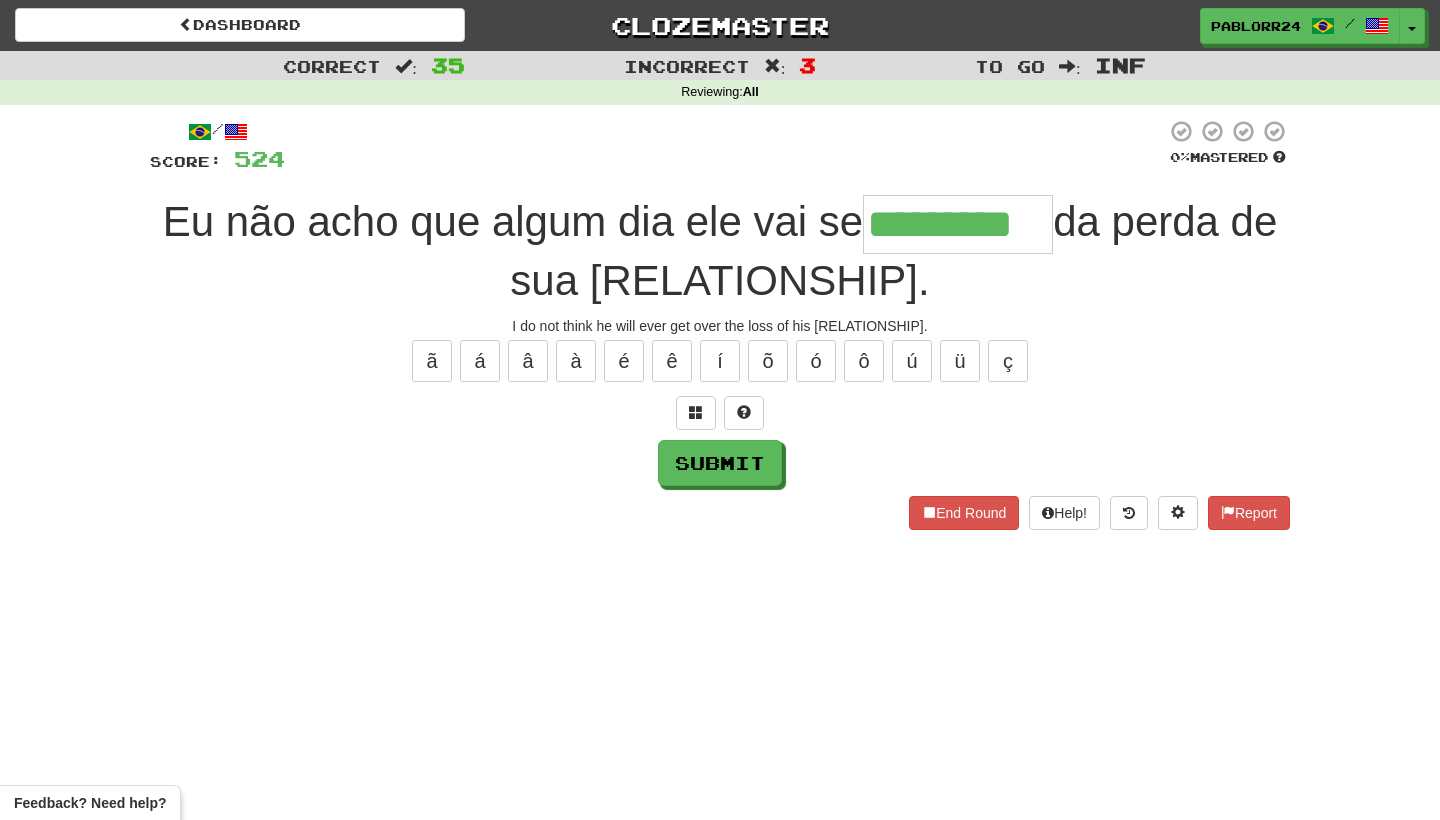 type on "*********" 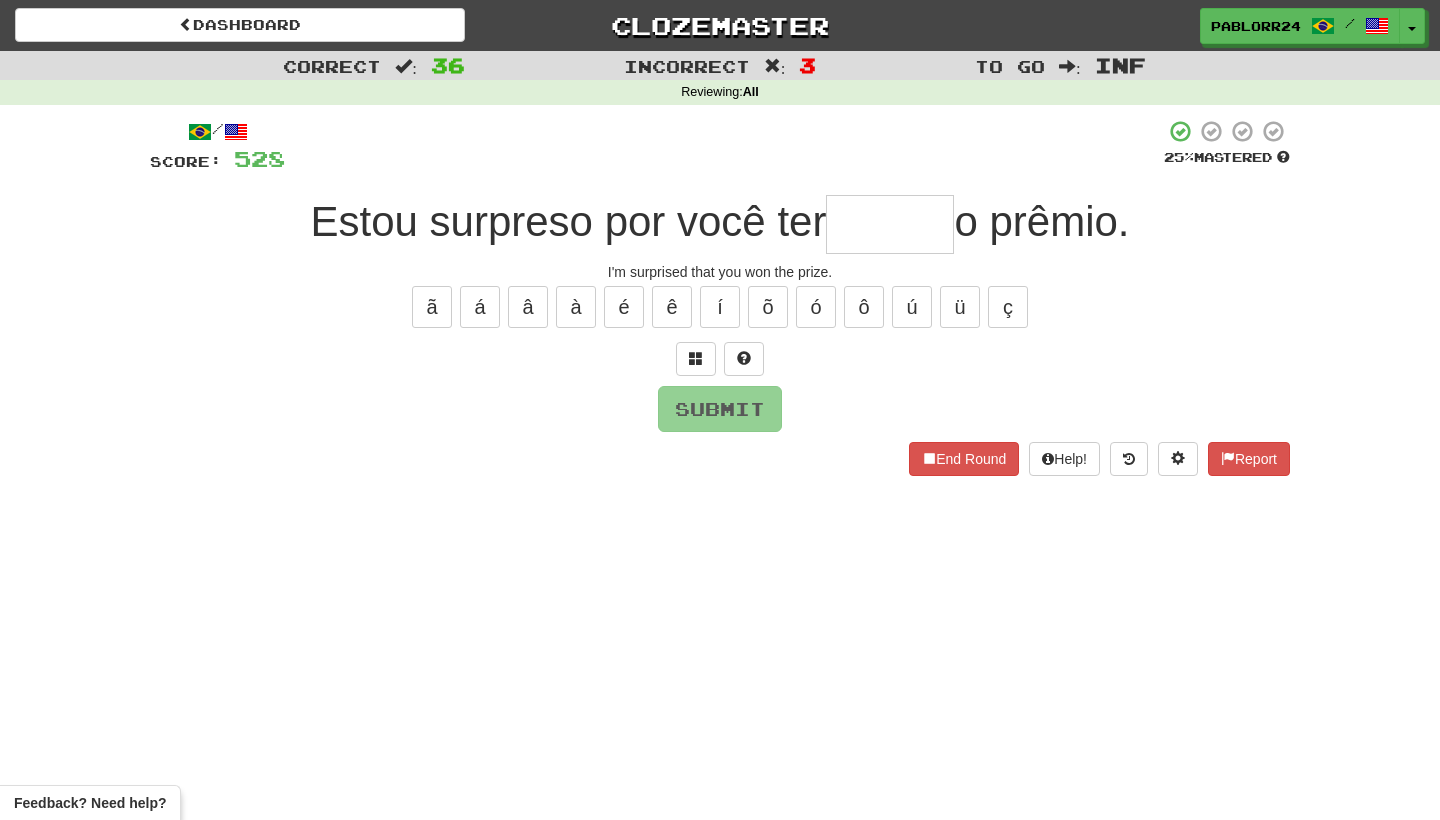 type on "*" 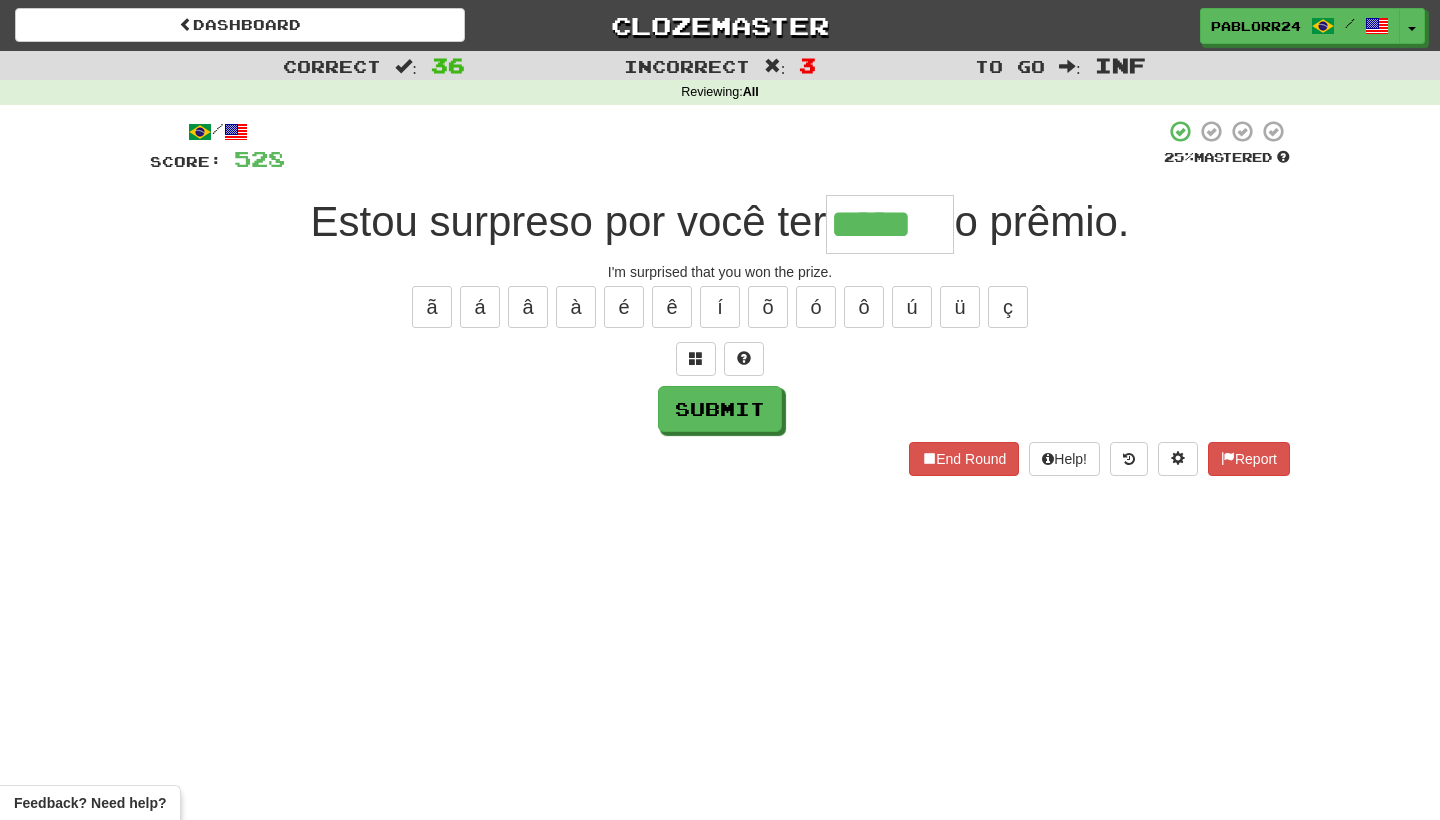 type on "*****" 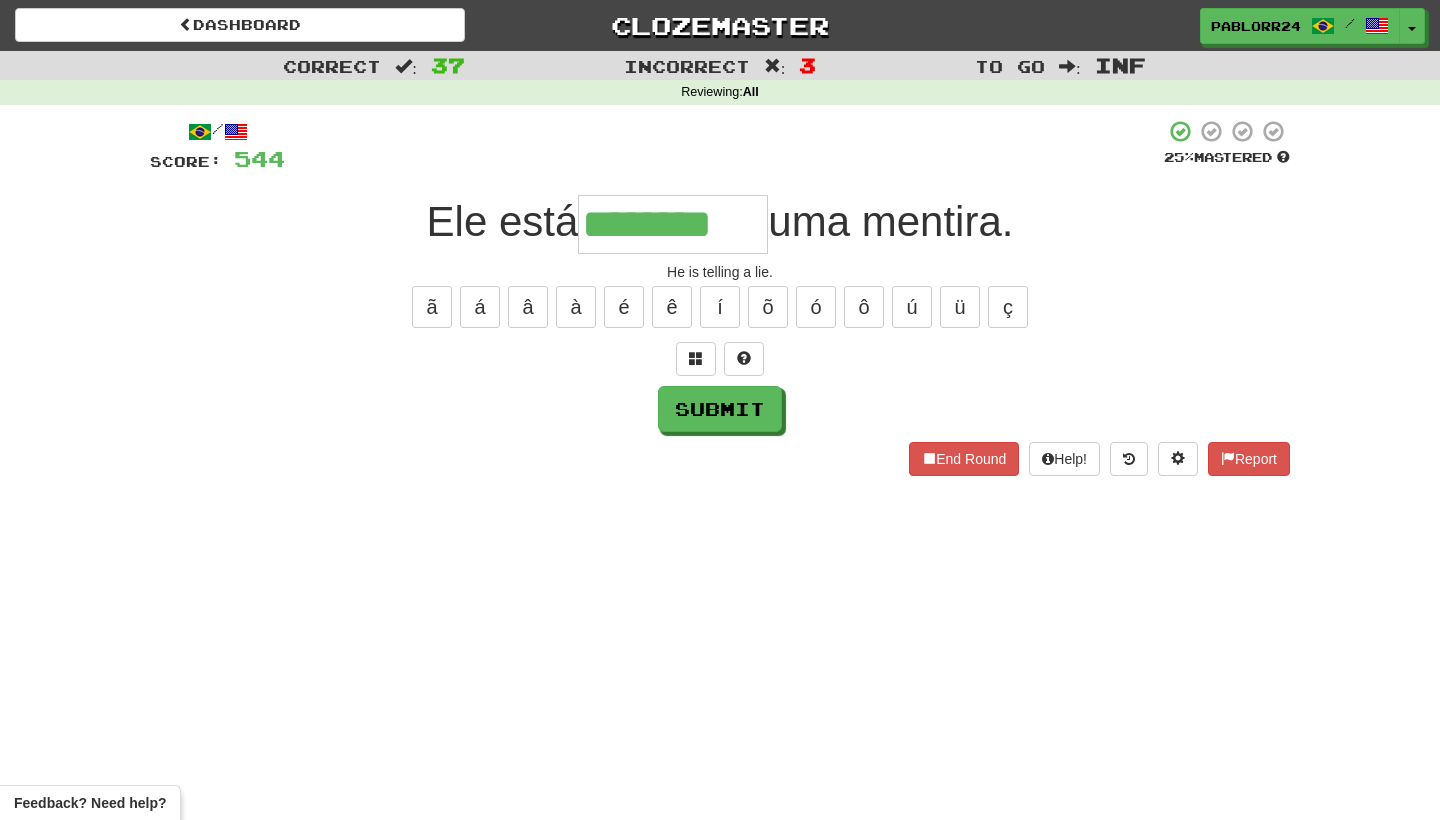 type on "********" 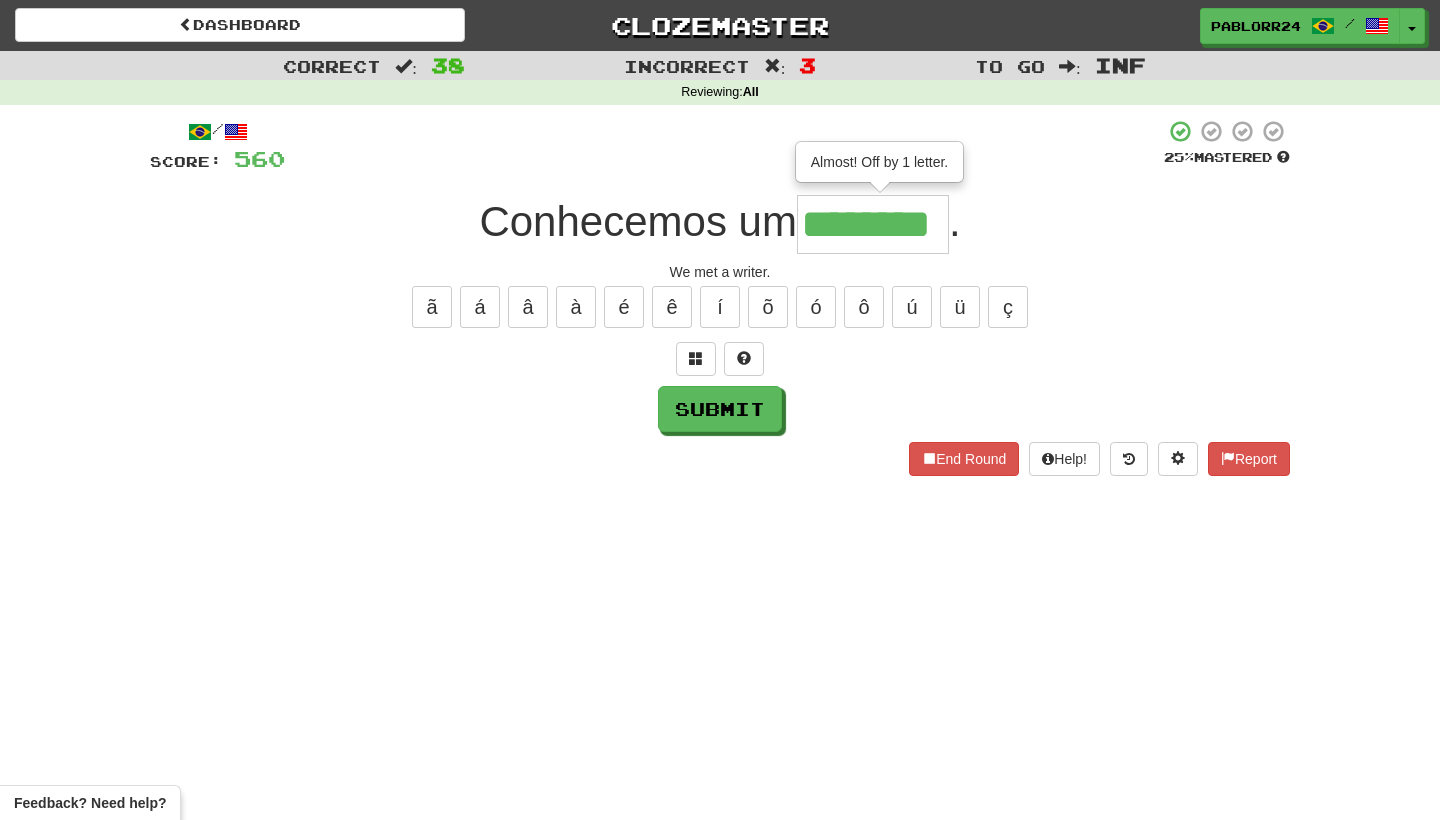 type on "********" 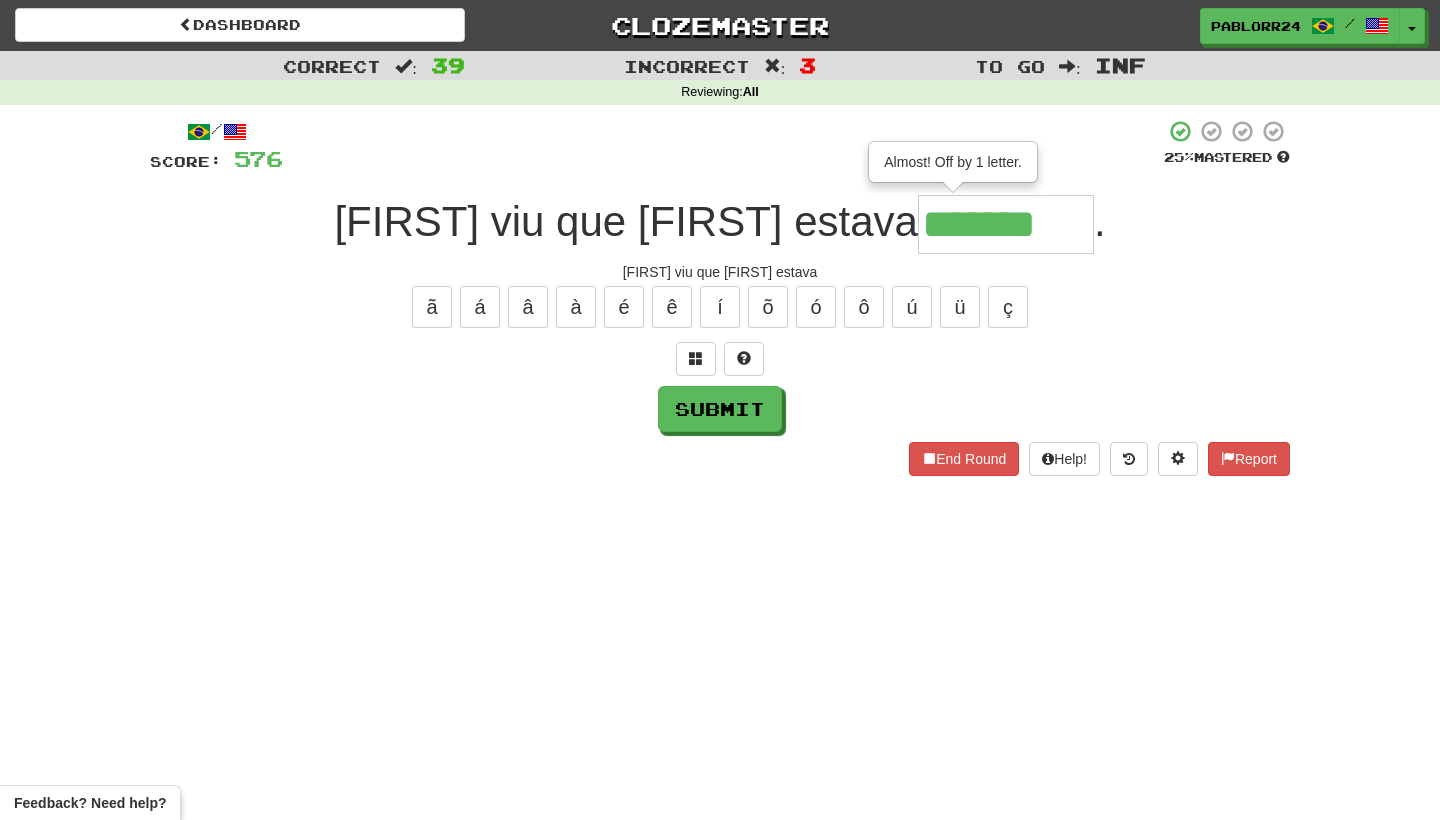 type on "*******" 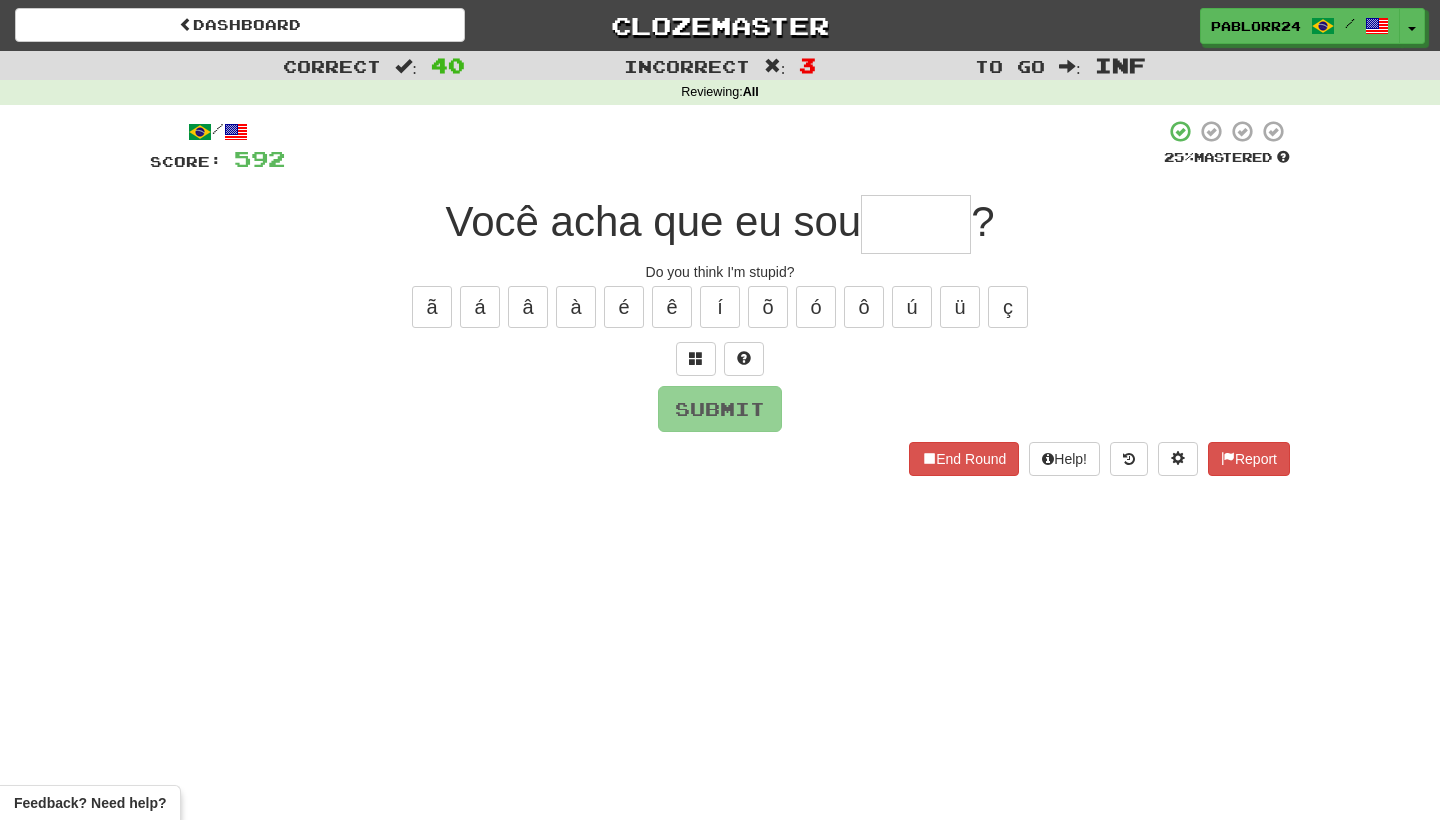 type on "*" 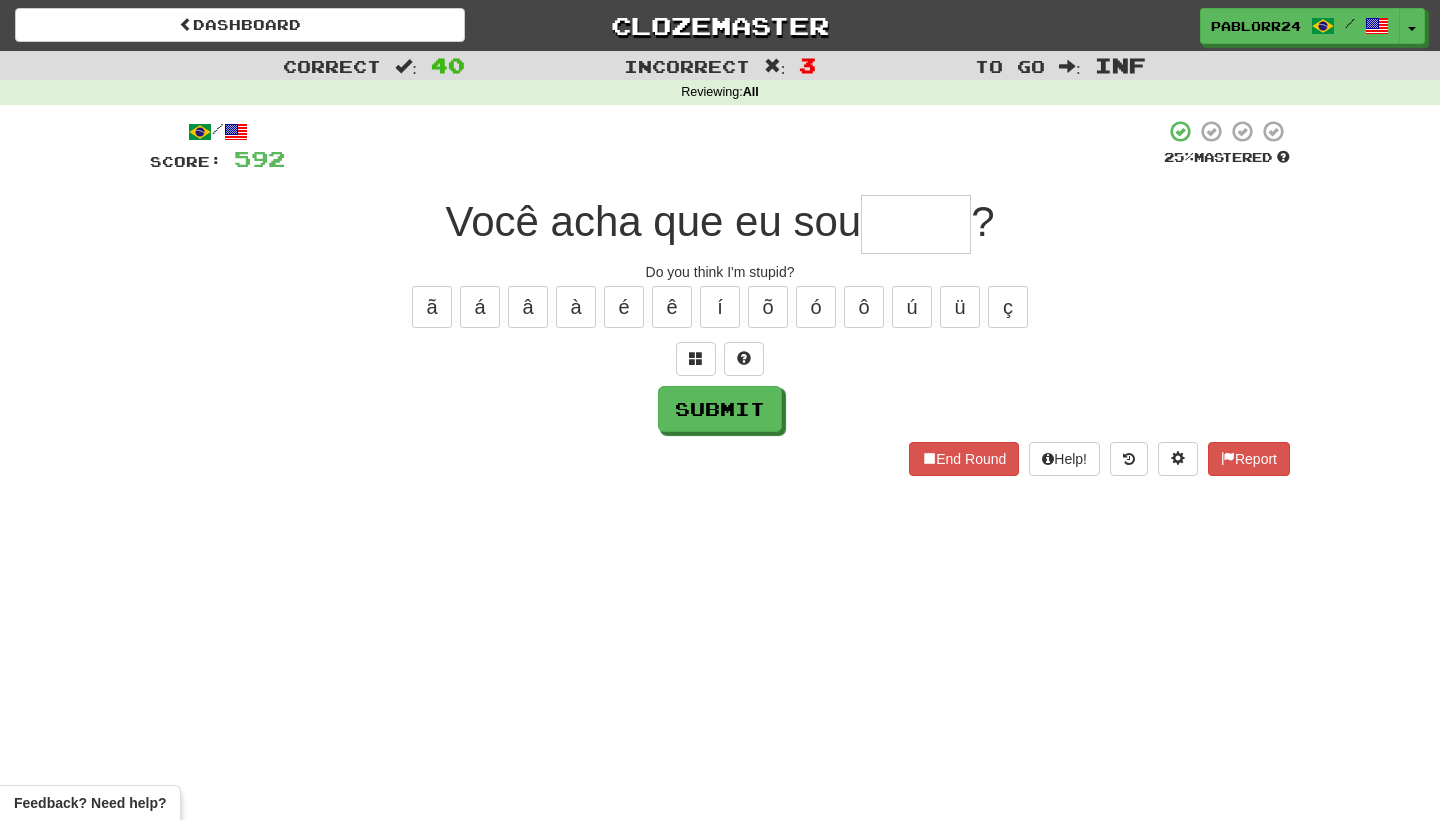 type on "*" 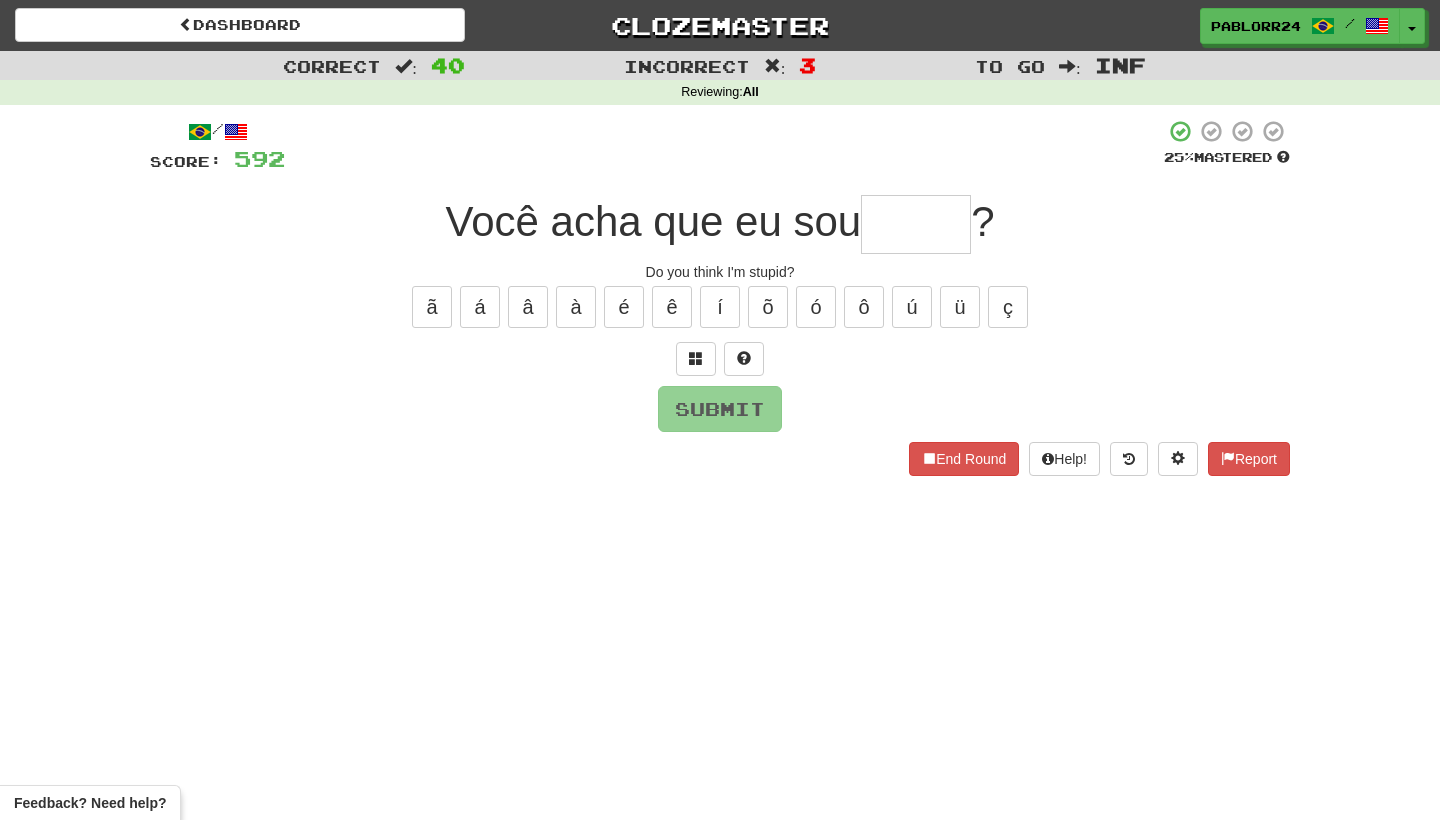 type on "*" 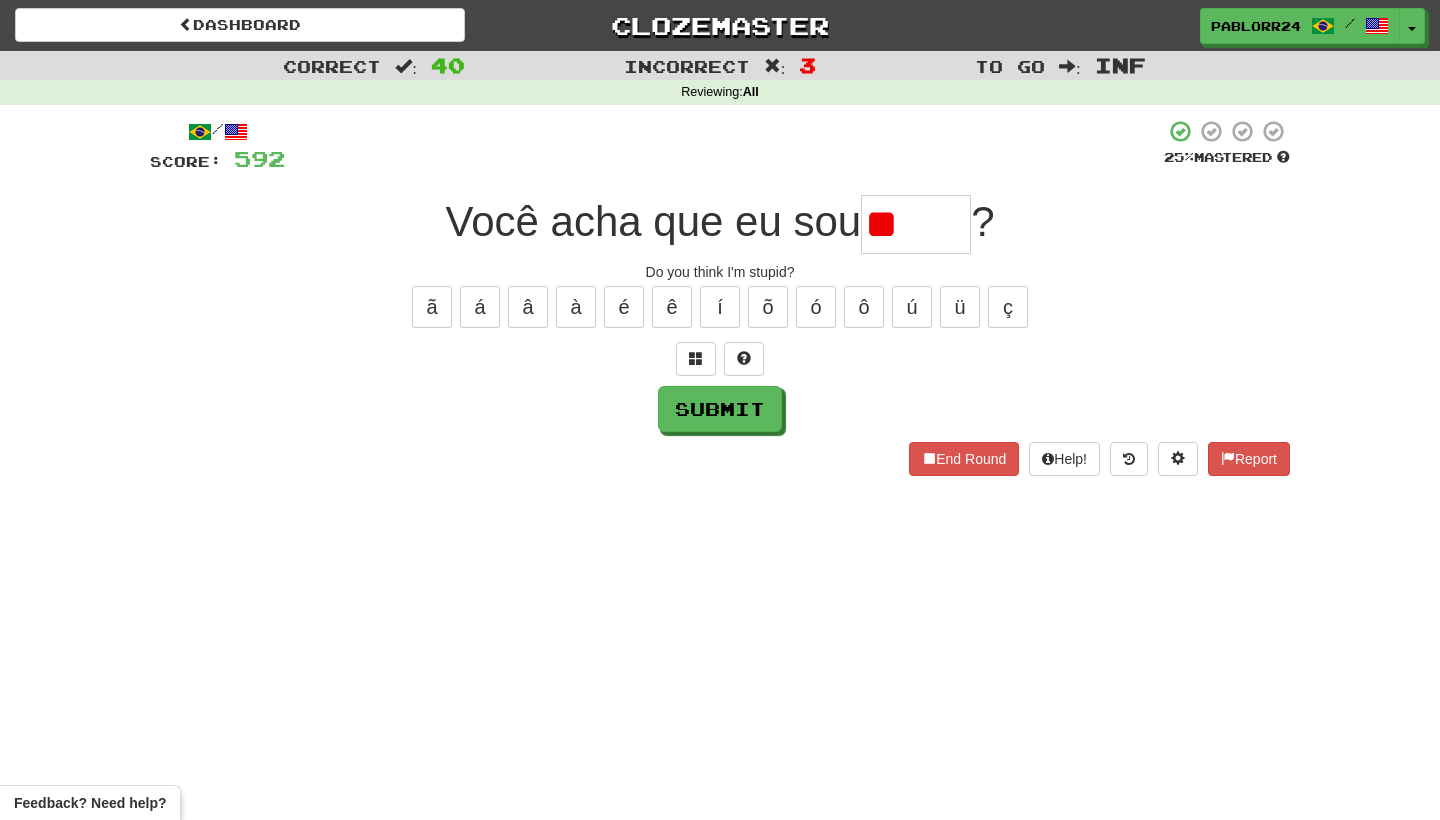 type on "*" 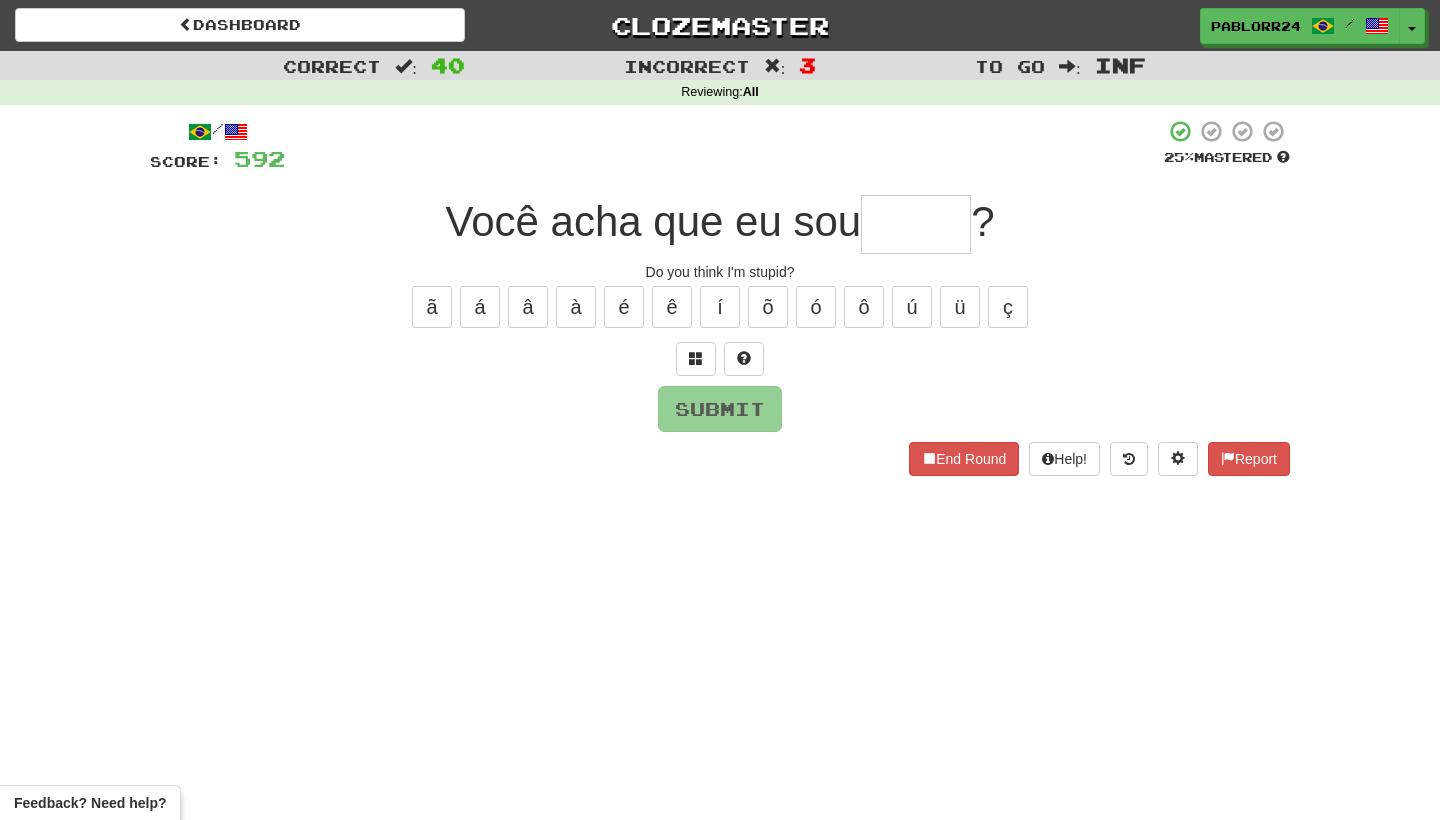type on "*" 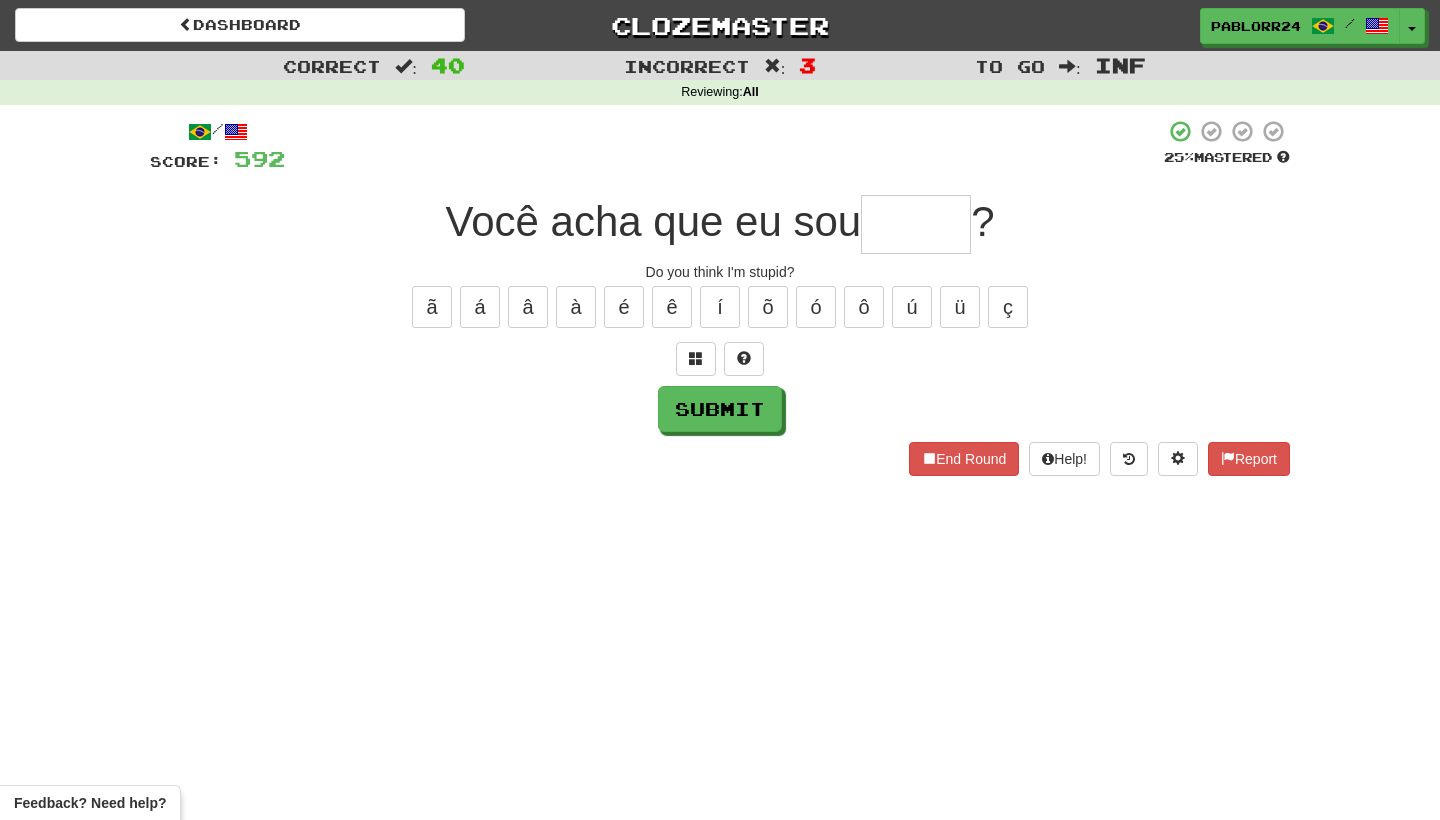 type on "*" 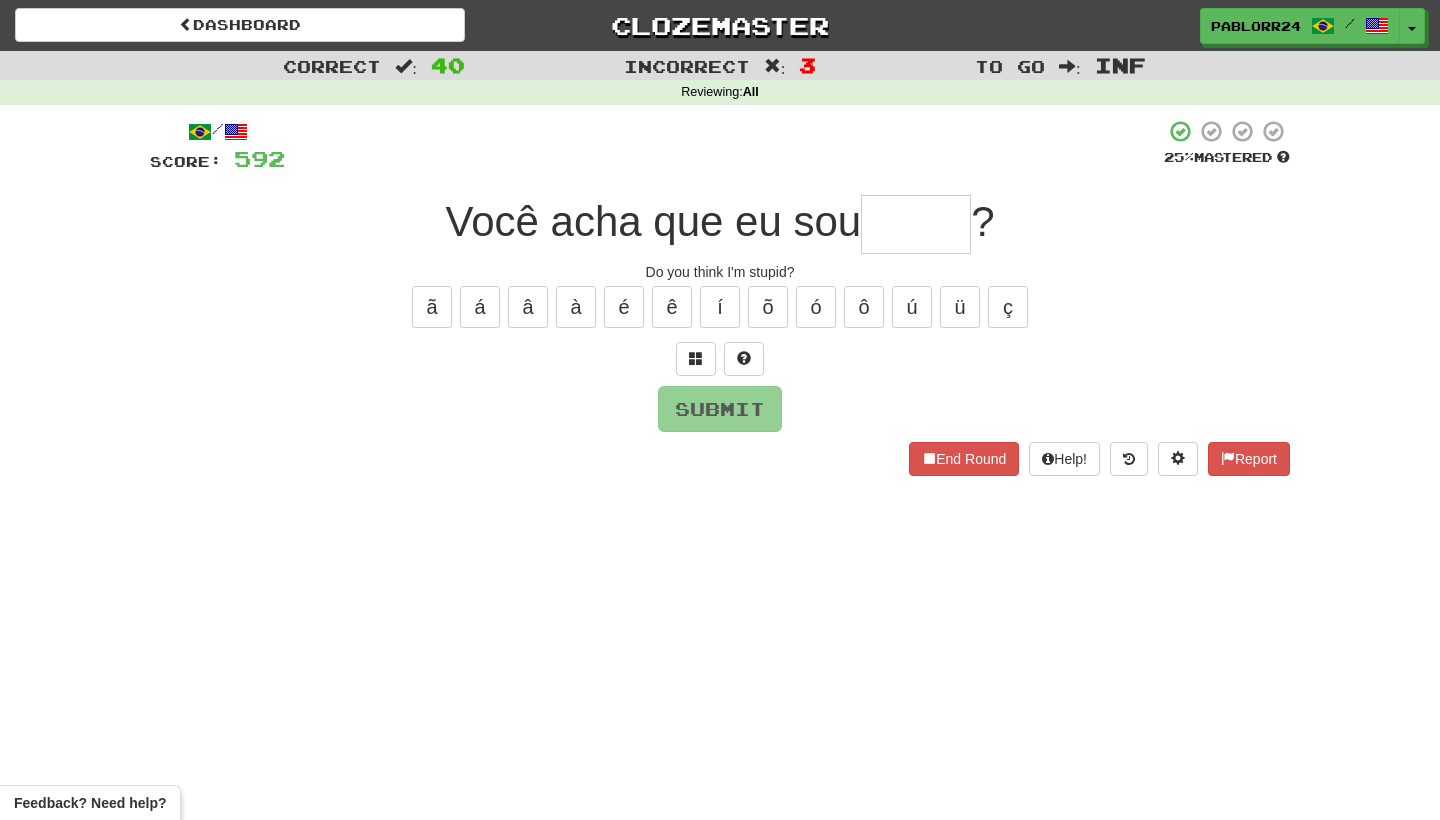 type on "*" 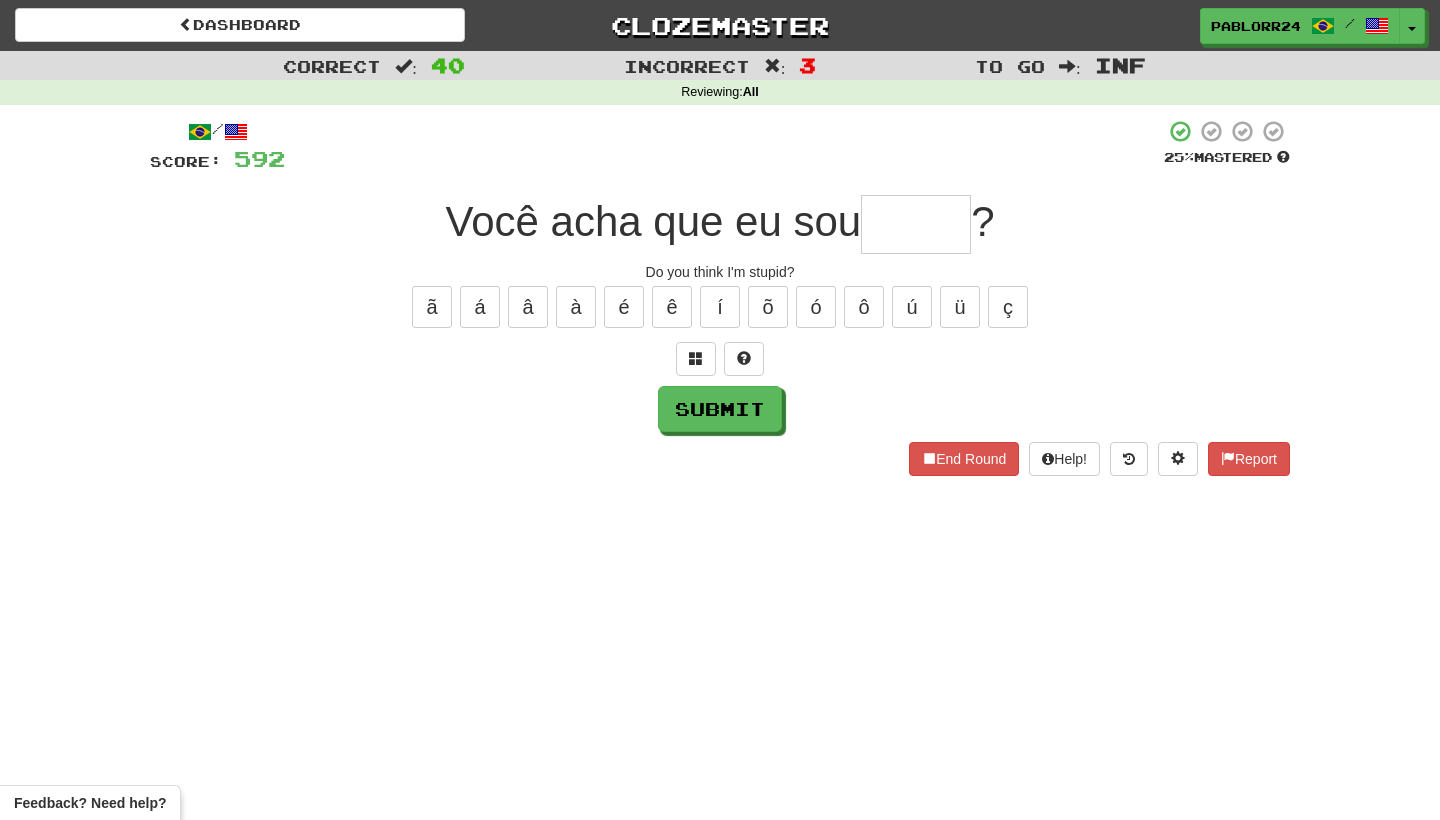 type on "*" 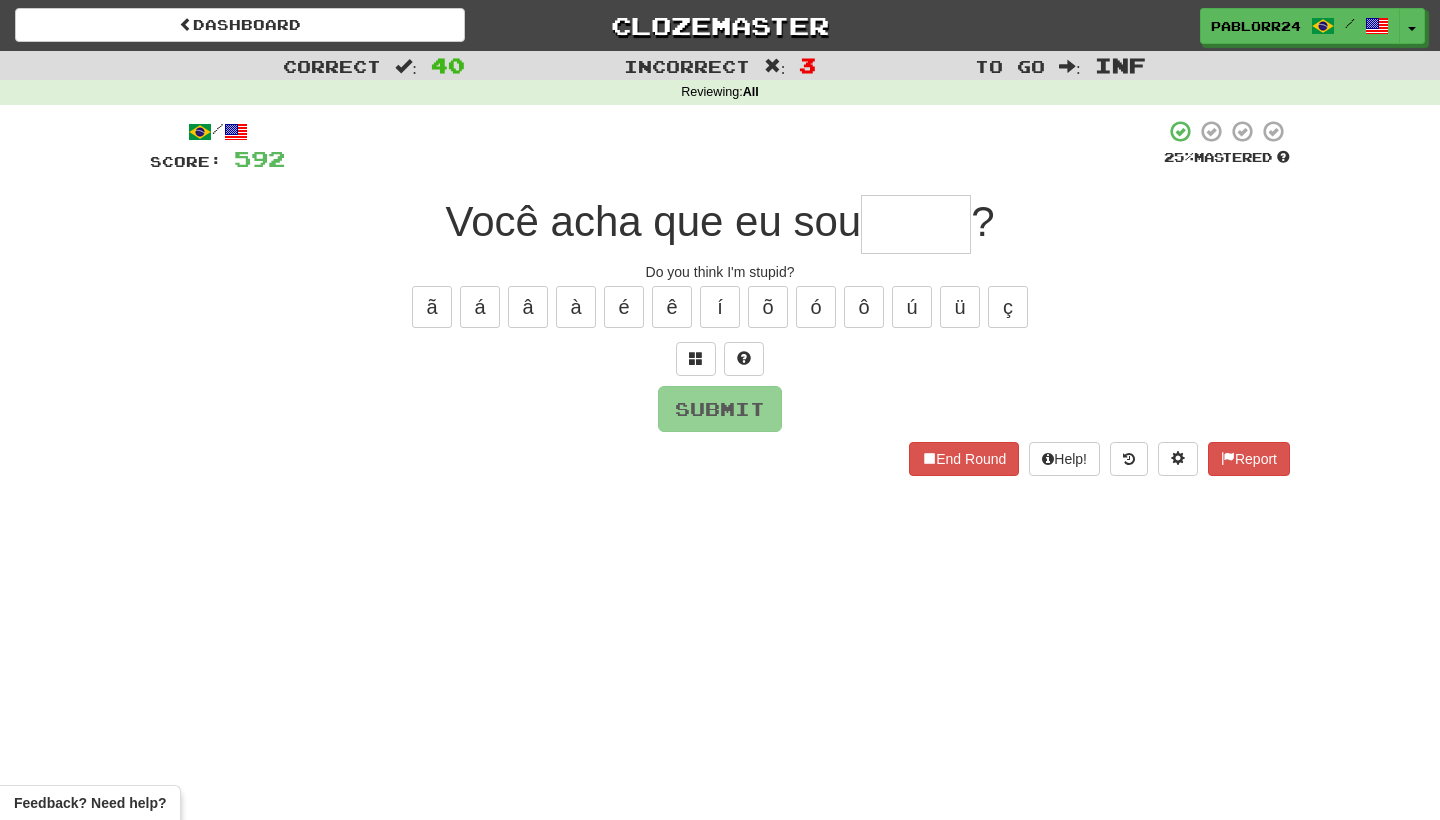 type on "*" 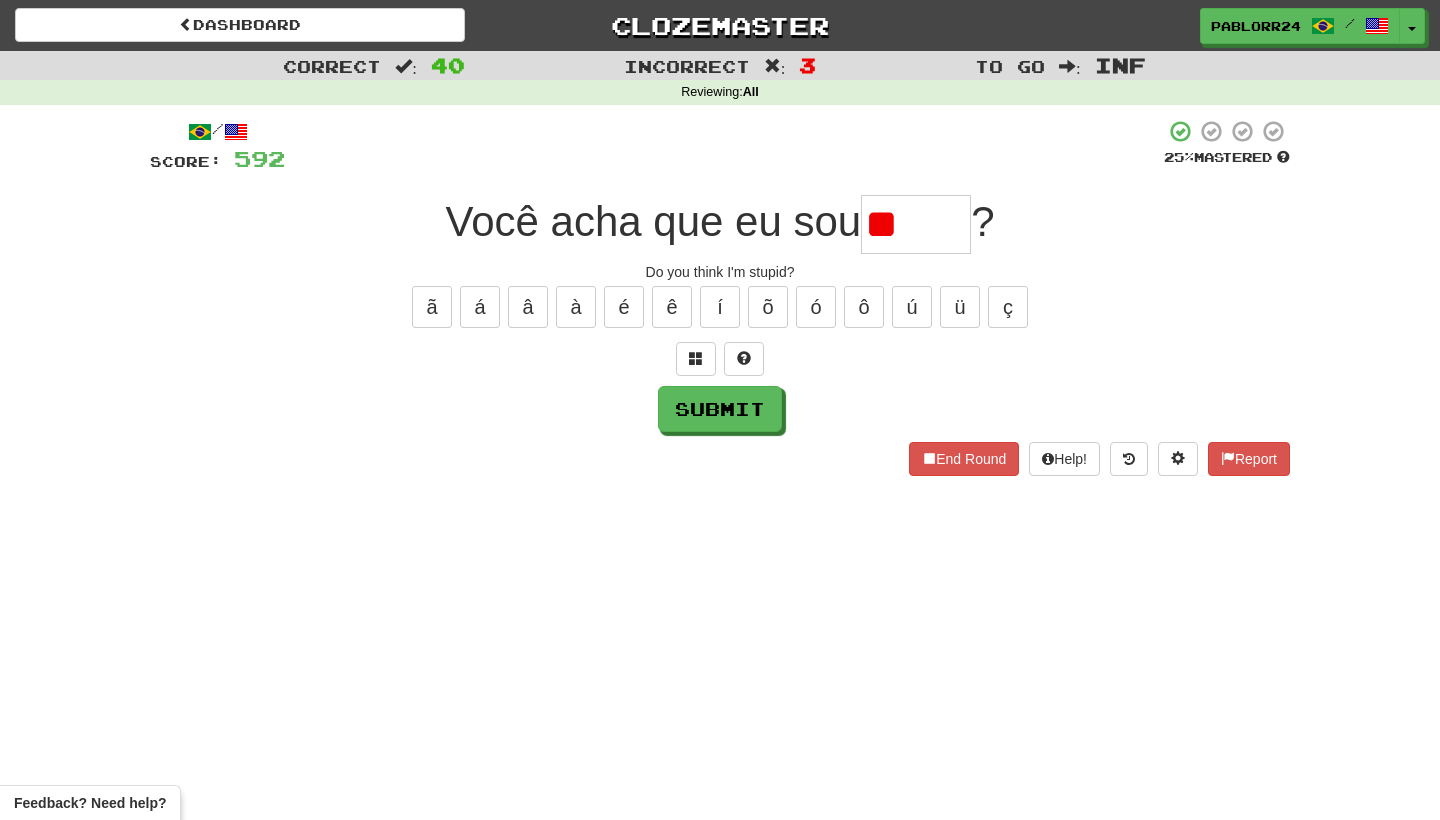 type on "*" 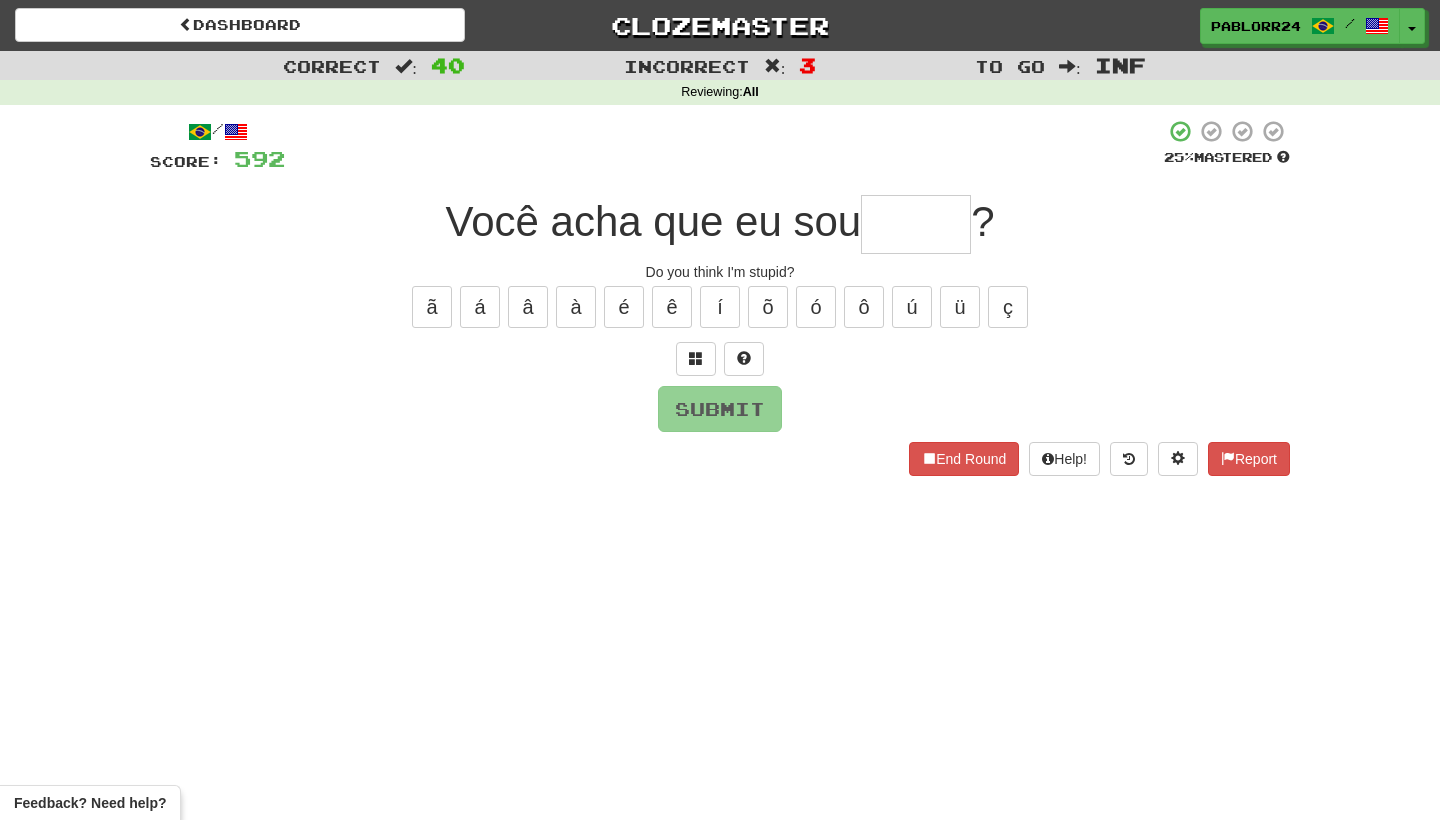 type on "*" 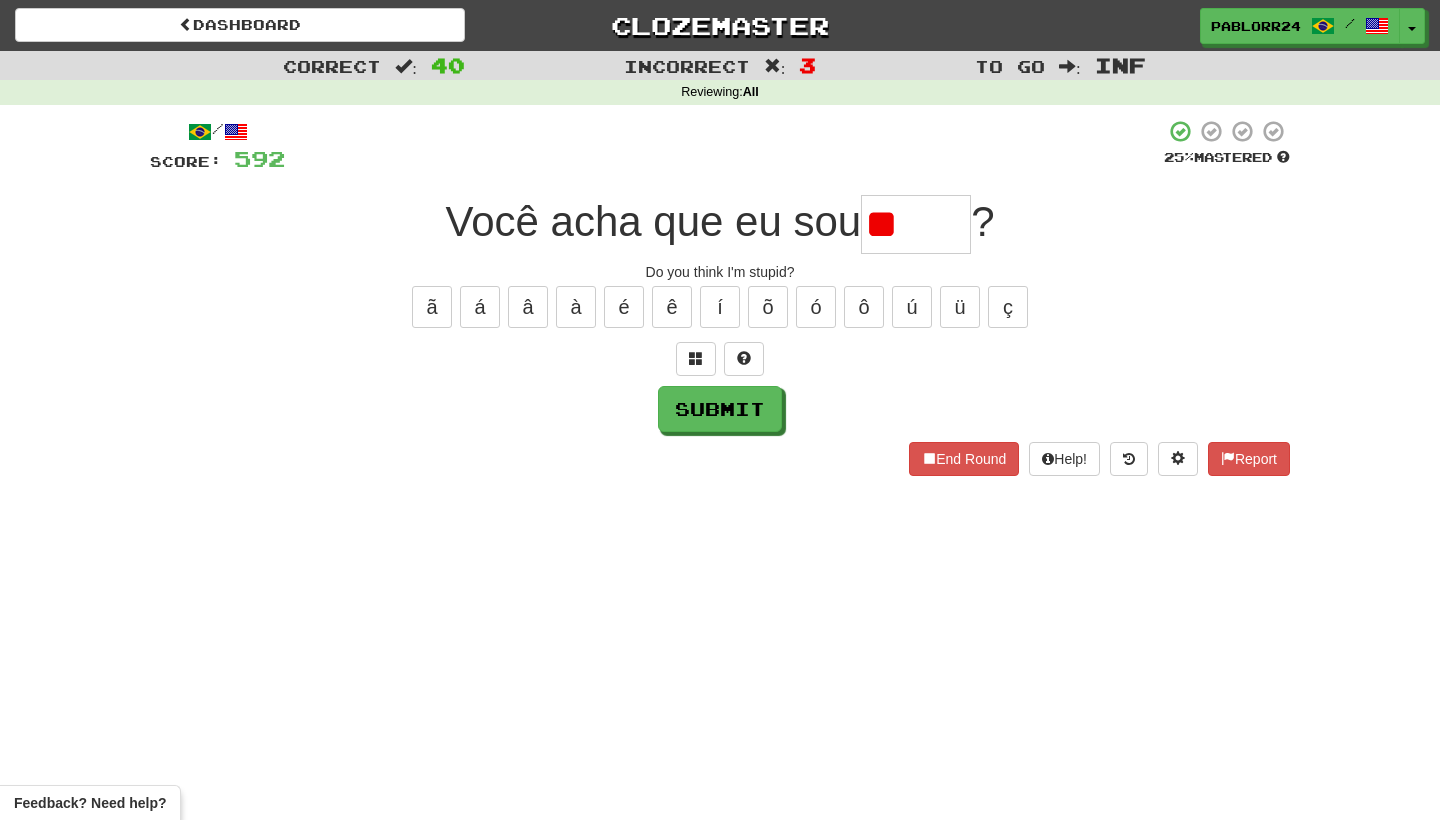 type on "*" 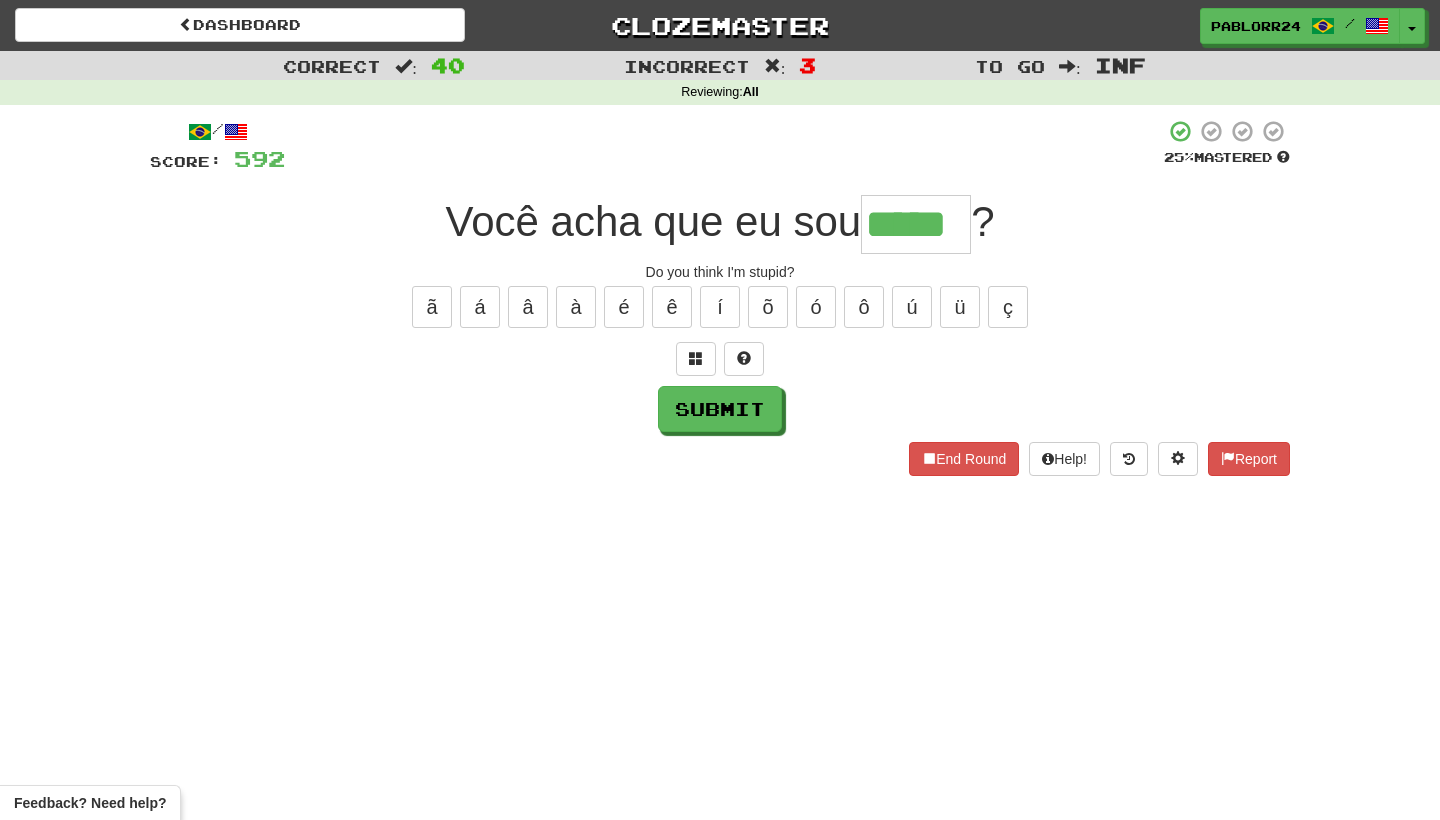type on "*****" 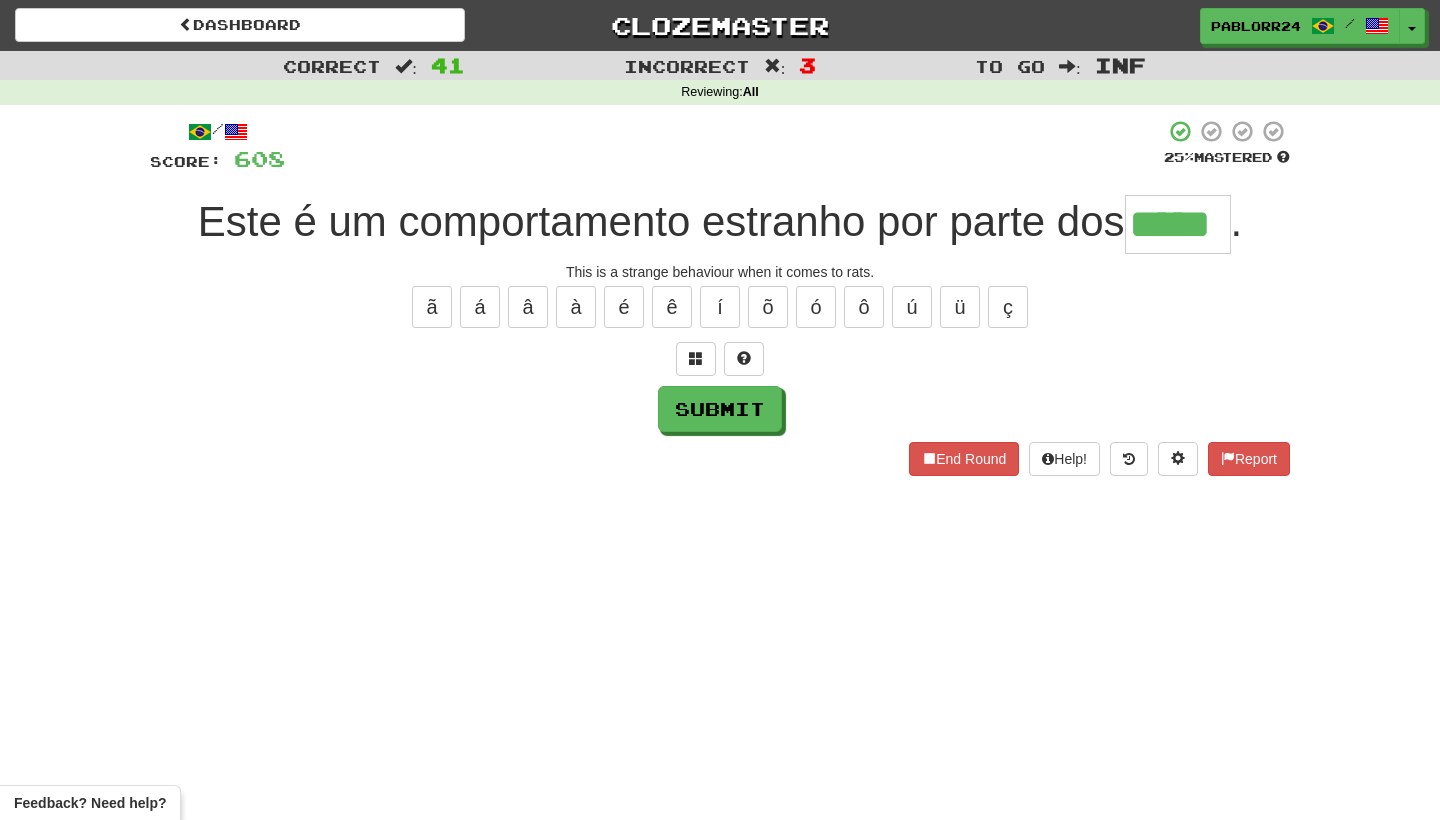 type on "*****" 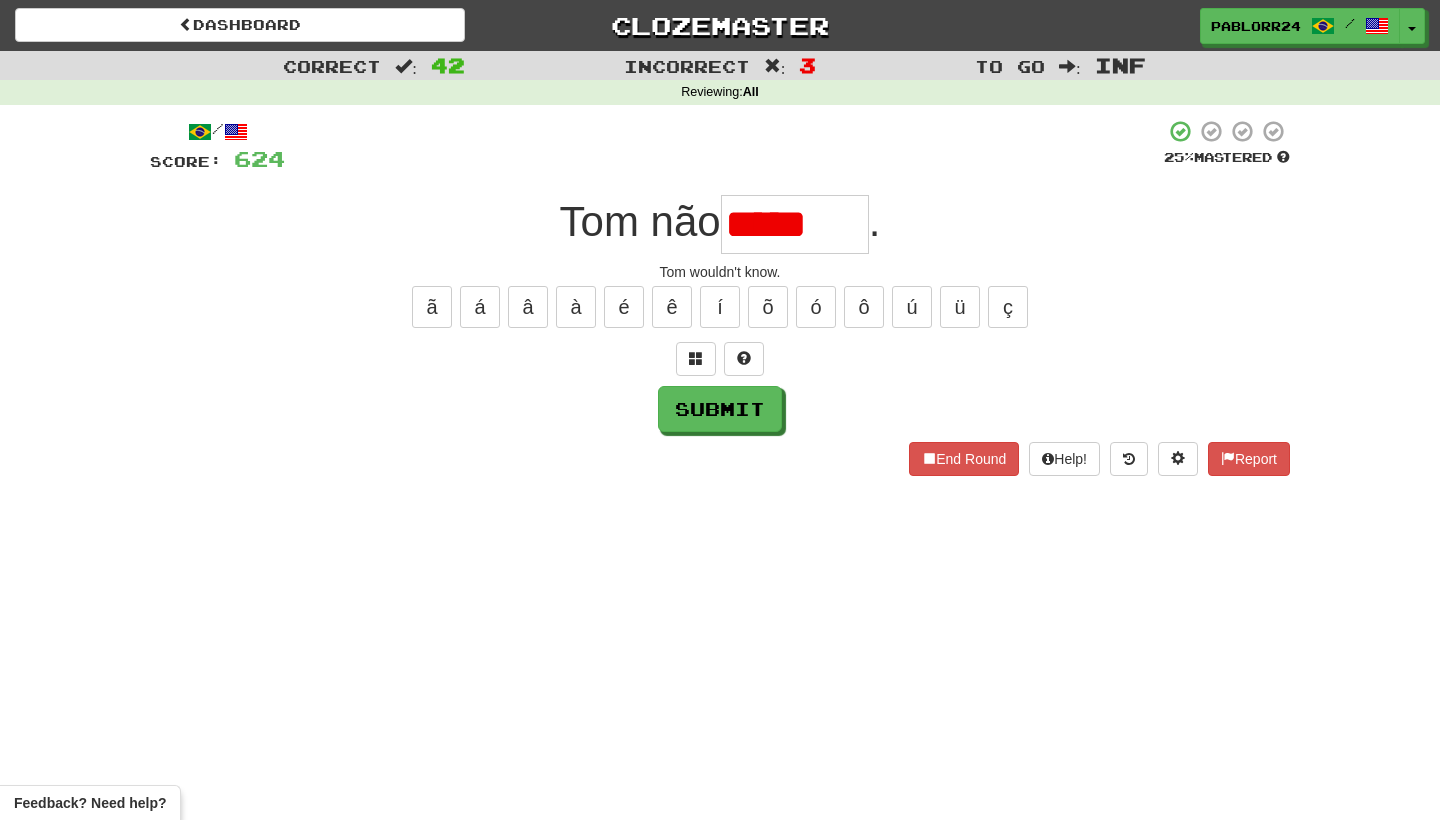 type on "*******" 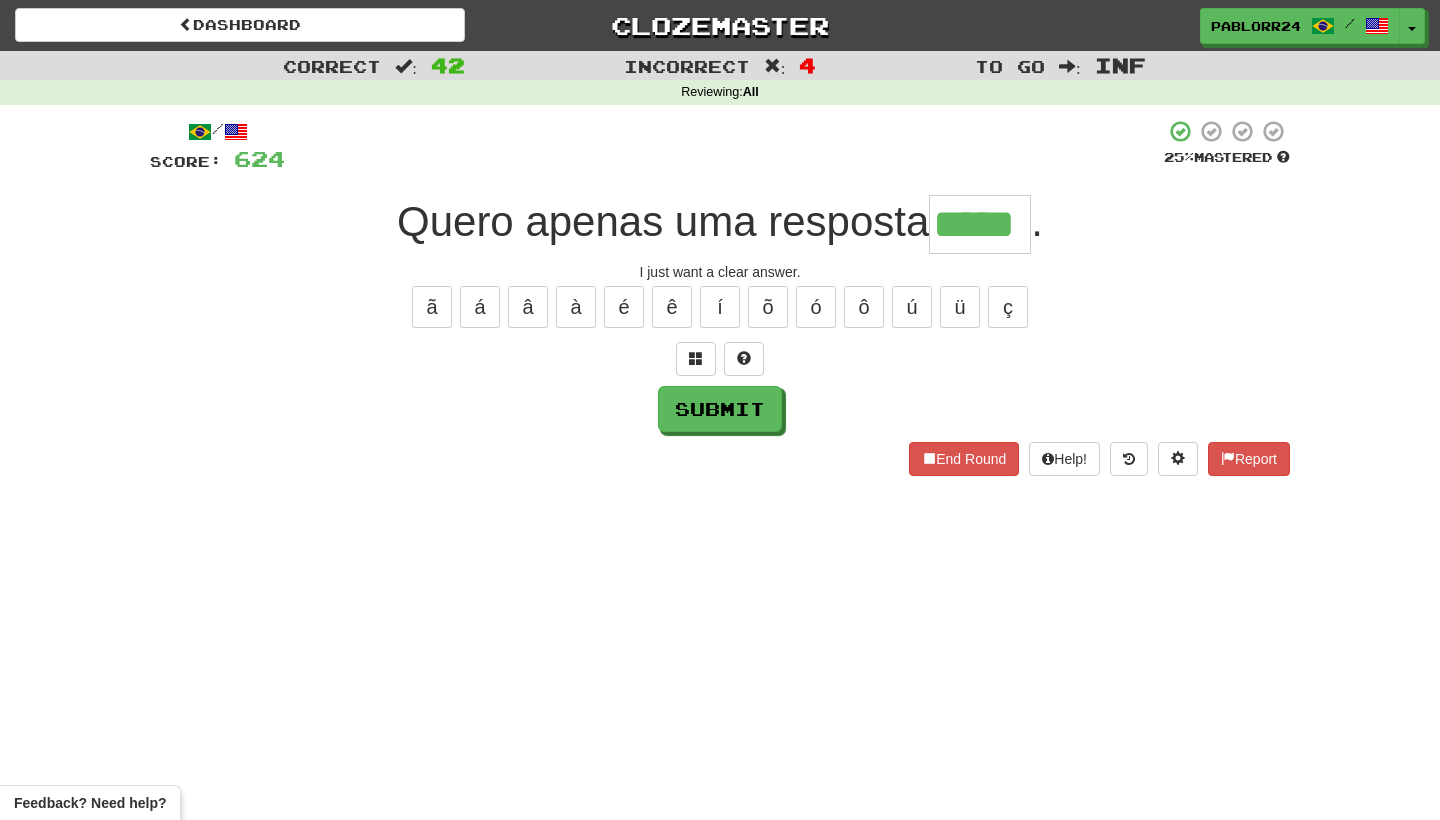 type on "*****" 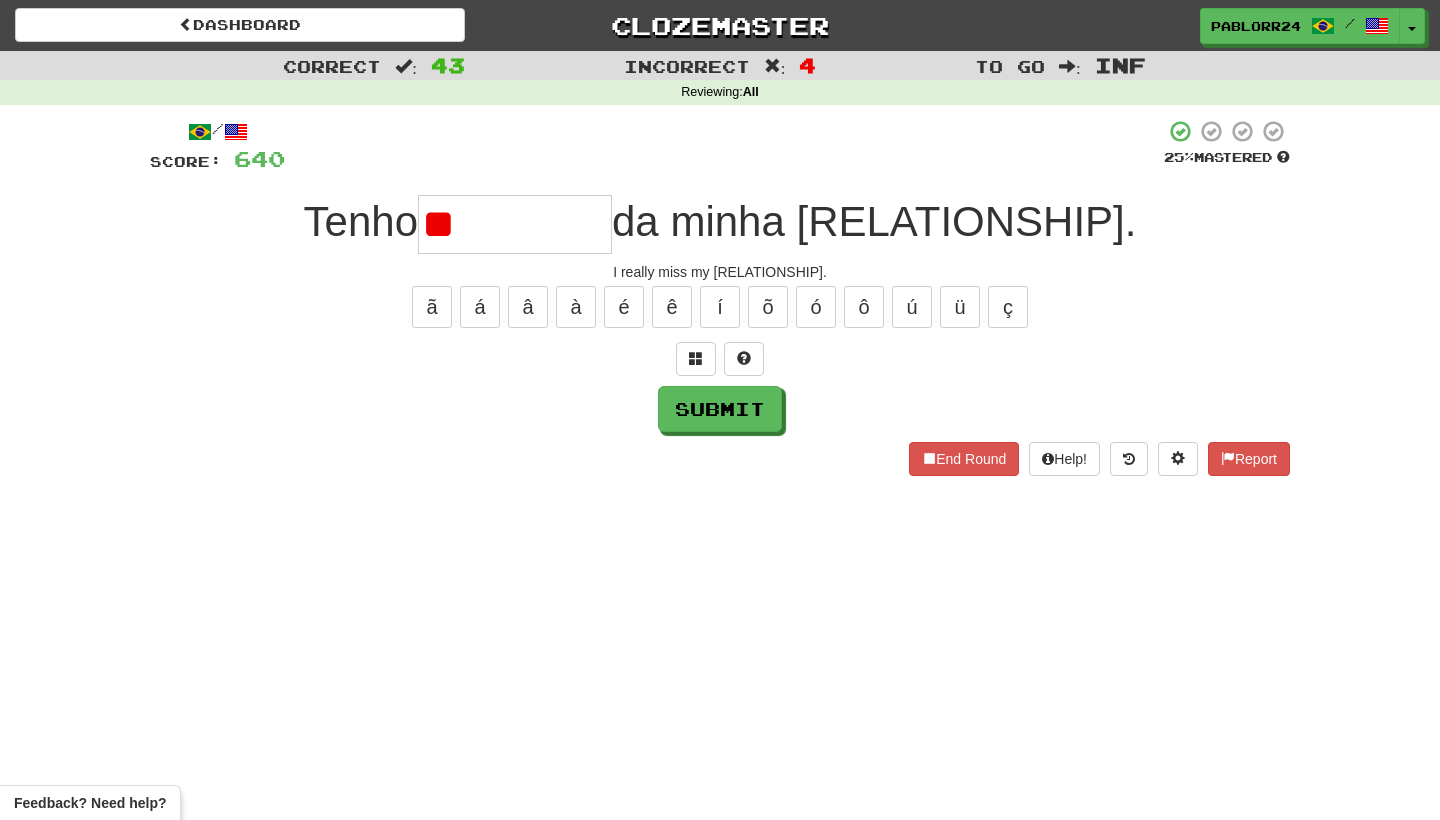 type on "*" 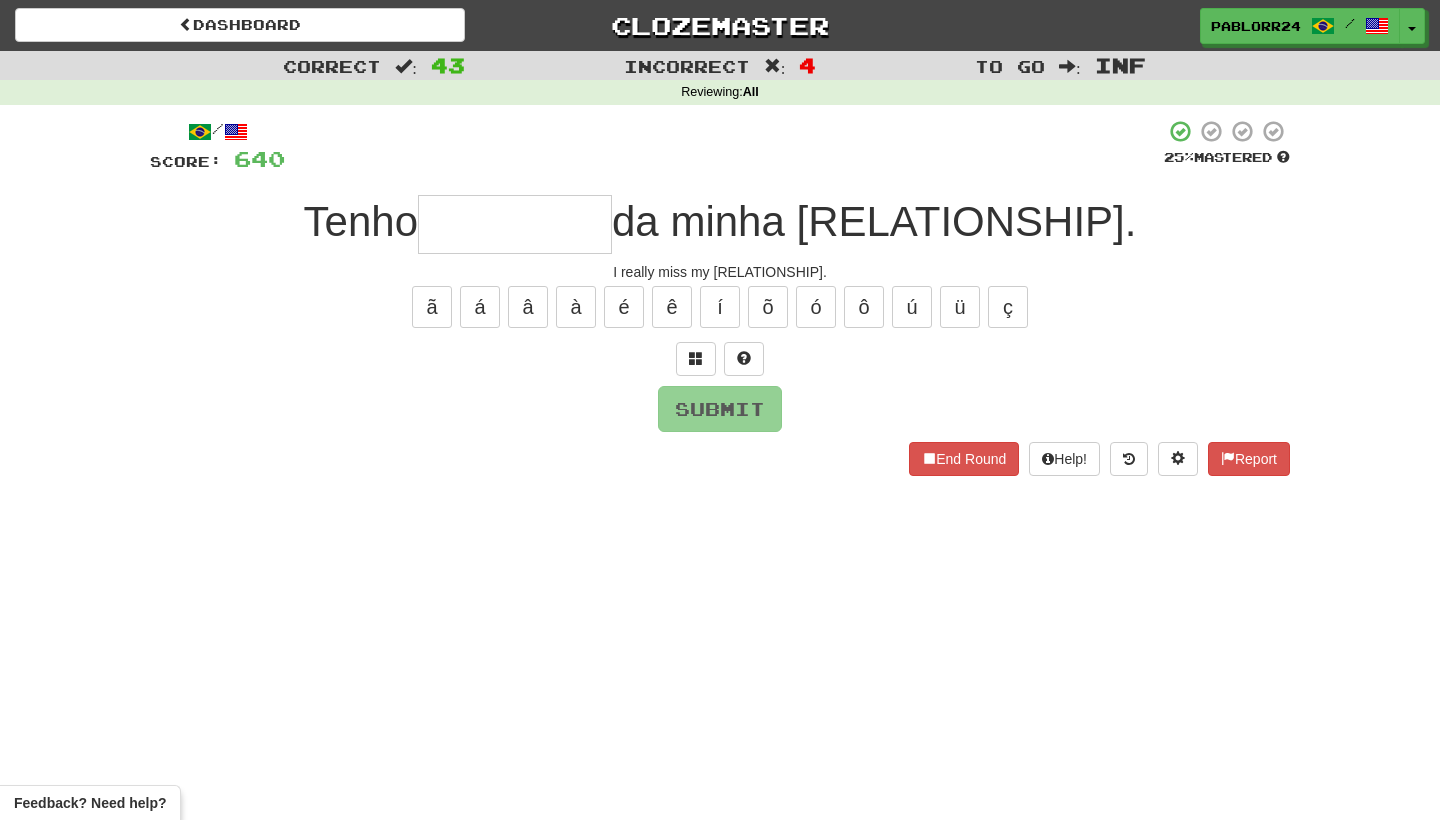 type on "*" 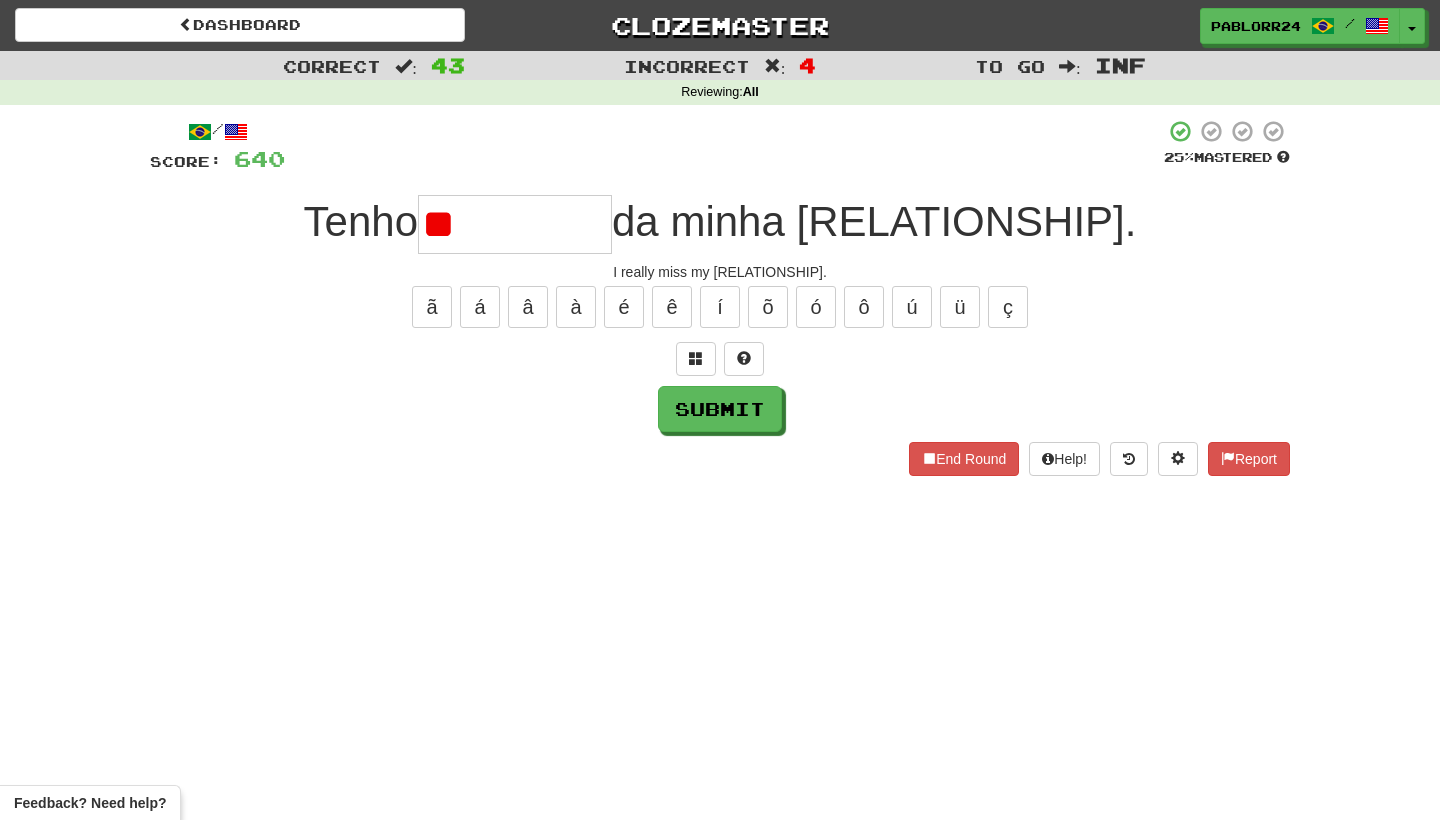 type on "*" 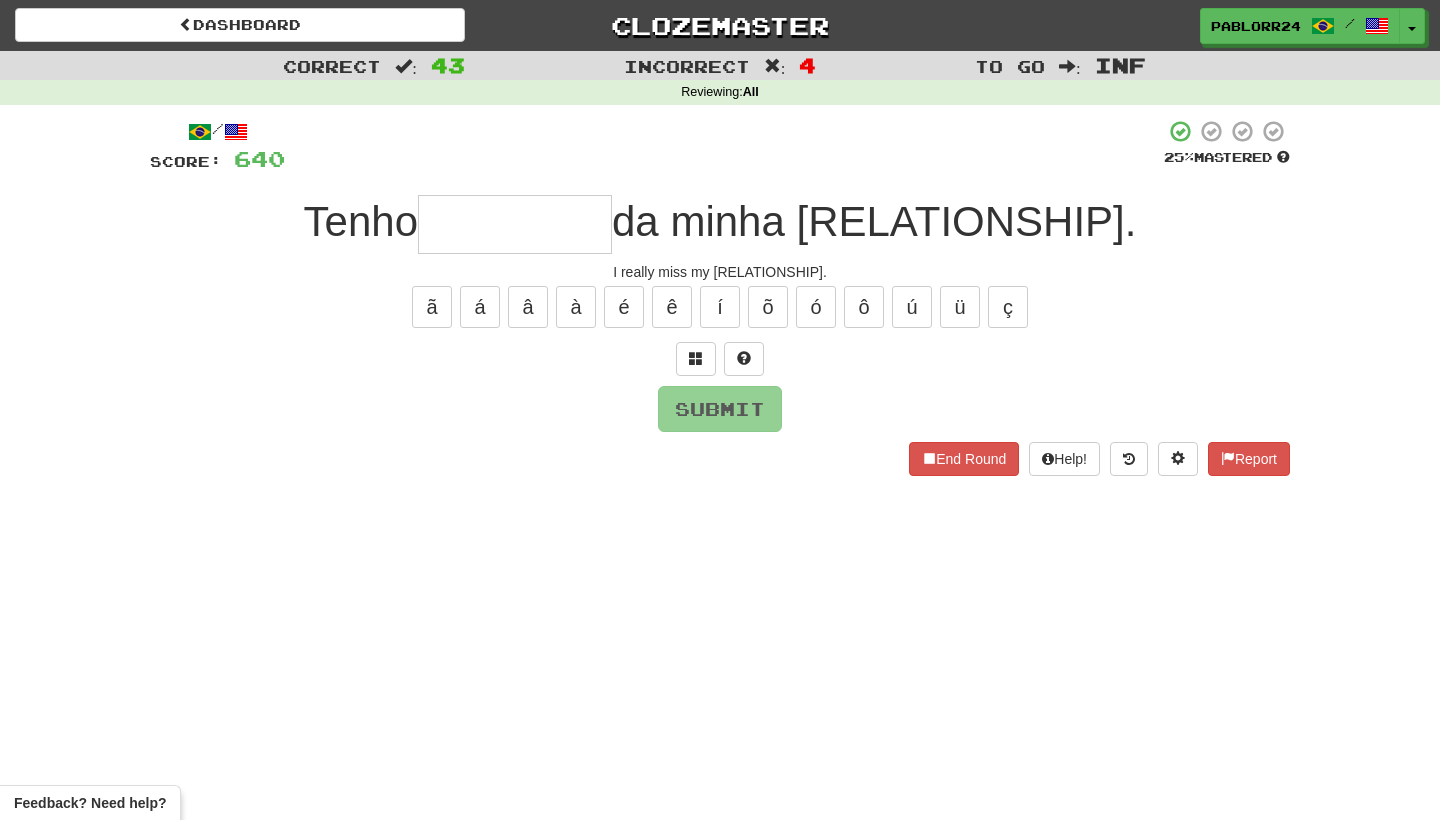 type on "*" 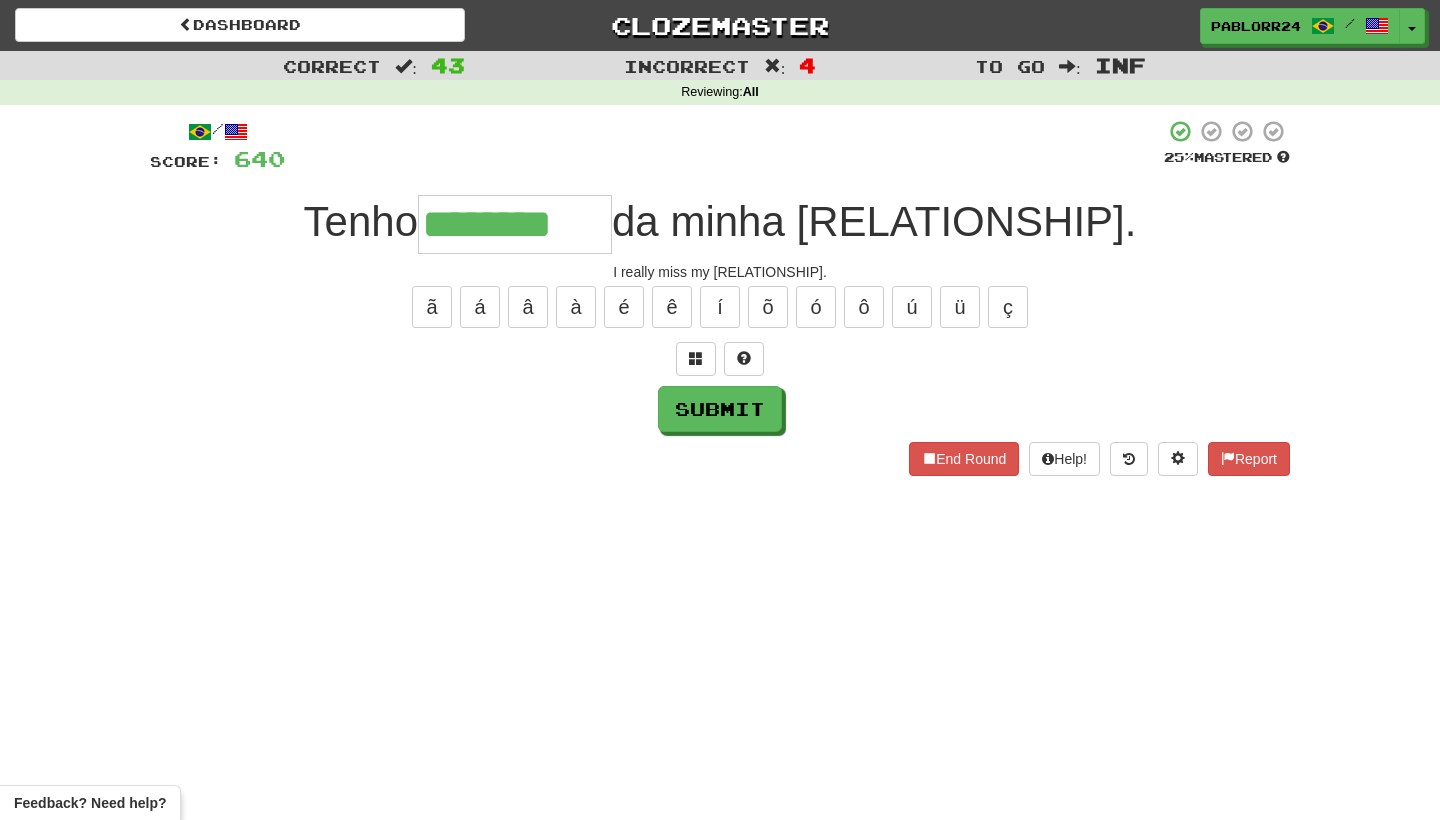 type on "********" 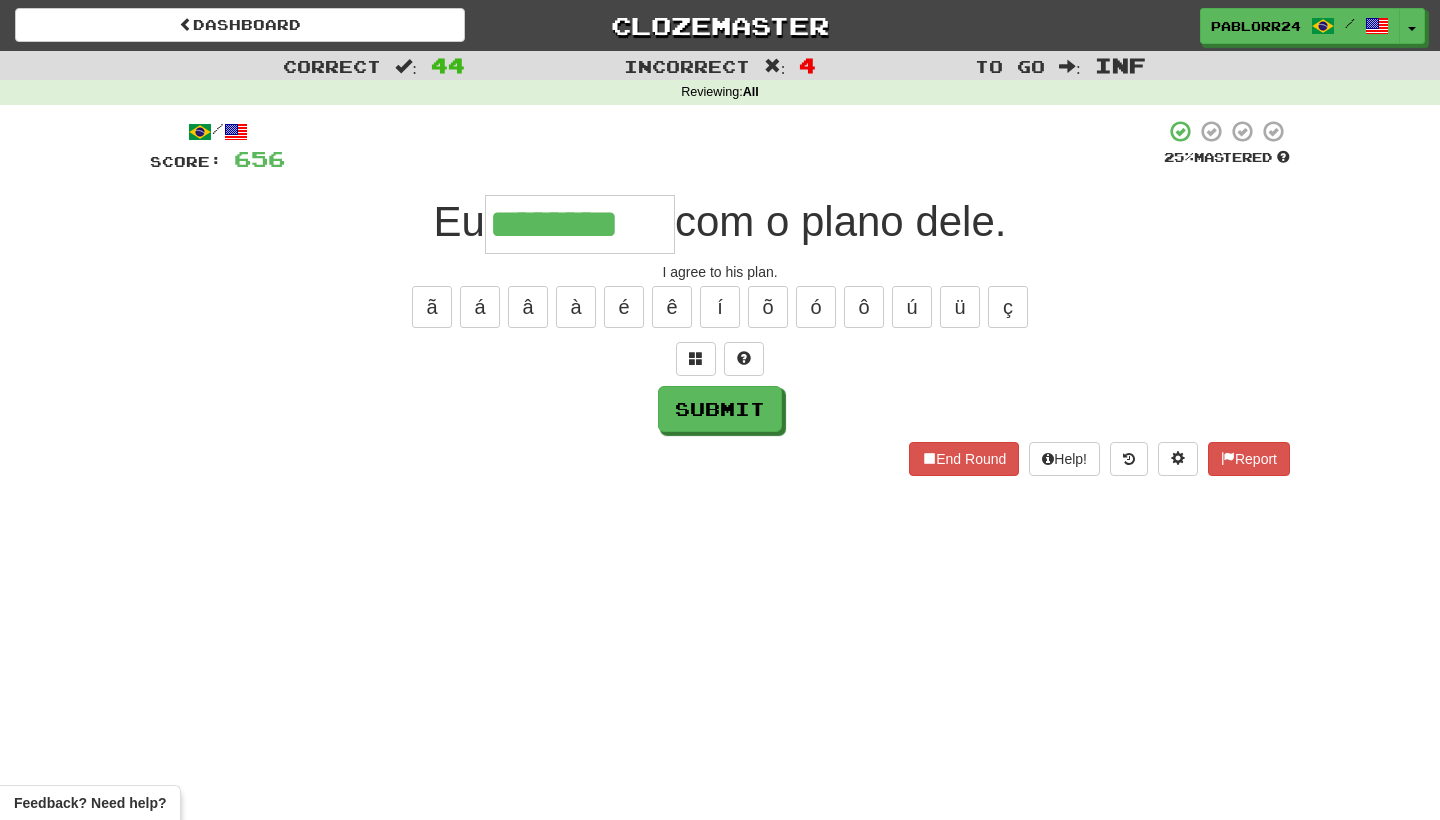 type on "********" 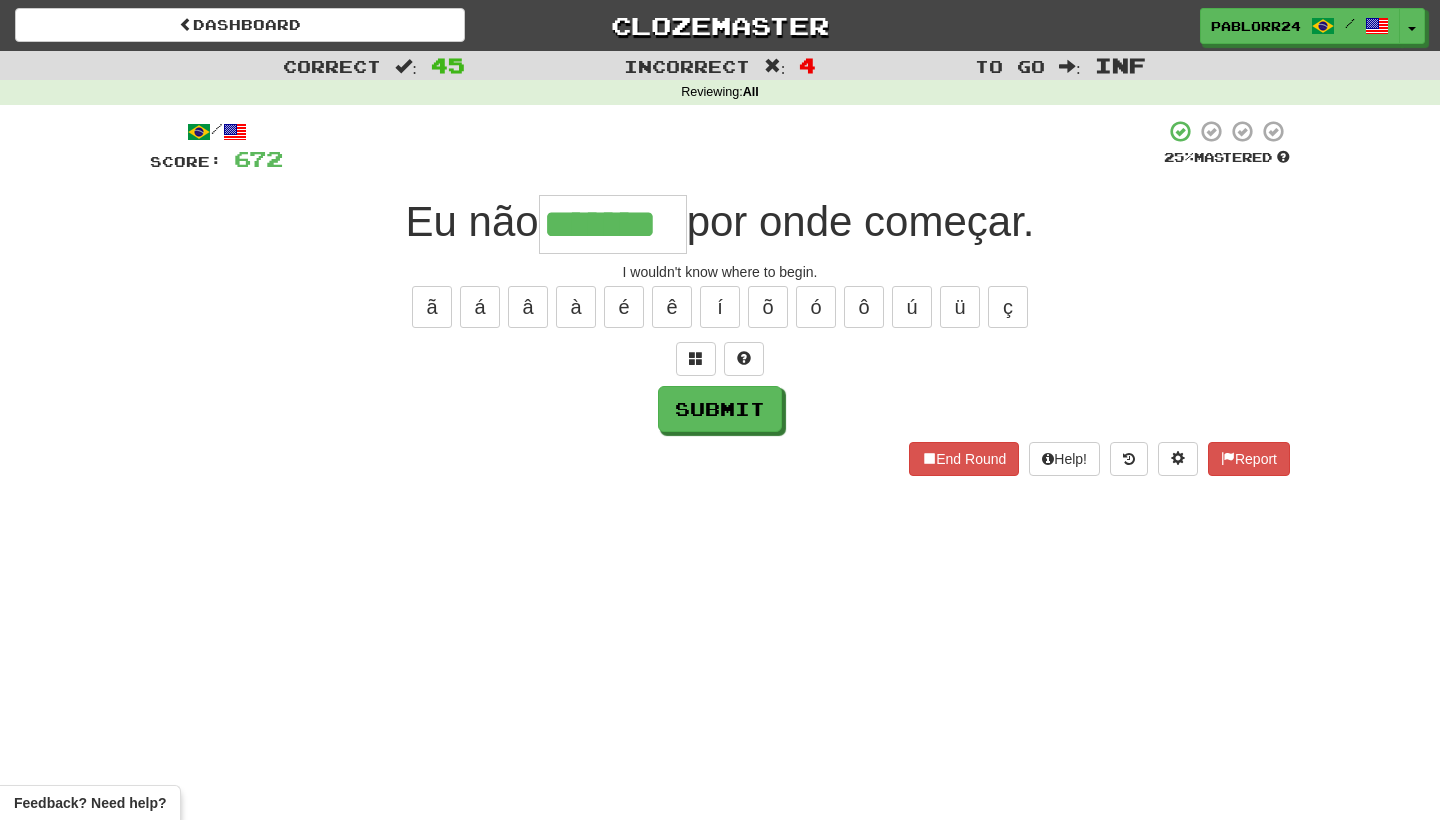 type on "*******" 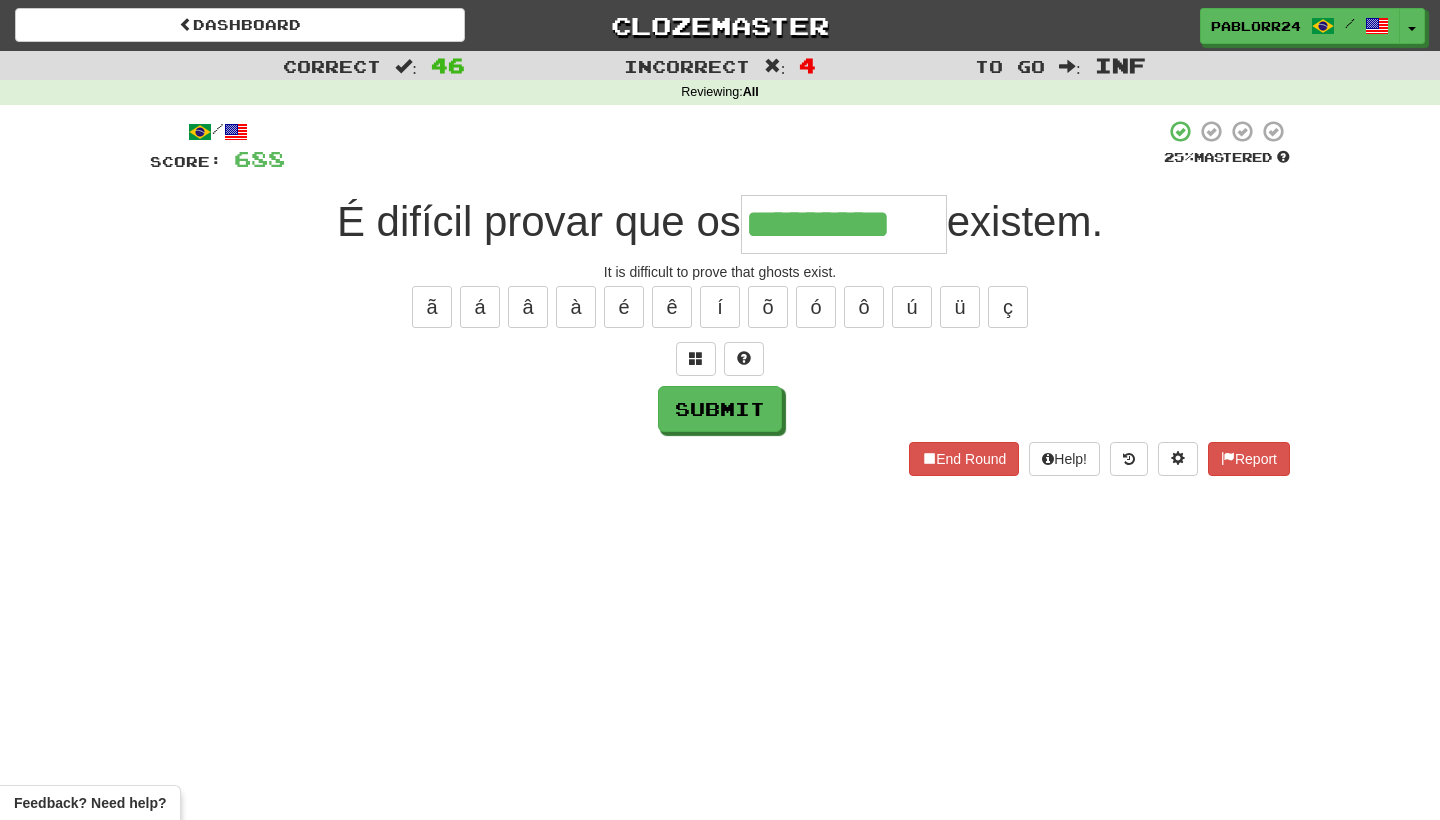 type on "*********" 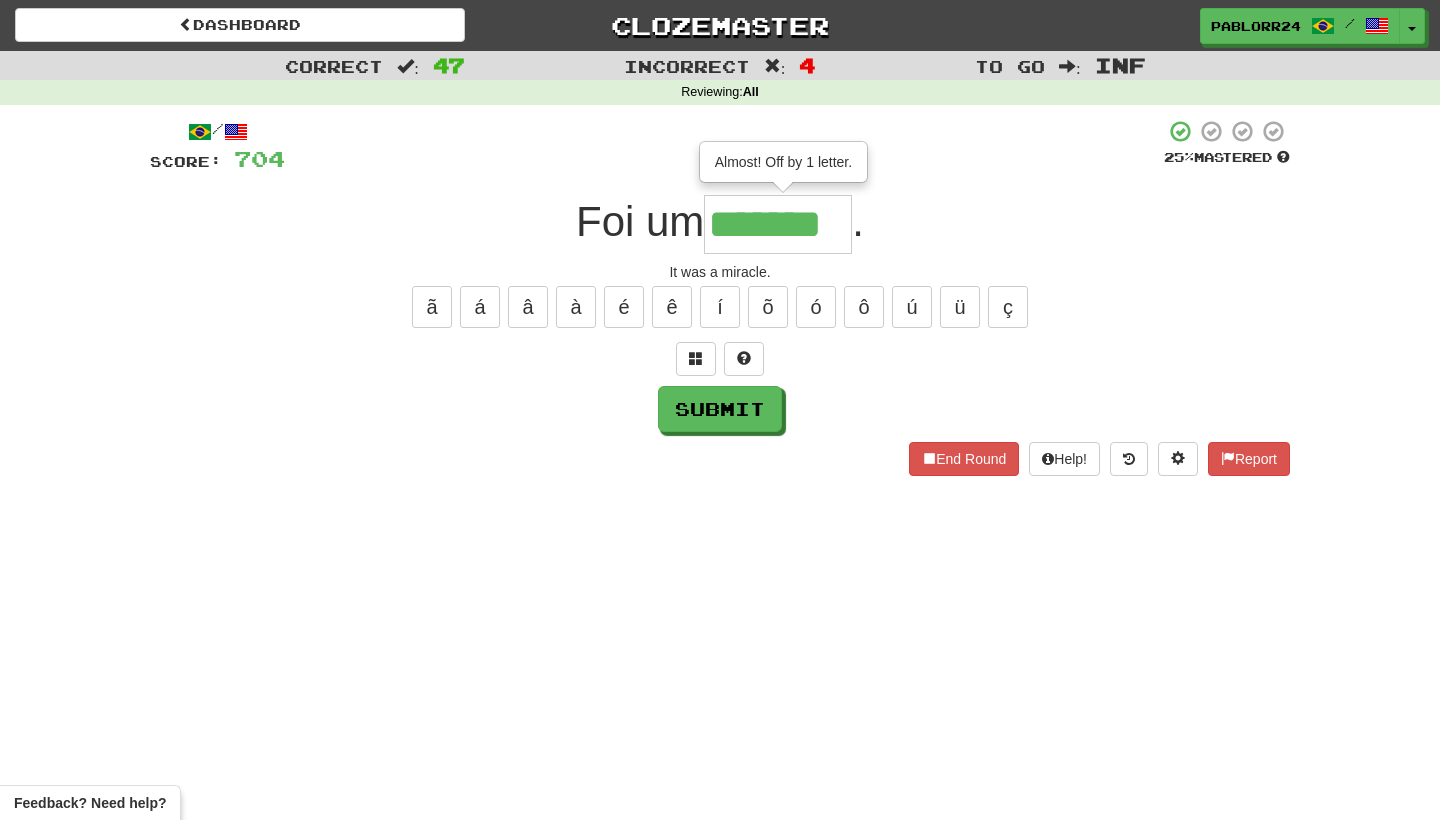 type on "*******" 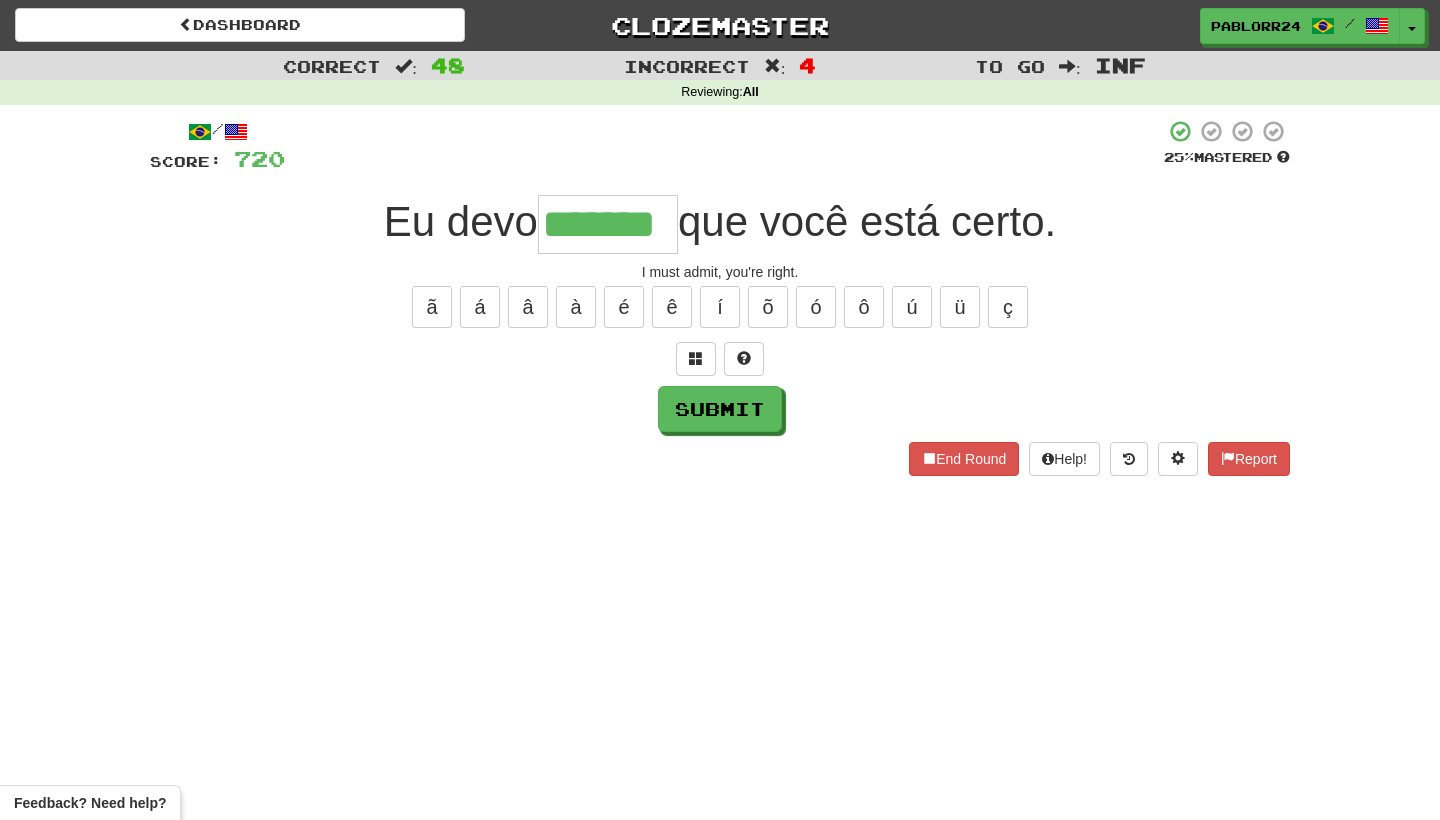 type on "*******" 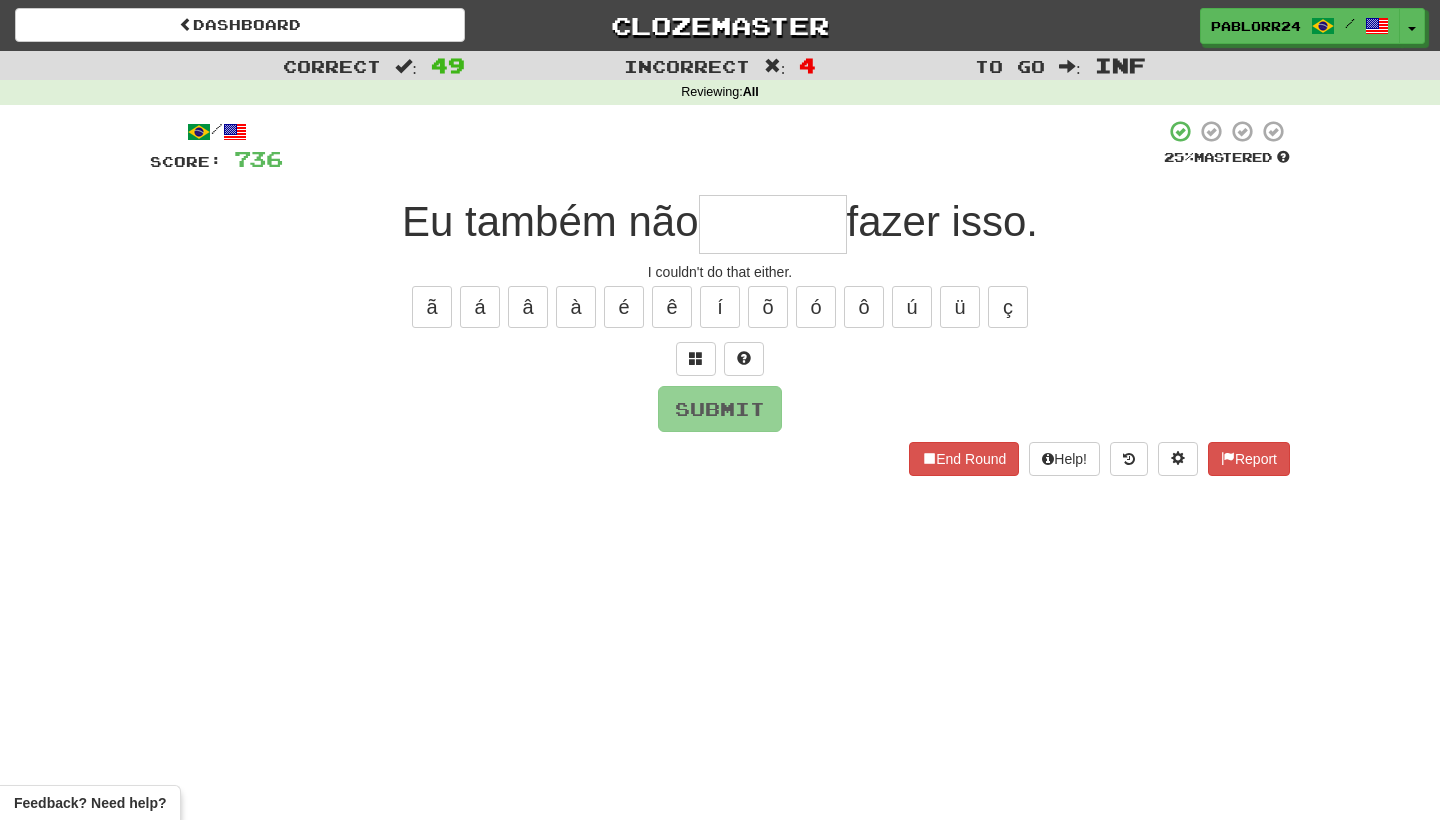 type on "*" 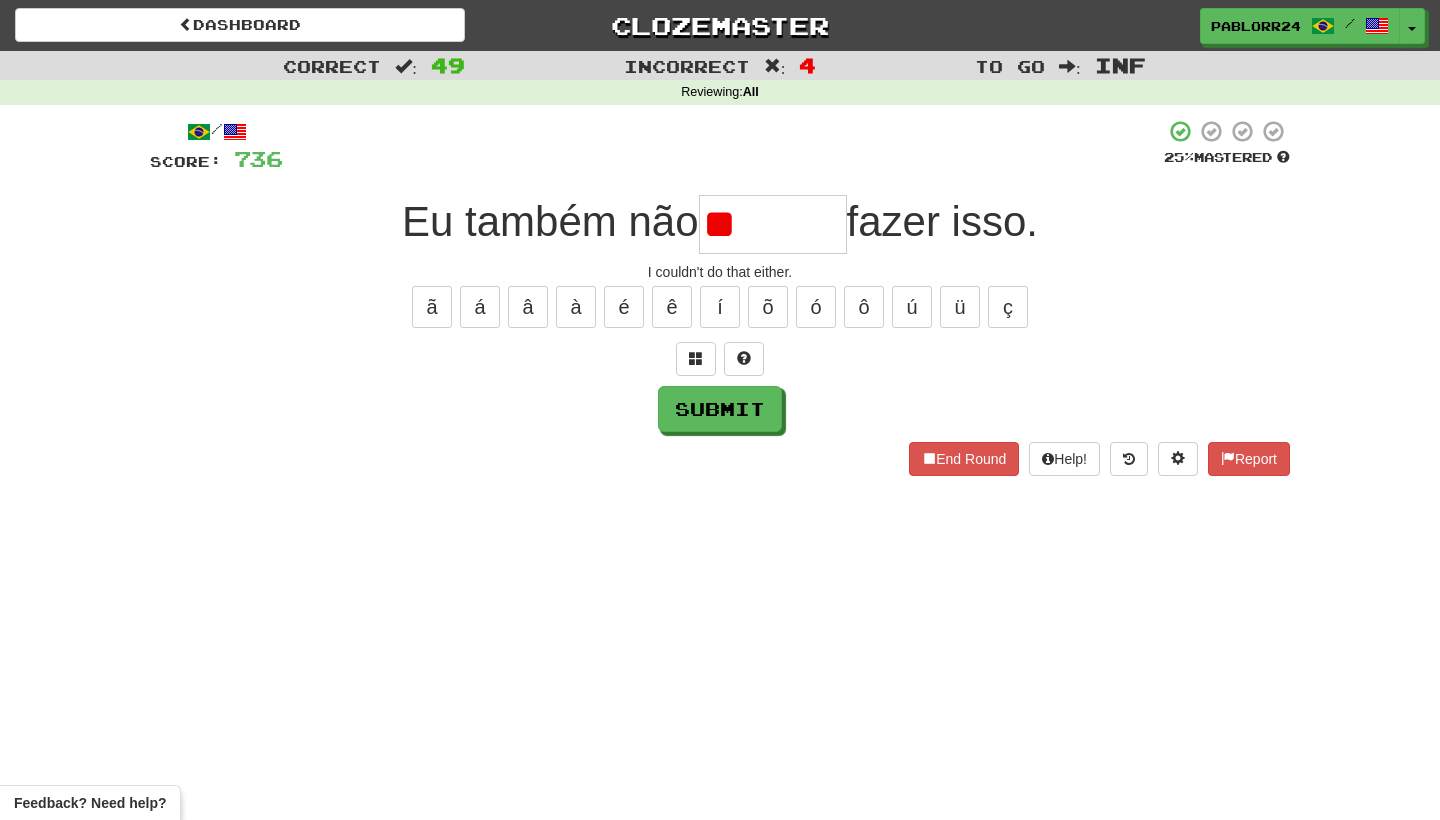type on "*" 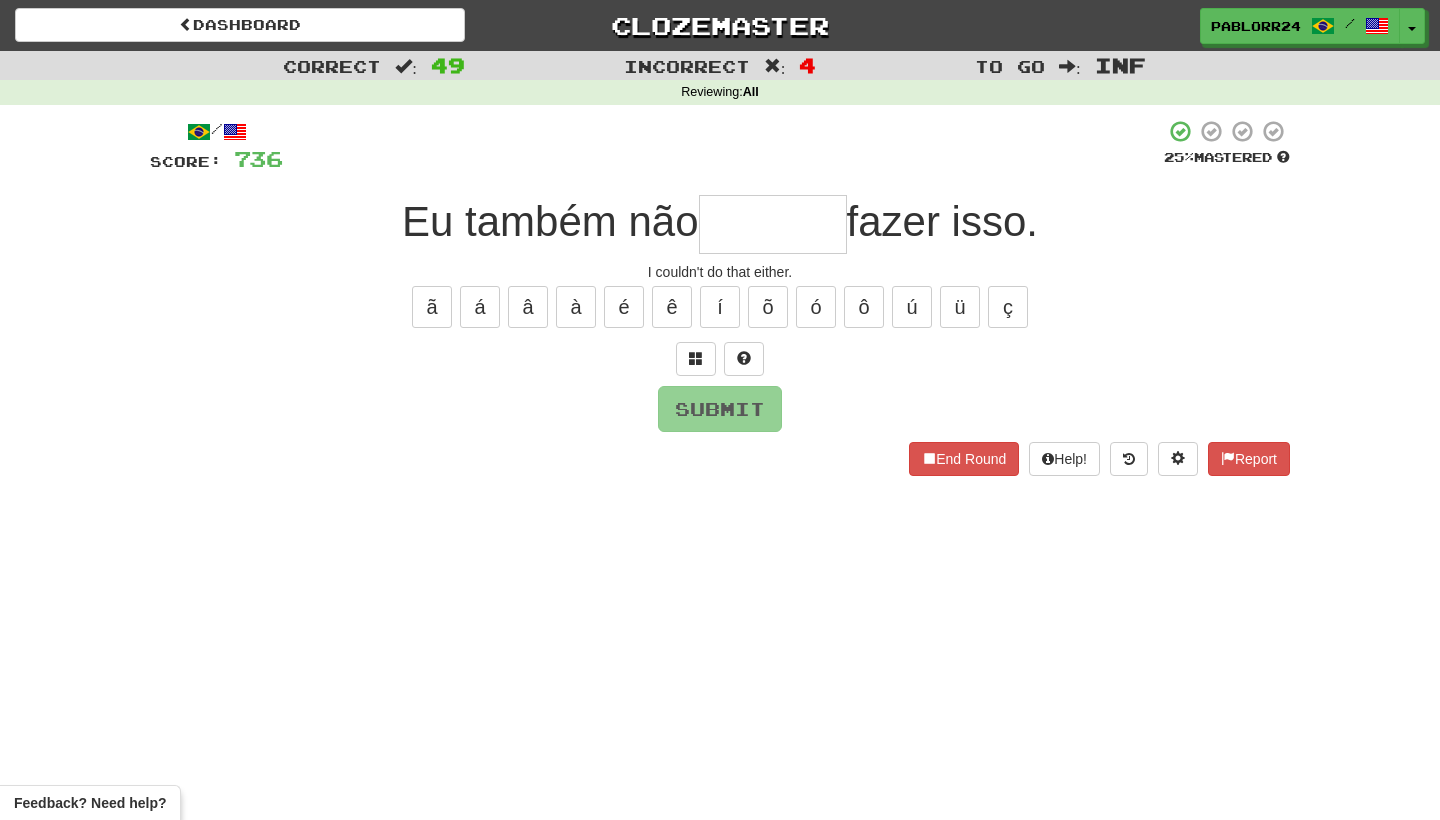 type on "*" 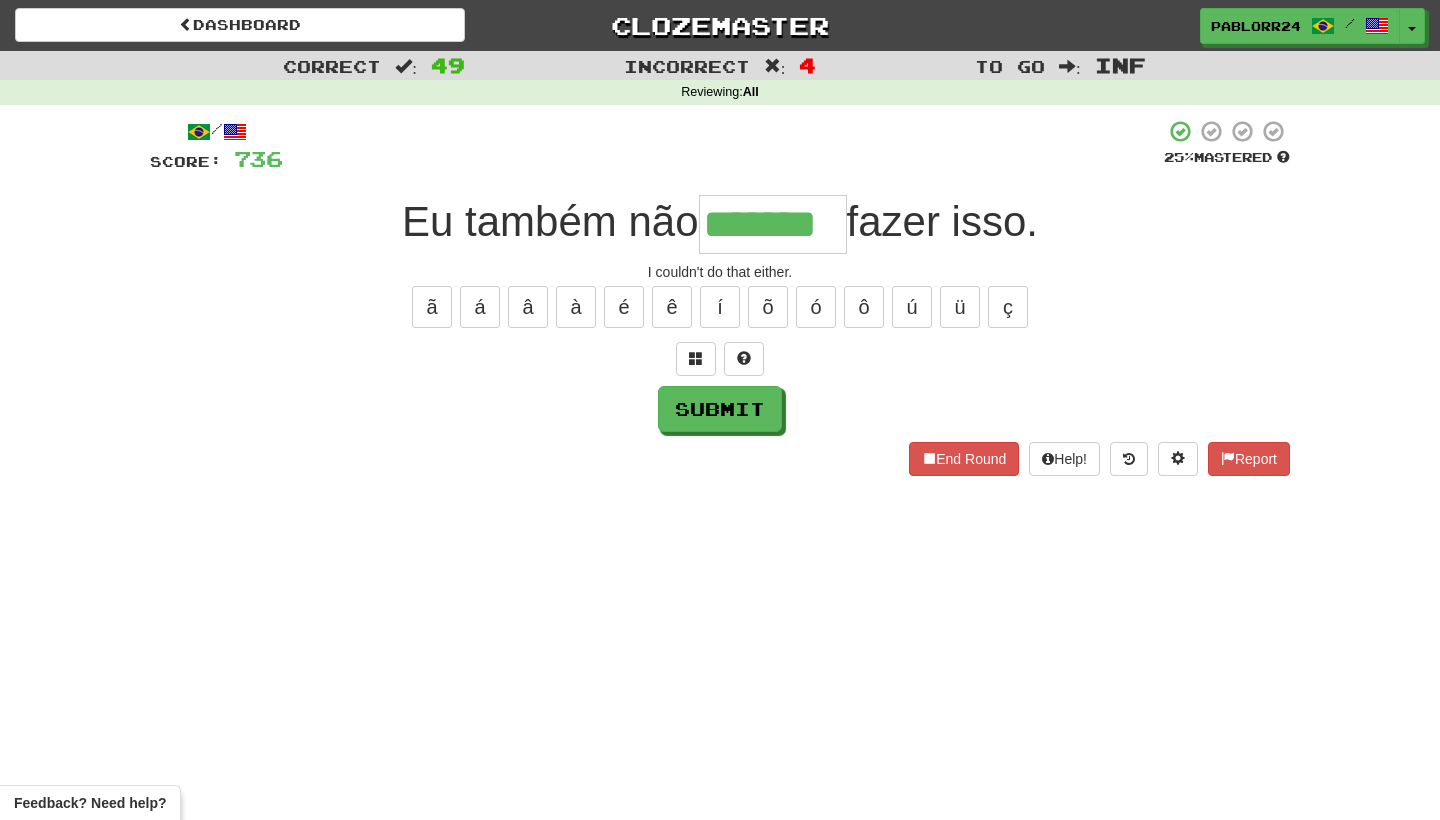 type on "*******" 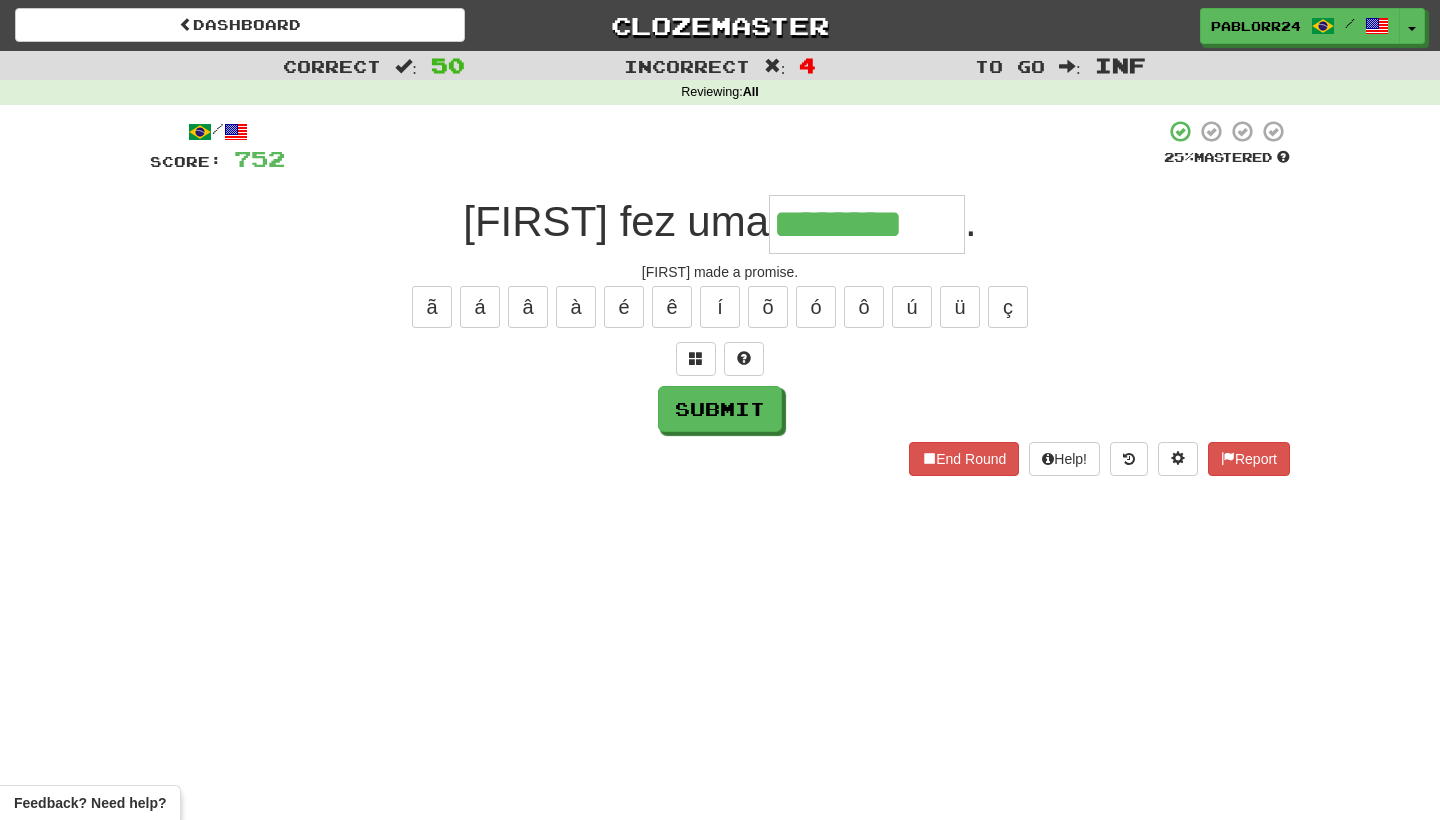 type on "********" 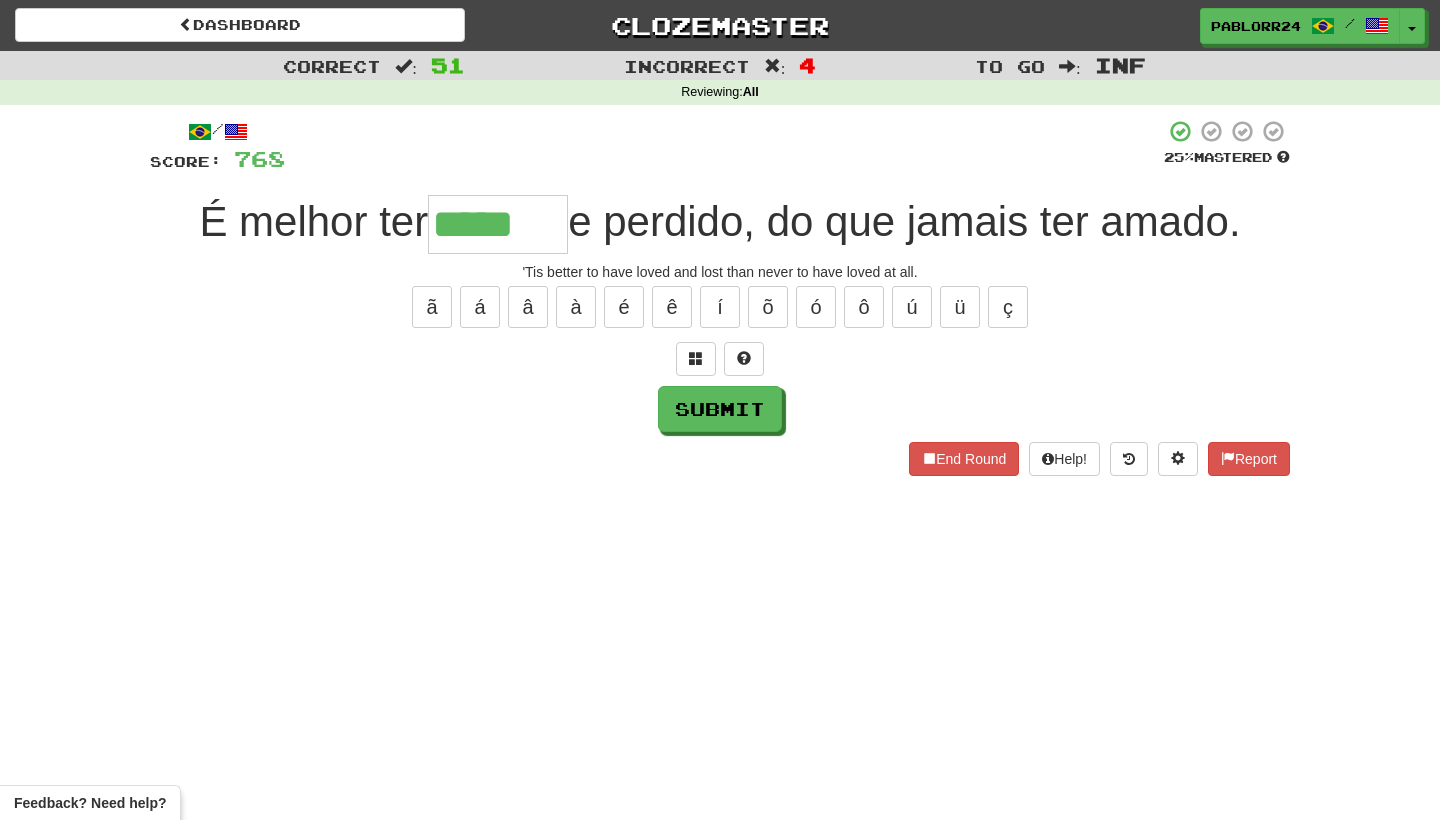 type on "*****" 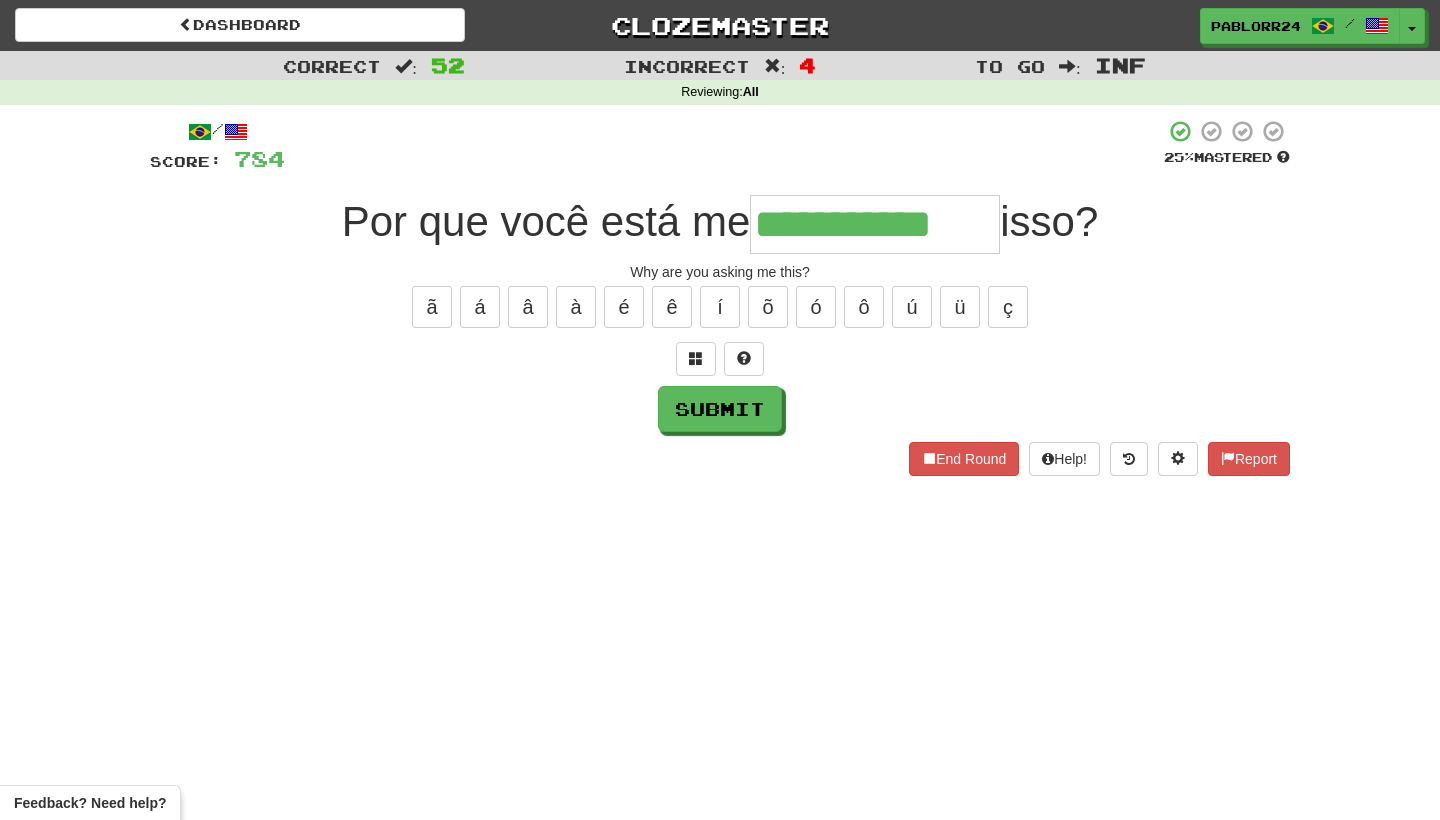 type on "**********" 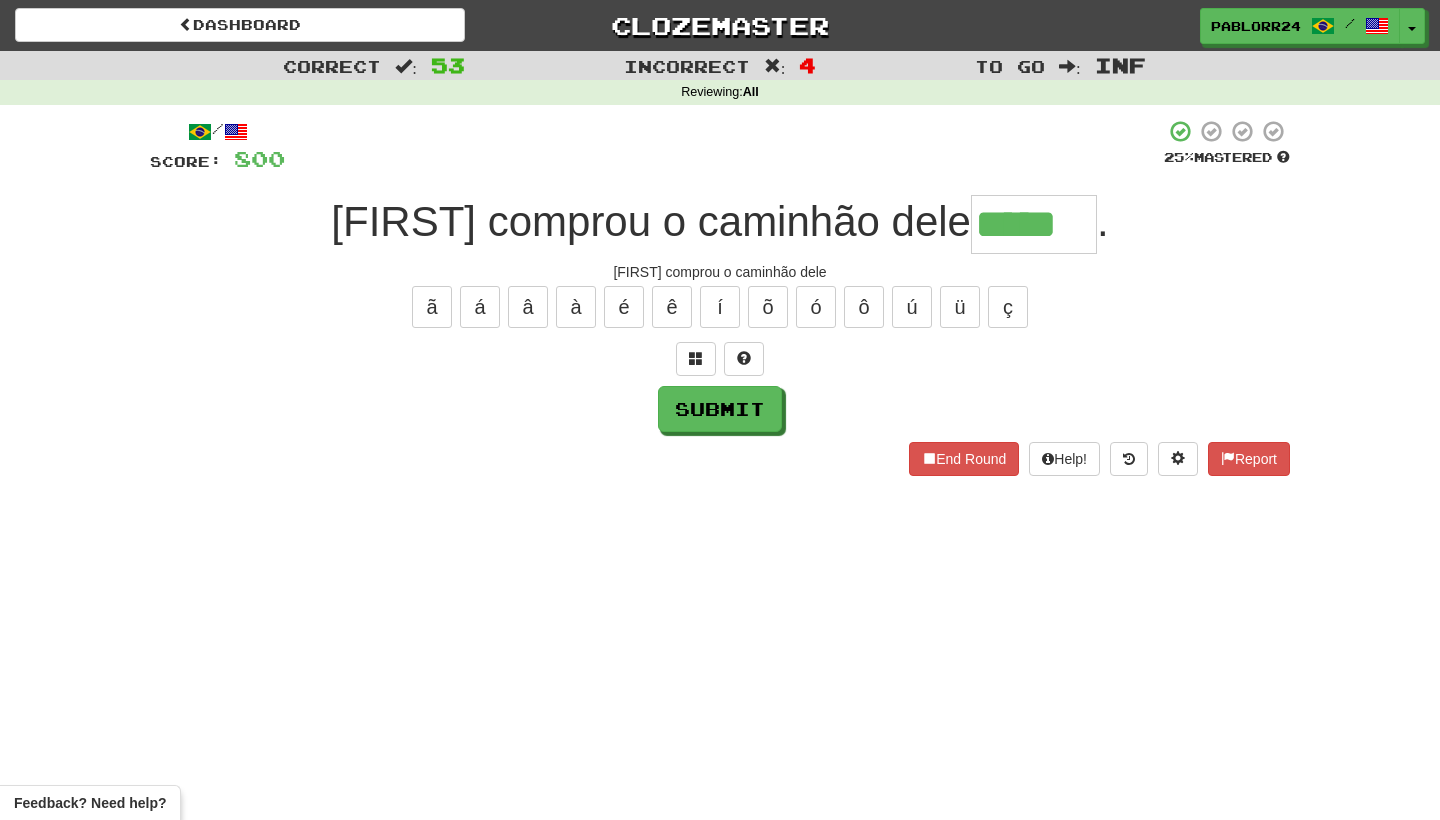 type on "*****" 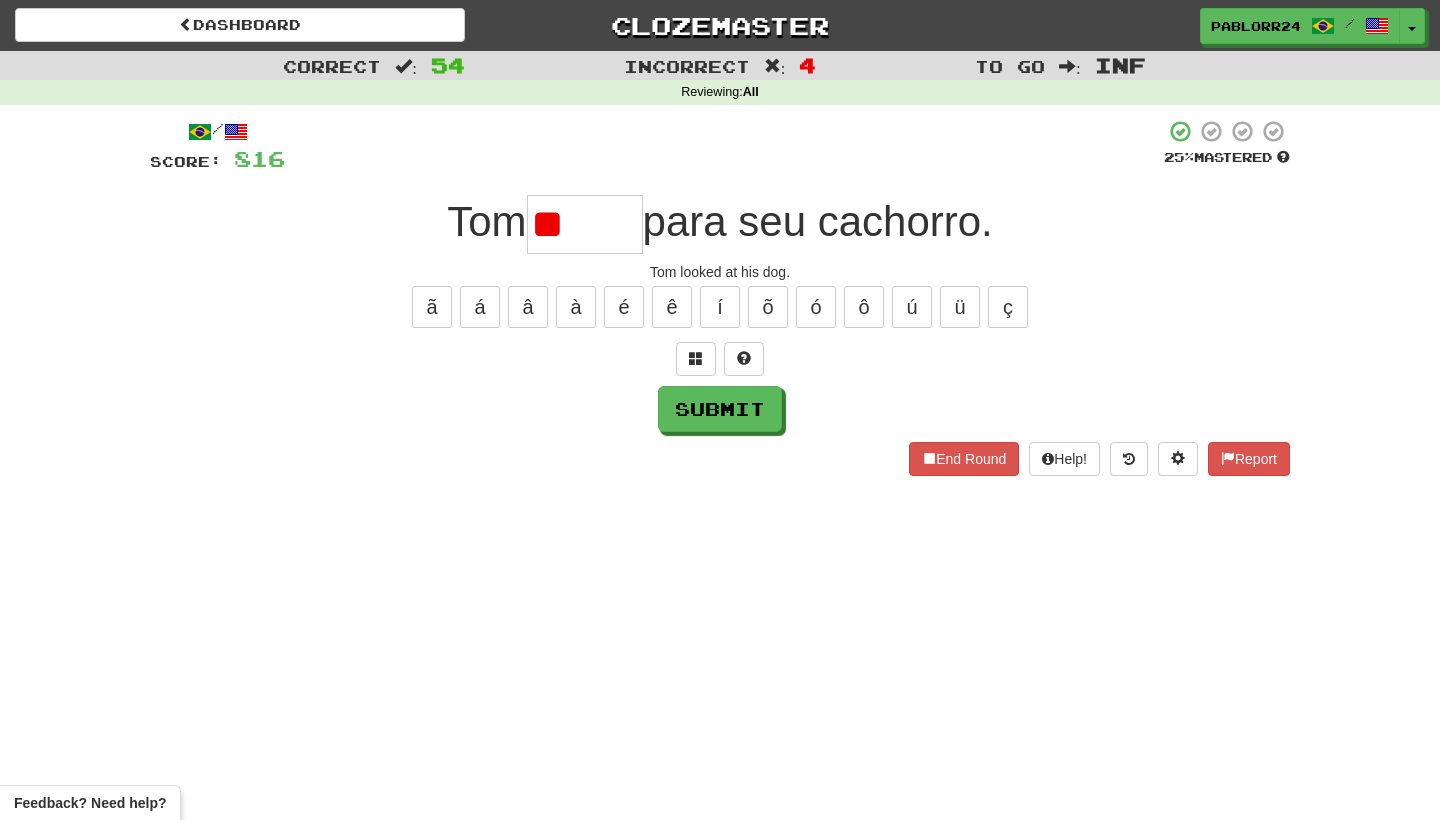 type on "*" 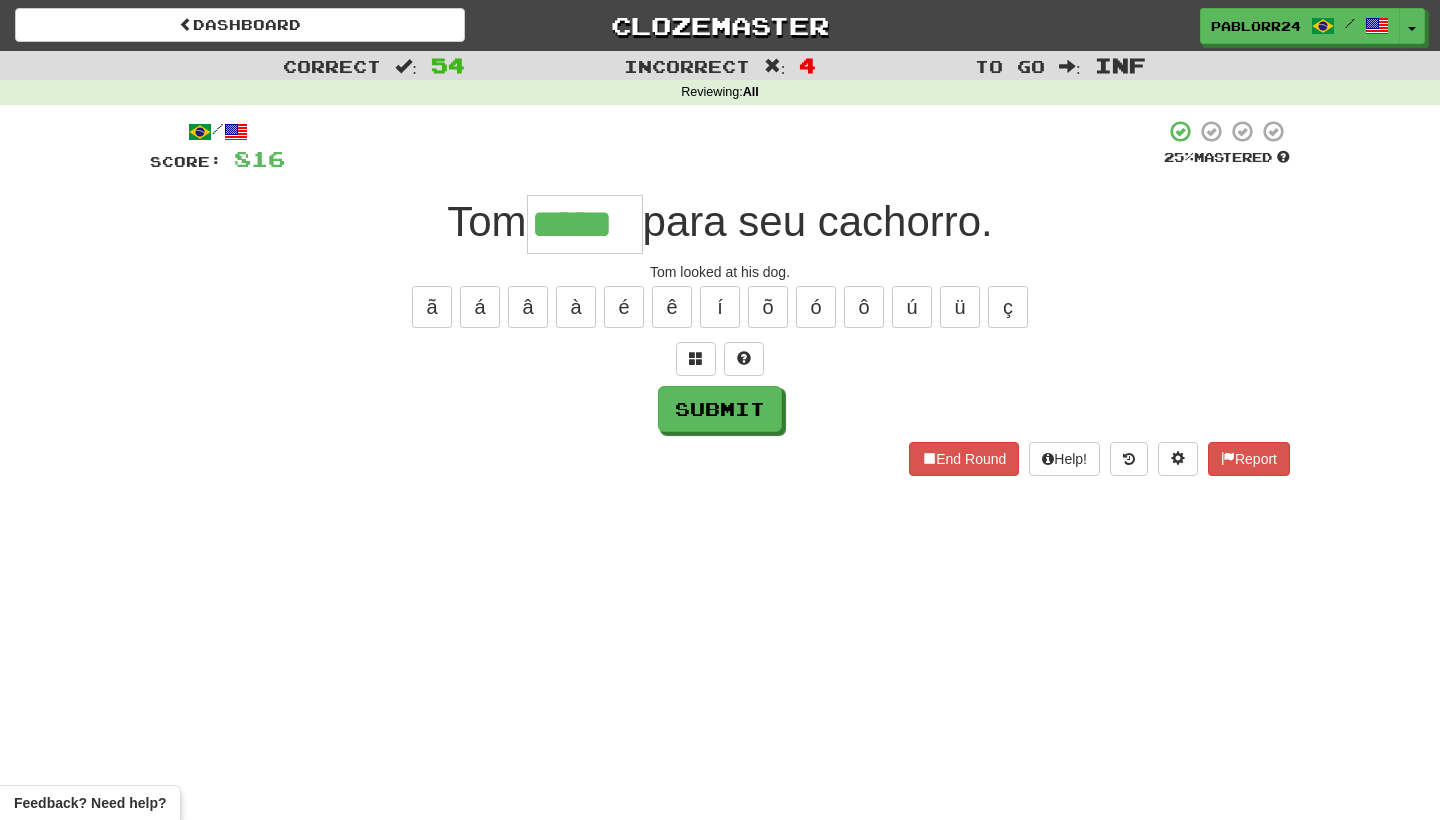 type on "*****" 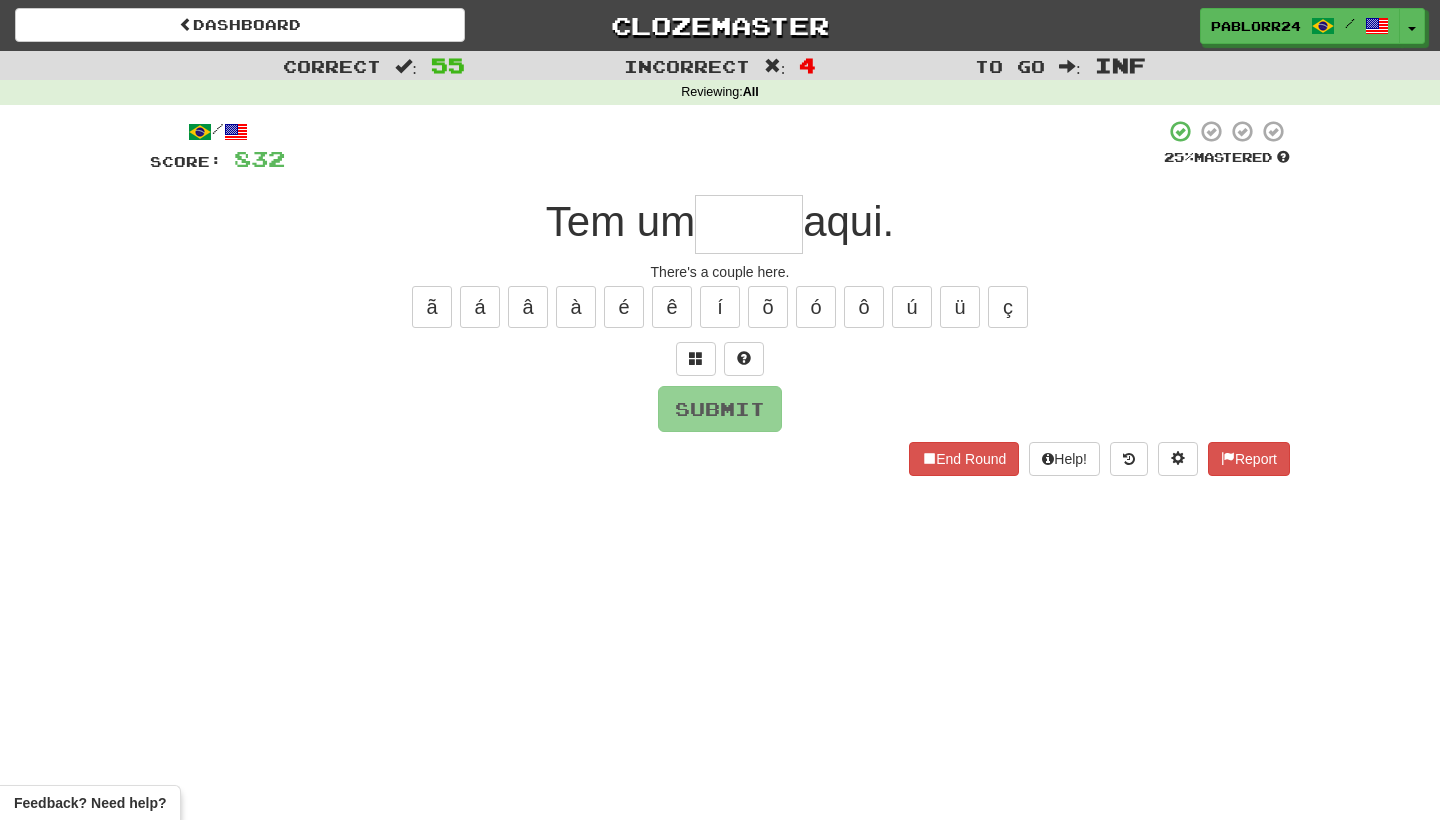 type on "*" 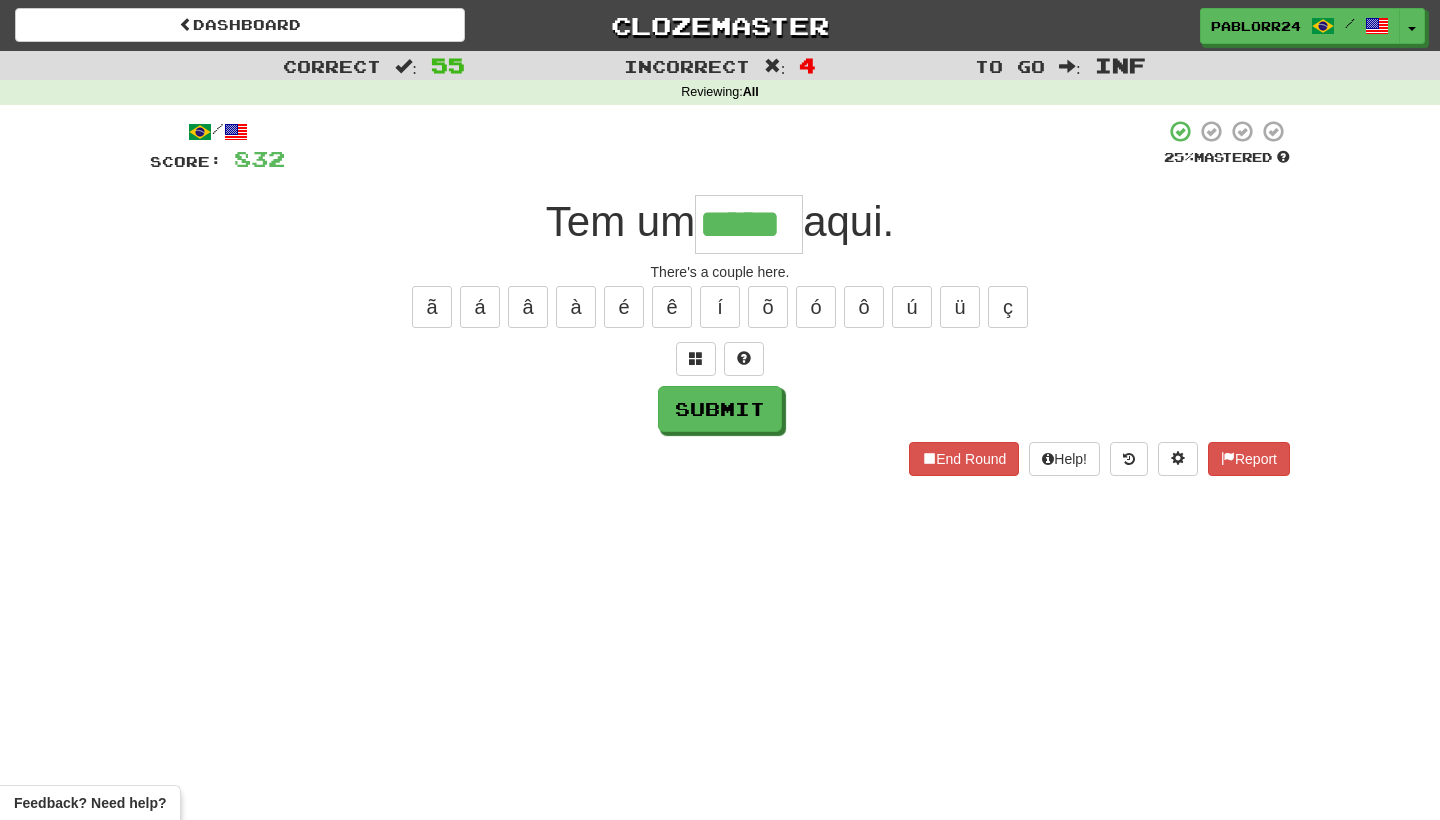 type on "*****" 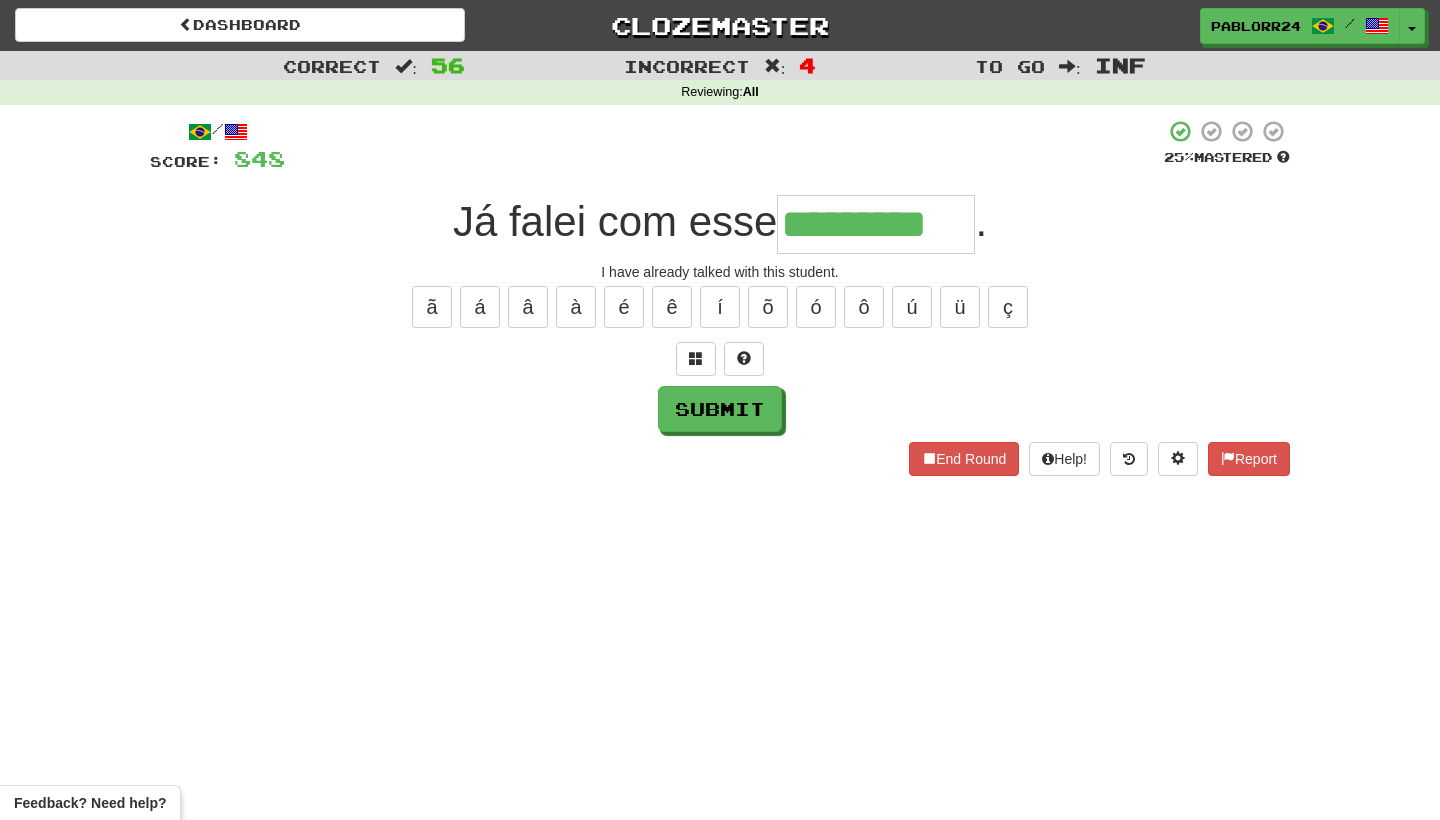 type on "*********" 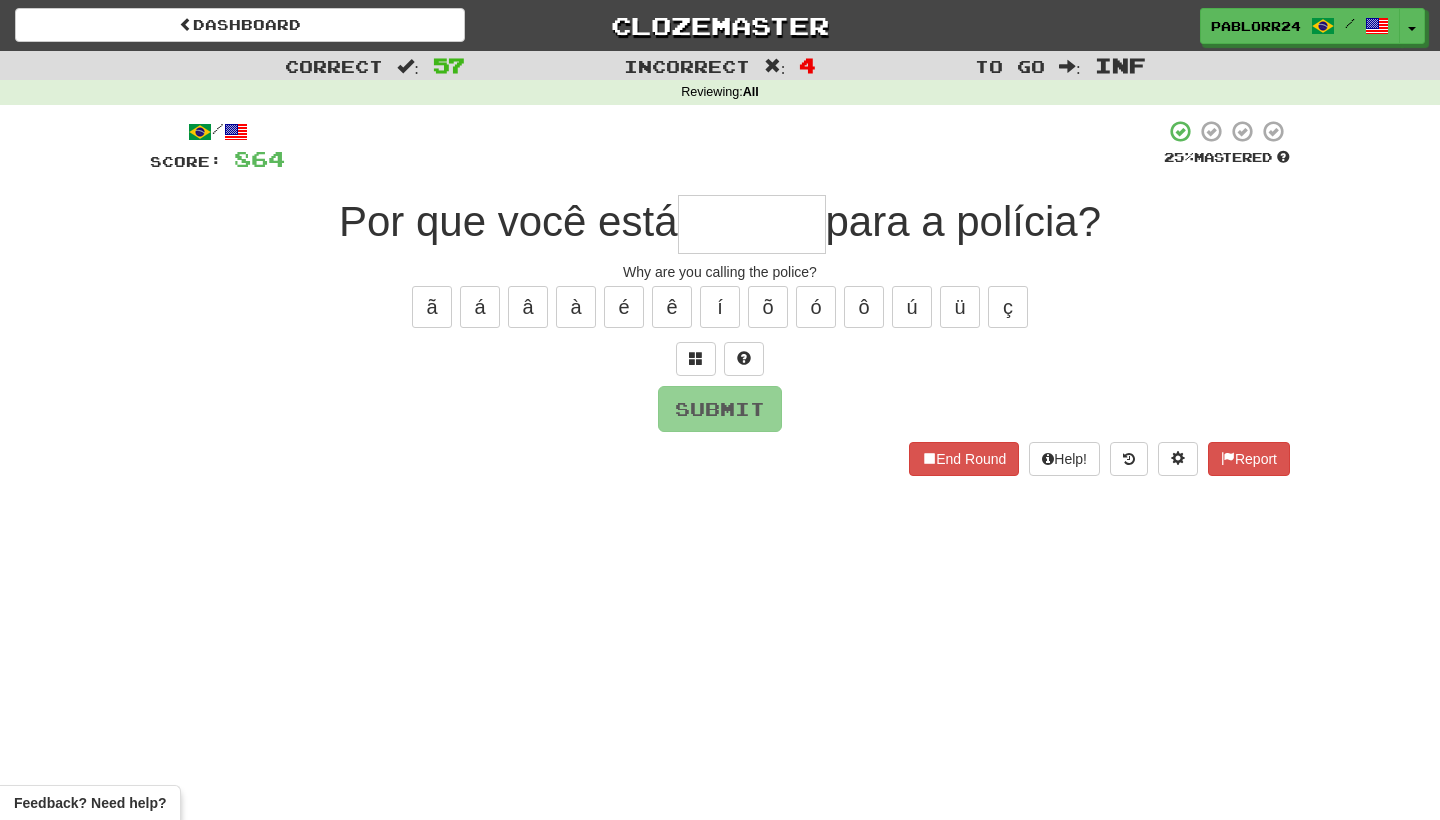 type on "*" 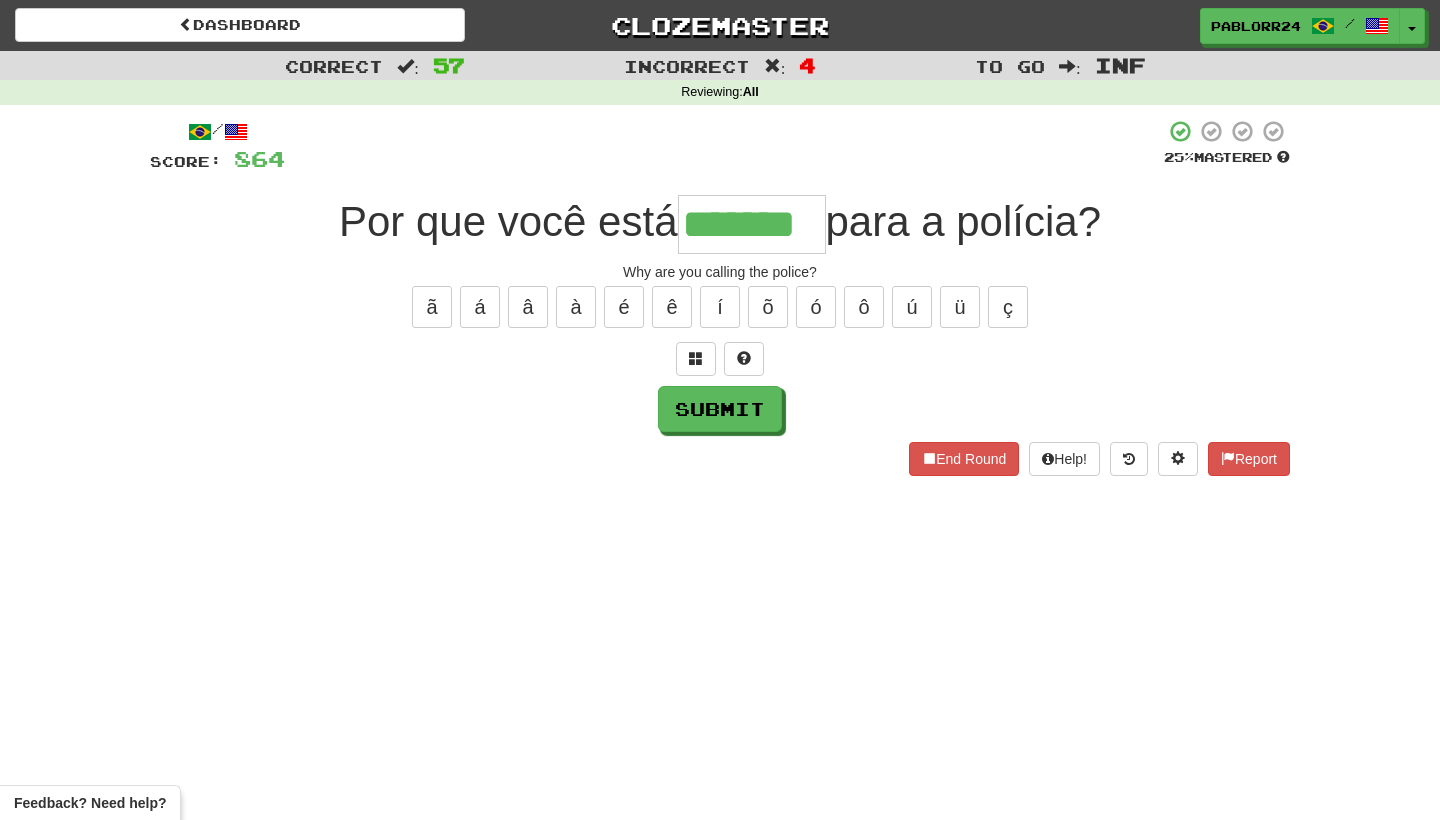 type on "*******" 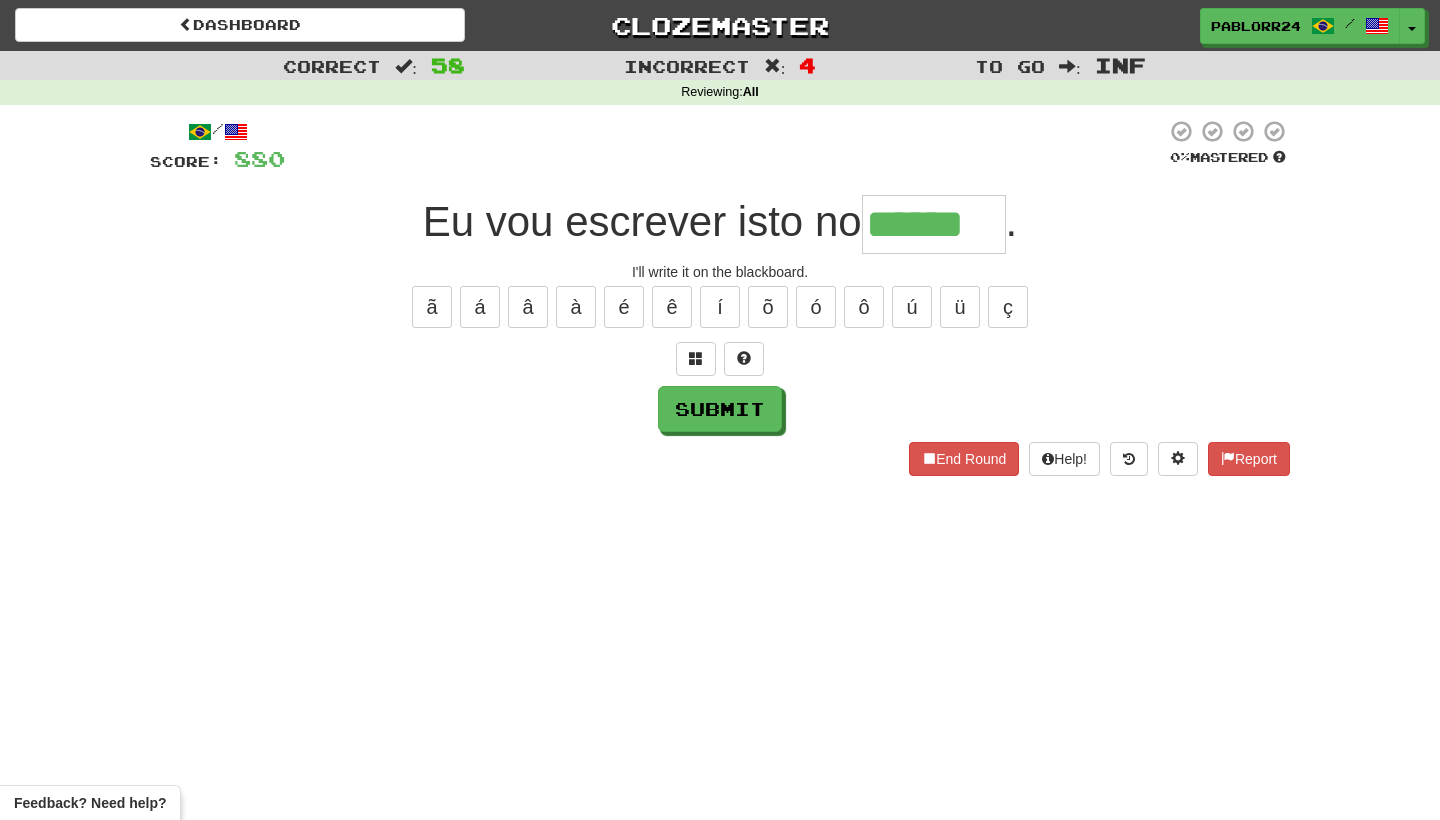 type on "******" 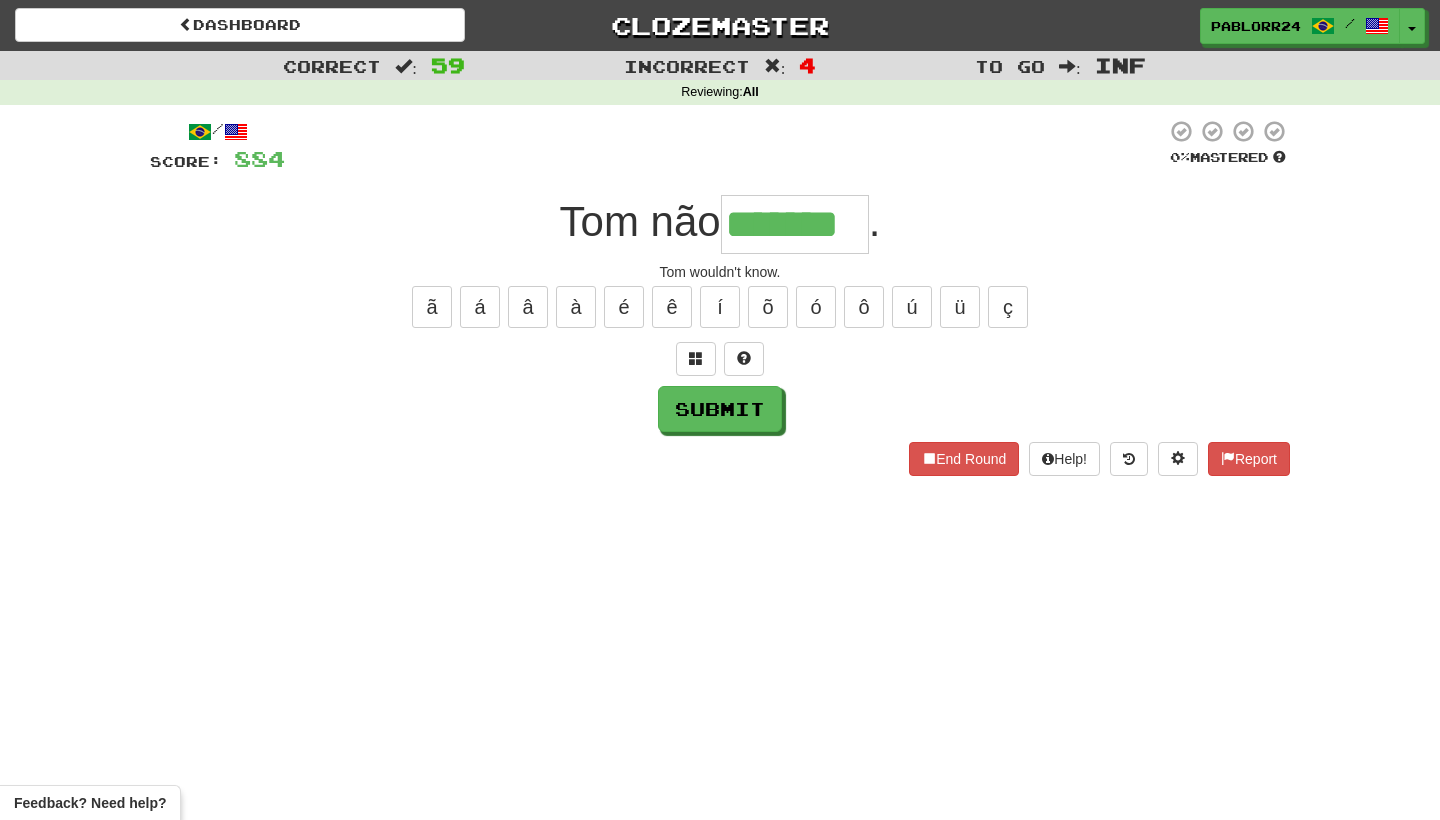 type on "*******" 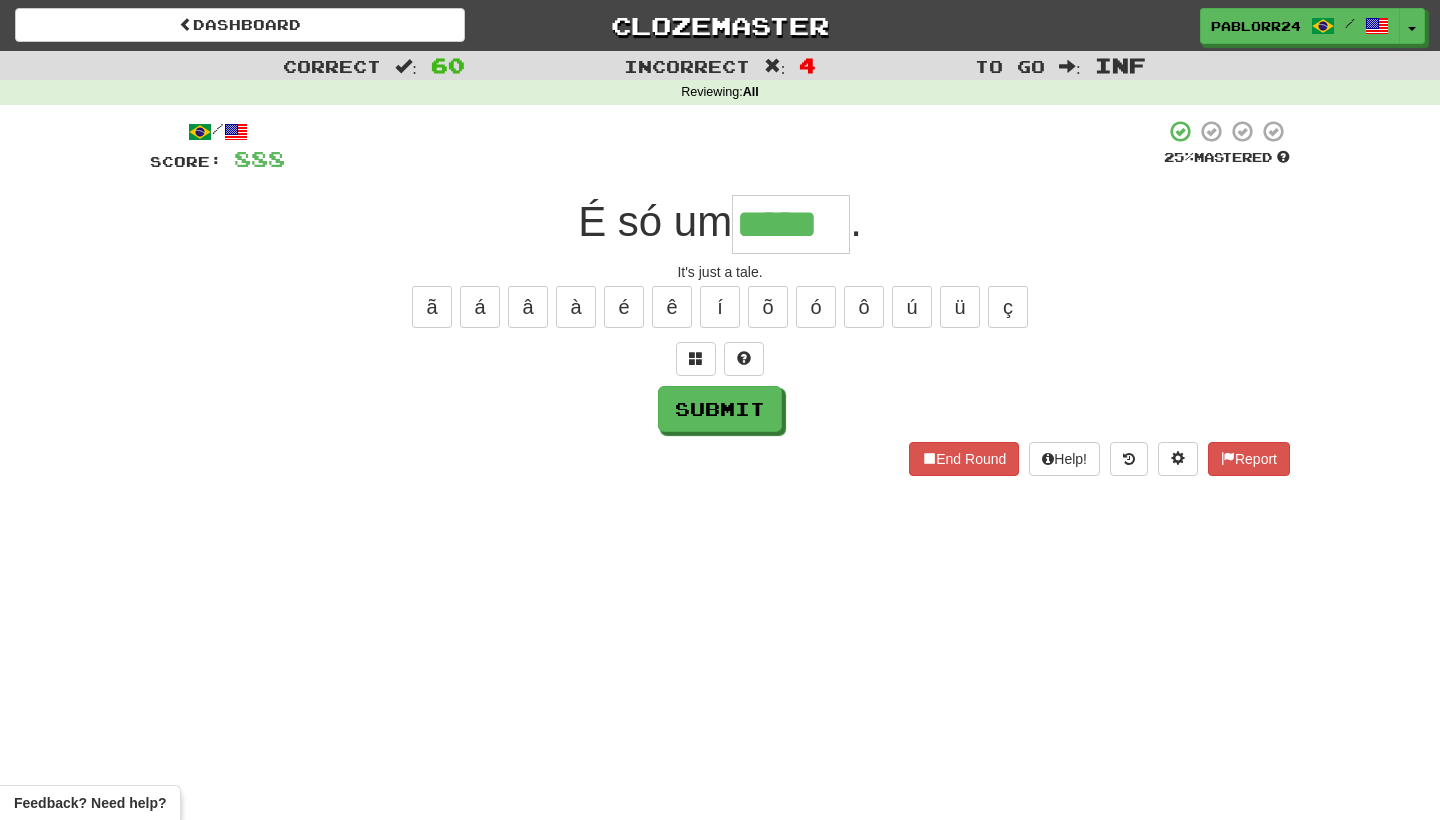 type on "*****" 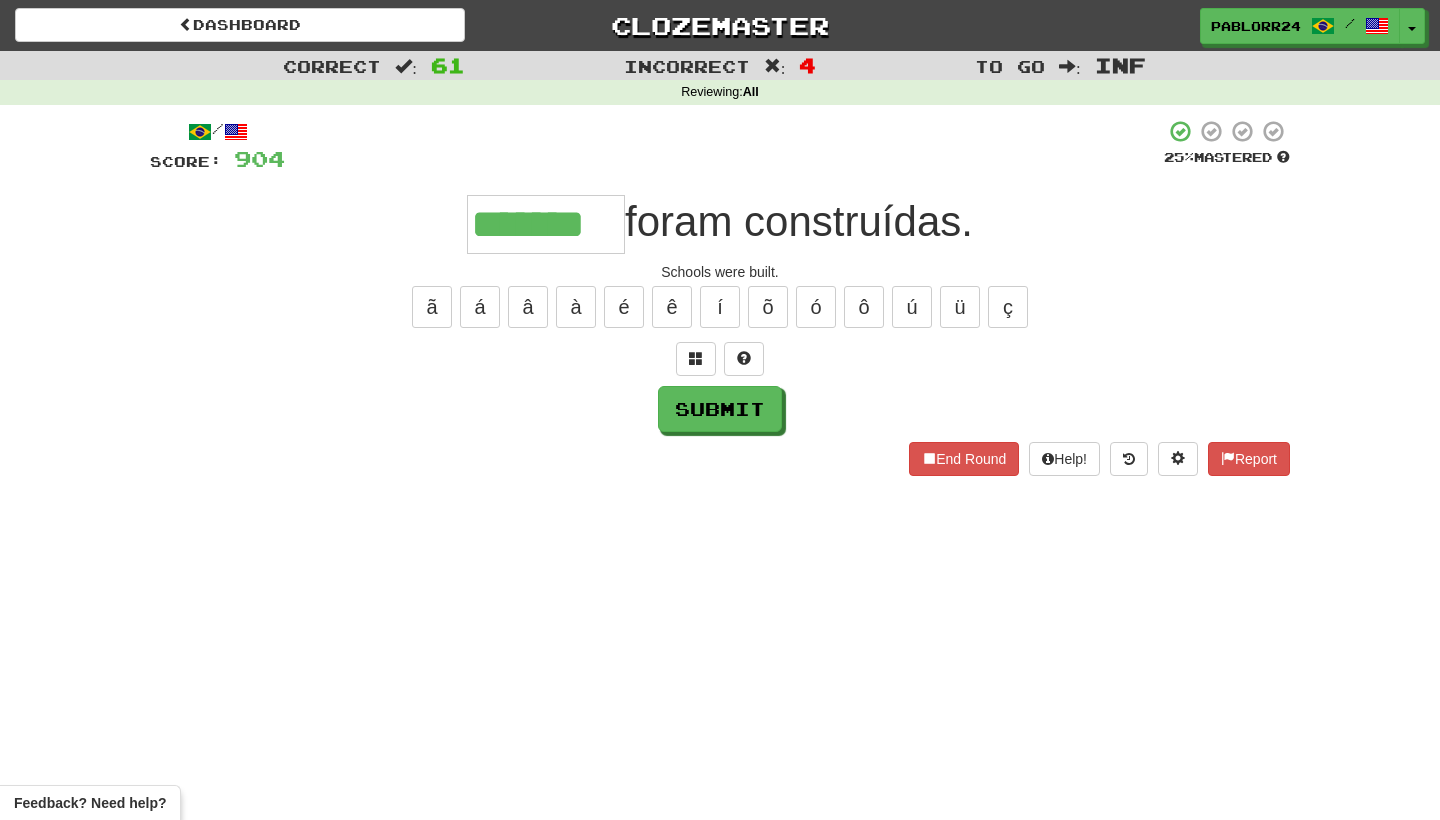 type on "*******" 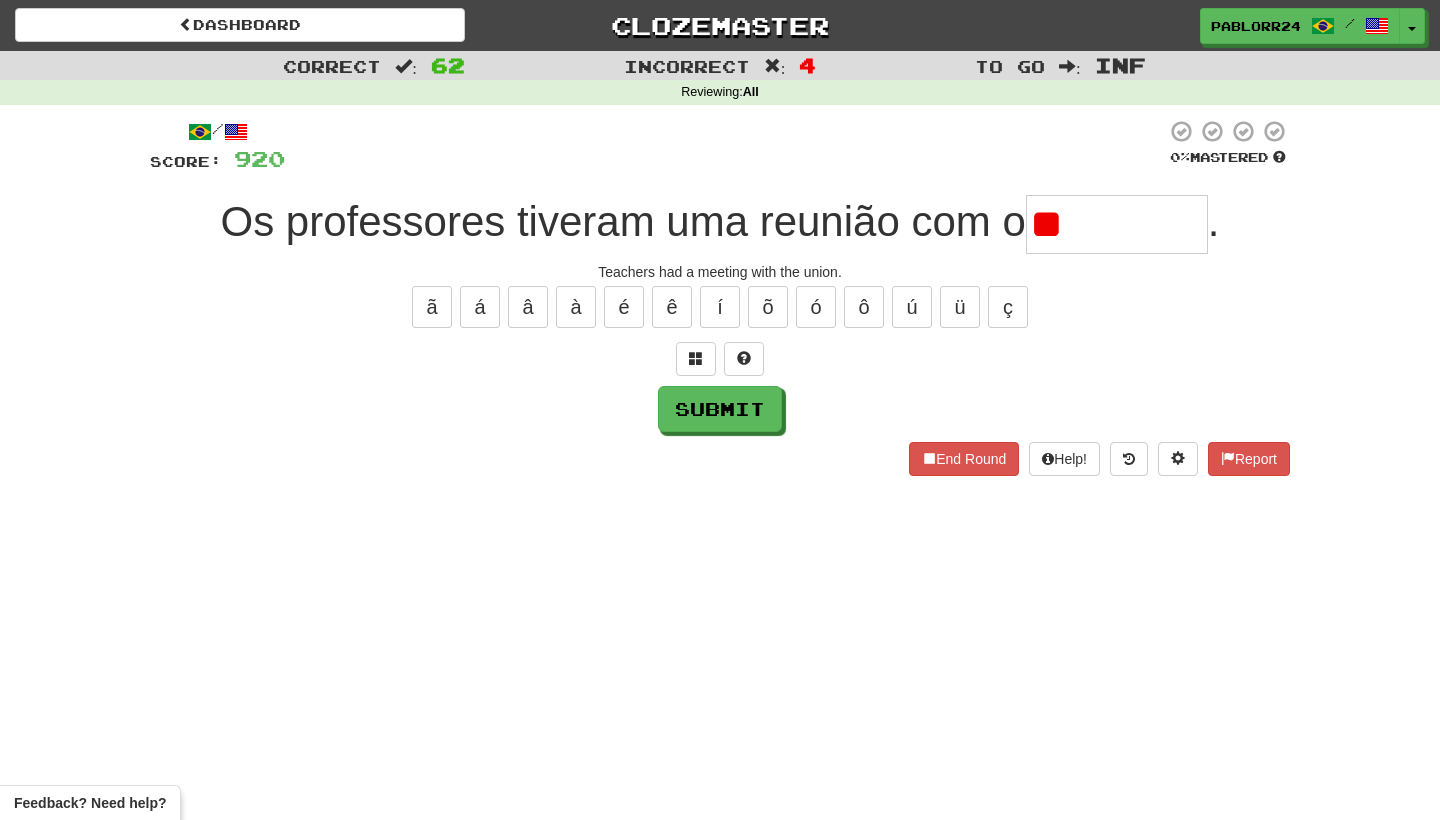 type on "*" 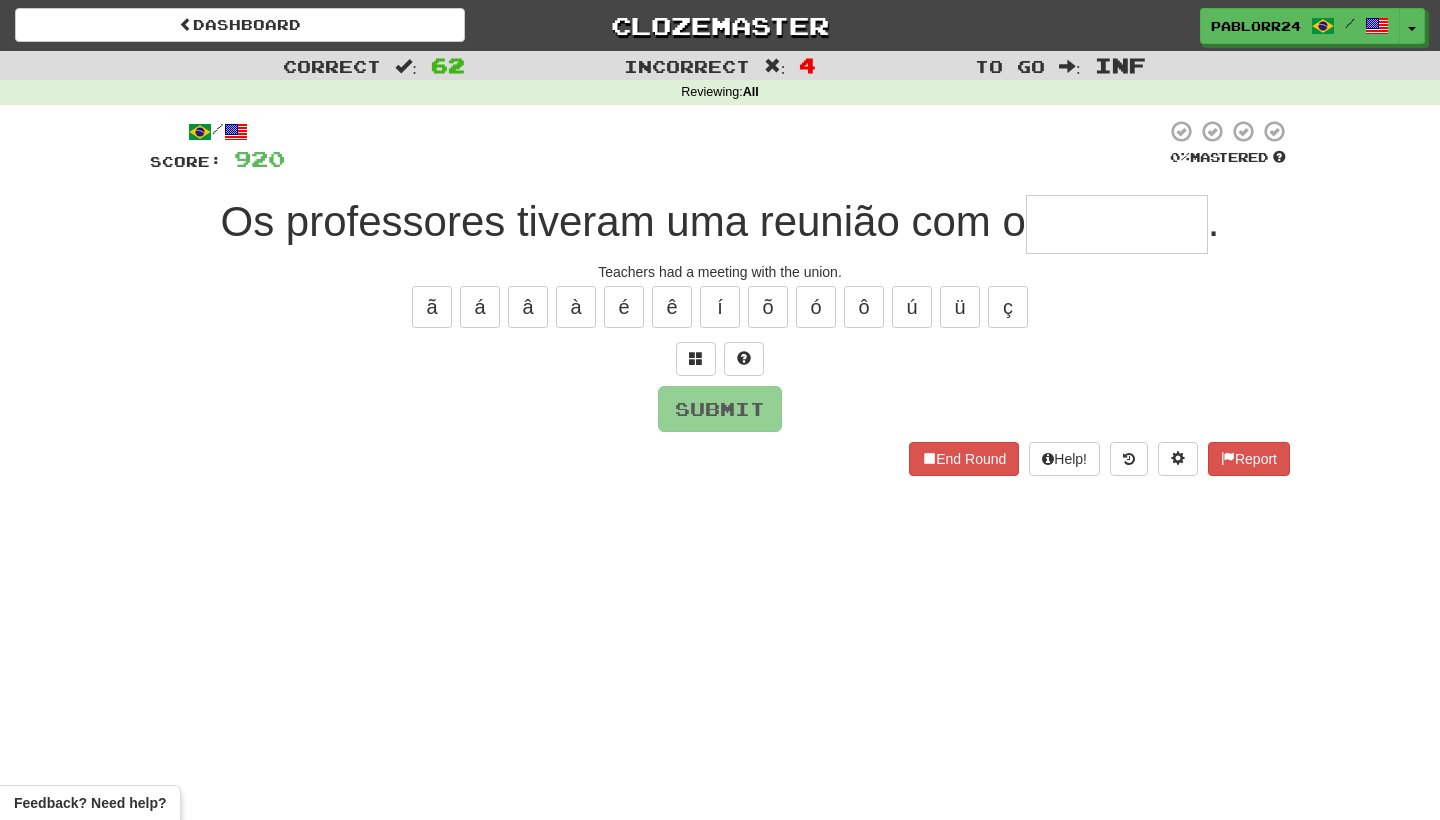 type on "*" 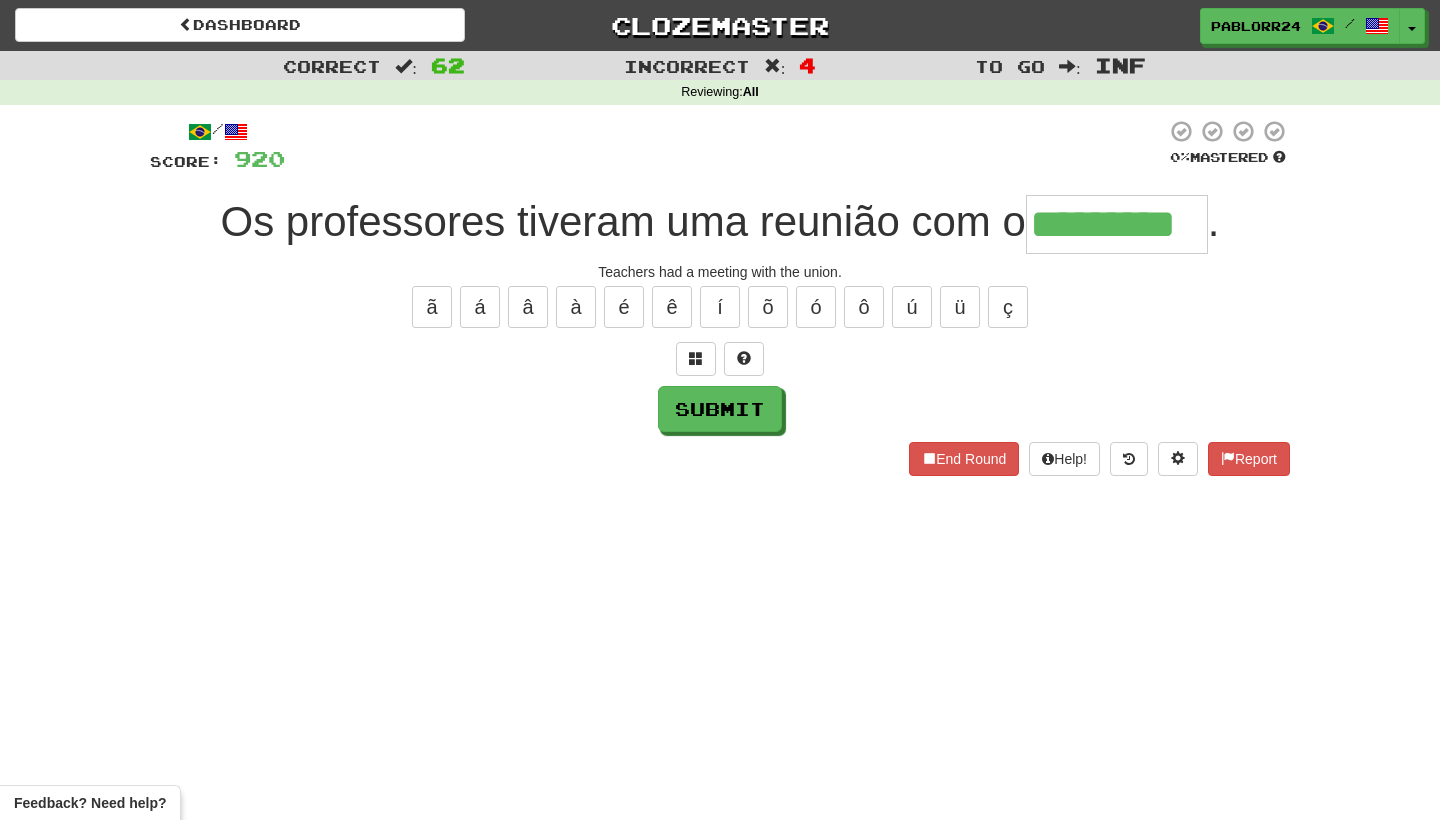 type on "*********" 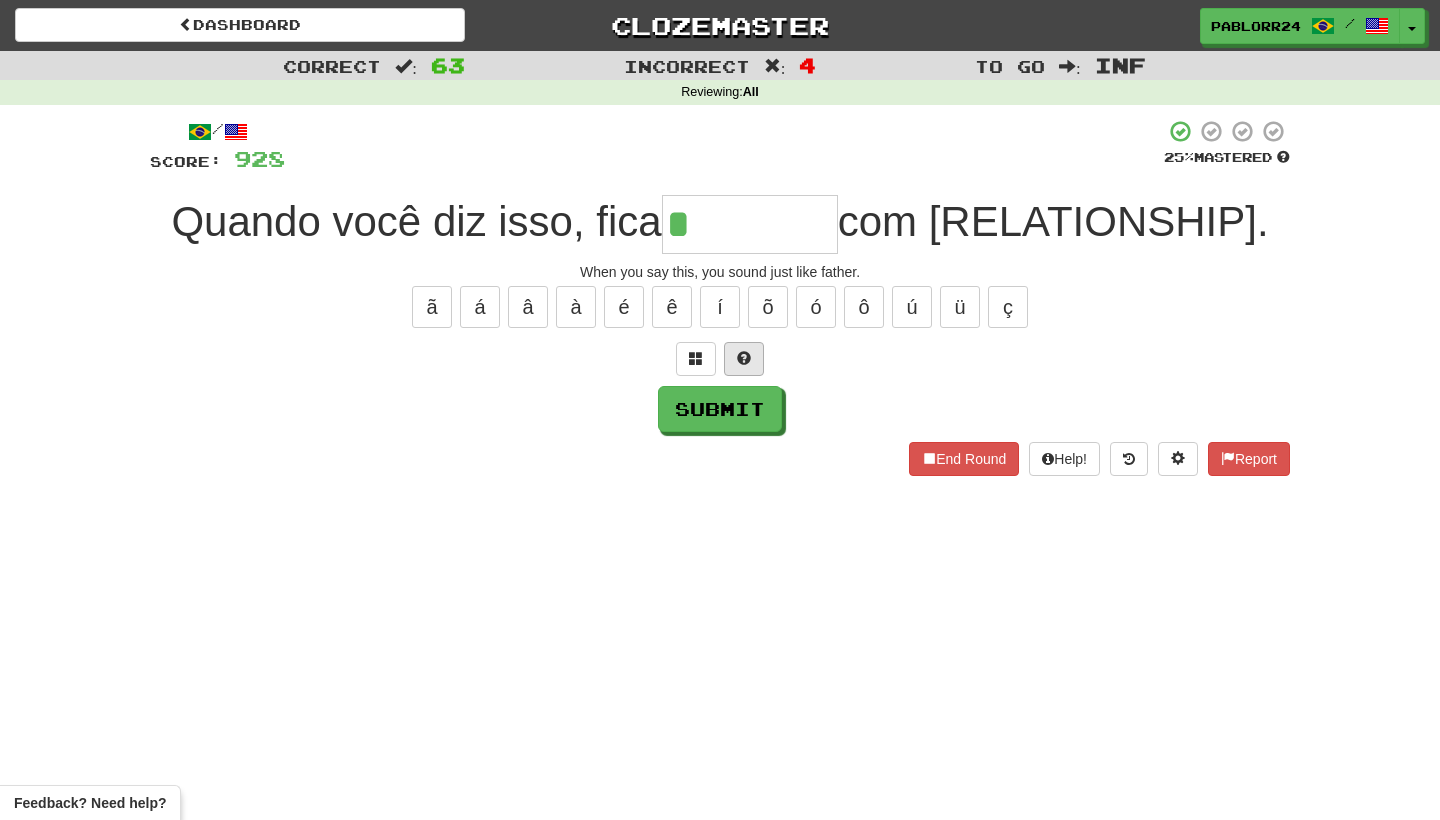 click at bounding box center (744, 358) 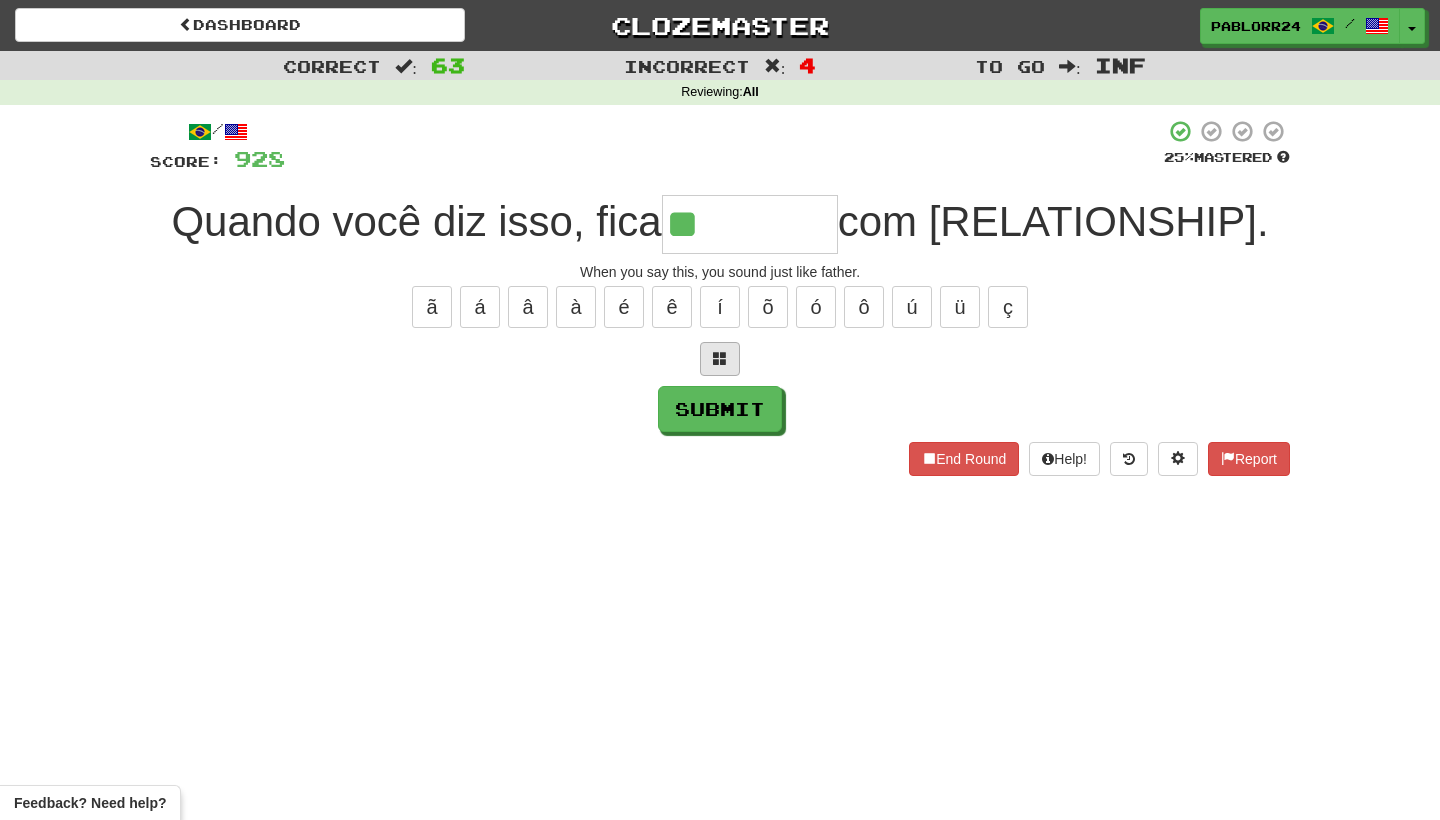 click at bounding box center (720, 358) 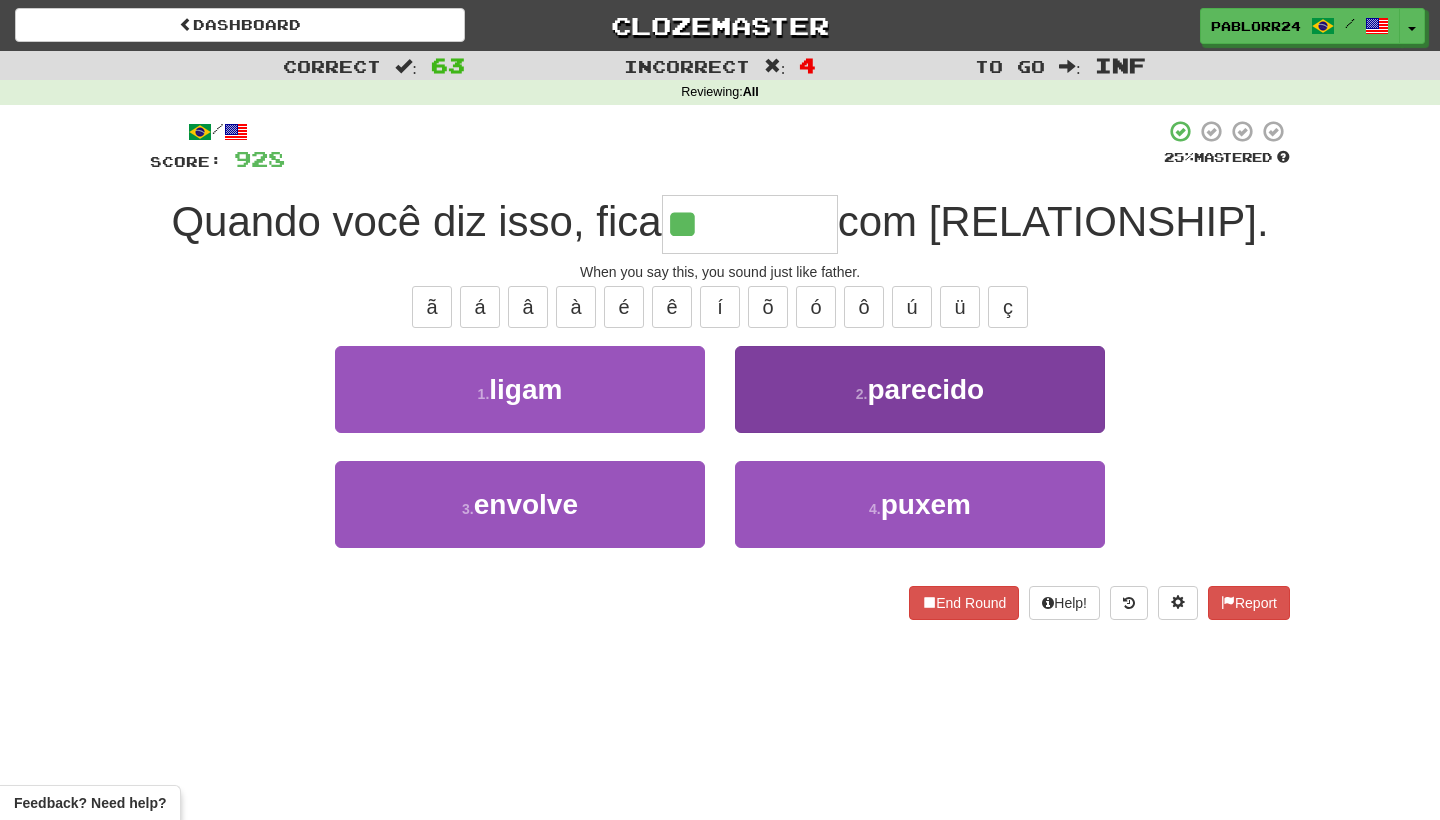 click on "2 .  parecido" at bounding box center (920, 389) 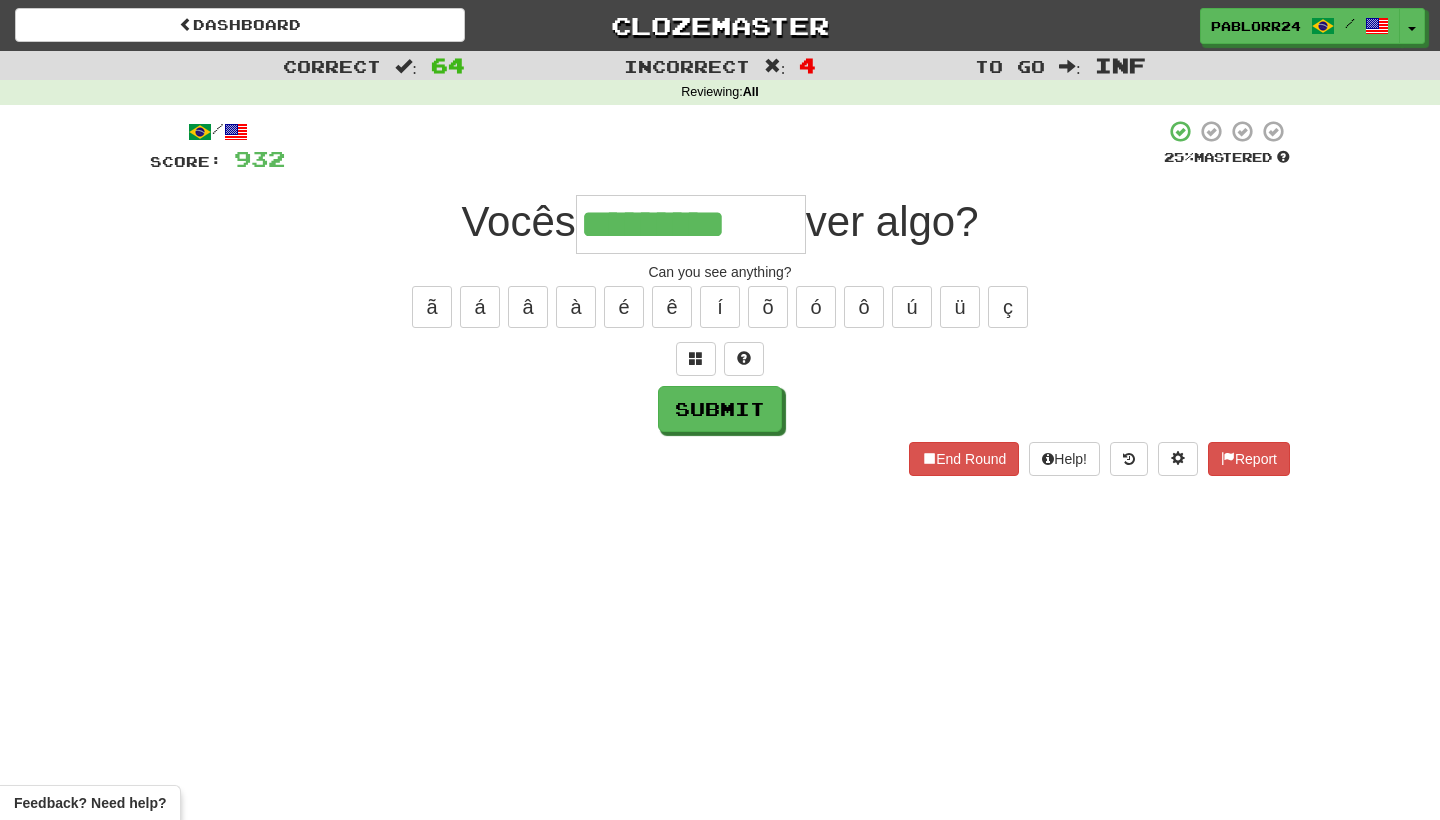 type on "*********" 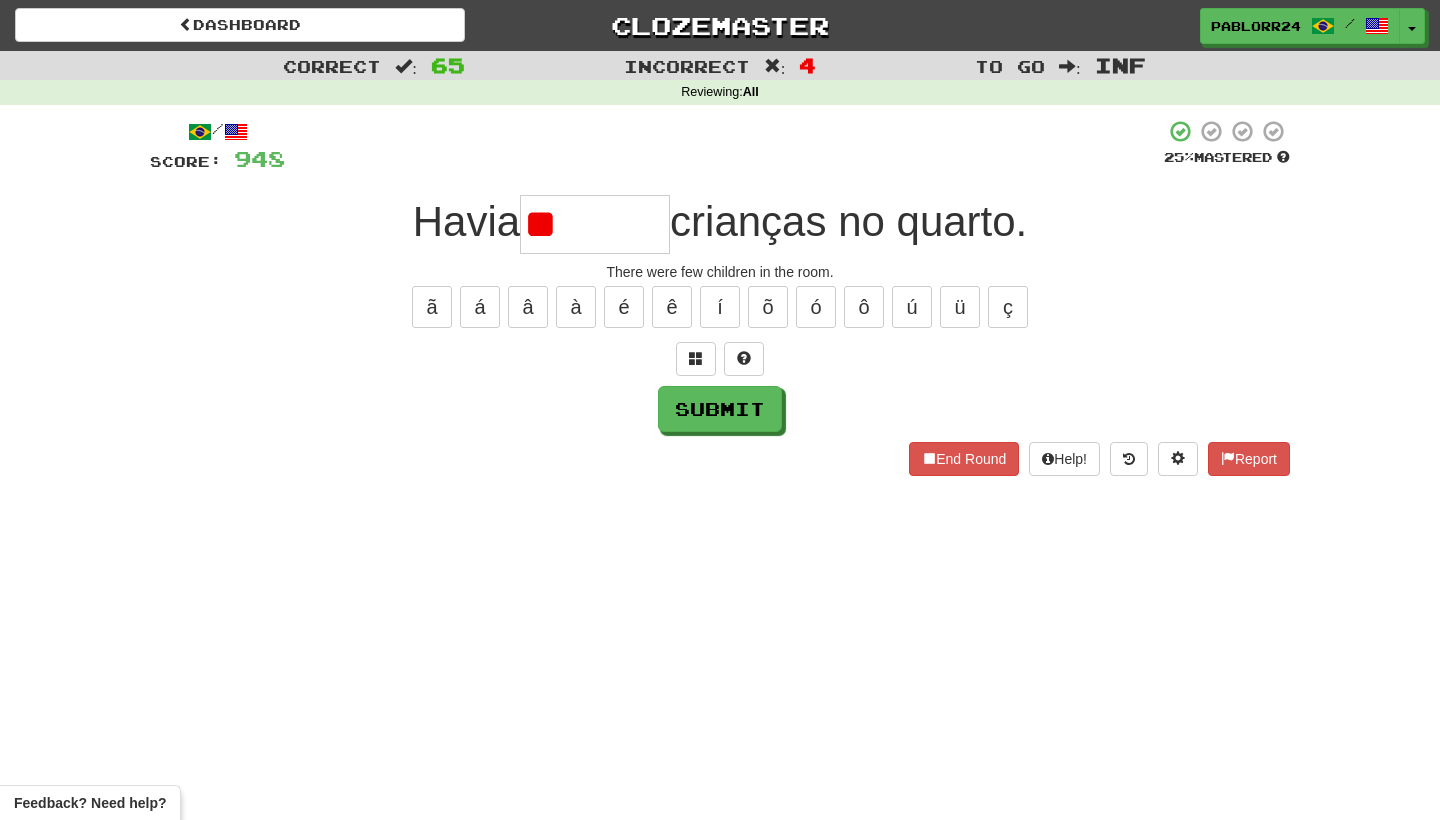type on "*" 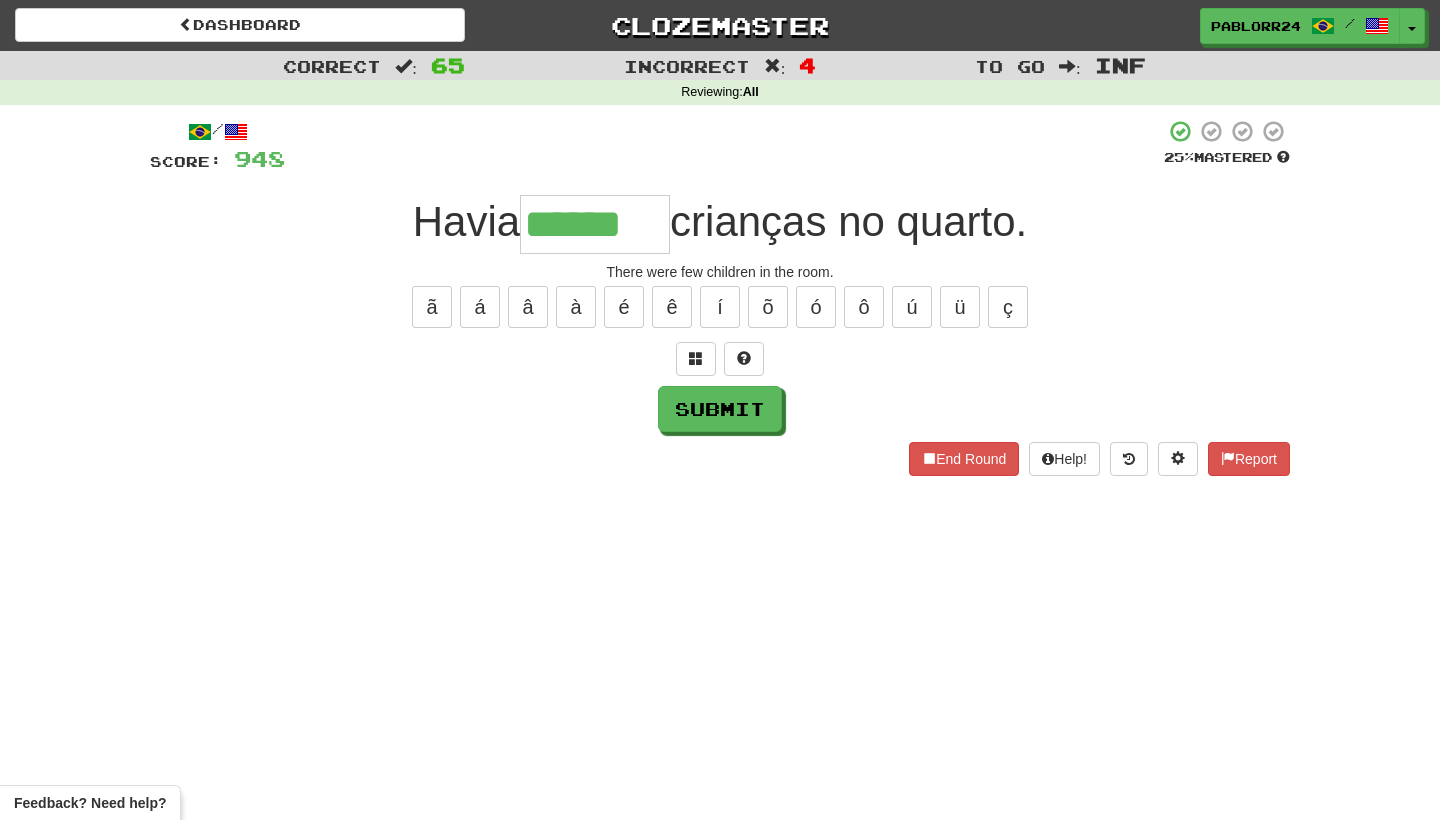 type on "******" 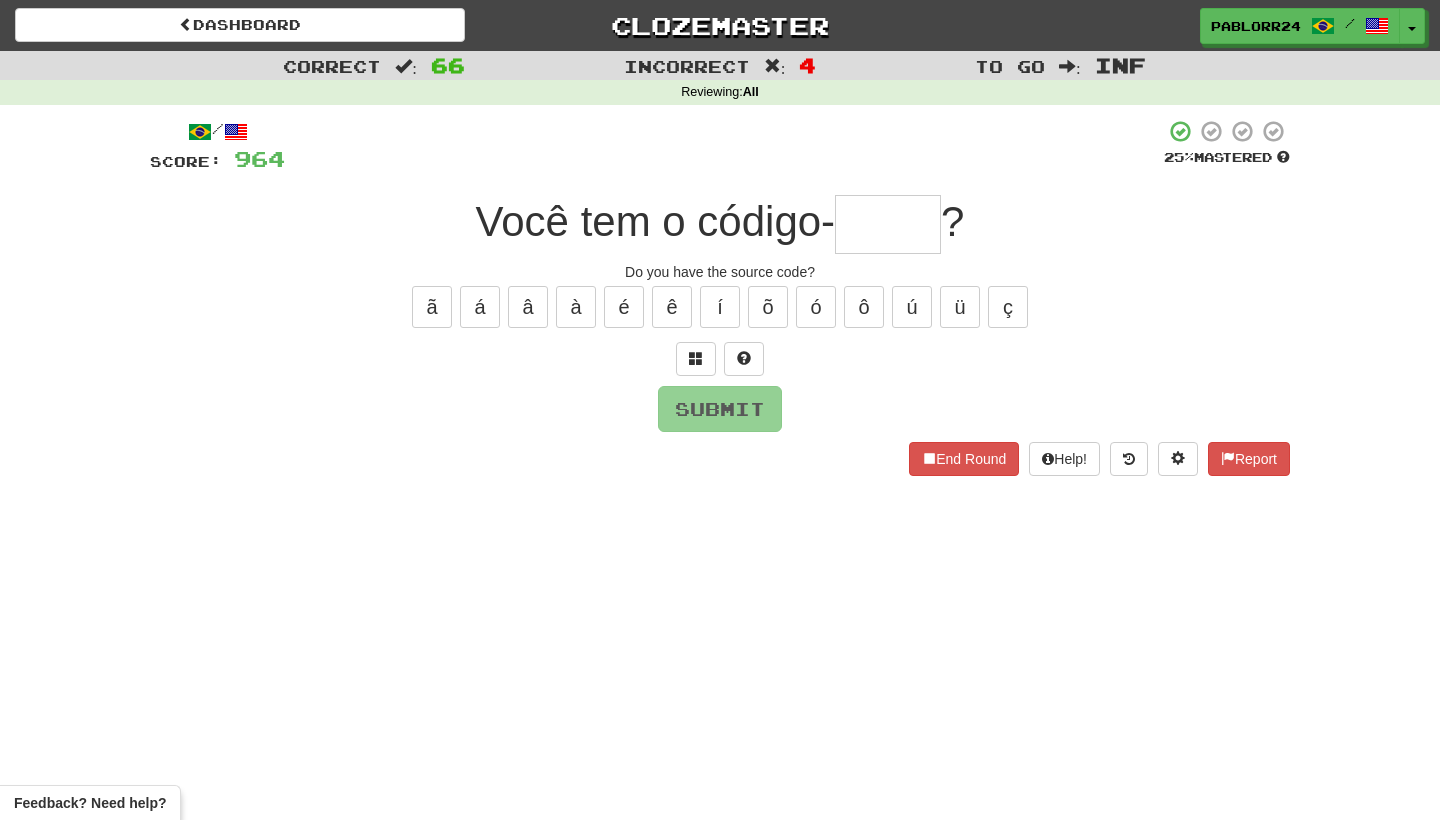 type on "*" 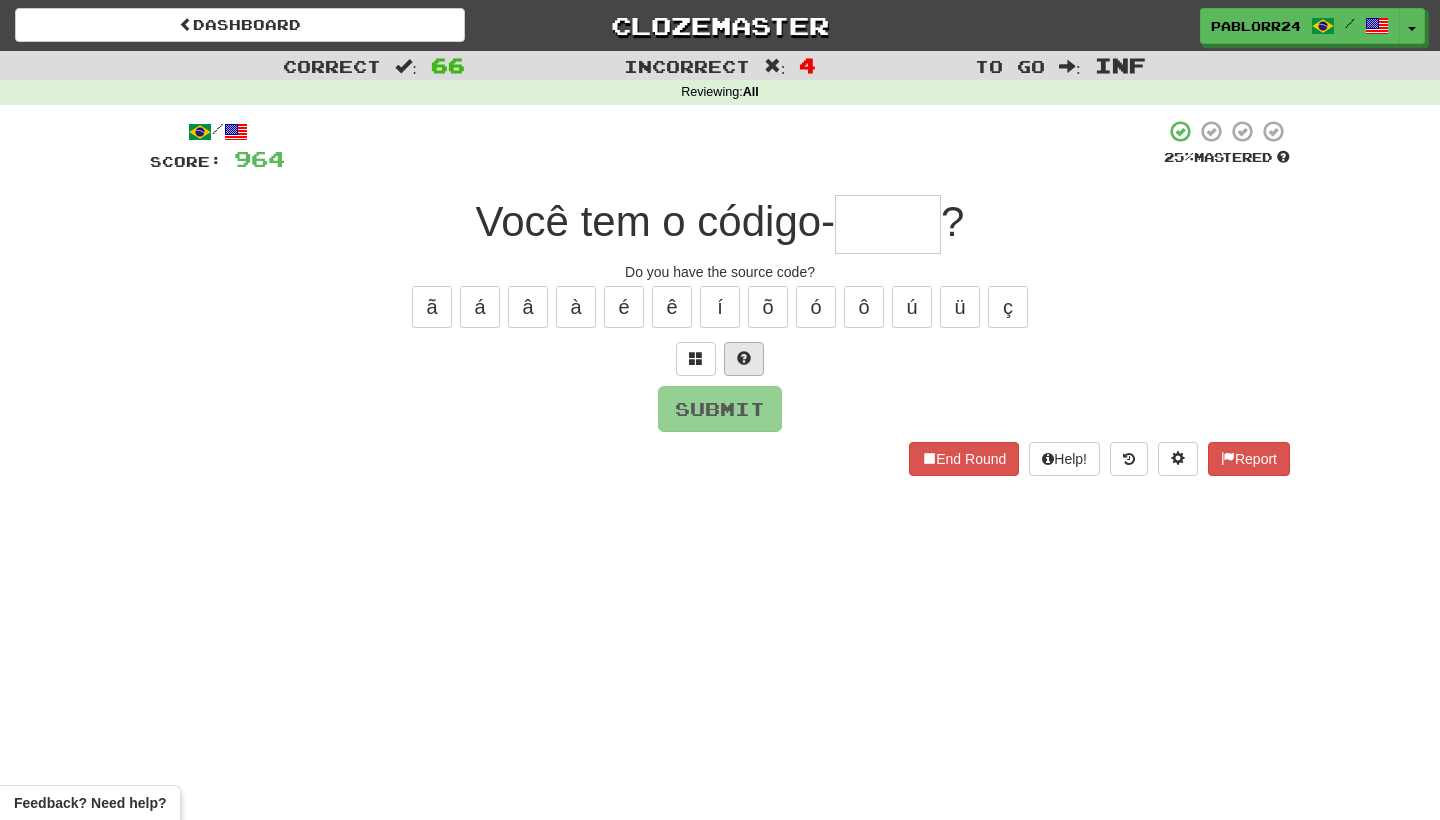 click at bounding box center (744, 359) 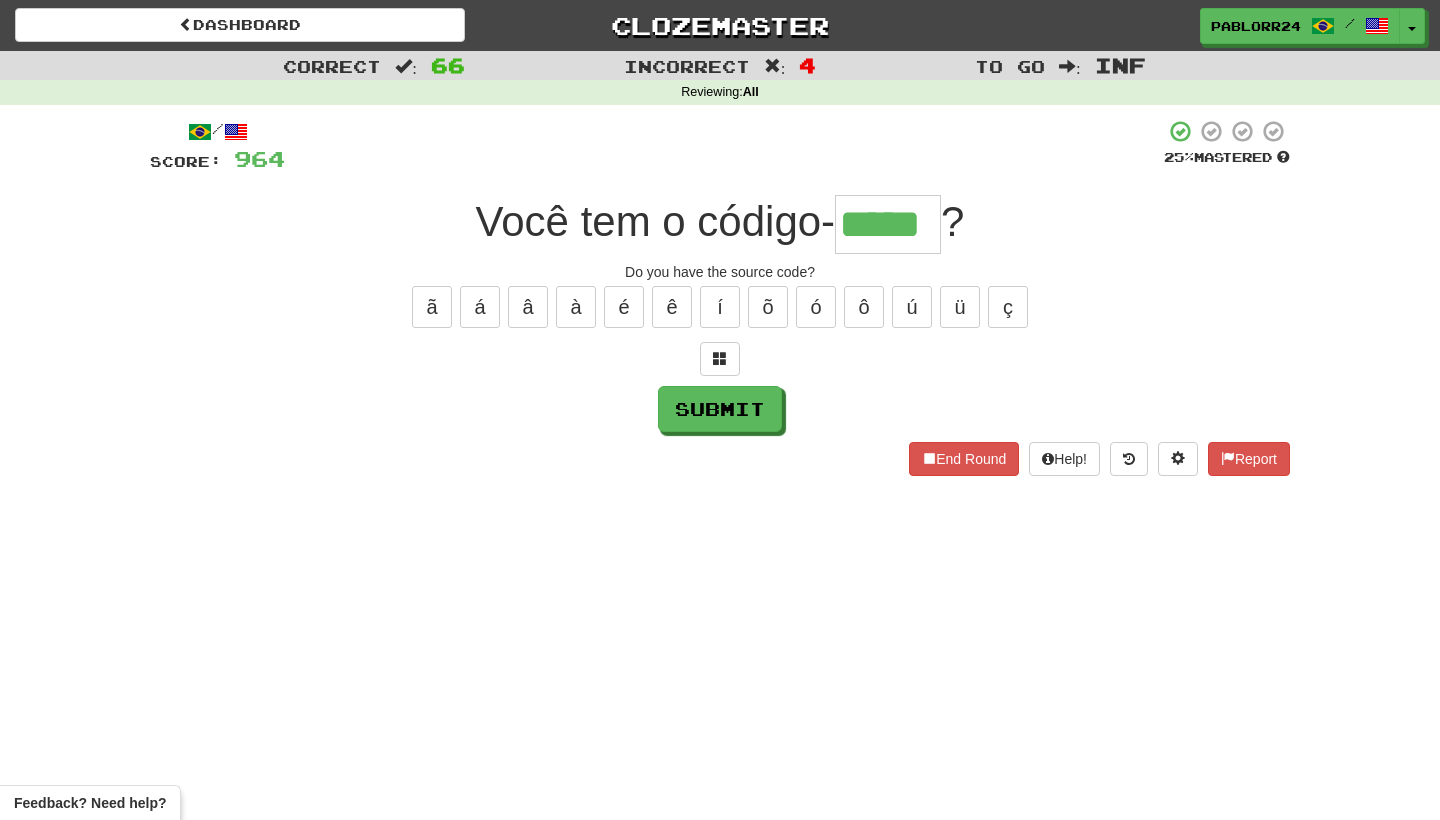 type on "*****" 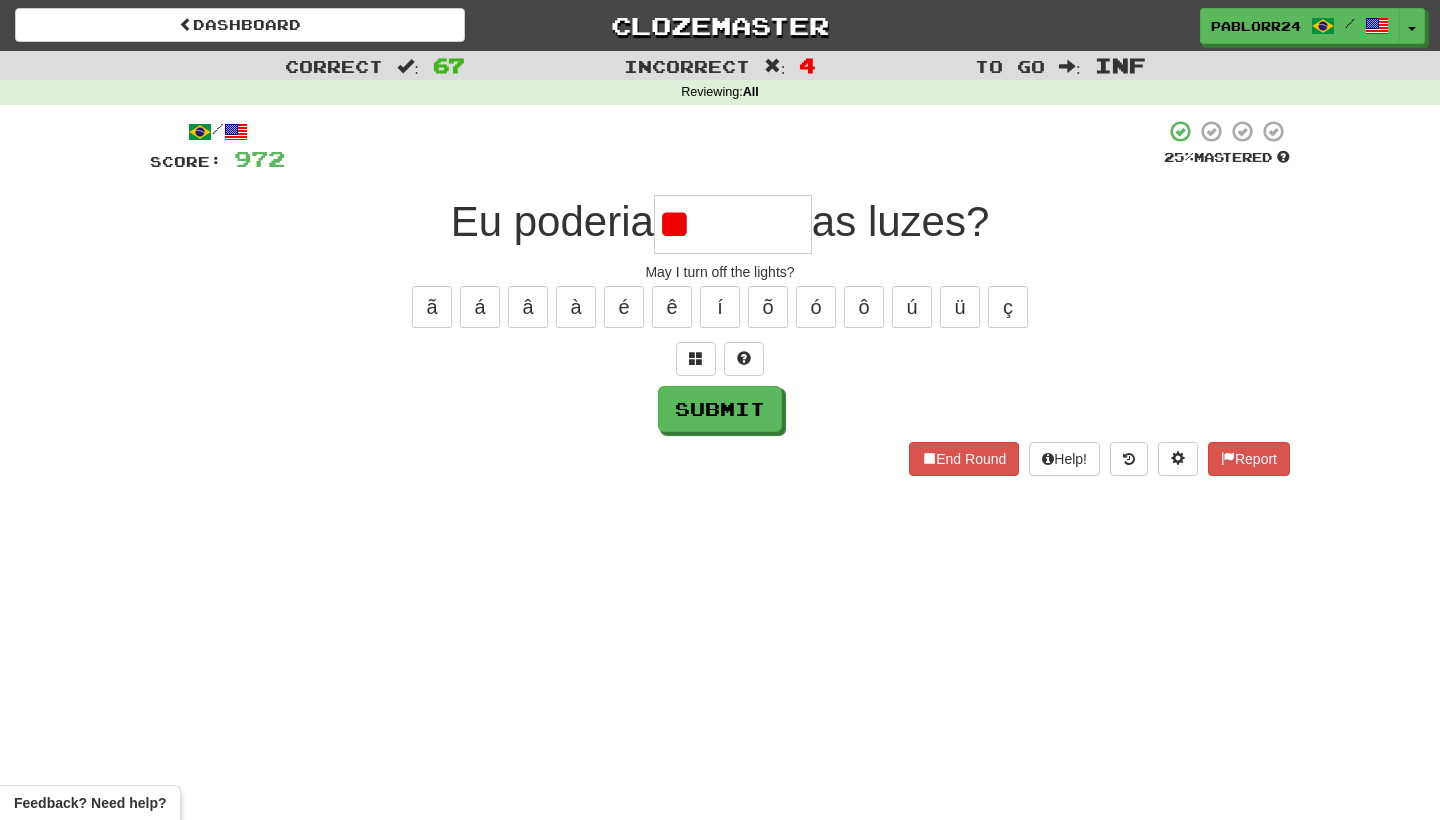 type on "*" 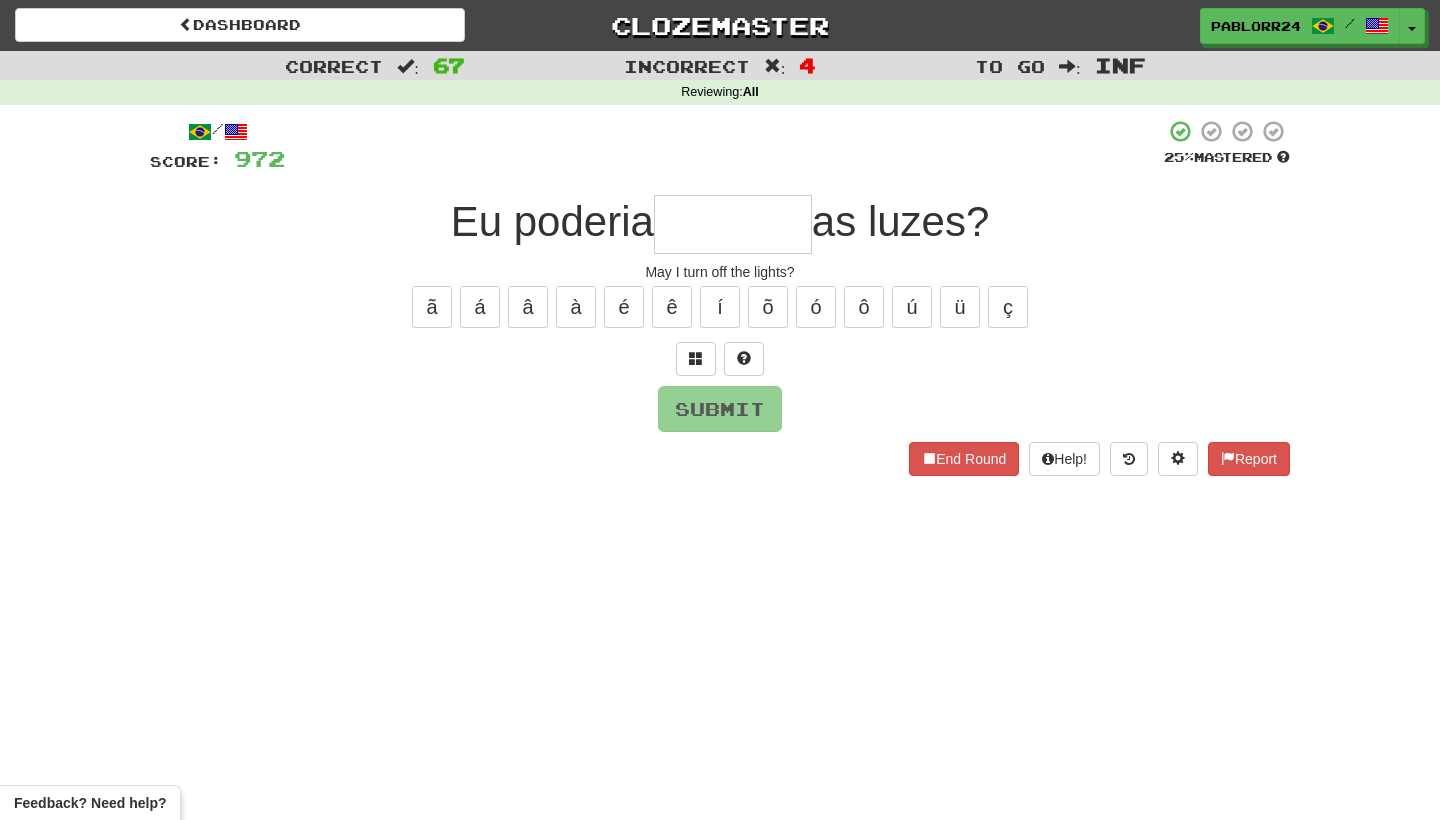 type on "*" 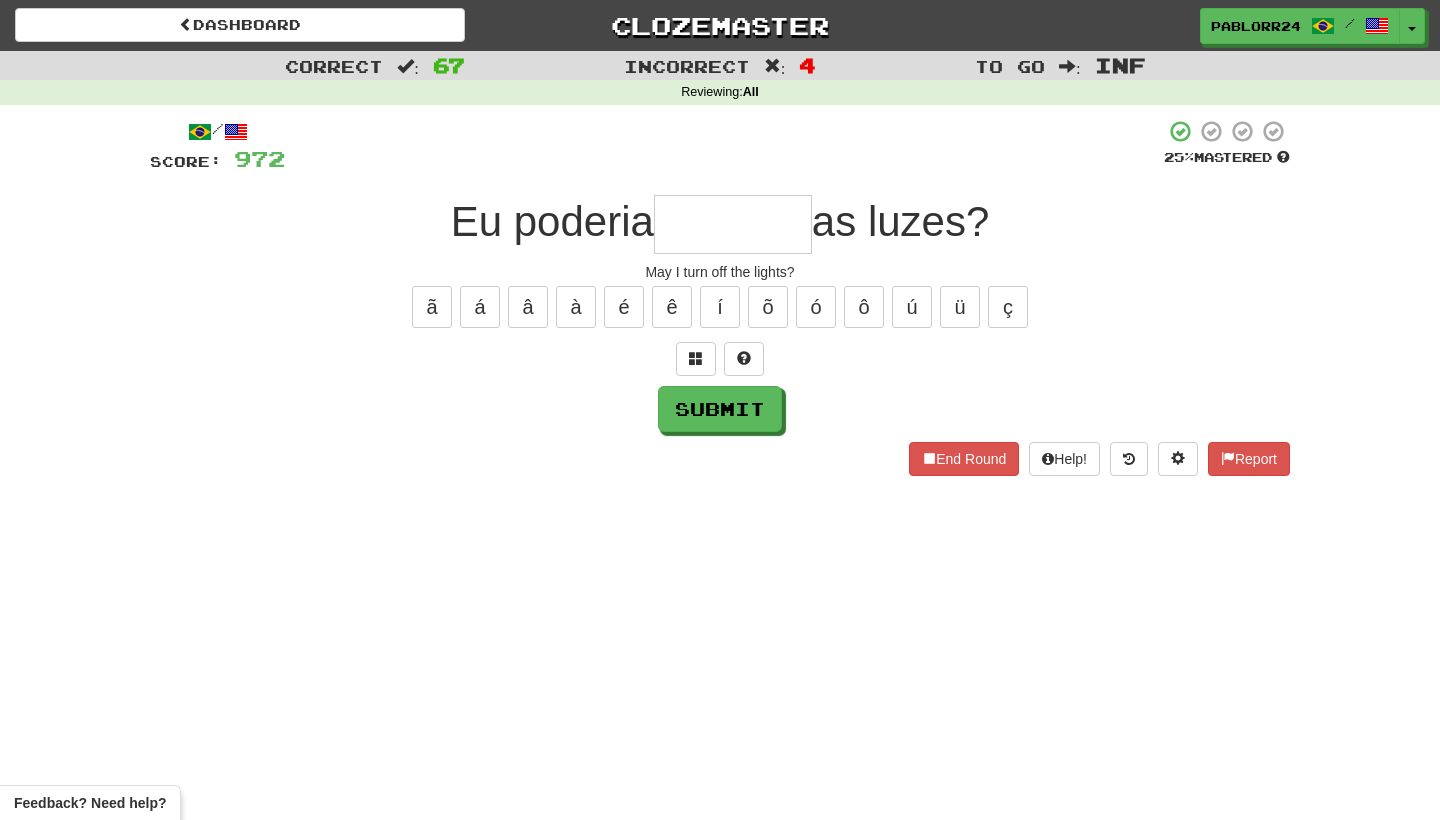 type on "*" 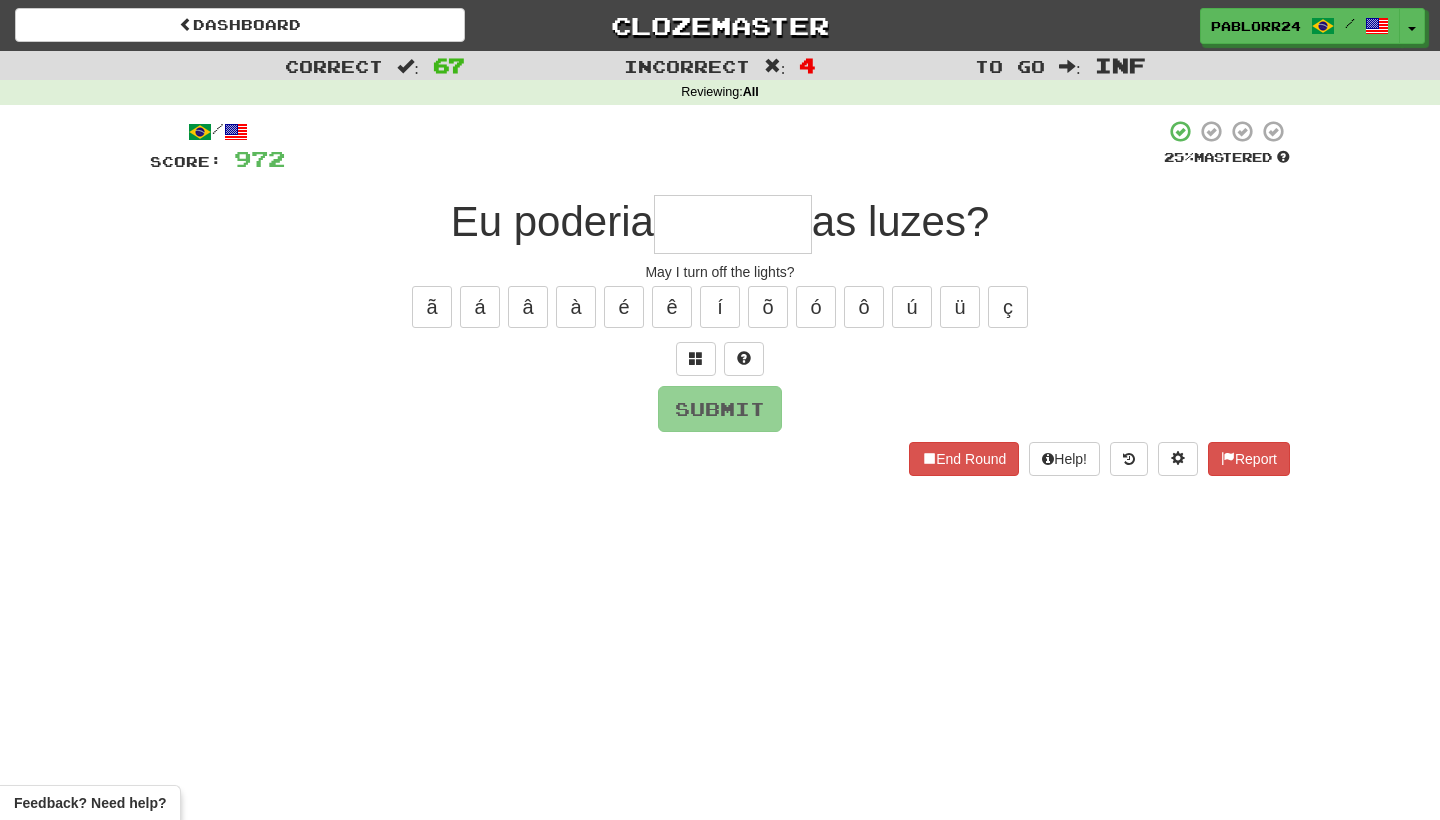 type on "*" 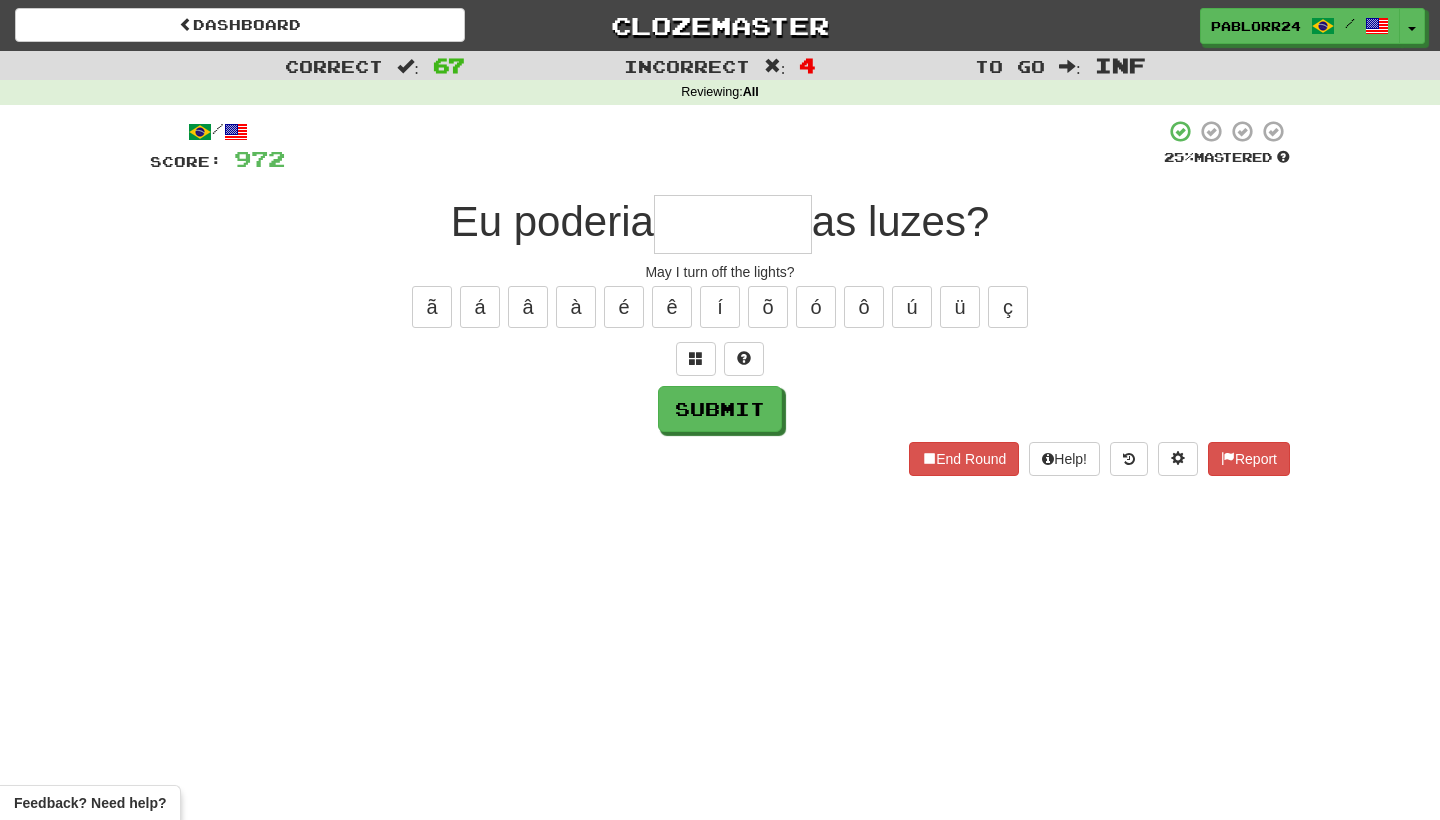 type on "*" 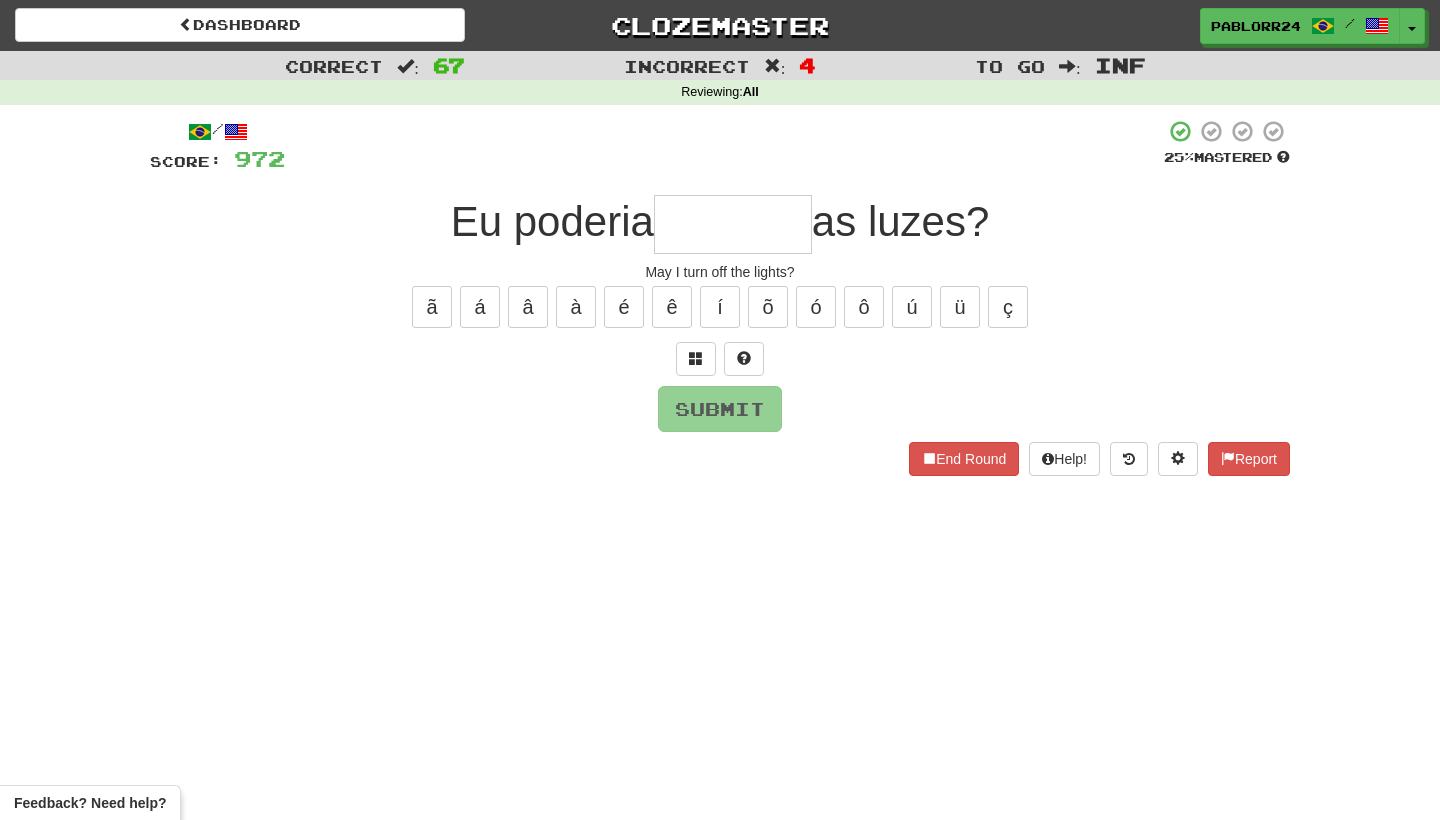 type on "*" 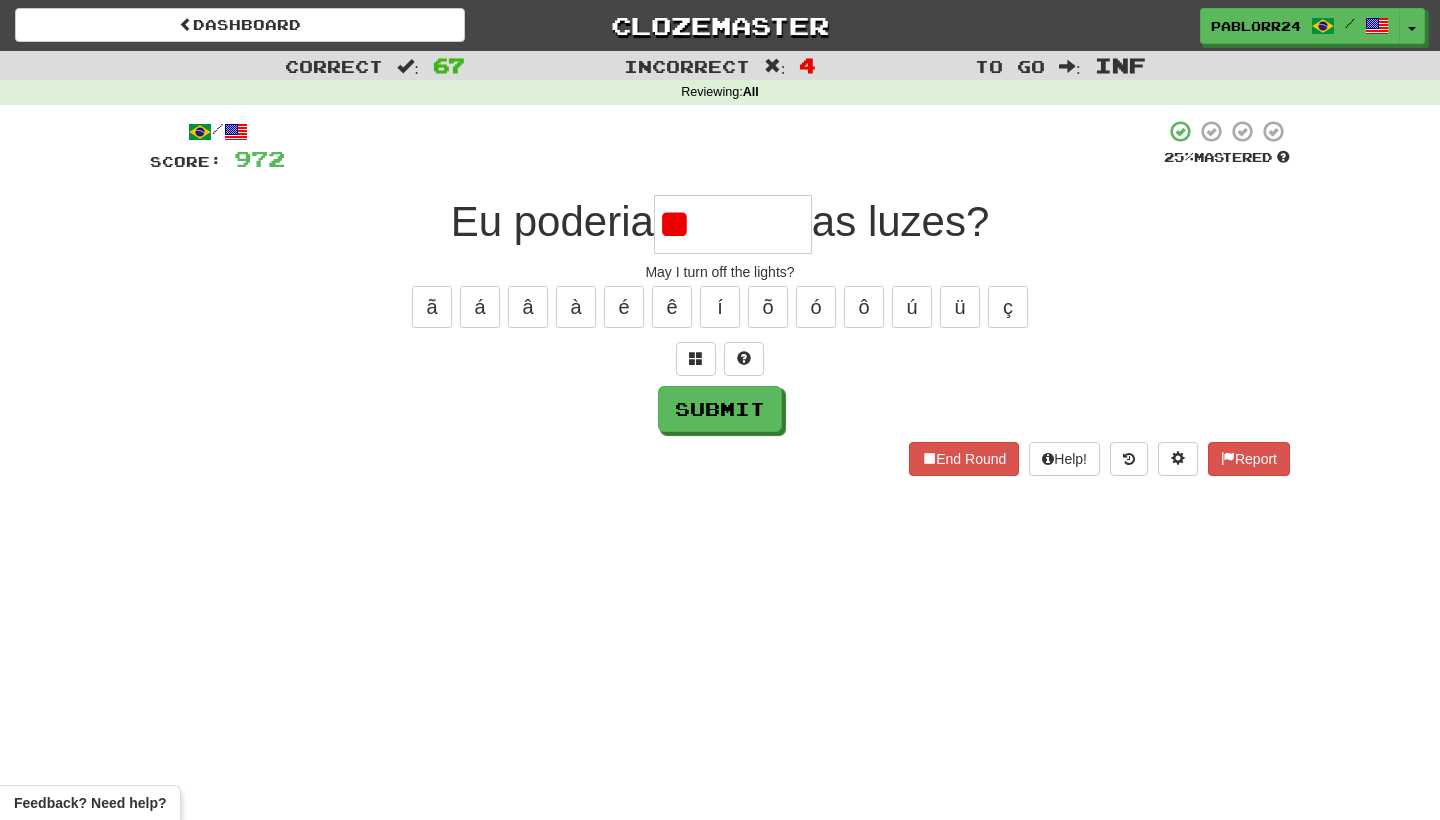 type on "*" 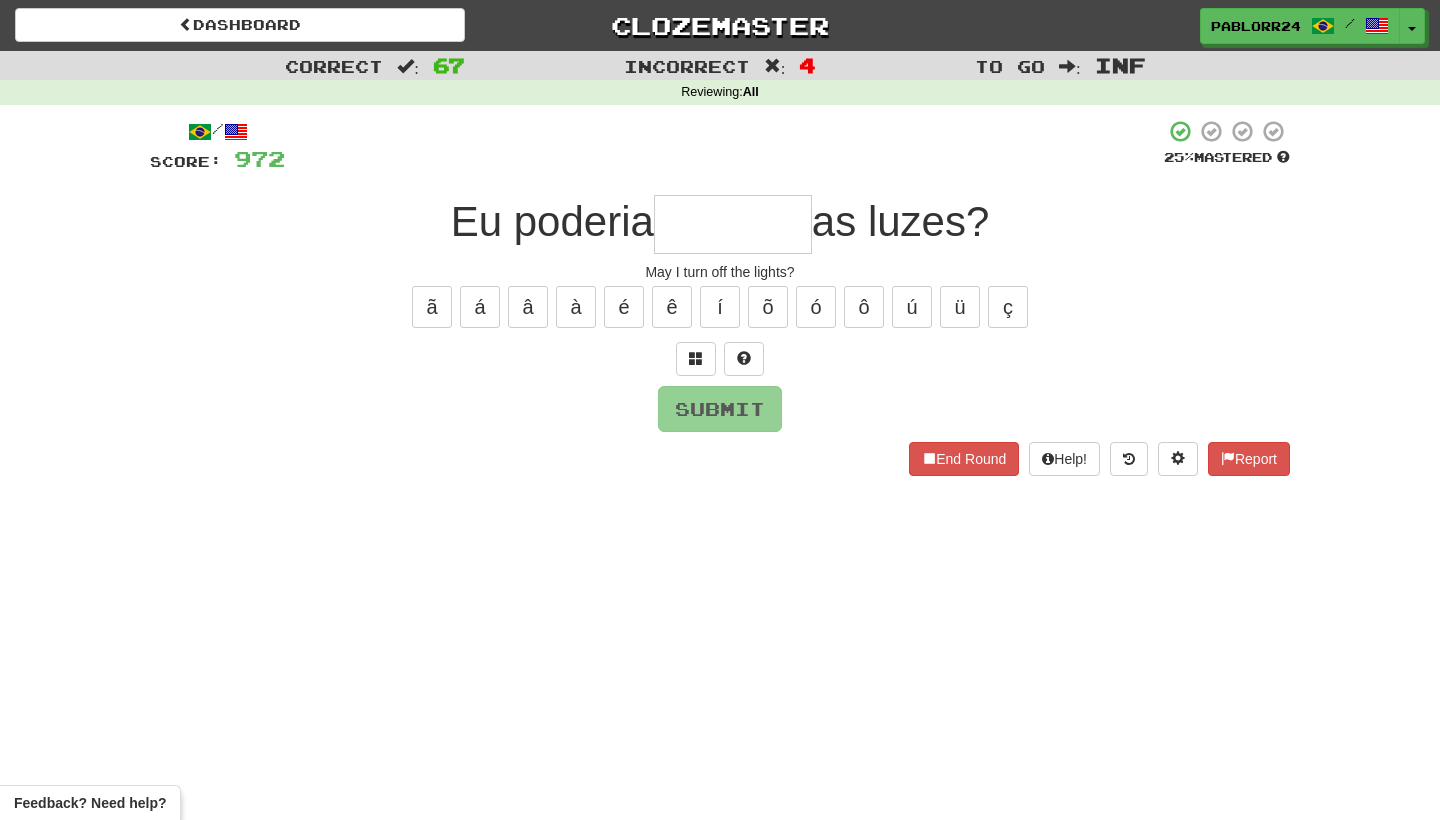 type on "*" 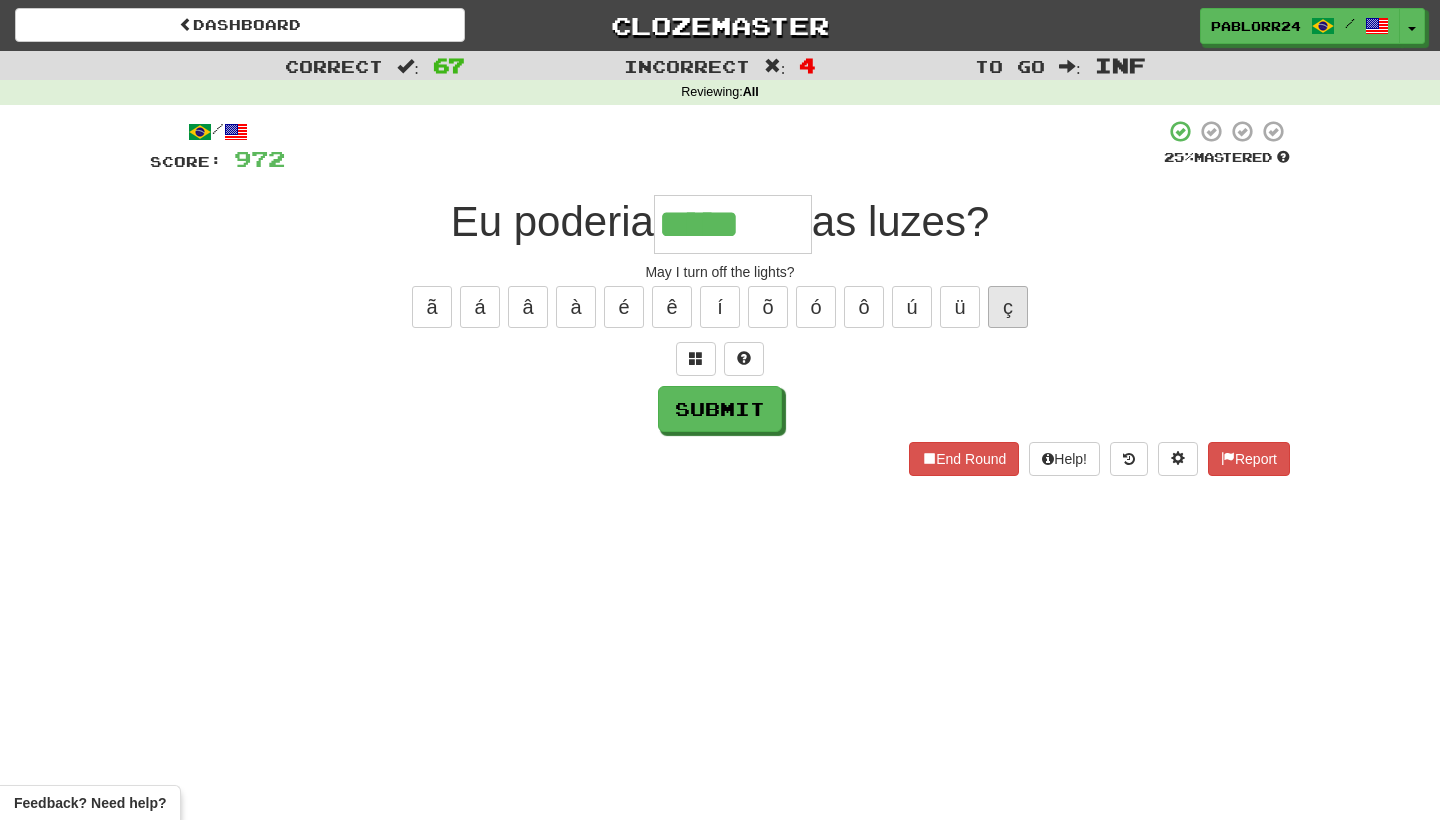 click on "ç" at bounding box center (1008, 307) 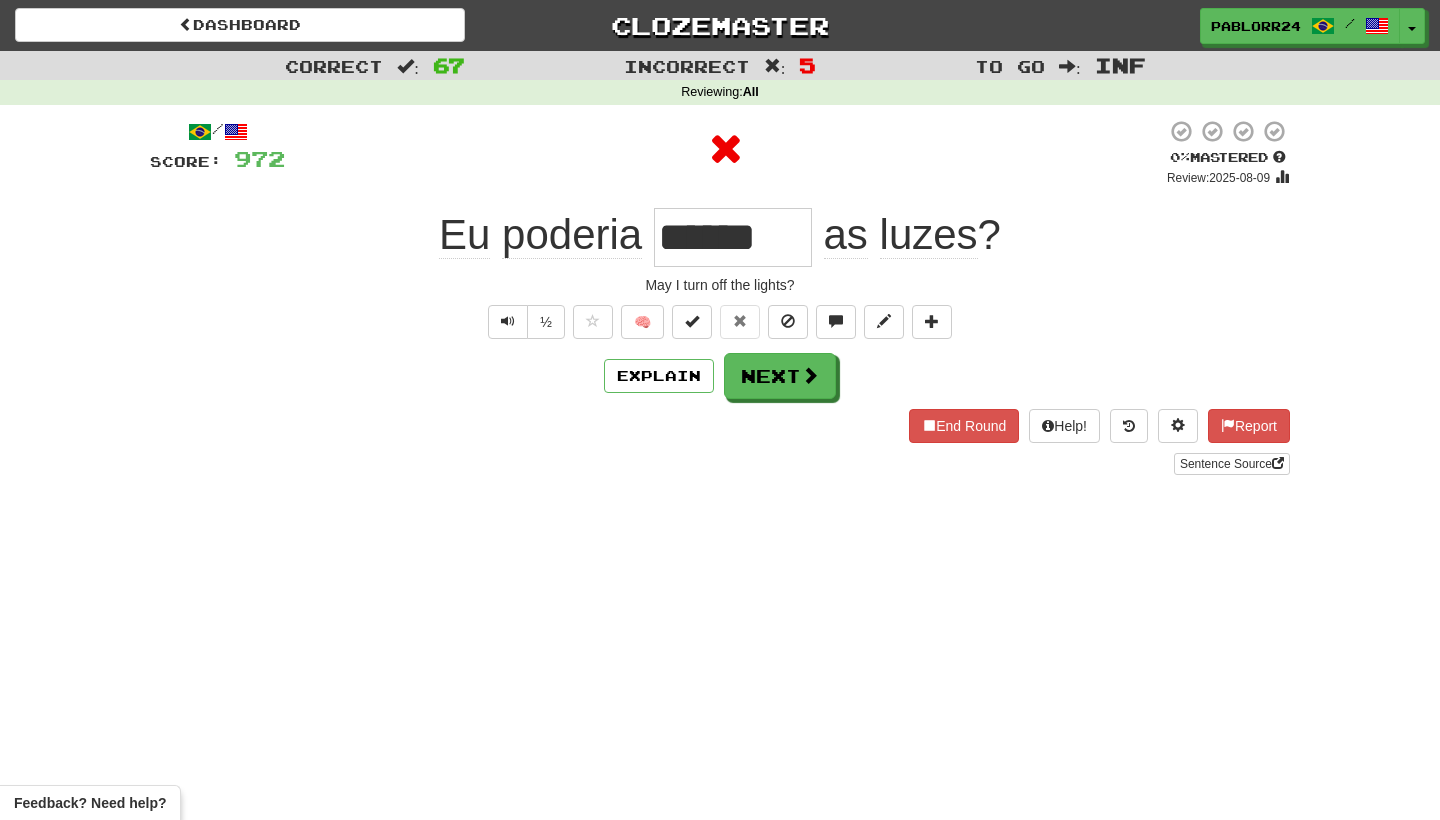 type on "********" 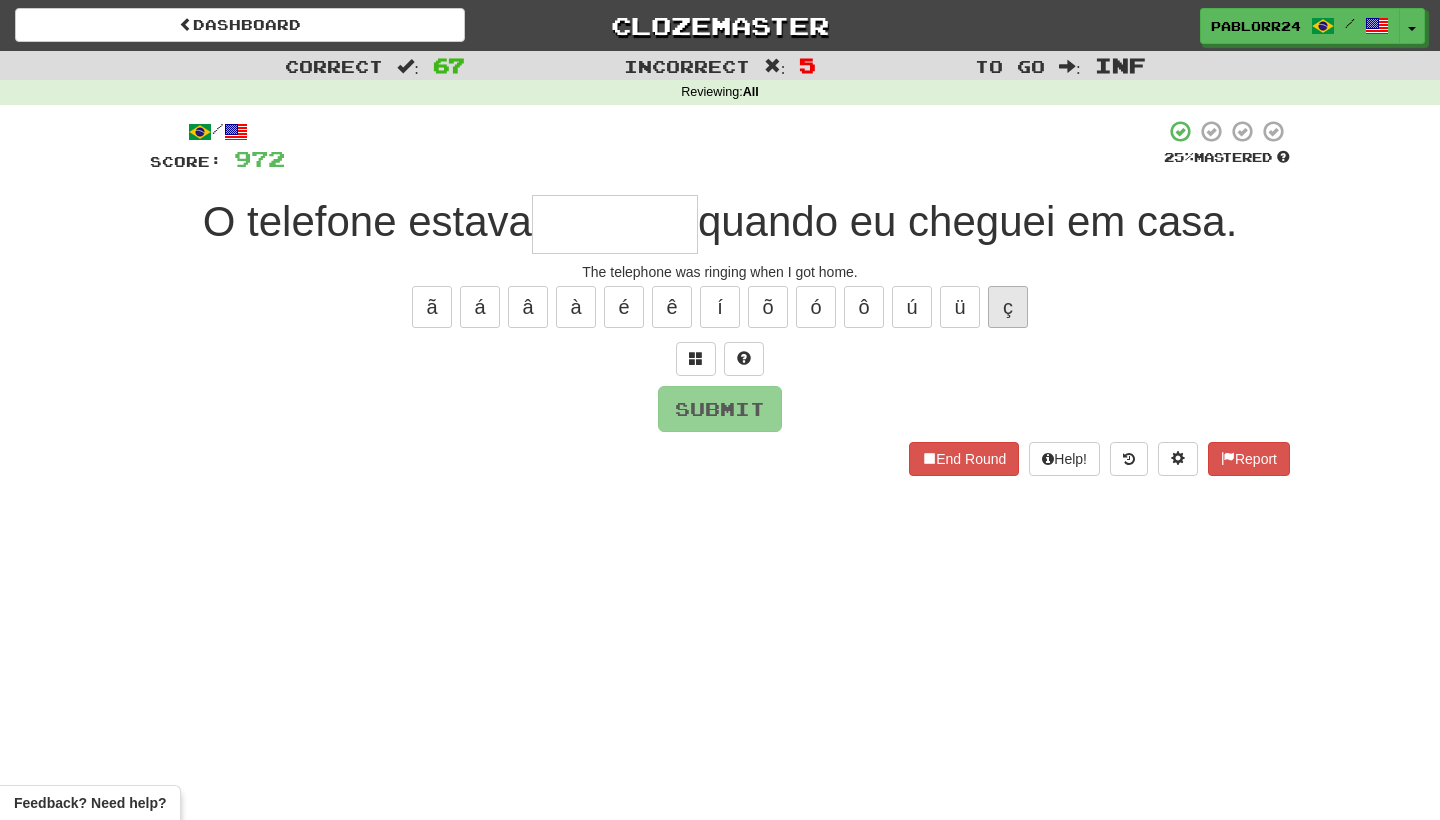 type on "*" 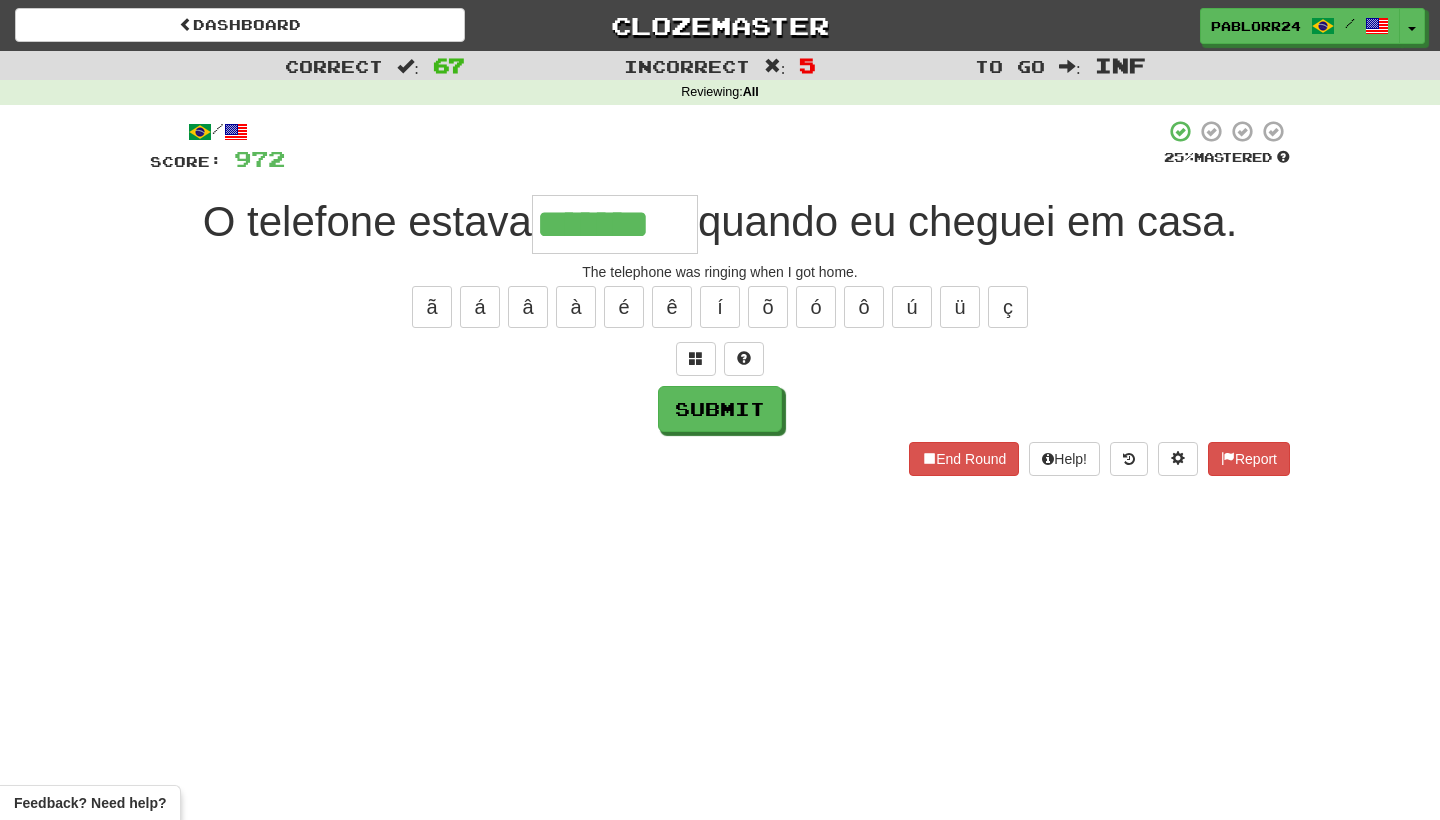 type on "*******" 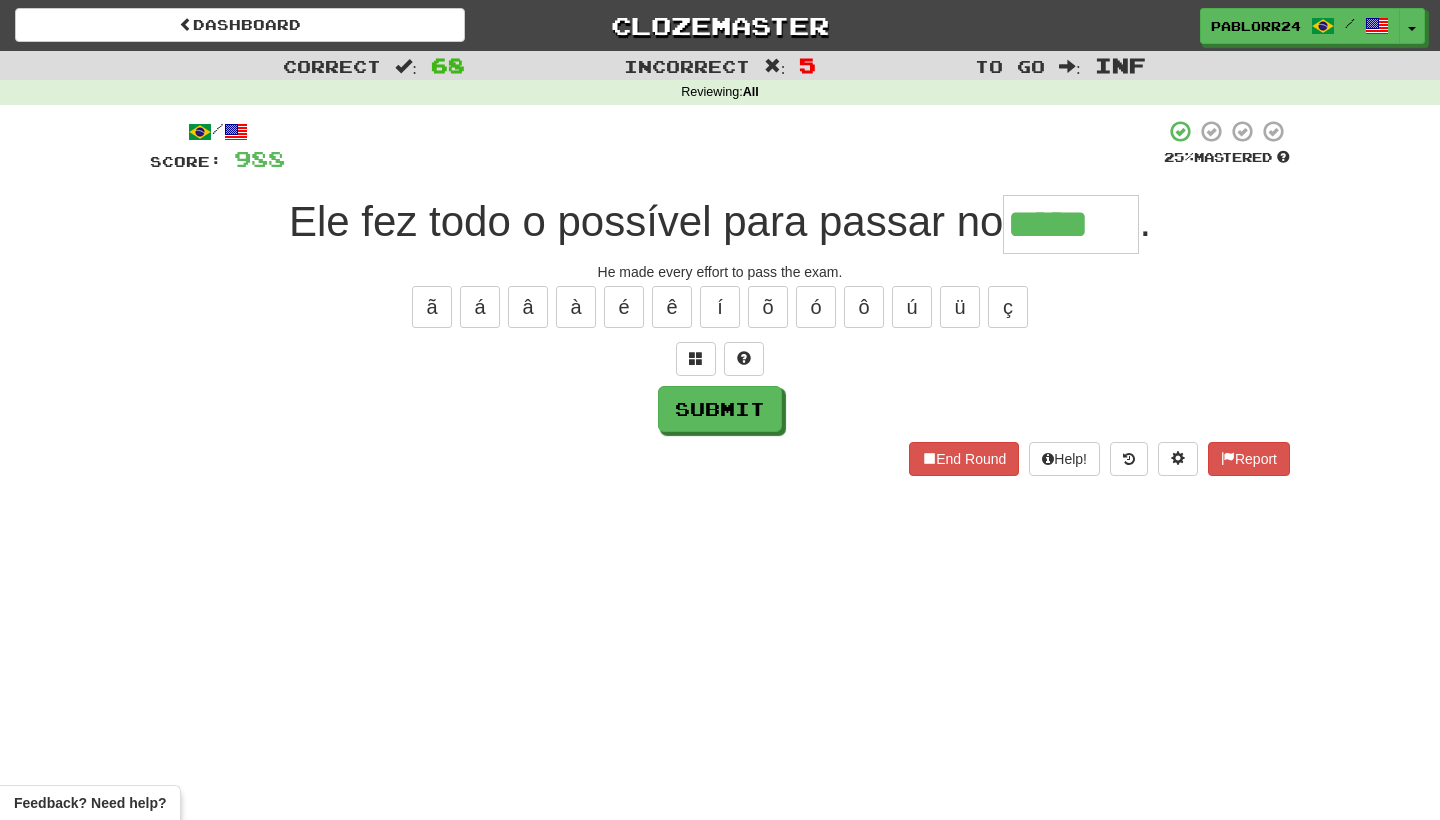 type on "*****" 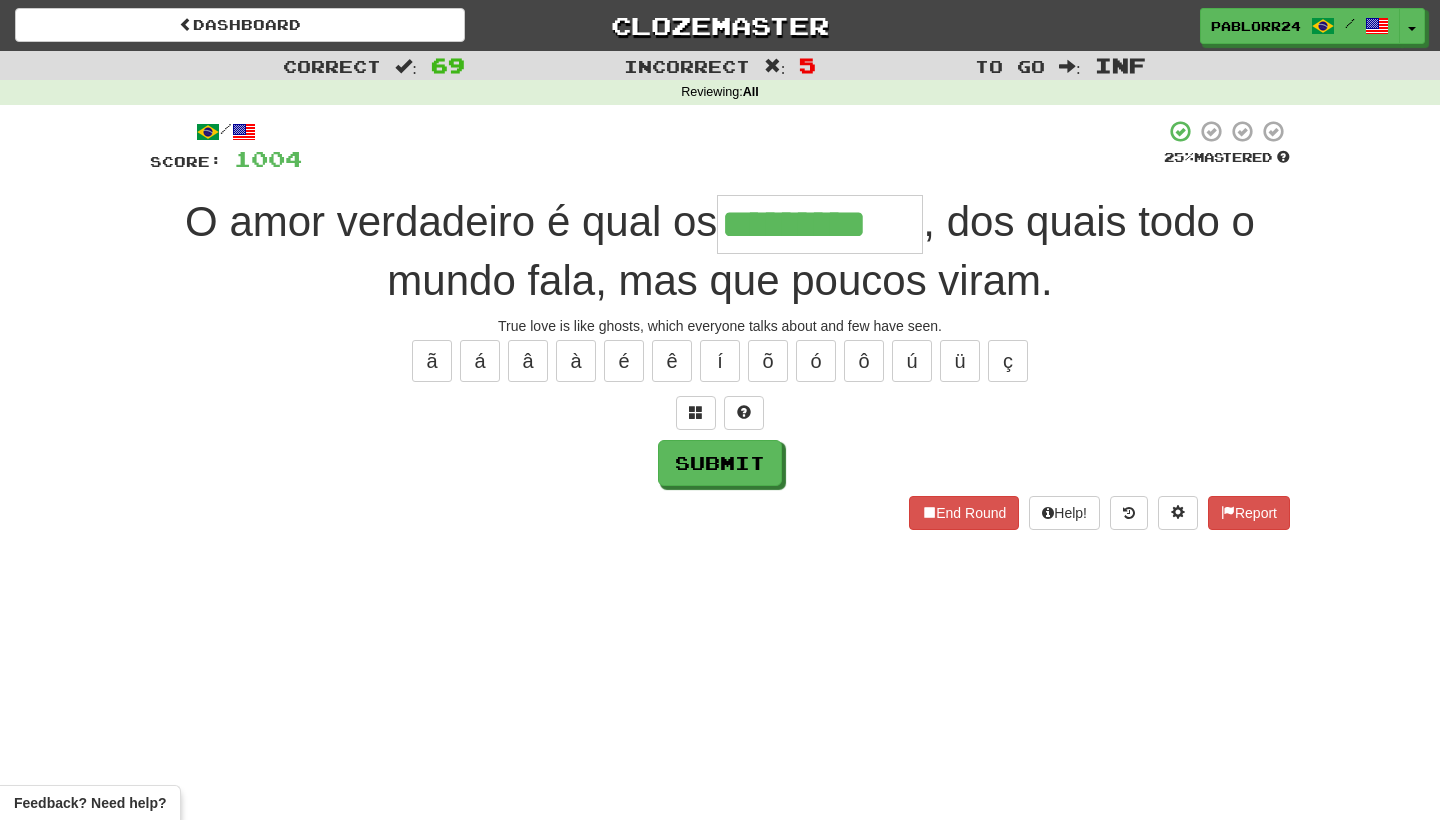 type 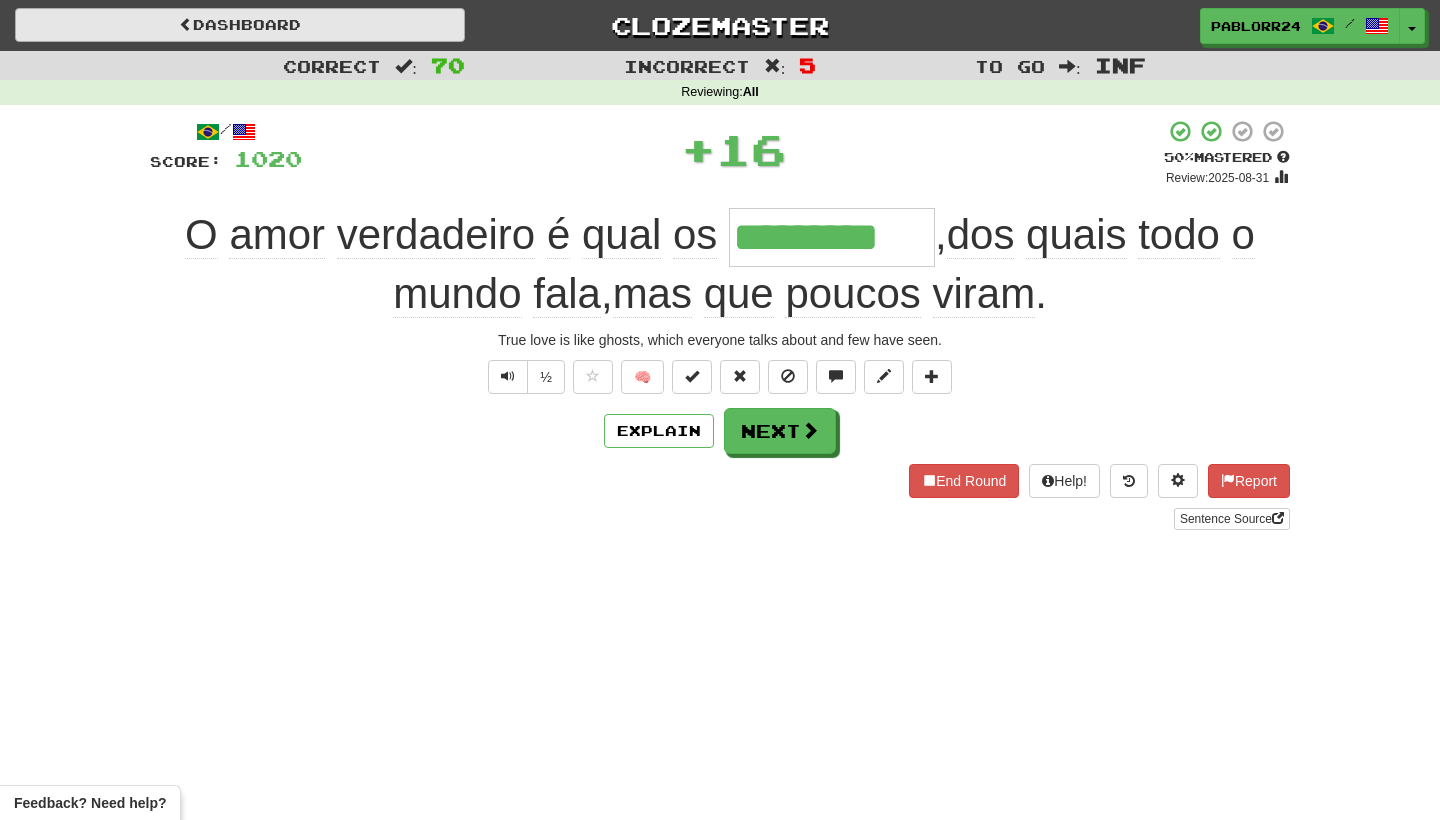 click on "Dashboard" at bounding box center [240, 25] 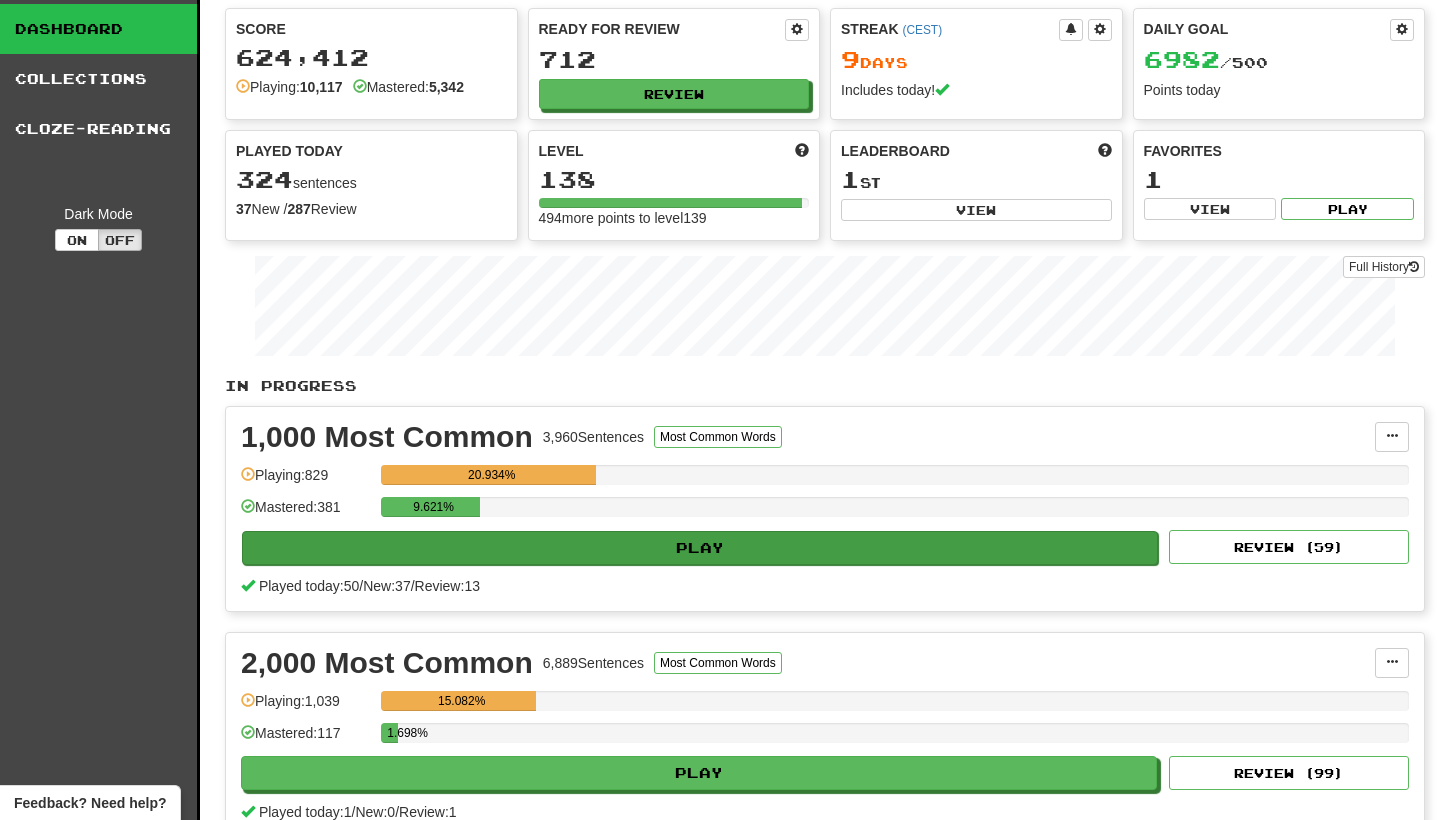 scroll, scrollTop: 57, scrollLeft: 0, axis: vertical 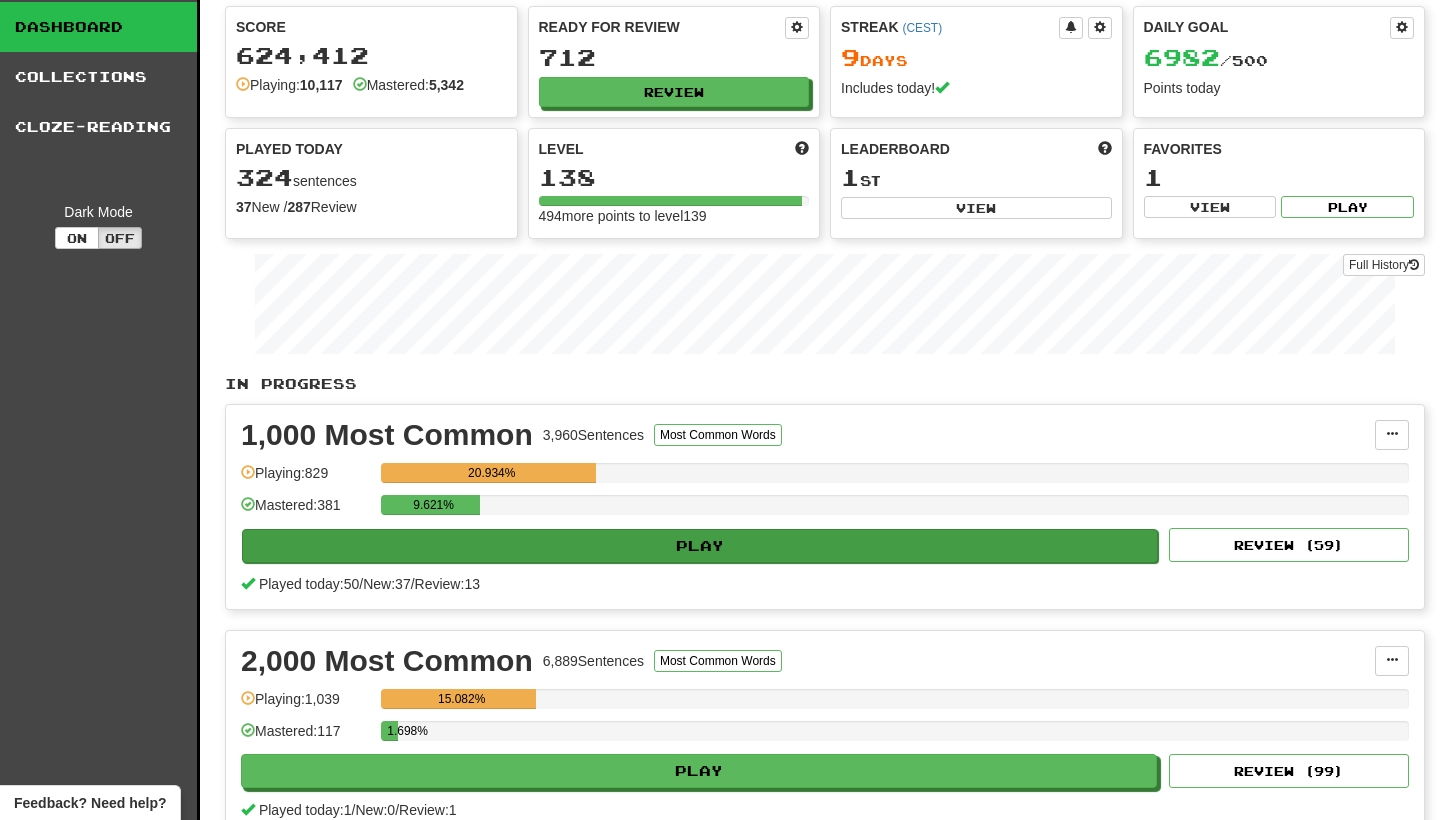 click on "Play" at bounding box center (700, 546) 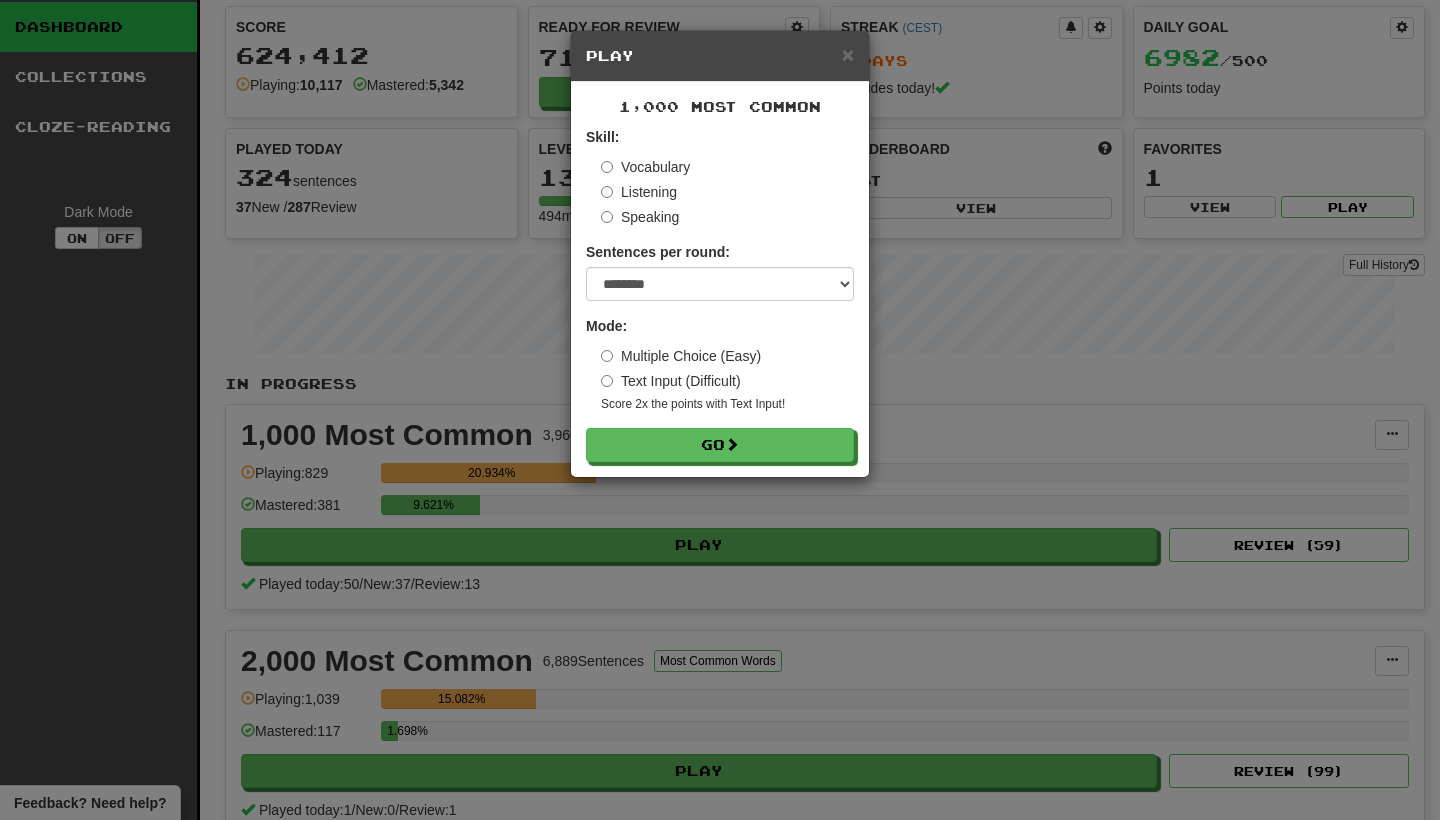 click on "1,000 Most Common Skill: Vocabulary Listening Speaking Sentences per round: * ** ** ** ** ** *** ******** Mode: Multiple Choice (Easy) Text Input (Difficult) Score 2x the points with Text Input ! Go" at bounding box center [720, 279] 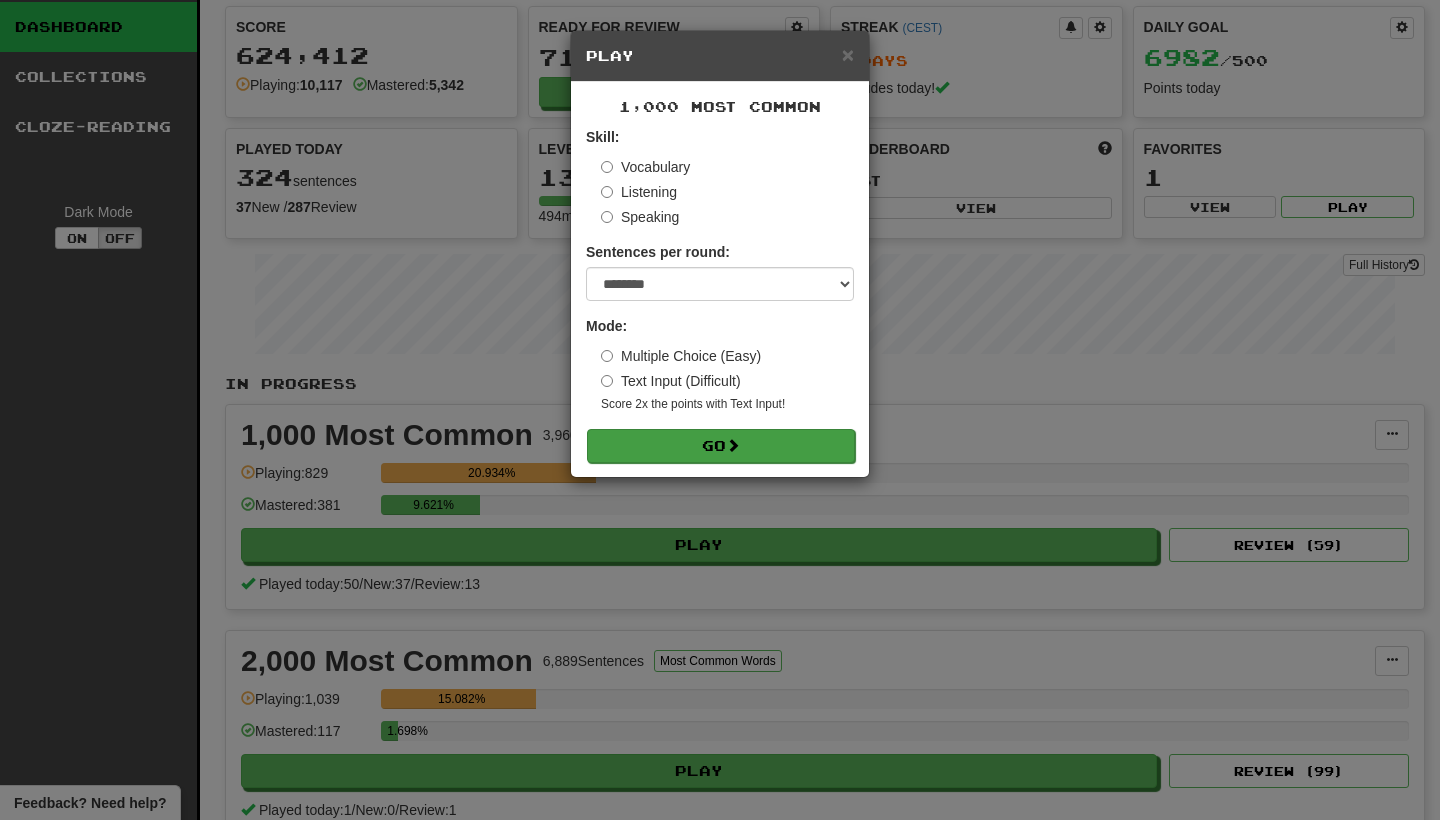 click on "Go" at bounding box center [721, 446] 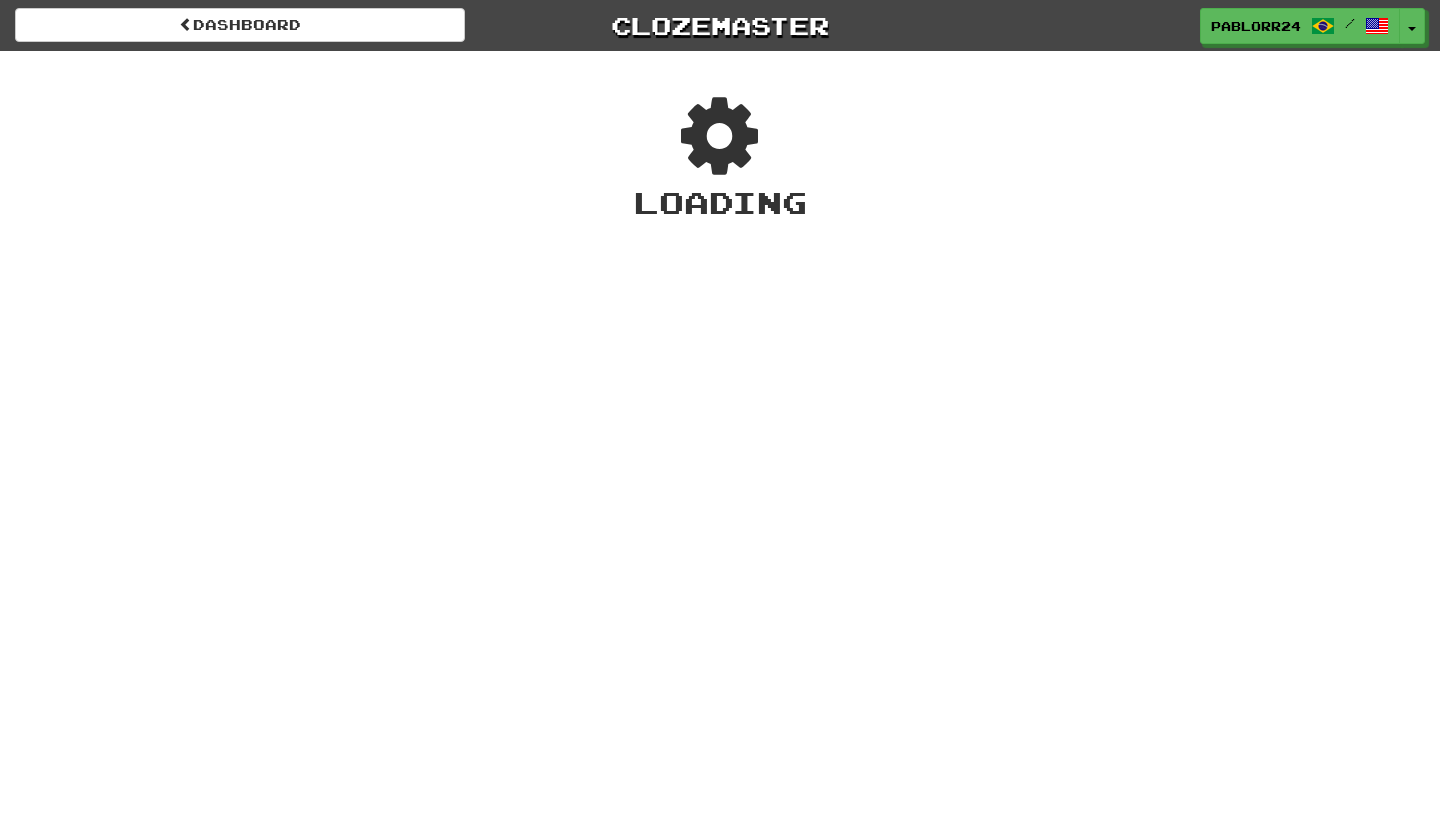scroll, scrollTop: 0, scrollLeft: 0, axis: both 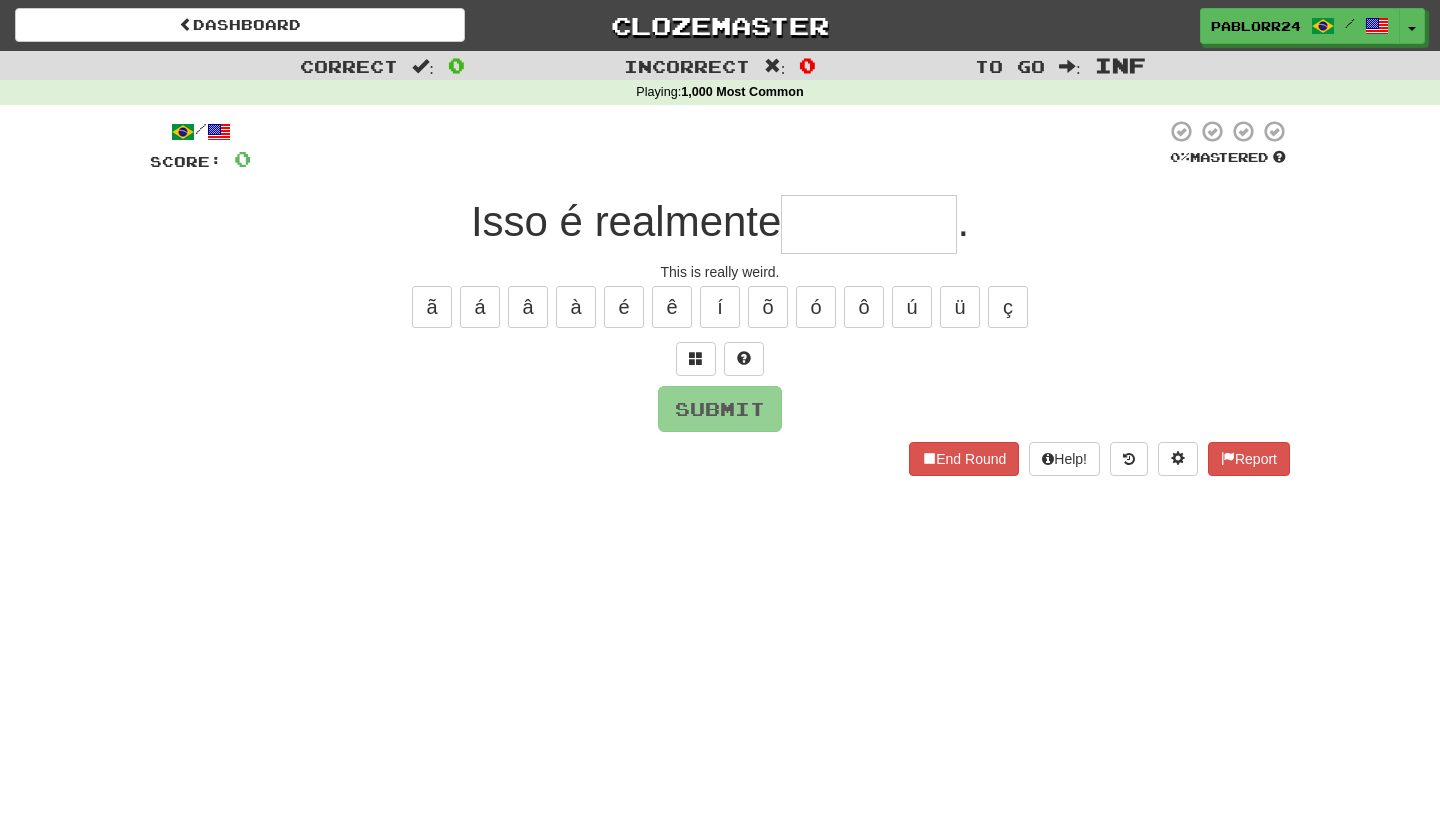 type on "*" 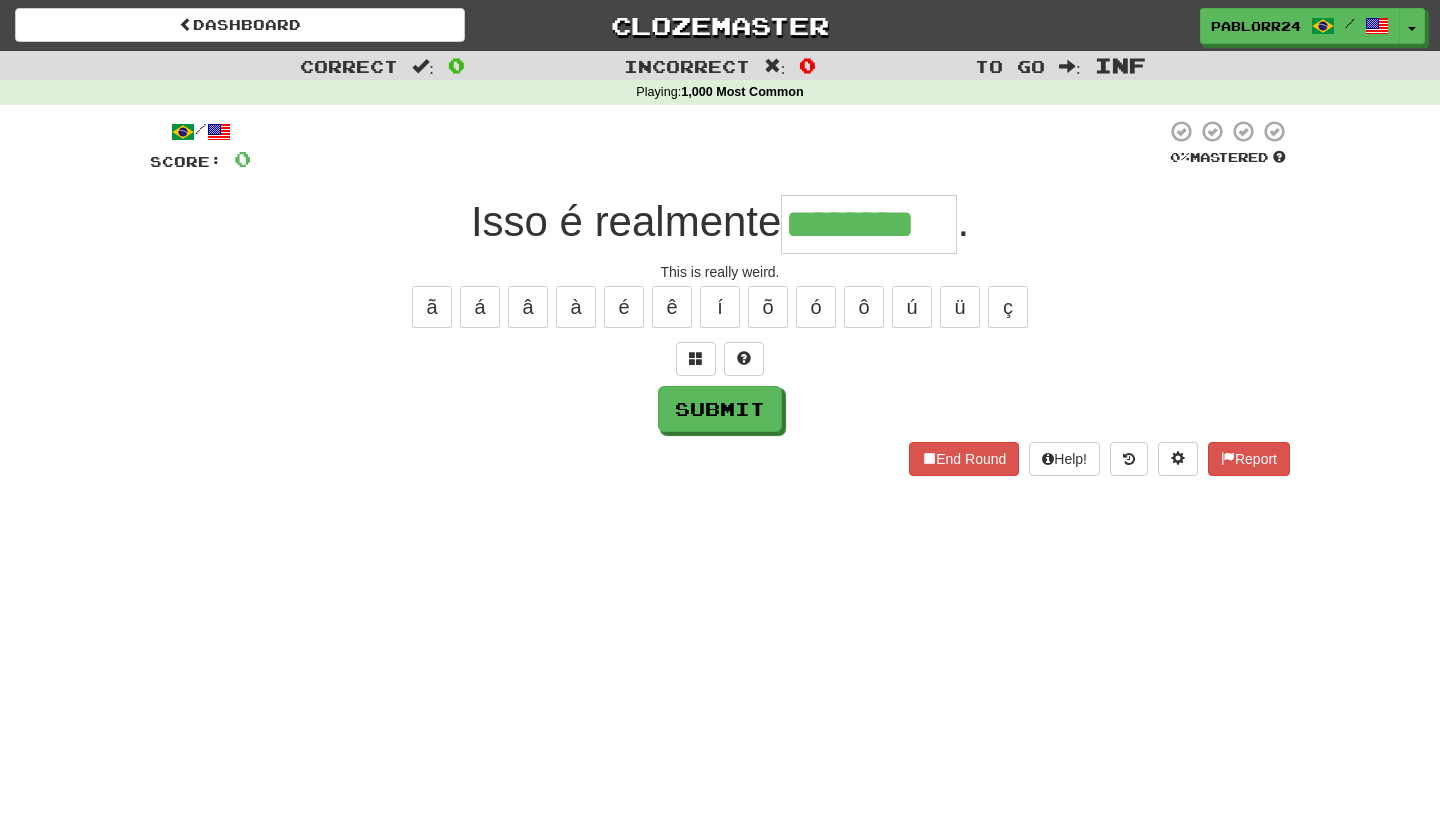 type on "********" 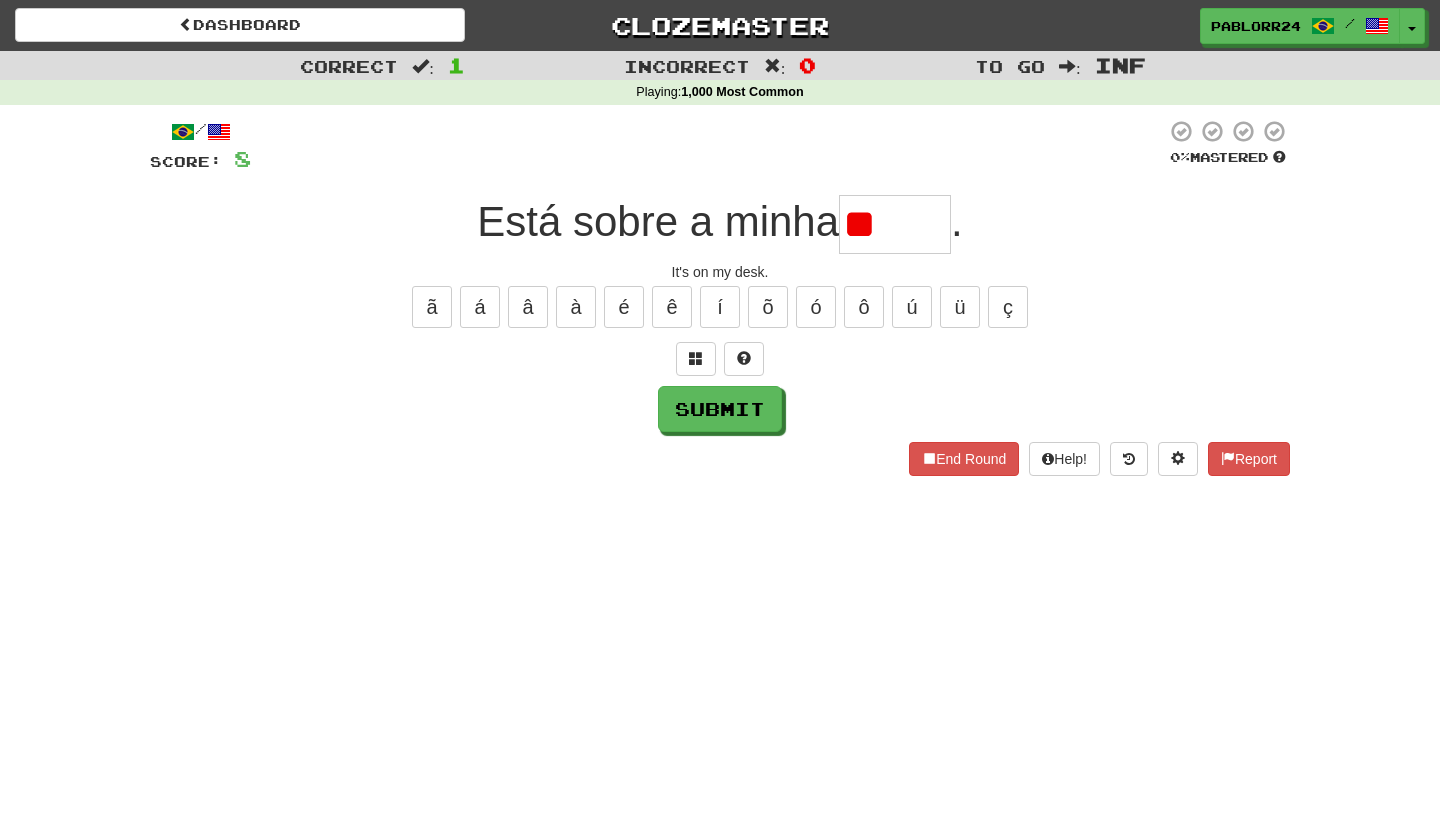 type on "*" 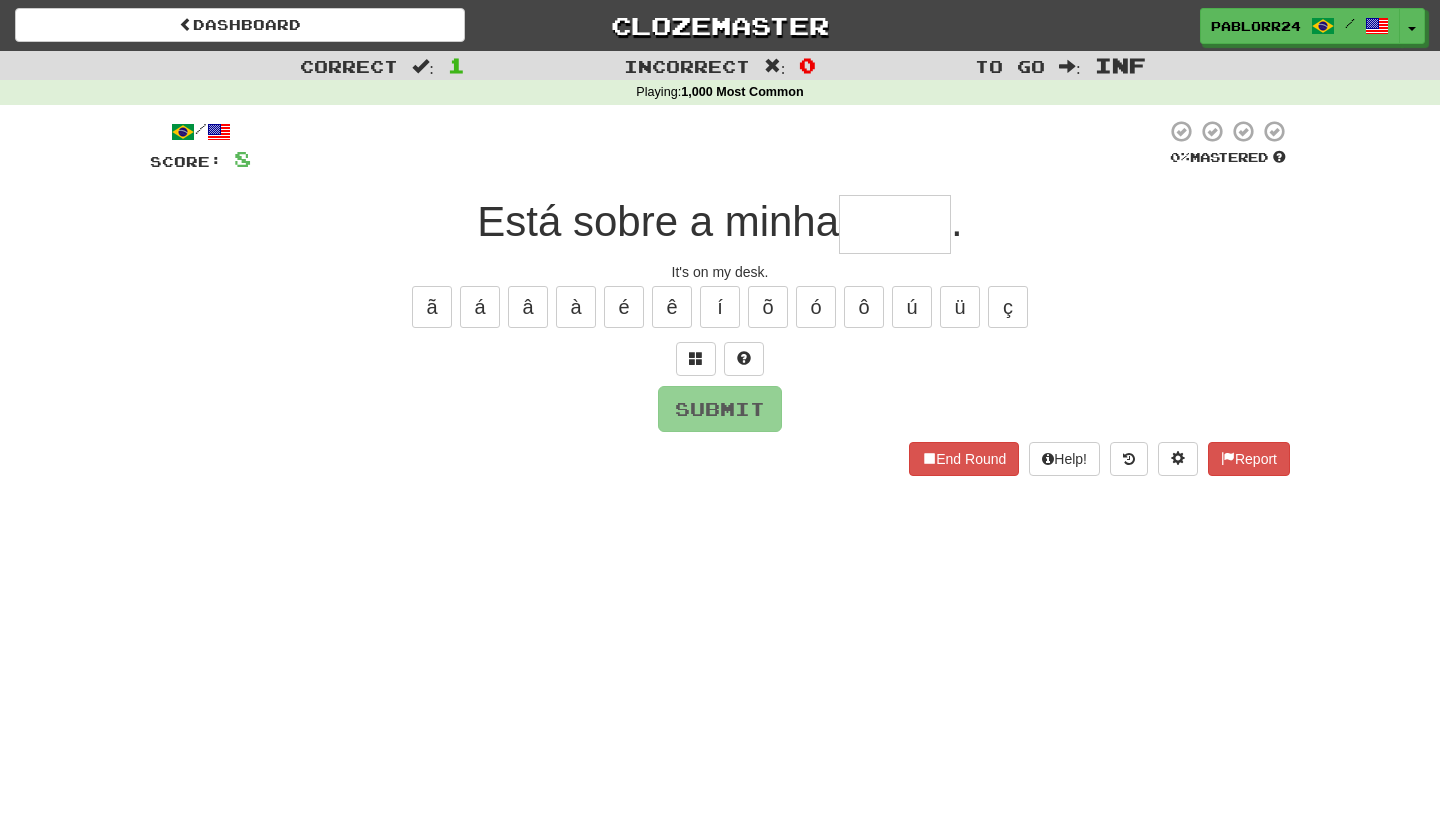 type on "*" 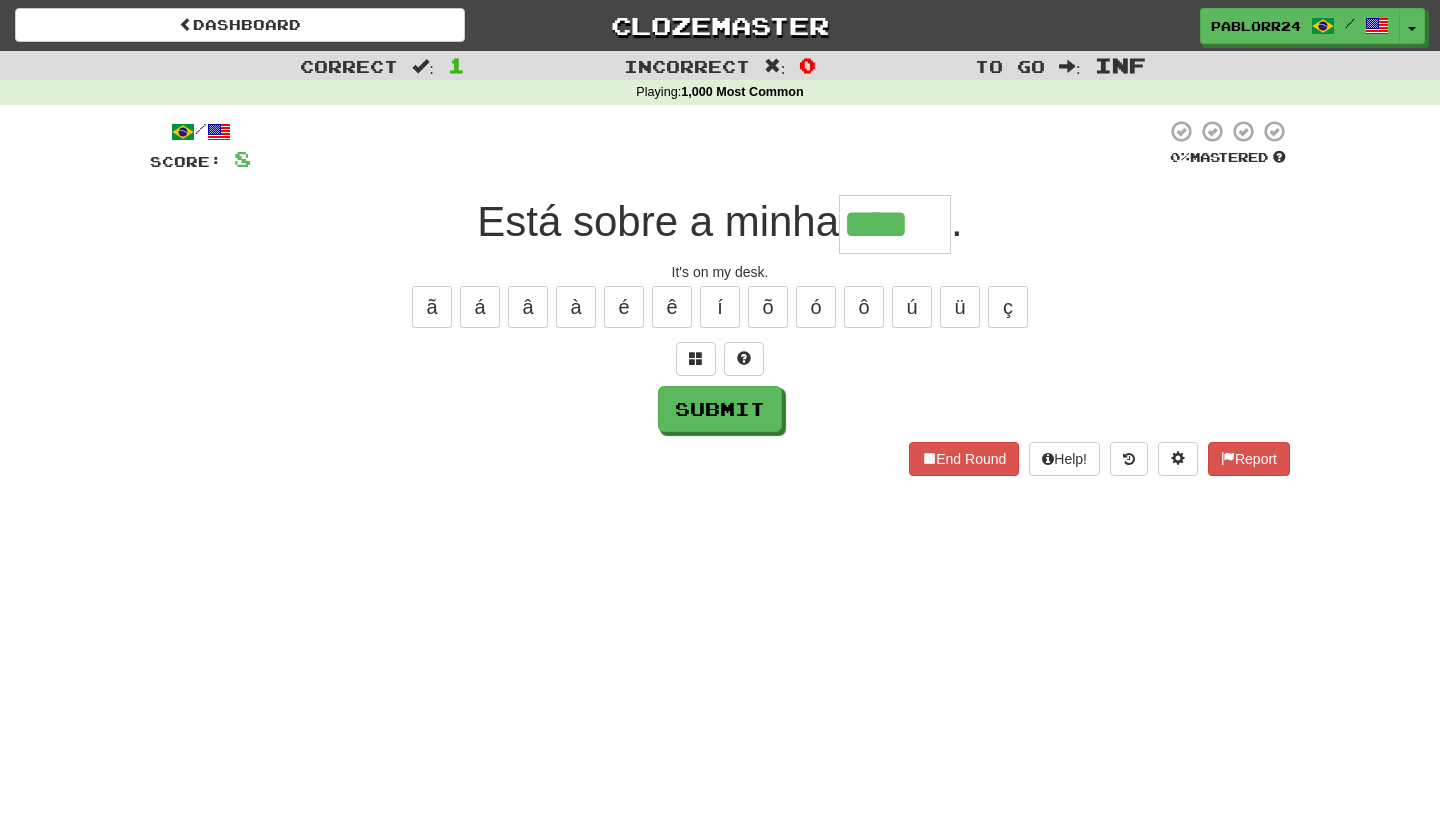 type on "****" 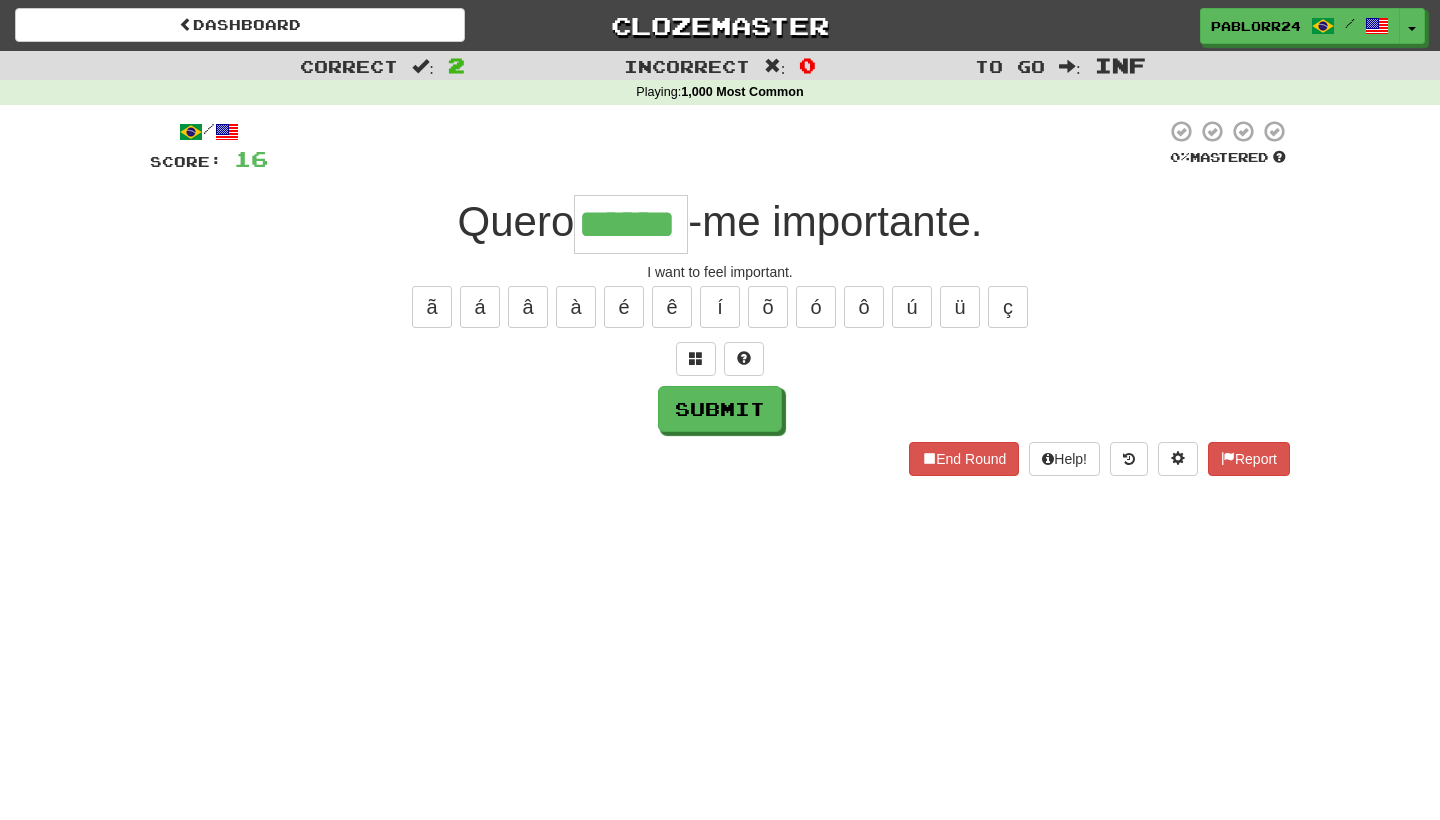 type on "******" 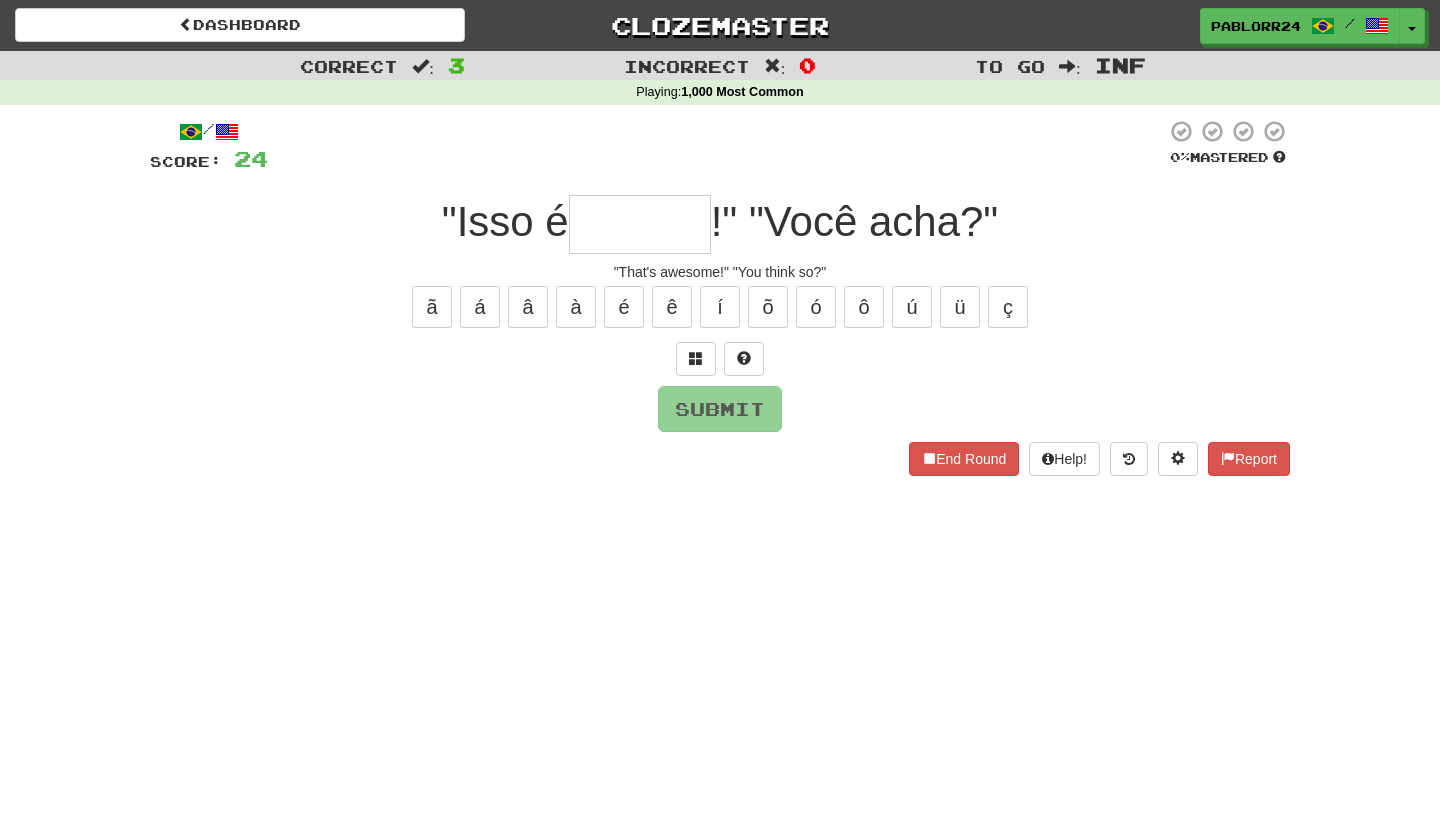 type on "*" 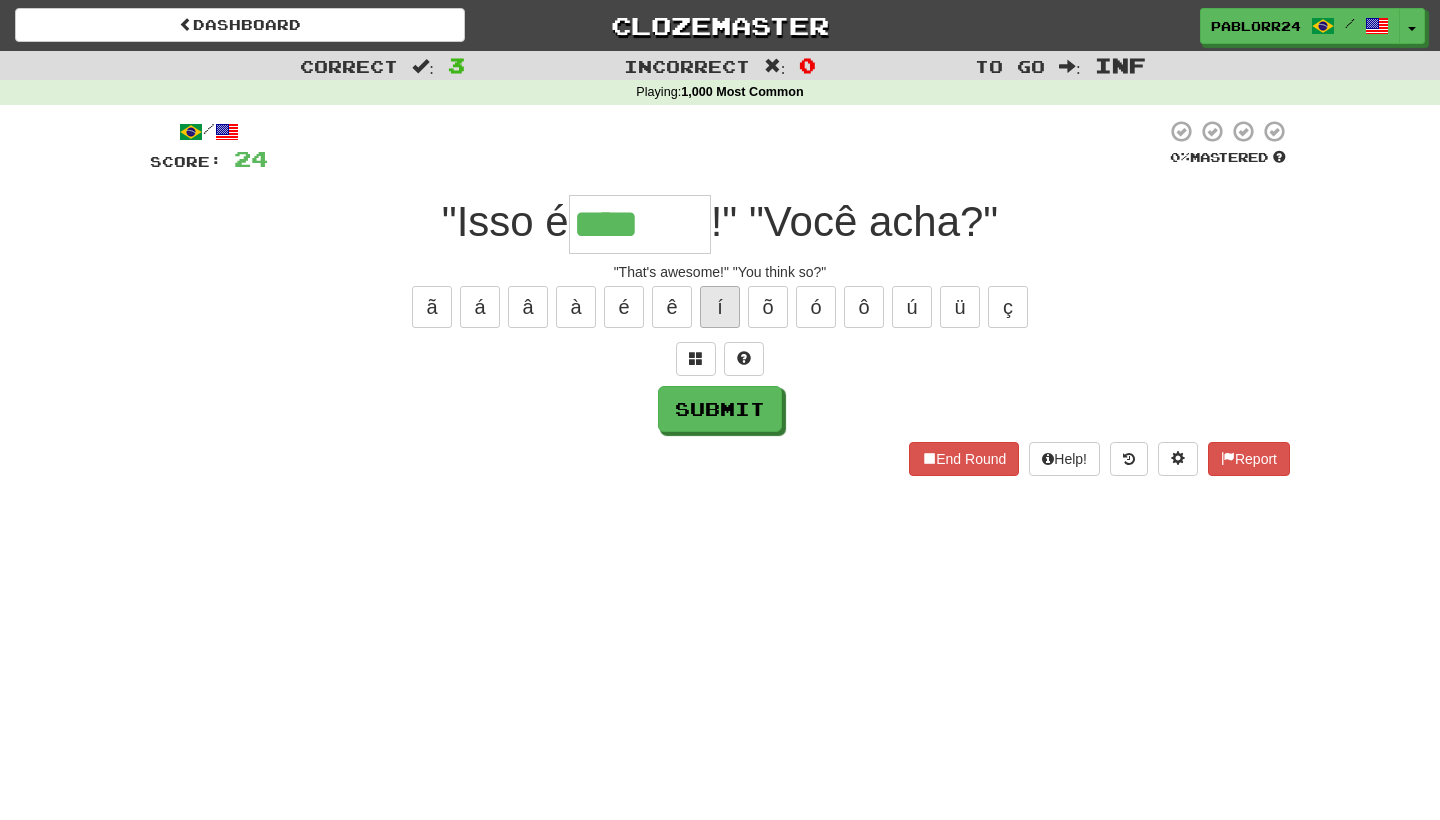 click on "í" at bounding box center (720, 307) 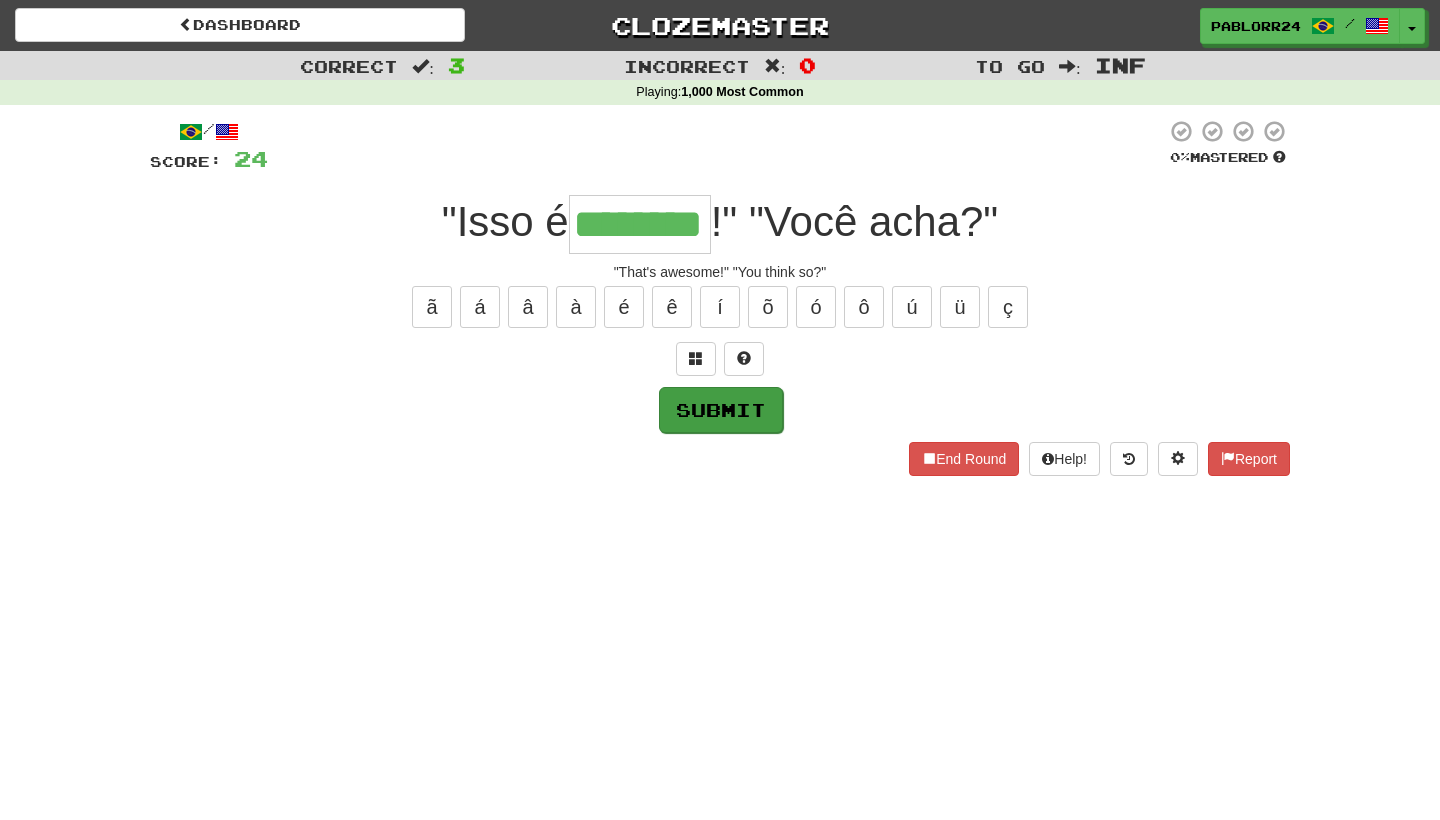 type on "********" 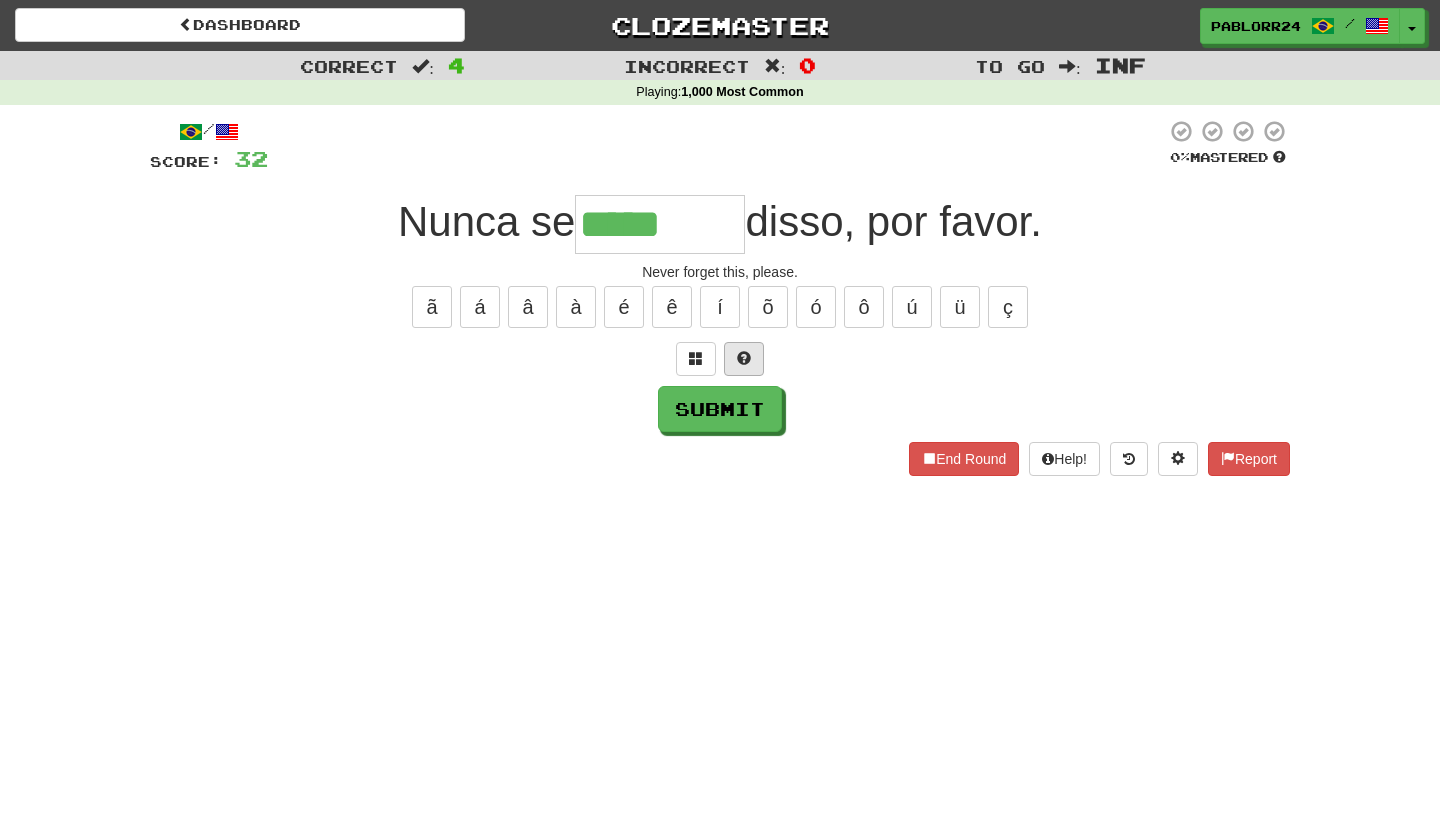 click at bounding box center (744, 358) 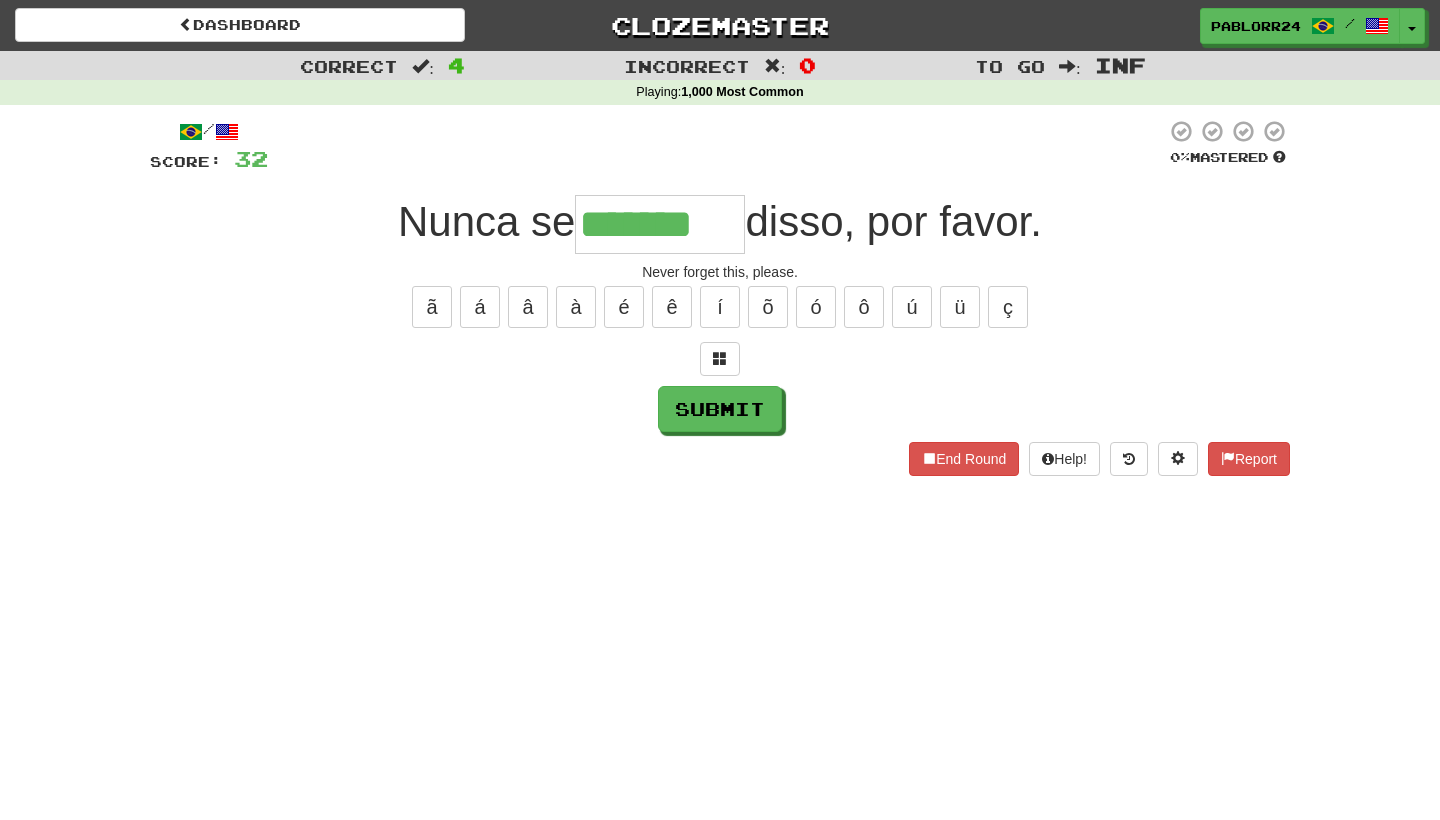 type on "*******" 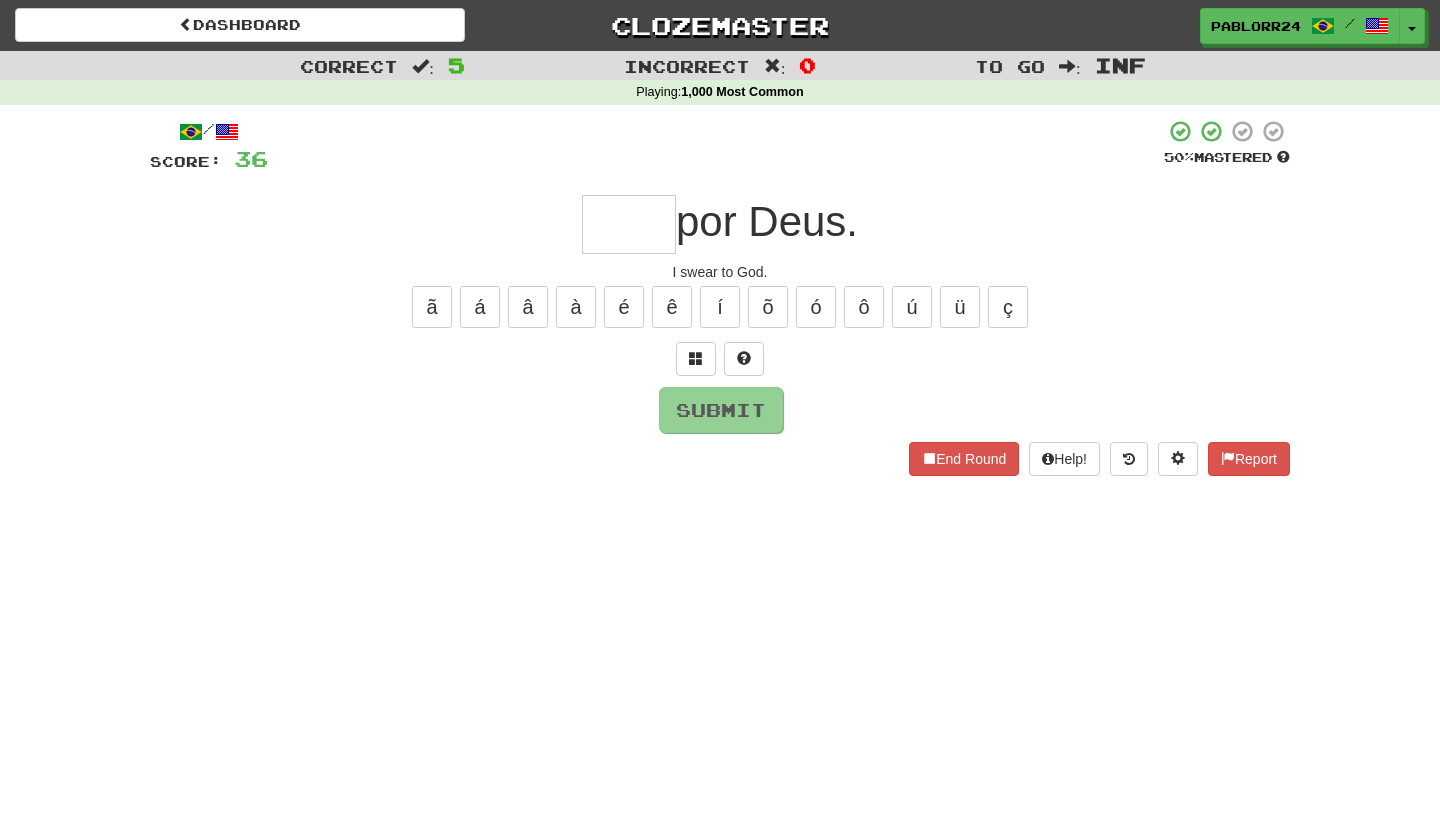 type on "*" 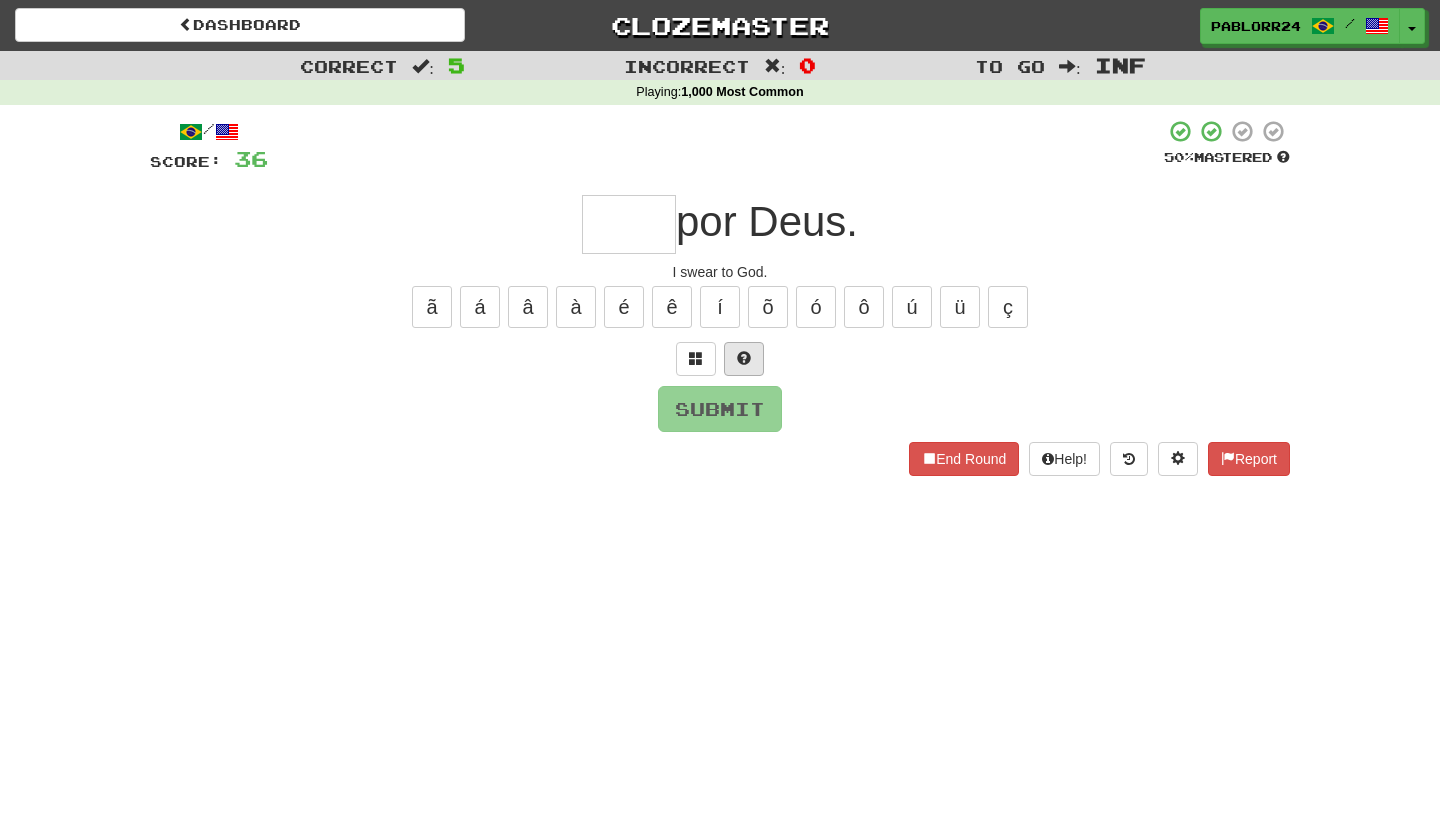 click at bounding box center (744, 359) 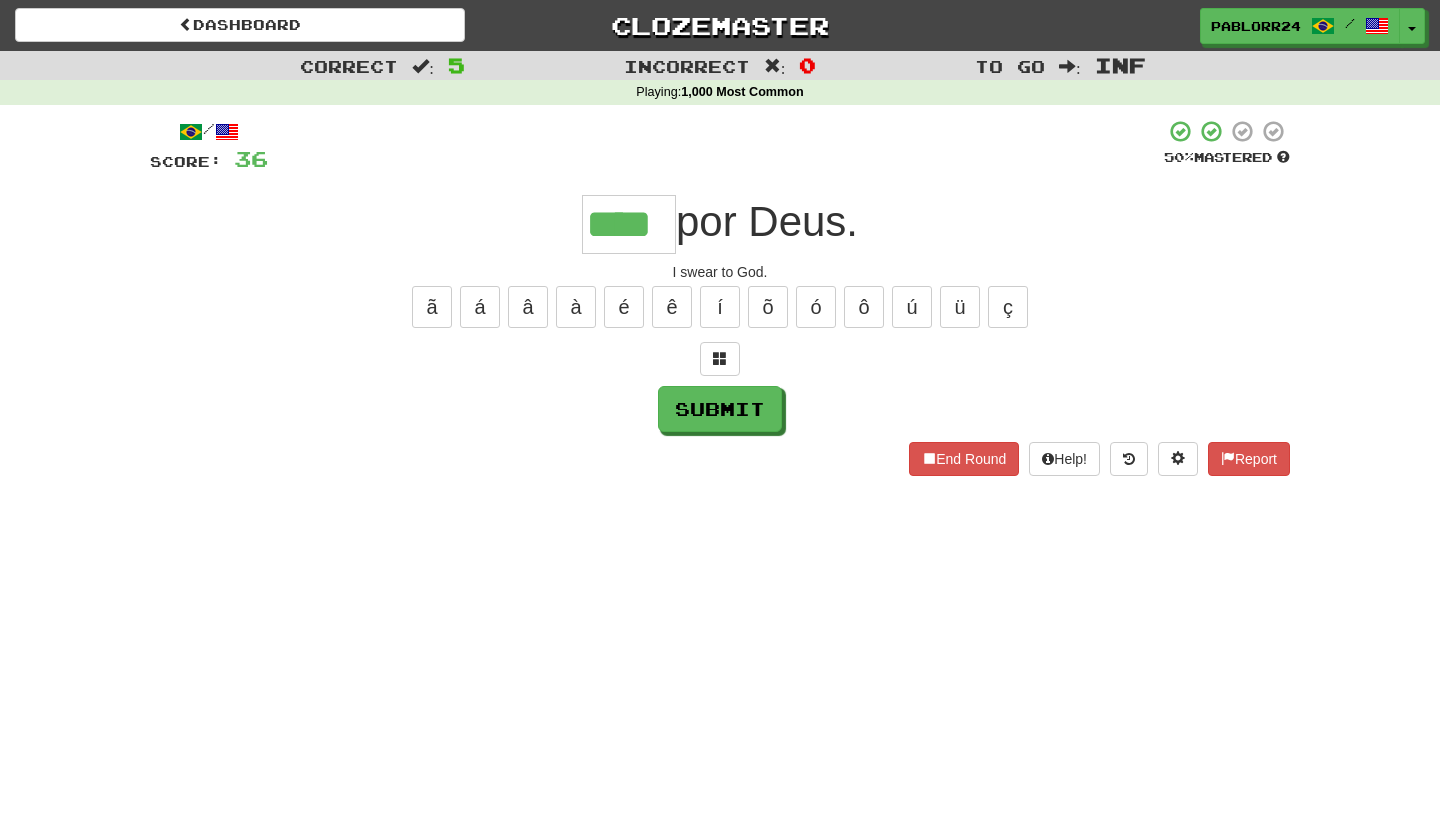 type on "****" 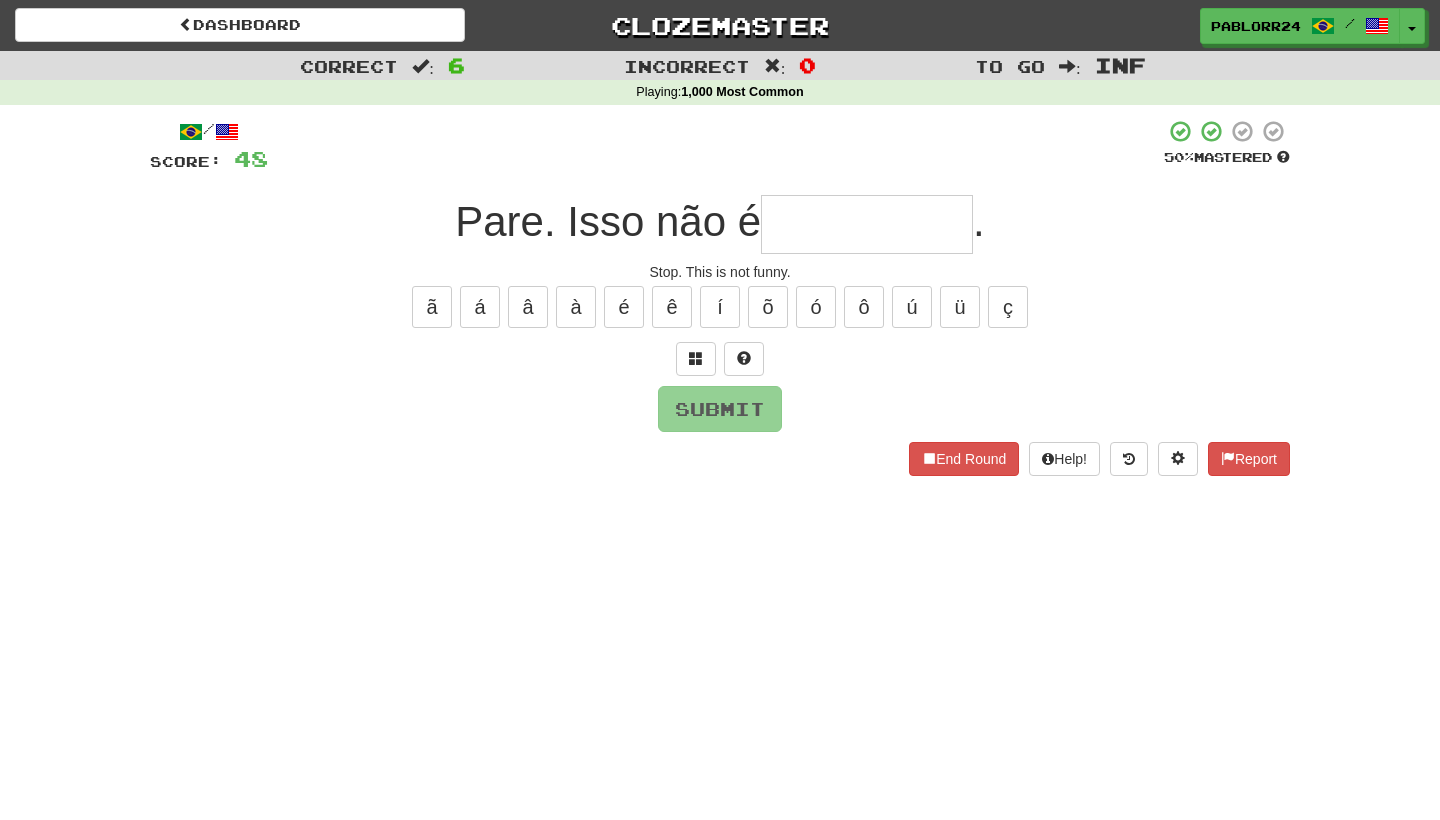type on "*" 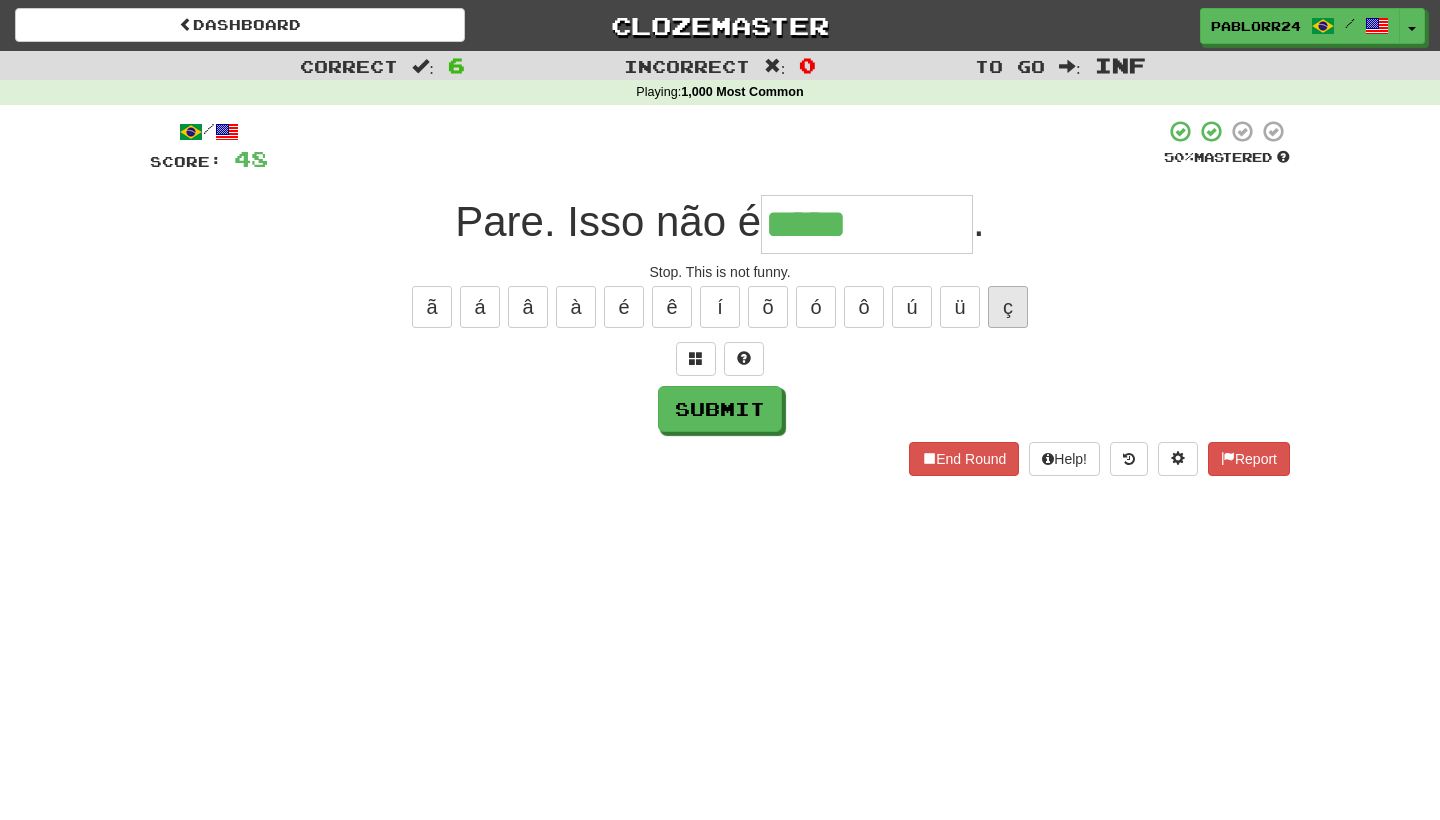 click on "ç" at bounding box center [1008, 307] 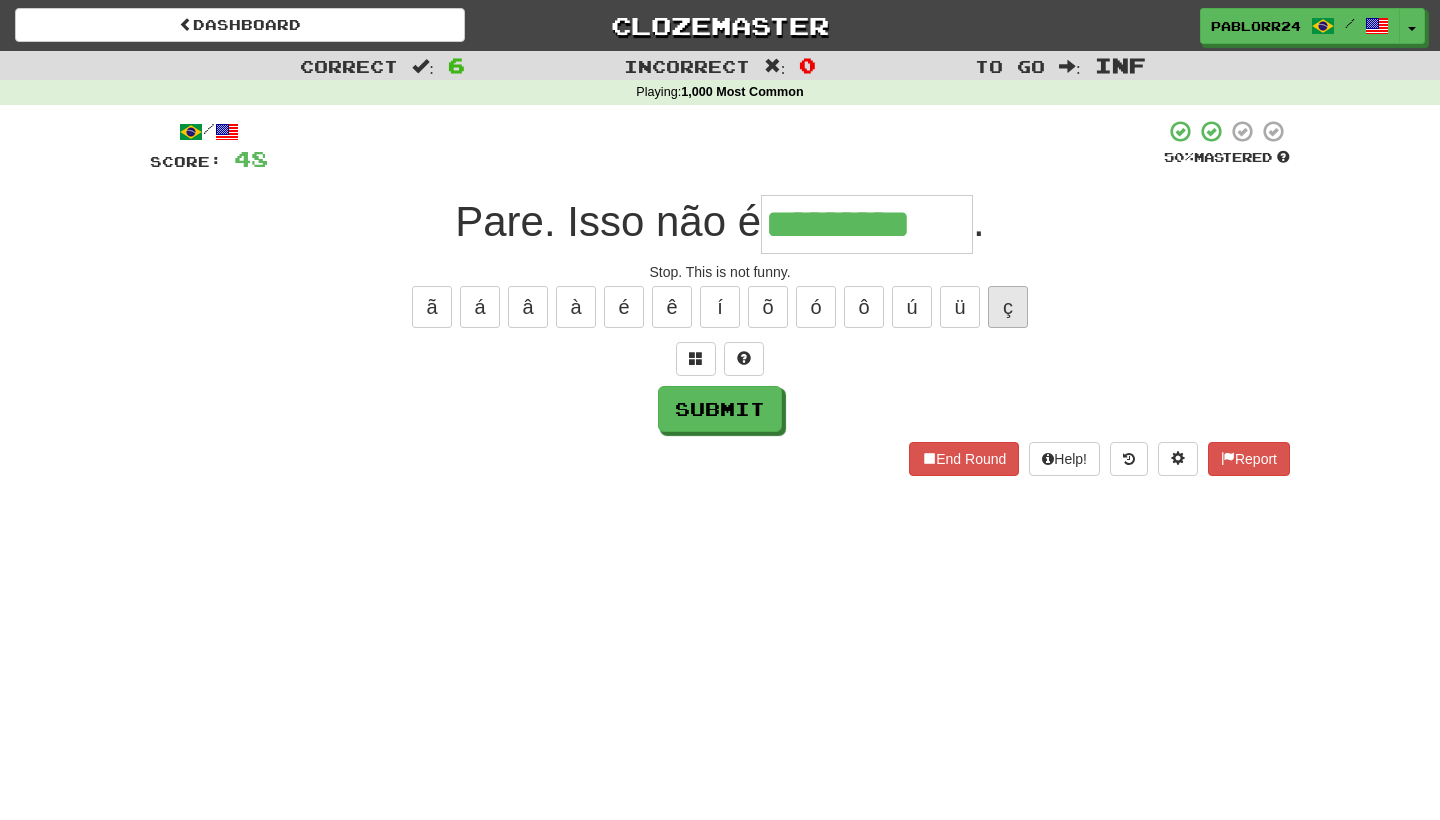 type on "*********" 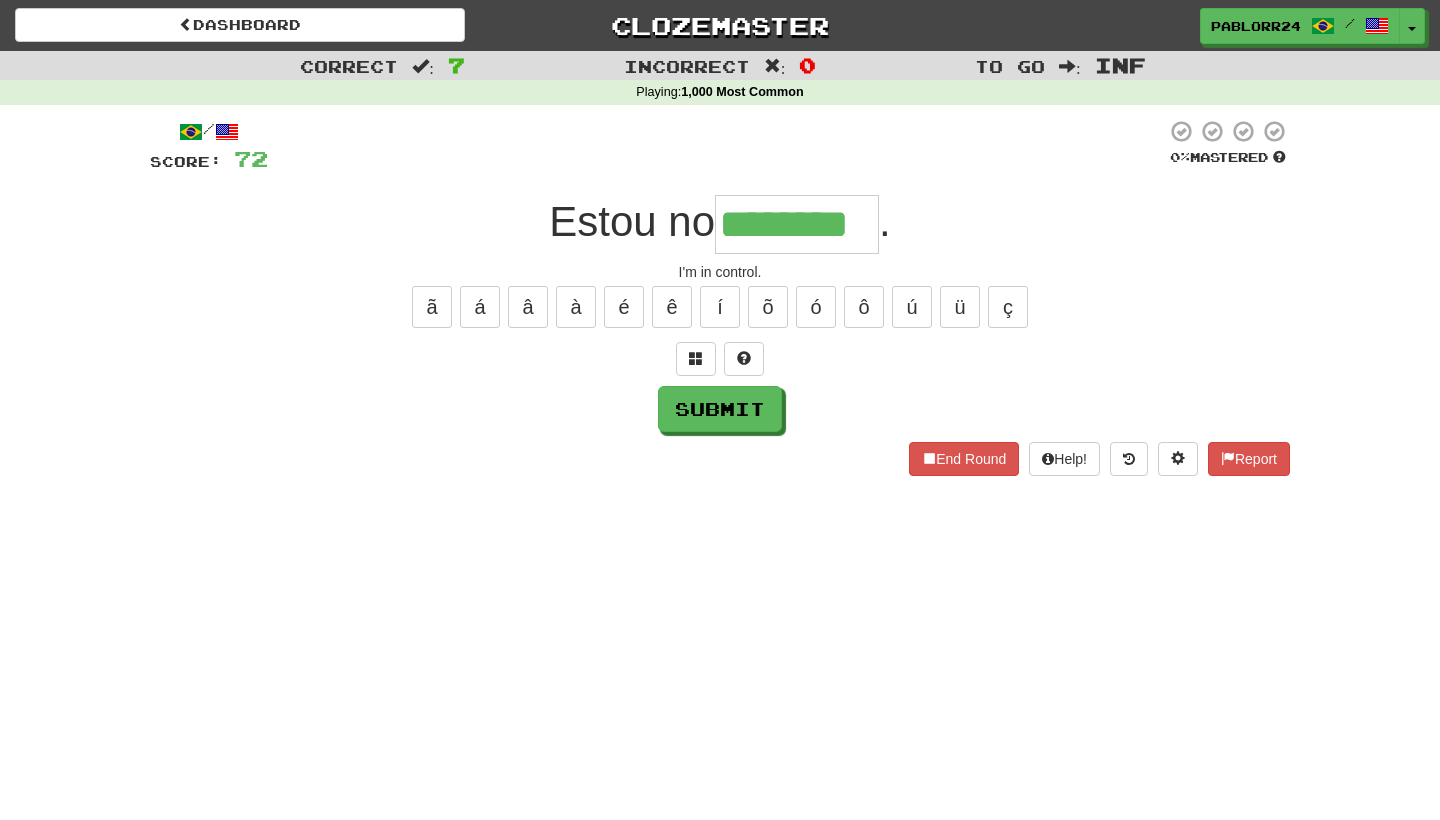 type on "********" 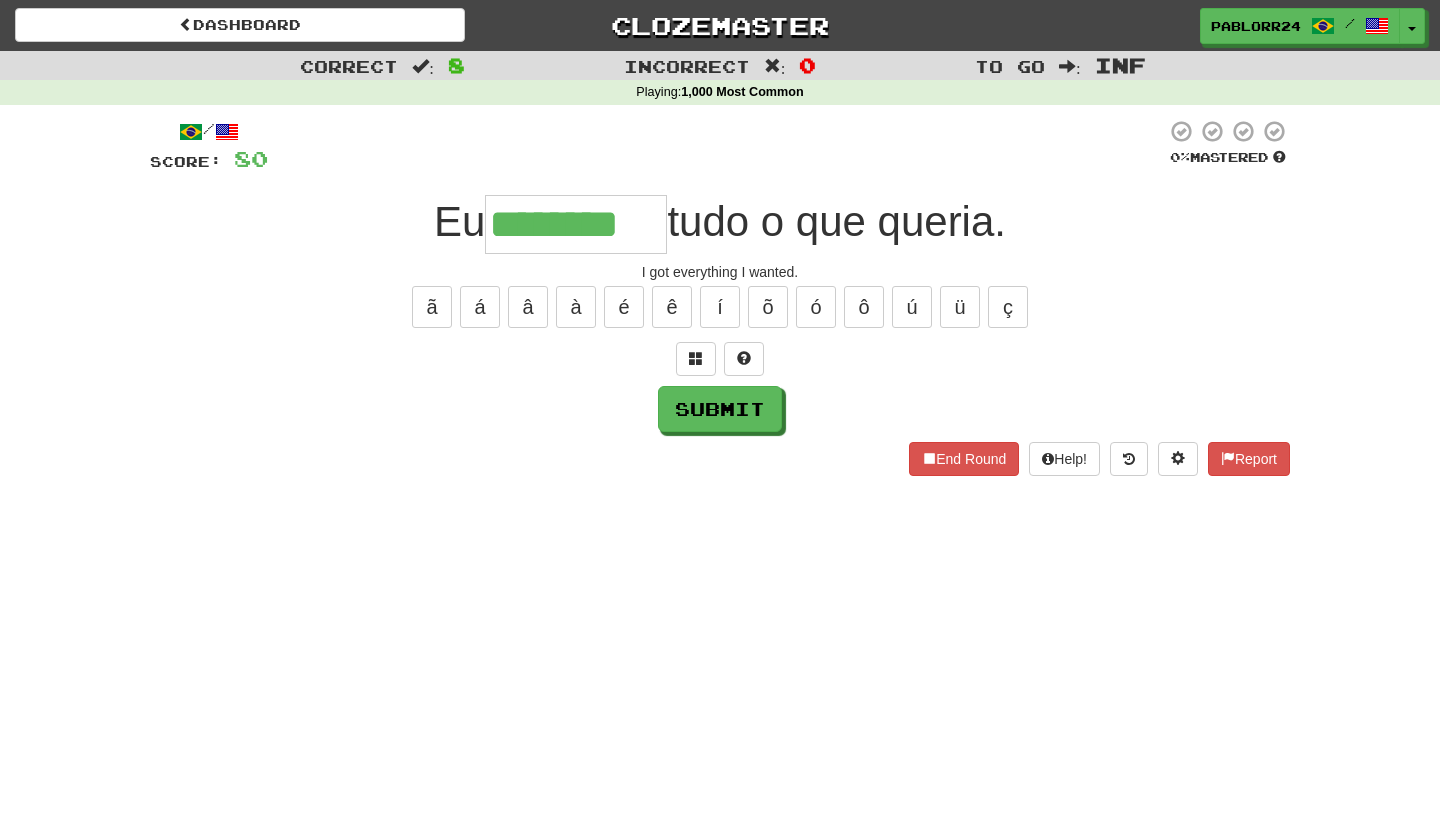type on "********" 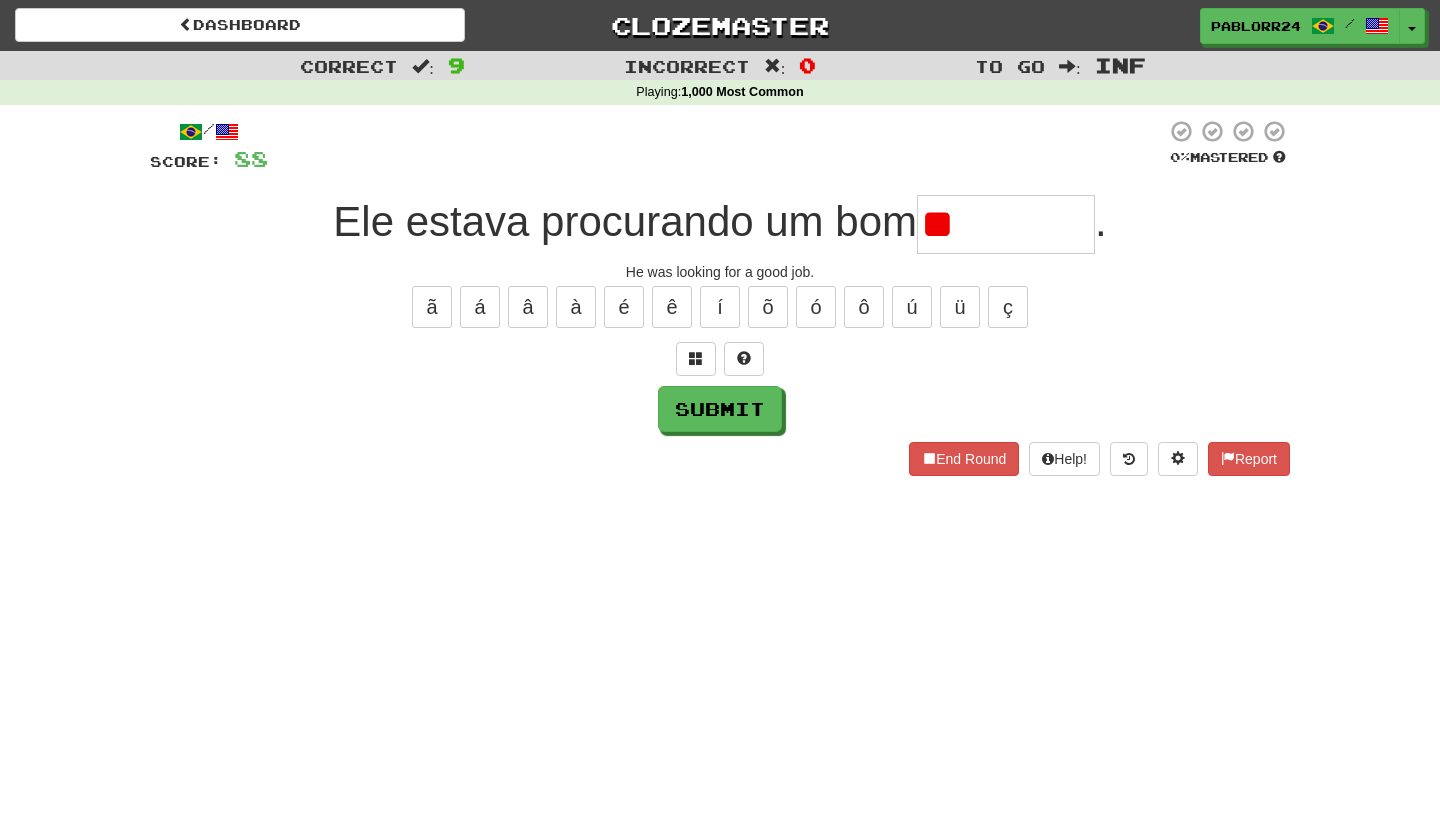 type on "*" 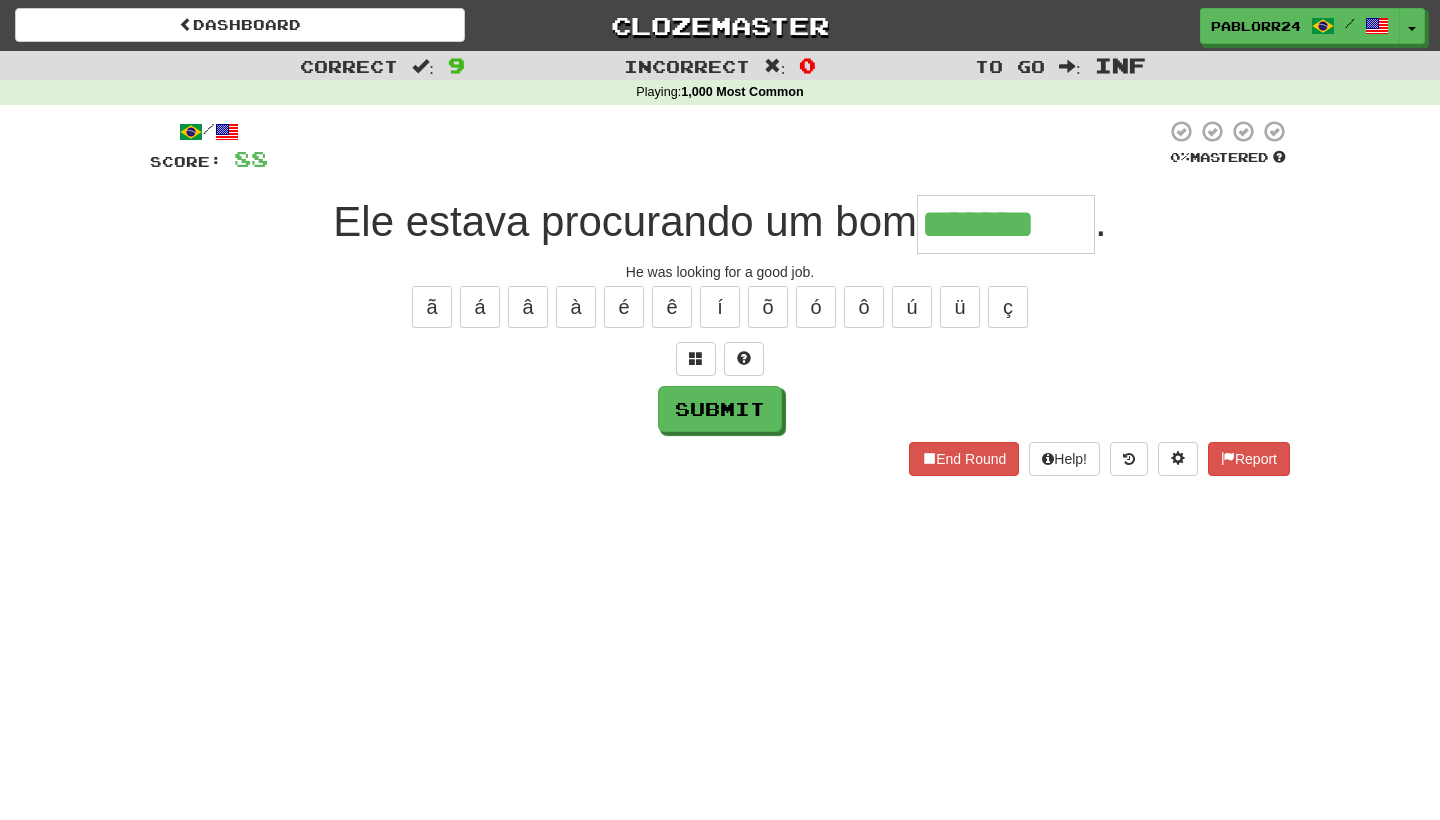 type on "*******" 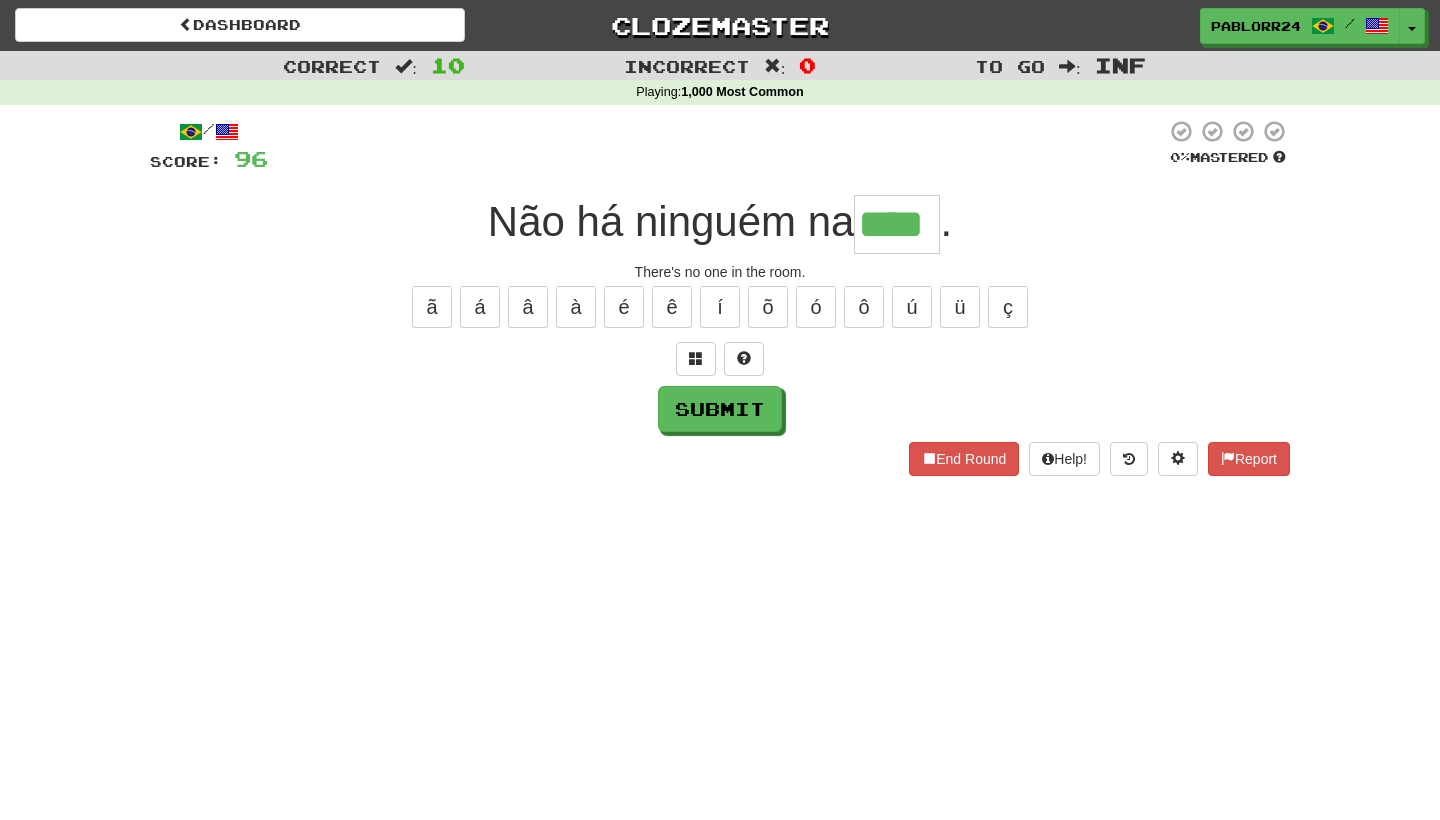 type on "****" 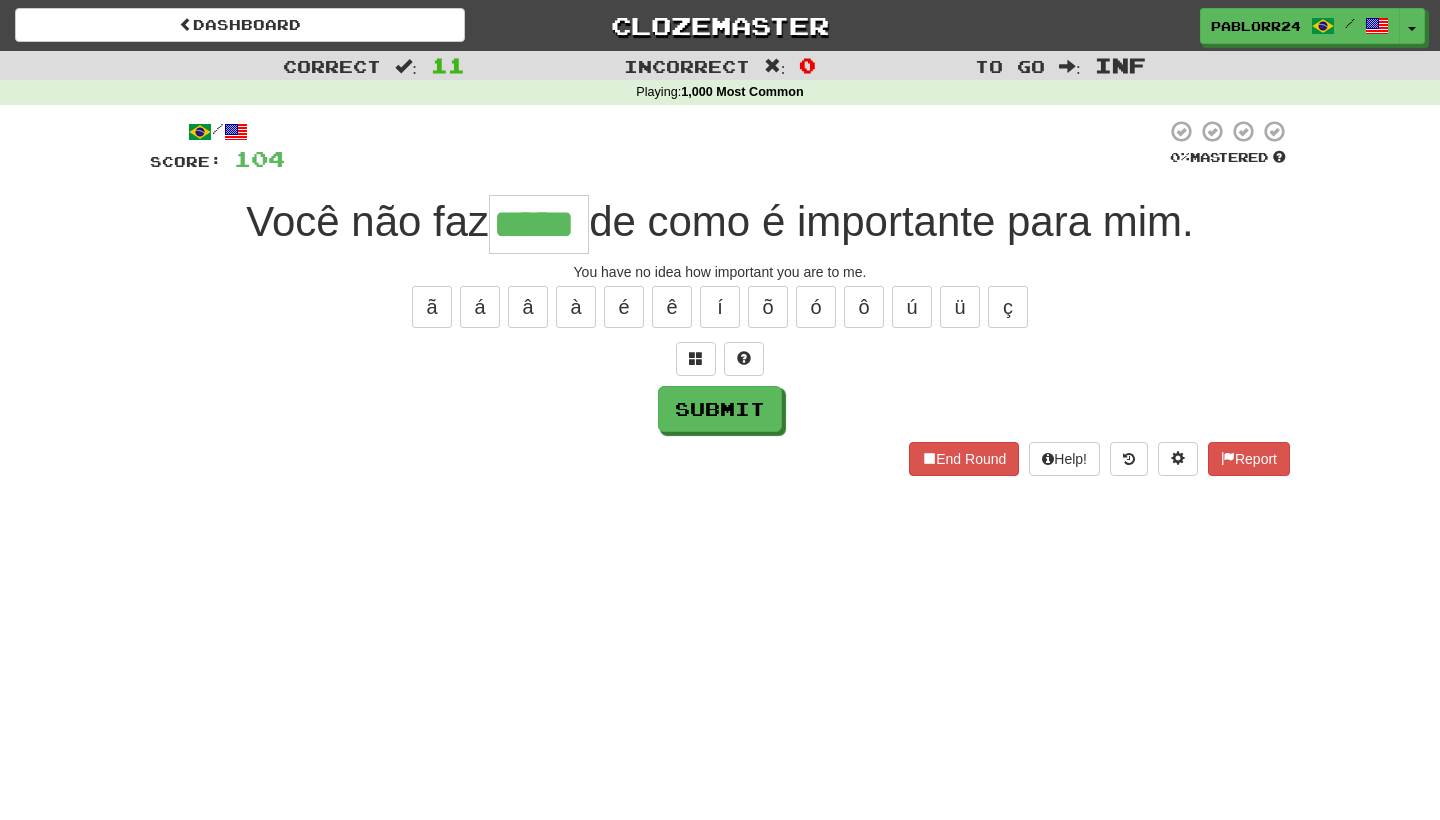 type on "*****" 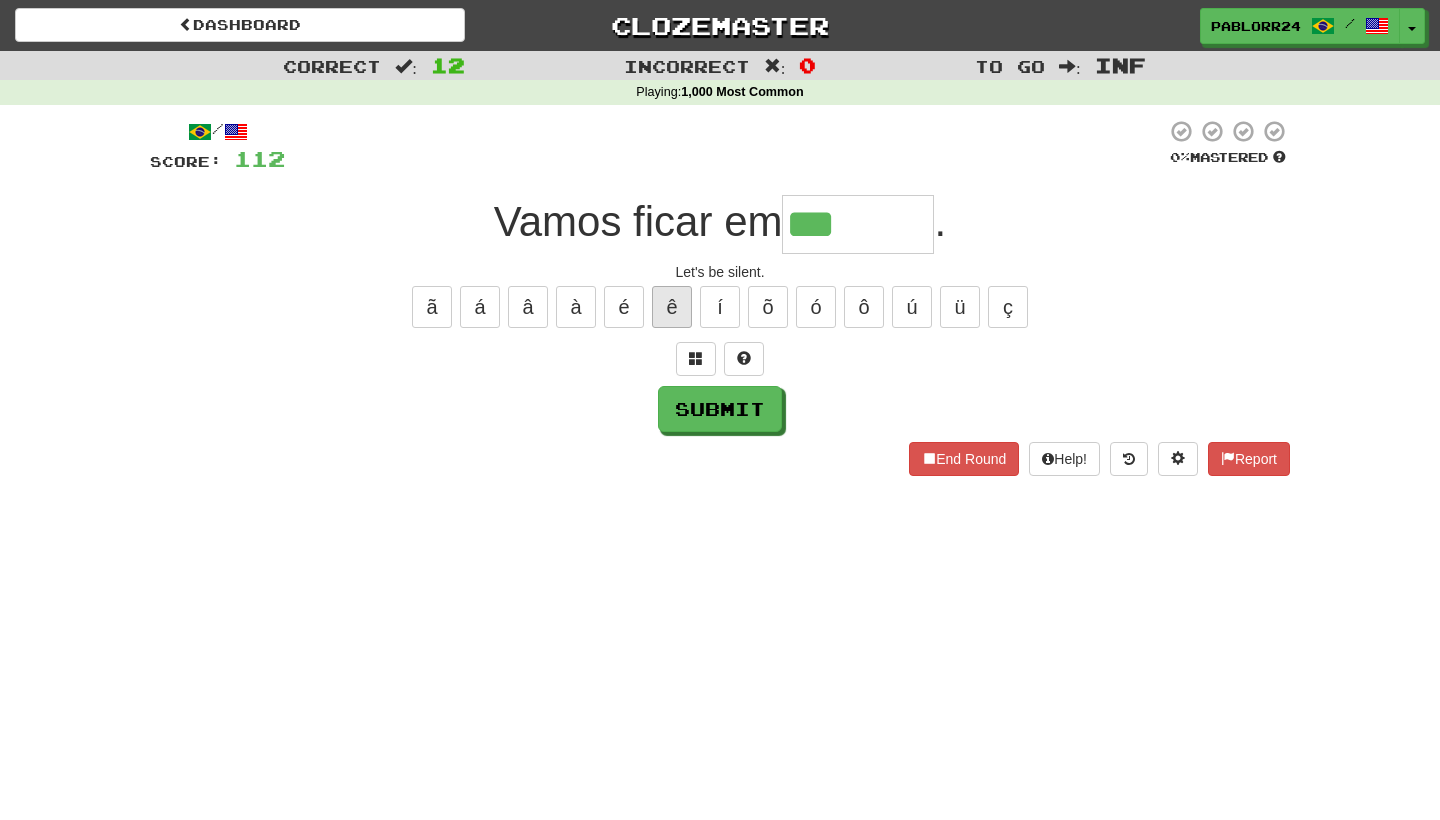 click on "ê" at bounding box center [672, 307] 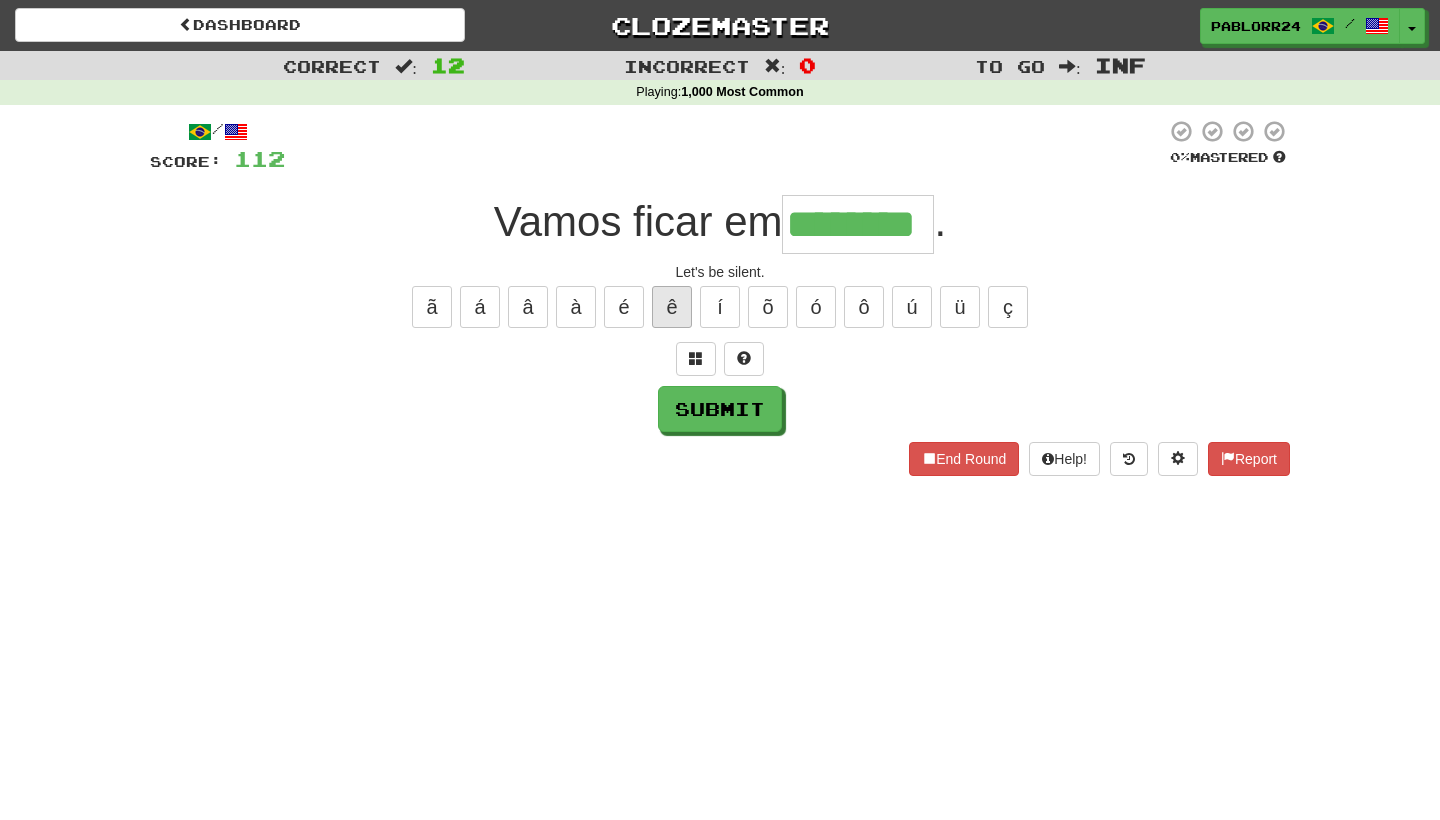 type on "********" 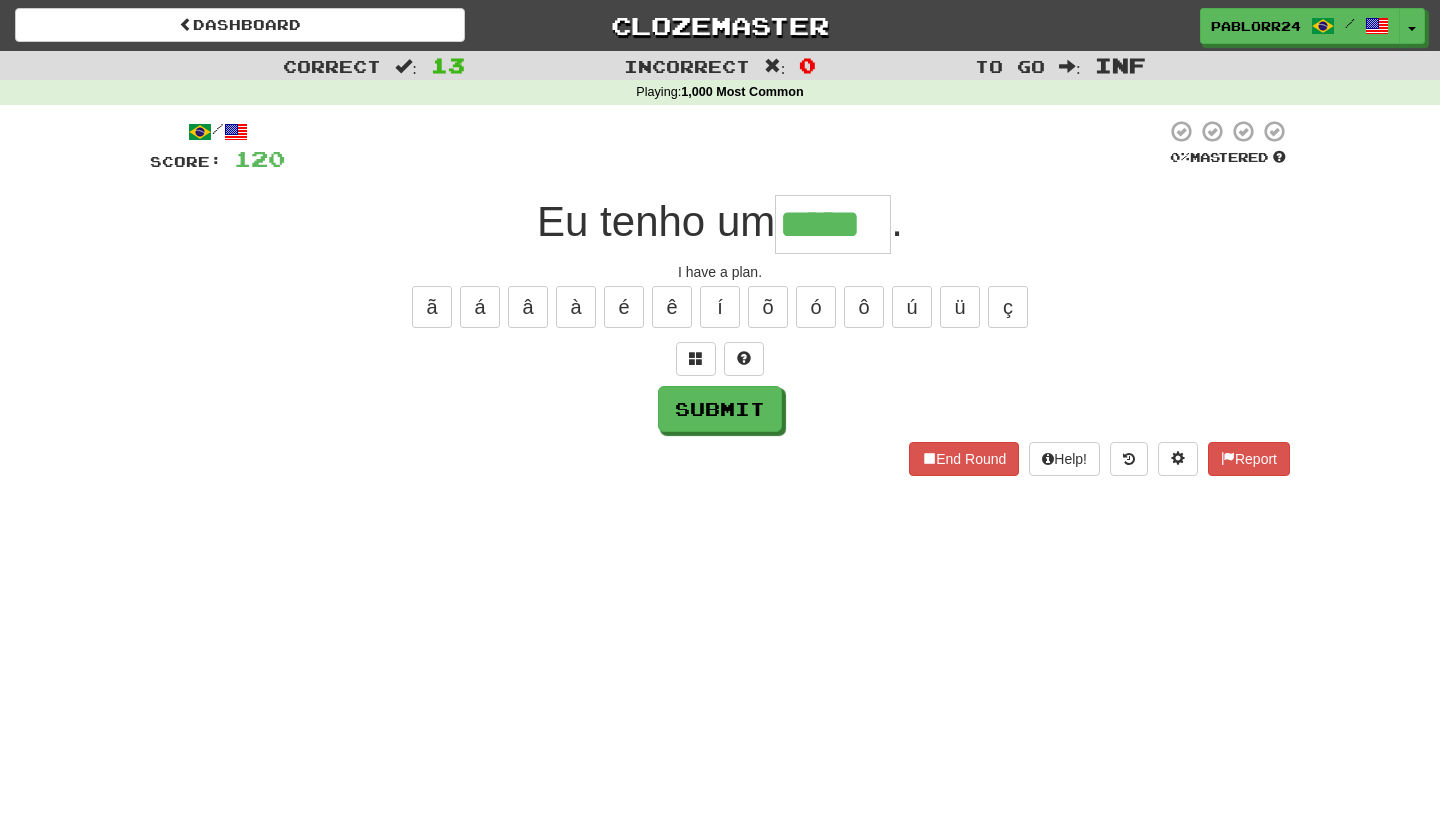 type on "*****" 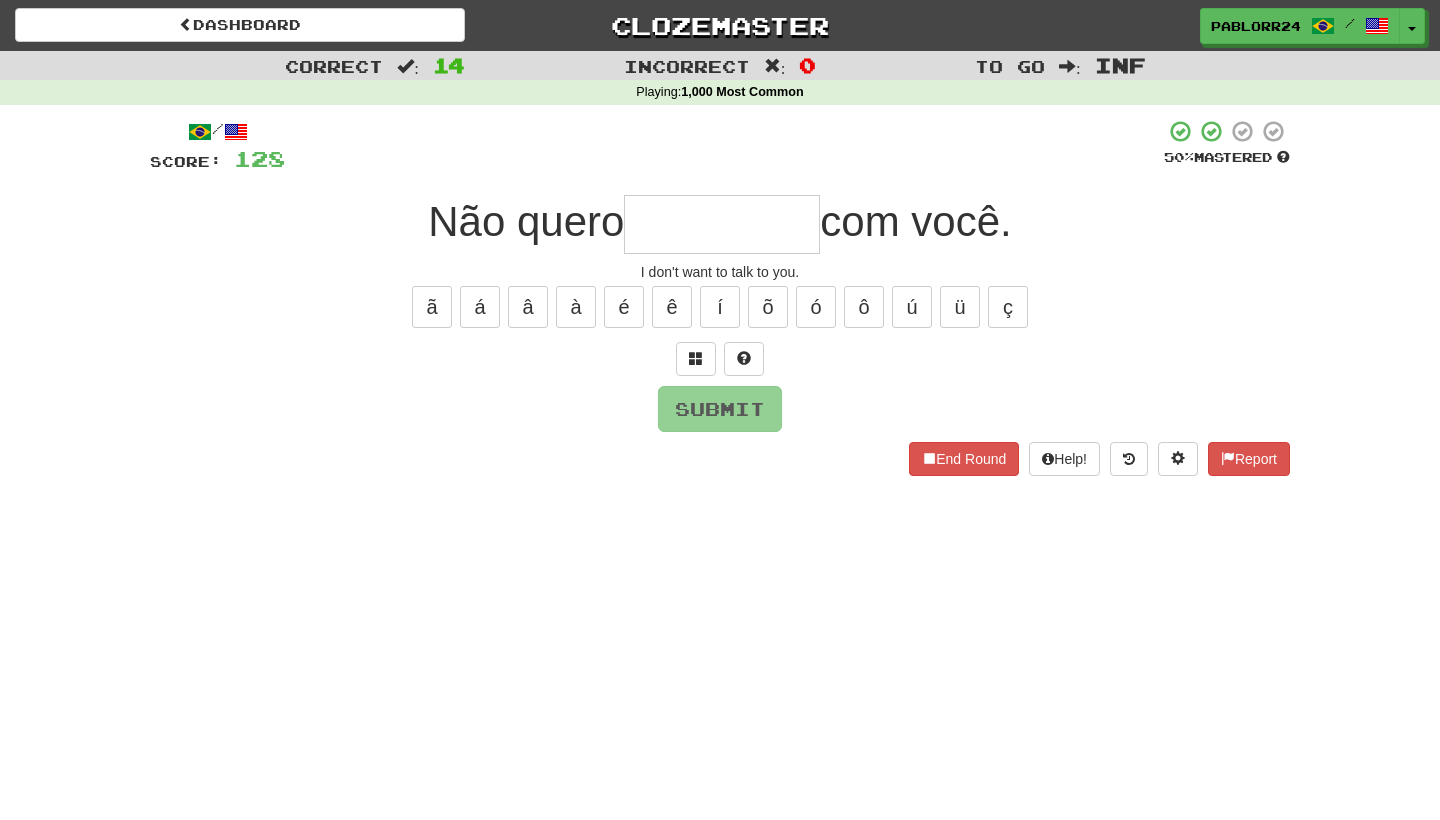 type on "*" 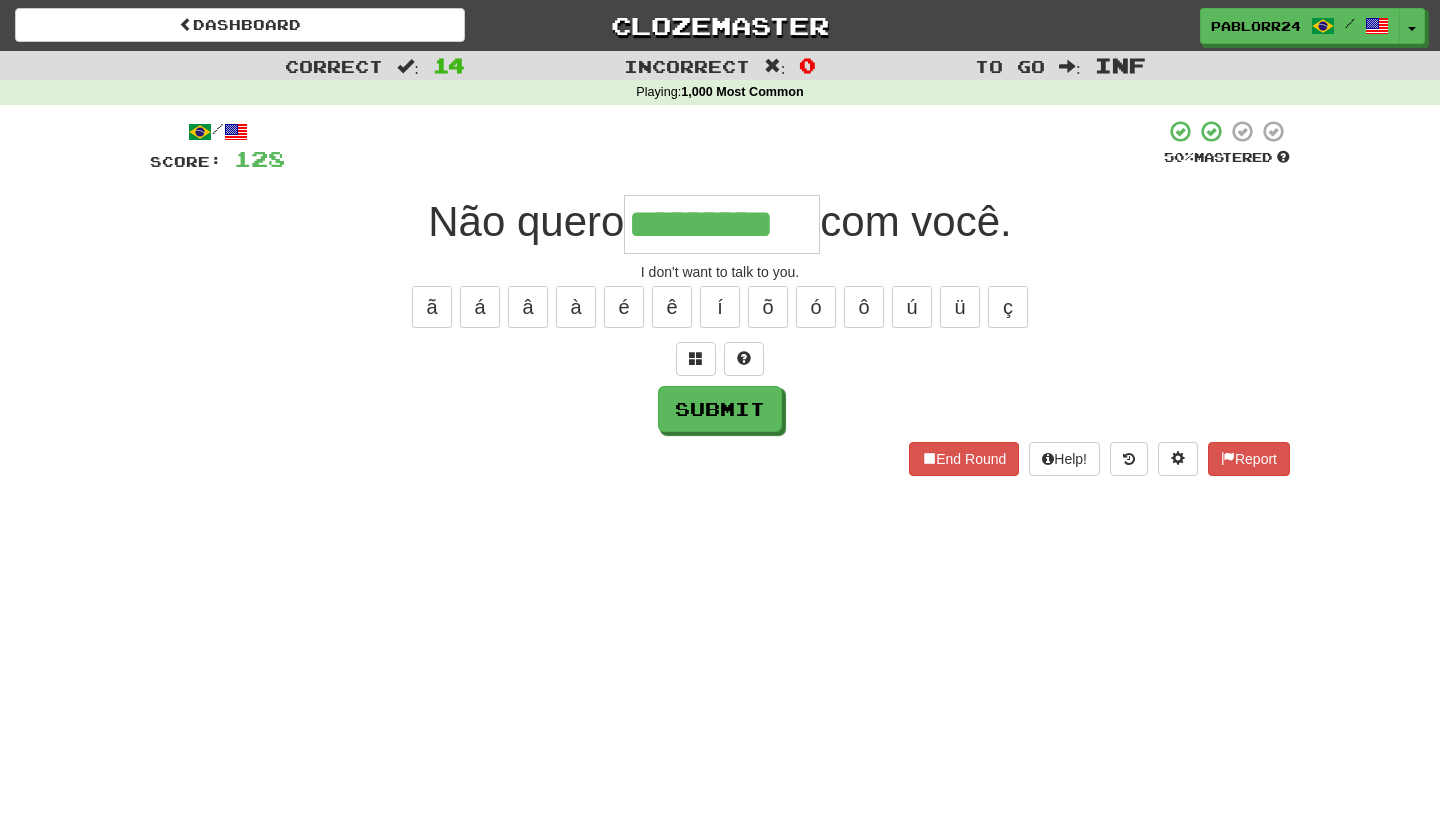 type on "*********" 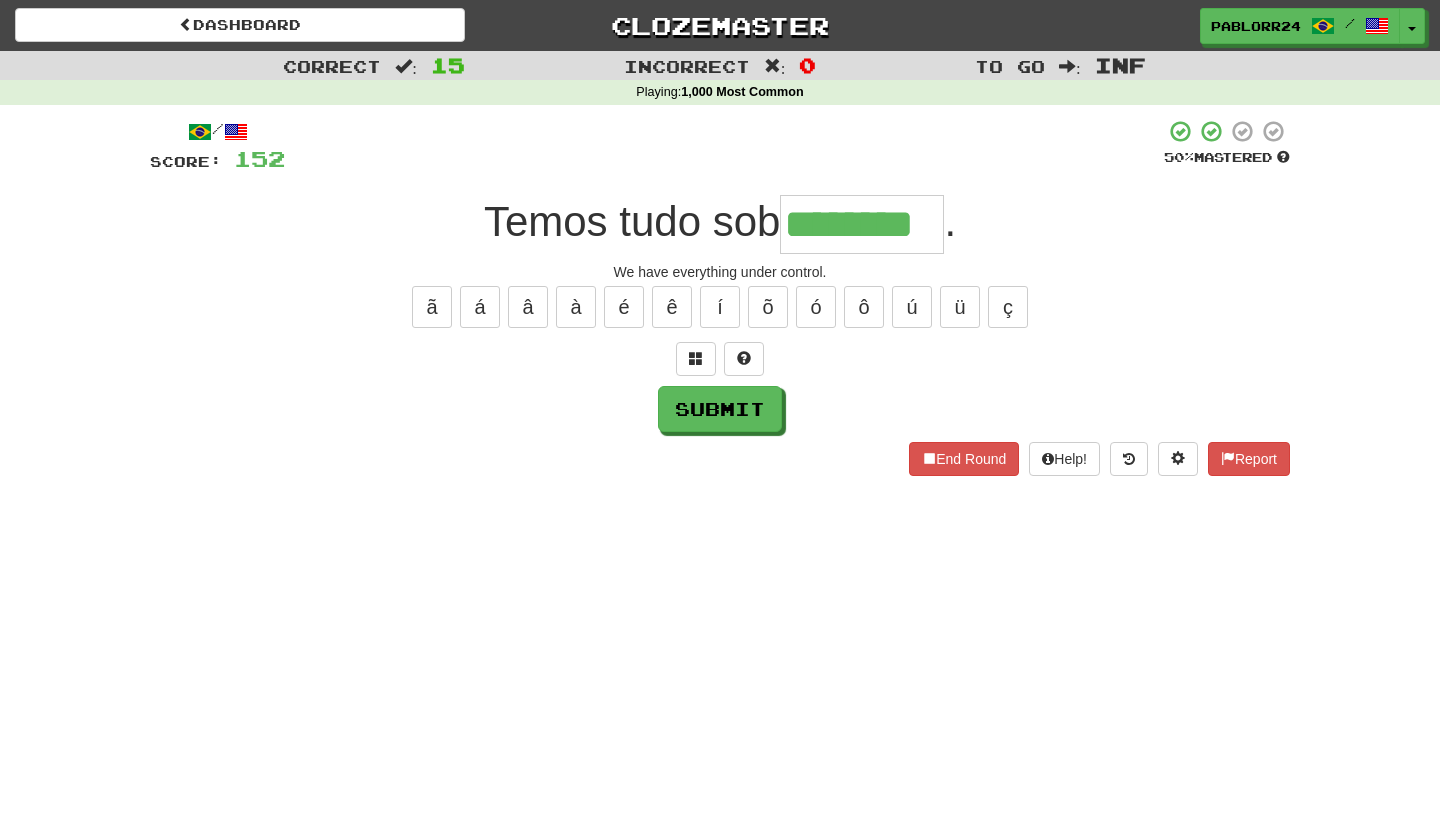 type on "********" 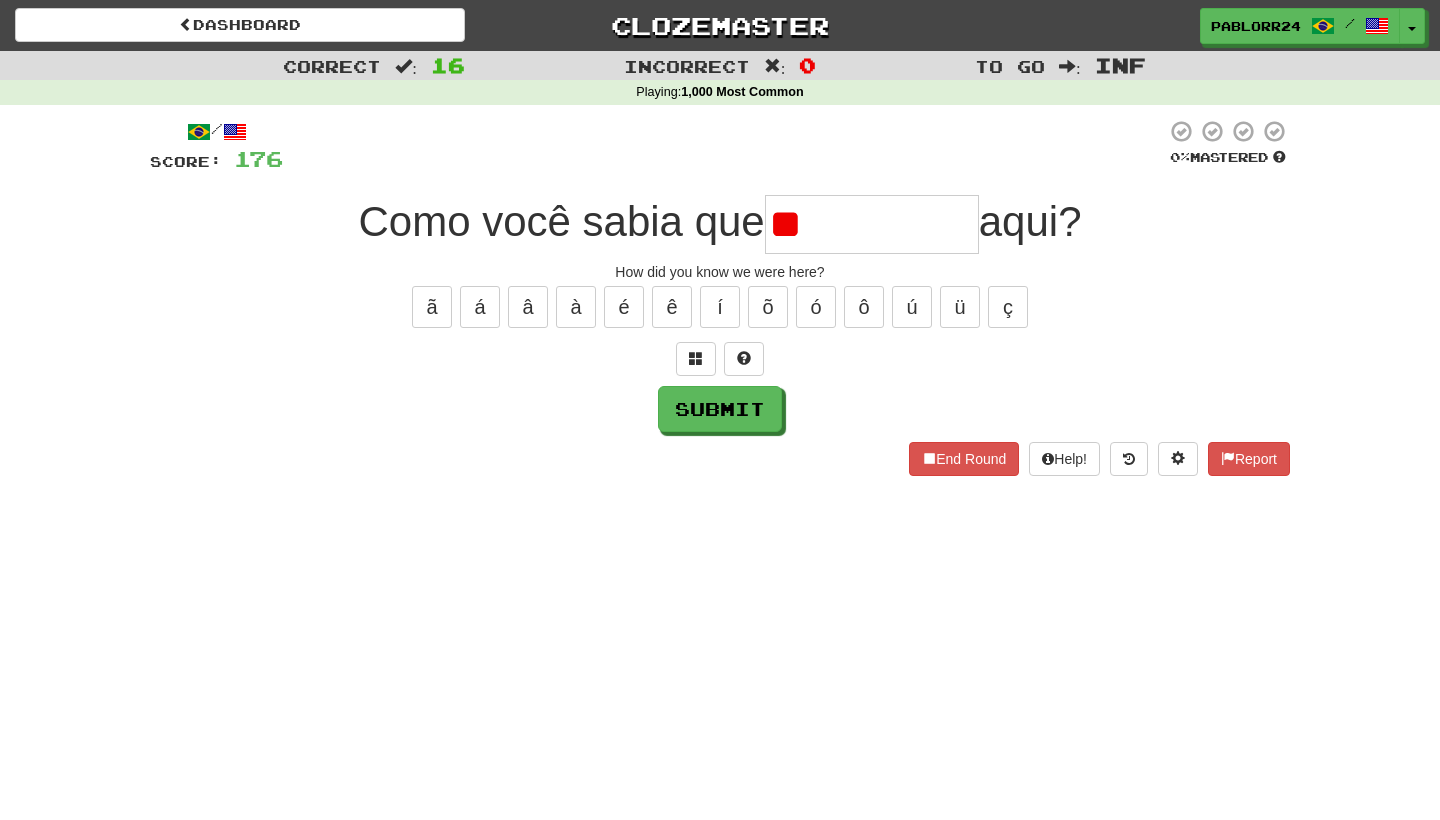 type on "*" 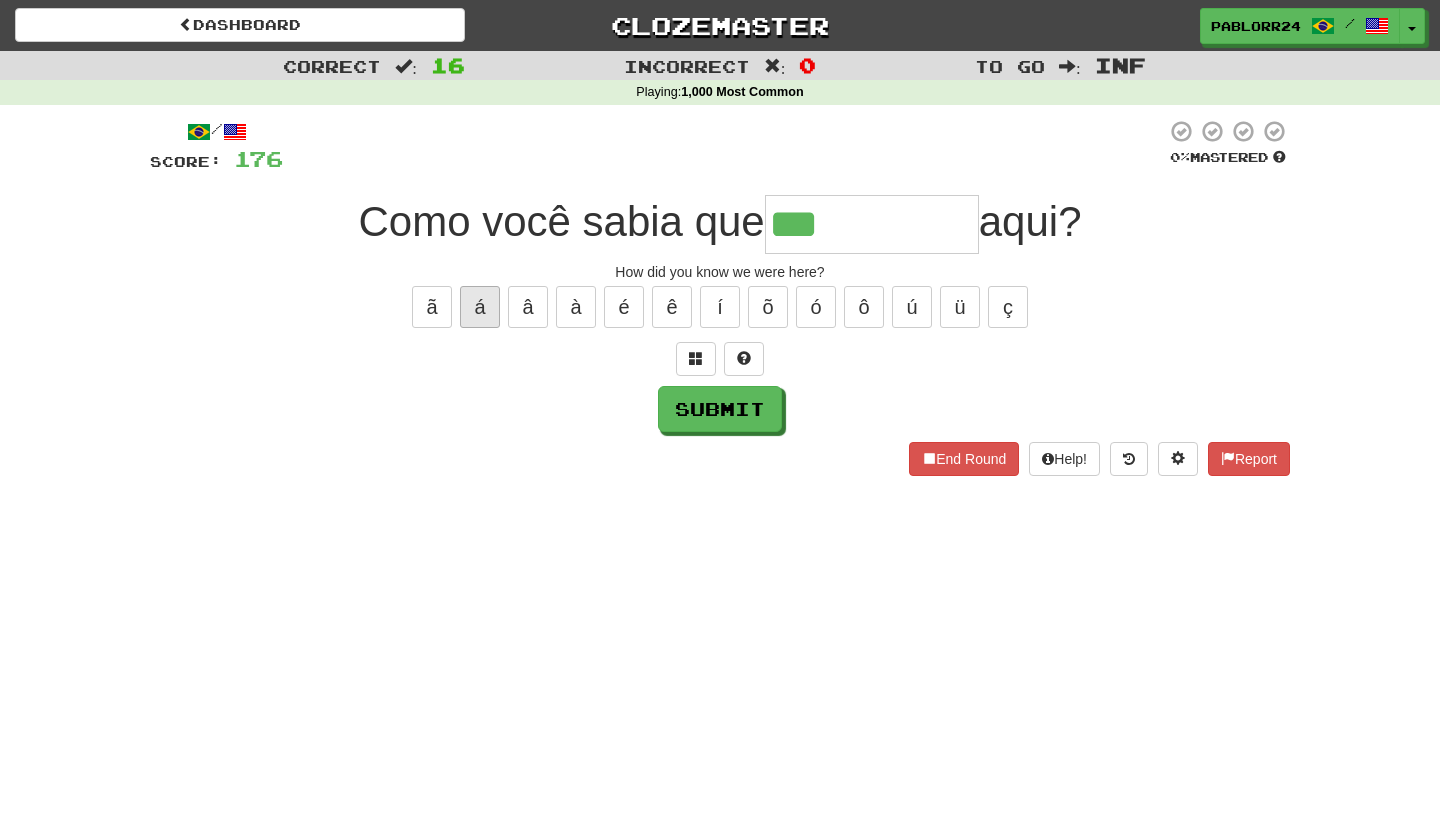 click on "á" at bounding box center (480, 307) 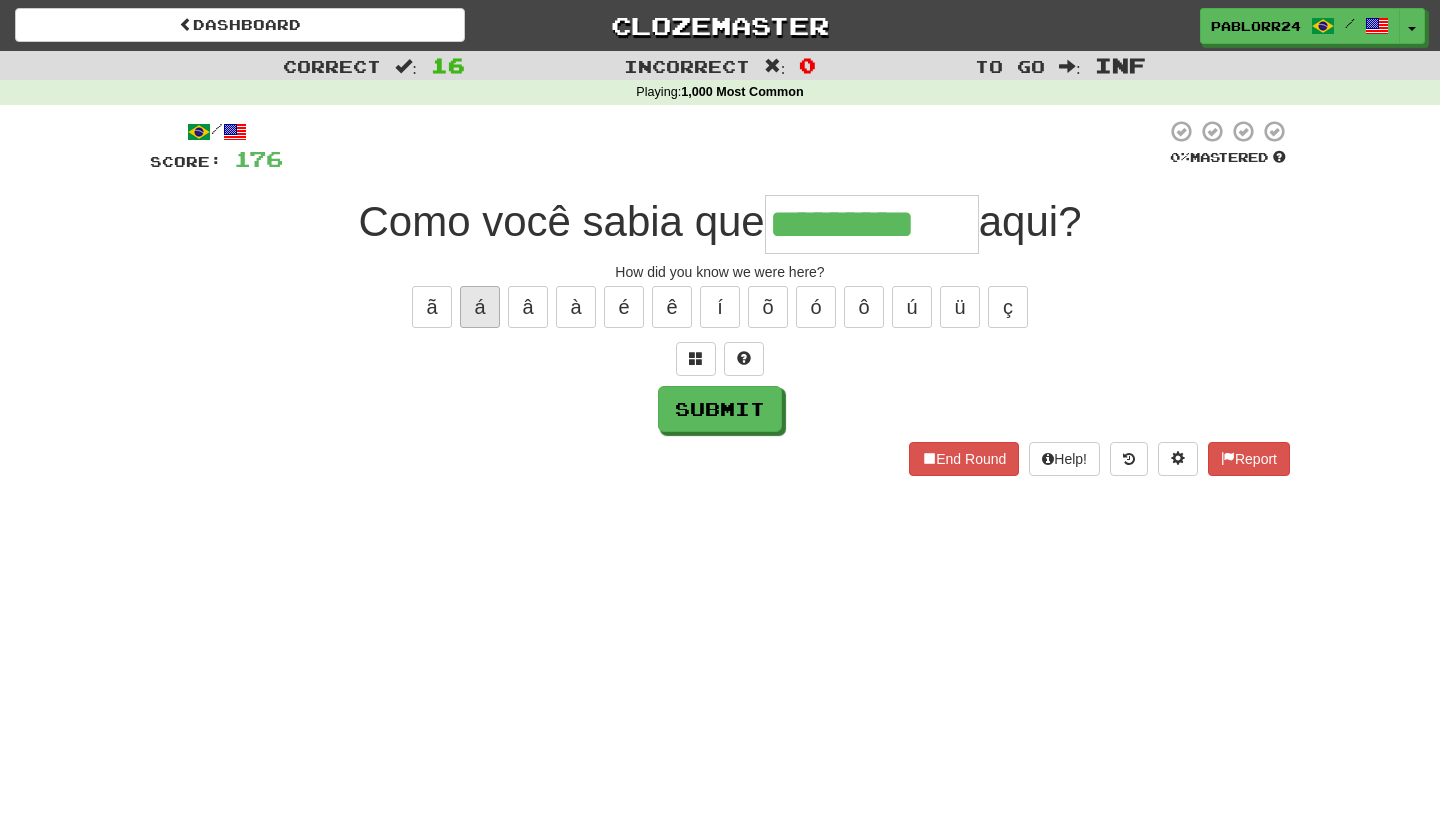 type on "*********" 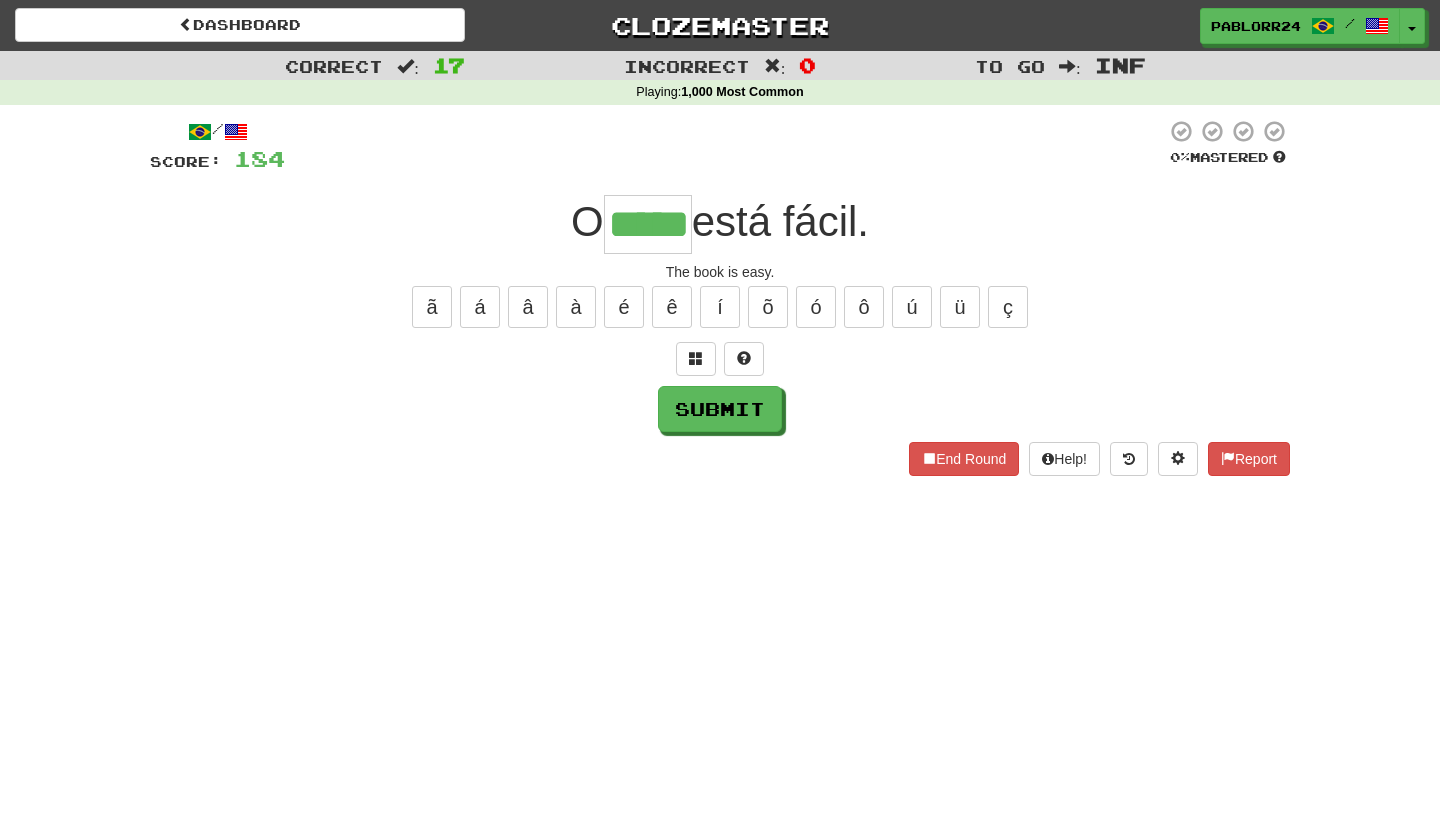 type on "*****" 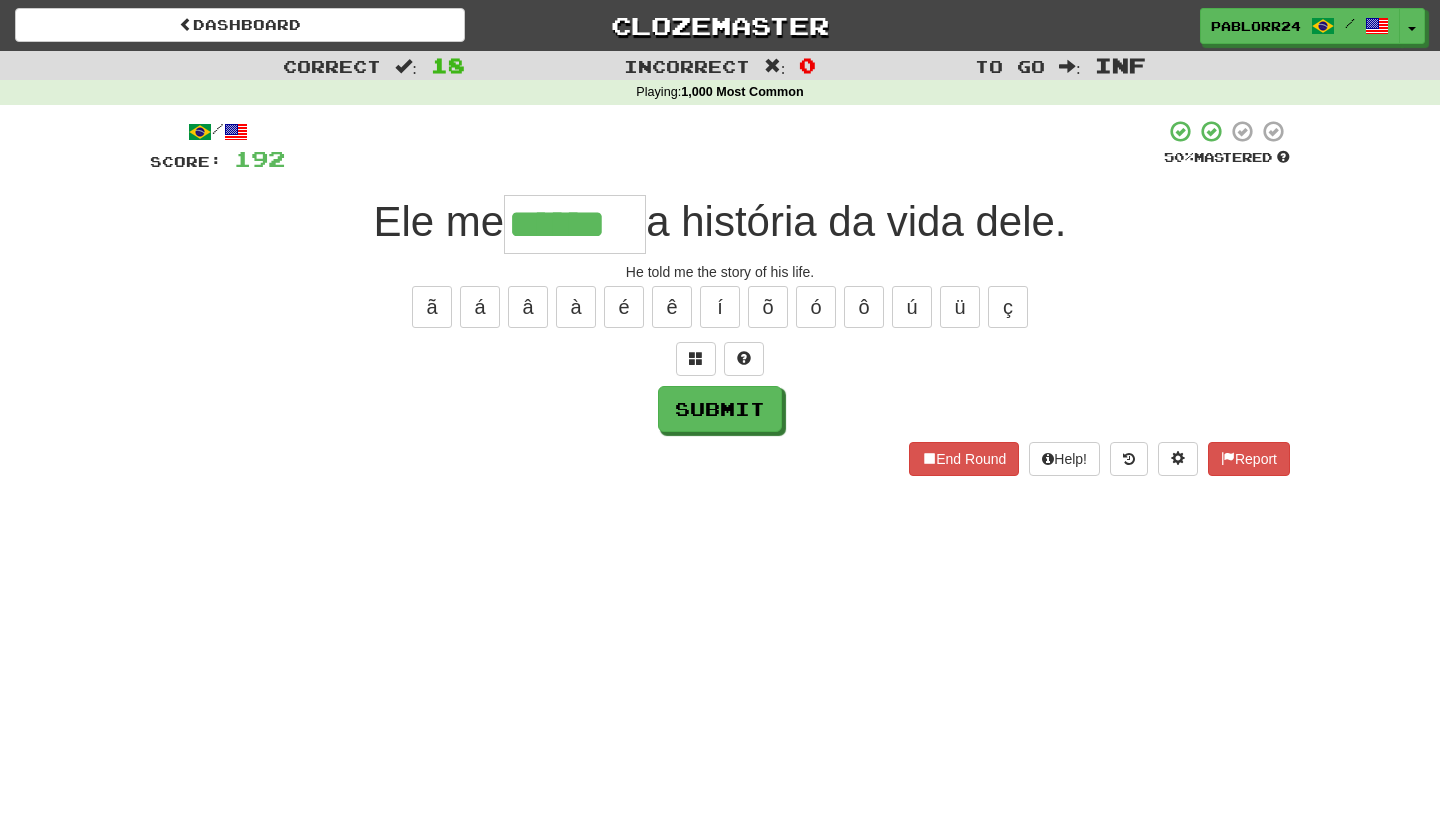type on "******" 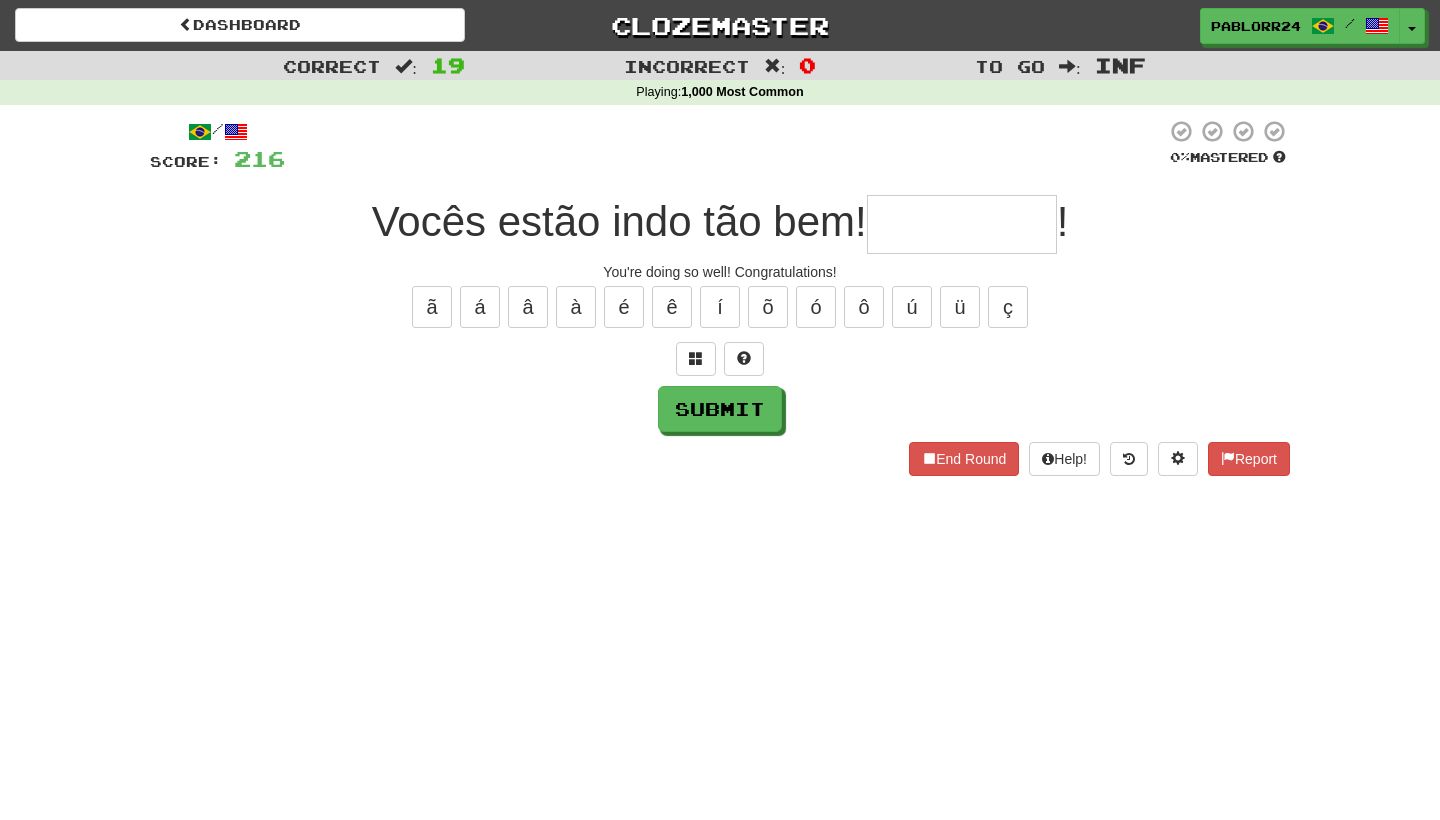 type on "*" 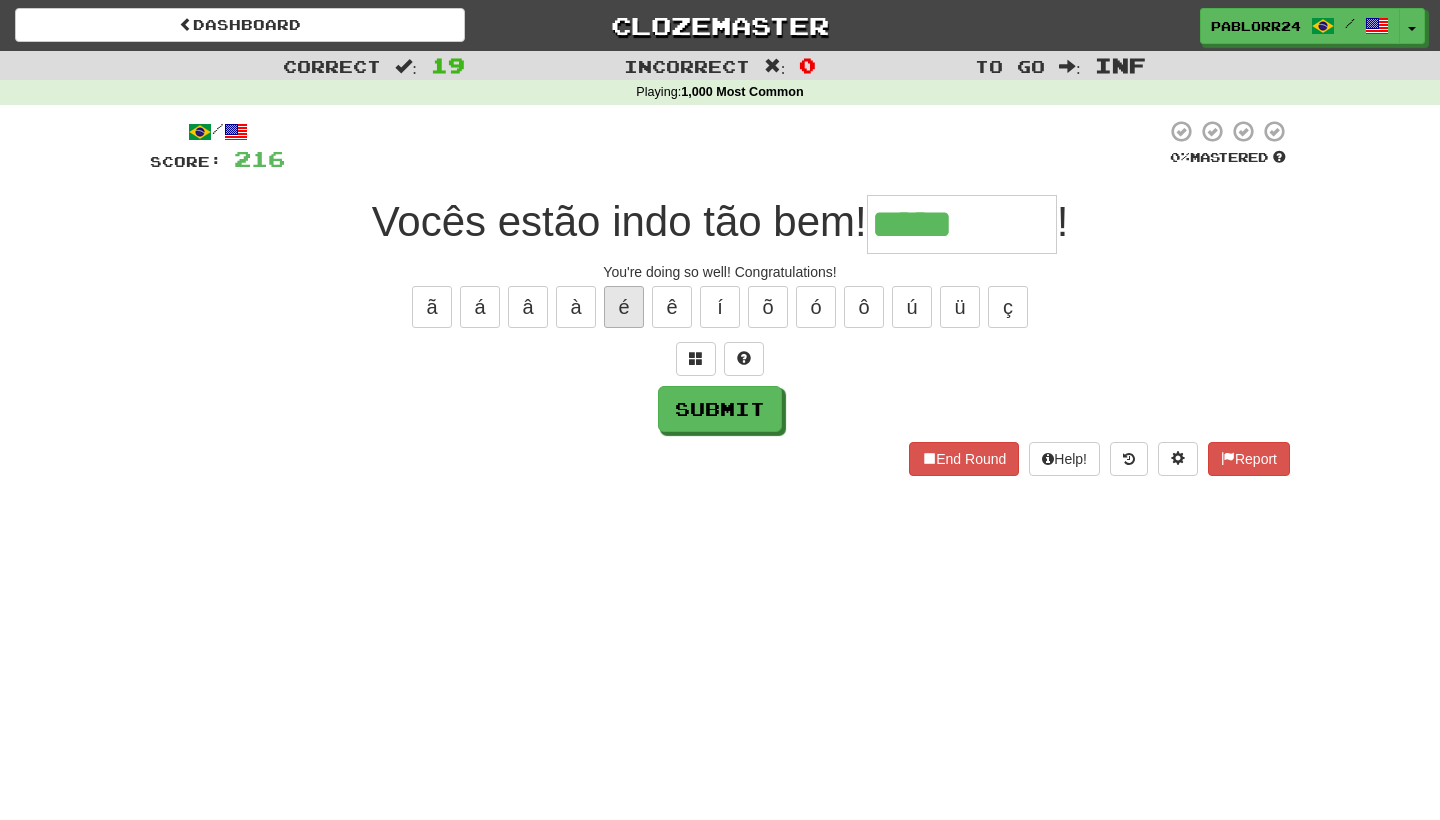 click on "é" at bounding box center (624, 307) 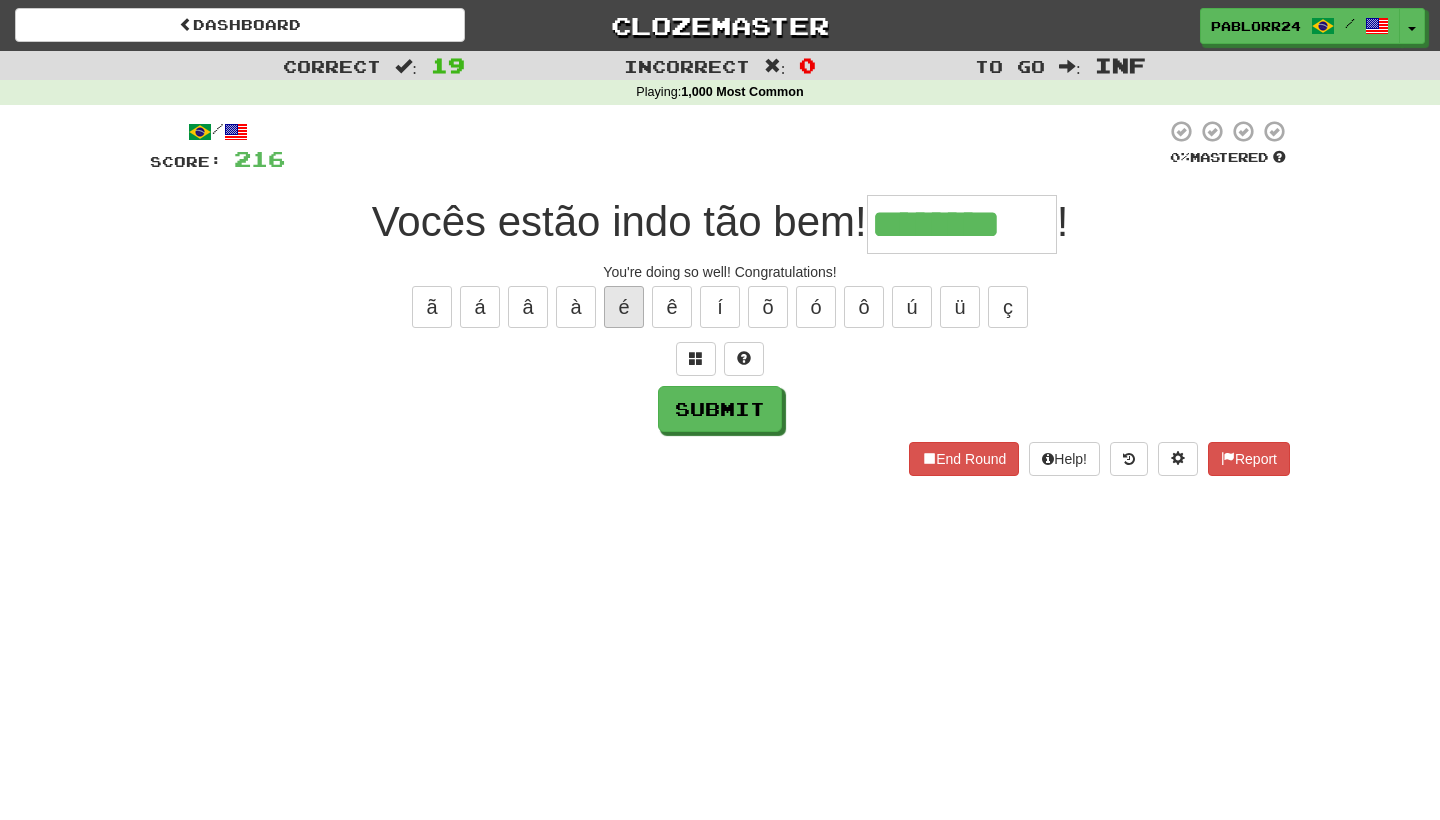 type on "********" 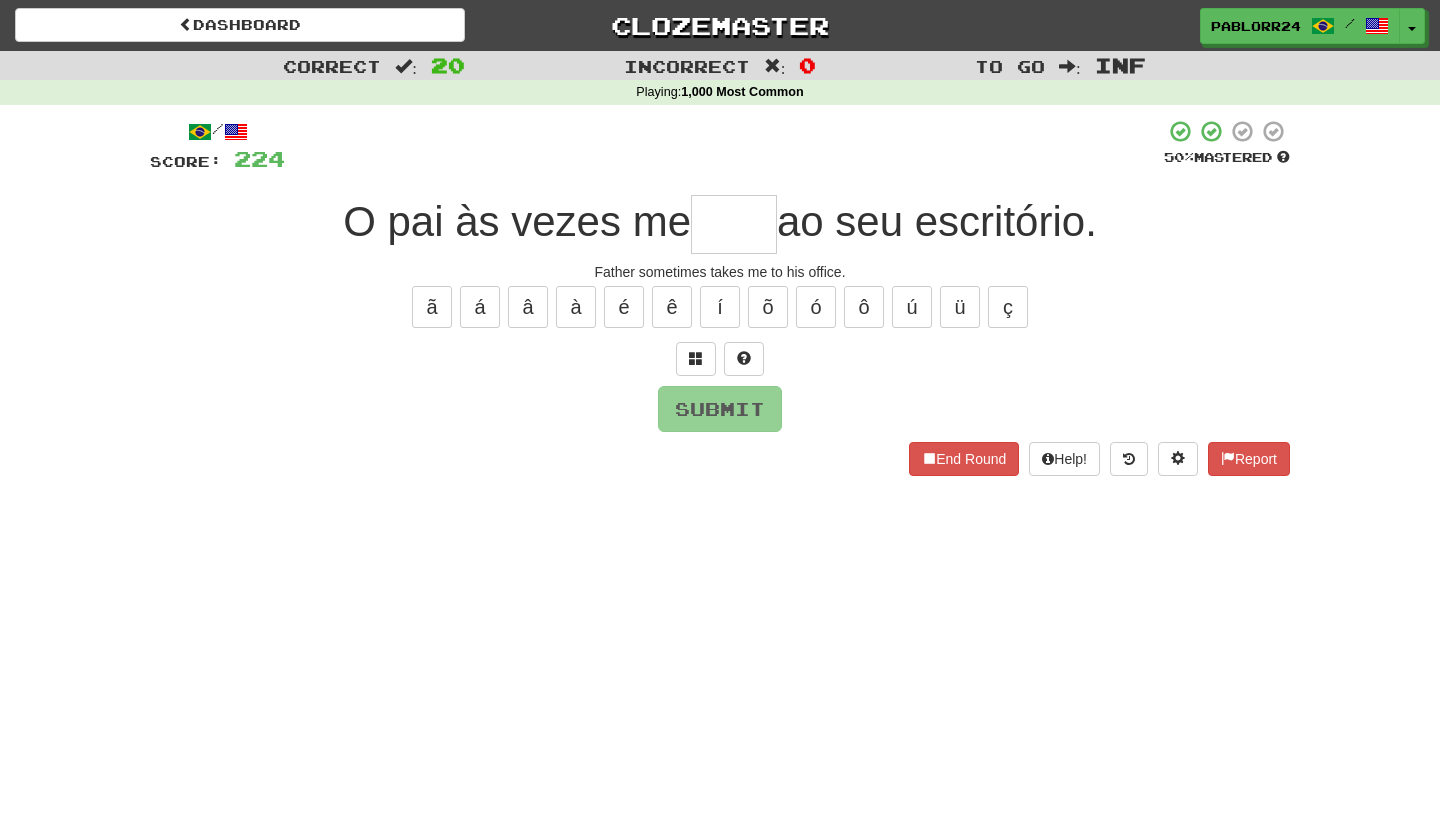 type on "*" 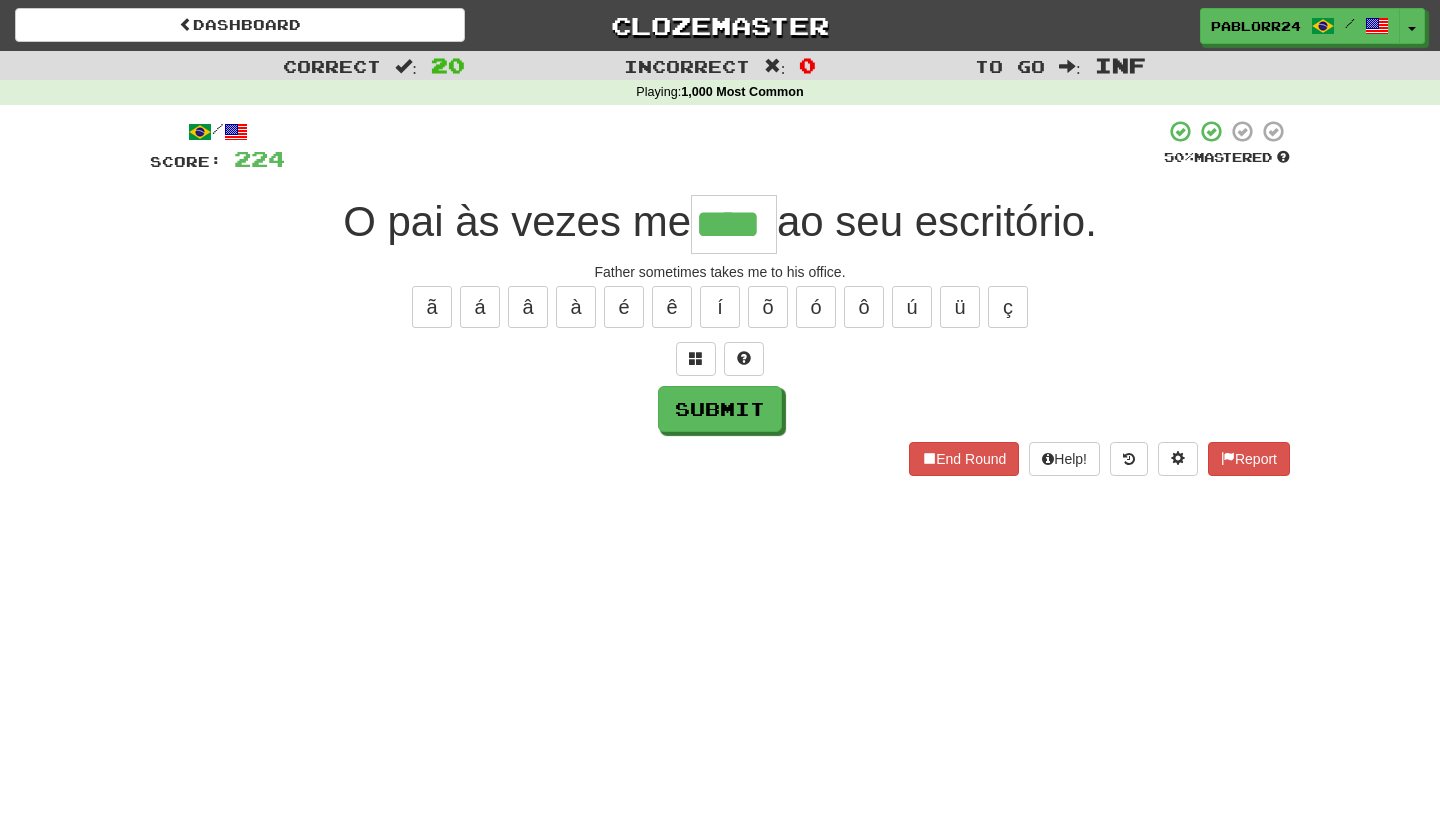 type on "****" 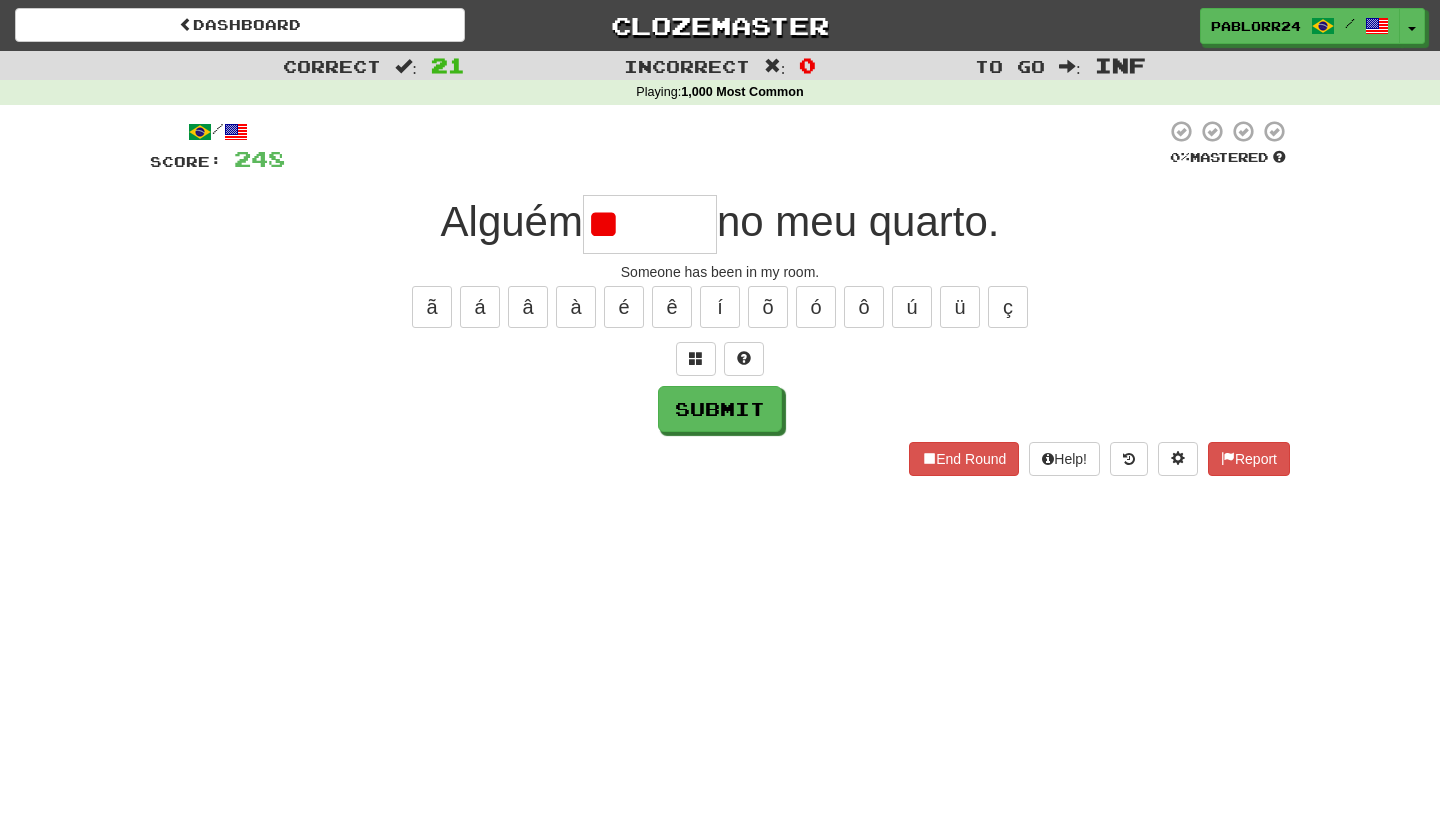 type on "*" 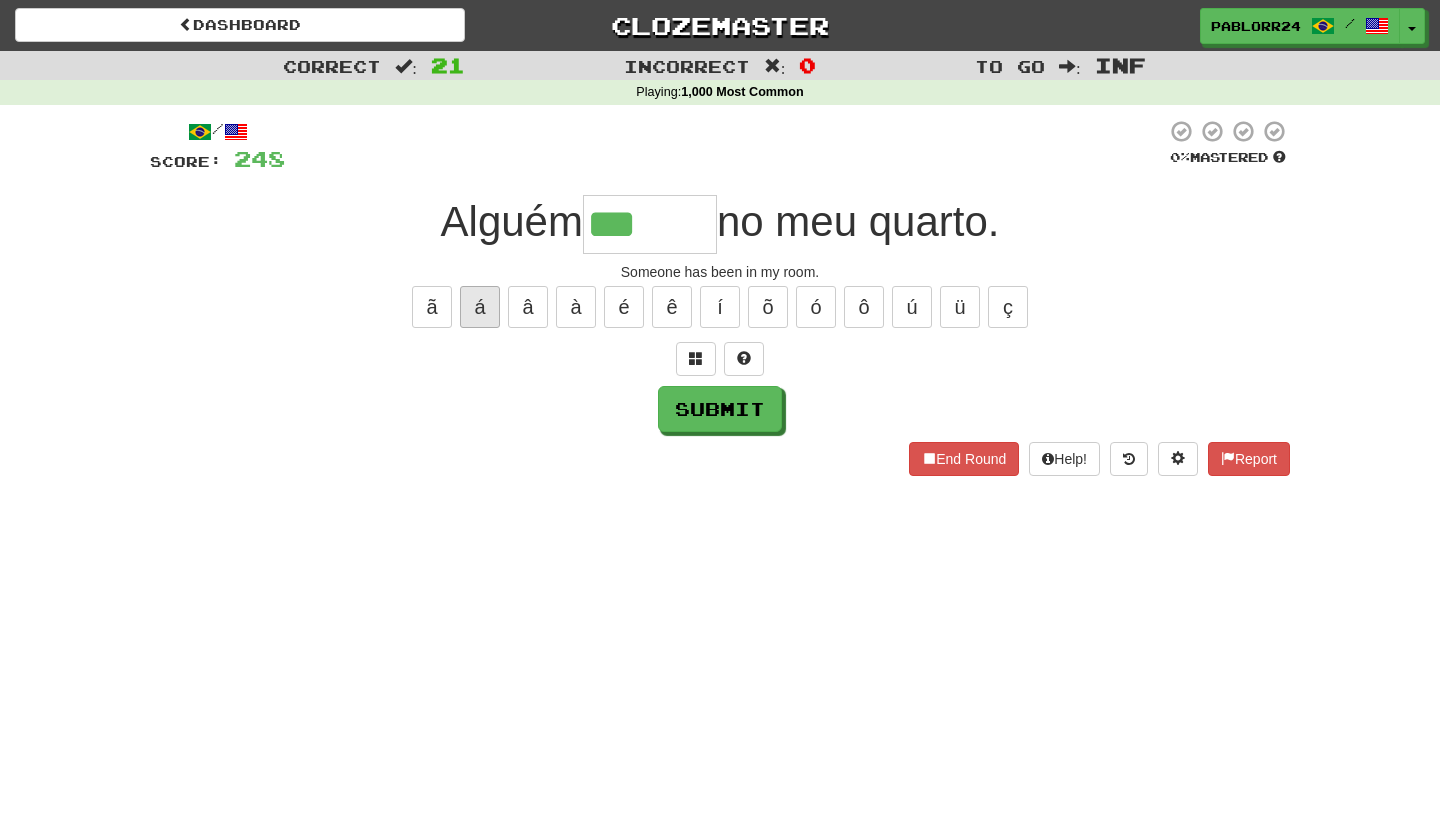 click on "á" at bounding box center [480, 307] 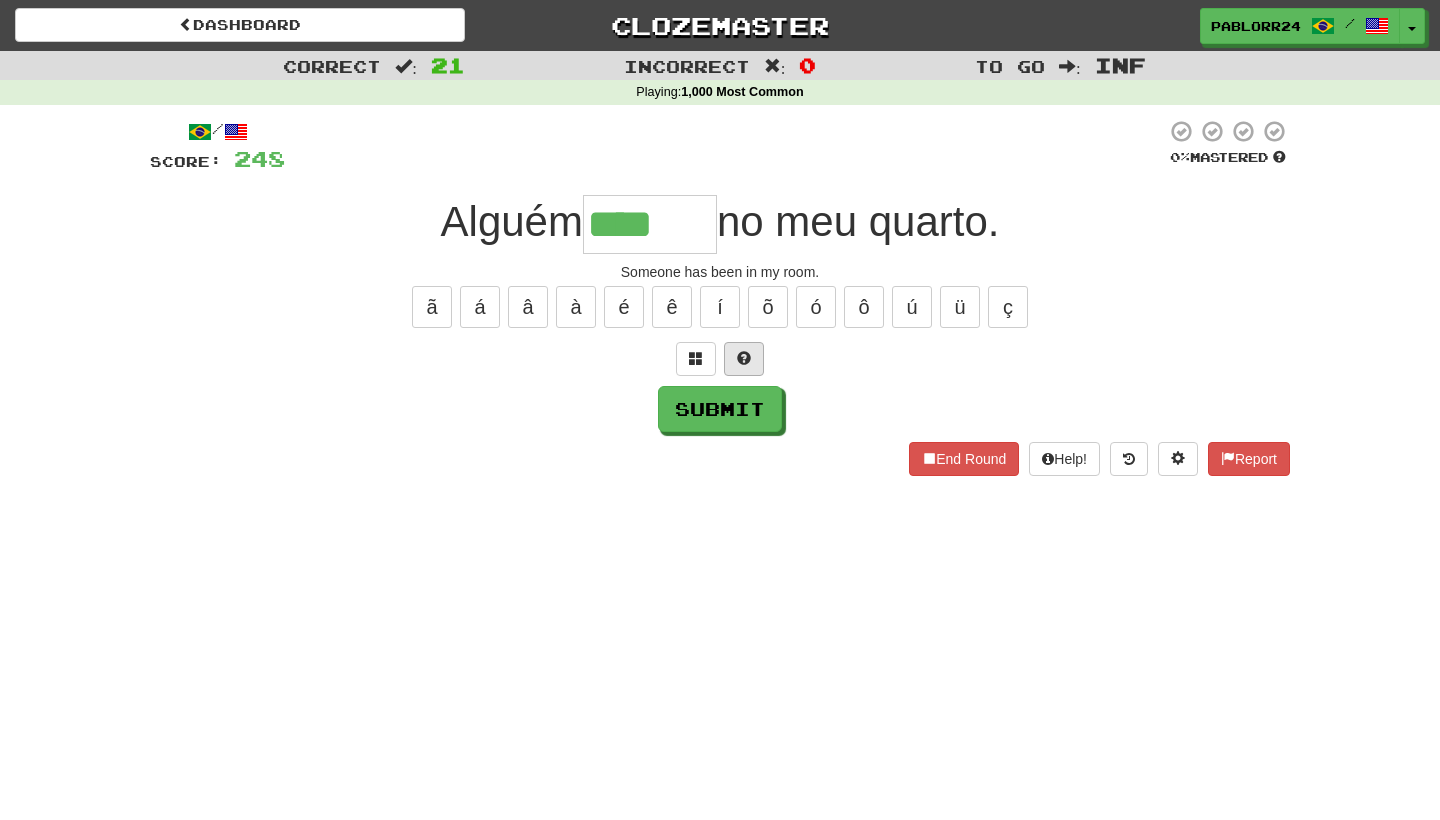 click at bounding box center [744, 359] 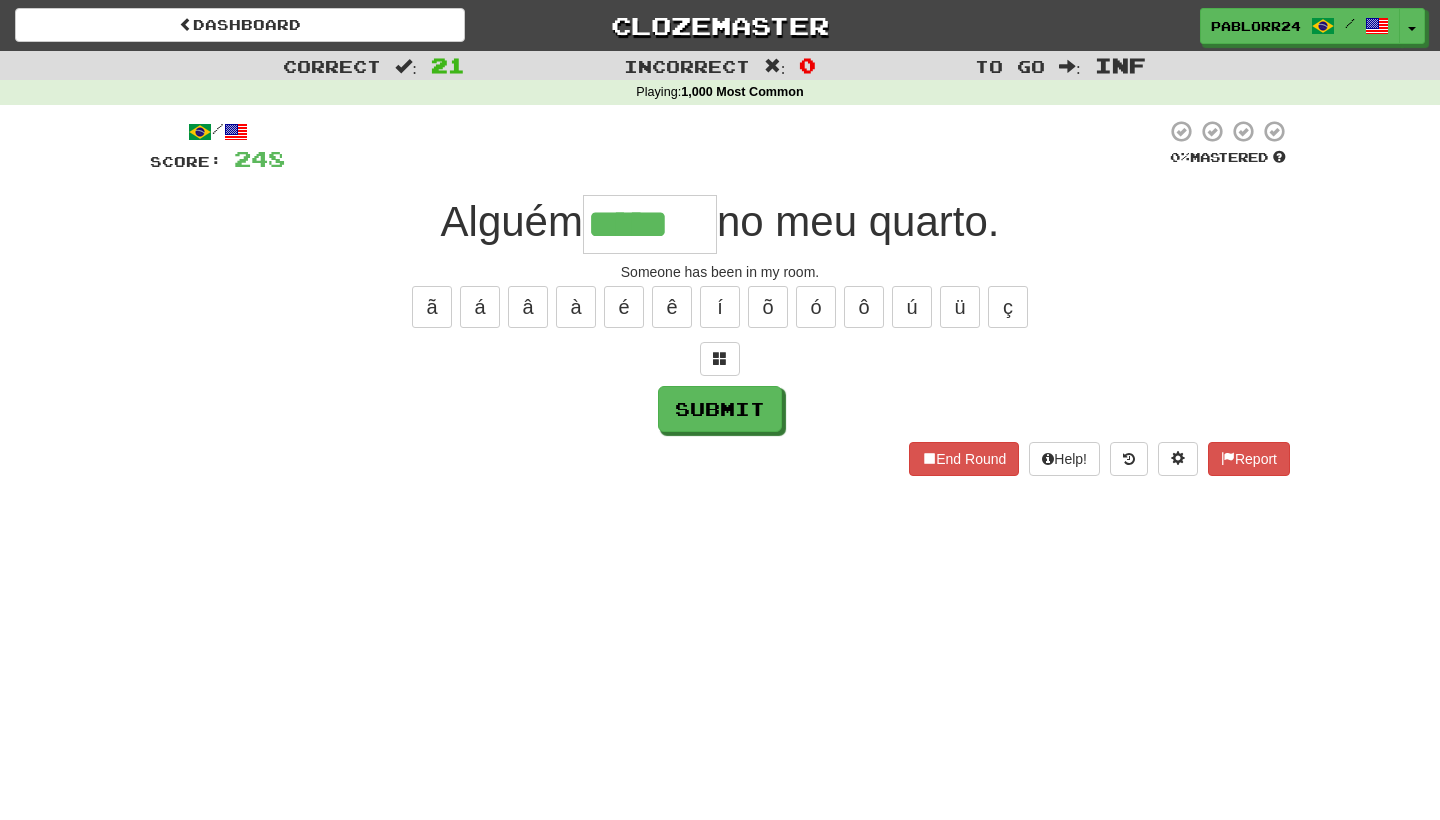 click at bounding box center (720, 359) 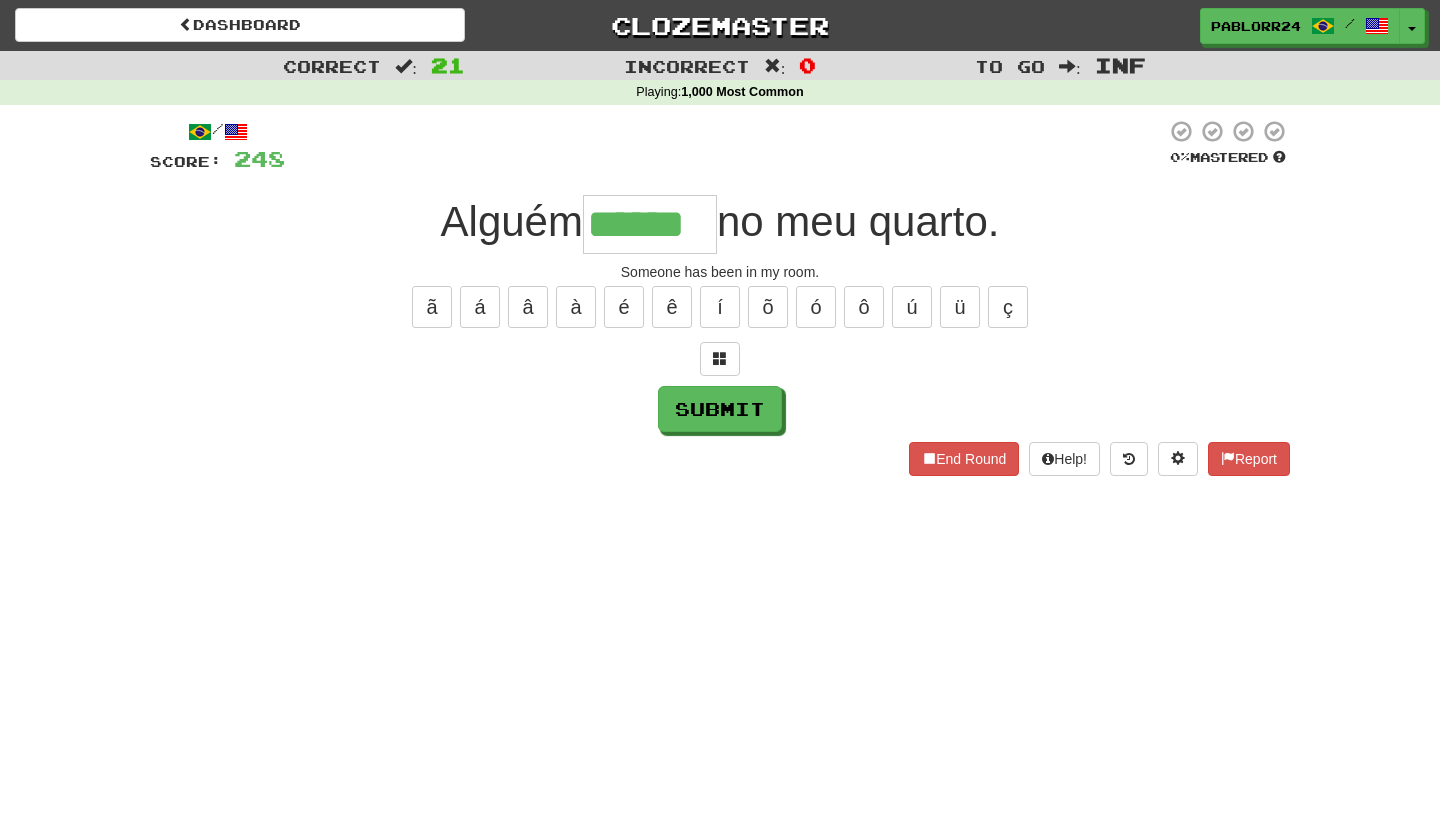 type on "******" 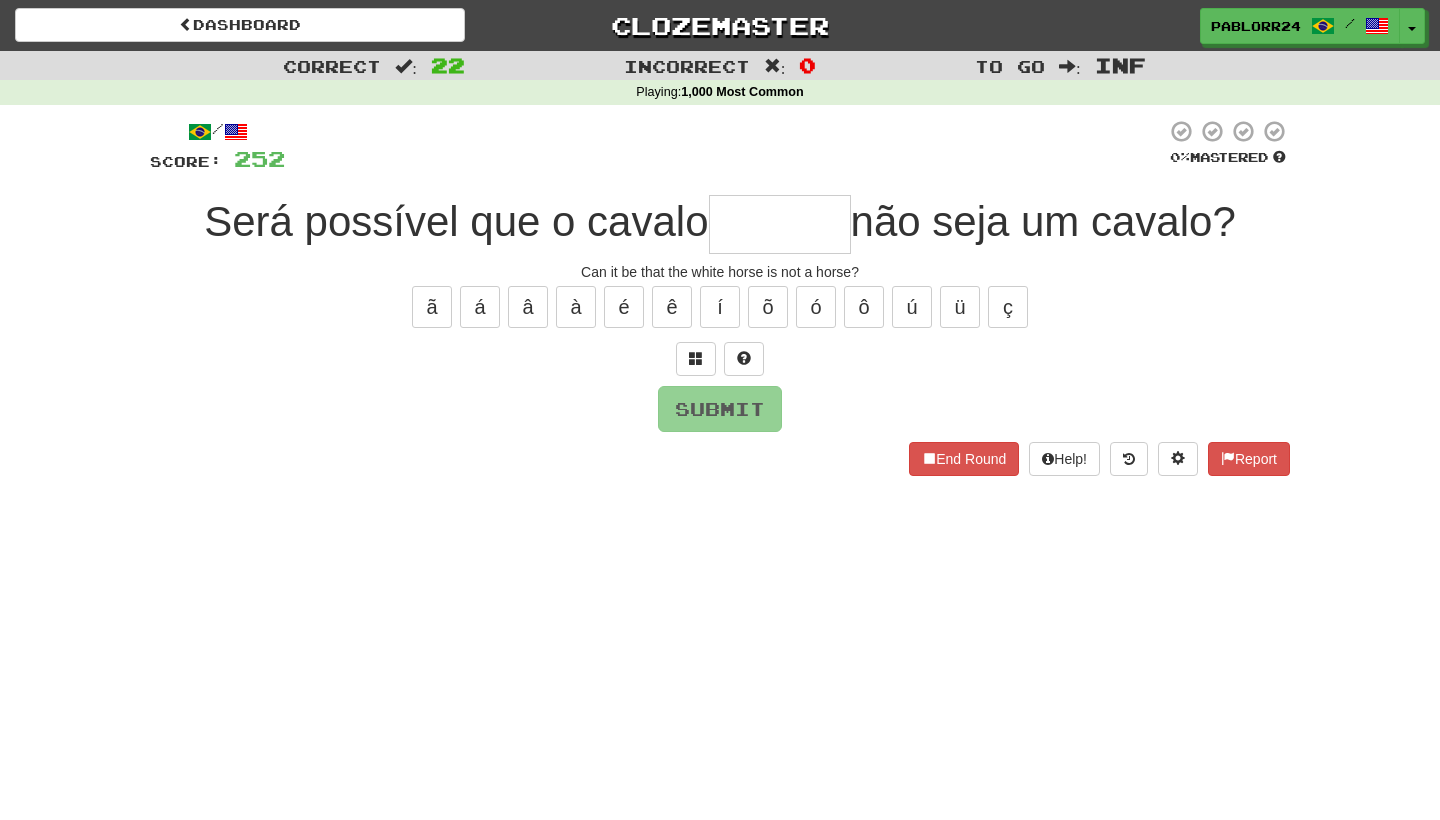 type on "*" 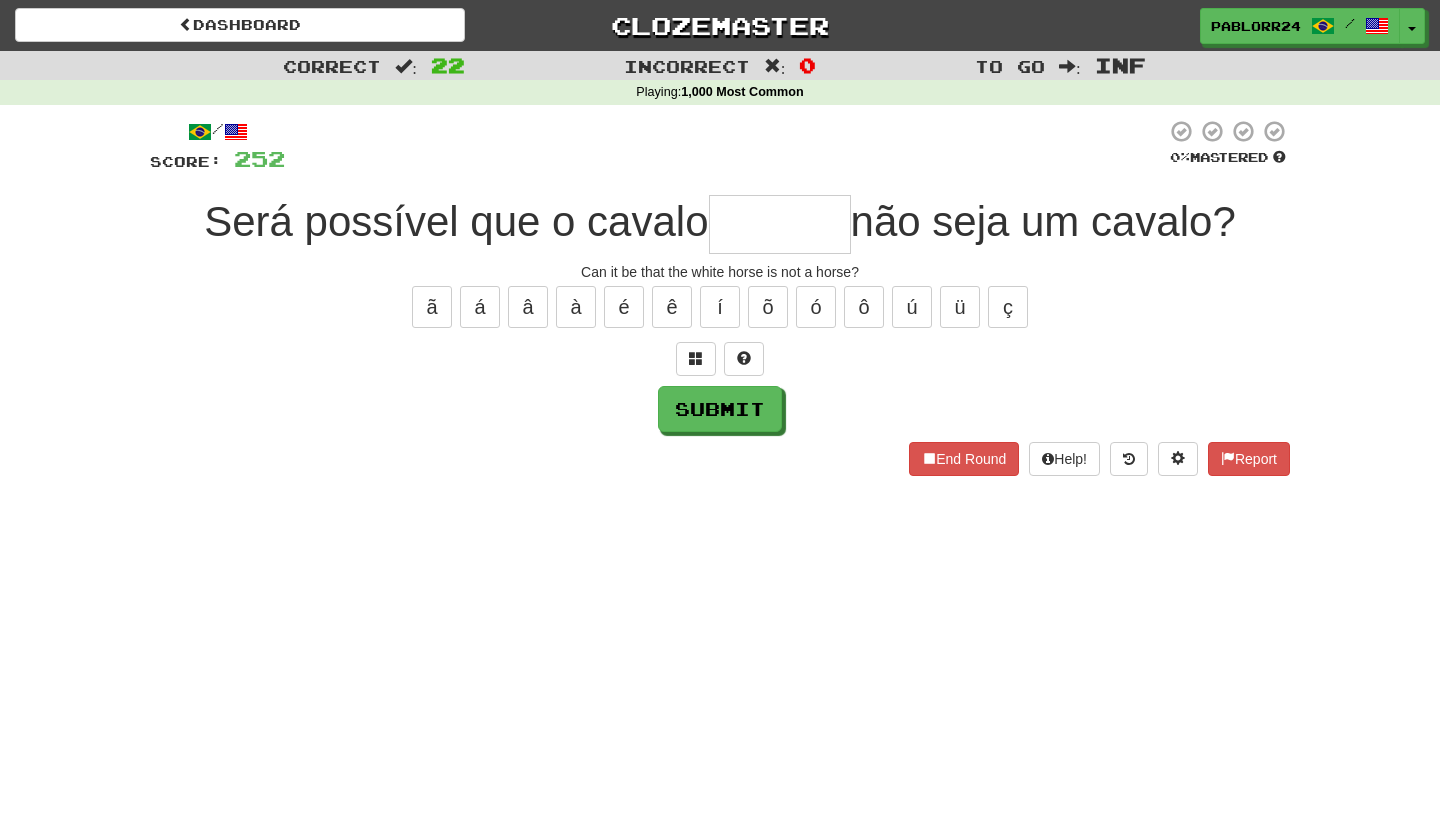 type on "*" 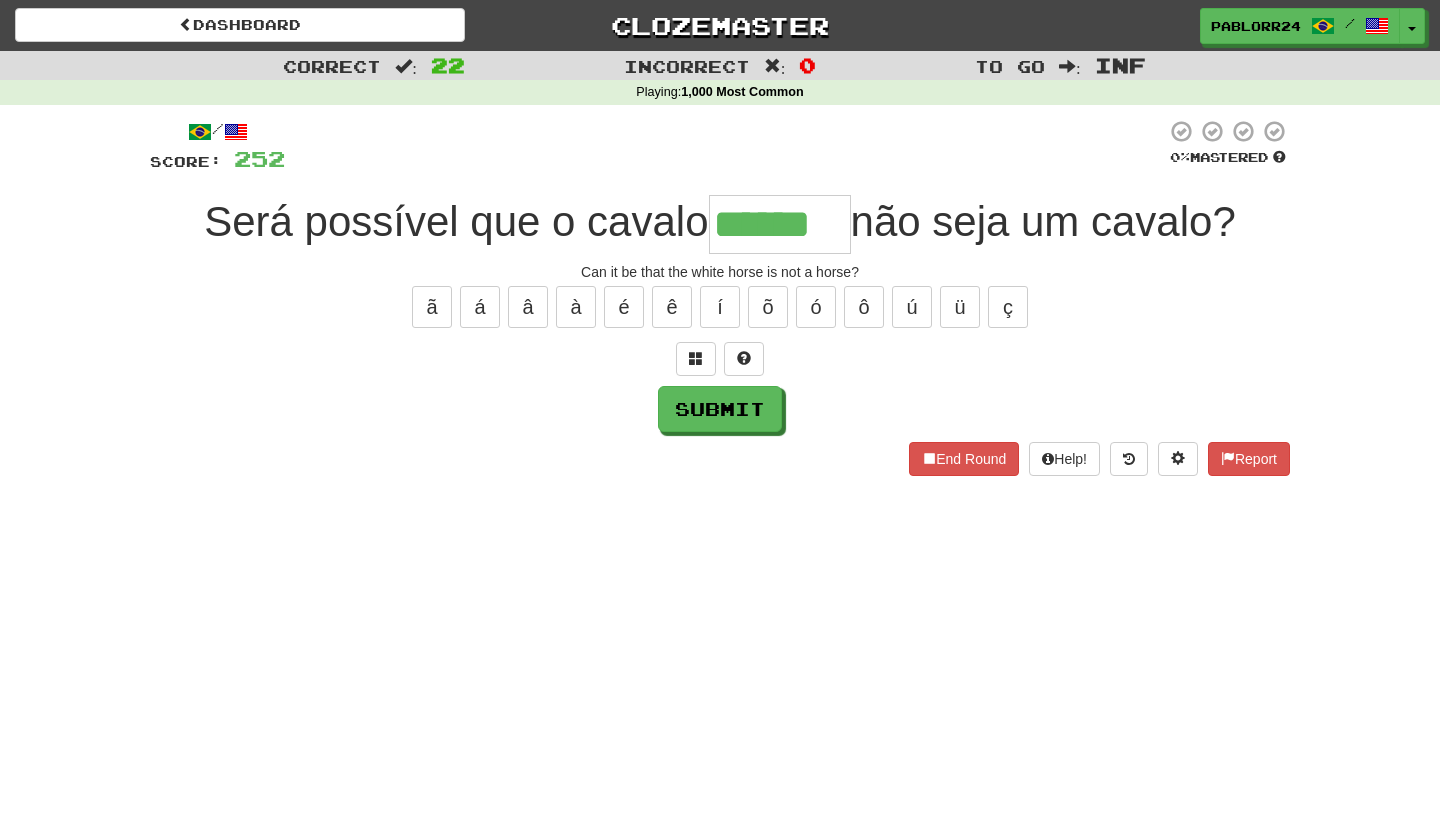 type on "******" 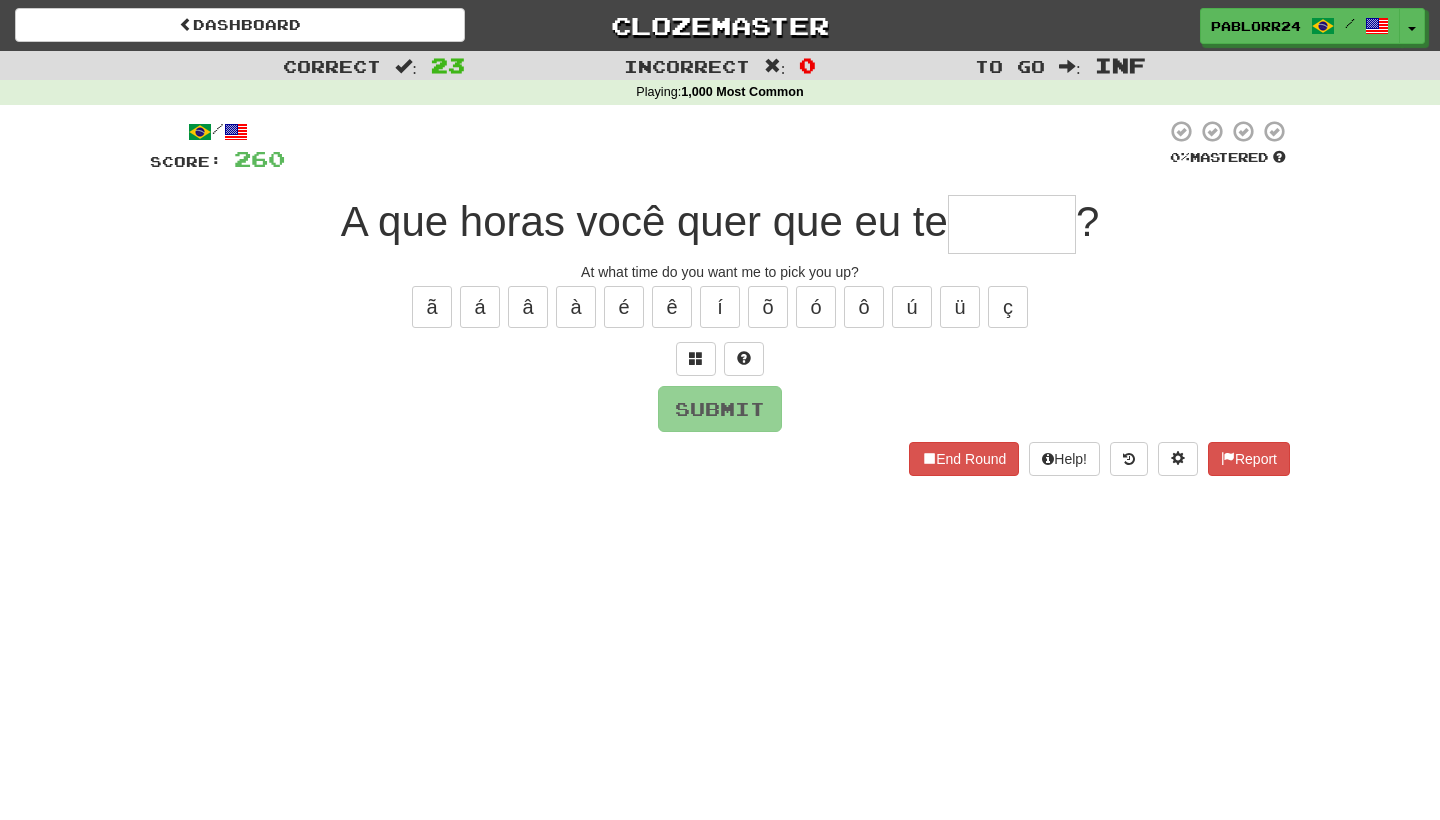 type on "*" 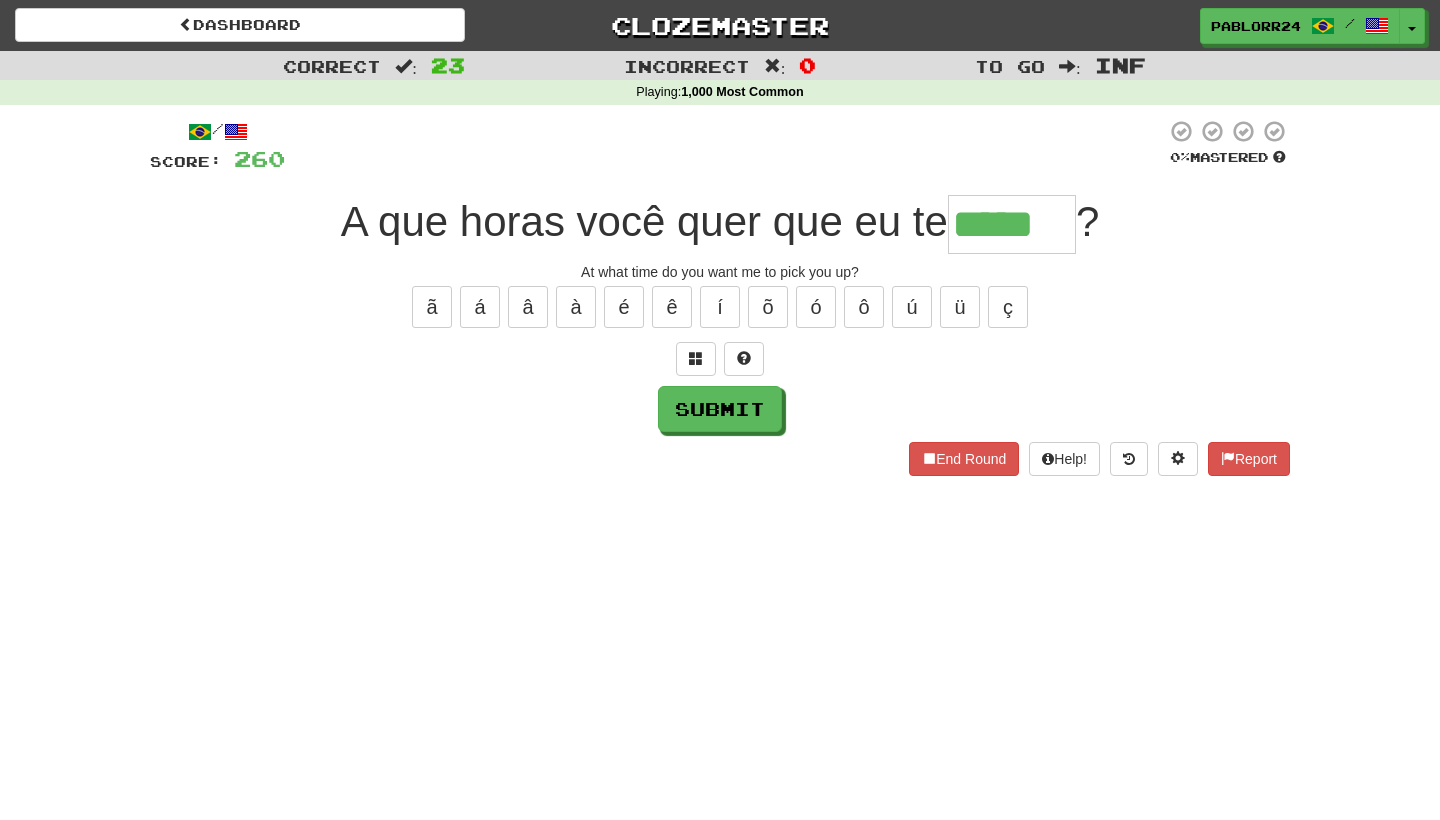 type on "*****" 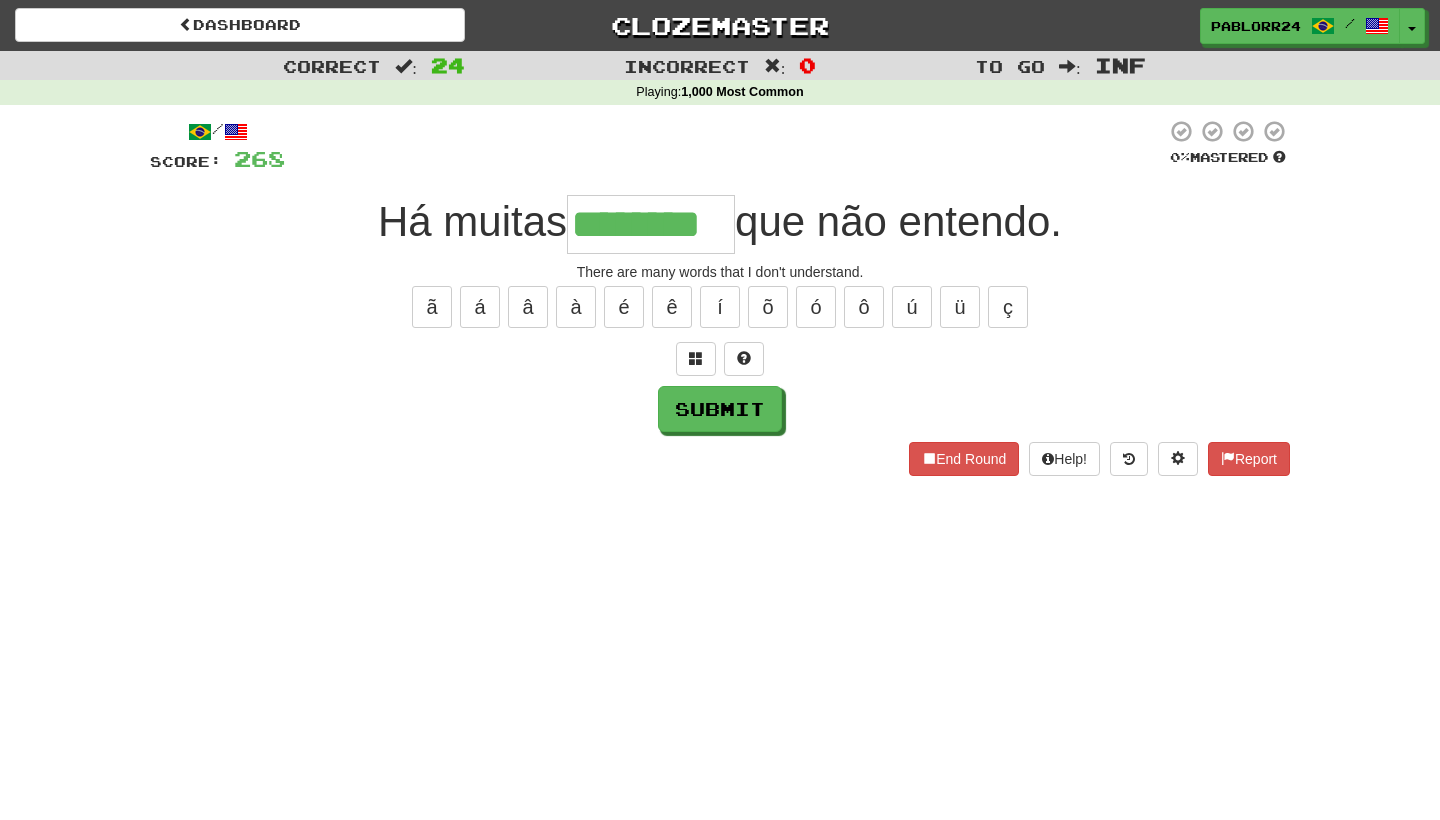 type on "********" 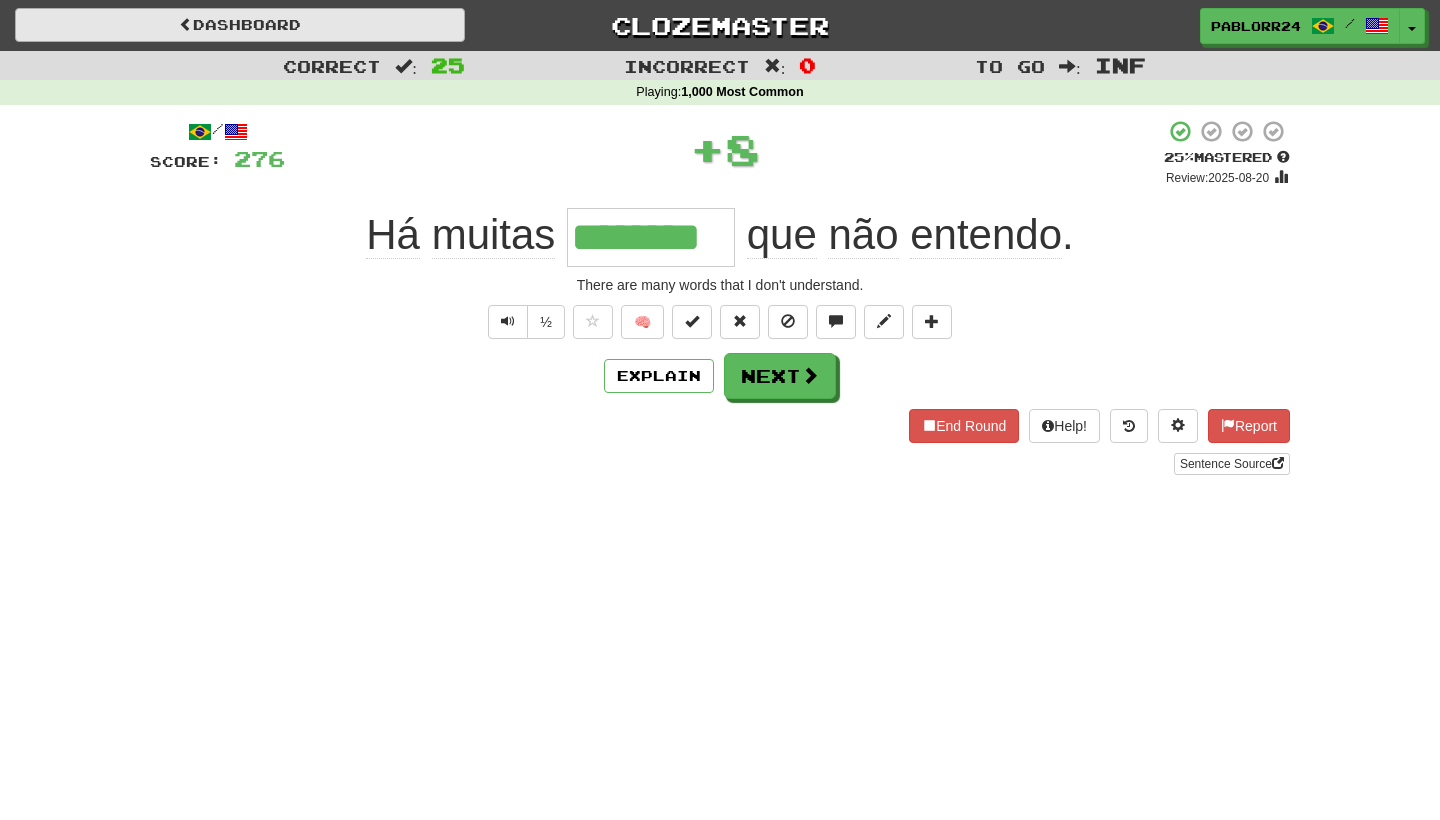 click on "Dashboard" at bounding box center (240, 25) 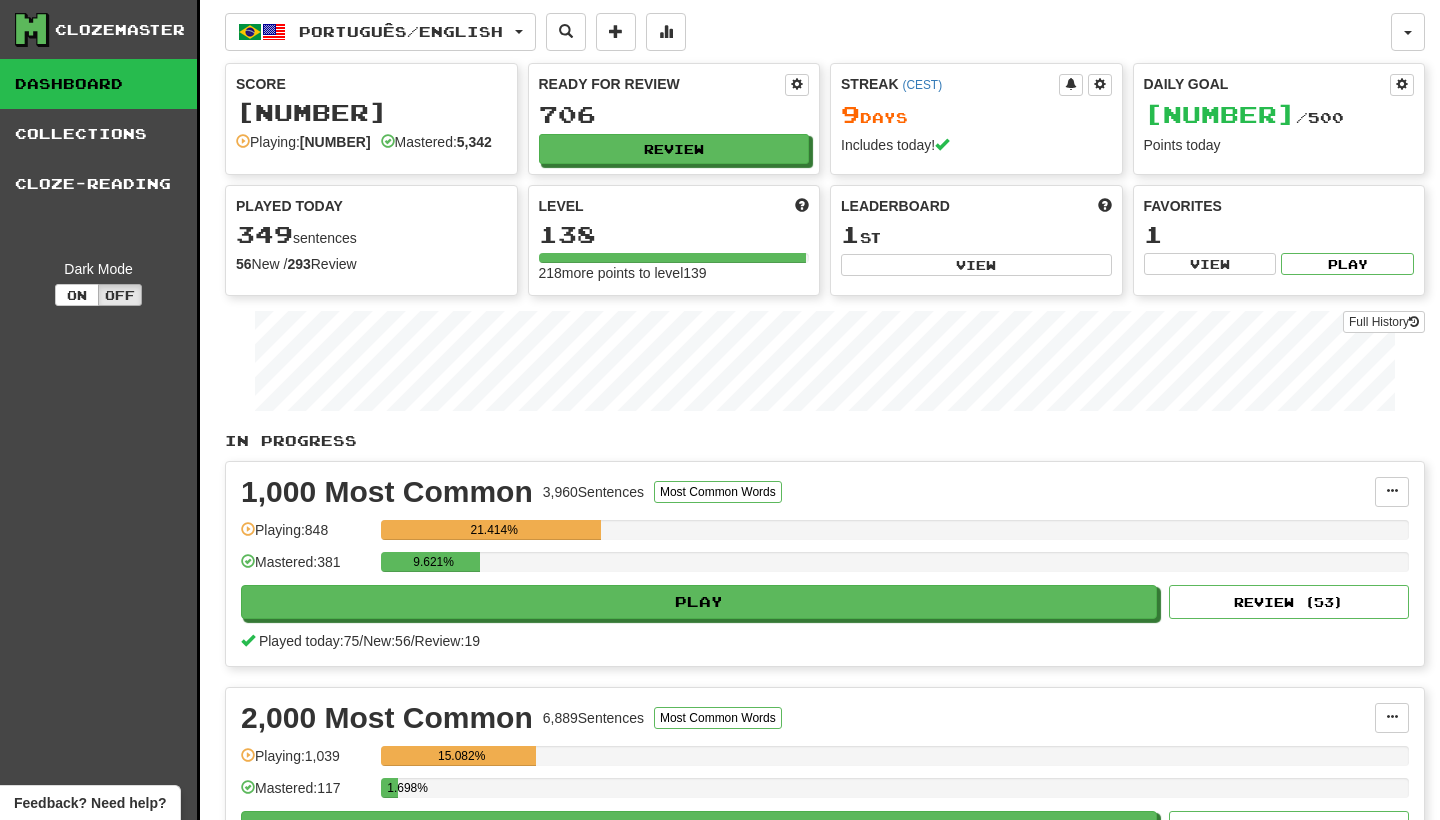 scroll, scrollTop: 0, scrollLeft: 0, axis: both 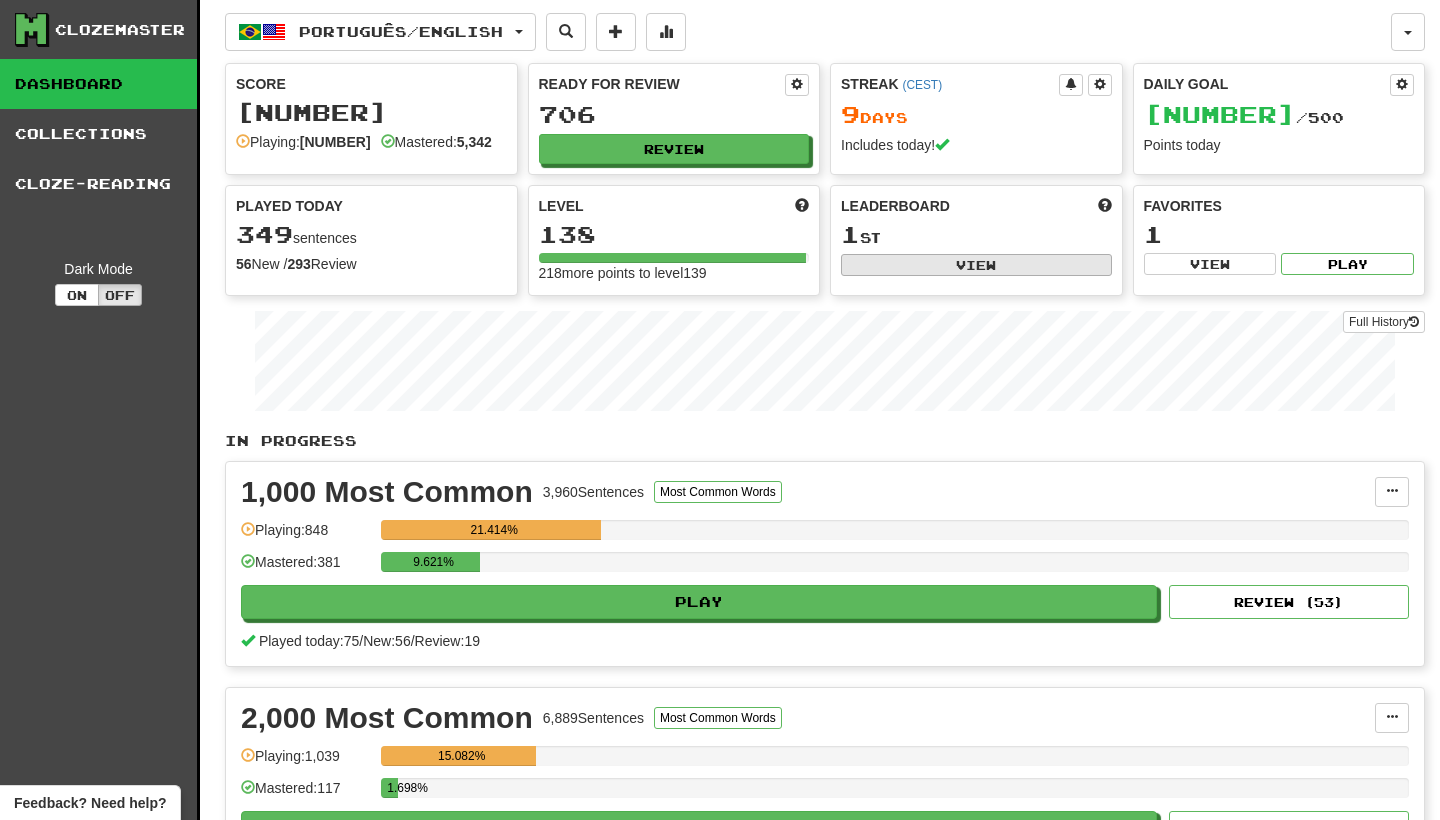 click on "View" at bounding box center (976, 265) 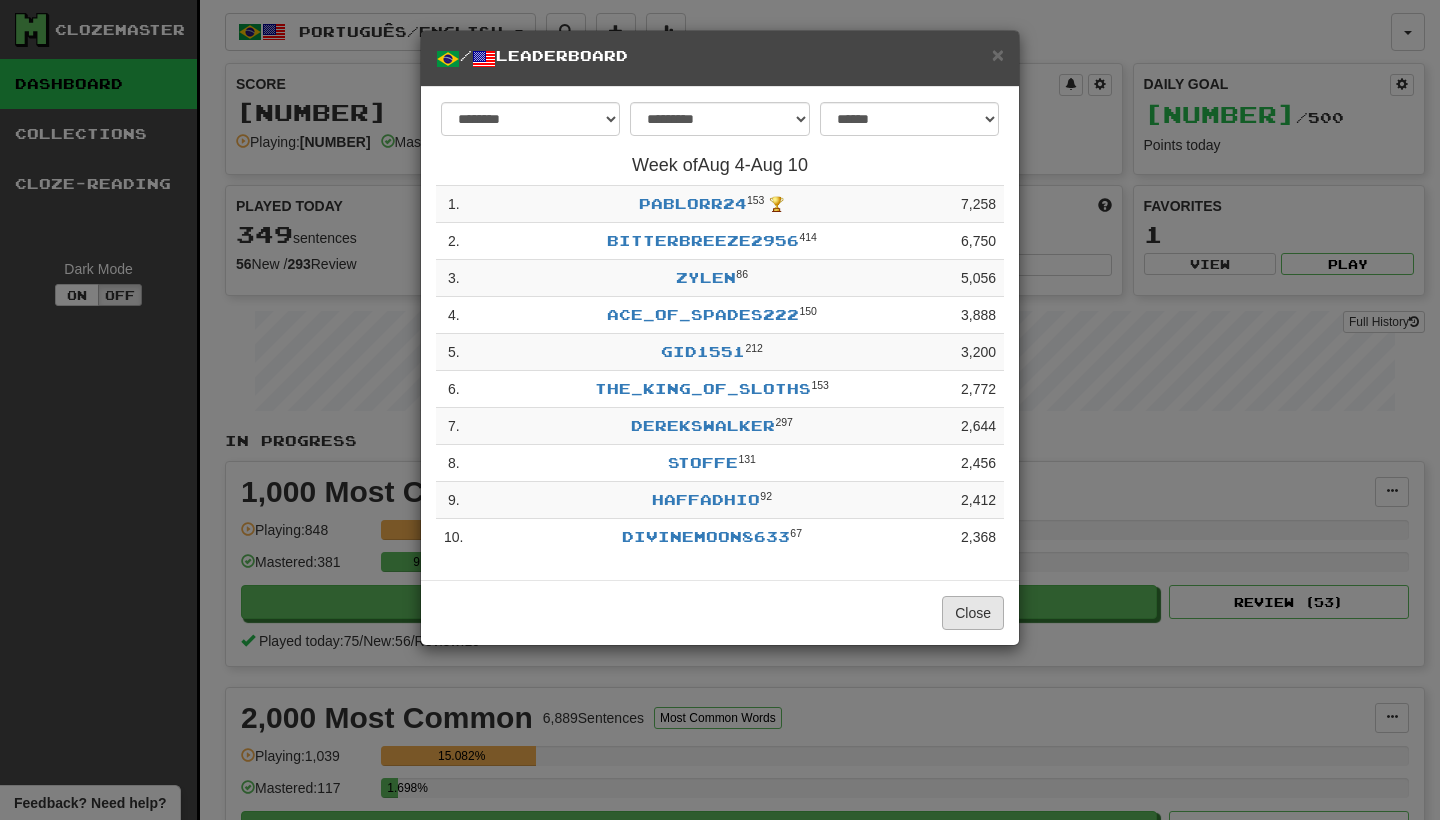 click on "Close" at bounding box center (973, 613) 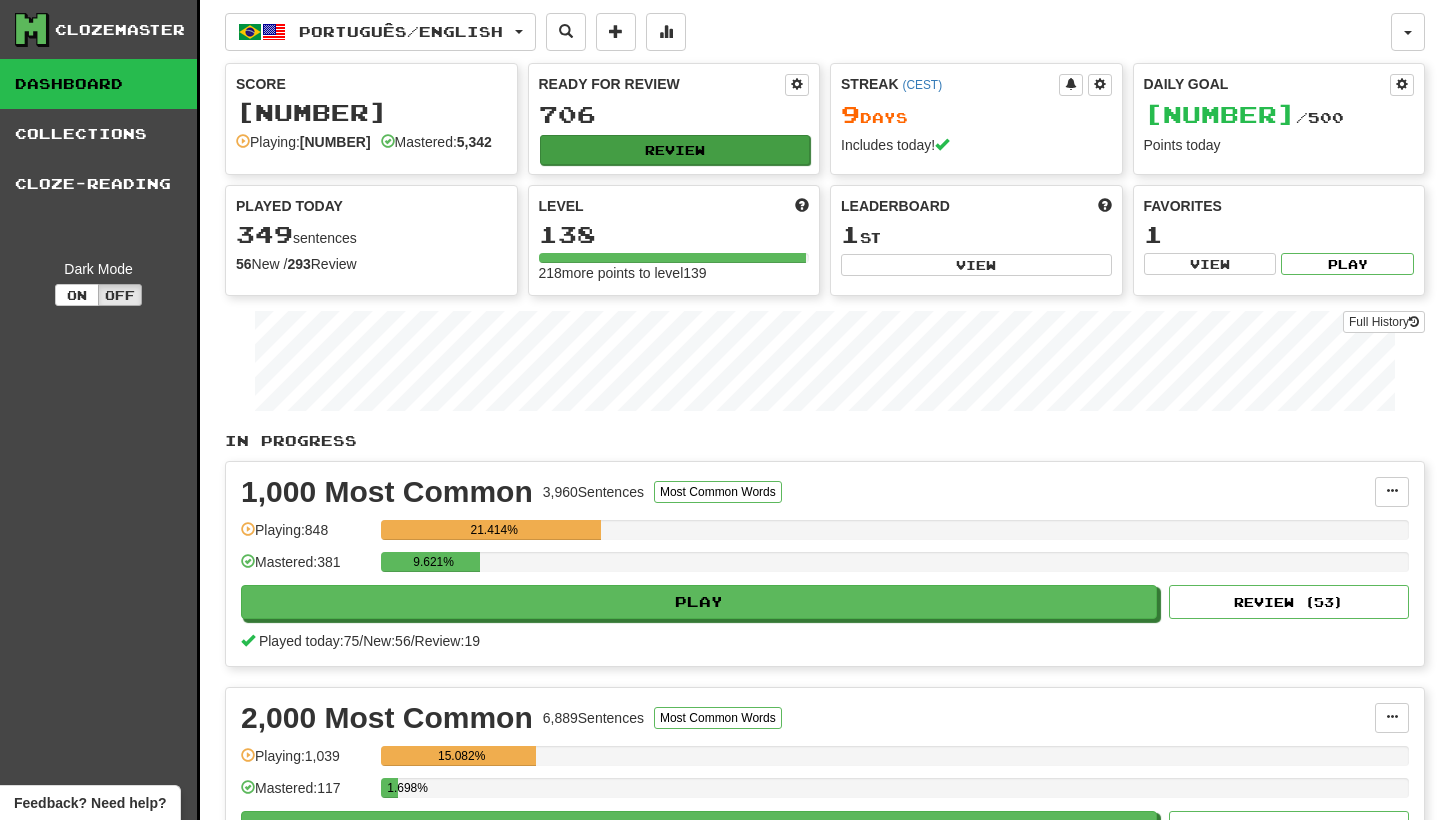 click on "Review" at bounding box center (675, 150) 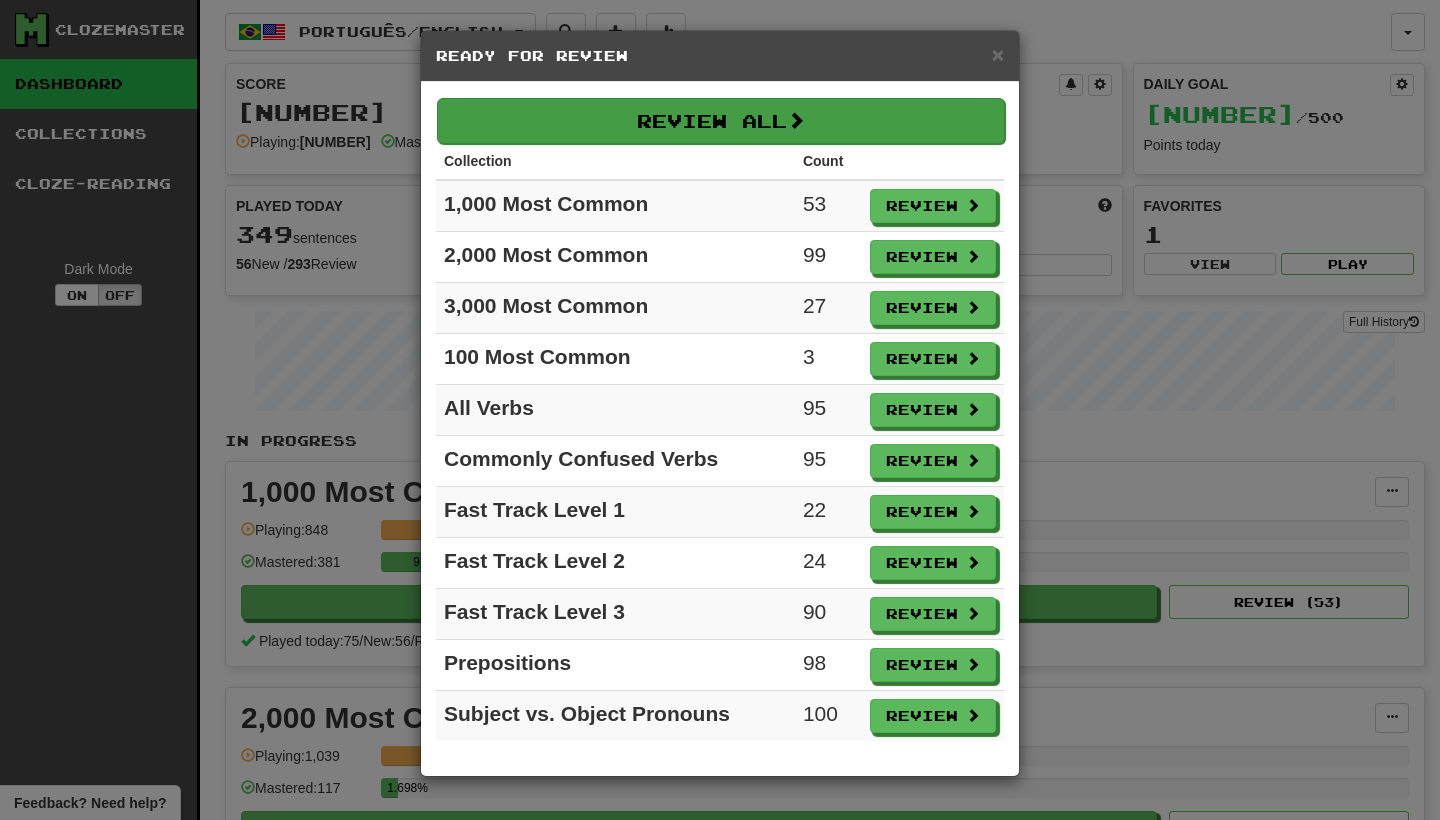 click on "Review All" at bounding box center [721, 121] 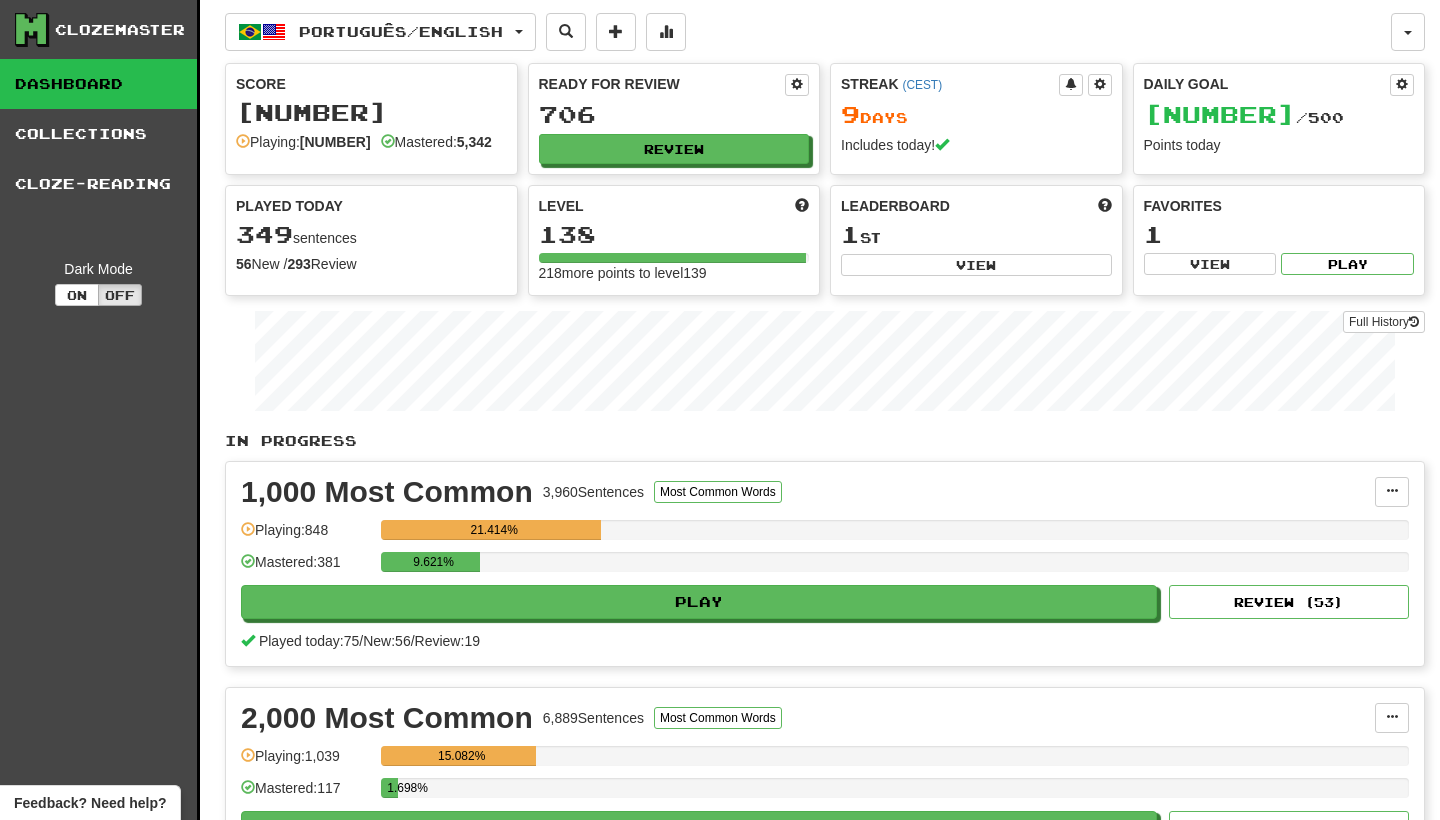select on "********" 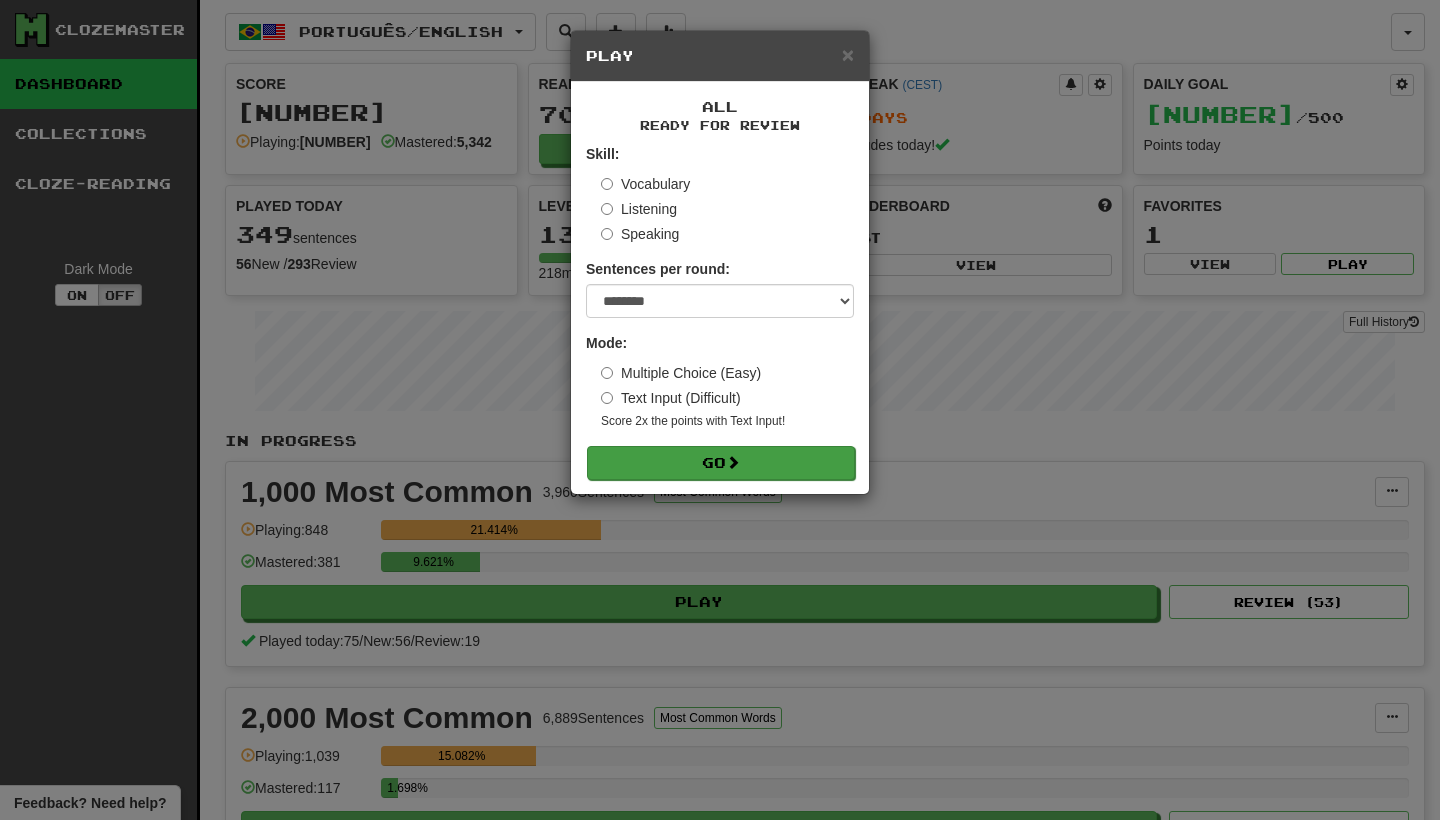 click on "Go" at bounding box center [721, 463] 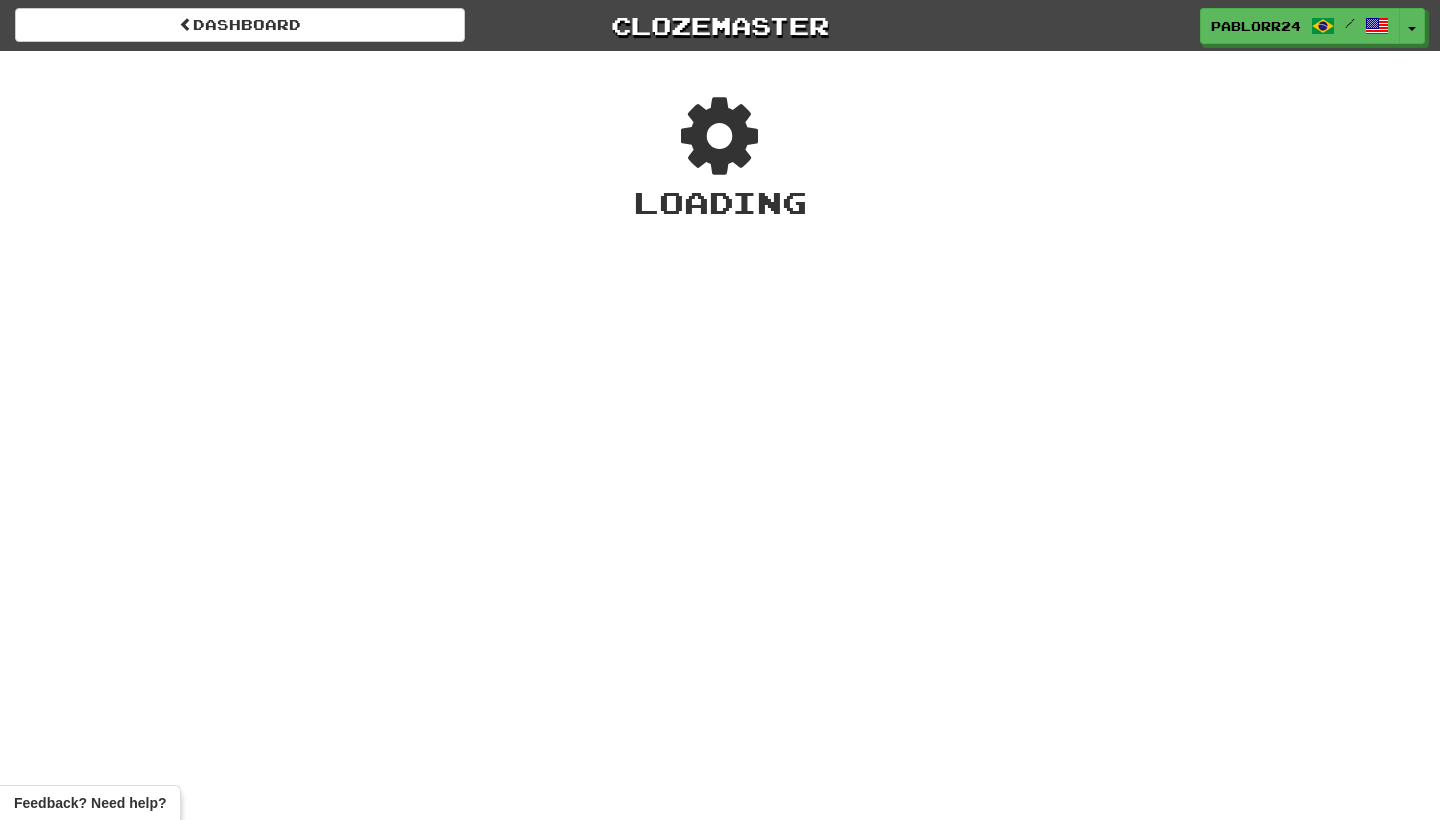 scroll, scrollTop: 0, scrollLeft: 0, axis: both 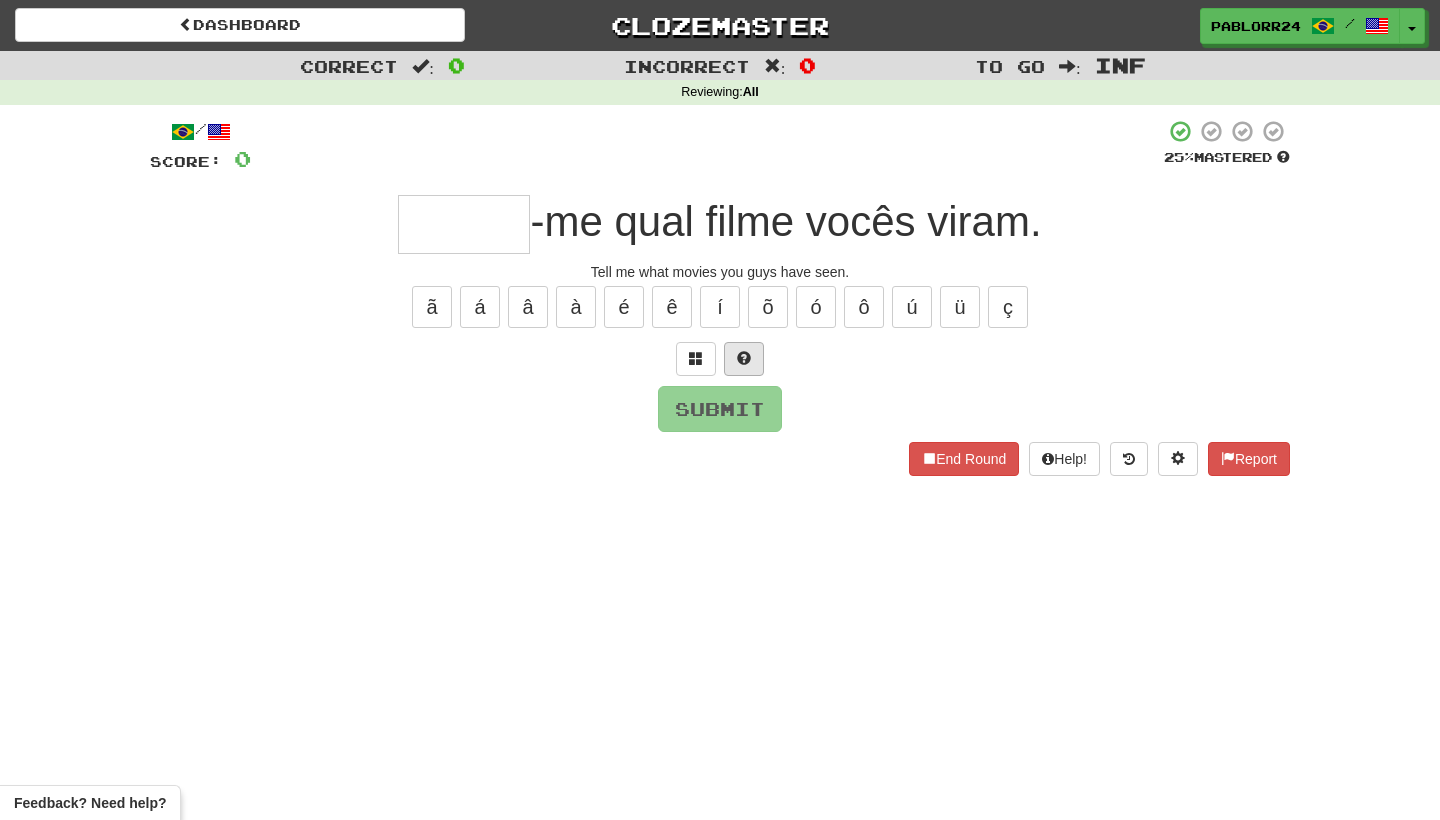 type on "*" 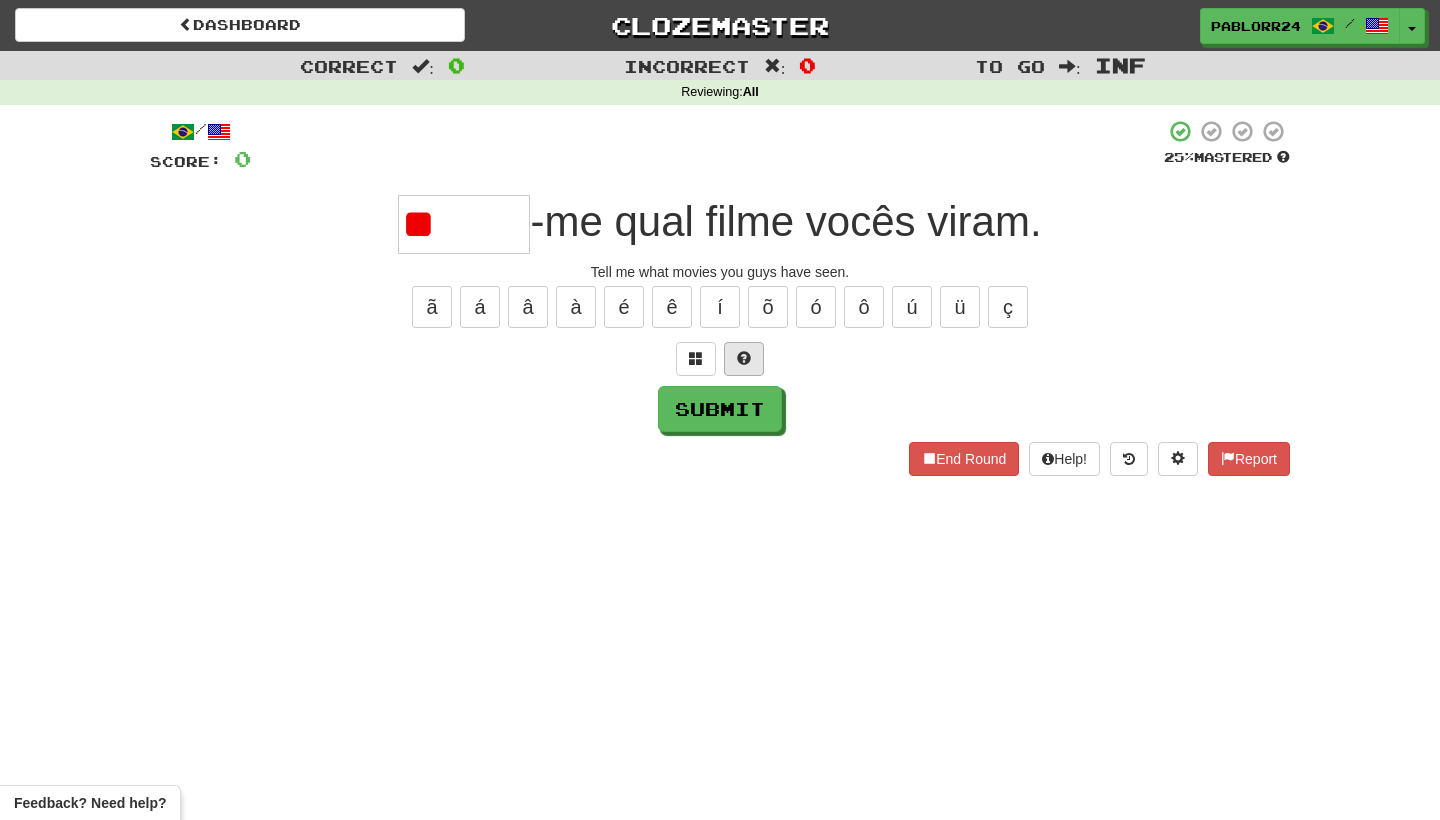 type on "*" 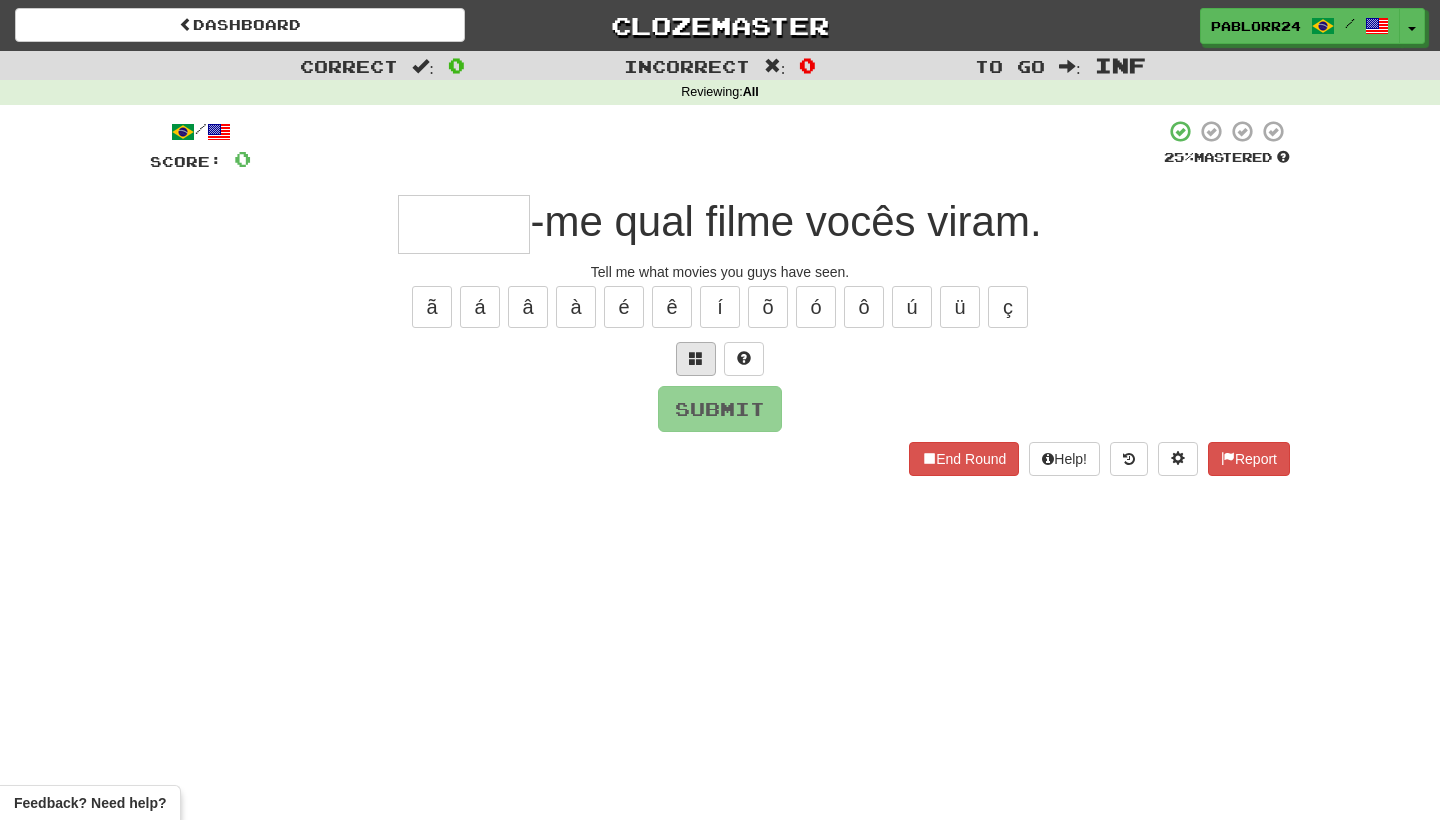 click at bounding box center [696, 359] 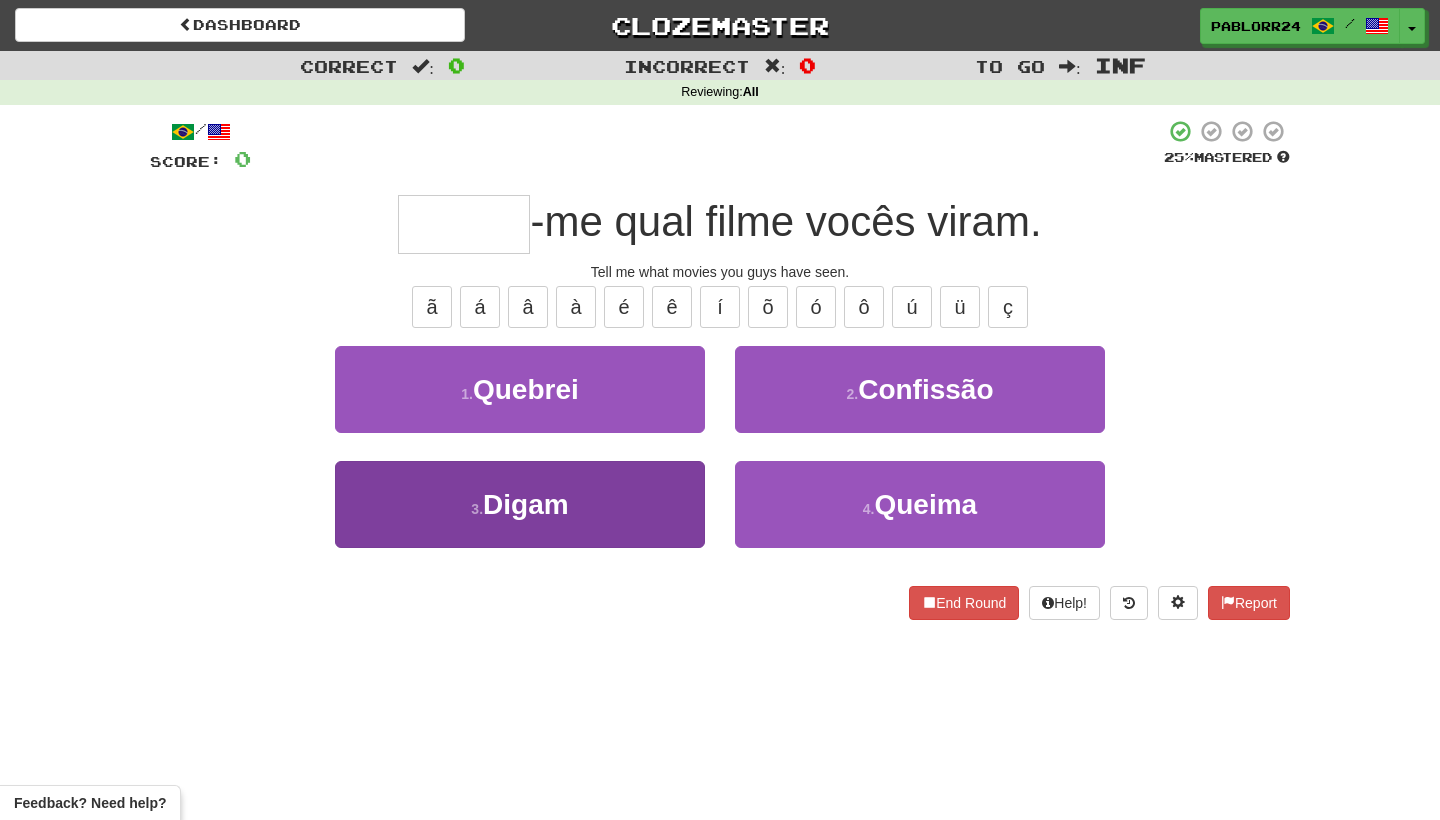 click on "3 .  Digam" at bounding box center (520, 504) 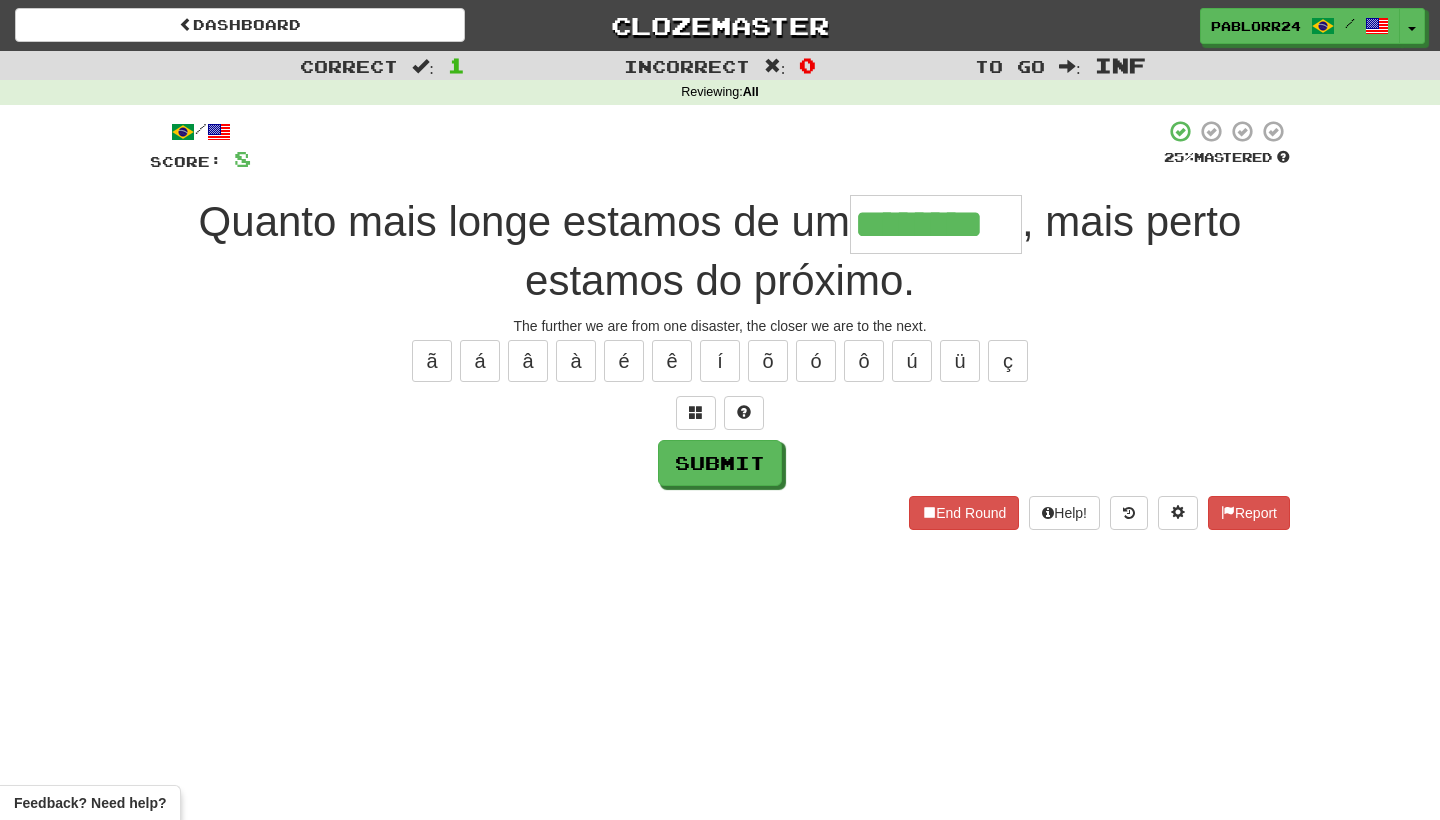 type on "********" 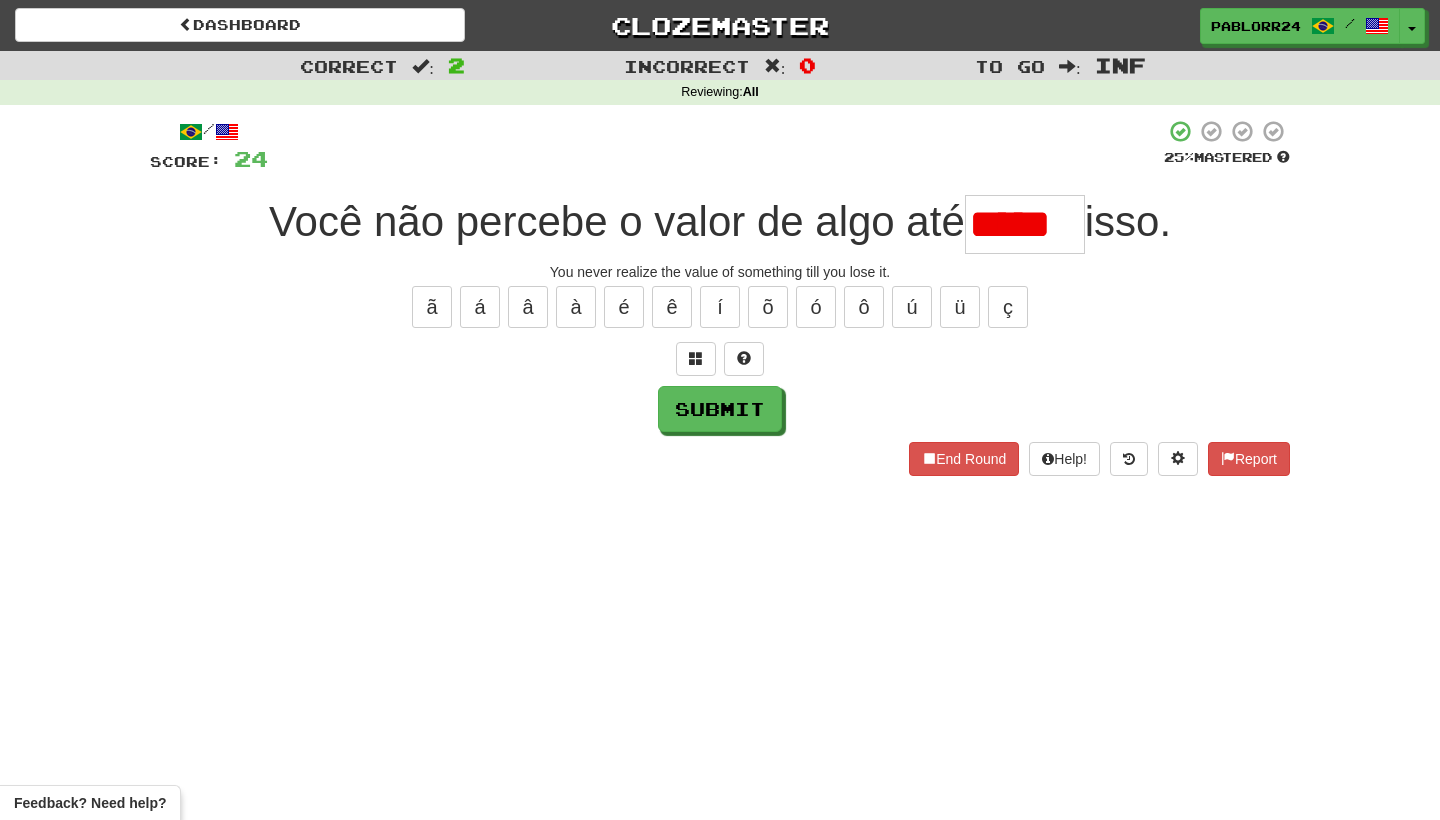 type on "*****" 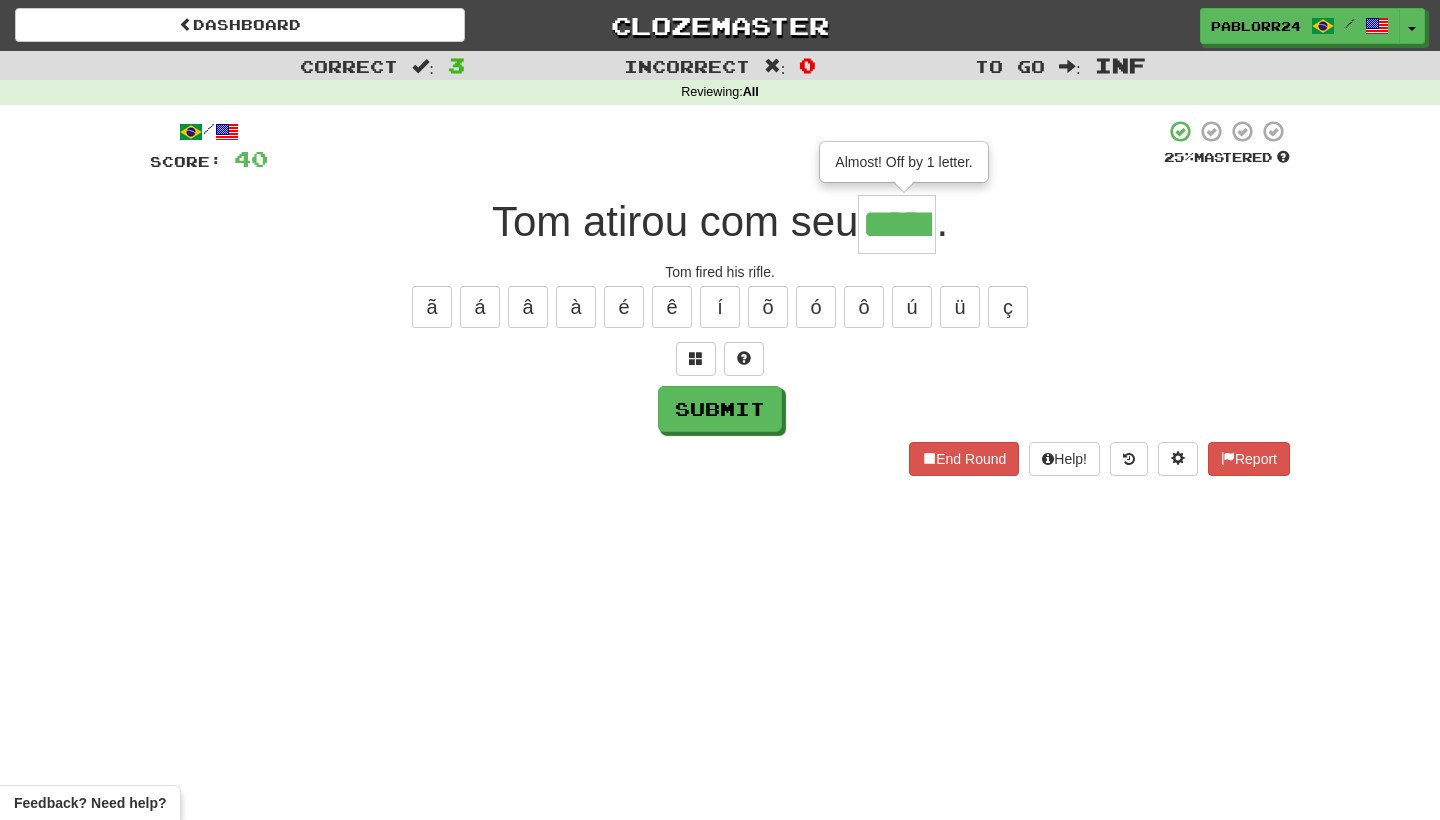 type on "*****" 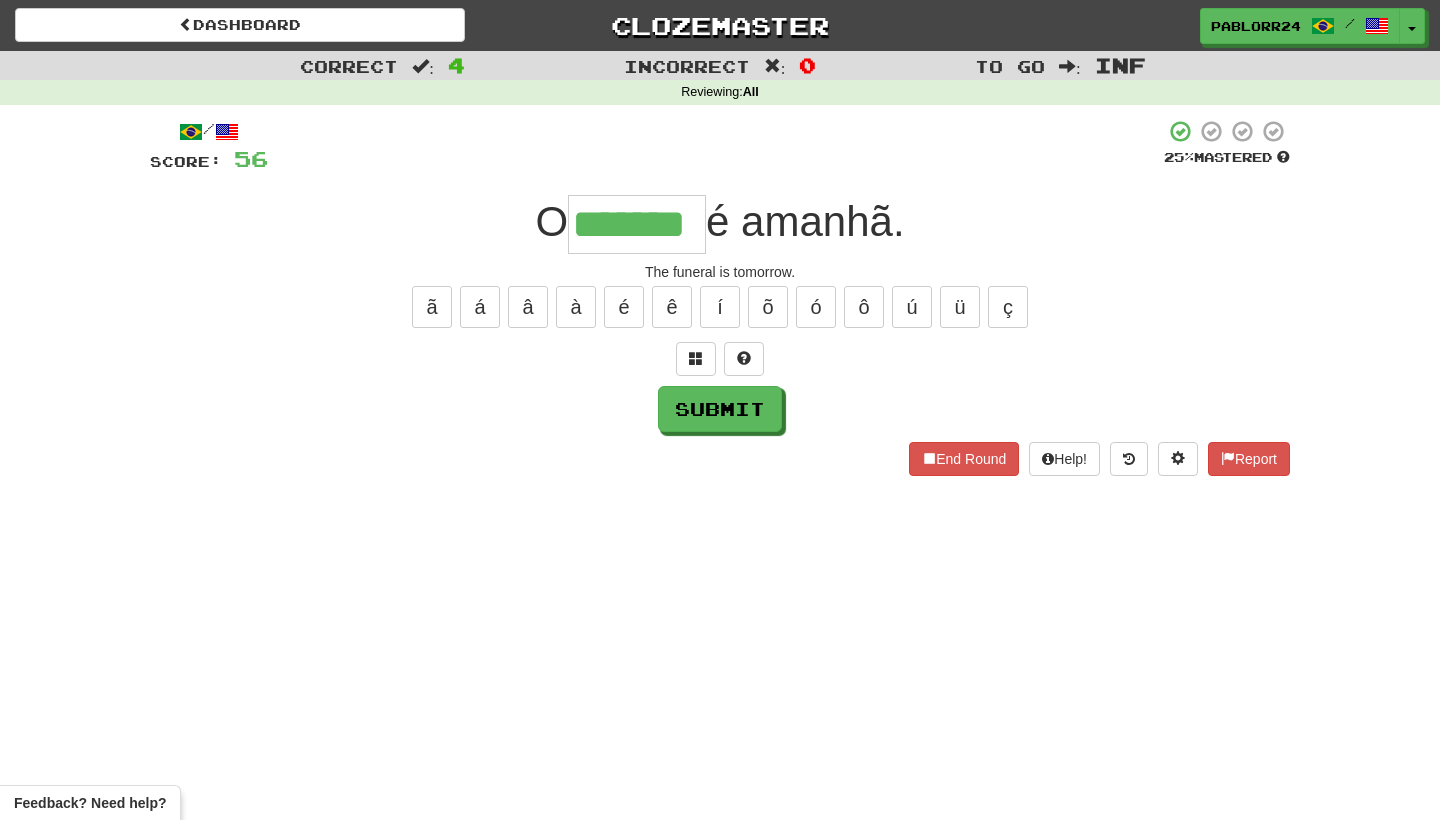 type on "*******" 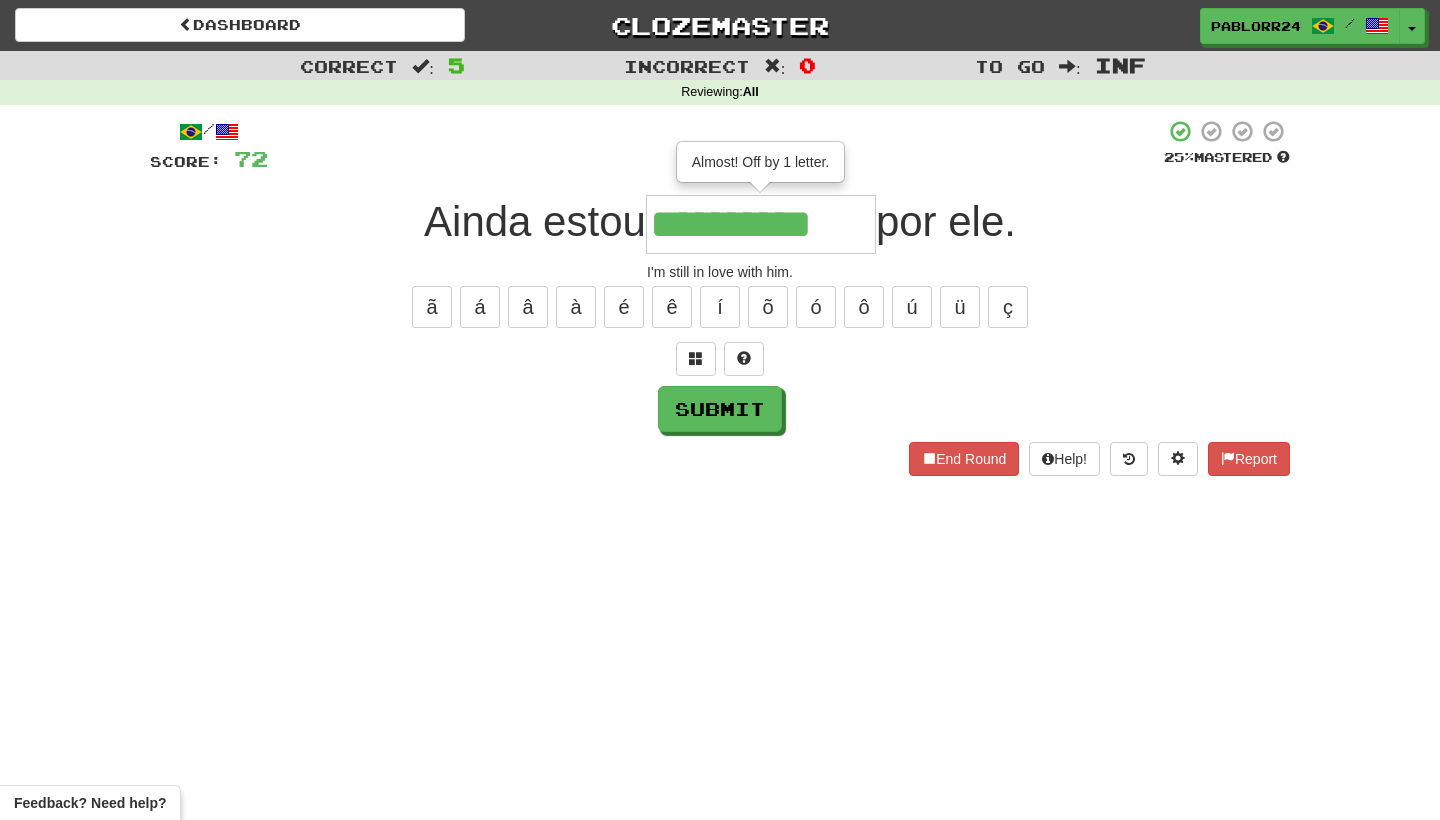 type on "**********" 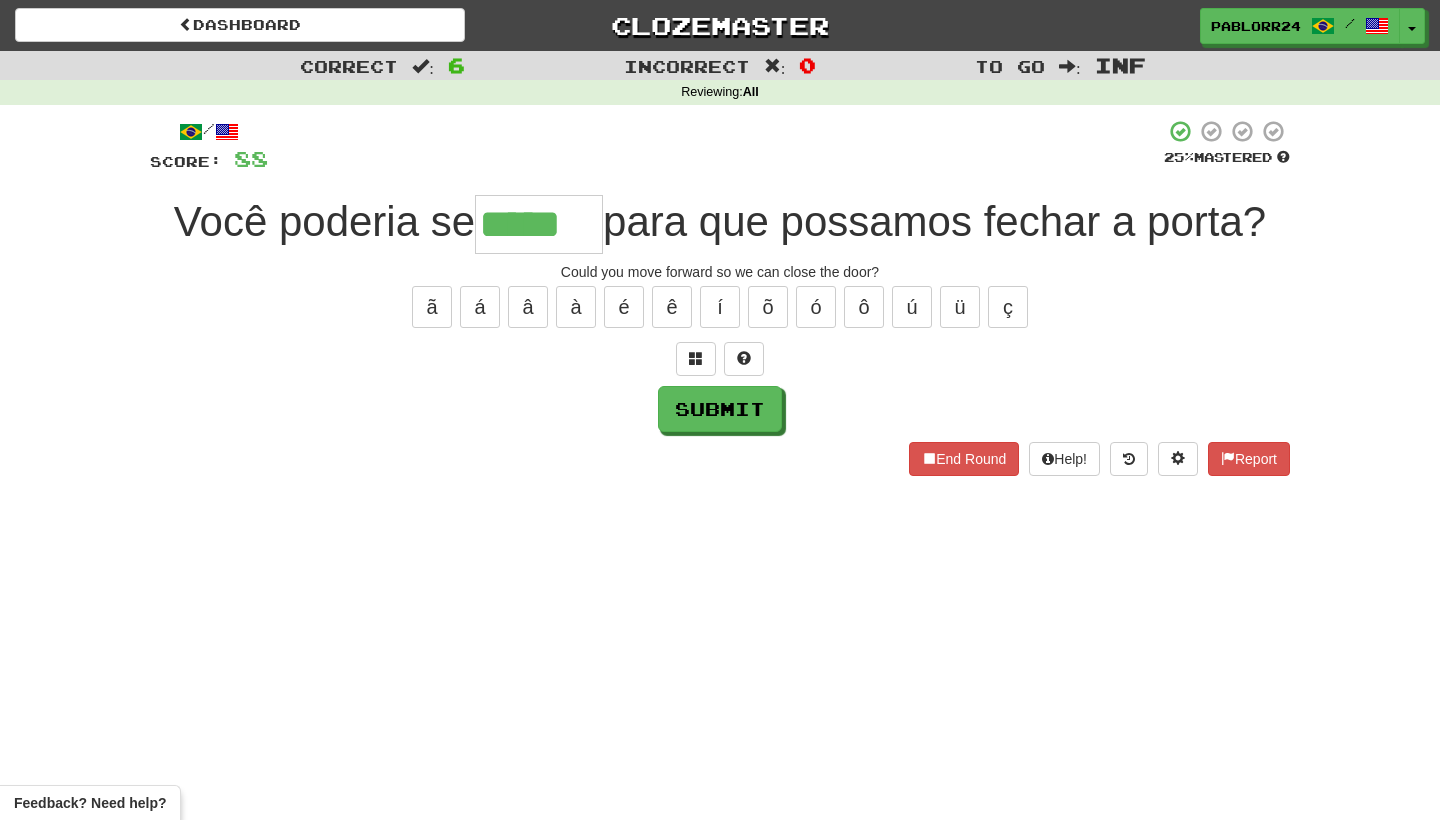 type on "*****" 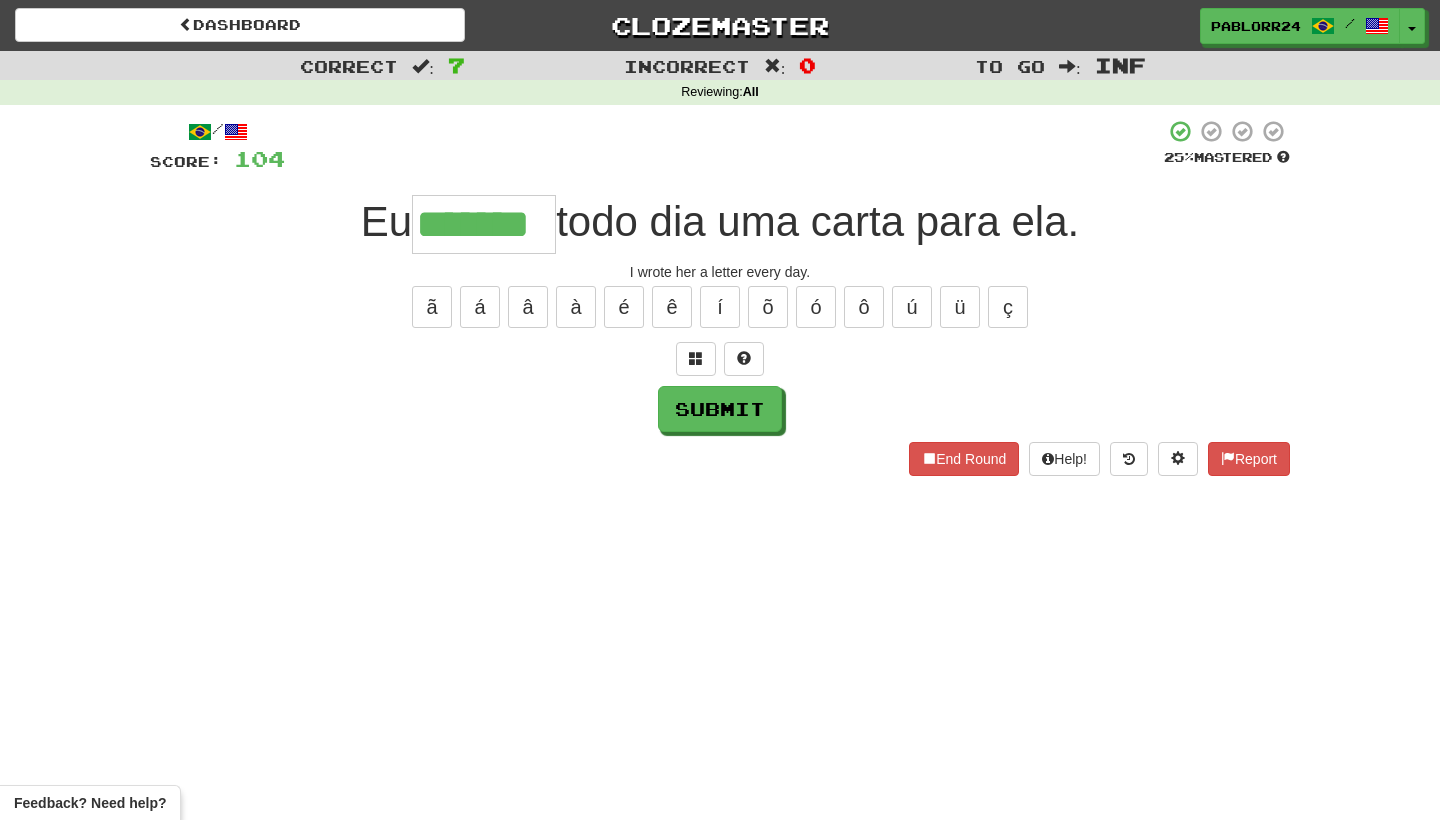 type on "*******" 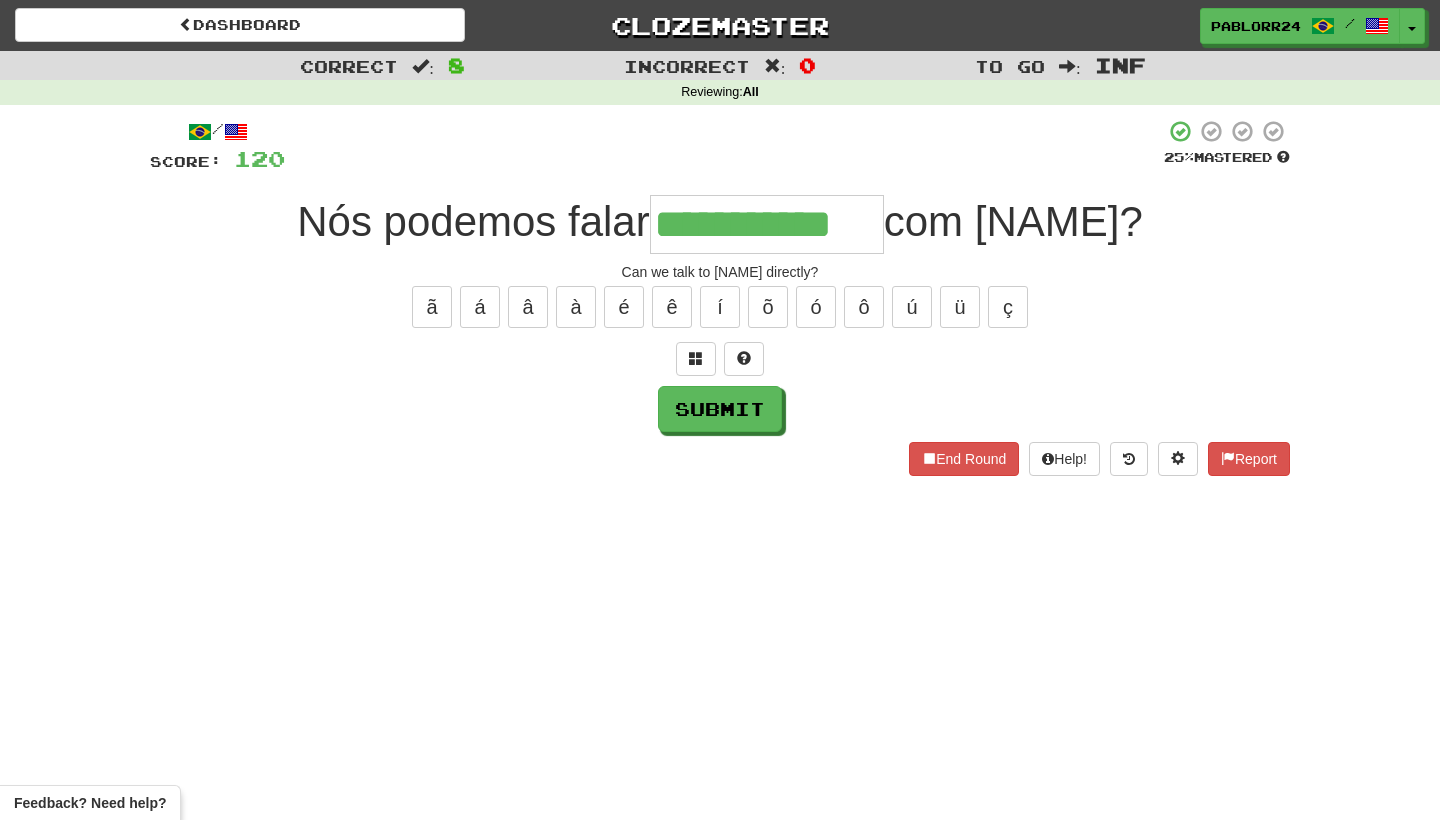 type on "**********" 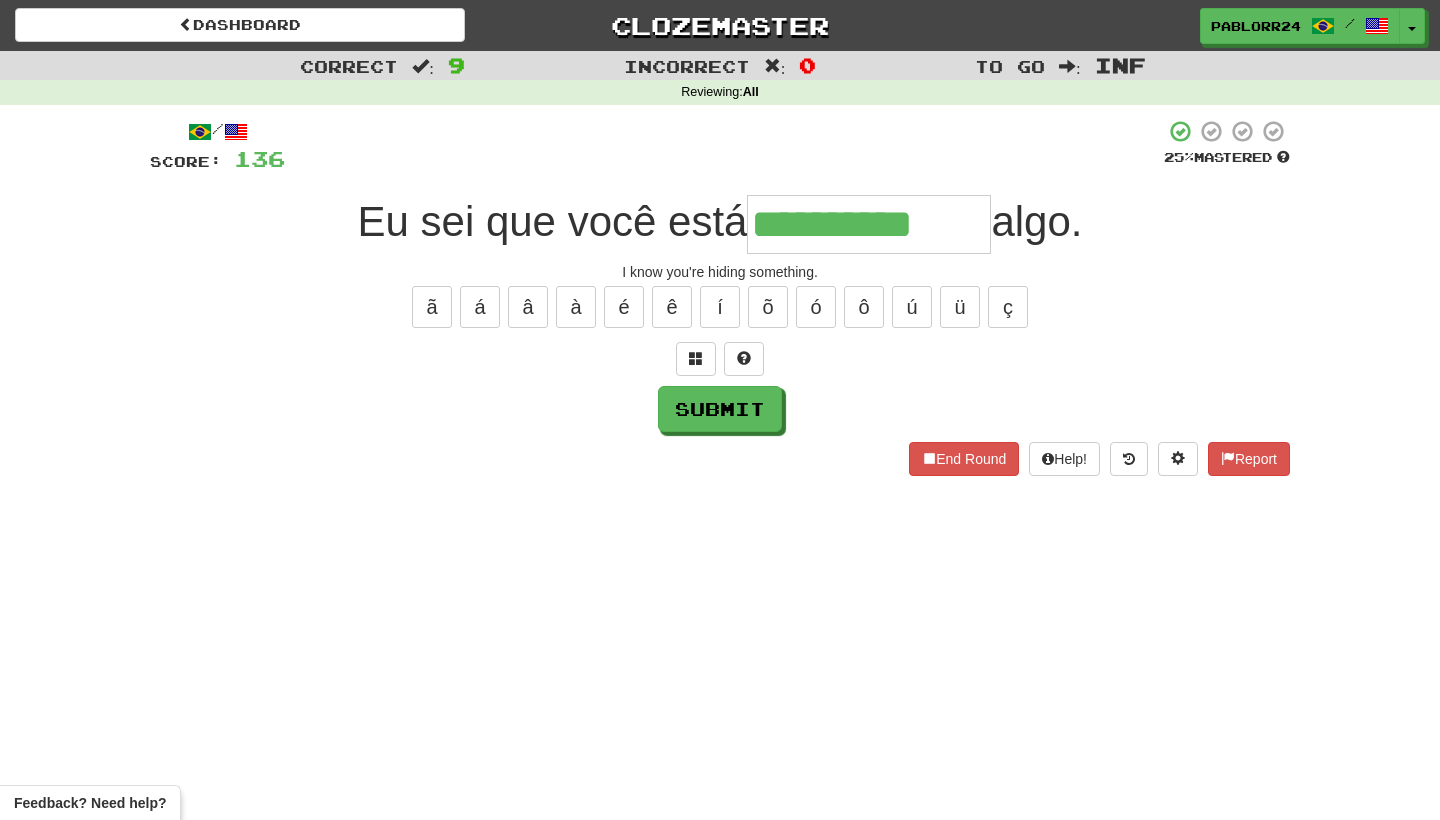 type on "**********" 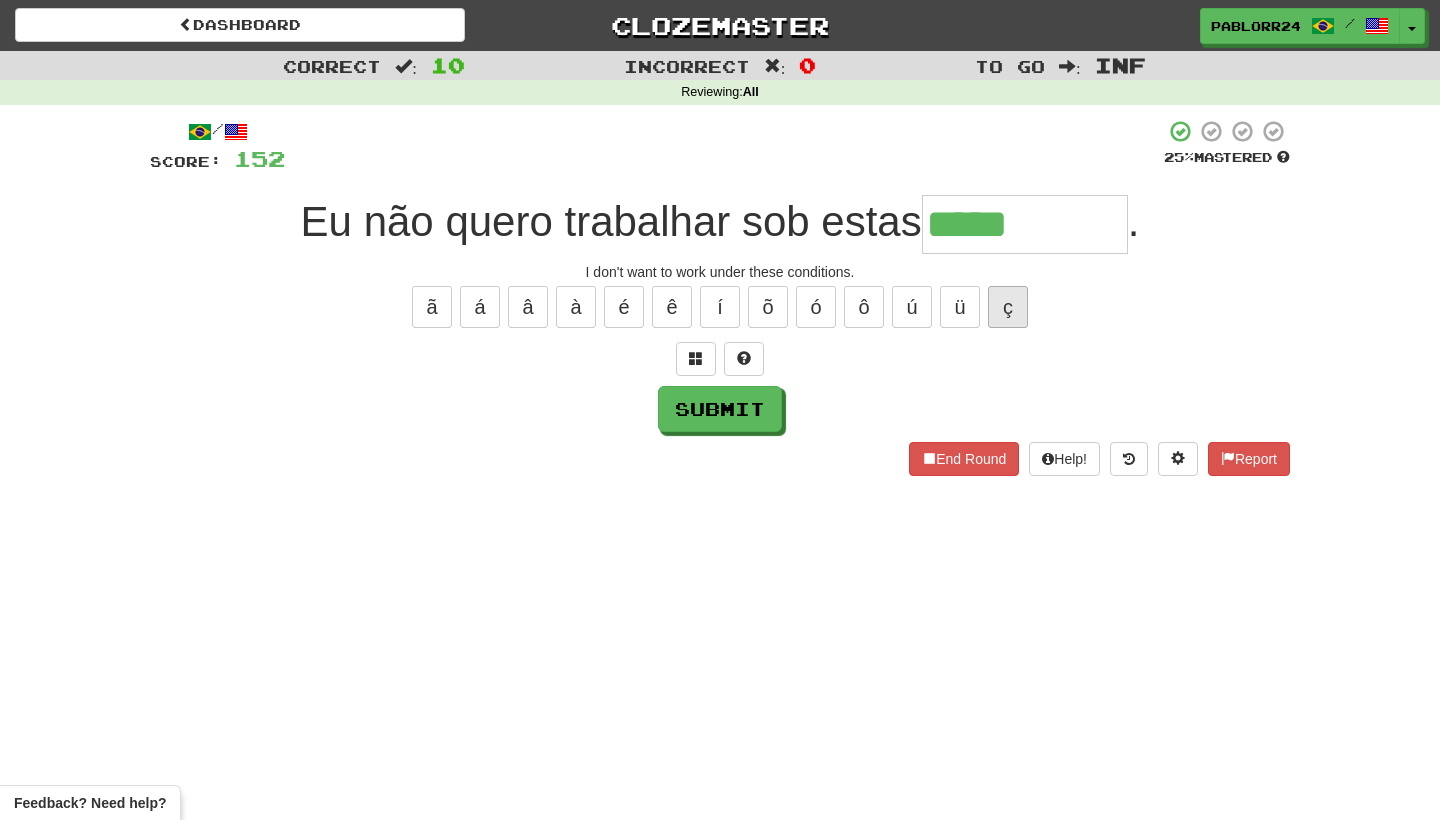click on "ç" at bounding box center [1008, 307] 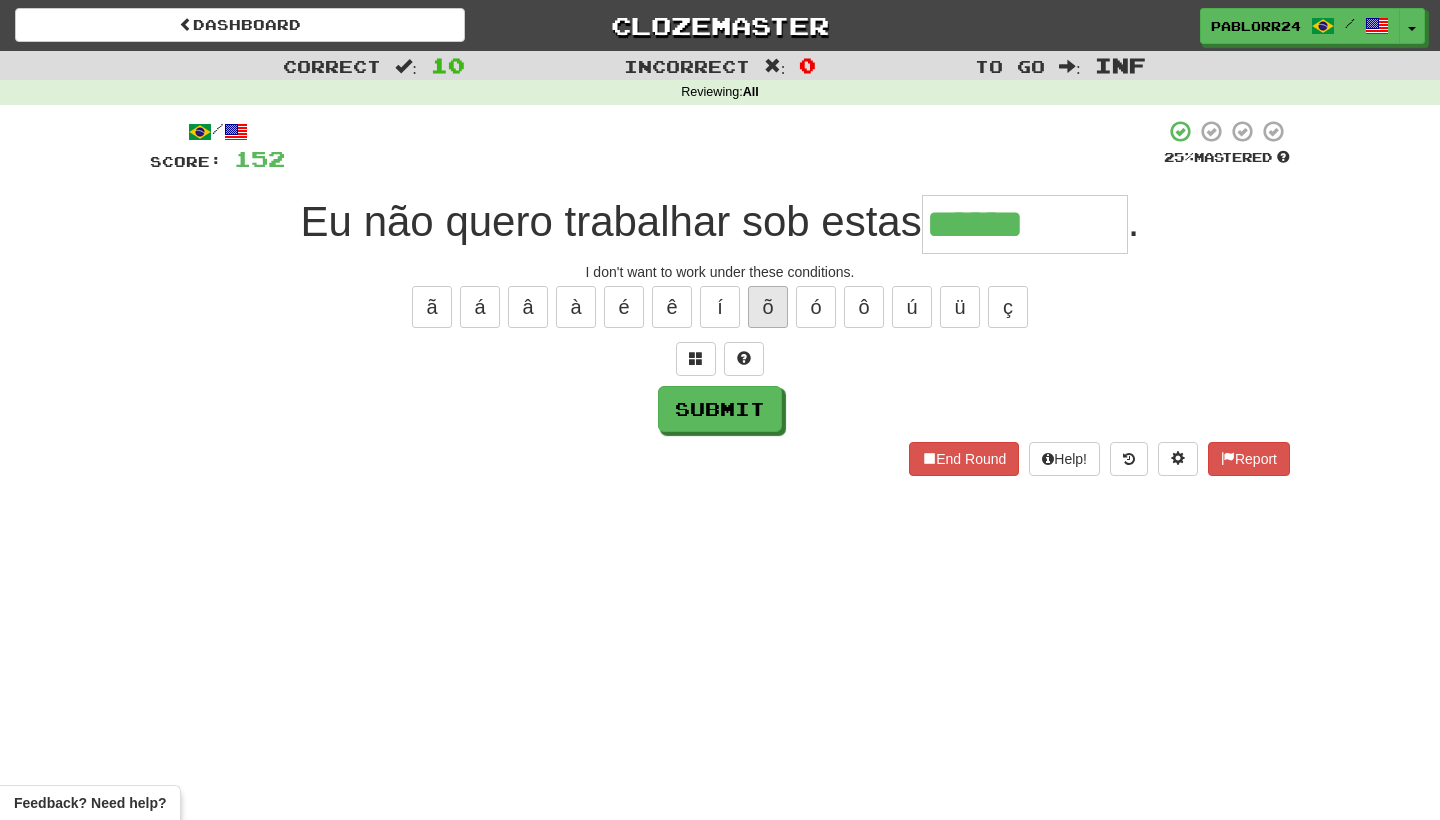 click on "õ" at bounding box center [768, 307] 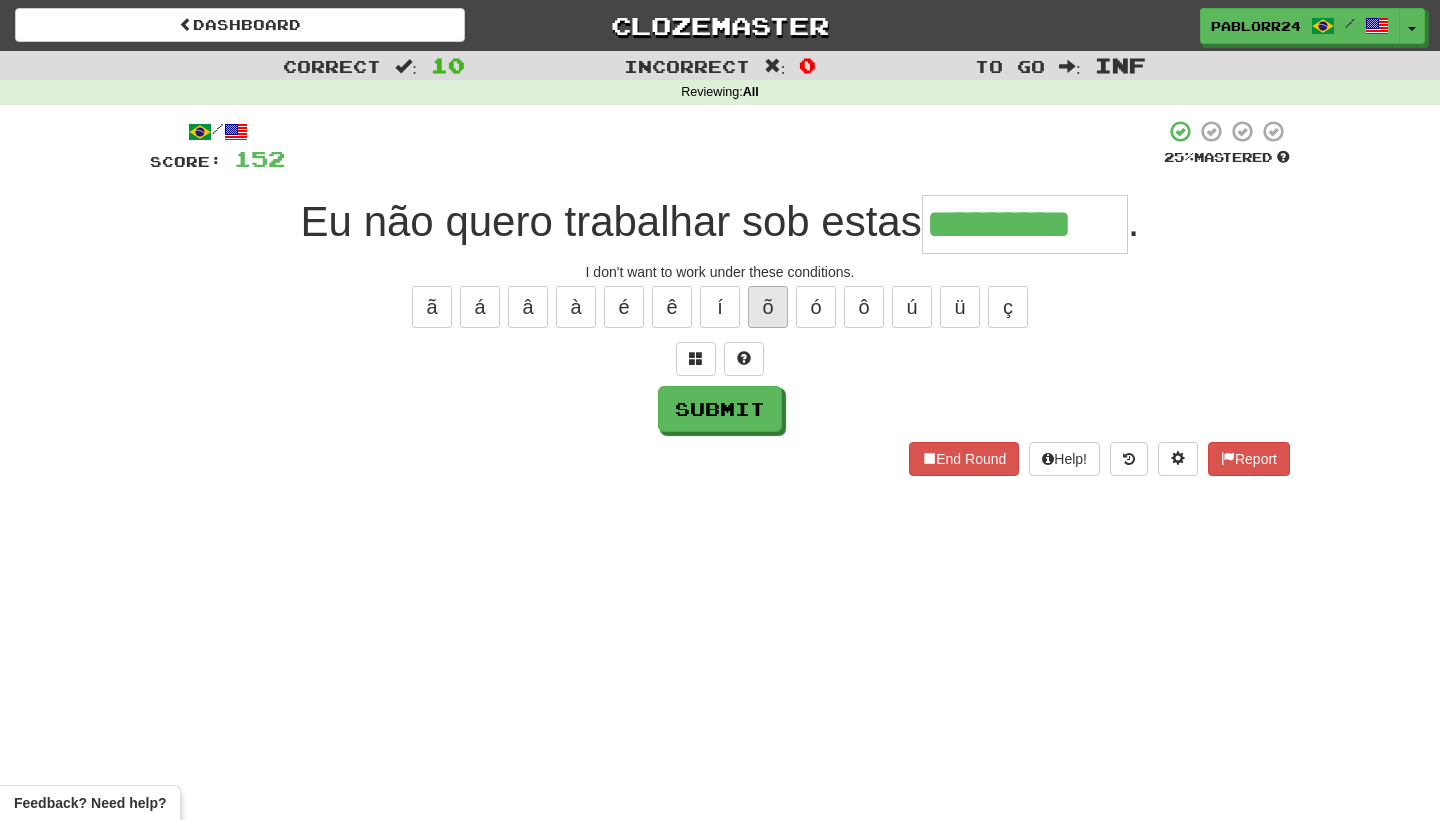 type on "*********" 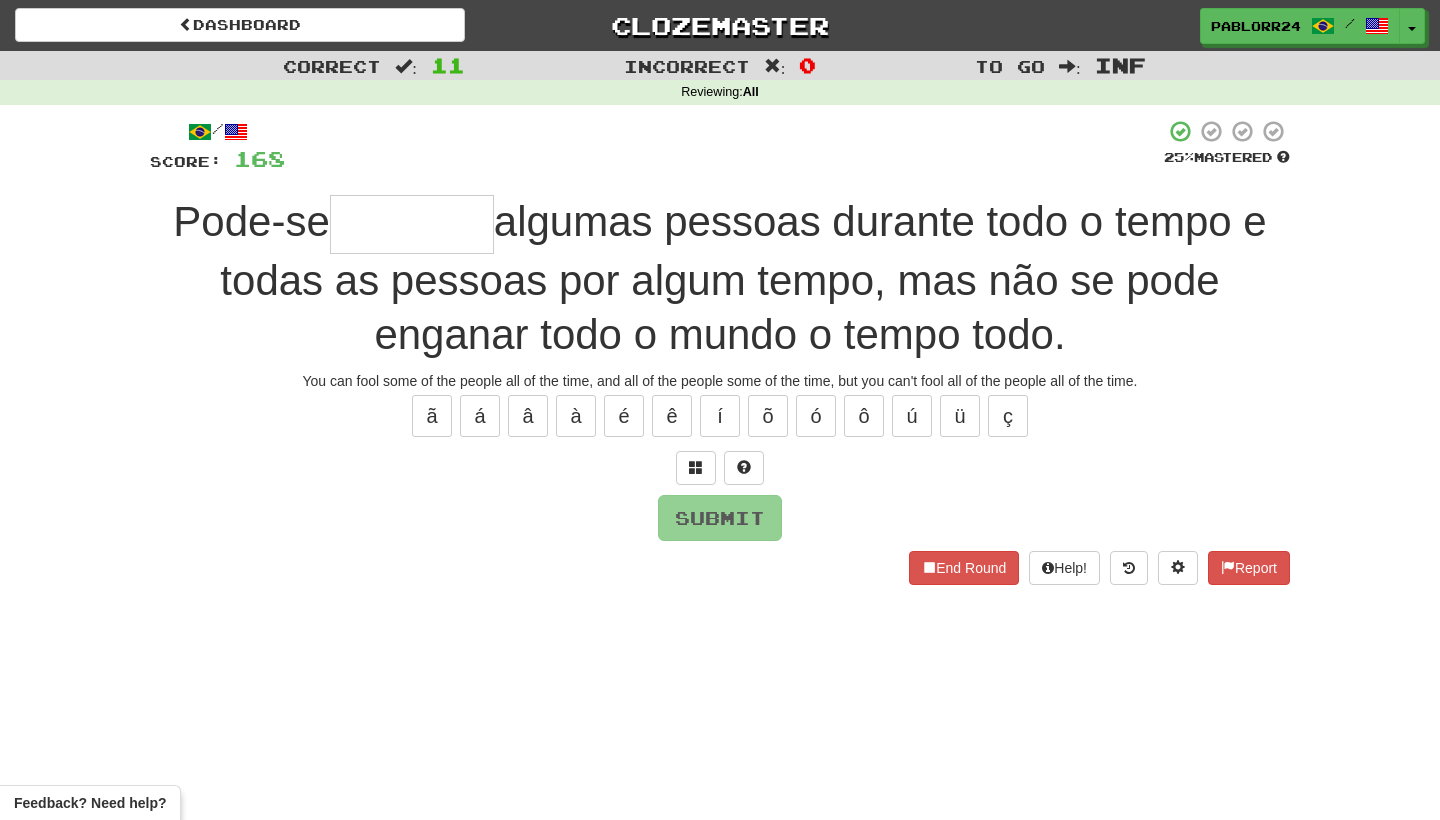 type on "*" 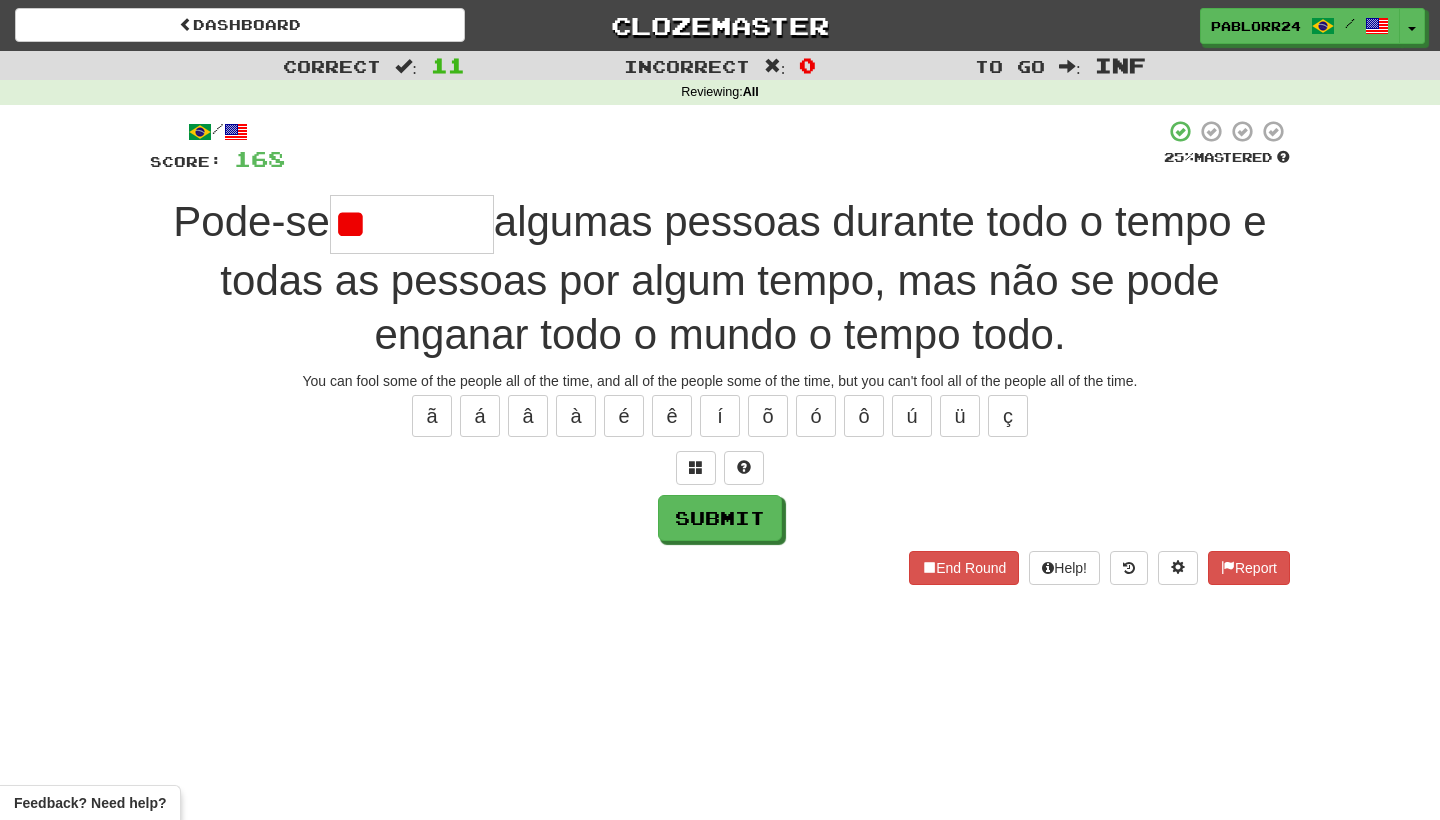 type on "*******" 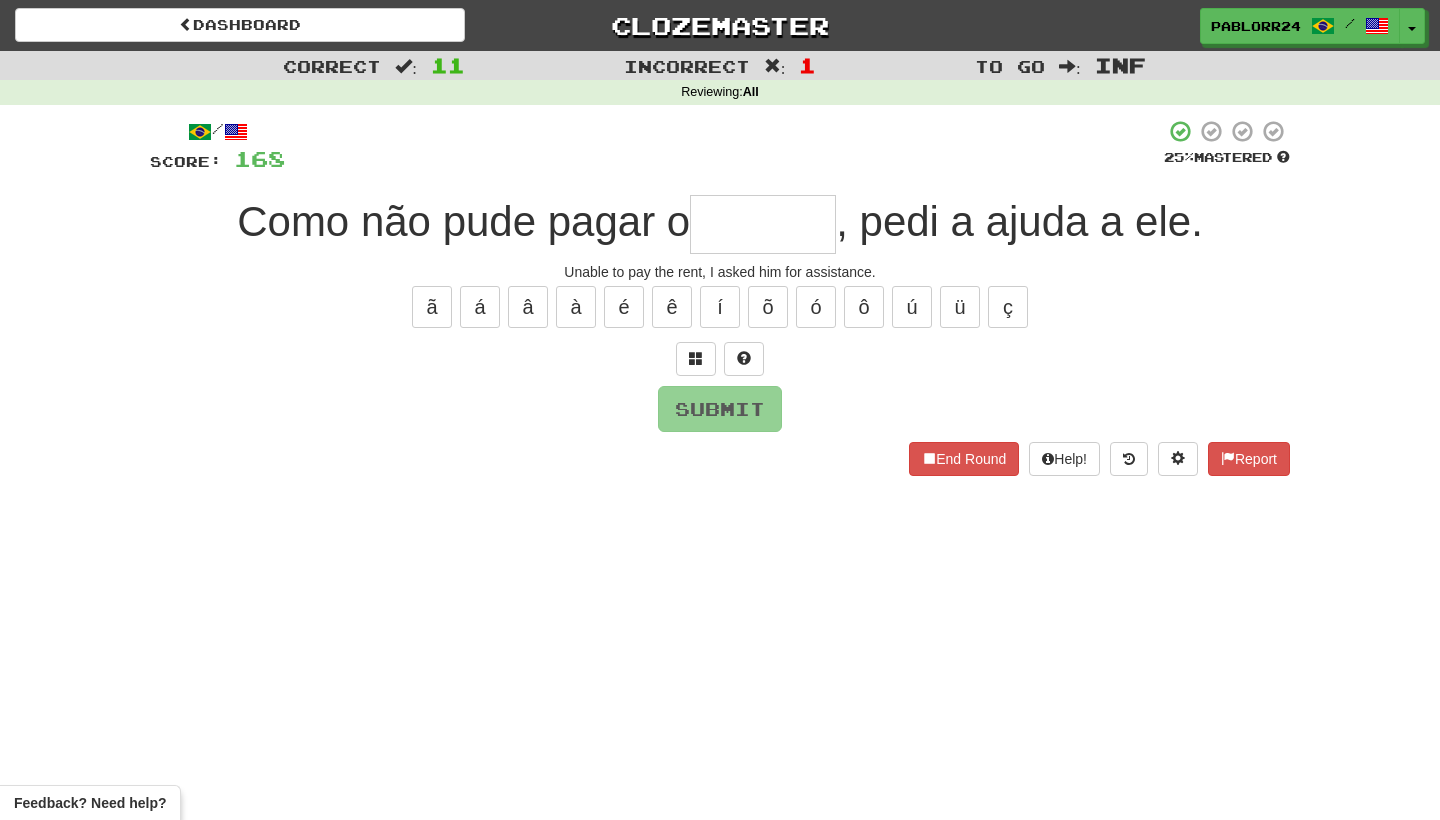 type on "*" 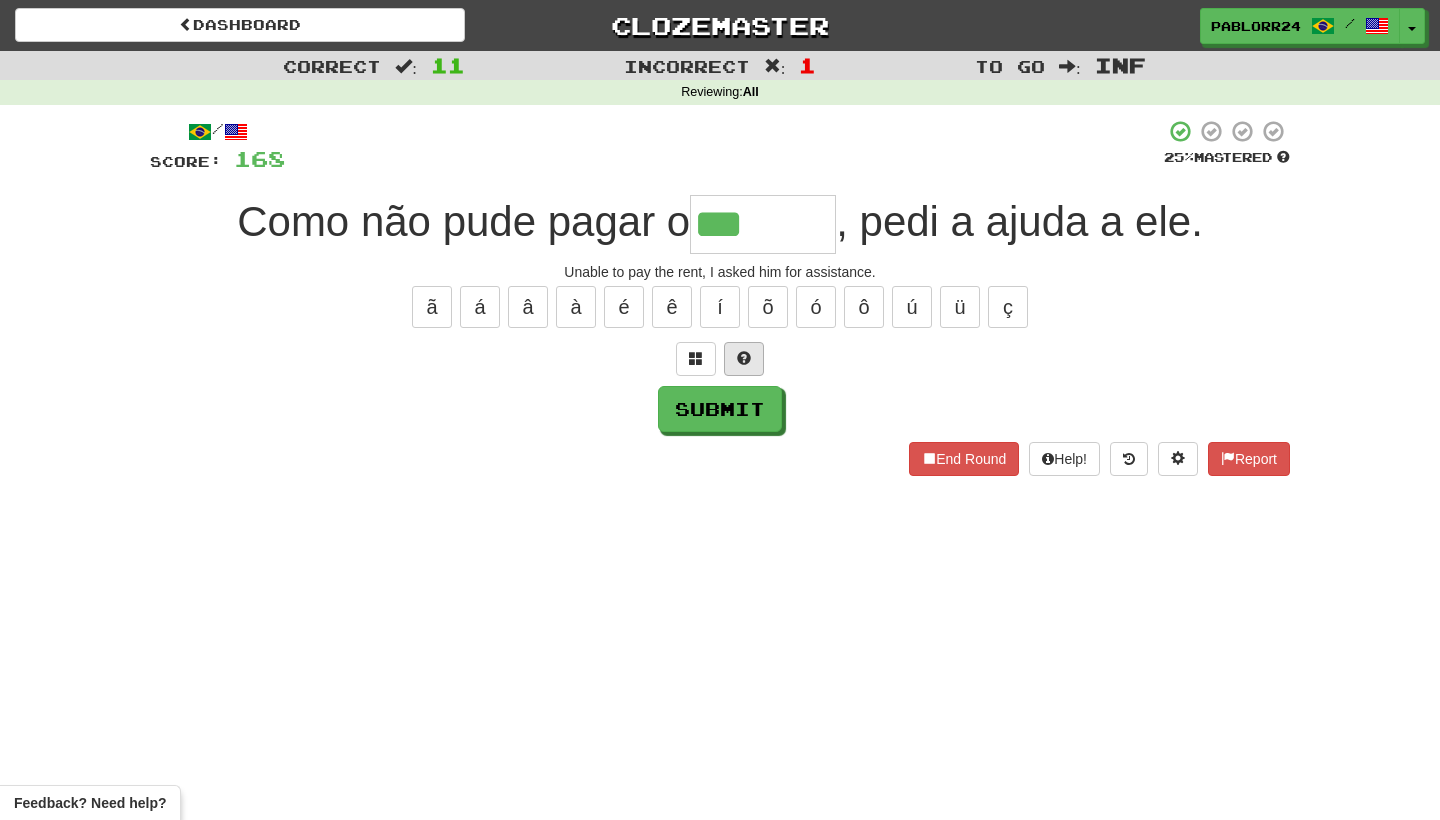 click at bounding box center [744, 358] 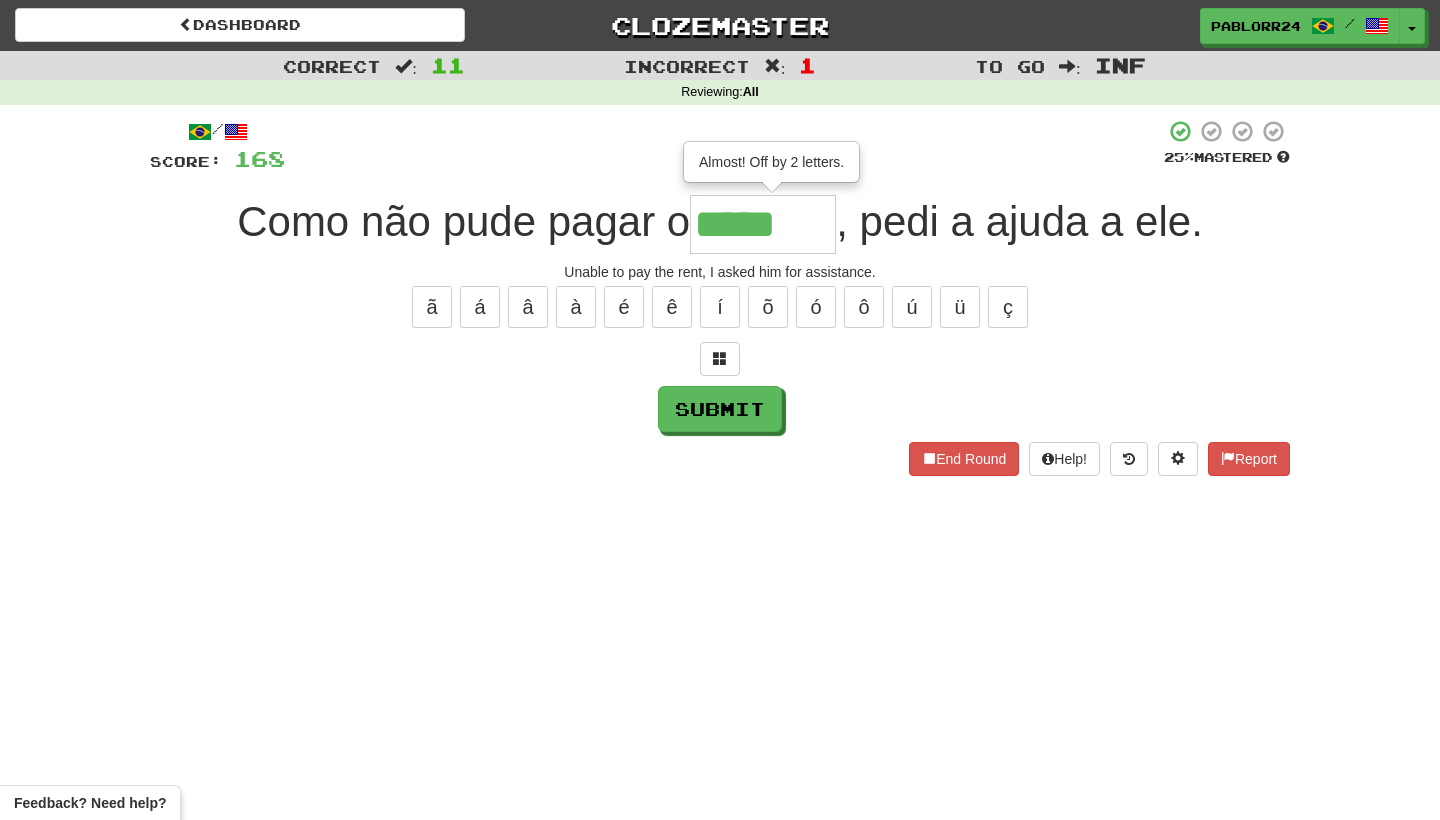 type on "*******" 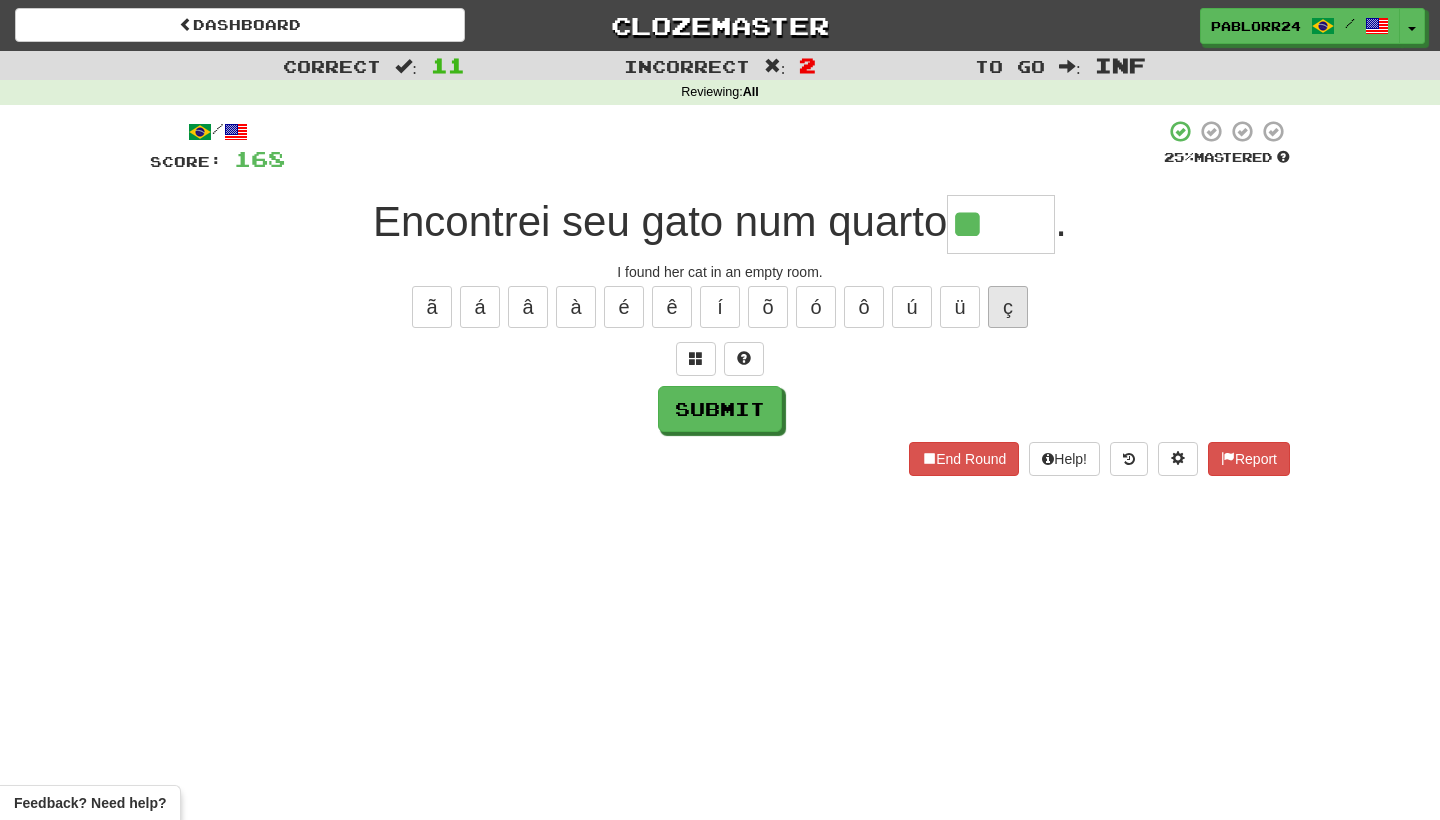 click on "ç" at bounding box center (1008, 307) 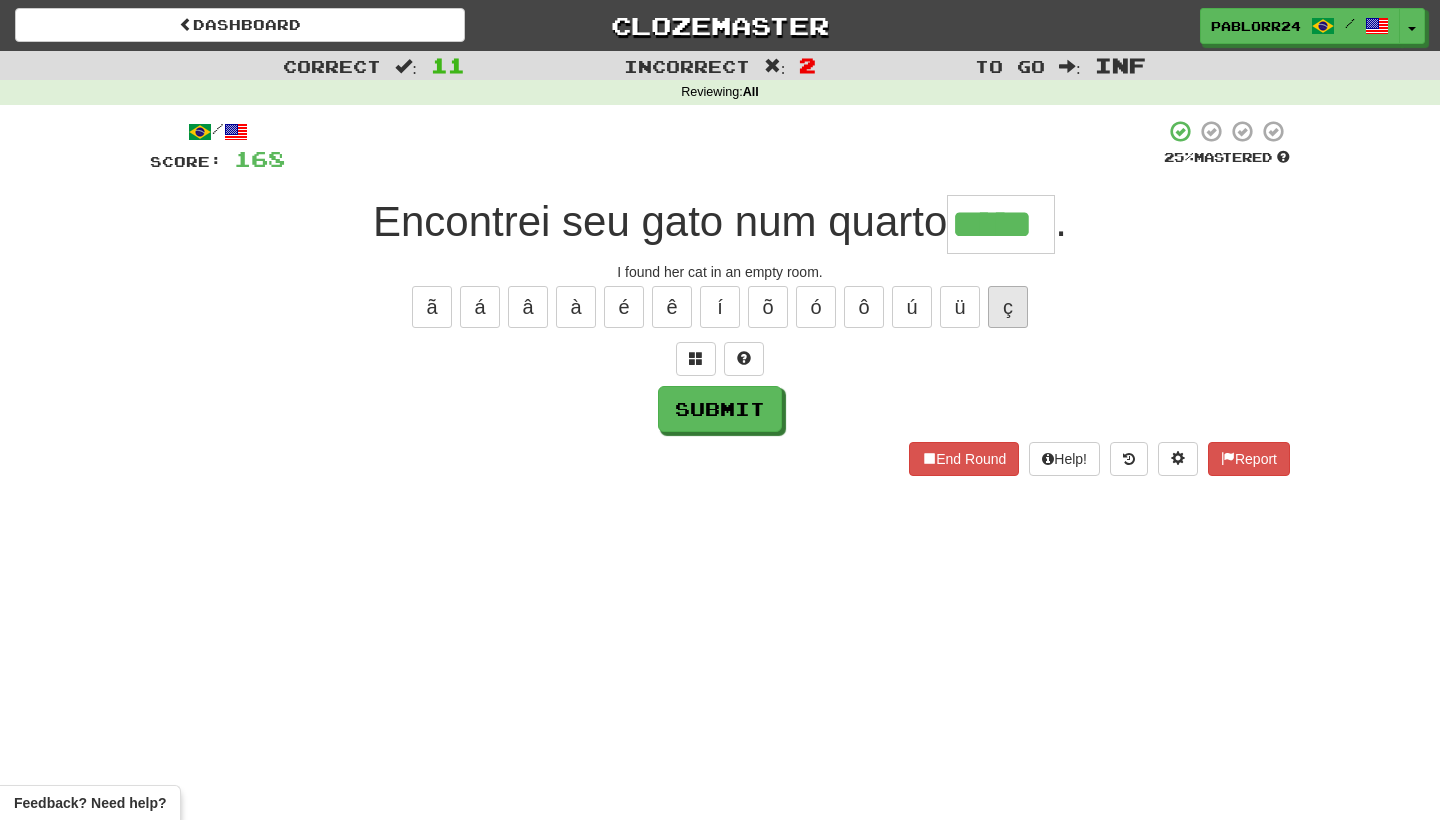 type on "*****" 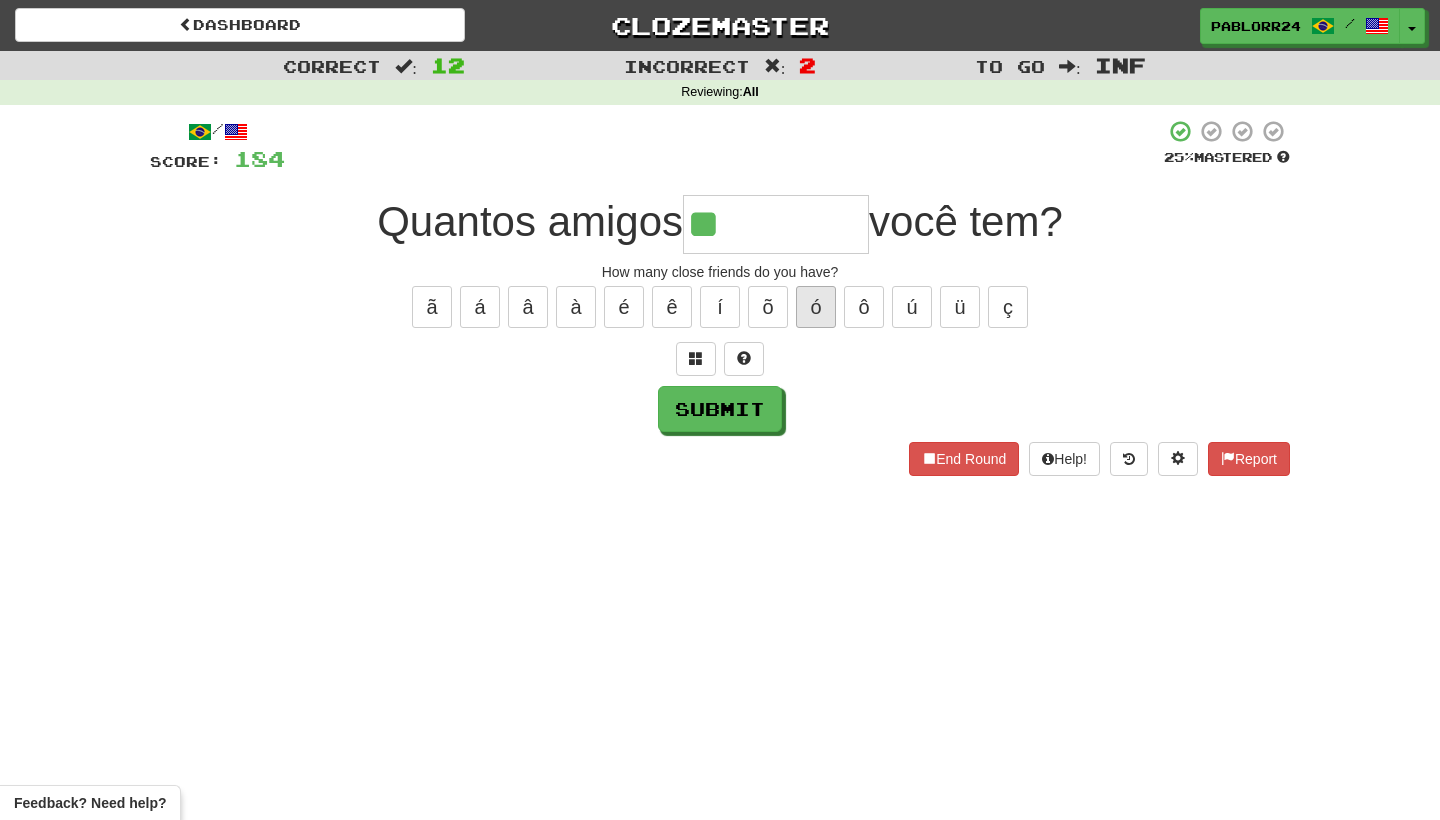 click on "ó" at bounding box center [816, 307] 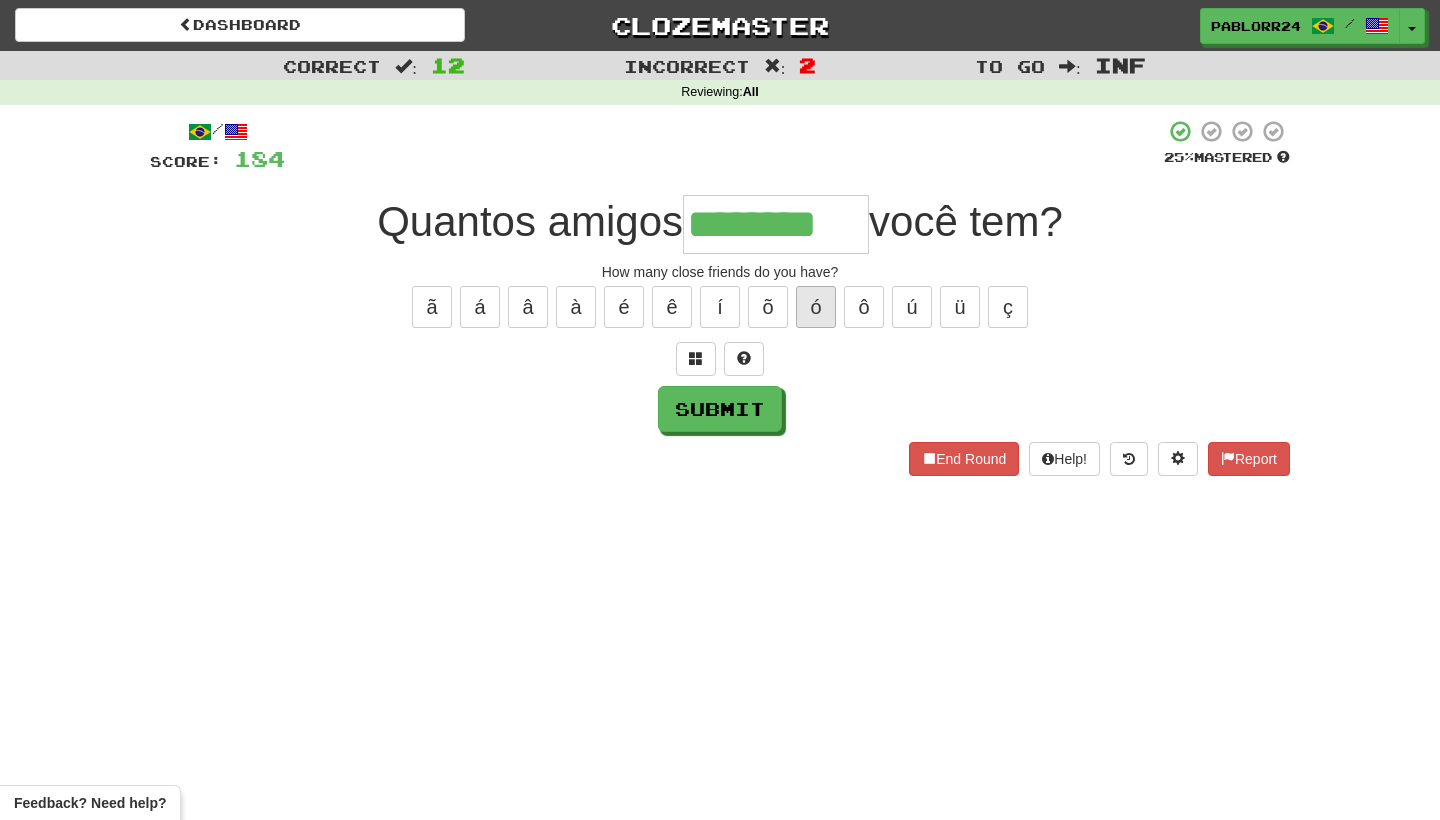 type on "********" 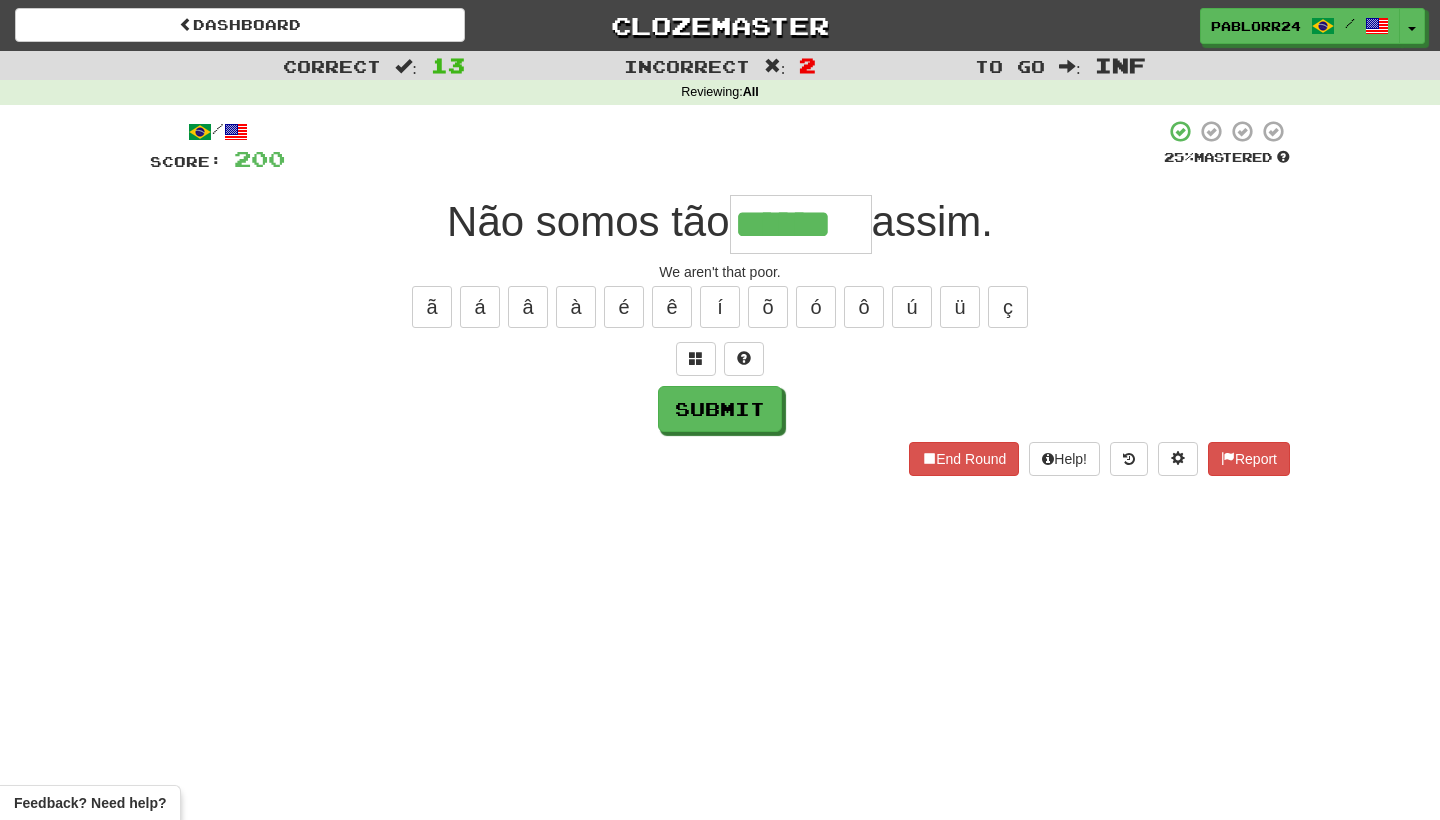 type on "******" 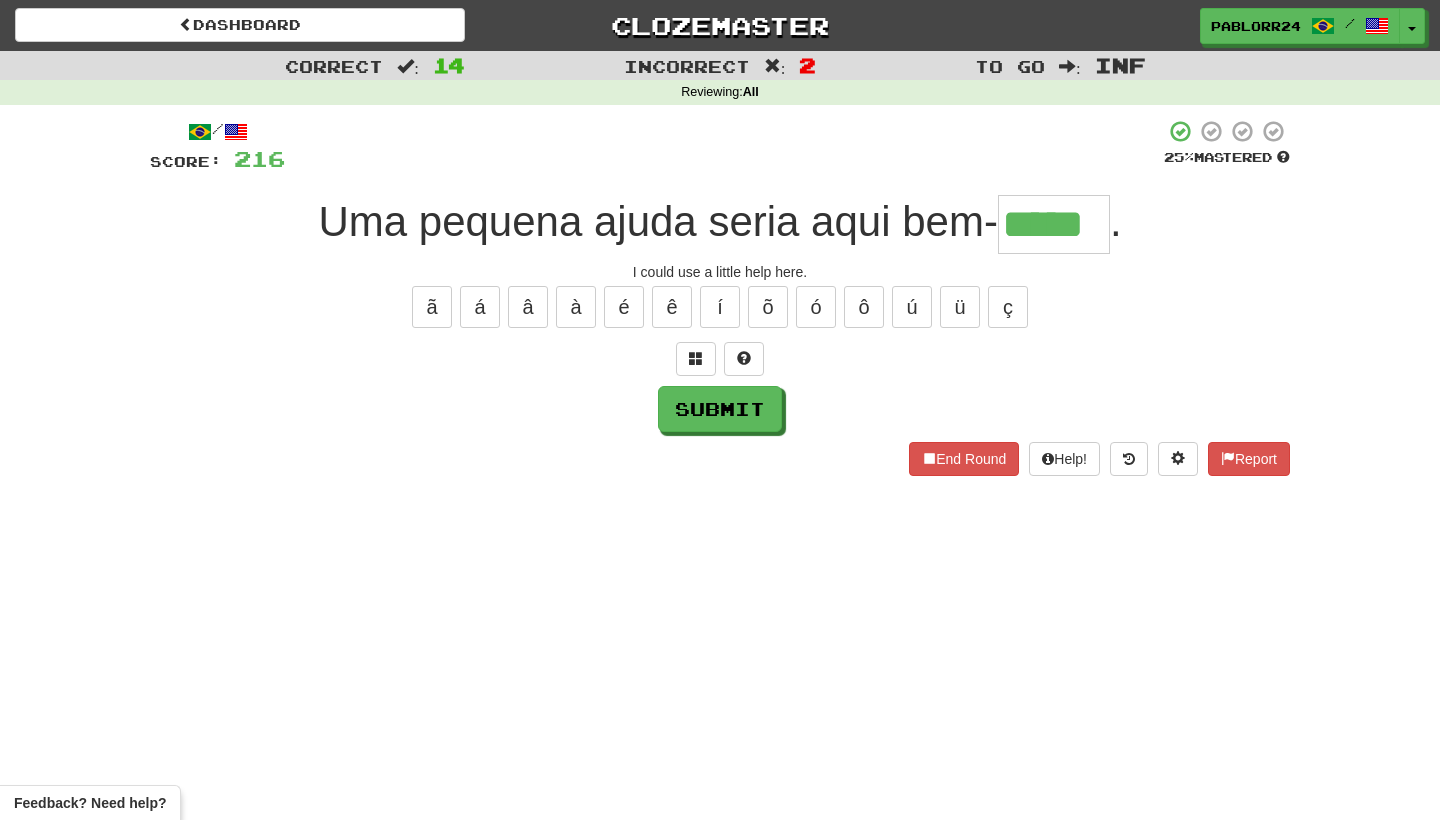type on "*****" 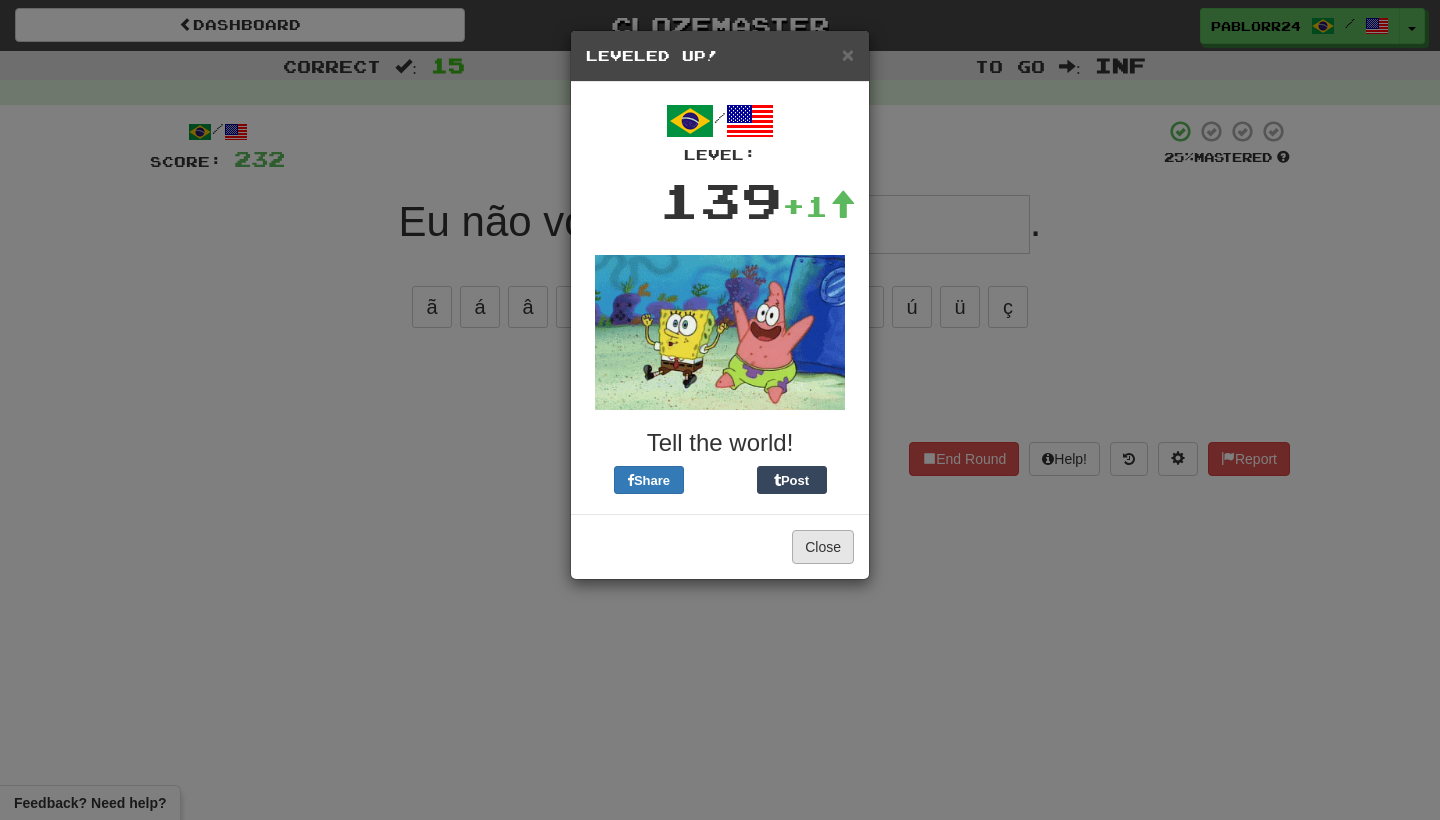 click on "Close" at bounding box center (823, 547) 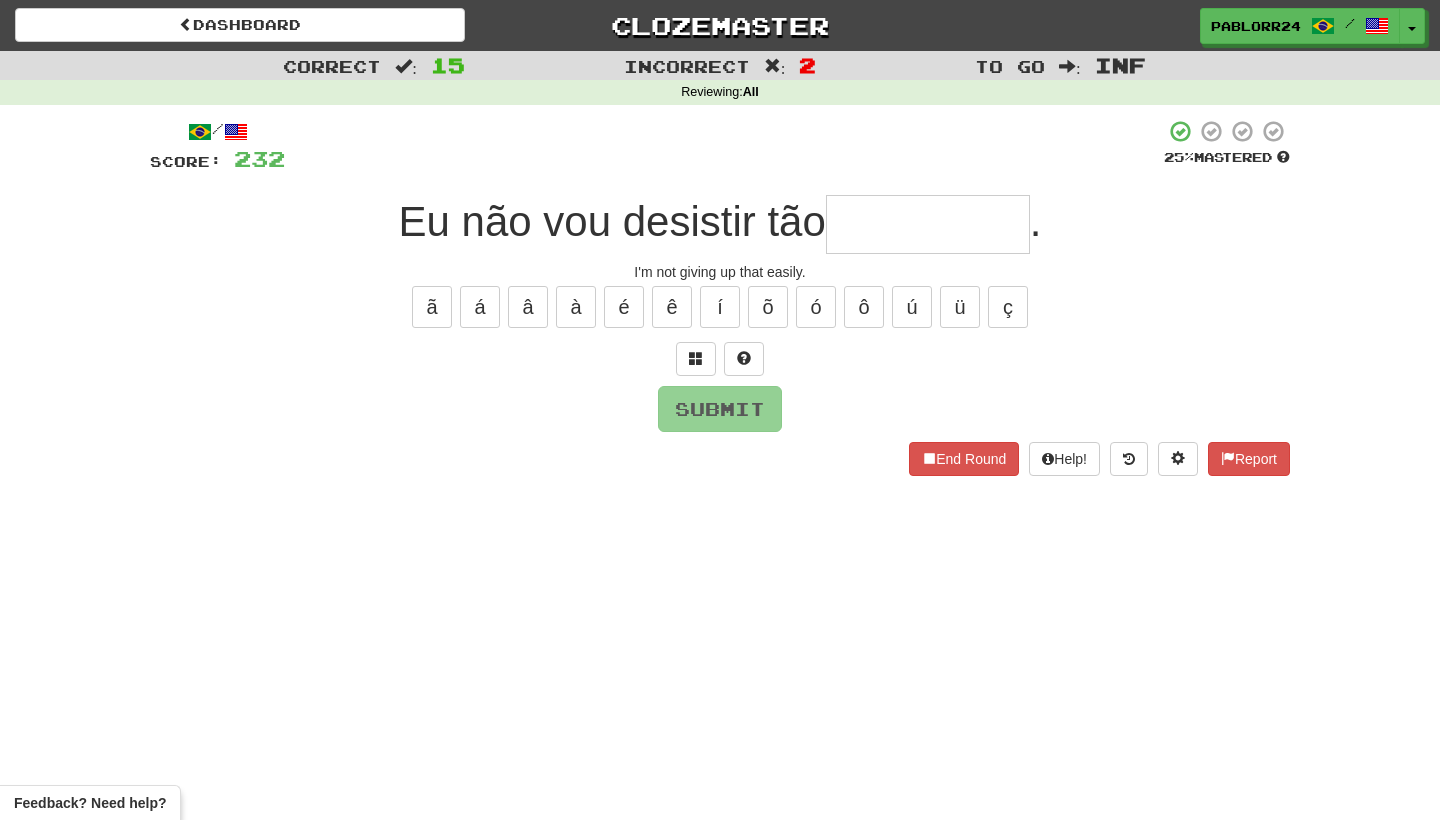 click at bounding box center [928, 224] 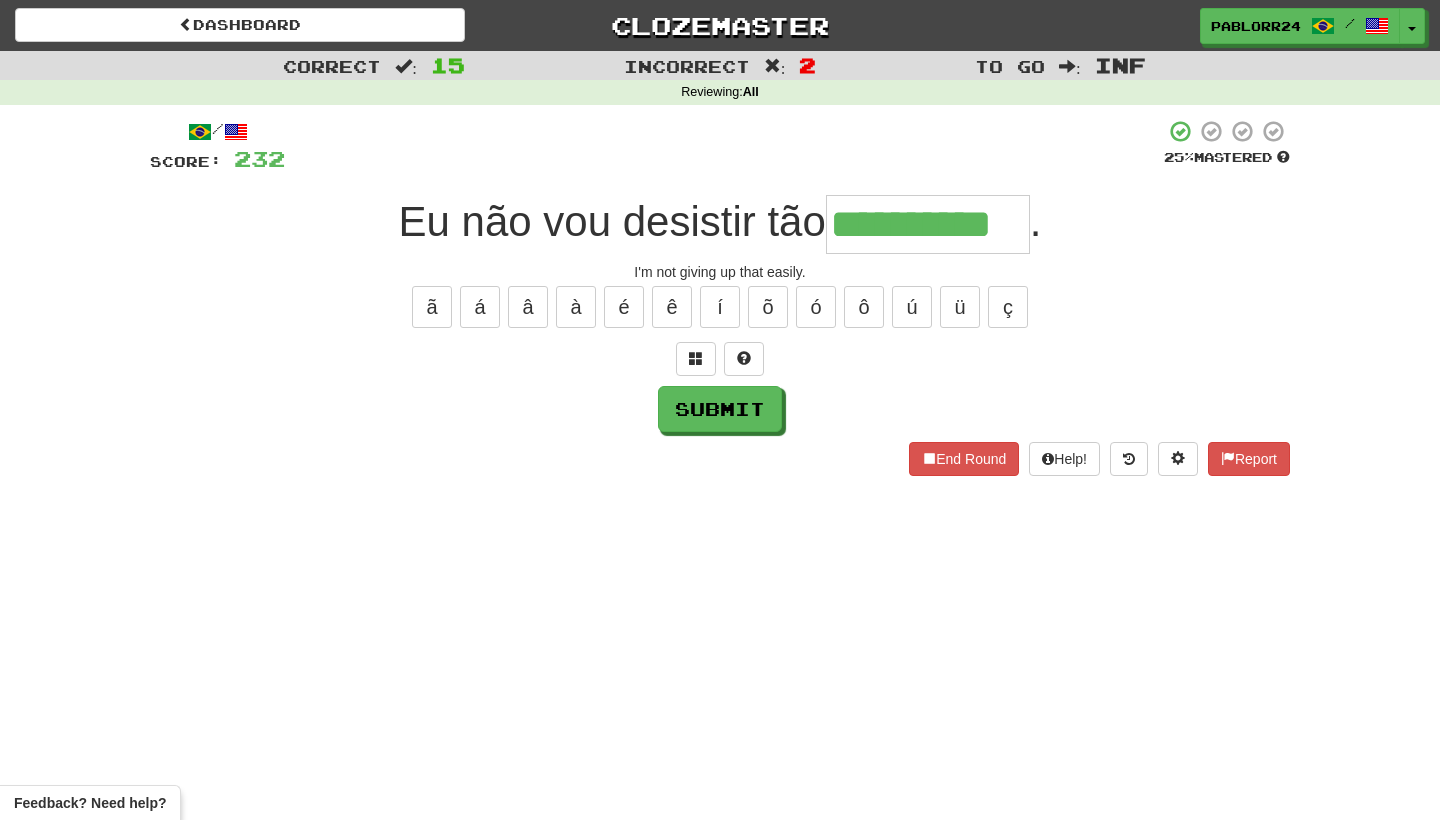 type on "**********" 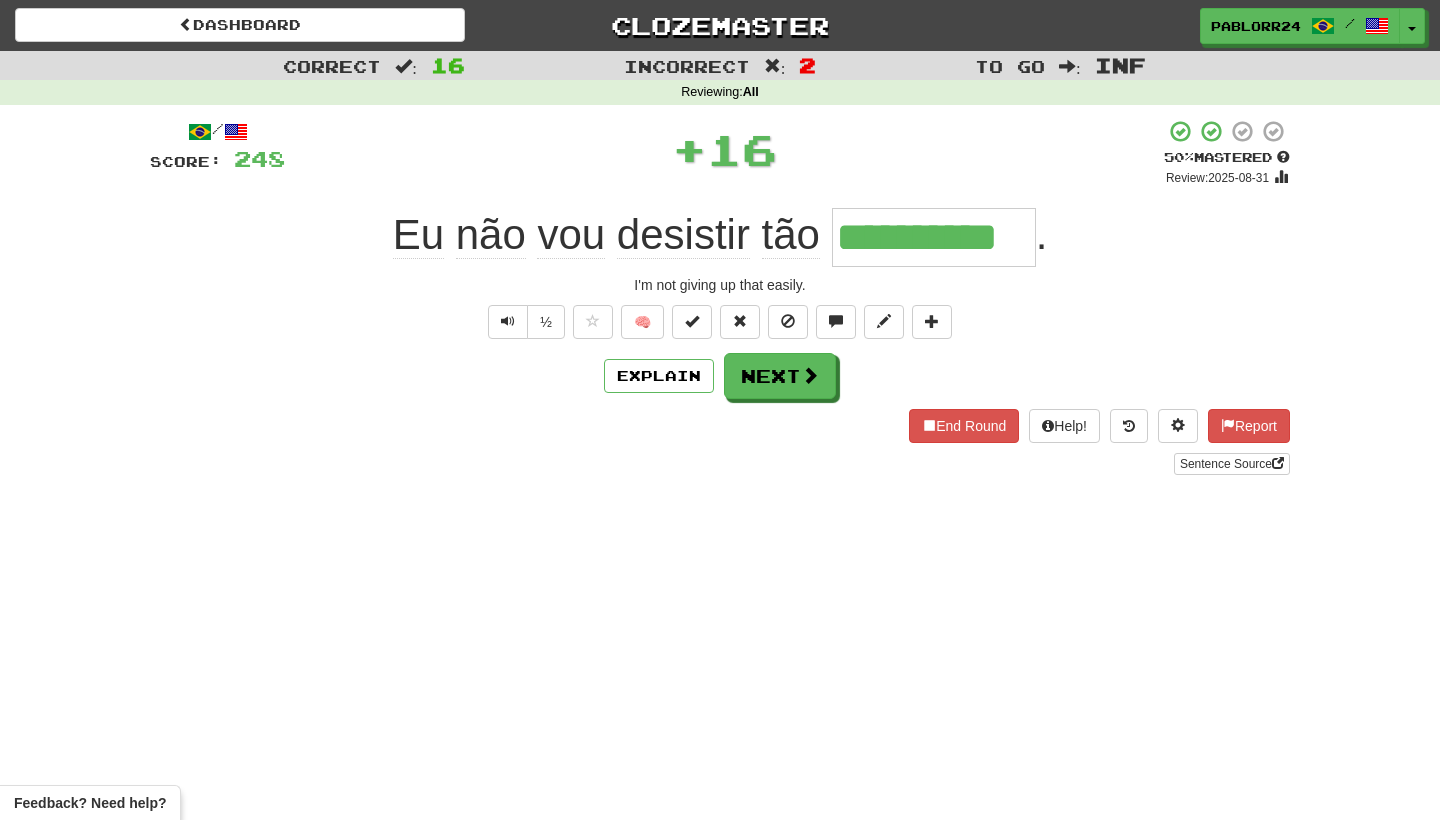 type 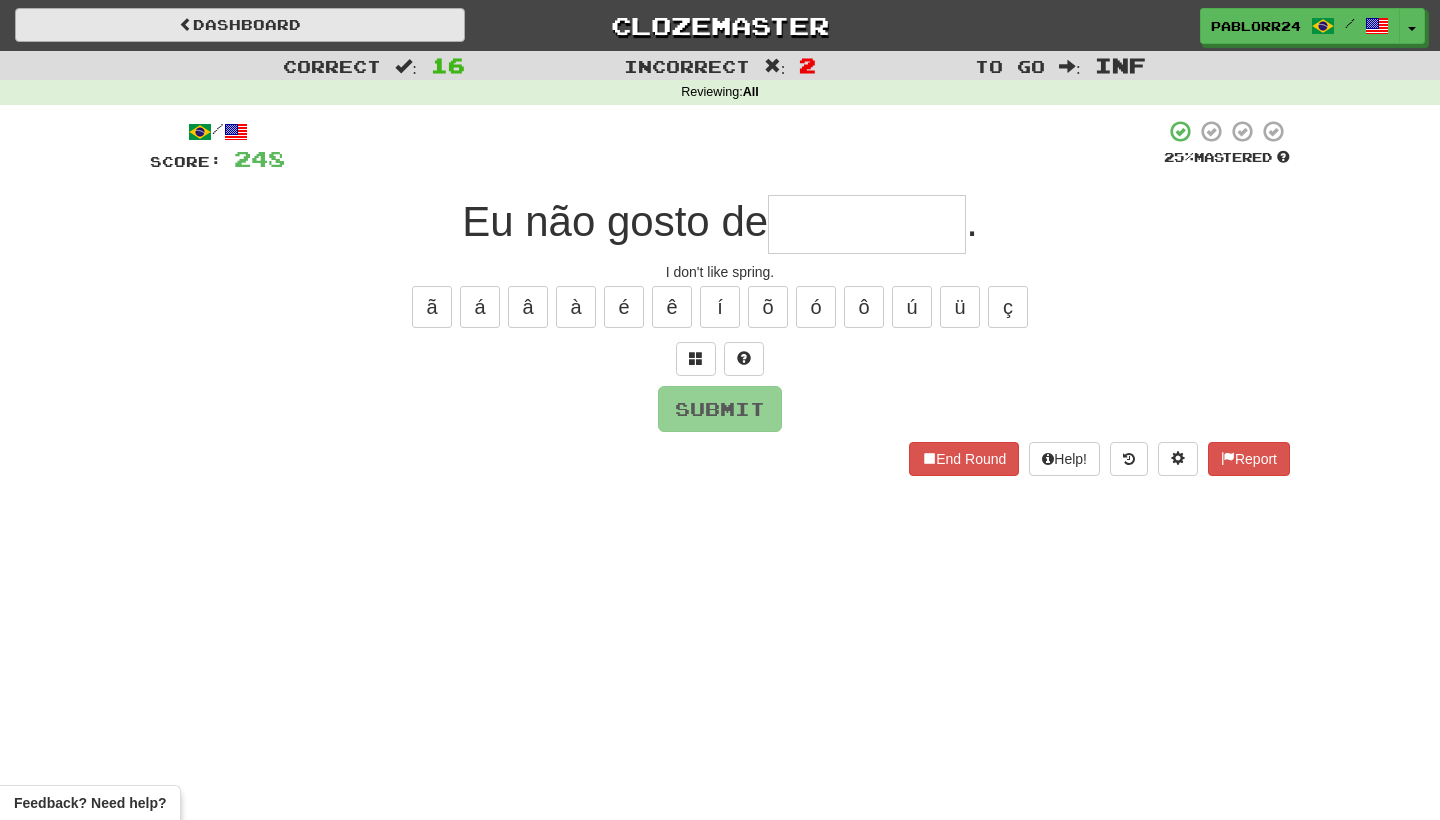 click on "Dashboard" at bounding box center (240, 25) 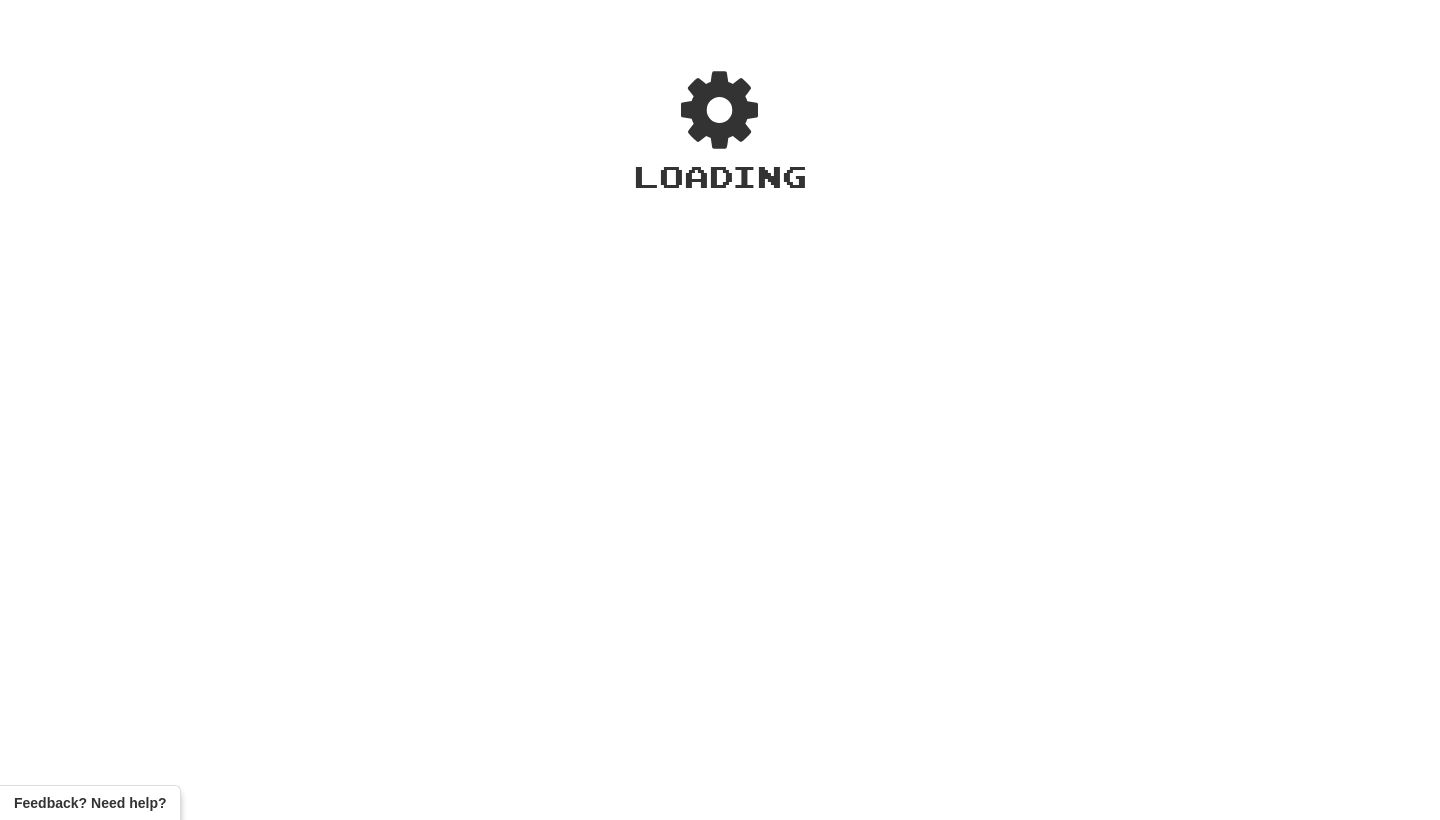 scroll, scrollTop: 0, scrollLeft: 0, axis: both 